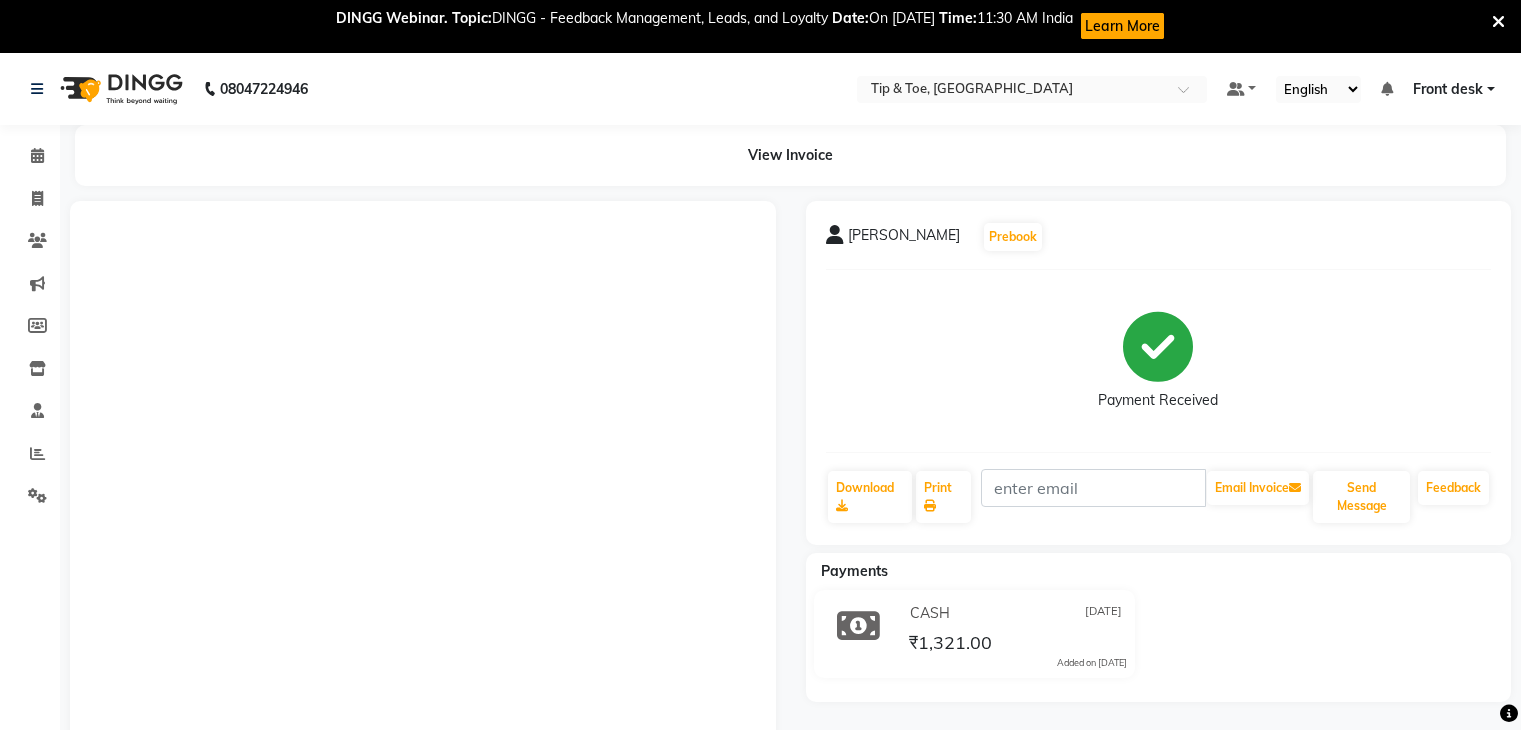 scroll, scrollTop: 0, scrollLeft: 0, axis: both 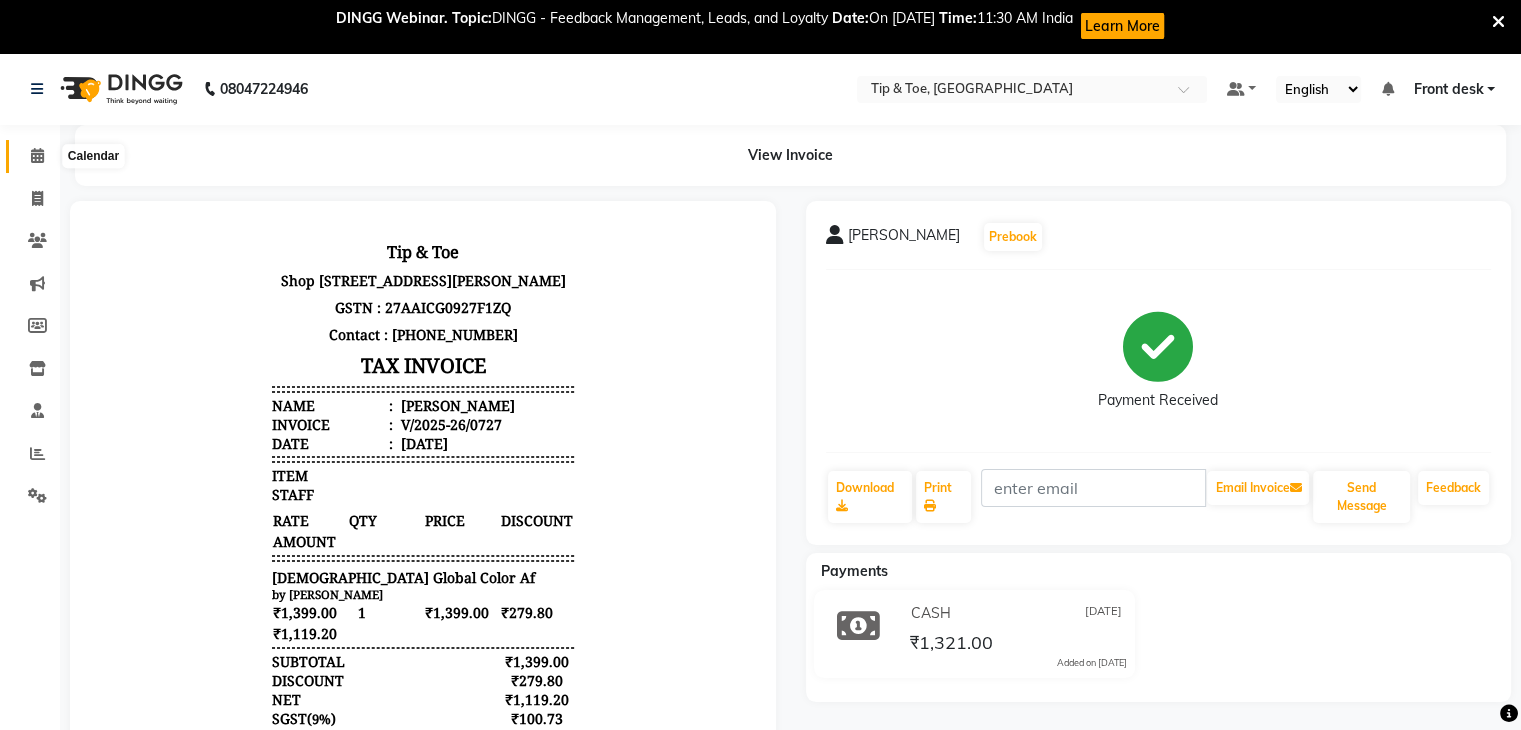 click 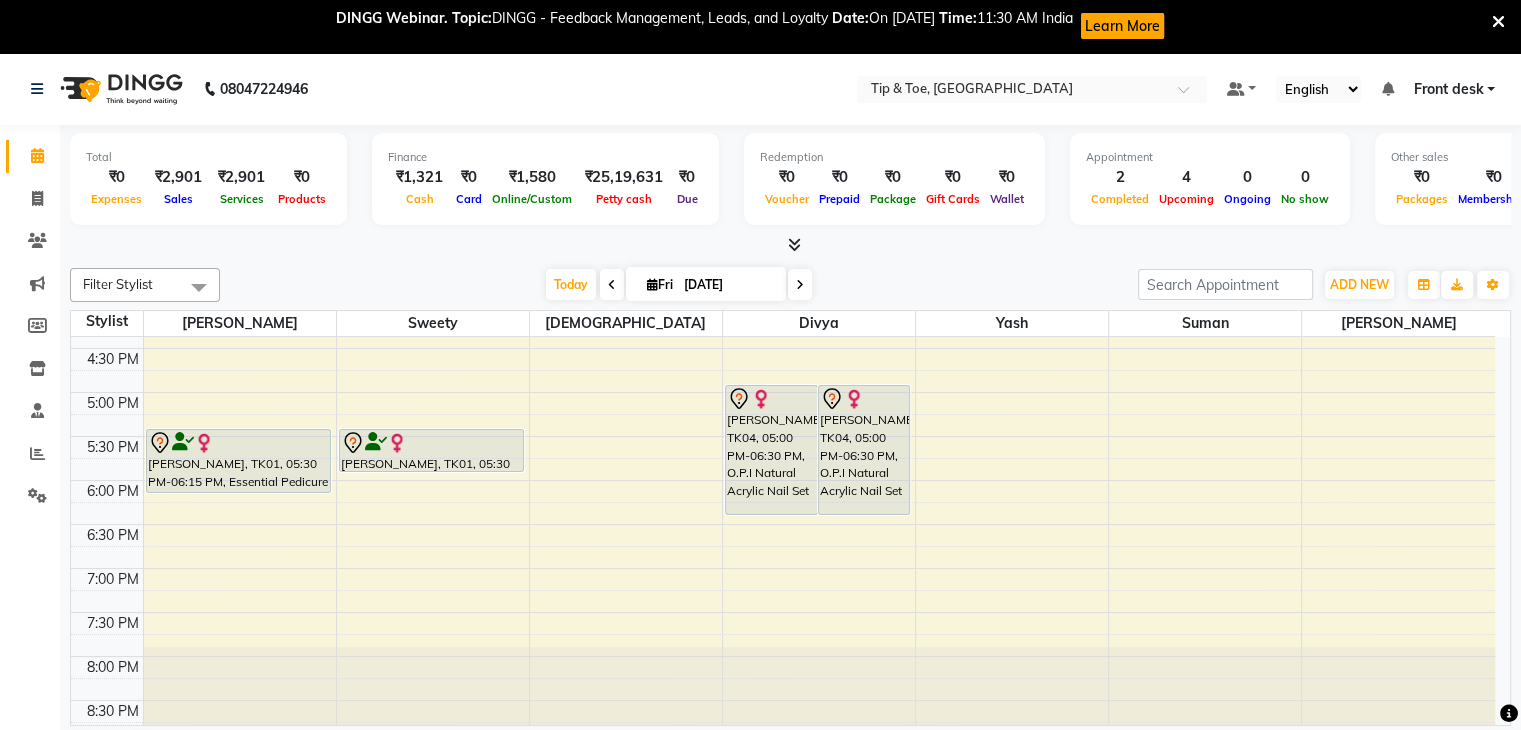 scroll, scrollTop: 744, scrollLeft: 0, axis: vertical 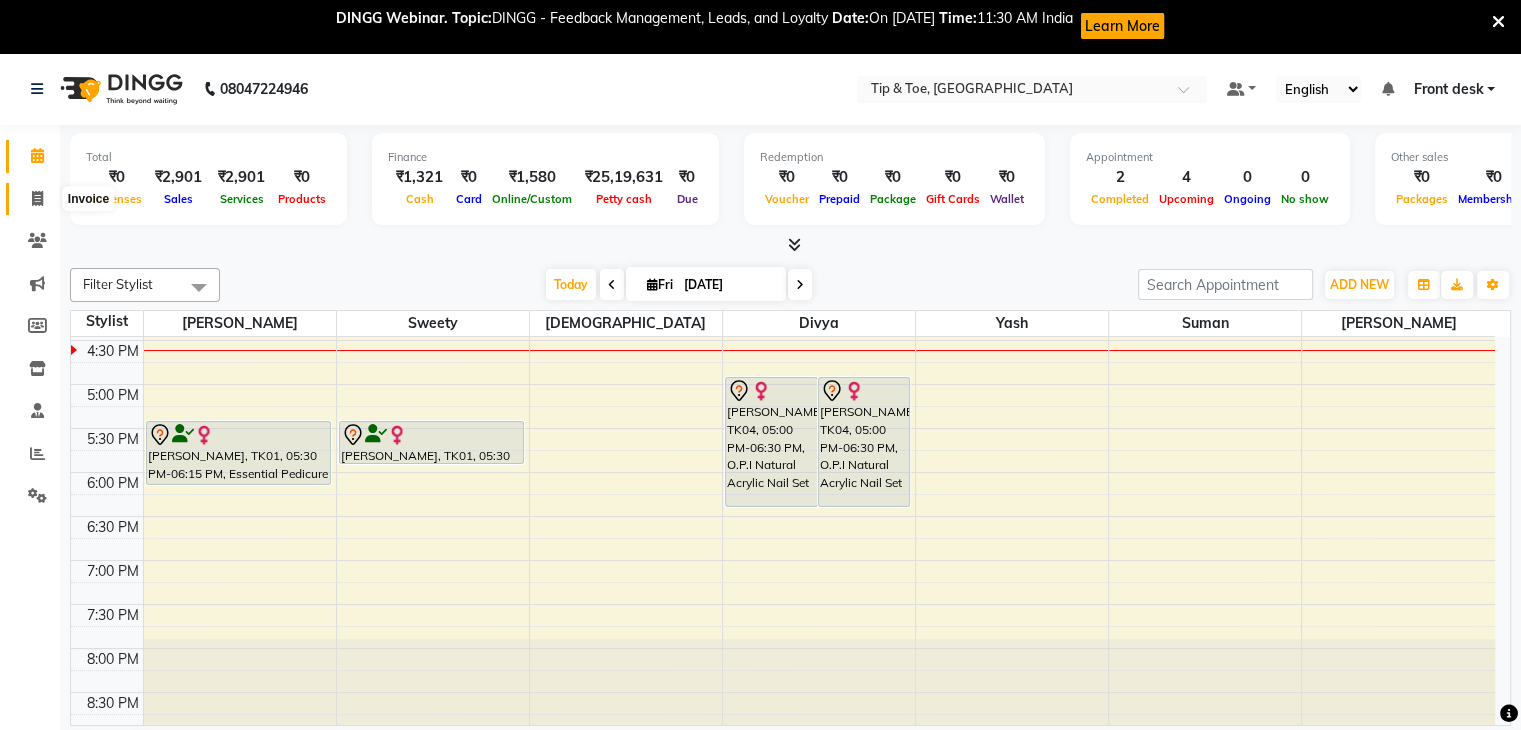 click 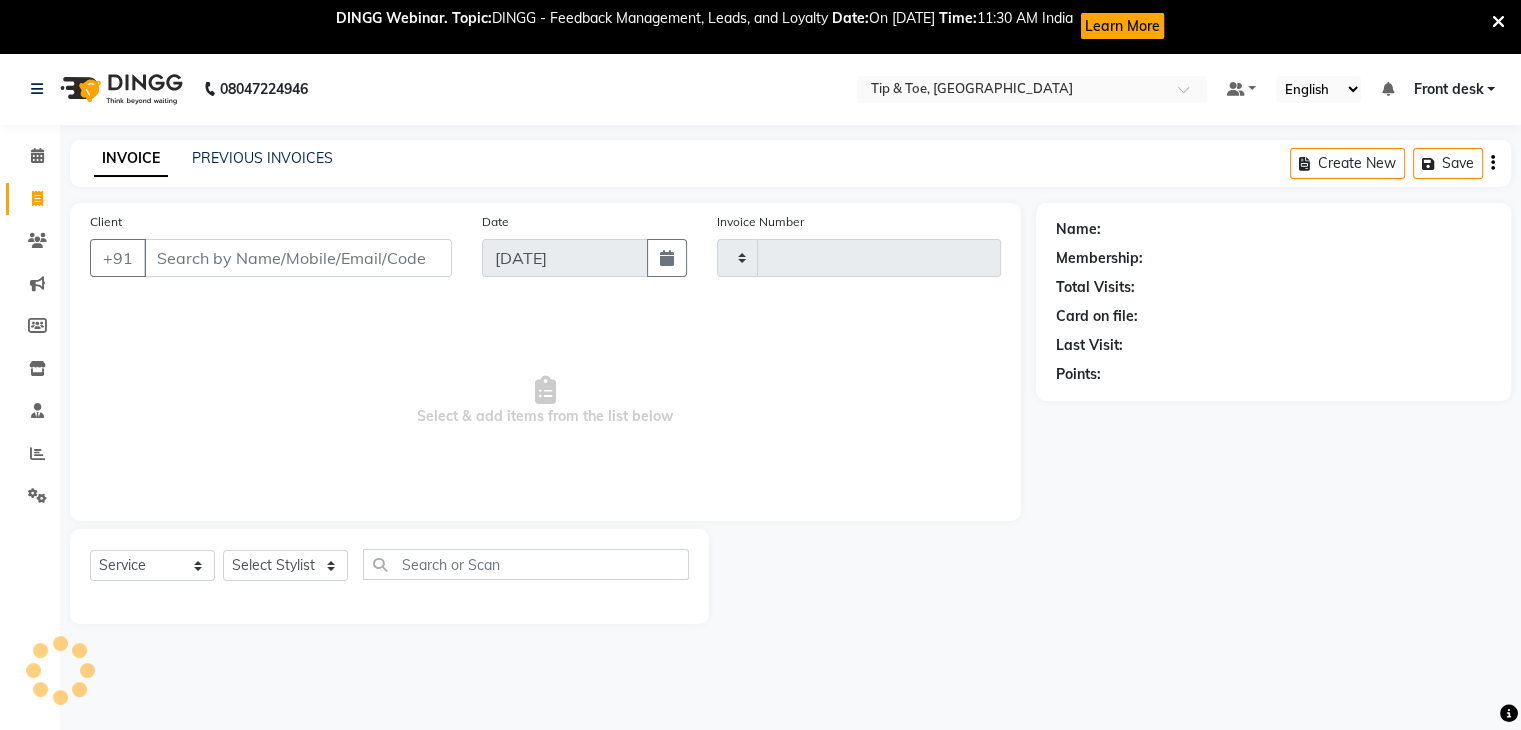 type on "0728" 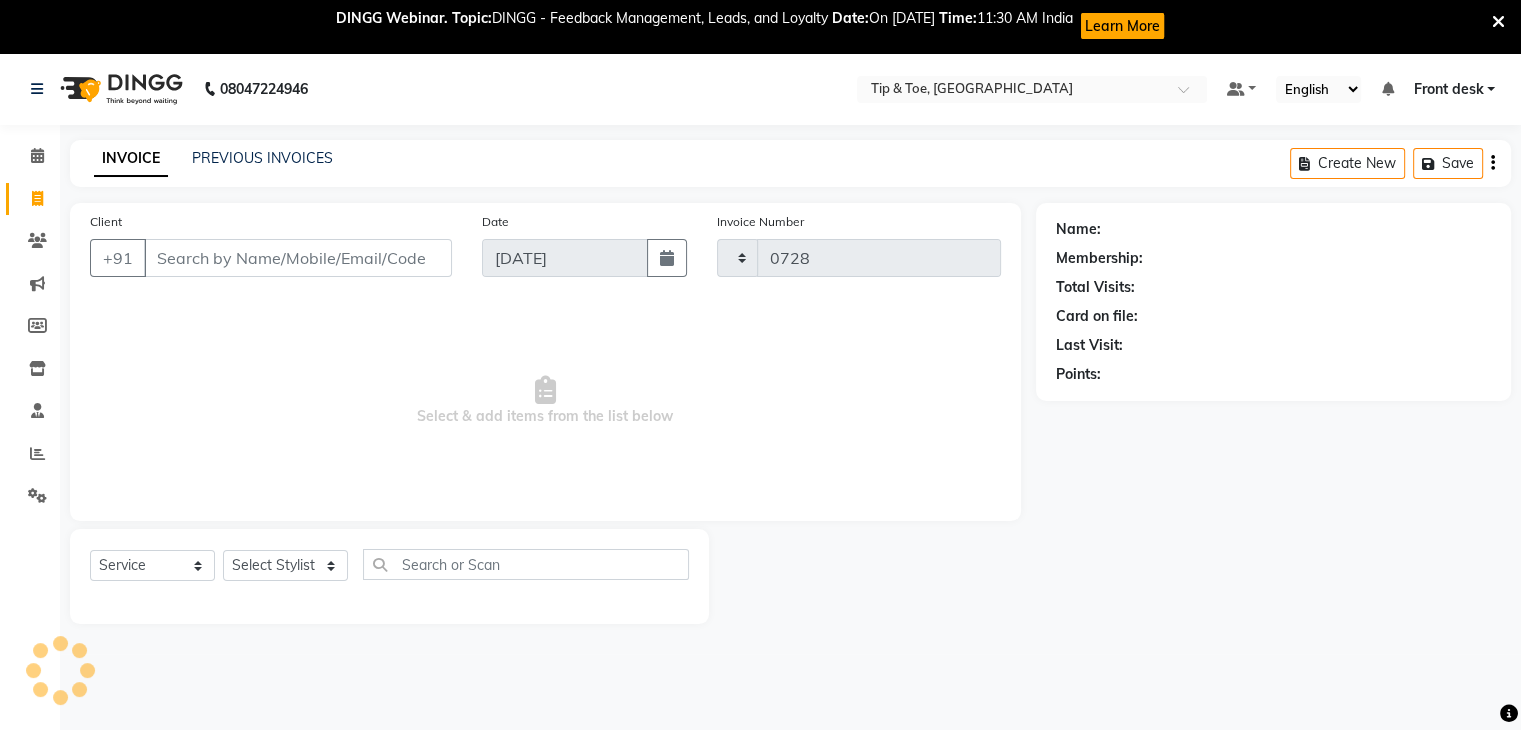 select on "5942" 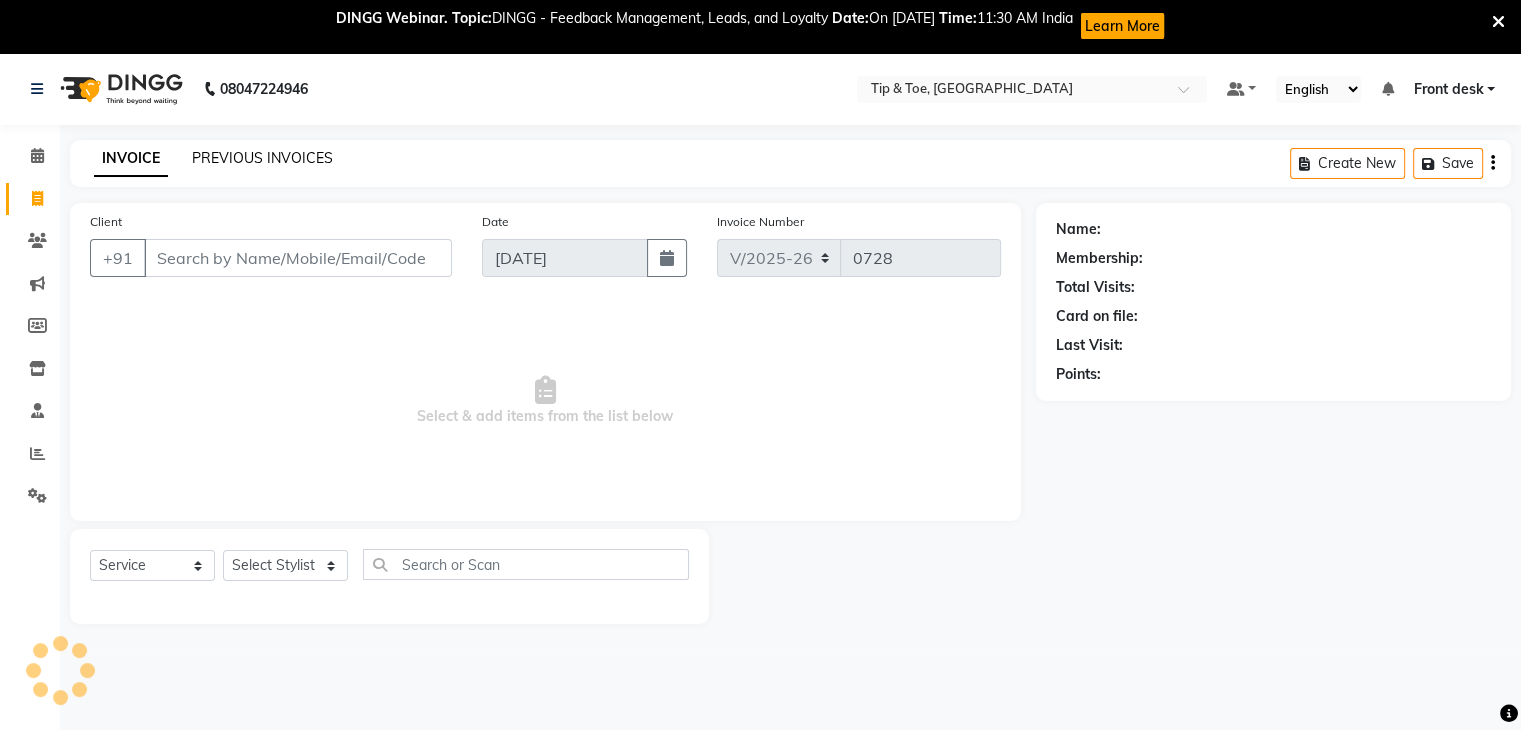 click on "PREVIOUS INVOICES" 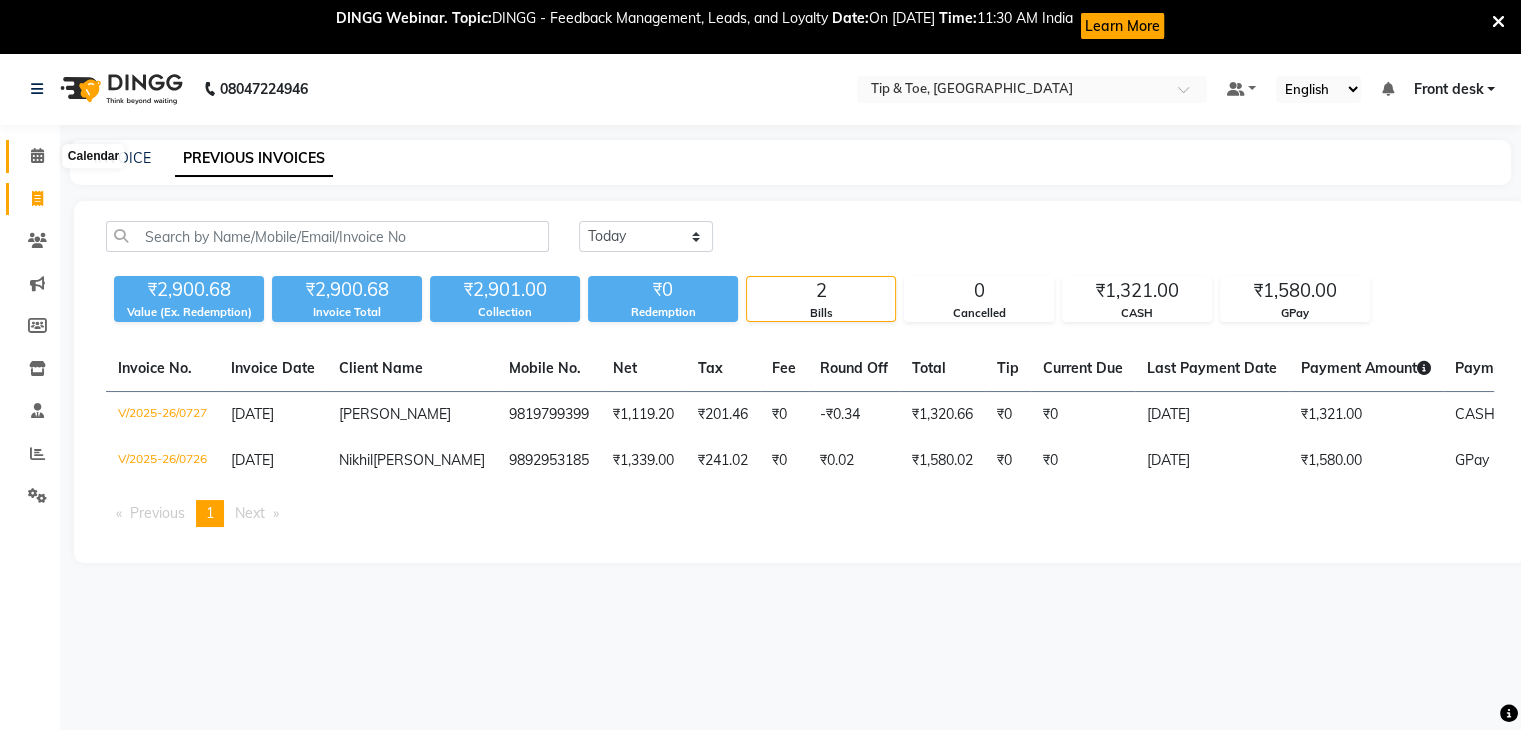 click 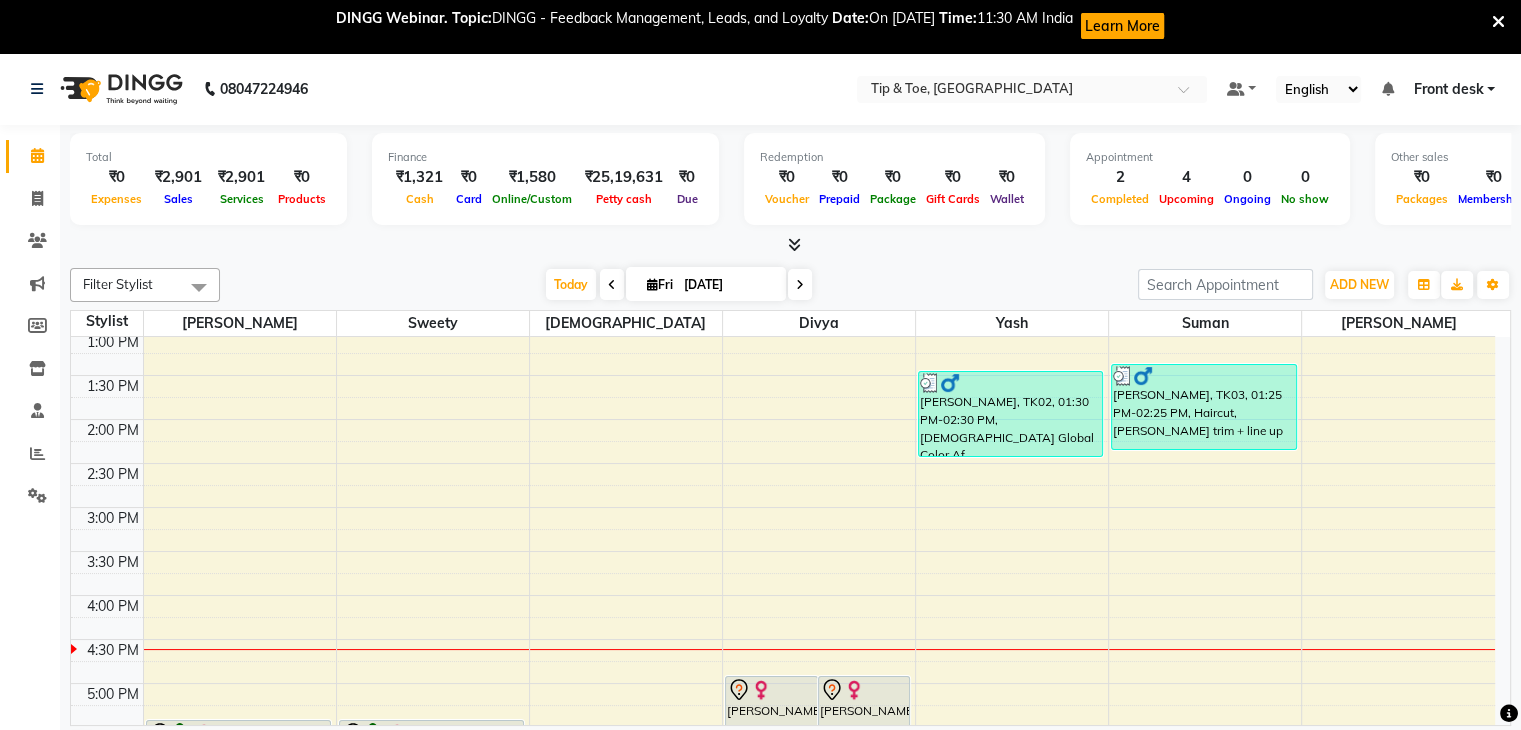 scroll, scrollTop: 700, scrollLeft: 0, axis: vertical 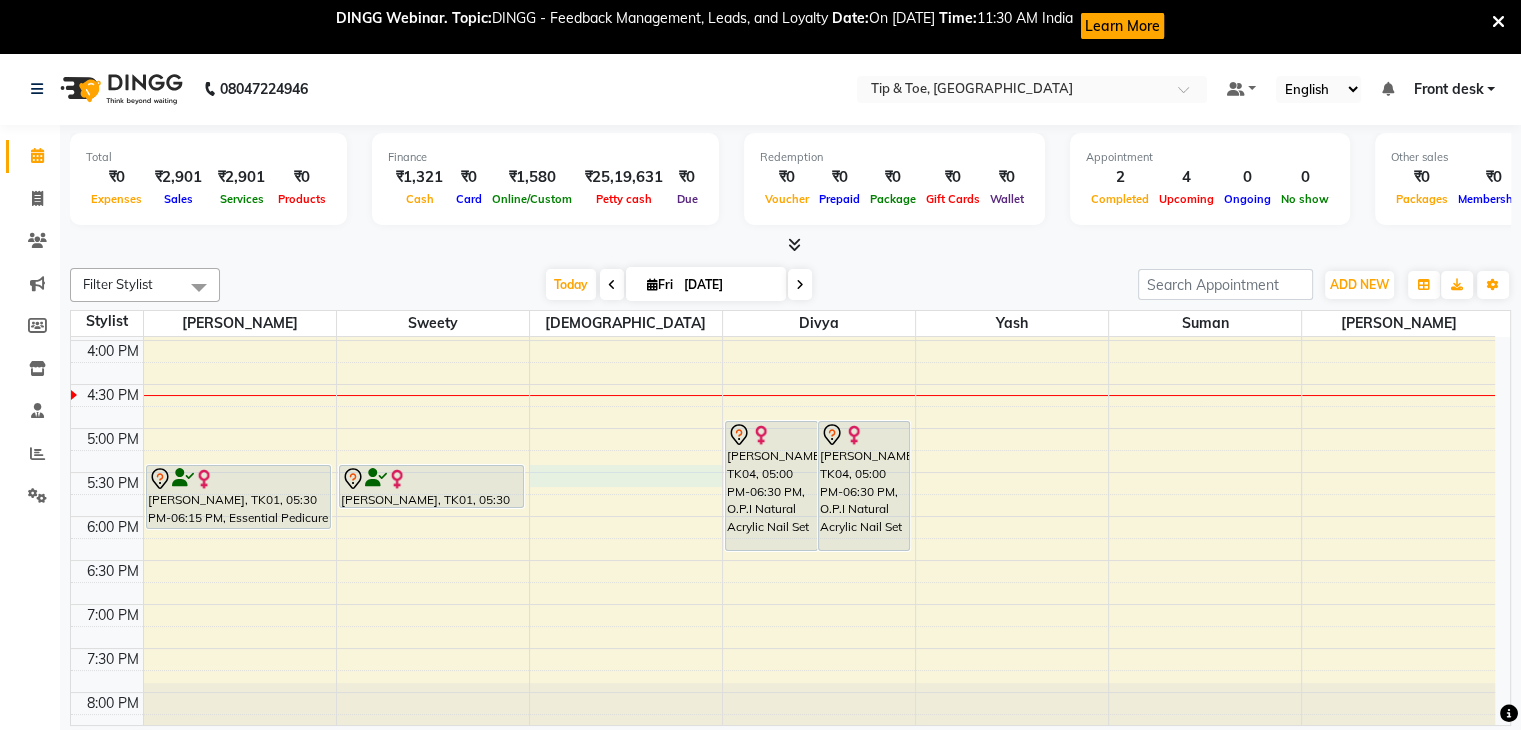 click on "8:00 AM 8:30 AM 9:00 AM 9:30 AM 10:00 AM 10:30 AM 11:00 AM 11:30 AM 12:00 PM 12:30 PM 1:00 PM 1:30 PM 2:00 PM 2:30 PM 3:00 PM 3:30 PM 4:00 PM 4:30 PM 5:00 PM 5:30 PM 6:00 PM 6:30 PM 7:00 PM 7:30 PM 8:00 PM 8:30 PM             MRUNAL BHINGARDE, TK01, 05:30 PM-06:15 PM, Essential Pedicure w Scrub             MRUNAL BHINGARDE, TK01, 05:30 PM-06:00 PM, Essential Manicure w Scrub             Apeksha, TK04, 05:00 PM-06:30 PM, O.P.I Natural Acrylic Nail Set             Apeksha, TK04, 05:00 PM-06:30 PM, O.P.I Natural Acrylic Nail Set     Nimish, TK02, 01:30 PM-02:30 PM, Male Global Color Af     Nikhil Bhatwadekar, TK03, 01:25 PM-02:25 PM, Haircut,Beard trim + line up" at bounding box center (783, 208) 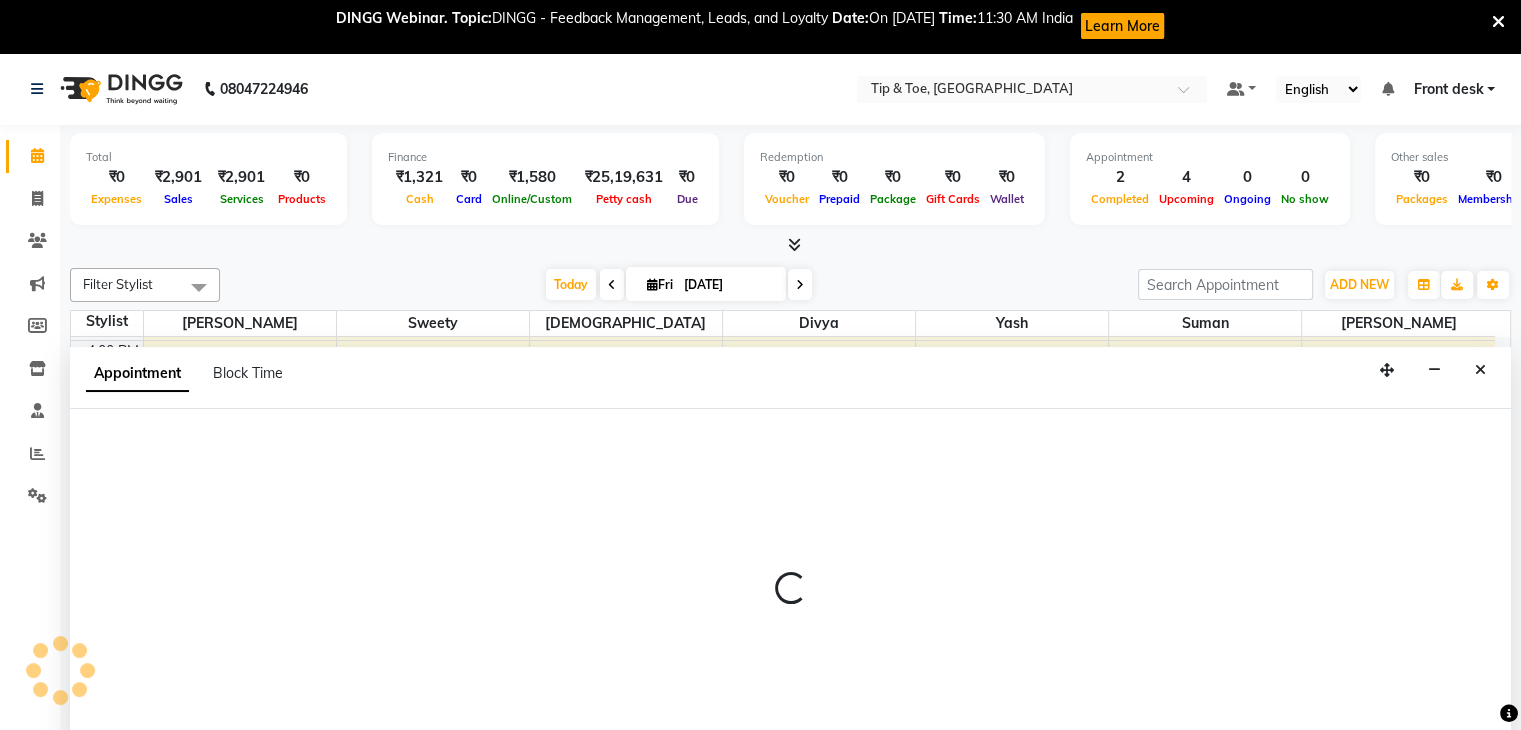 scroll, scrollTop: 54, scrollLeft: 0, axis: vertical 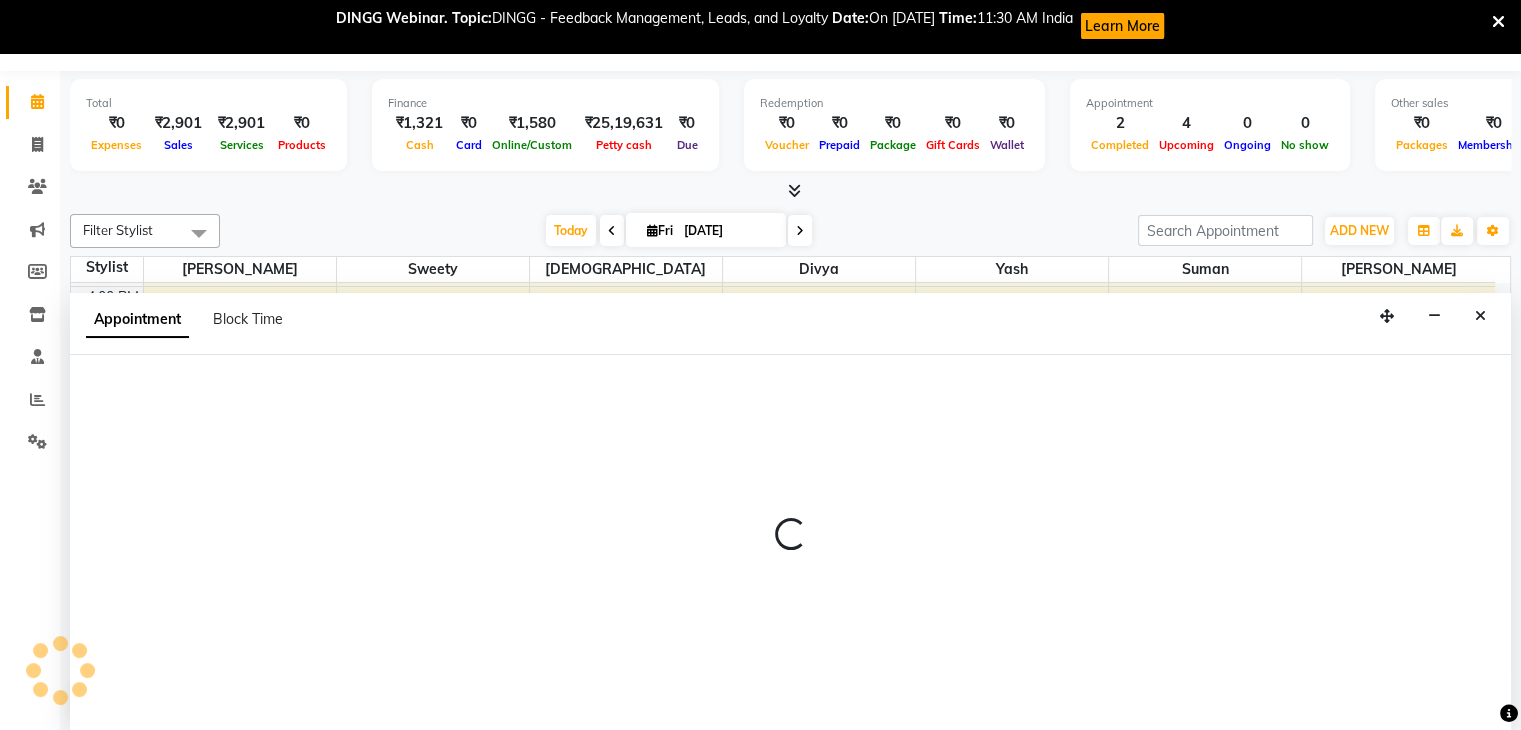 select on "63601" 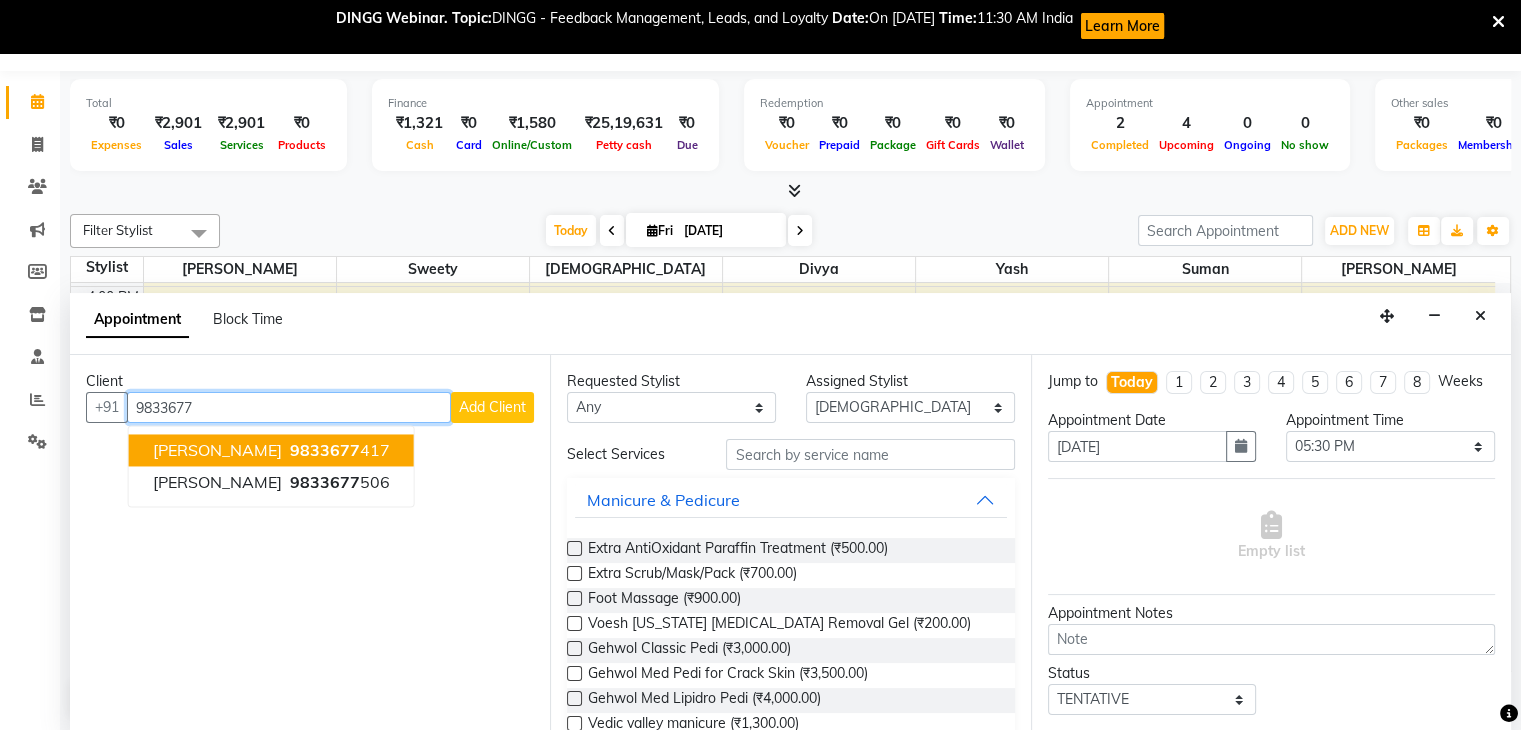 click on "Nidhi Bhindora" at bounding box center [217, 451] 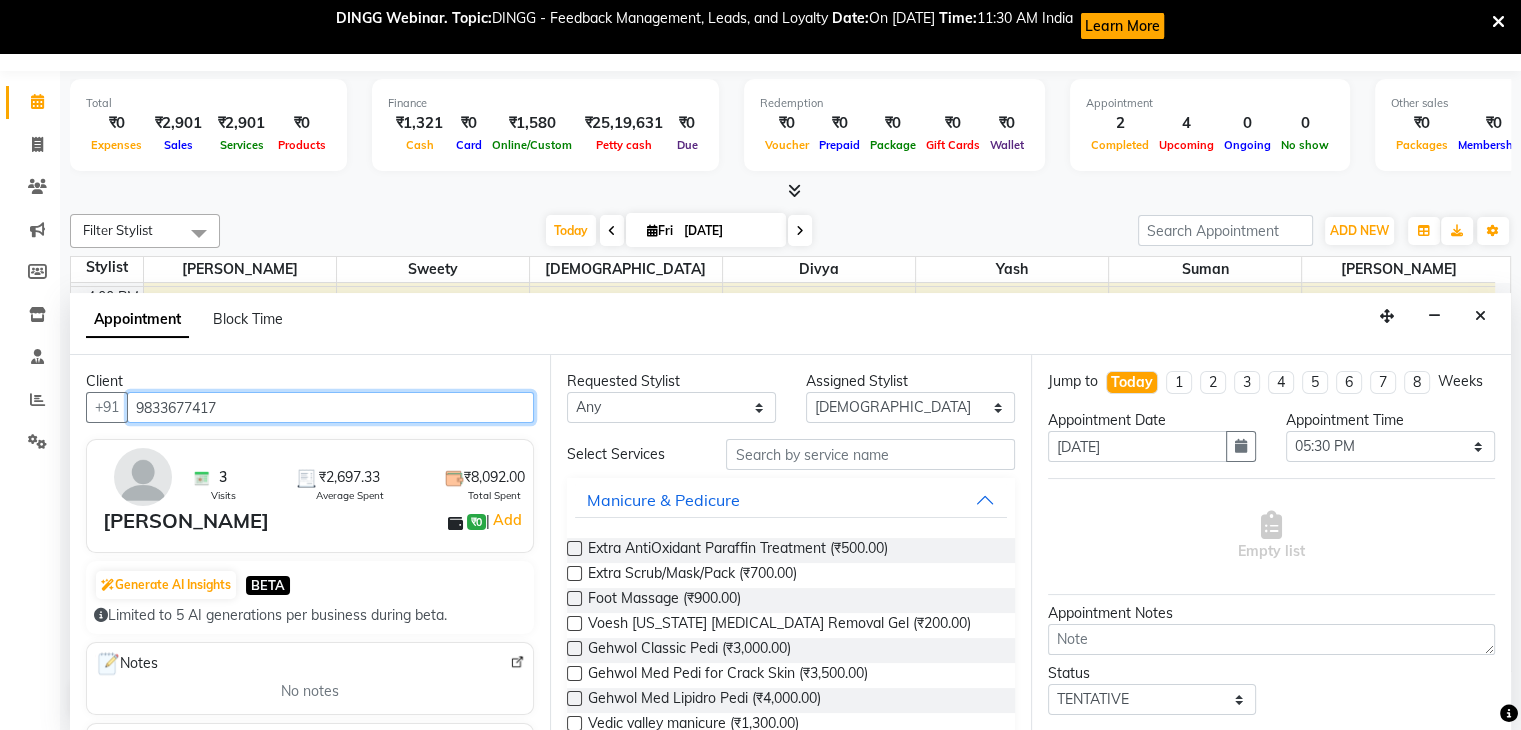 type on "9833677417" 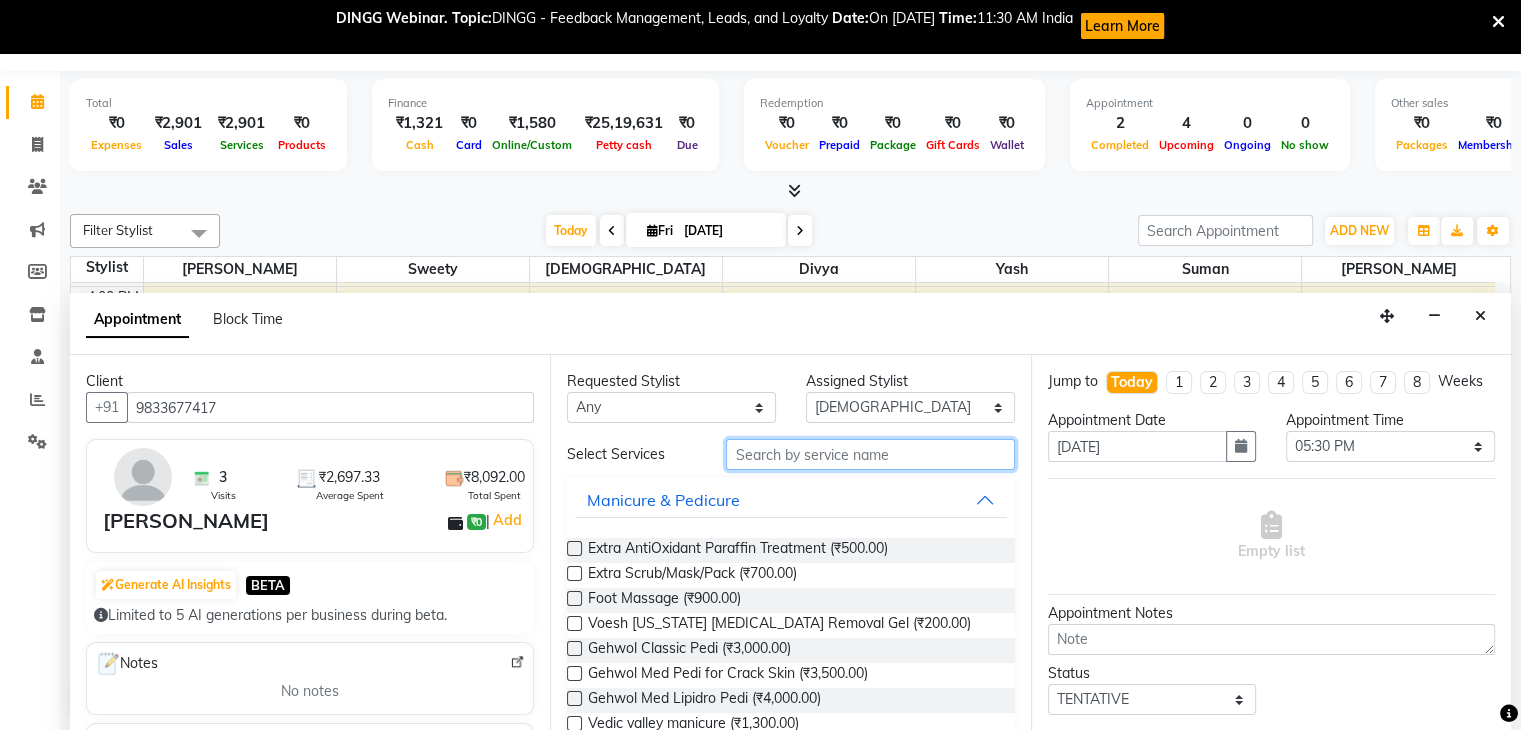 click at bounding box center (870, 454) 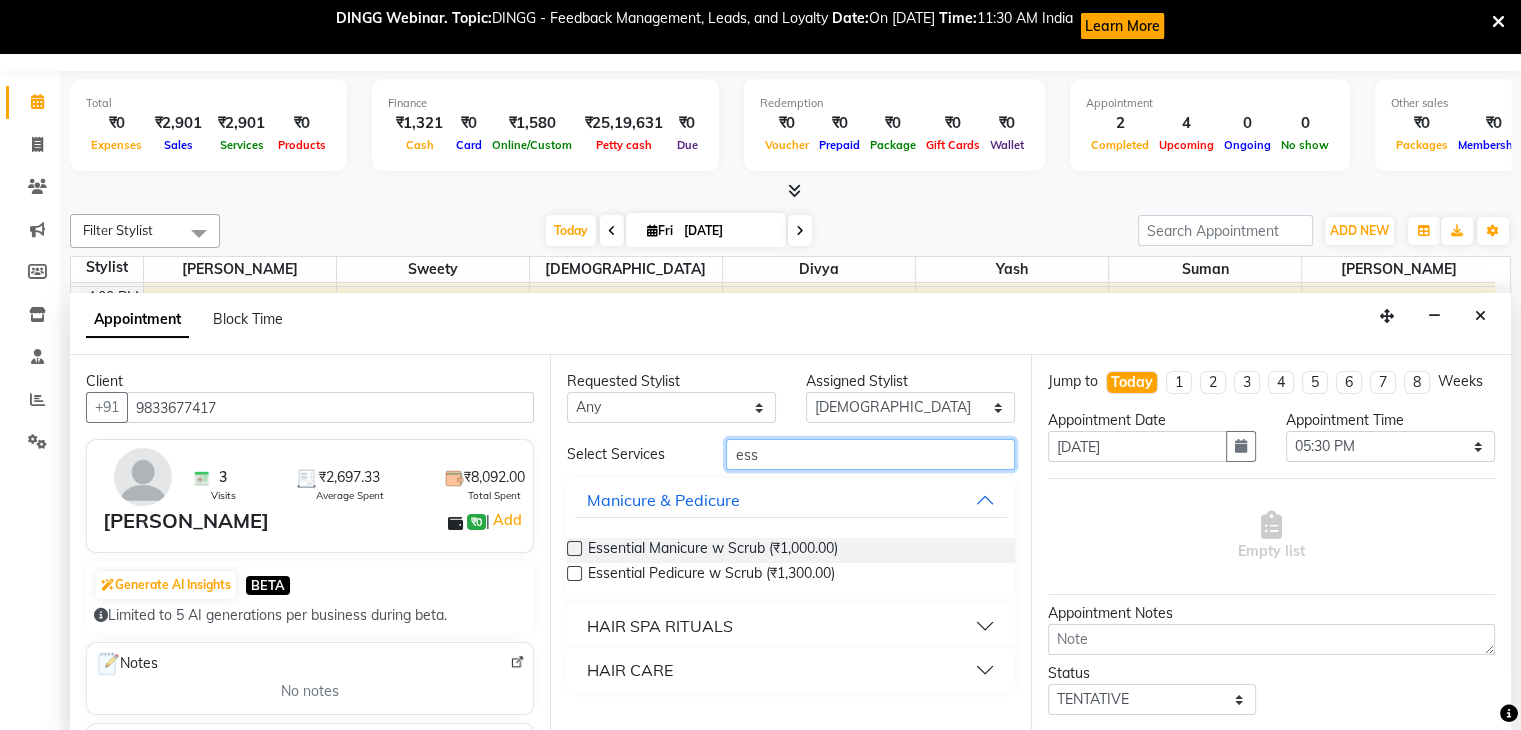 type on "ess" 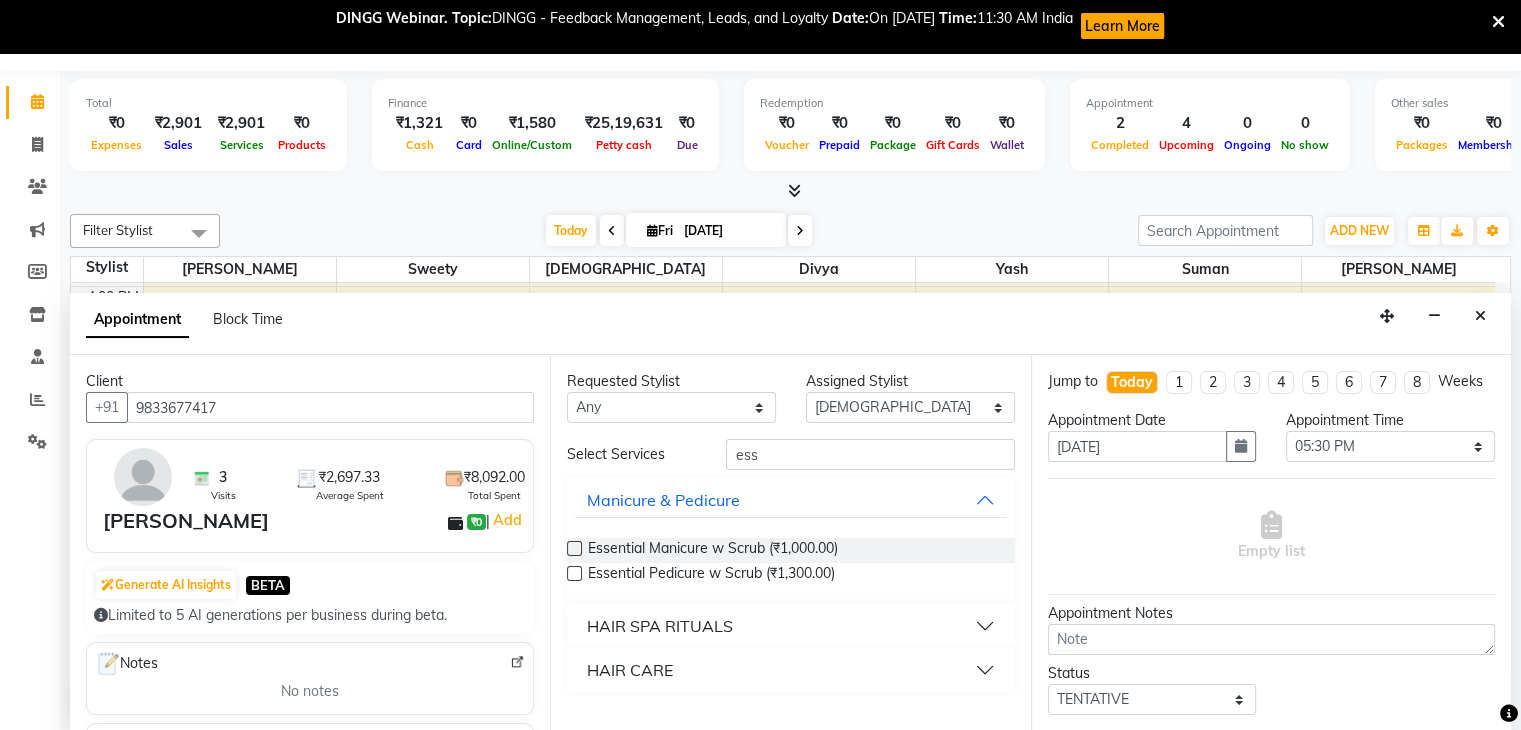 click at bounding box center (574, 573) 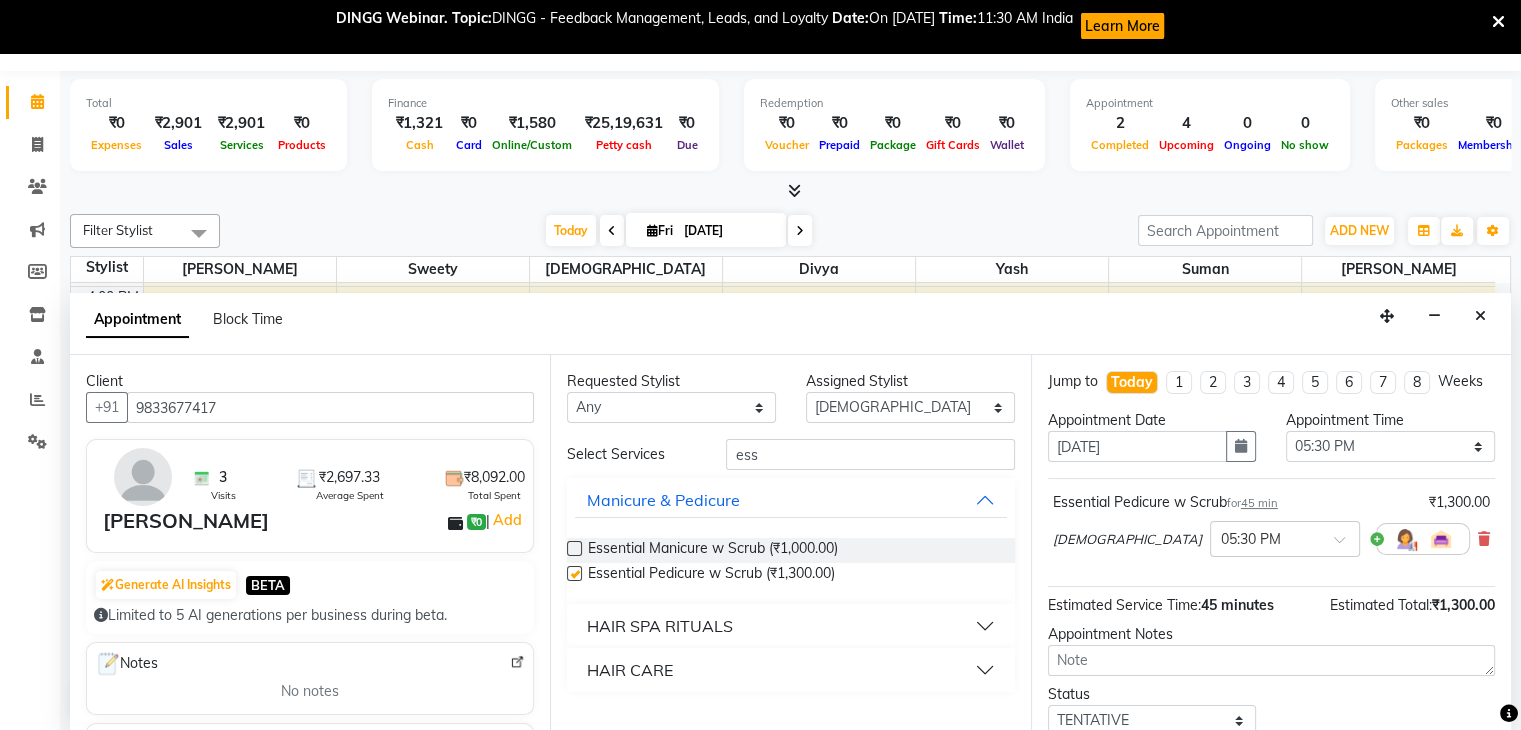 checkbox on "false" 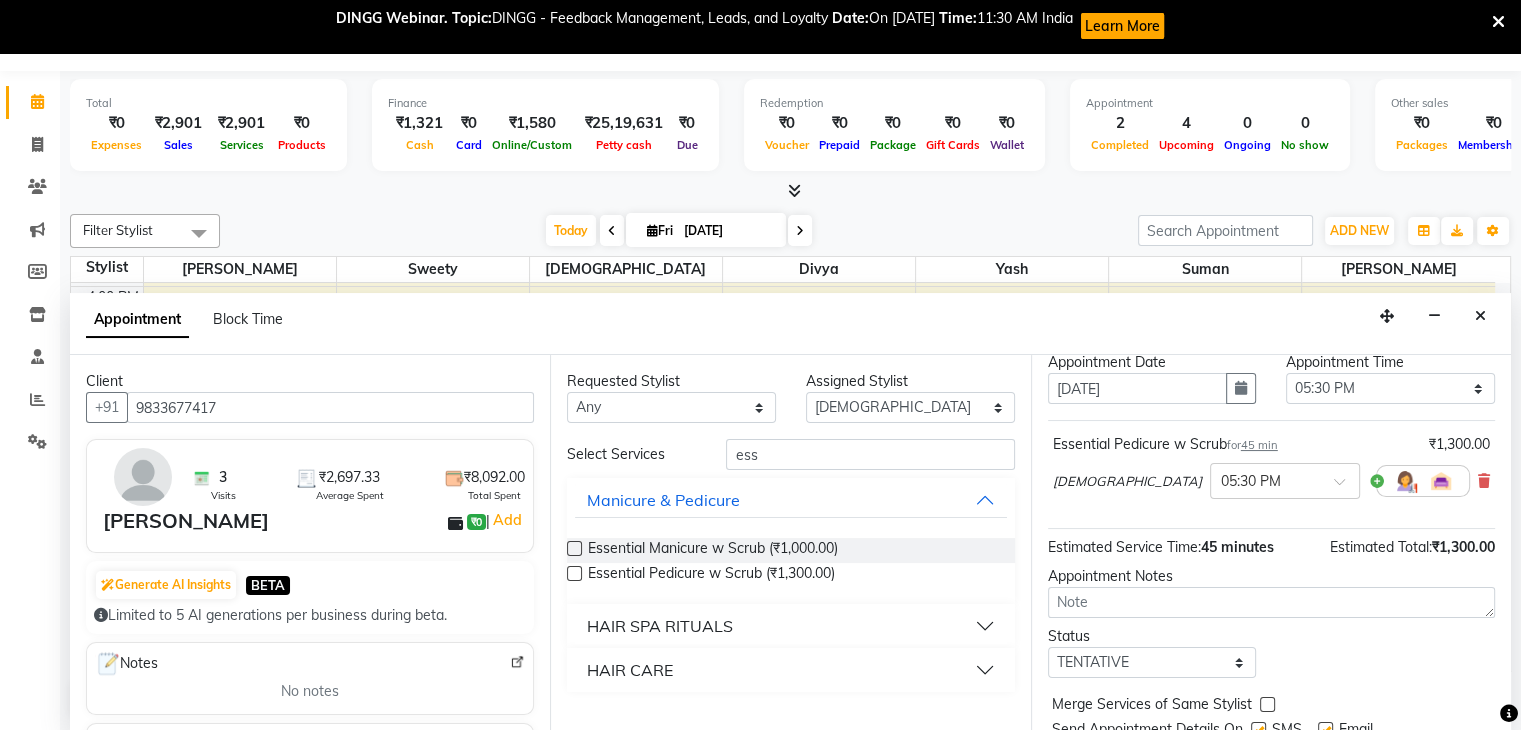 scroll, scrollTop: 149, scrollLeft: 0, axis: vertical 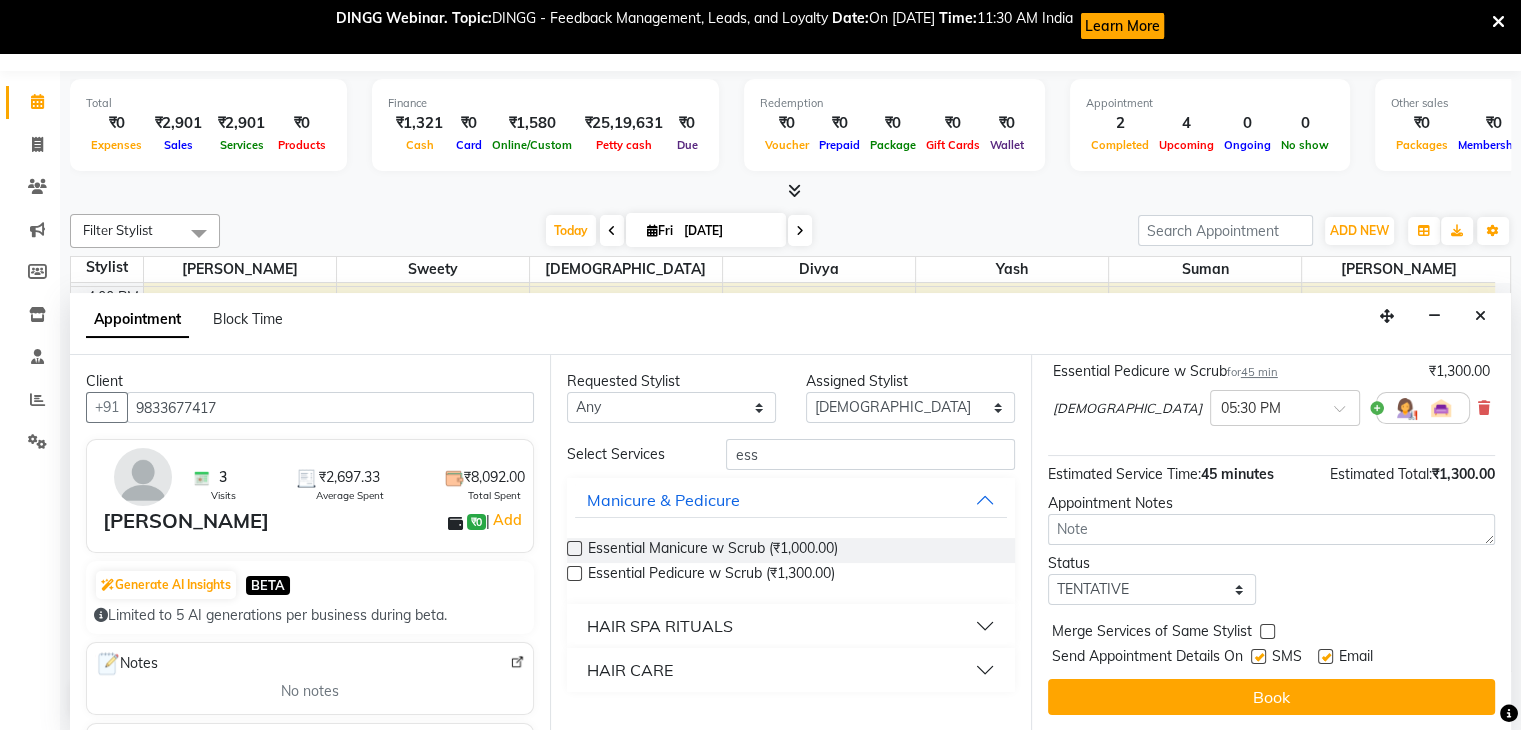 click on "Book" at bounding box center (1271, 697) 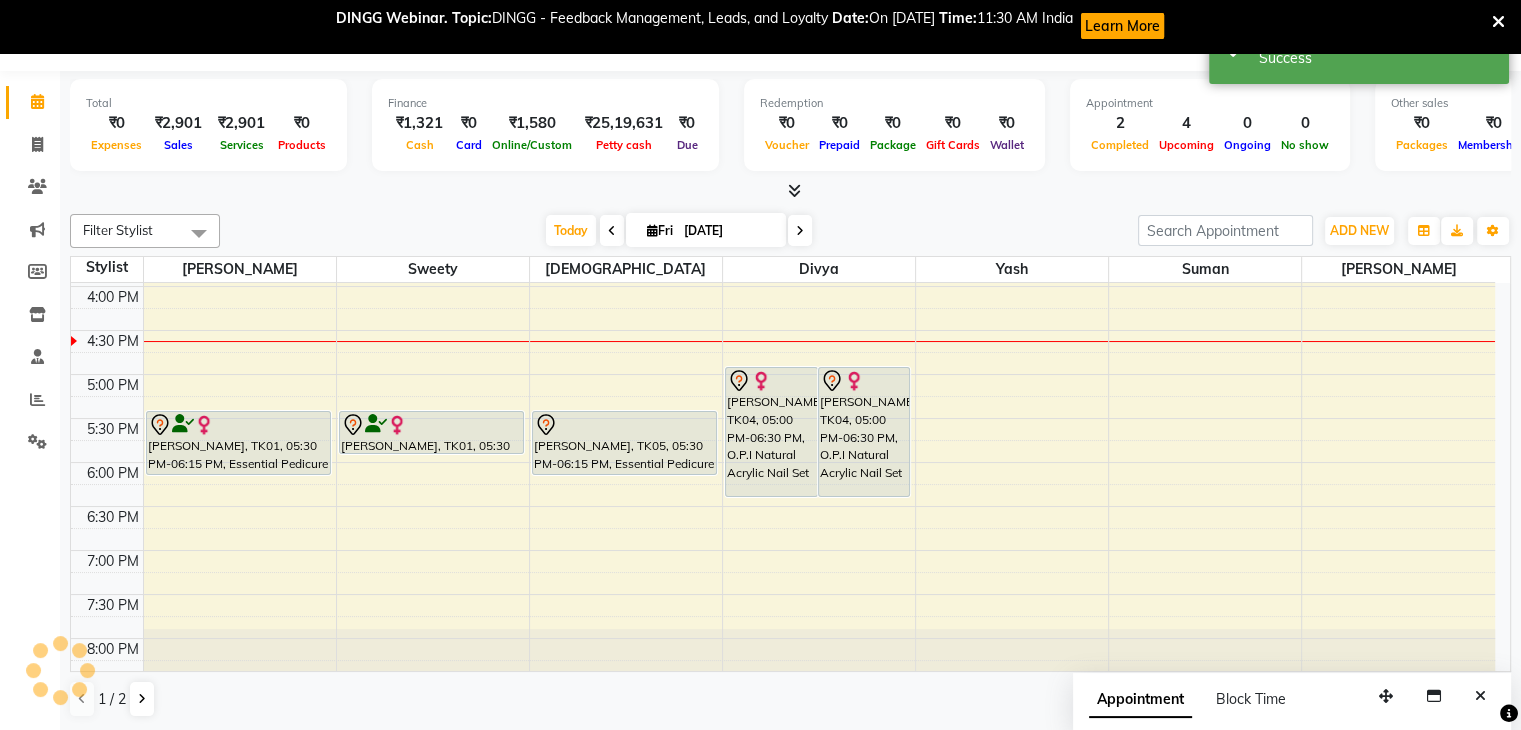 scroll, scrollTop: 0, scrollLeft: 0, axis: both 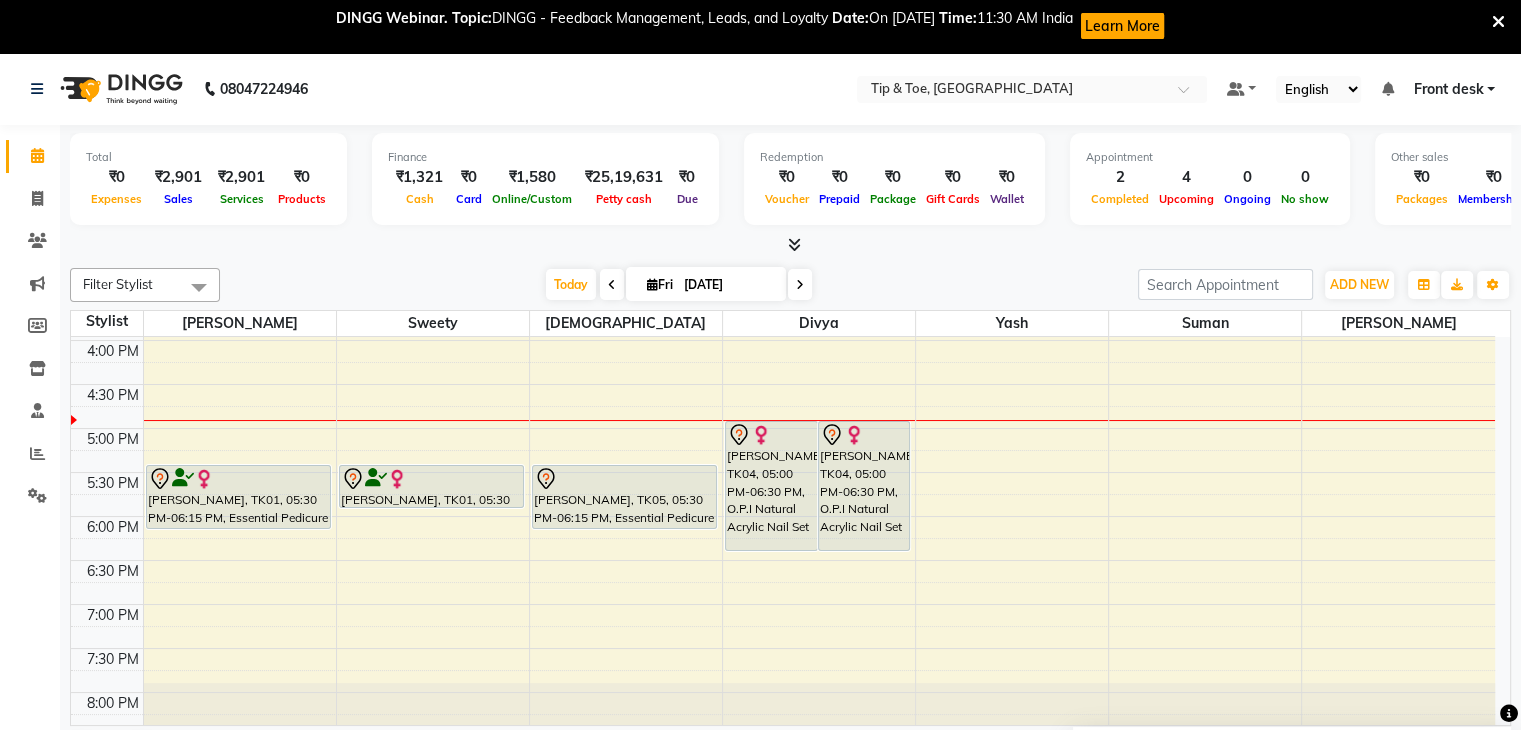 click on "8:00 AM 8:30 AM 9:00 AM 9:30 AM 10:00 AM 10:30 AM 11:00 AM 11:30 AM 12:00 PM 12:30 PM 1:00 PM 1:30 PM 2:00 PM 2:30 PM 3:00 PM 3:30 PM 4:00 PM 4:30 PM 5:00 PM 5:30 PM 6:00 PM 6:30 PM 7:00 PM 7:30 PM 8:00 PM 8:30 PM             MRUNAL BHINGARDE, TK01, 05:30 PM-06:15 PM, Essential Pedicure w Scrub             MRUNAL BHINGARDE, TK01, 05:30 PM-06:00 PM, Essential Manicure w Scrub             Nidhi Bhindora, TK05, 05:30 PM-06:15 PM, Essential Pedicure w Scrub             Apeksha, TK04, 05:00 PM-06:30 PM, O.P.I Natural Acrylic Nail Set             Apeksha, TK04, 05:00 PM-06:30 PM, O.P.I Natural Acrylic Nail Set     Nimish, TK02, 01:30 PM-02:30 PM, Male Global Color Af     Nikhil Bhatwadekar, TK03, 01:25 PM-02:25 PM, Haircut,Beard trim + line up" at bounding box center (783, 208) 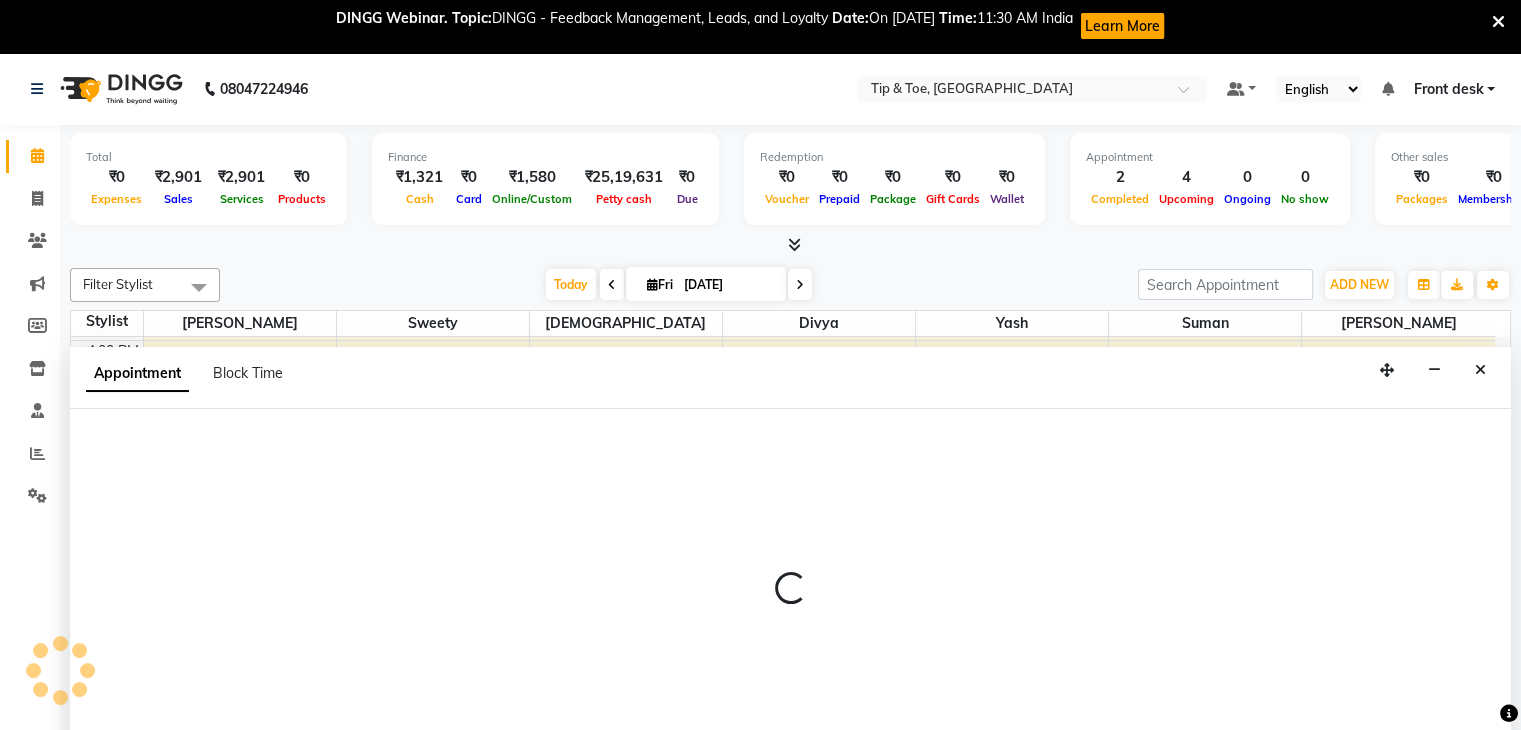 scroll, scrollTop: 54, scrollLeft: 0, axis: vertical 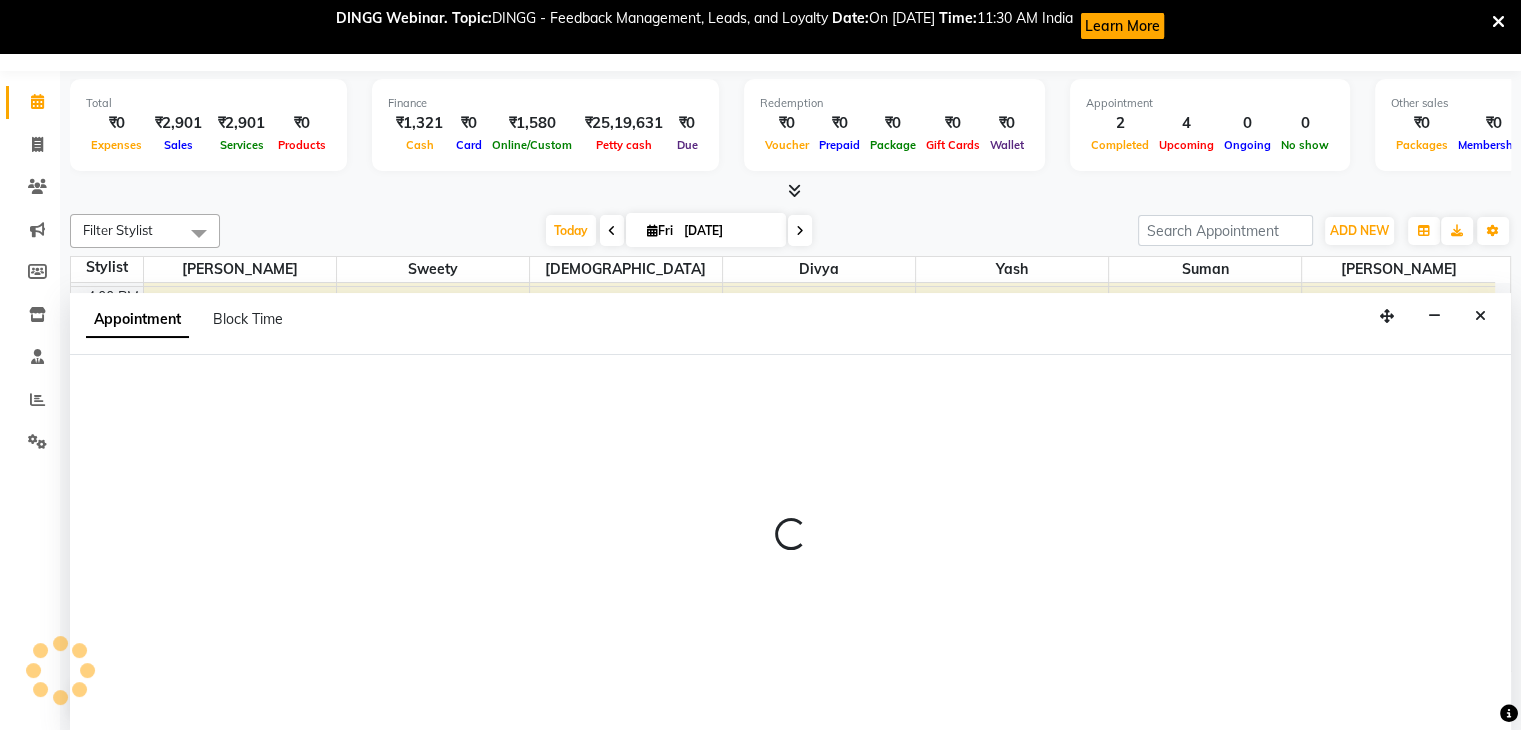 select on "83602" 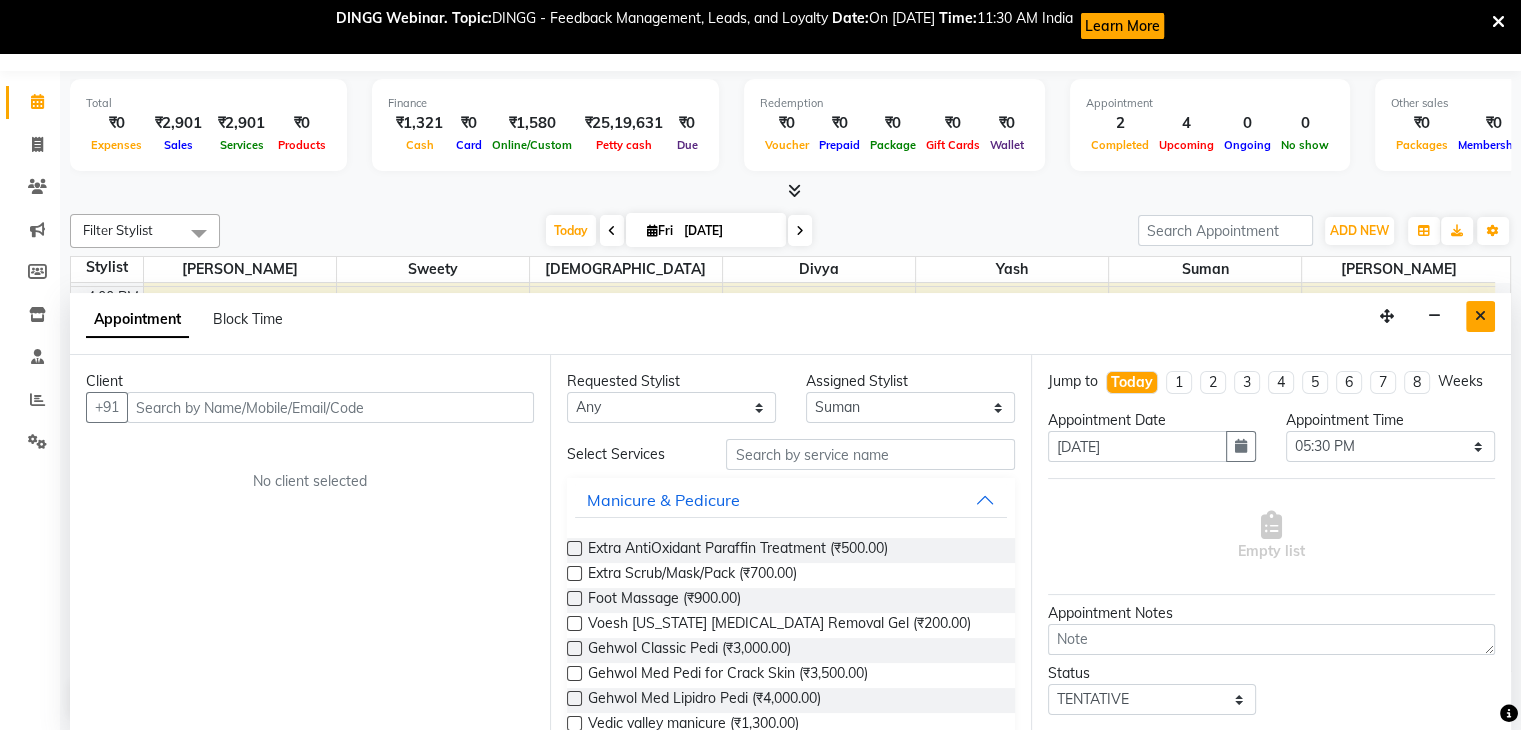 click at bounding box center [1480, 316] 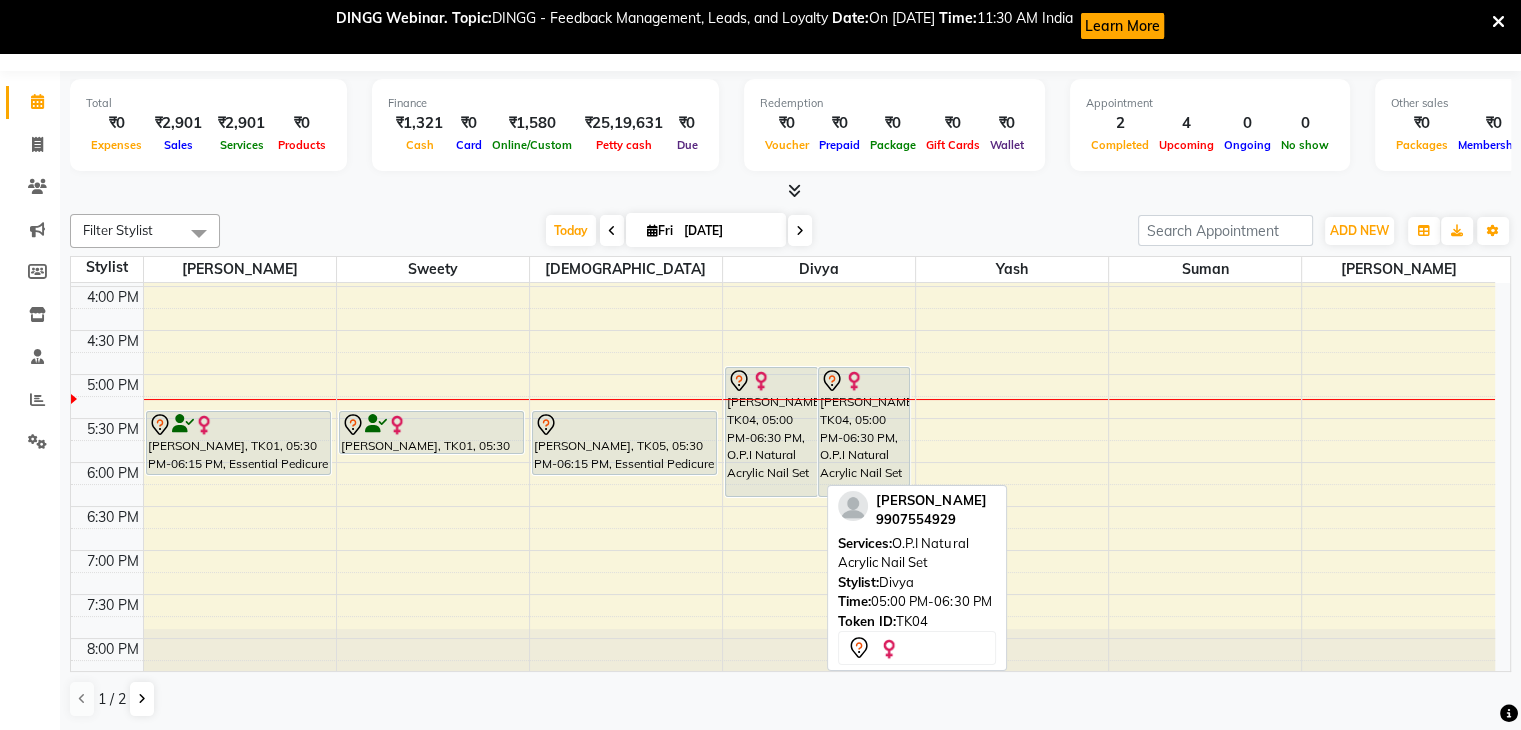 click on "Apeksha, TK04, 05:00 PM-06:30 PM, O.P.I Natural Acrylic Nail Set" at bounding box center [771, 432] 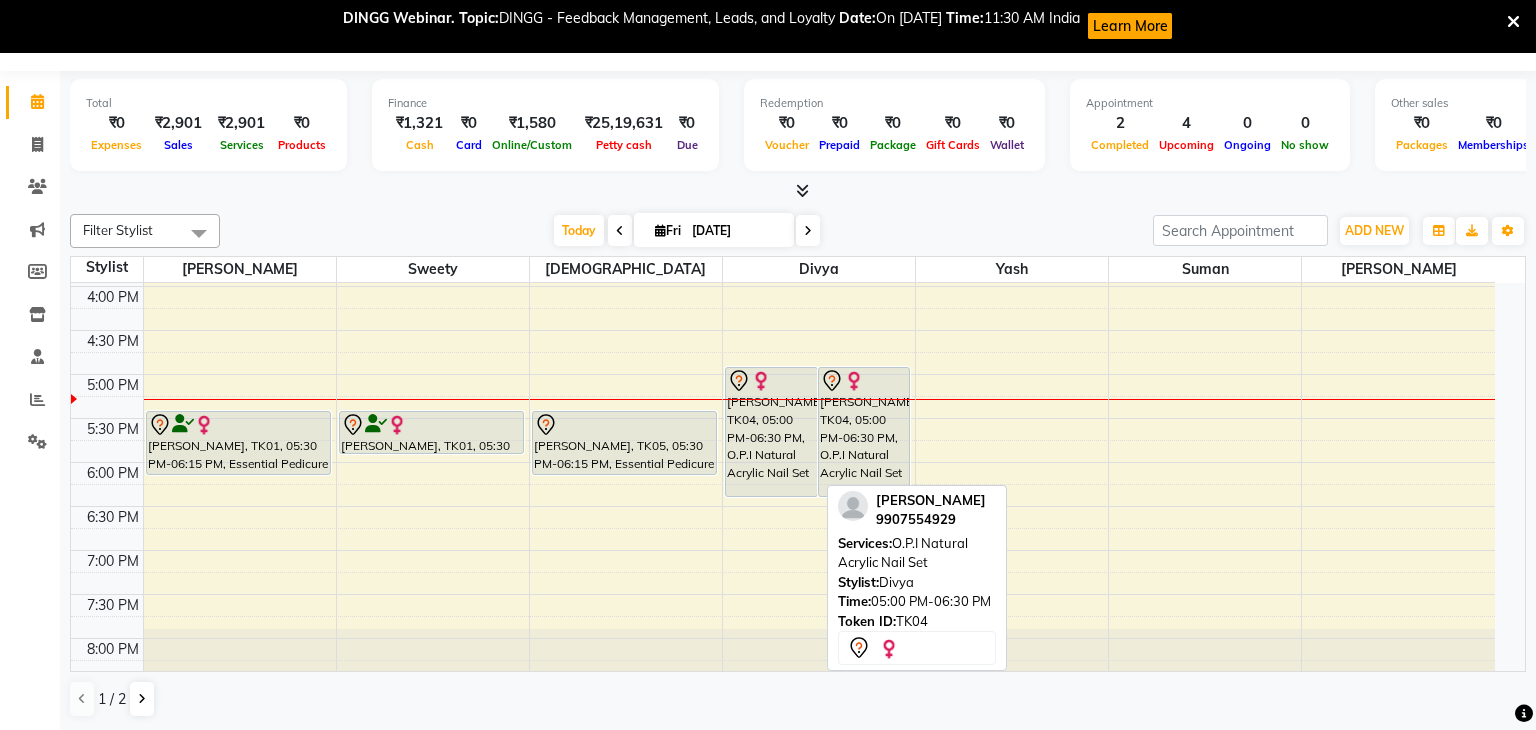 select on "7" 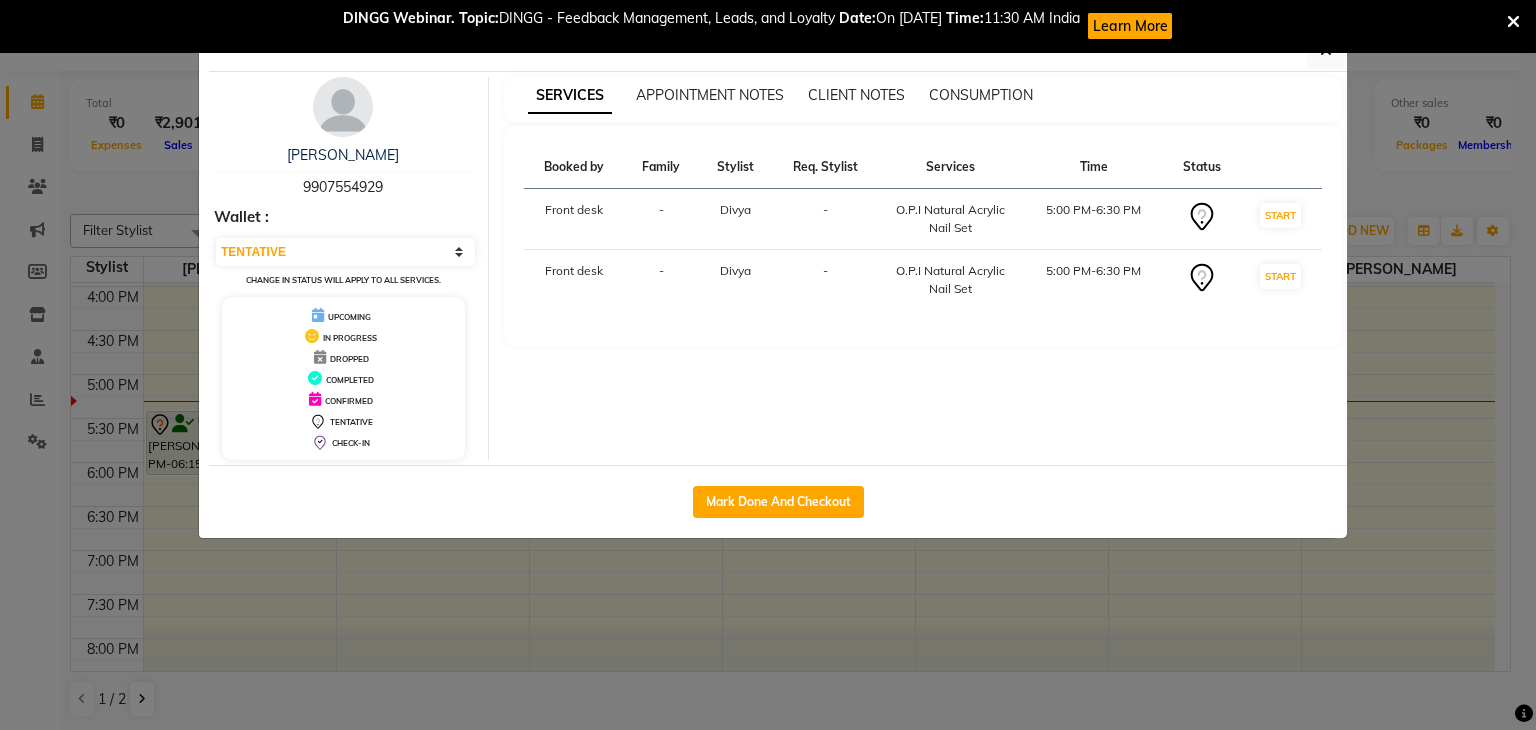 click on "Client Detail  Apeksha    9907554929 Wallet : Select IN SERVICE CONFIRMED TENTATIVE CHECK IN MARK DONE DROPPED UPCOMING Change in status will apply to all services. UPCOMING IN PROGRESS DROPPED COMPLETED CONFIRMED TENTATIVE CHECK-IN SERVICES APPOINTMENT NOTES CLIENT NOTES CONSUMPTION Booked by Family Stylist Req. Stylist Services Time Status  Front desk  - Divya -  O.P.I Natural Acrylic Nail Set   5:00 PM-6:30 PM   START   Front desk  - Divya -  O.P.I Natural Acrylic Nail Set   5:00 PM-6:30 PM   START   Mark Done And Checkout" 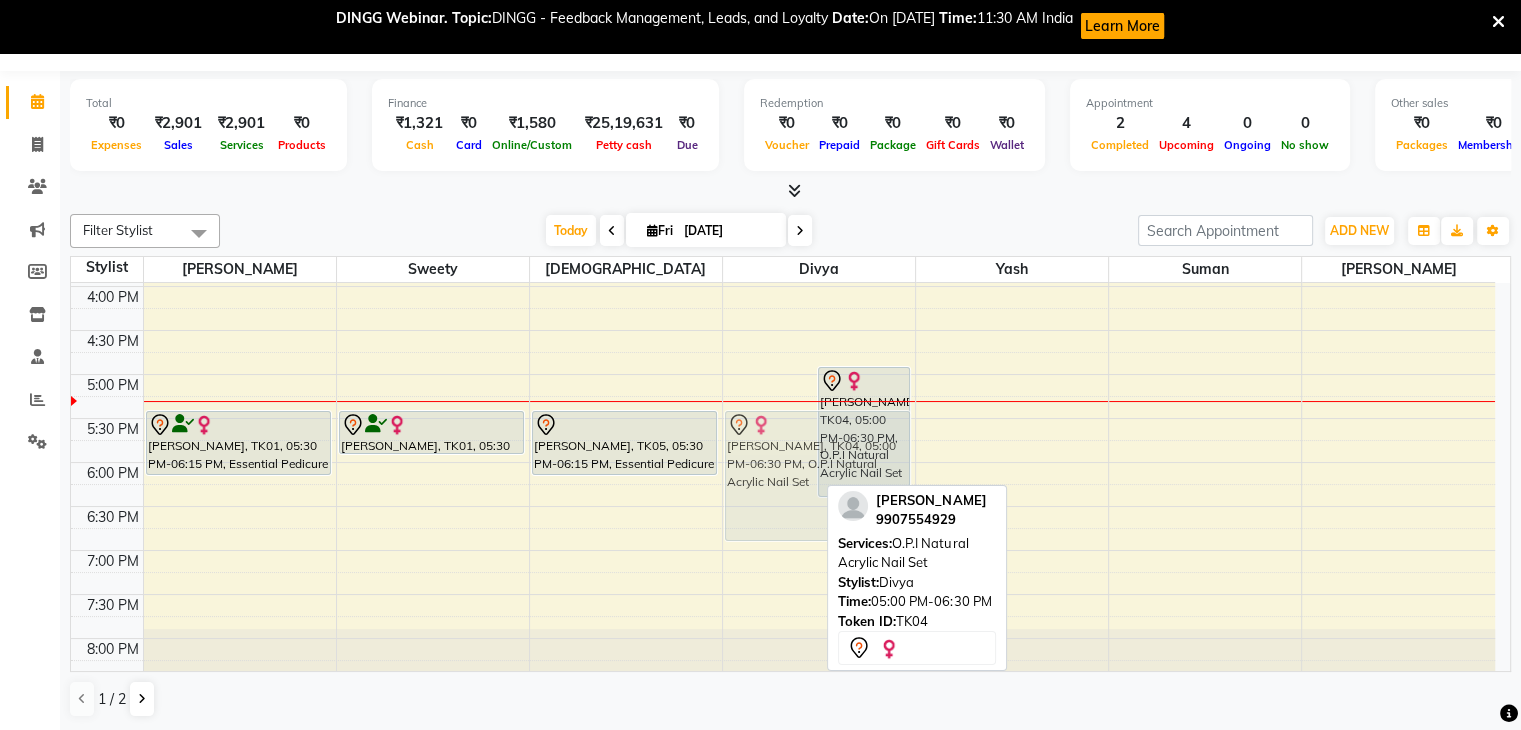 drag, startPoint x: 785, startPoint y: 395, endPoint x: 784, endPoint y: 441, distance: 46.010868 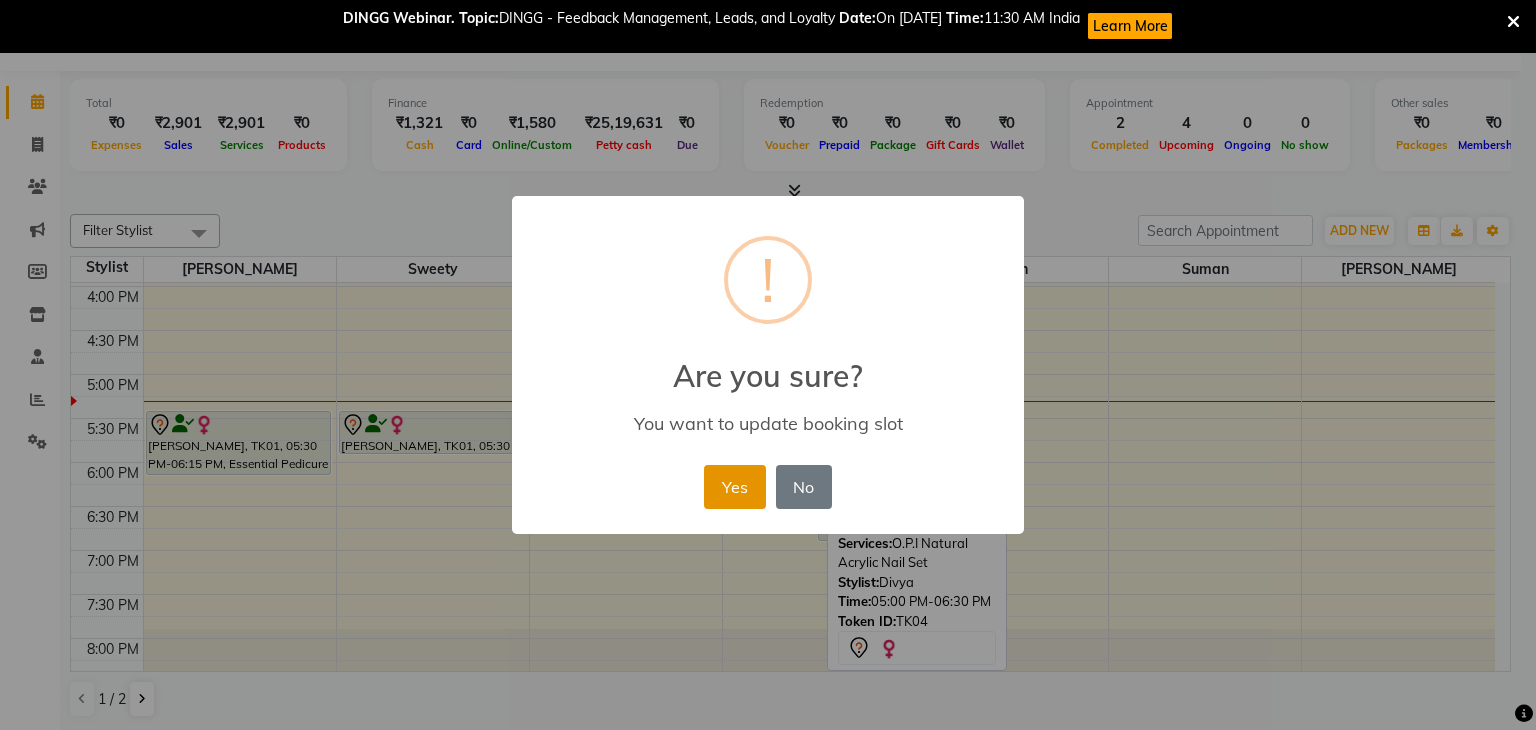 click on "Yes" at bounding box center [734, 487] 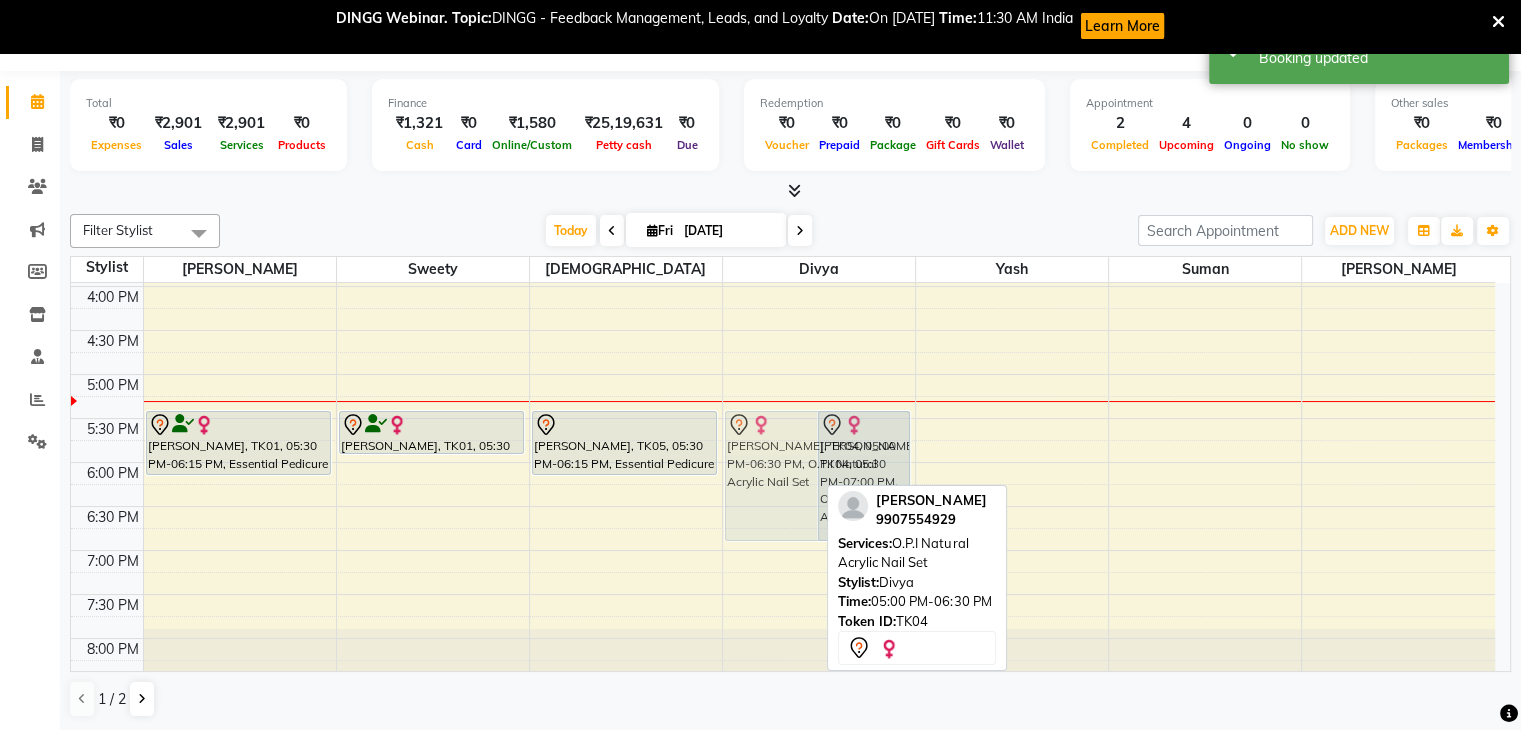 drag, startPoint x: 771, startPoint y: 421, endPoint x: 775, endPoint y: 469, distance: 48.166378 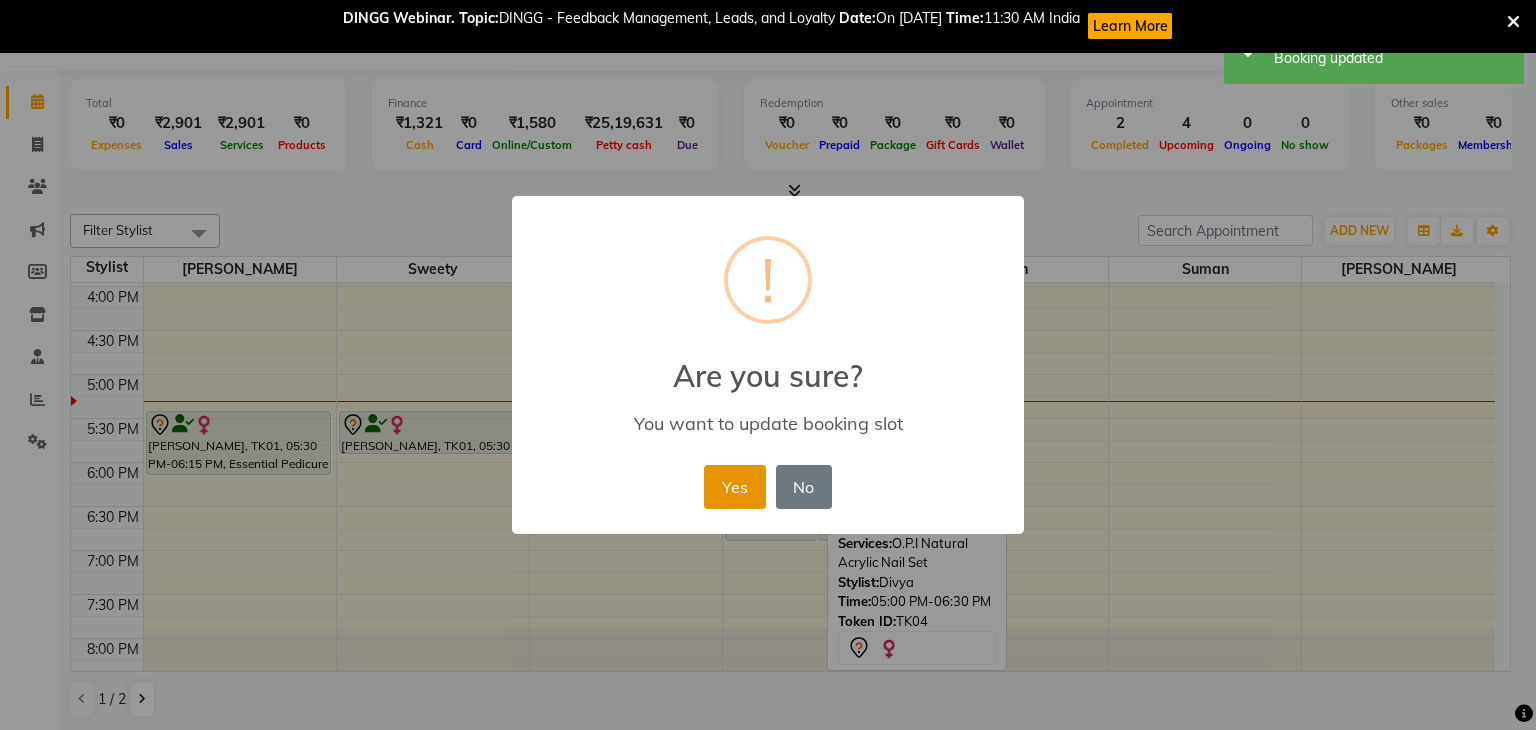 click on "Yes" at bounding box center (734, 487) 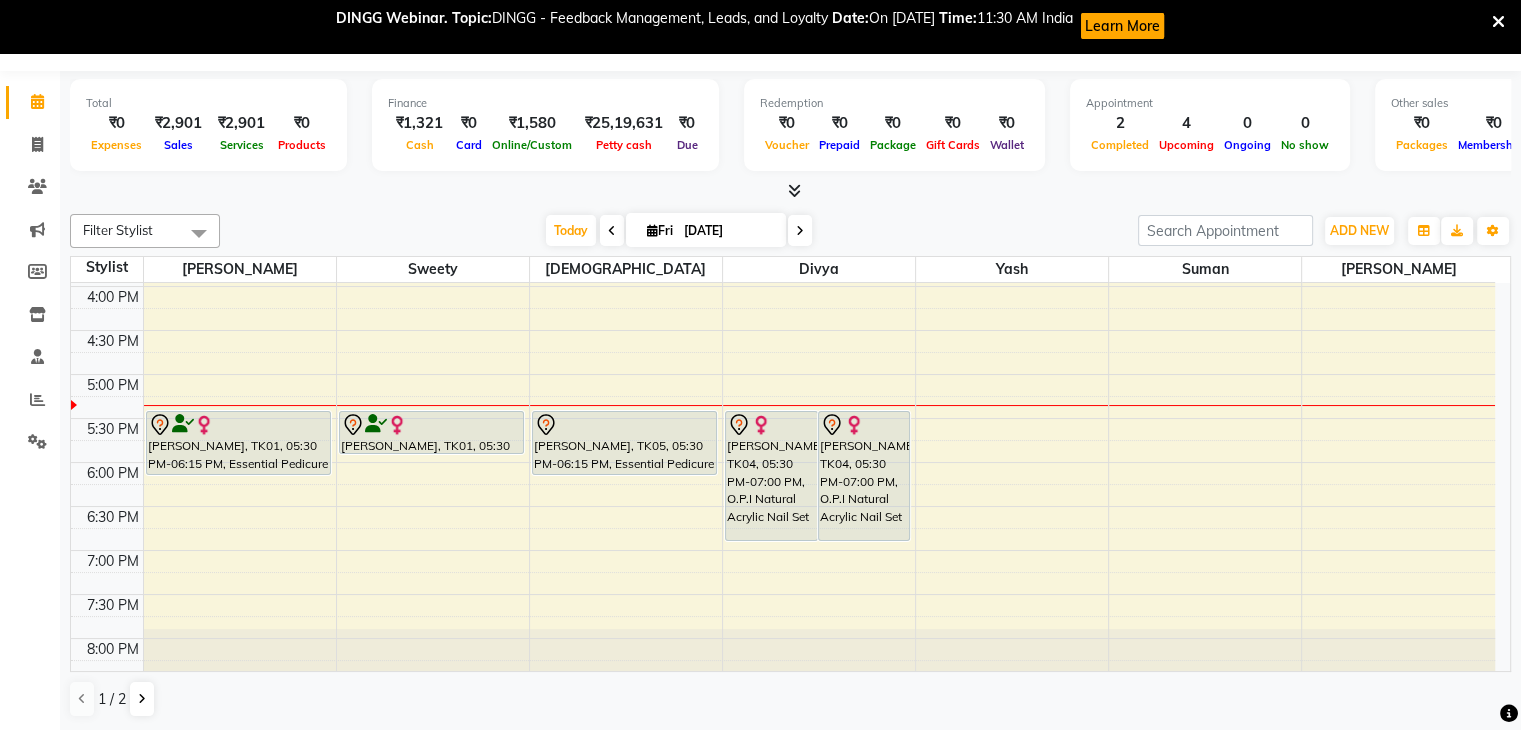 click at bounding box center [1498, 22] 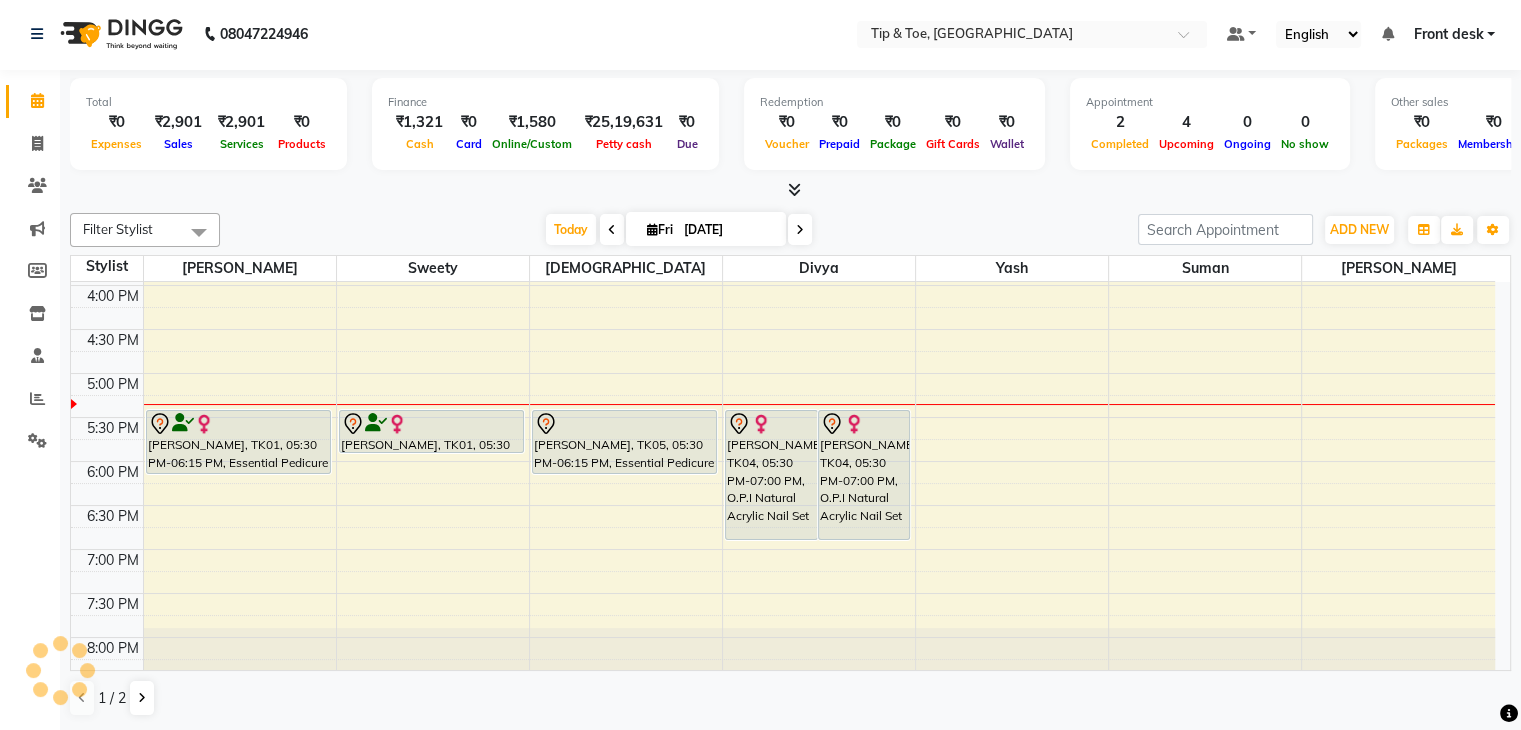 scroll, scrollTop: 1, scrollLeft: 0, axis: vertical 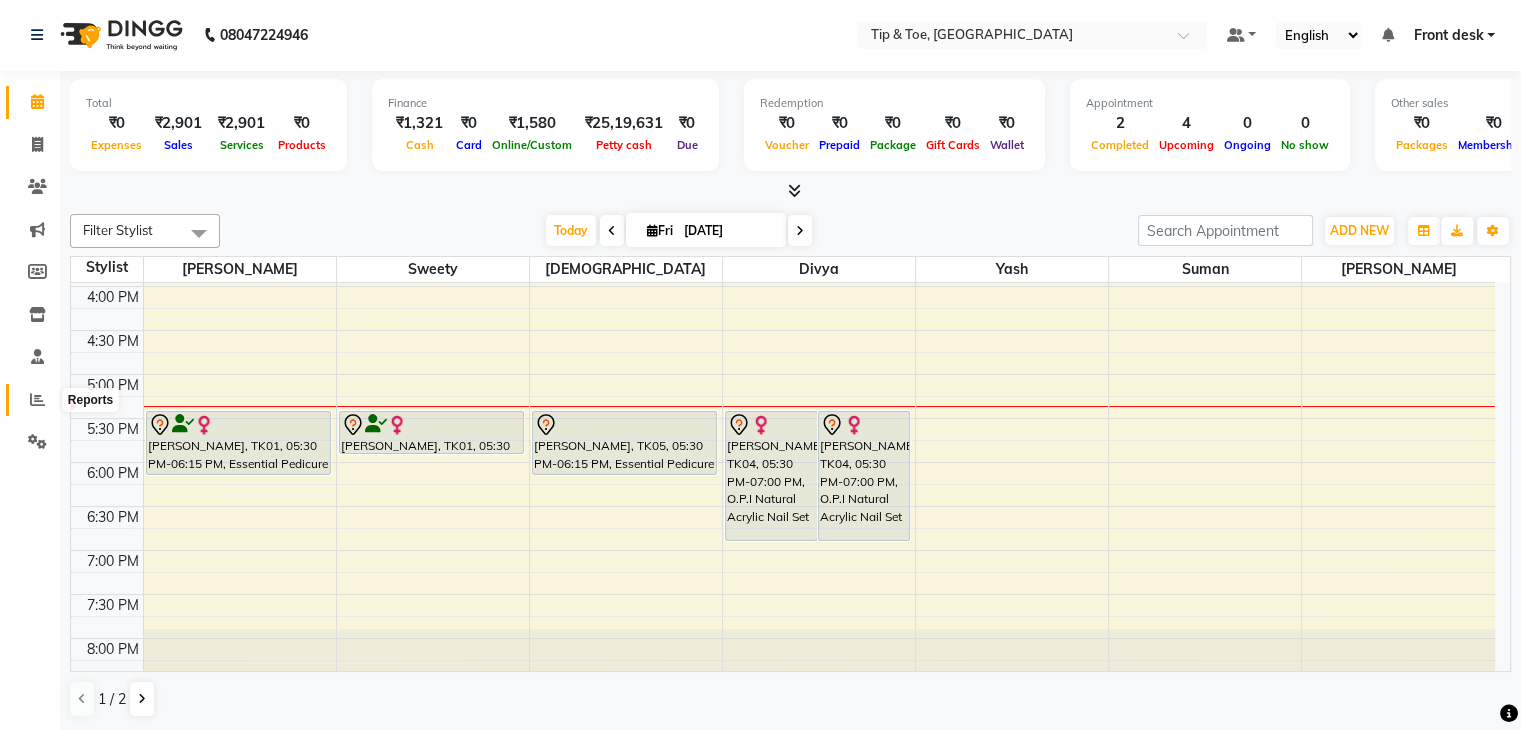 click 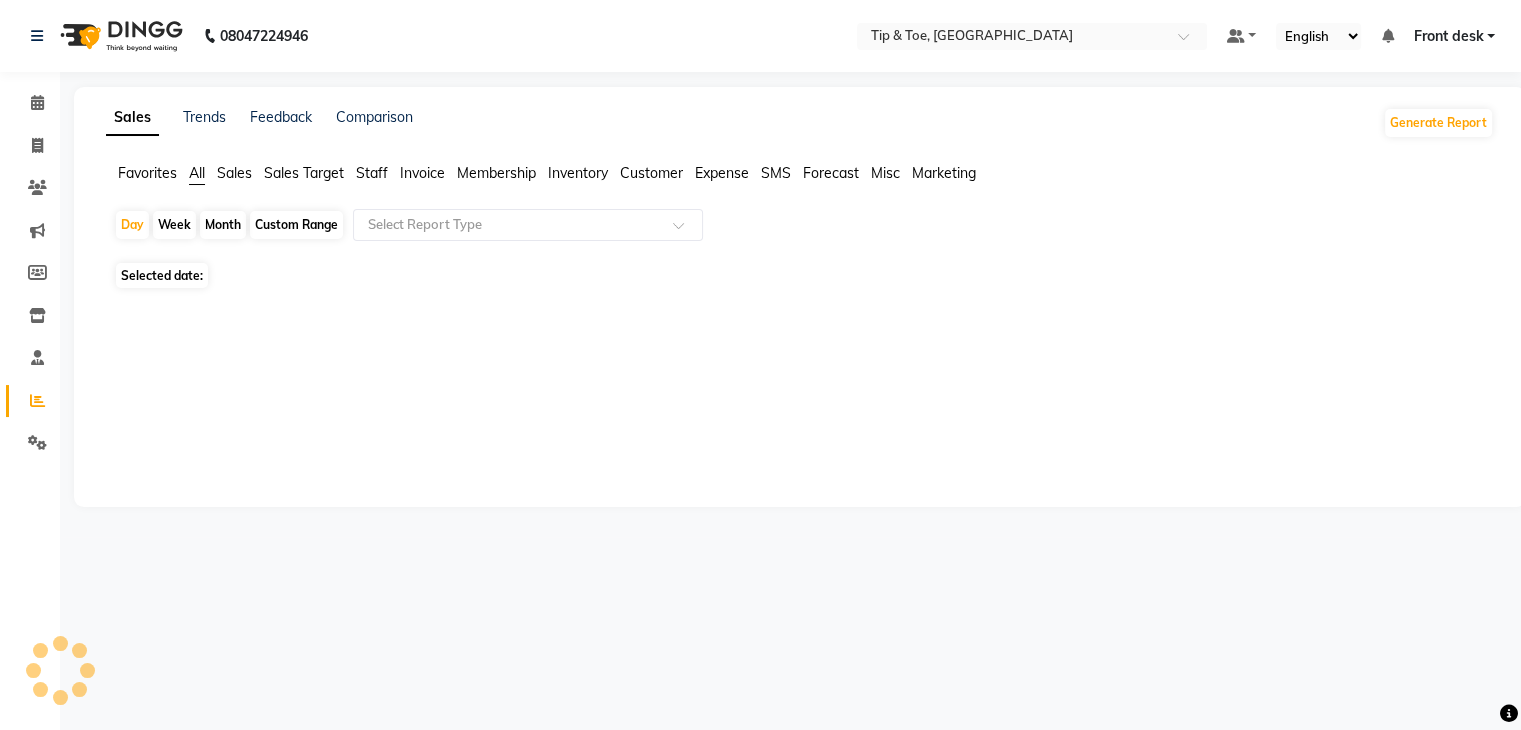 scroll, scrollTop: 0, scrollLeft: 0, axis: both 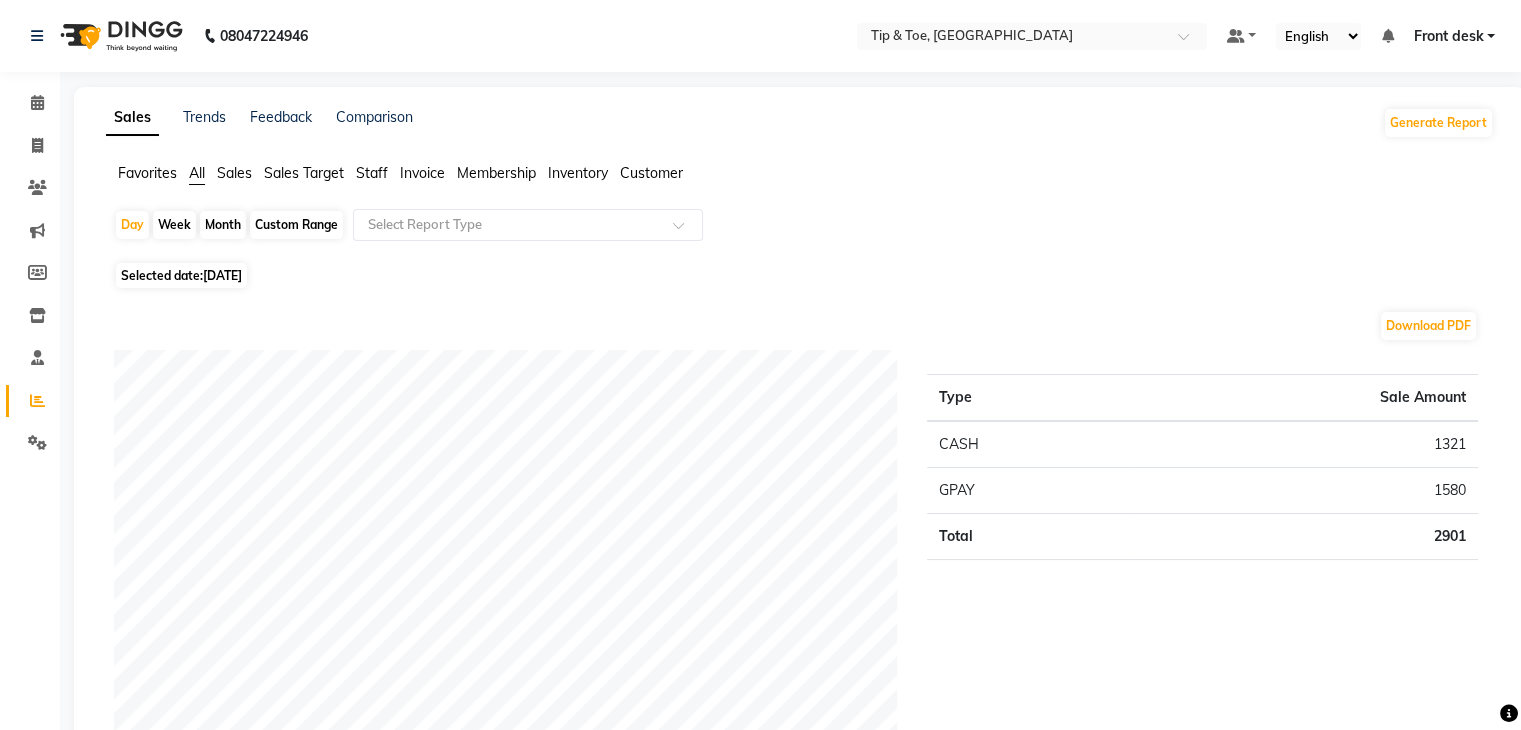 click on "Sales" 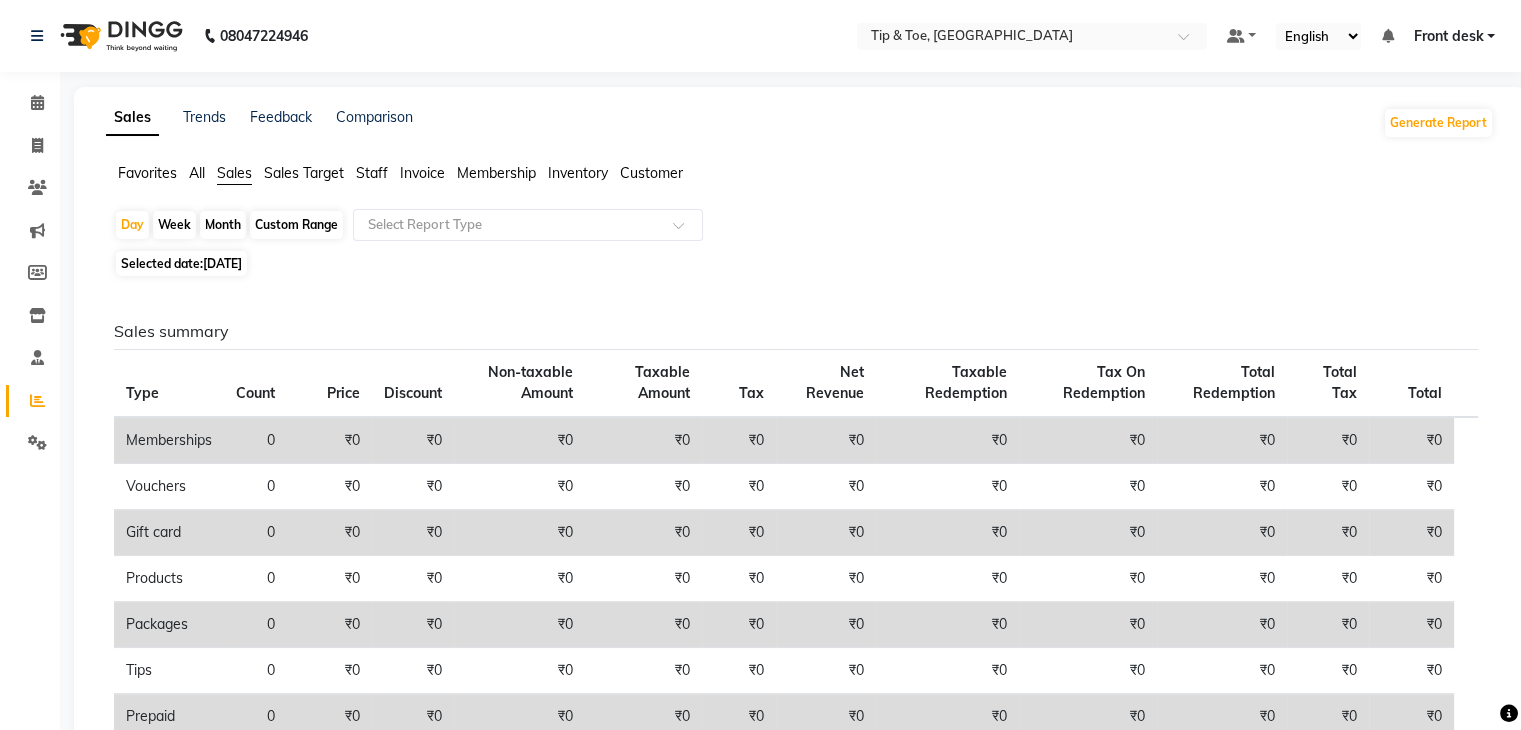 click on "Custom Range" 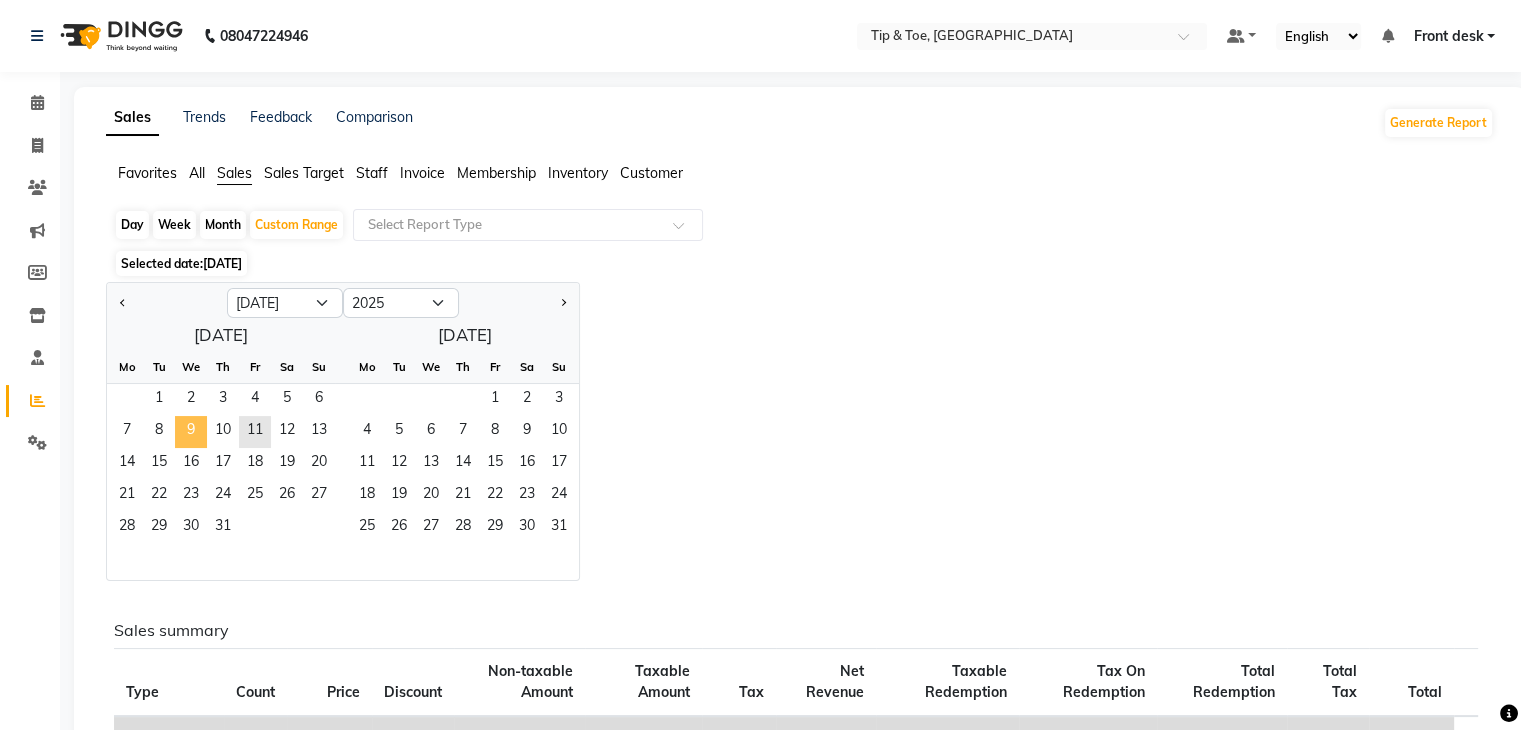 click on "9" 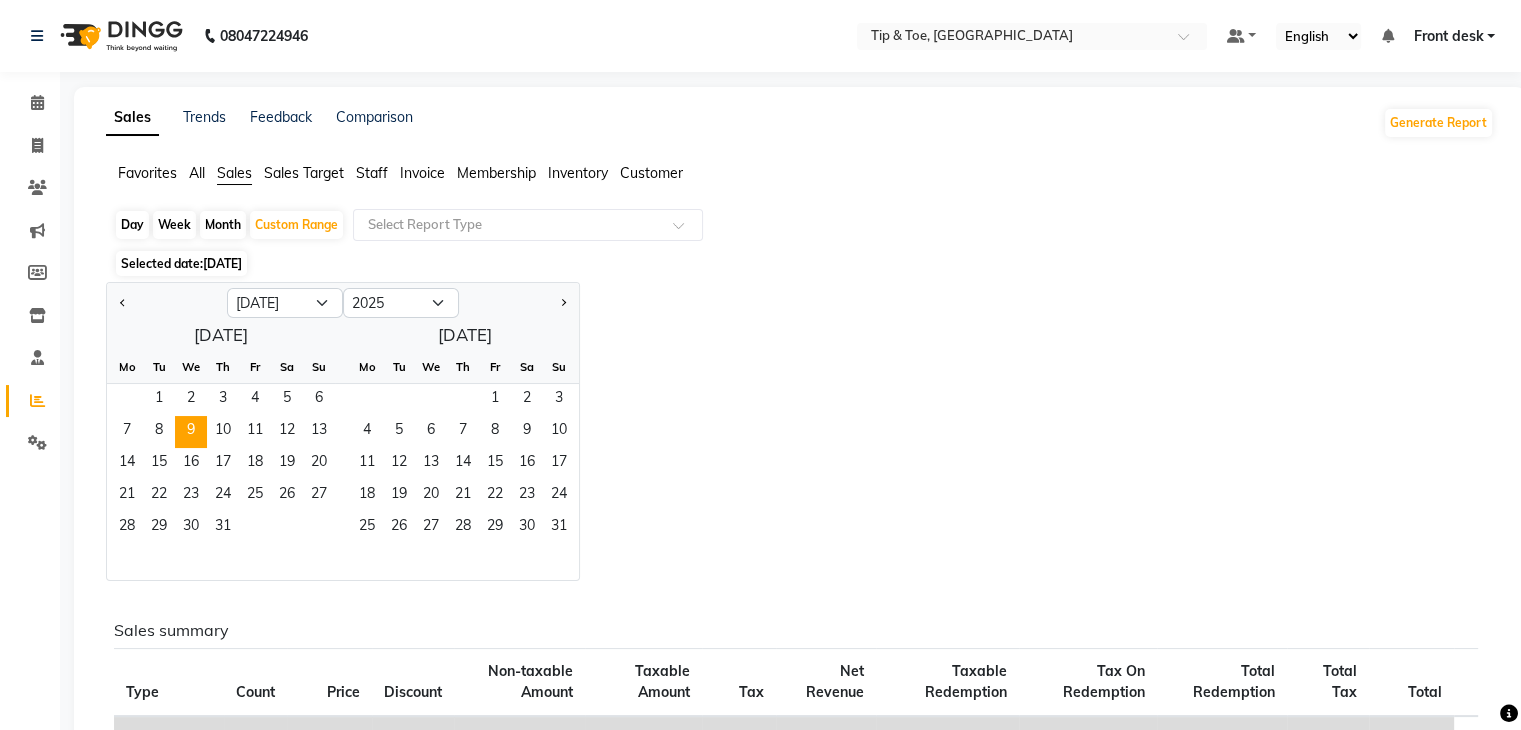 drag, startPoint x: 380, startPoint y: 170, endPoint x: 391, endPoint y: 188, distance: 21.095022 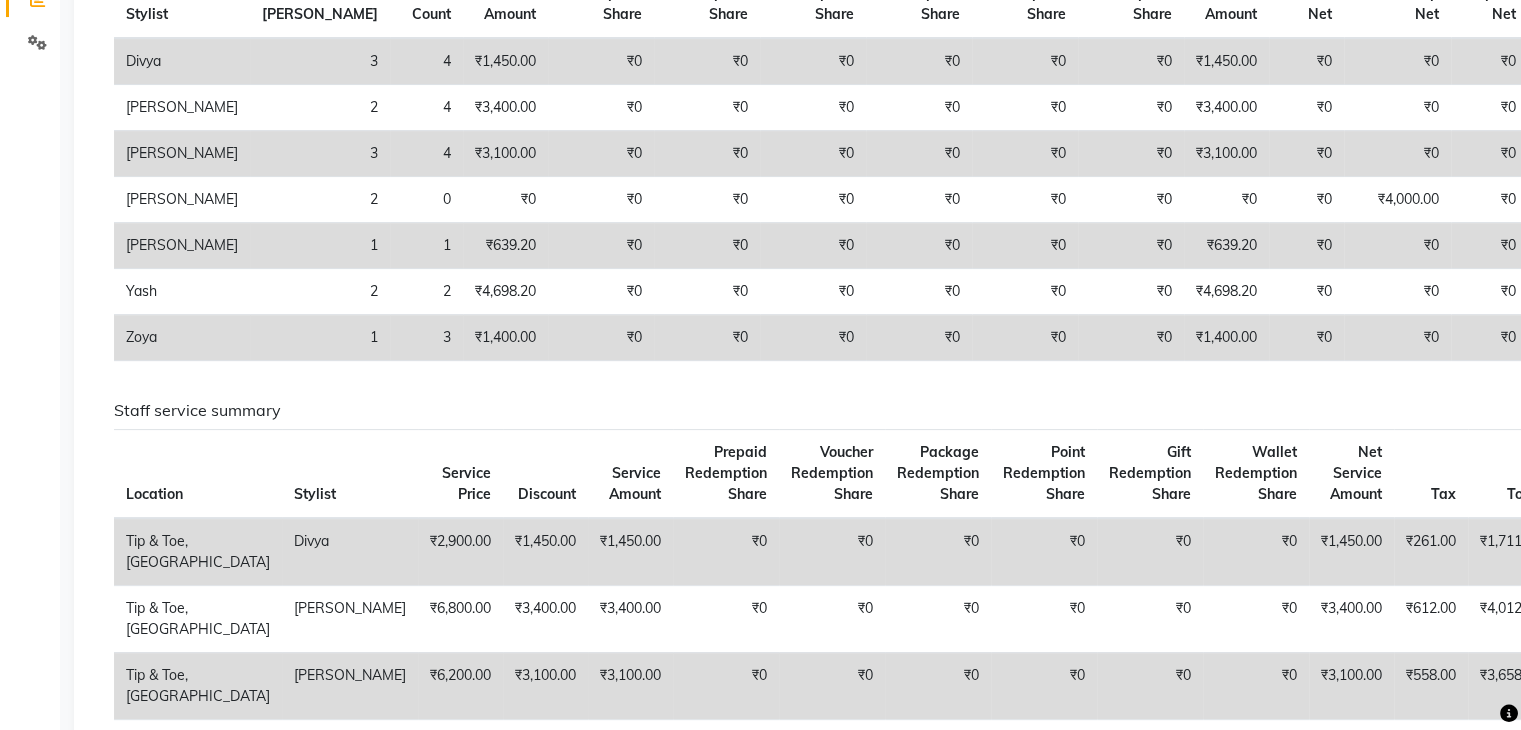 scroll, scrollTop: 0, scrollLeft: 0, axis: both 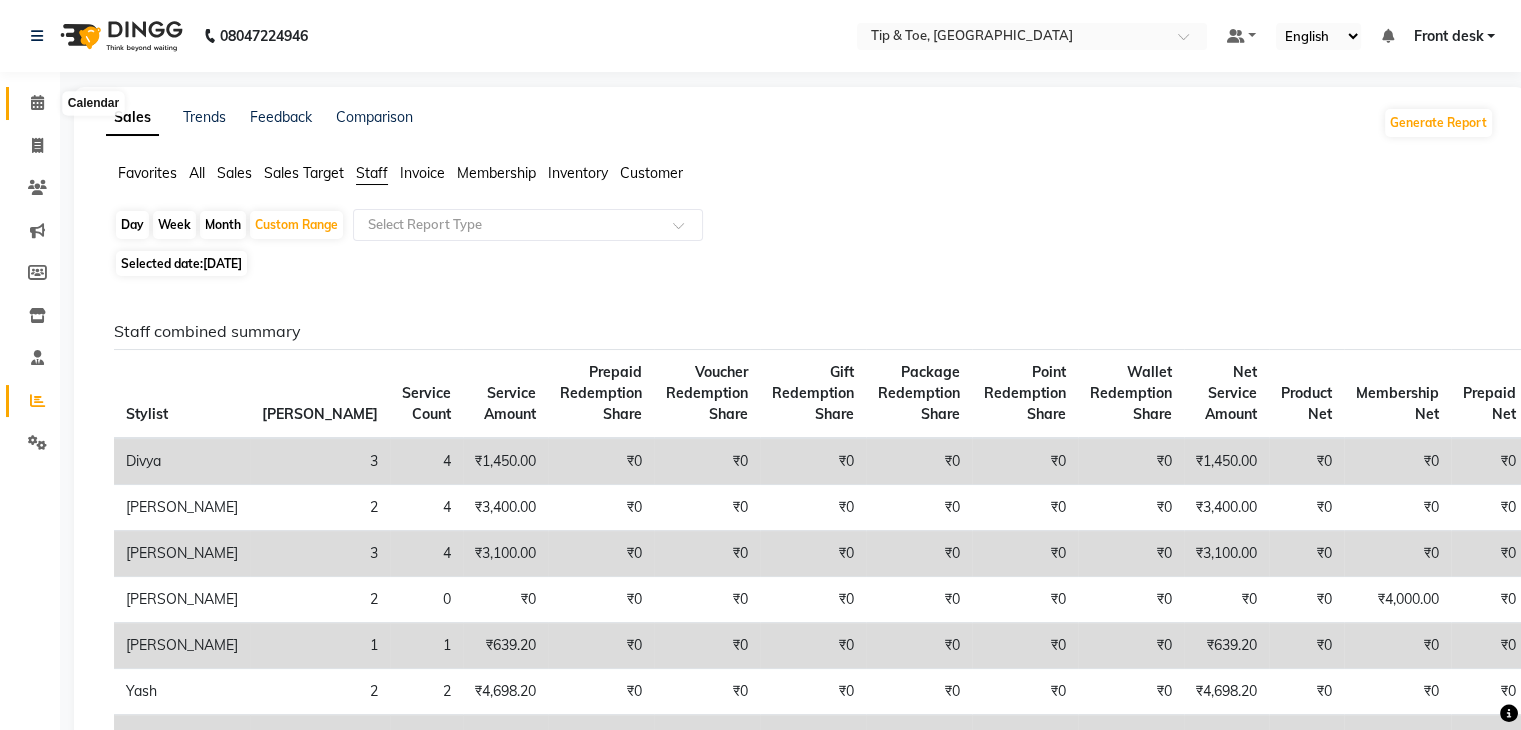 click 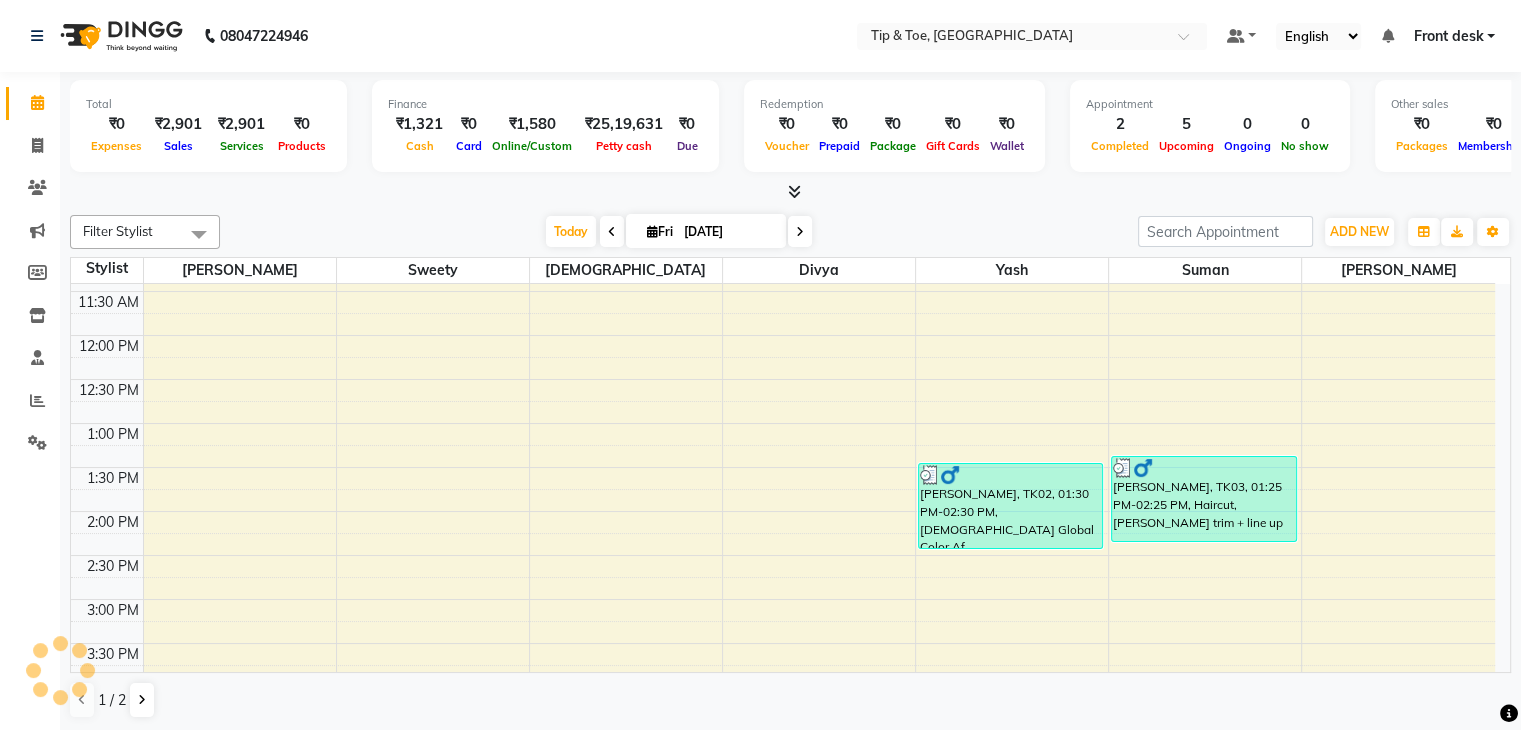 scroll, scrollTop: 744, scrollLeft: 0, axis: vertical 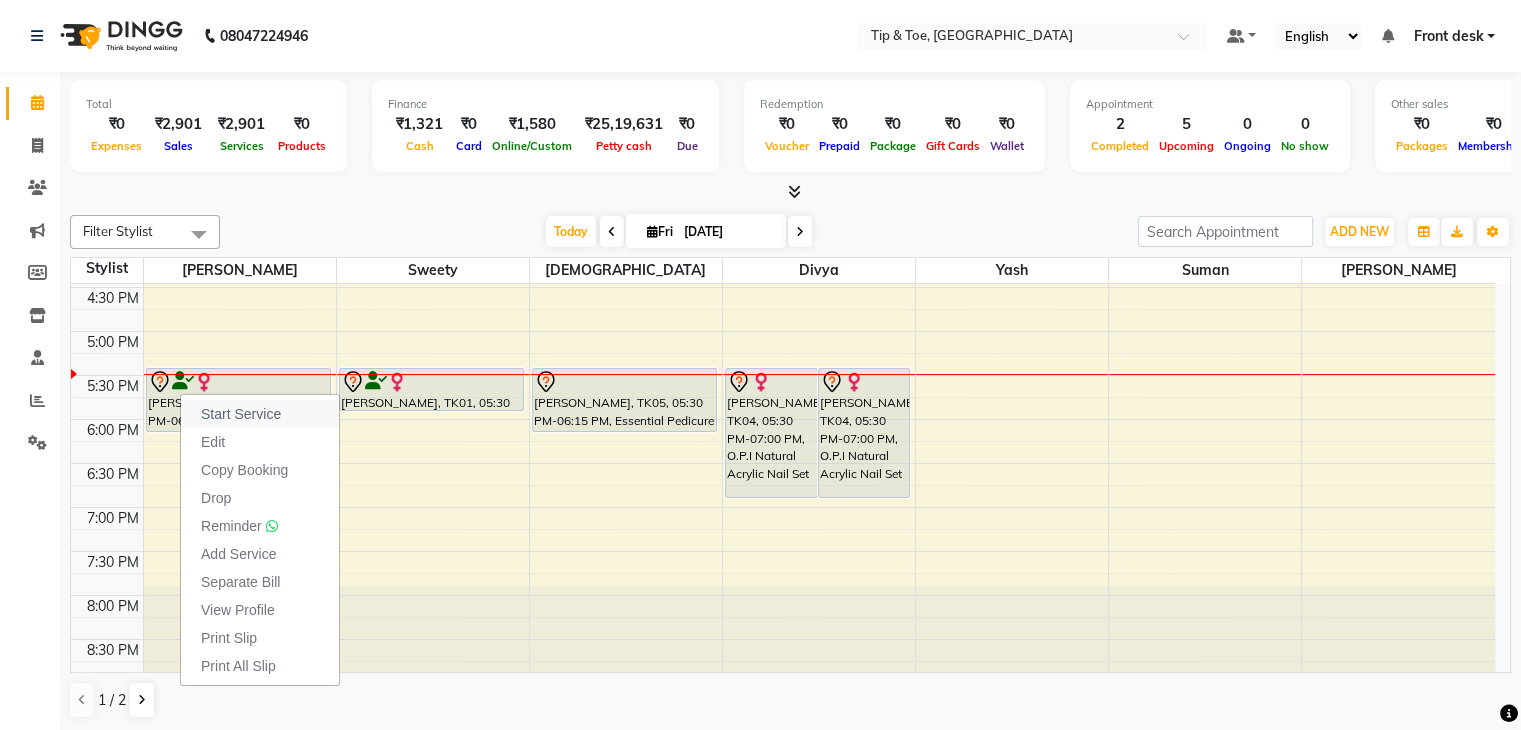 click on "Start Service" at bounding box center [241, 414] 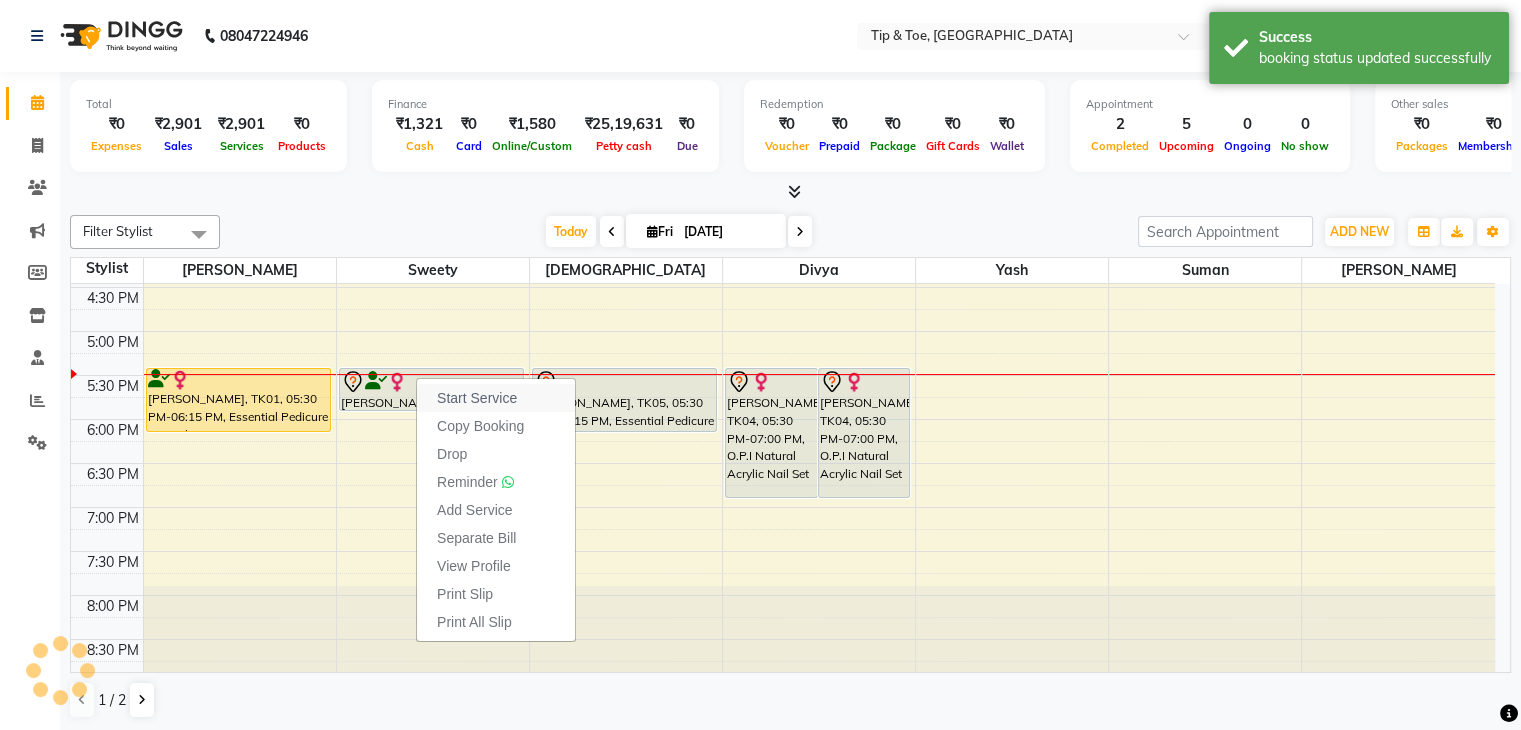drag, startPoint x: 416, startPoint y: 376, endPoint x: 456, endPoint y: 399, distance: 46.141087 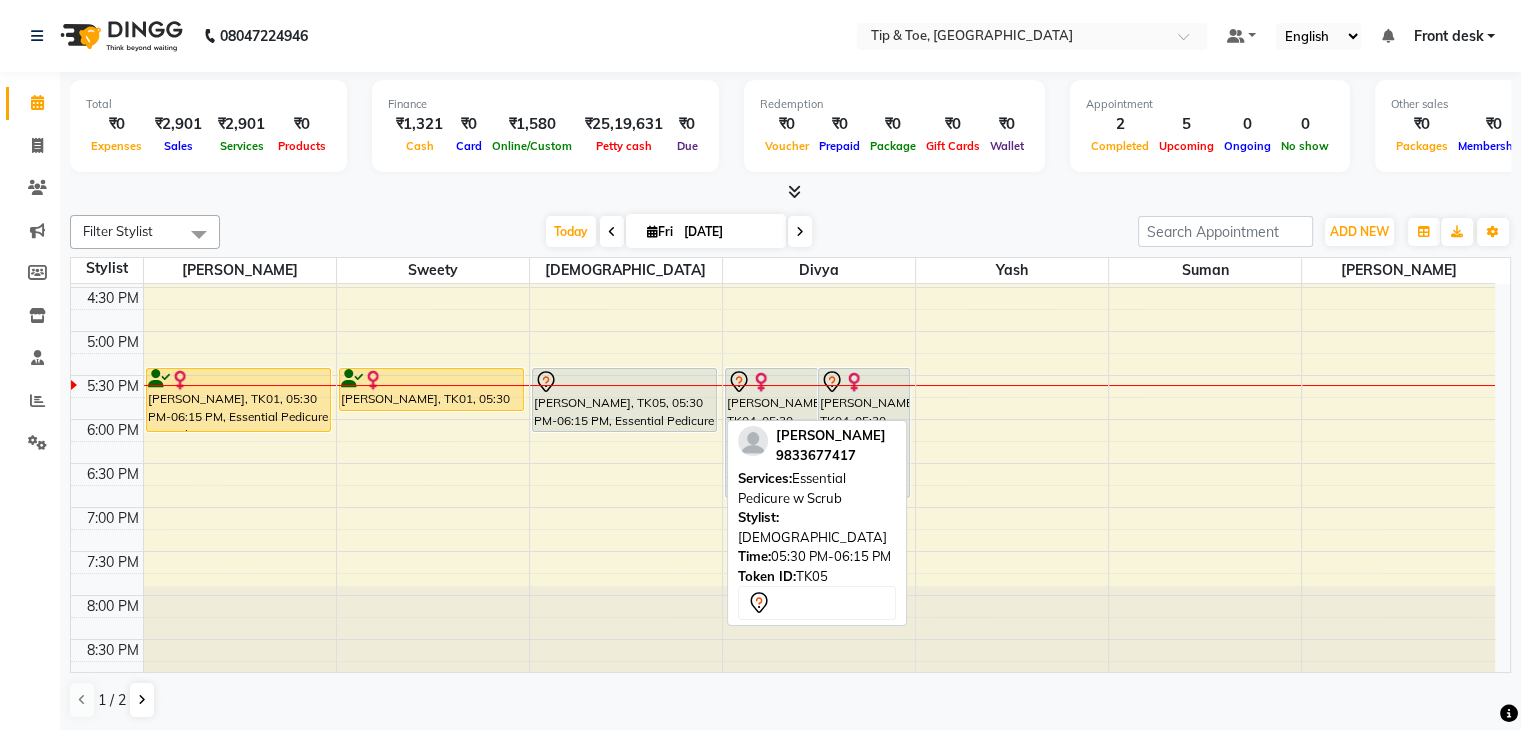 click on "Nidhi Bhindora, TK05, 05:30 PM-06:15 PM, Essential Pedicure w Scrub" at bounding box center [624, 400] 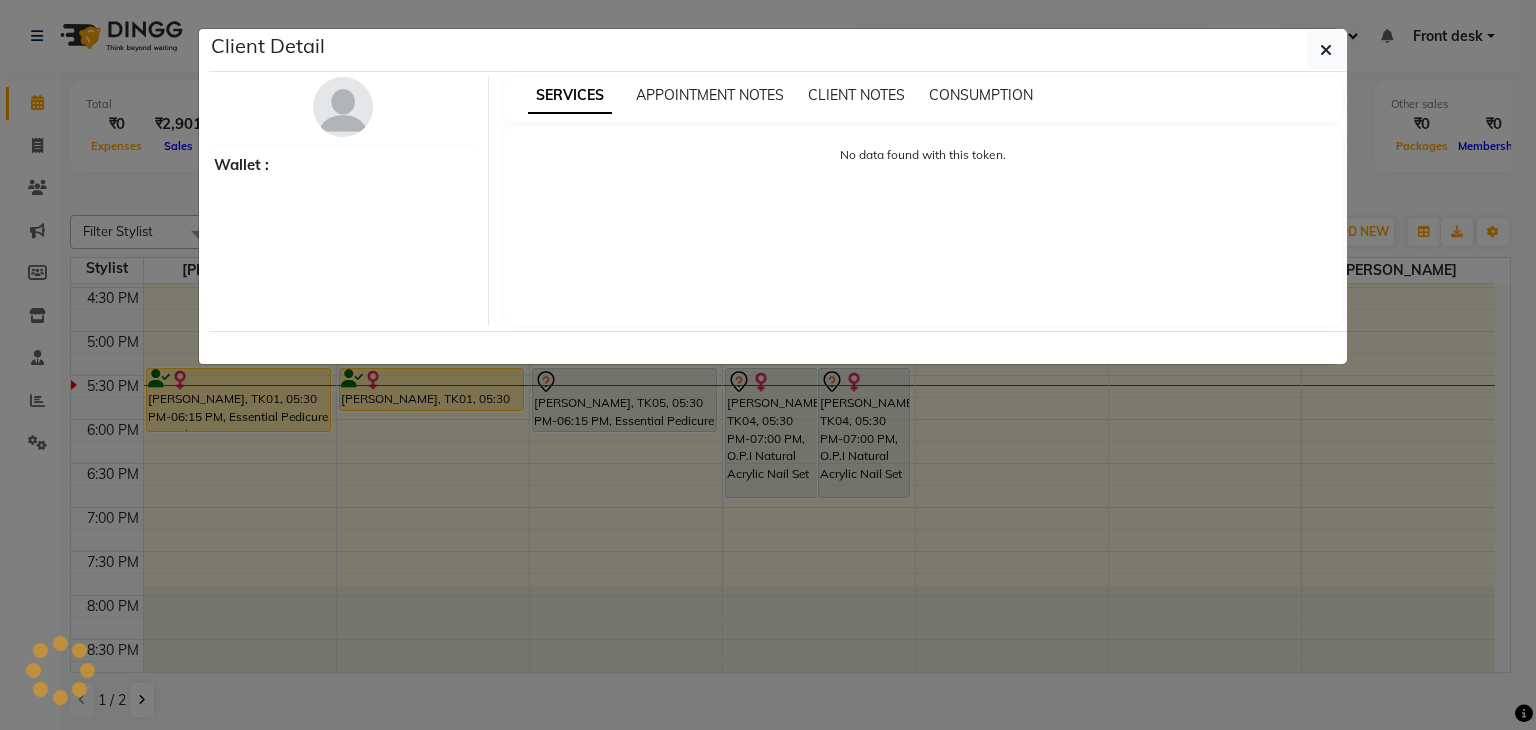 select on "7" 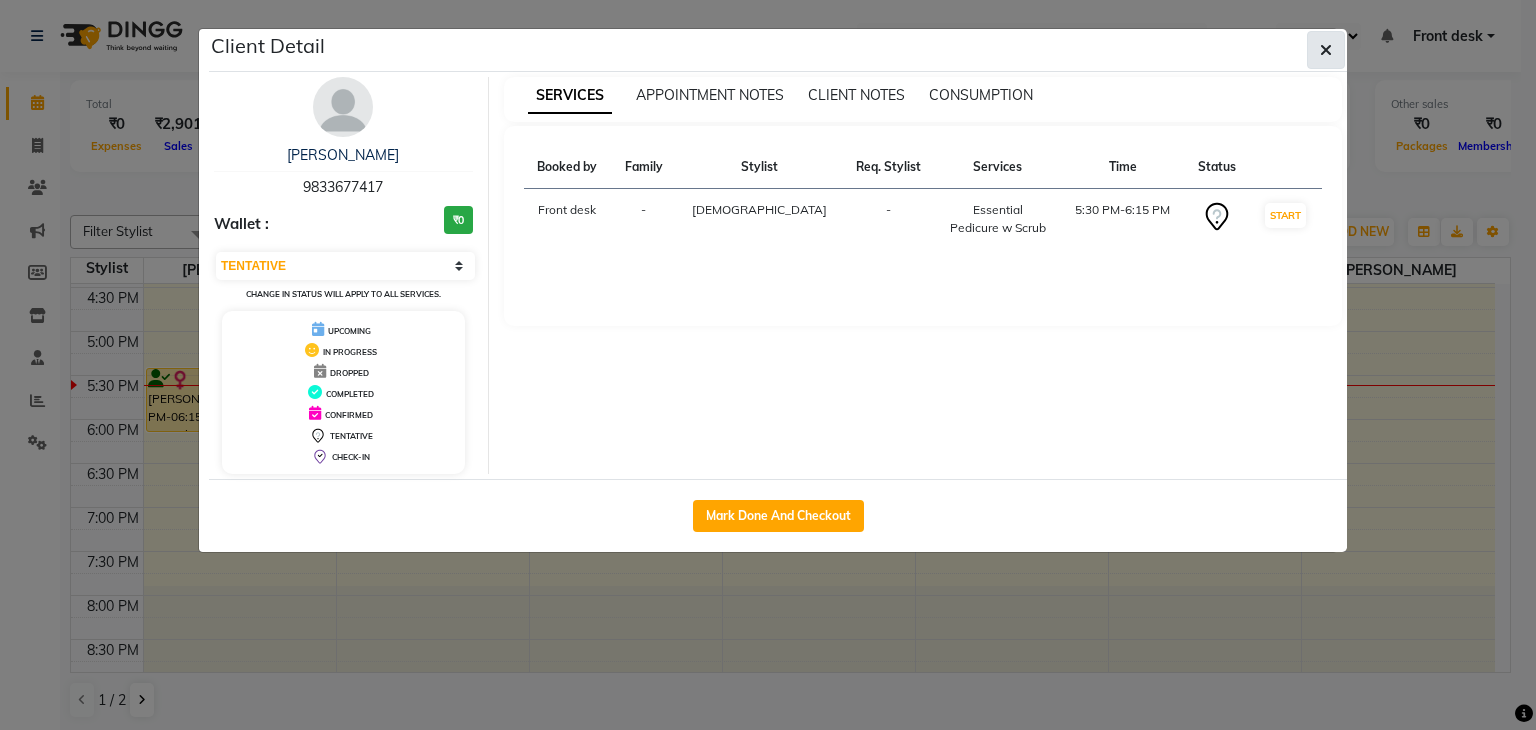 click 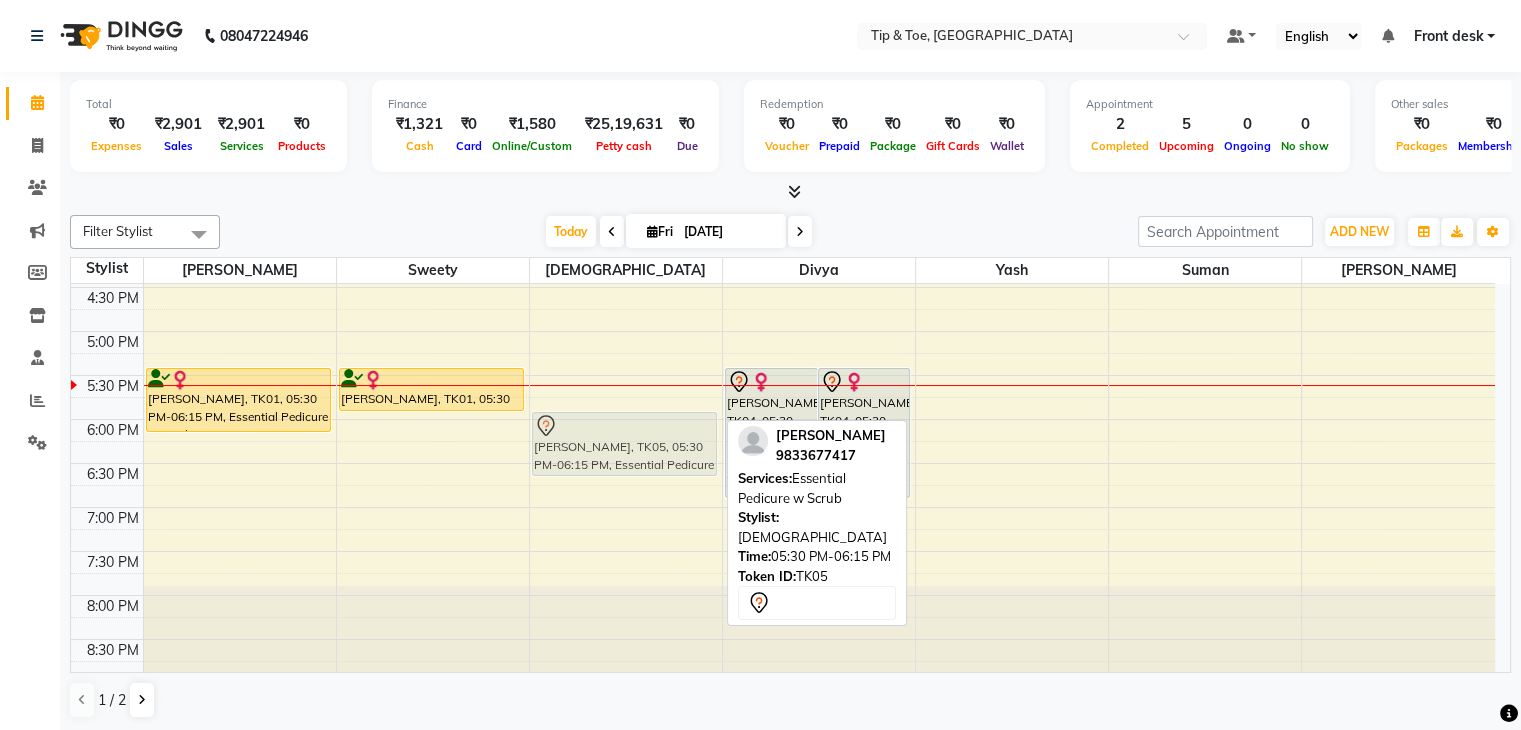 drag, startPoint x: 608, startPoint y: 388, endPoint x: 613, endPoint y: 436, distance: 48.259712 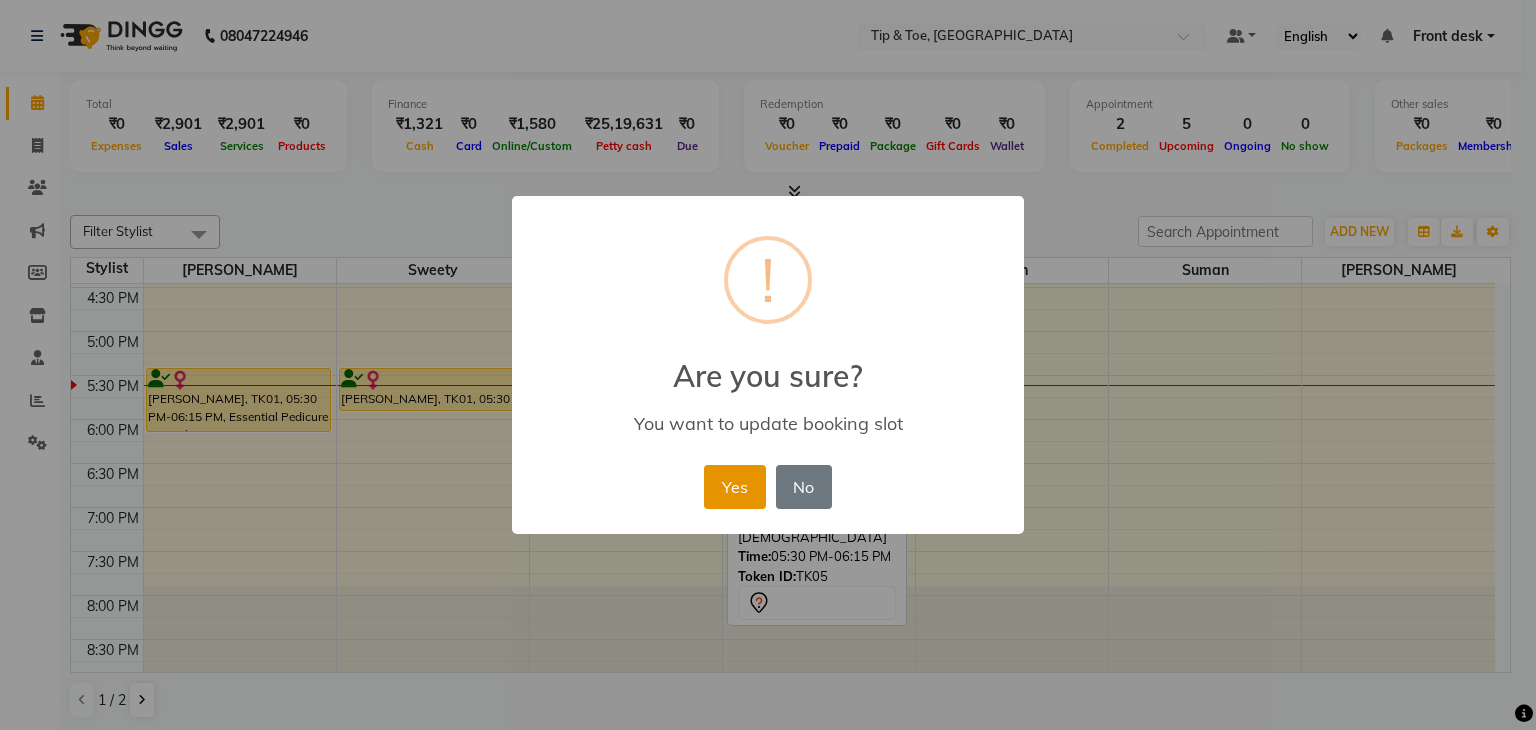 click on "Yes" at bounding box center [734, 487] 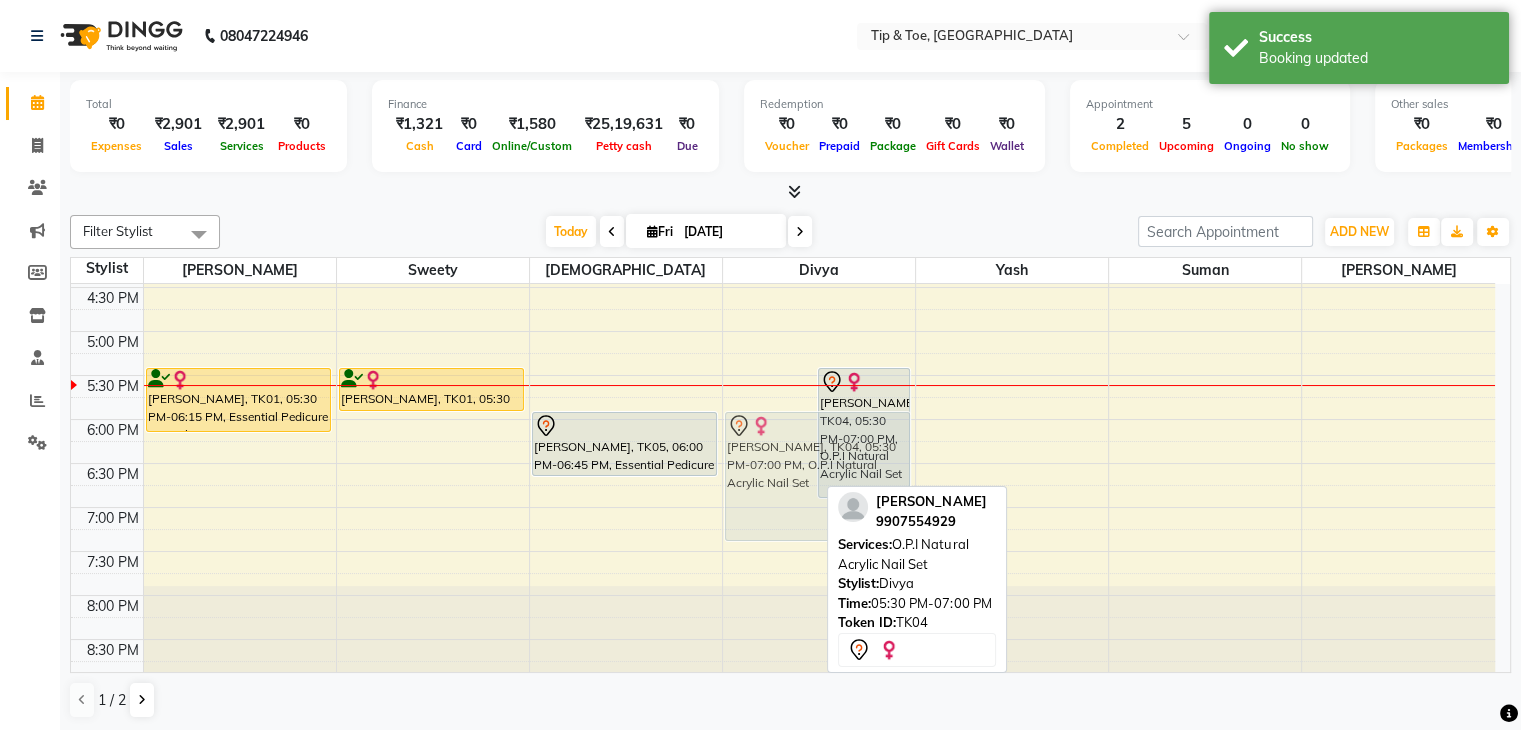drag, startPoint x: 774, startPoint y: 414, endPoint x: 775, endPoint y: 450, distance: 36.013885 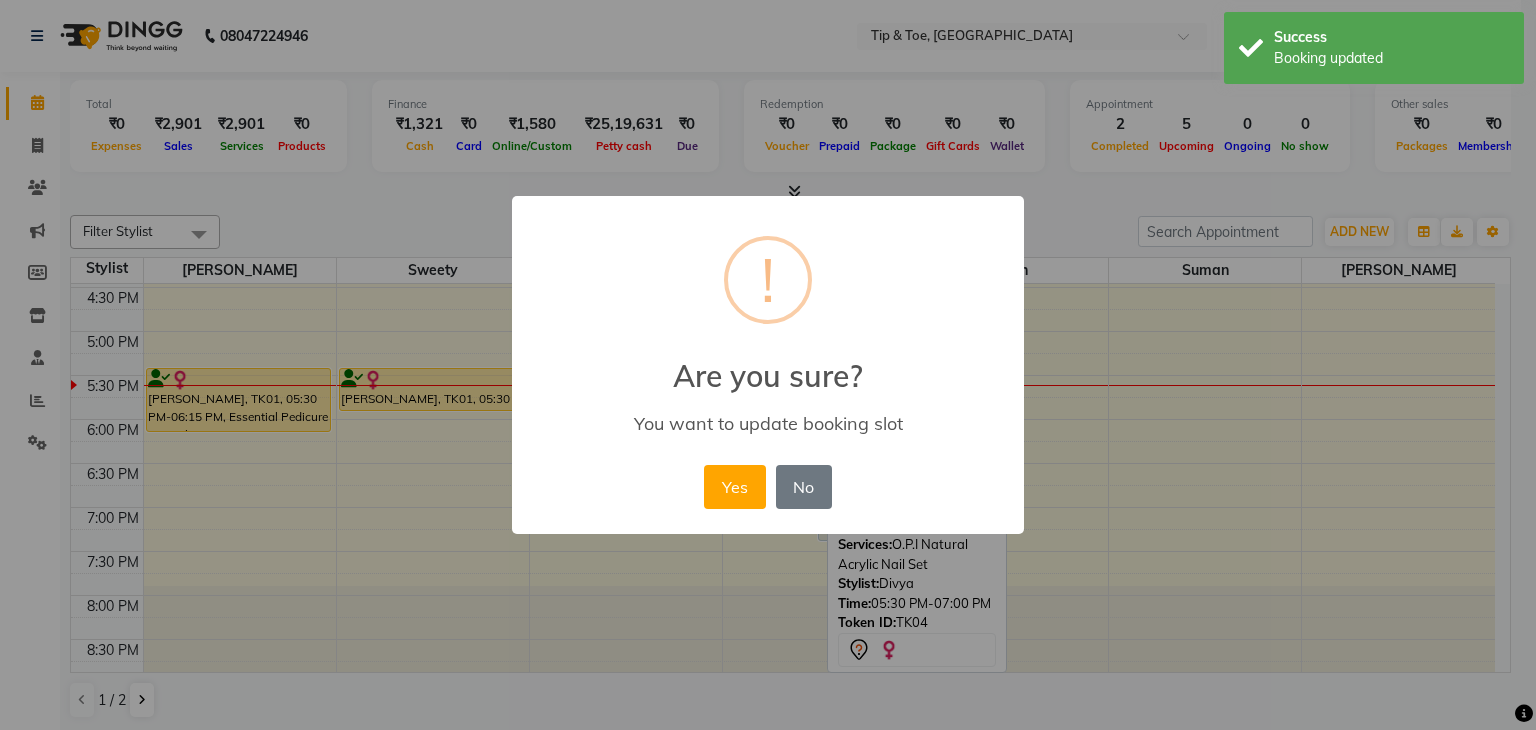 drag, startPoint x: 746, startPoint y: 472, endPoint x: 763, endPoint y: 473, distance: 17.029387 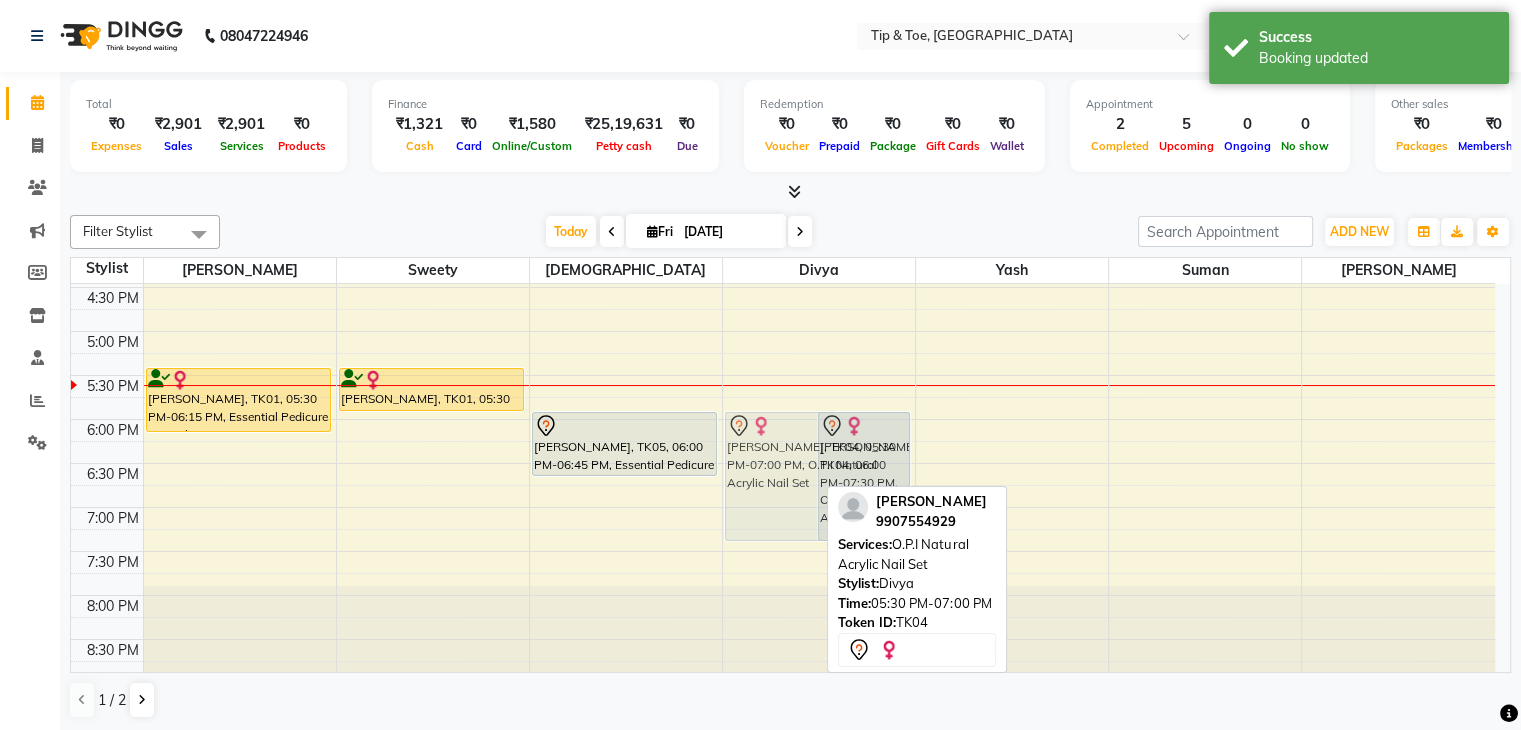 click on "Apeksha, TK04, 05:30 PM-07:00 PM, O.P.I Natural Acrylic Nail Set             Apeksha, TK04, 06:00 PM-07:30 PM, O.P.I Natural Acrylic Nail Set             Apeksha, TK04, 05:30 PM-07:00 PM, O.P.I Natural Acrylic Nail Set" at bounding box center [819, 111] 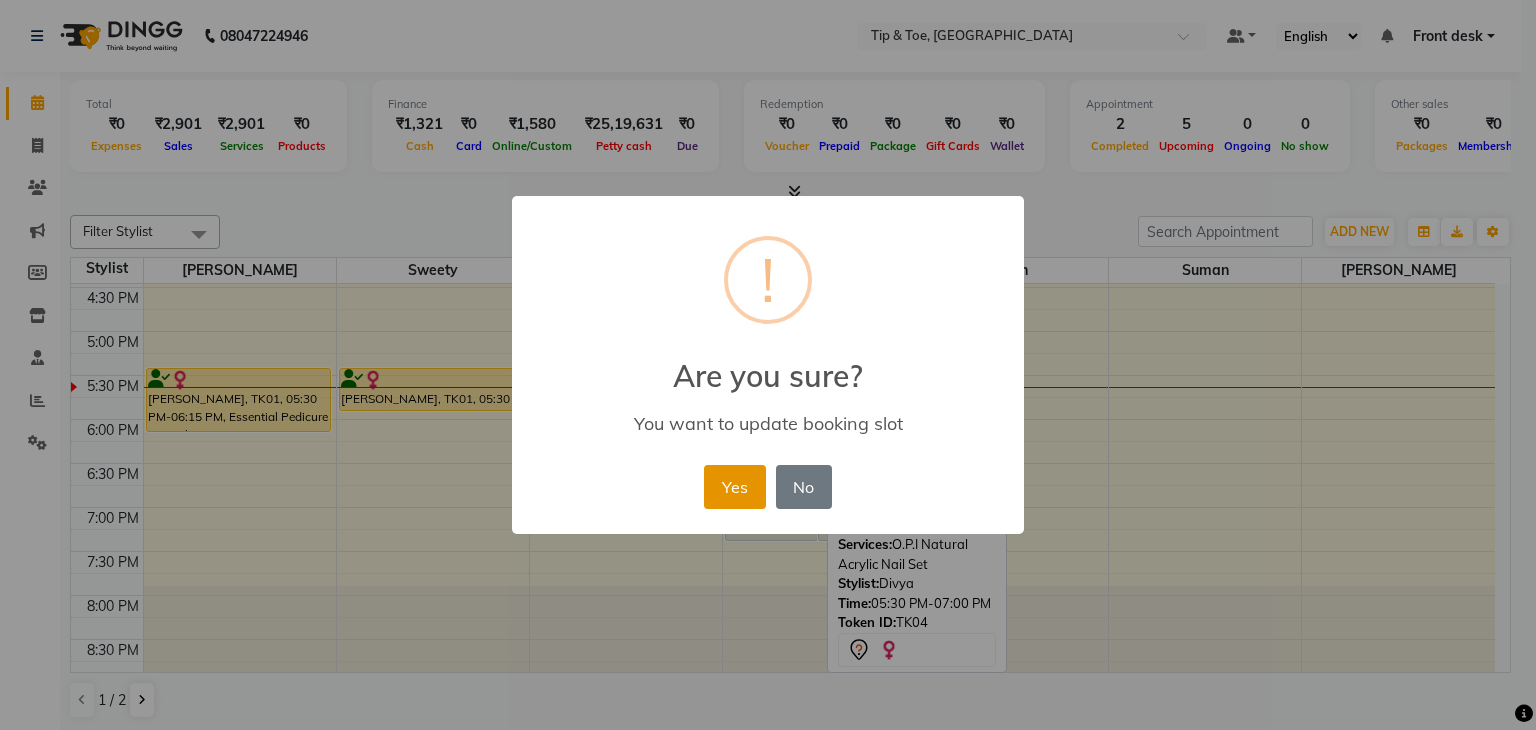 click on "Yes" at bounding box center [734, 487] 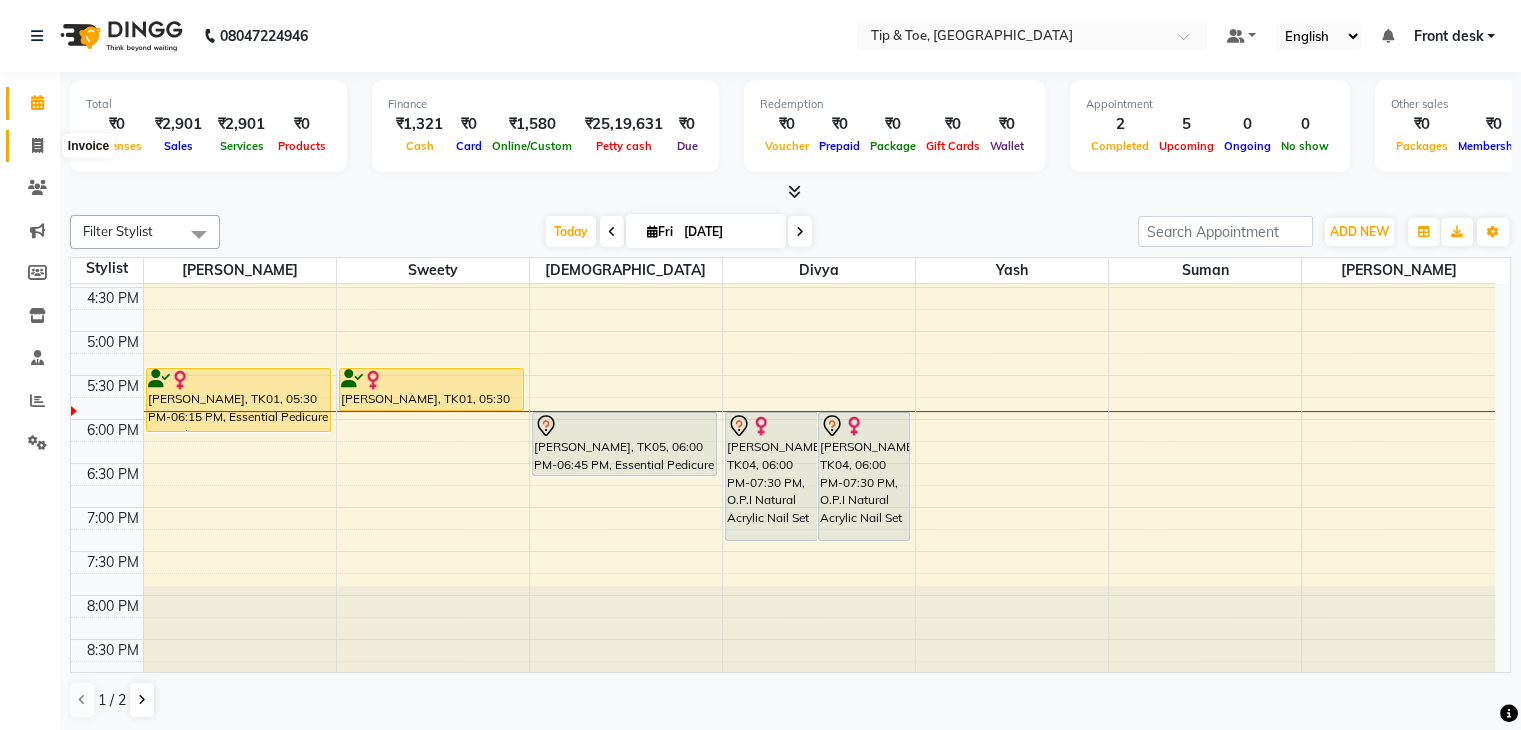 click 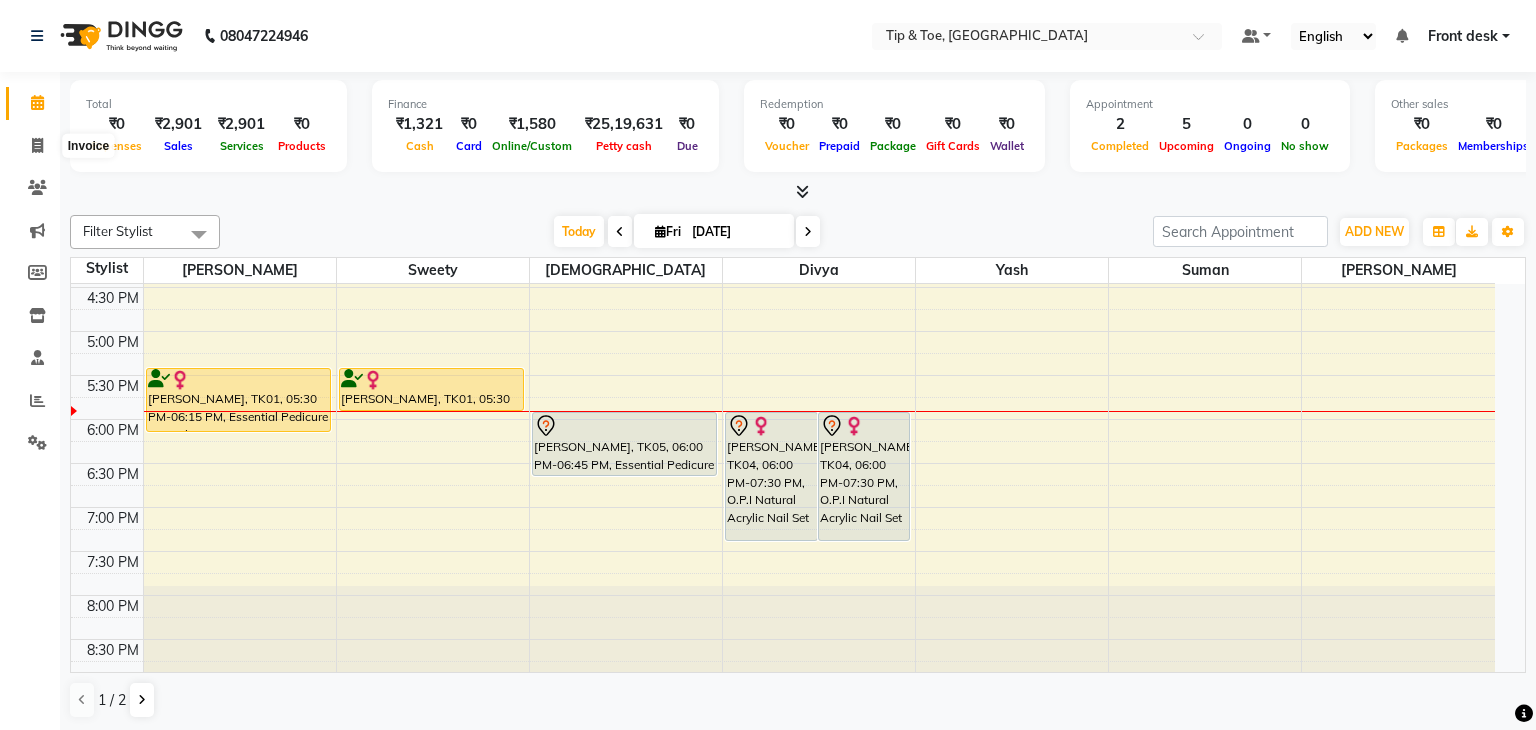 select on "service" 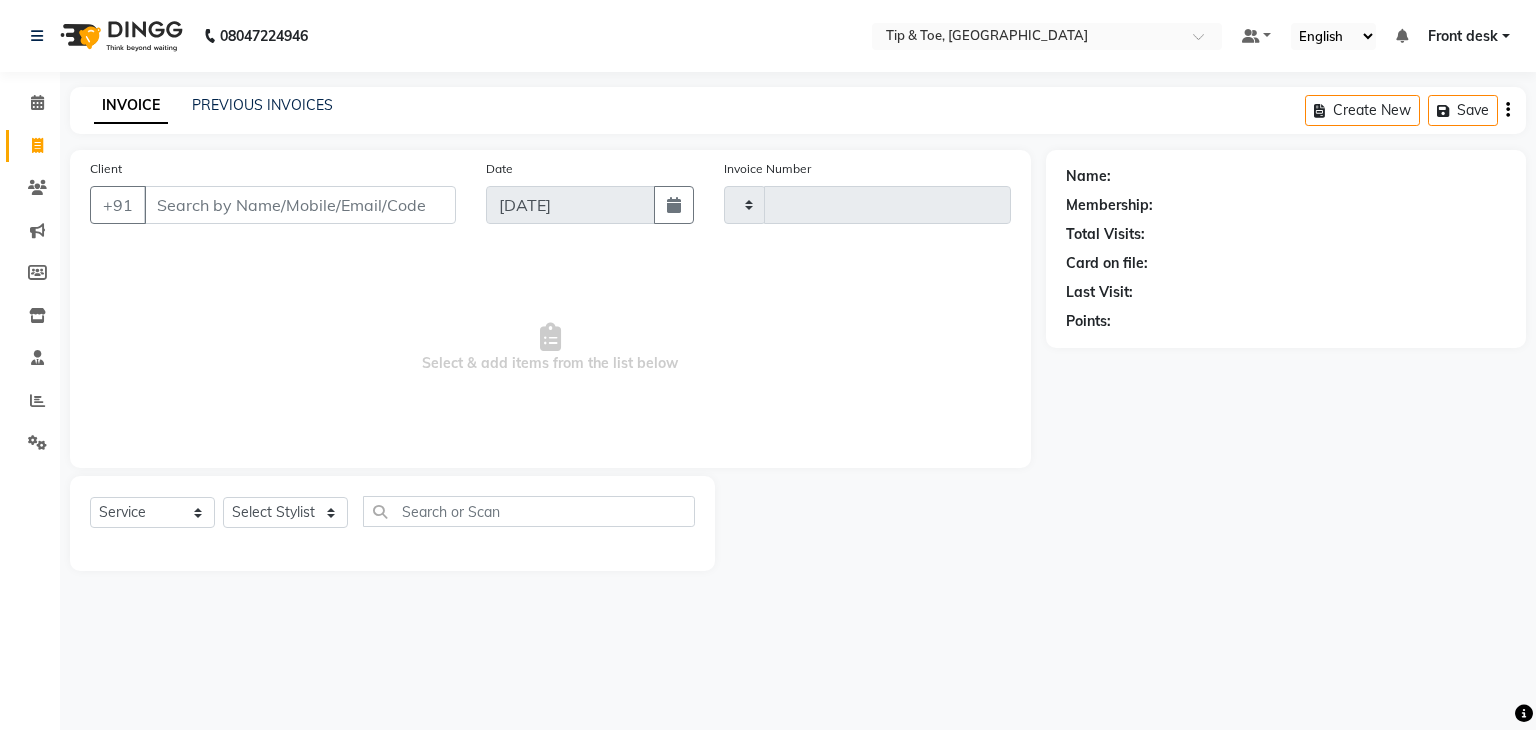 type on "0728" 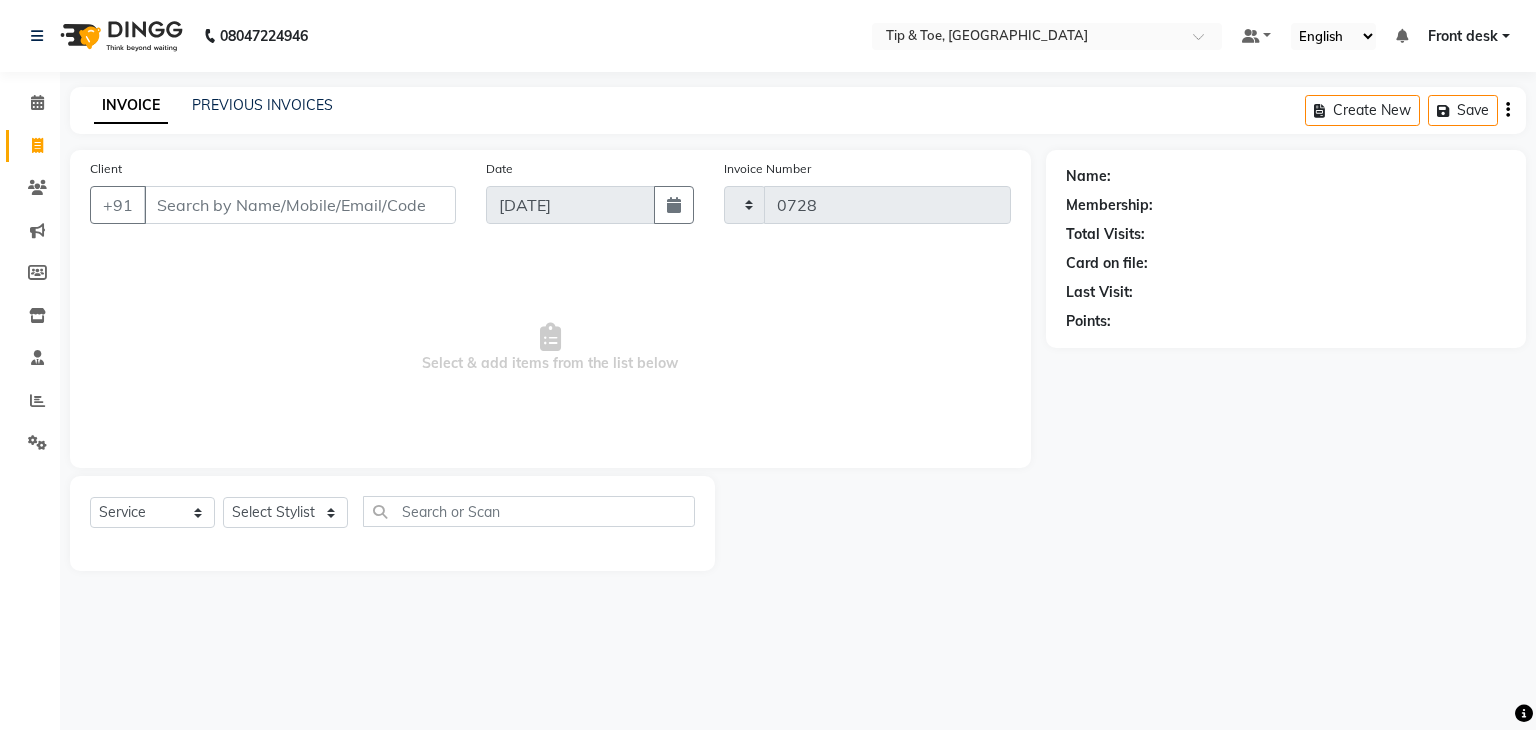 select on "5942" 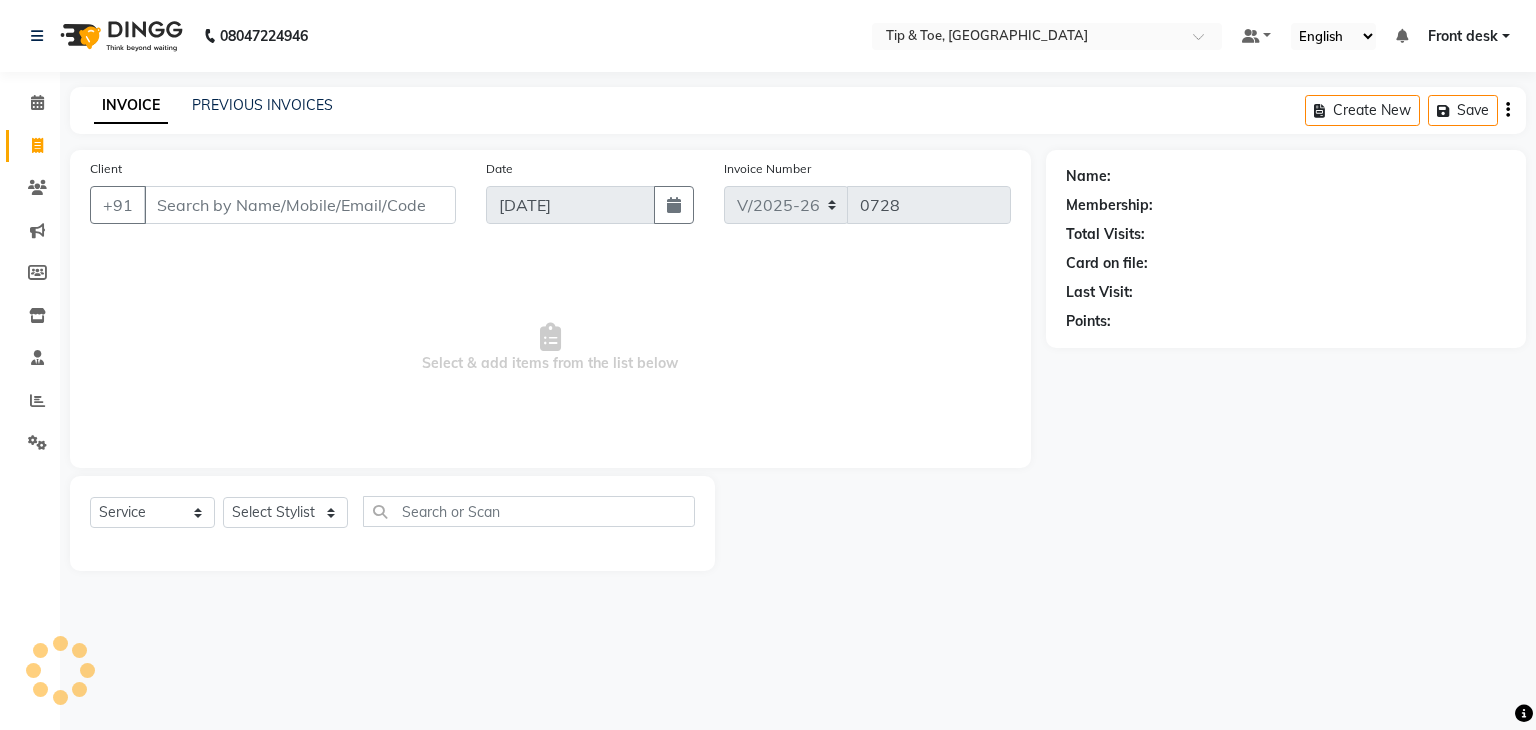 click on "Client" at bounding box center [300, 205] 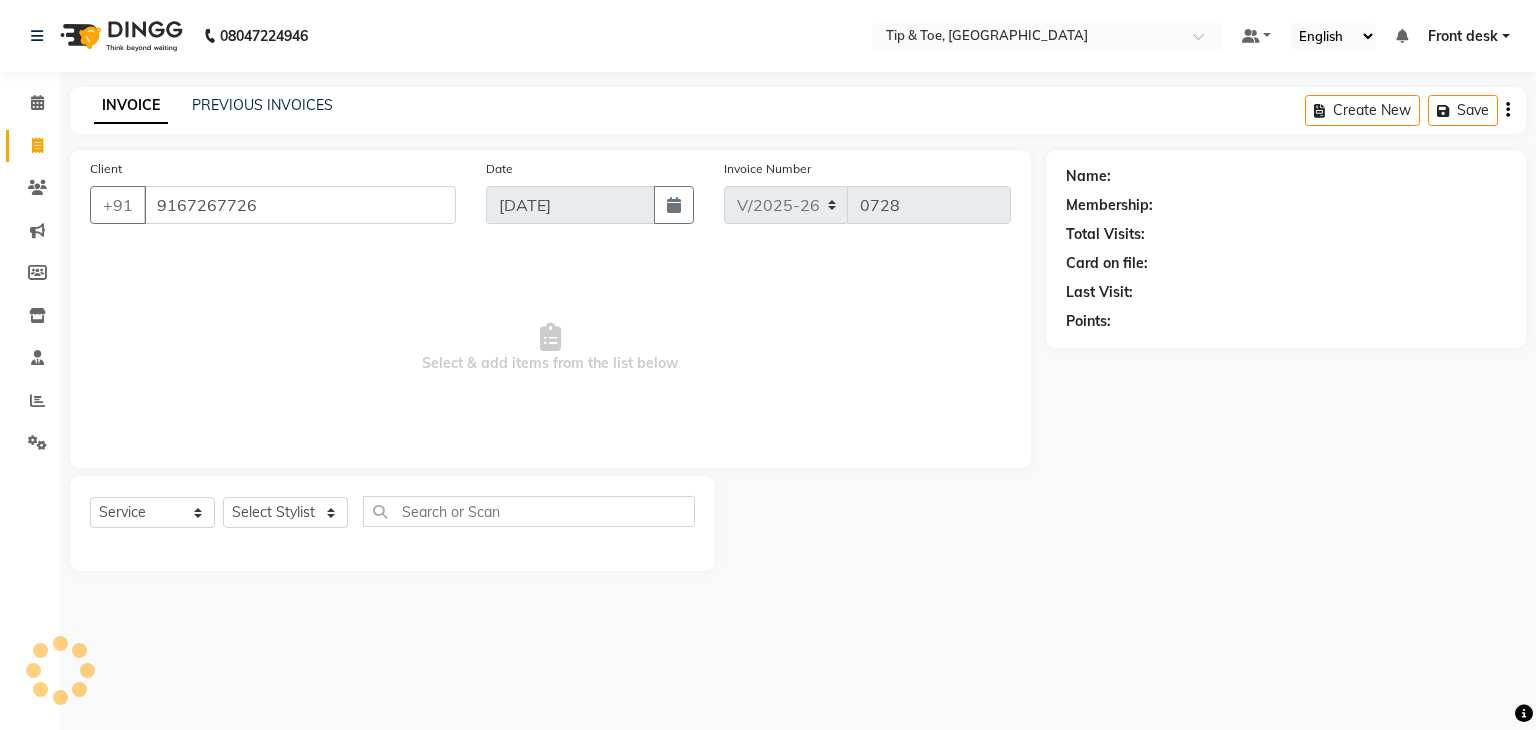 type on "9167267726" 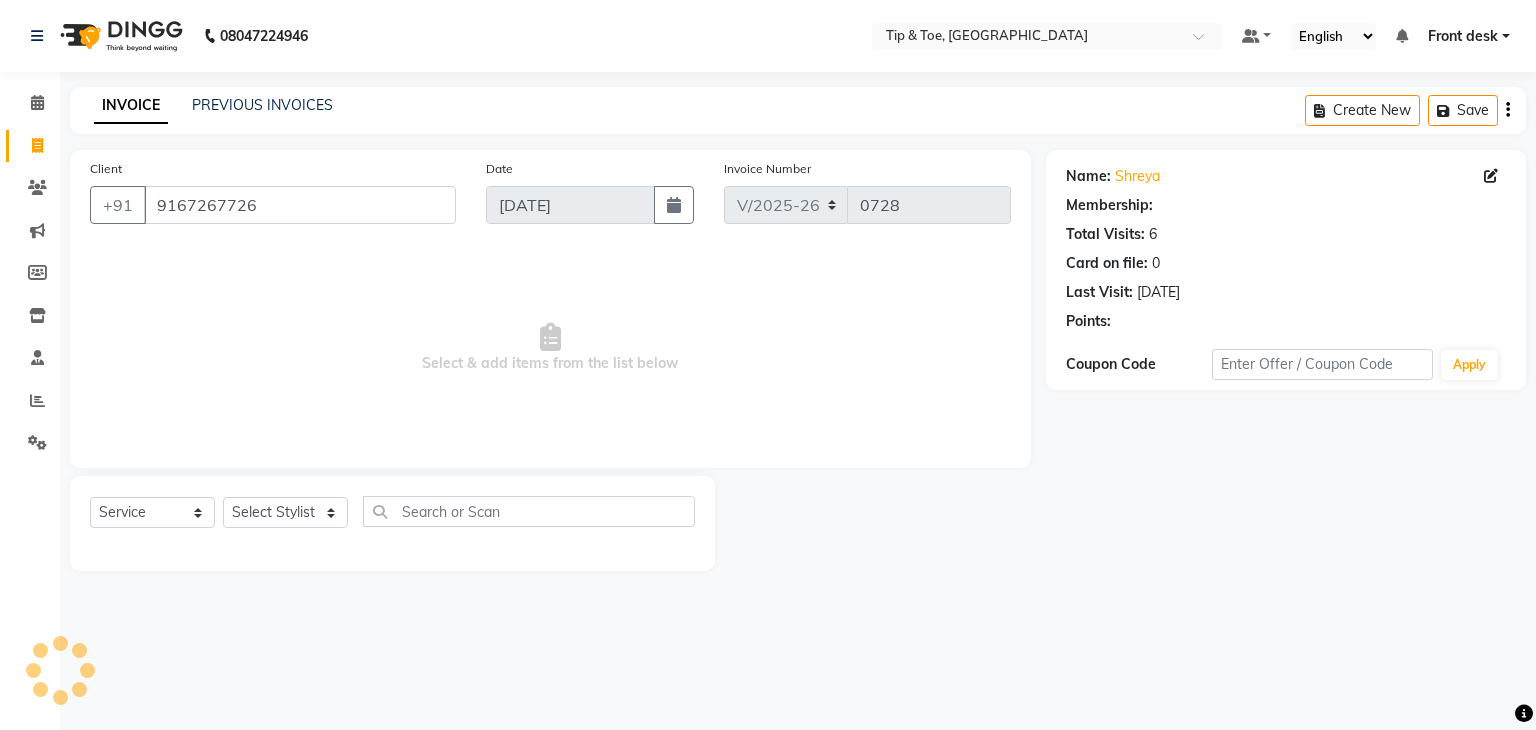 select on "1: Object" 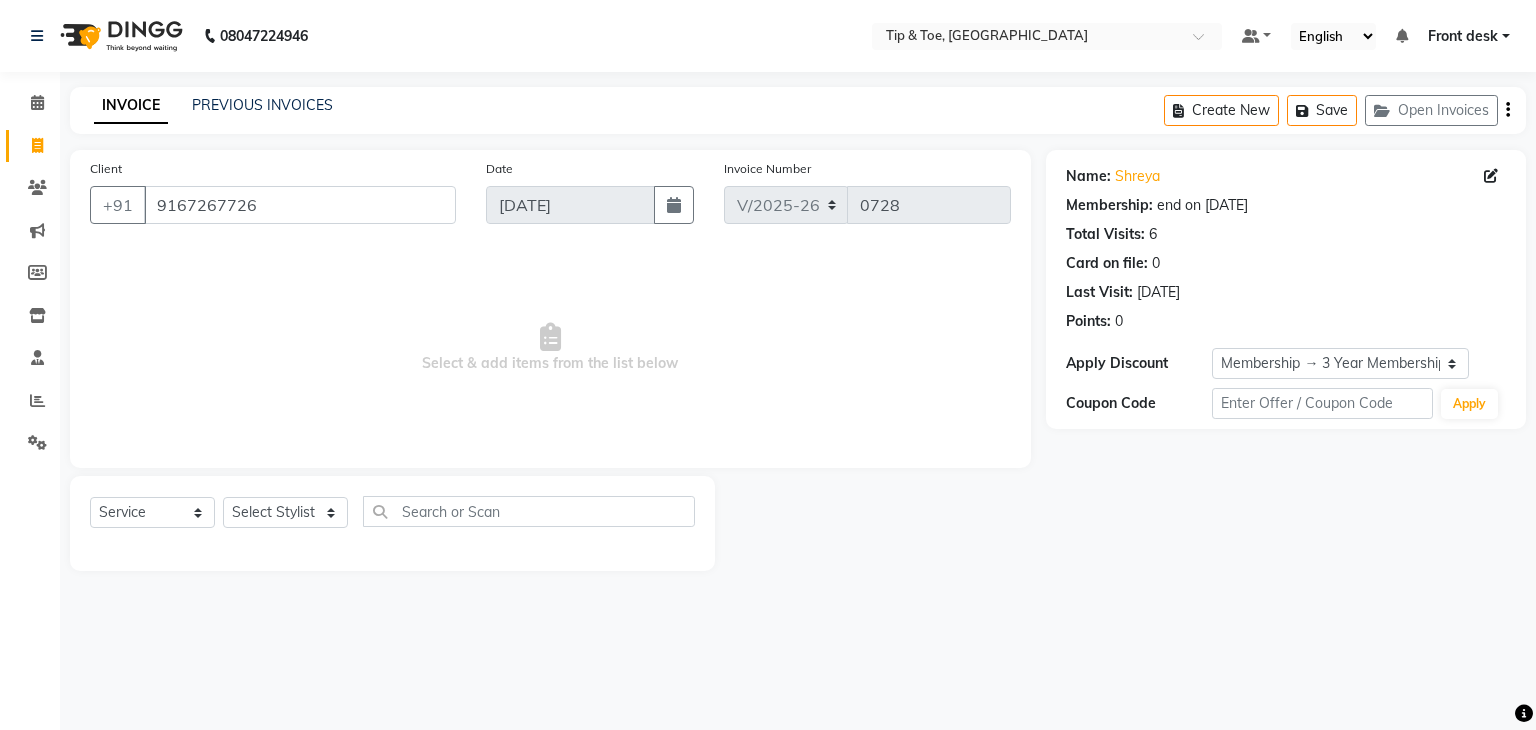 click on "Select  Service  Product  Membership  Package Voucher Prepaid Gift Card  Select Stylist Divya Eshan Front desk Madhura Regan Suman Supriya Sweety tasmiya  Ujair Vikarm Yash Zoya" 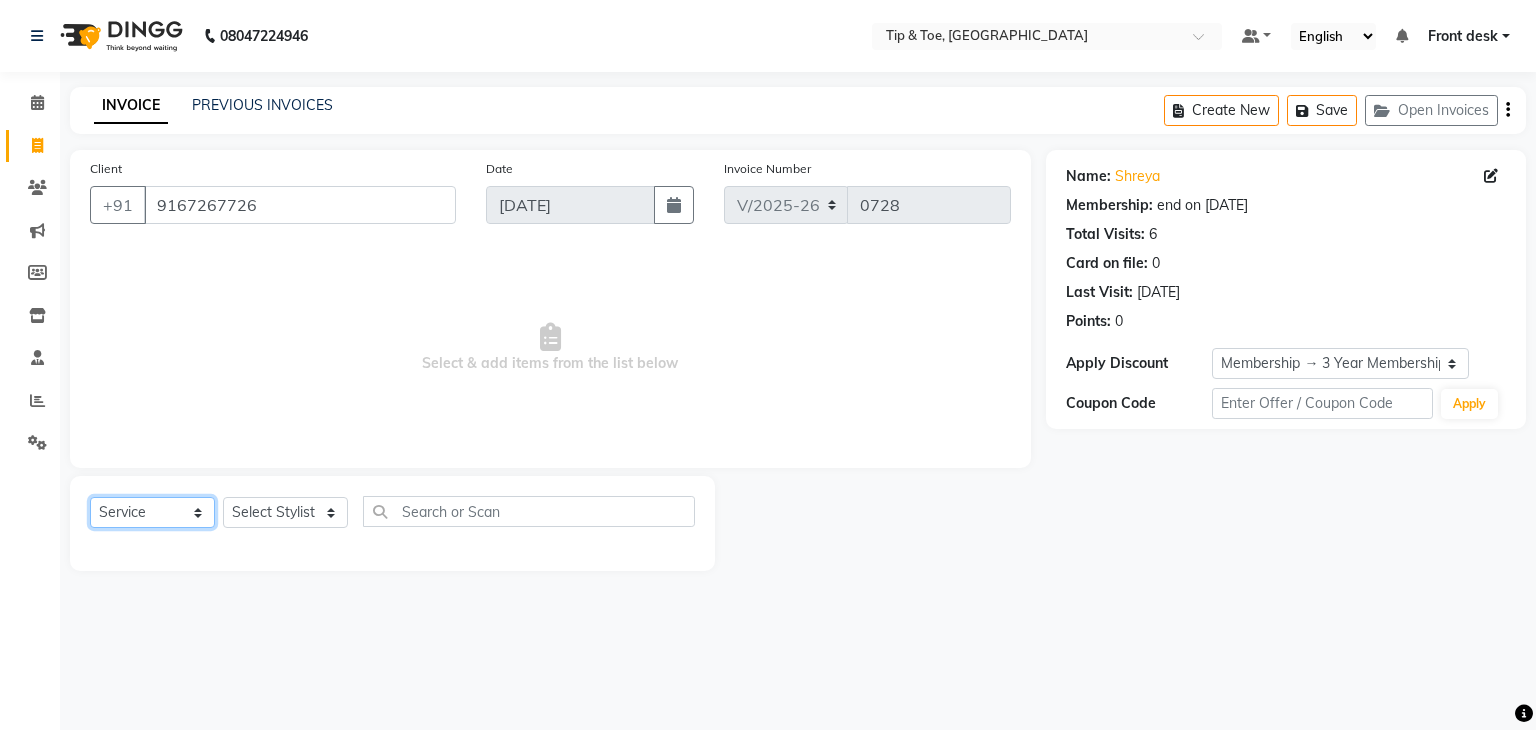 click on "Select  Service  Product  Membership  Package Voucher Prepaid Gift Card" 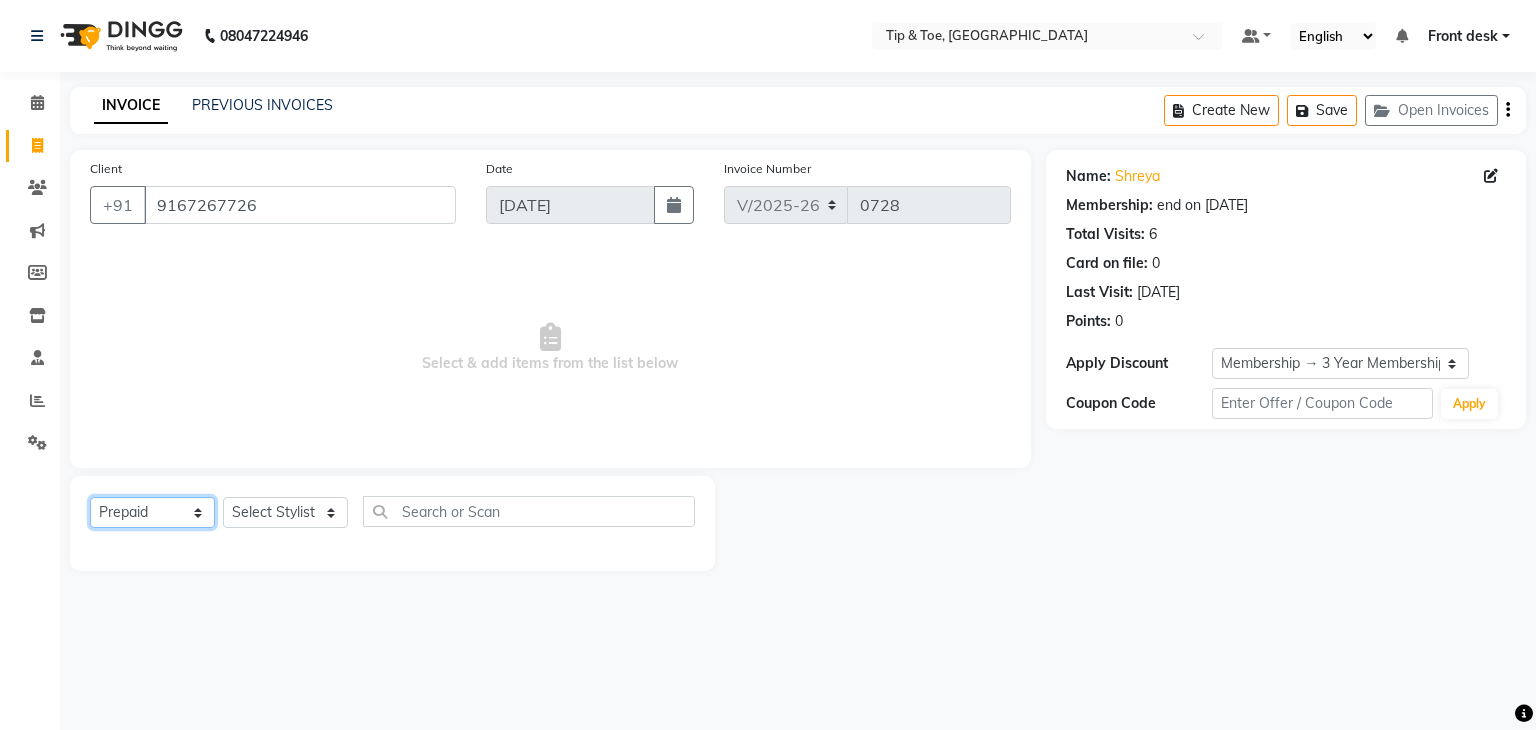 click on "Select  Service  Product  Membership  Package Voucher Prepaid Gift Card" 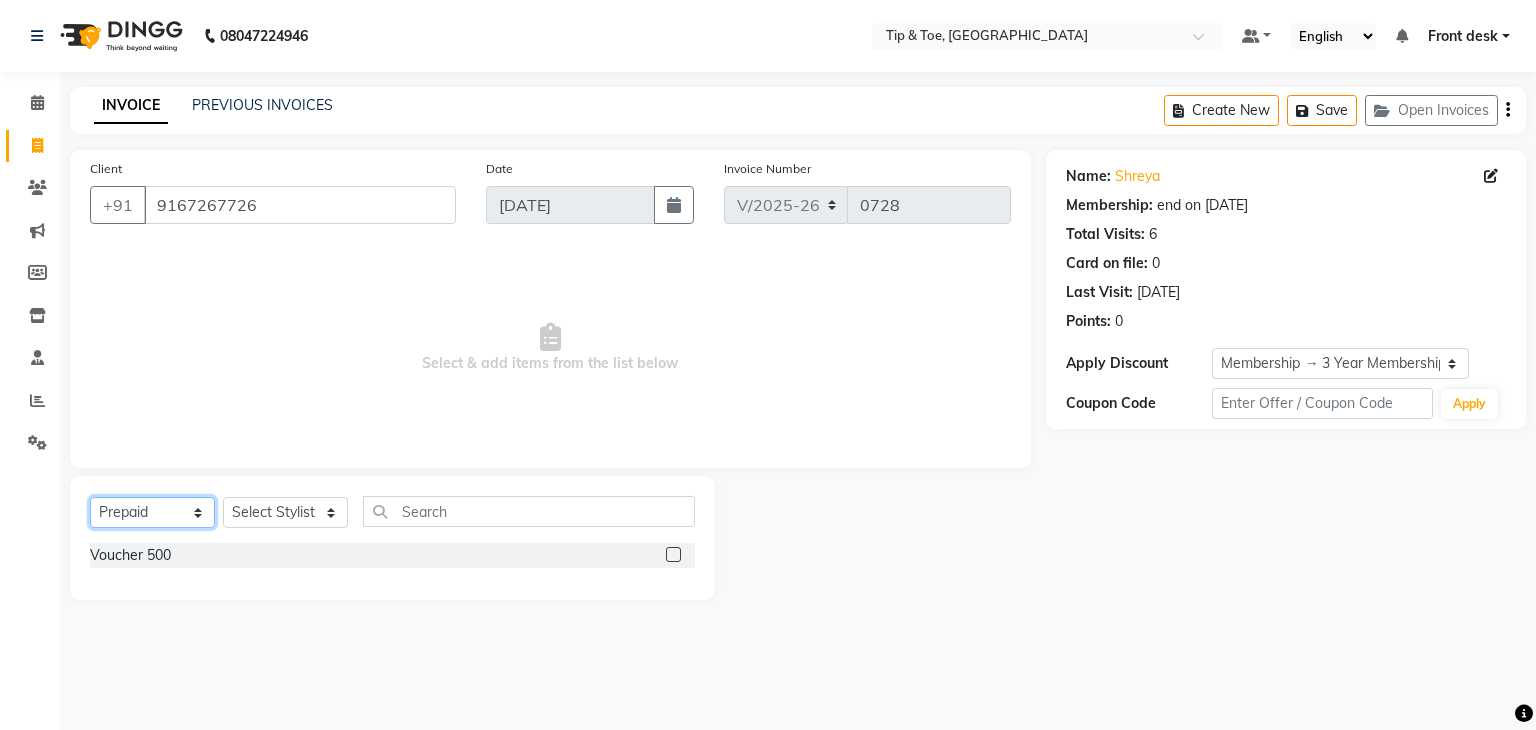 click on "Select  Service  Product  Membership  Package Voucher Prepaid Gift Card" 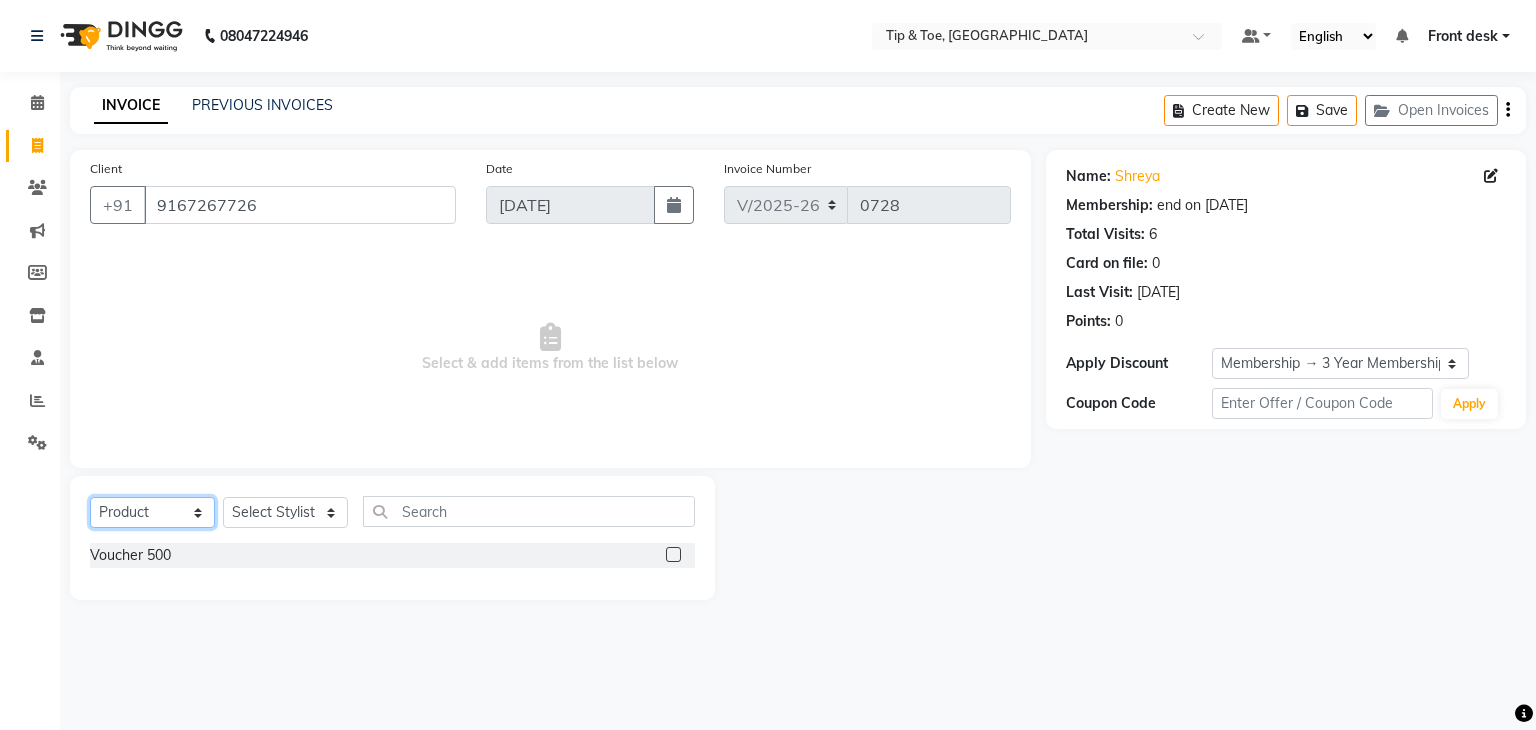 click on "Select  Service  Product  Membership  Package Voucher Prepaid Gift Card" 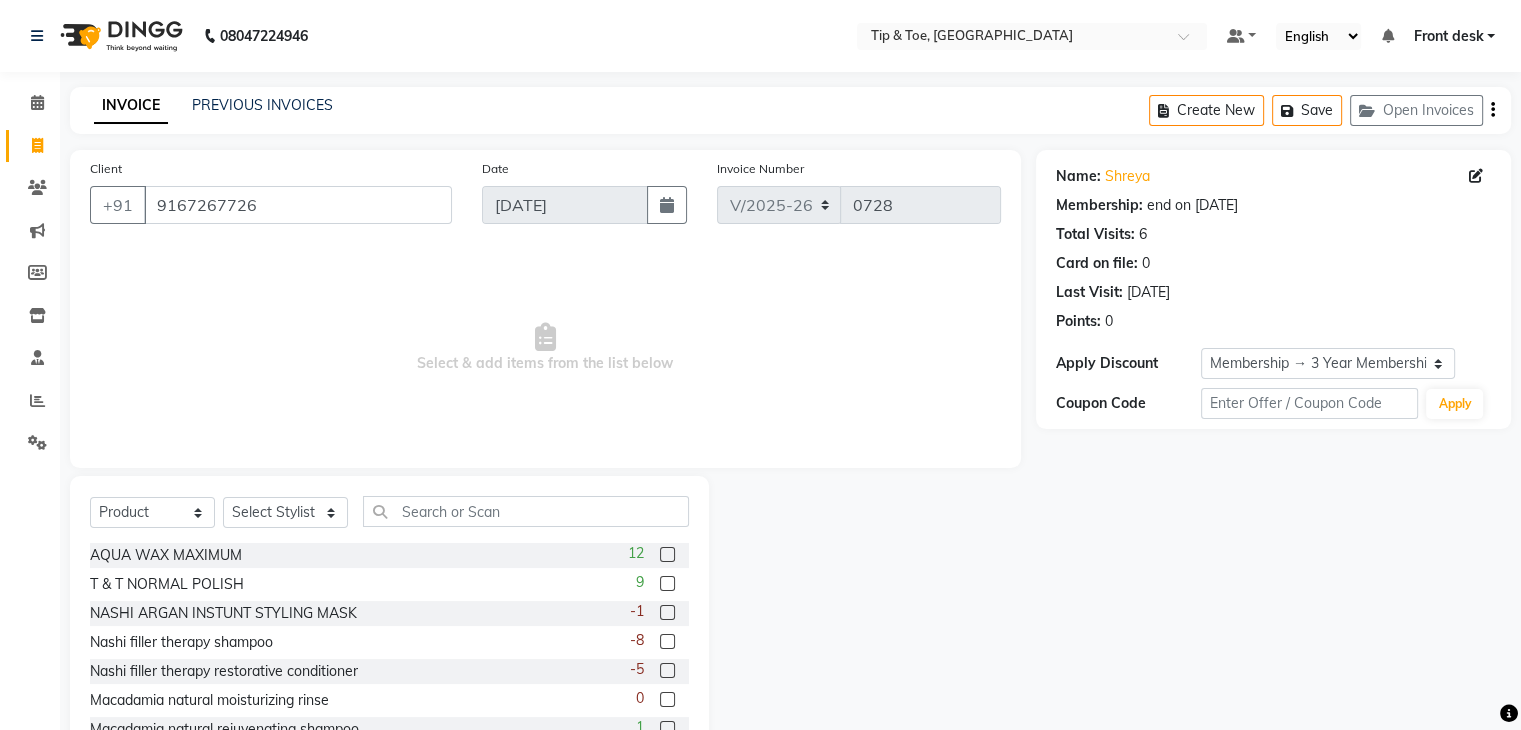 click on "Select  Service  Product  Membership  Package Voucher Prepaid Gift Card  Select Stylist Divya Eshan Front desk Madhura Regan Suman Supriya Sweety tasmiya  Ujair Vikarm Yash Zoya AQUA WAX MAXIMUM  12 T & T NORMAL POLISH  9 NASHI ARGAN INSTUNT STYLING MASK  -1 Nashi filler therapy shampoo  -8 Nashi filler therapy  restorative conditioner  -5 Macadamia natural moisturizing rinse  0 Macadamia natural rejuvenating shampoo  1 QOD Argan Shampoo  -2 QOD Argan Conditioner  -2 Acail Oil  1 3IN1 100ML  0 BEARD KIT  -1 BEARD  SHAMOO 150ml  -1 BEARD SILICONE  150ml  0 BLACK WAX  150ml  0 Botoliss Hair Mask 200ml  2 Botoliss Hair Serum 50ml  0 Botoliss Shampoo 300ml  4 CHARCOAL AND MINT CONDITIONER 500ml  0 CHARCOAL AND MINT SHAMPOO 500ml  -1 COOL BLUE HAIR GEL 500ml  0 CREAM GEL 150ml  0 CREAM GEL BLACK ORCHID 150ML  0 FACE & BODY SCRUB 100ML  0 FACE & BODY SCRUB 100 ML  0 Nashi argan conditioner  -5 NASHI ARGAN CONDITIONER 150 ML  0 Nashi argan deep infusion  -1 Nashi argan oil  -1 NASHI ARGAN OIL 100 ML  -2 -5 -1 -2 0 0" 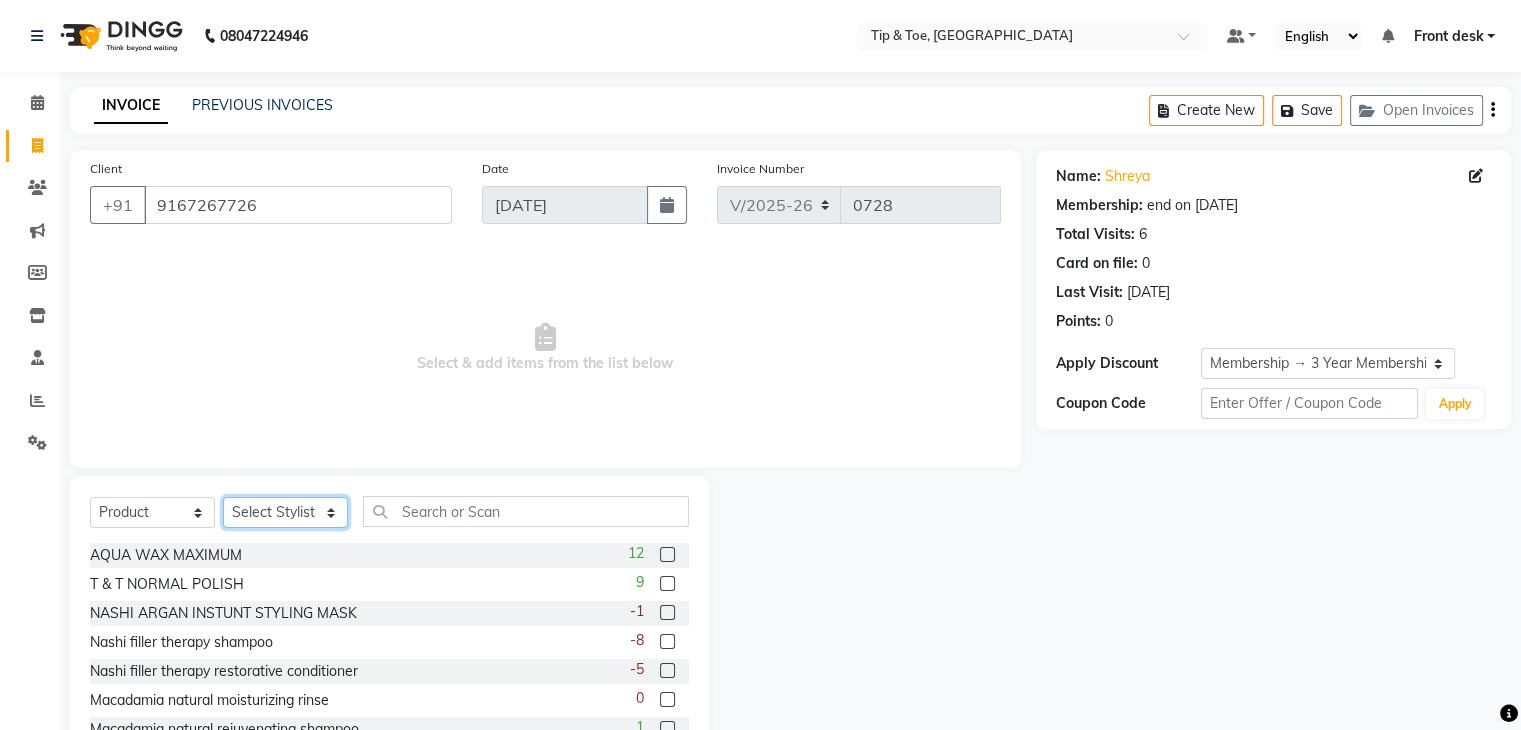 click on "Select Stylist Divya Eshan Front desk Madhura Regan Suman Supriya Sweety tasmiya  Ujair Vikarm Yash Zoya" 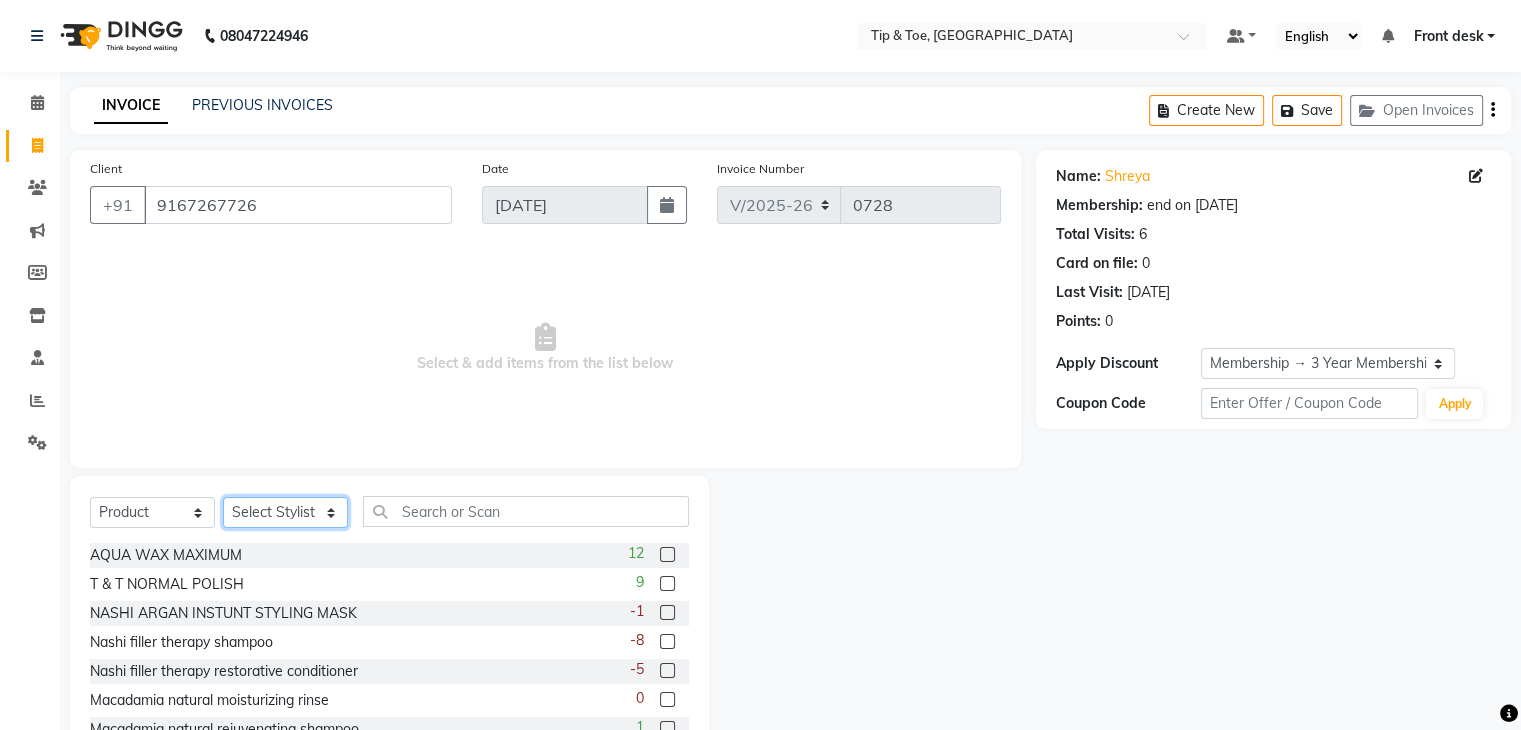 select on "66996" 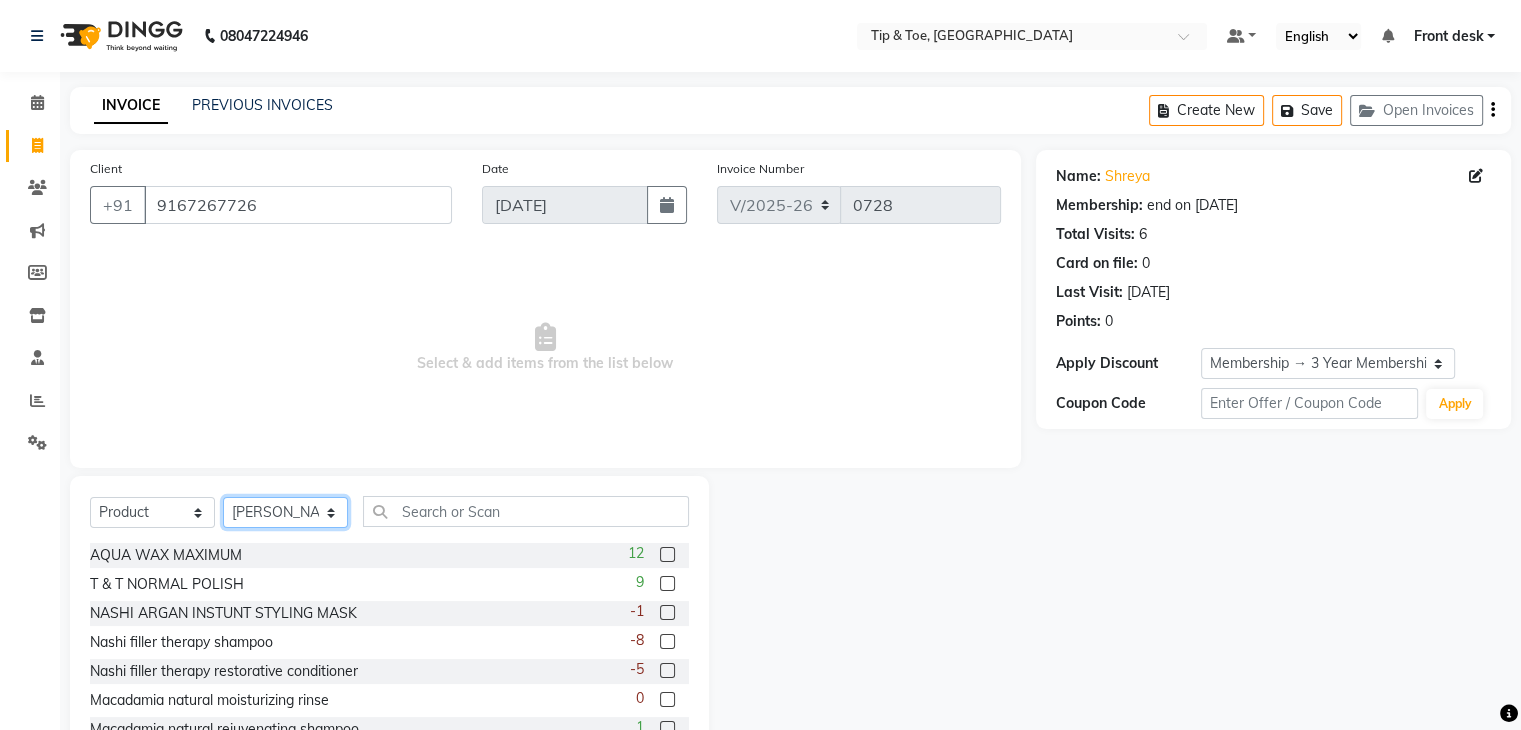 click on "Select Stylist Divya Eshan Front desk Madhura Regan Suman Supriya Sweety tasmiya  Ujair Vikarm Yash Zoya" 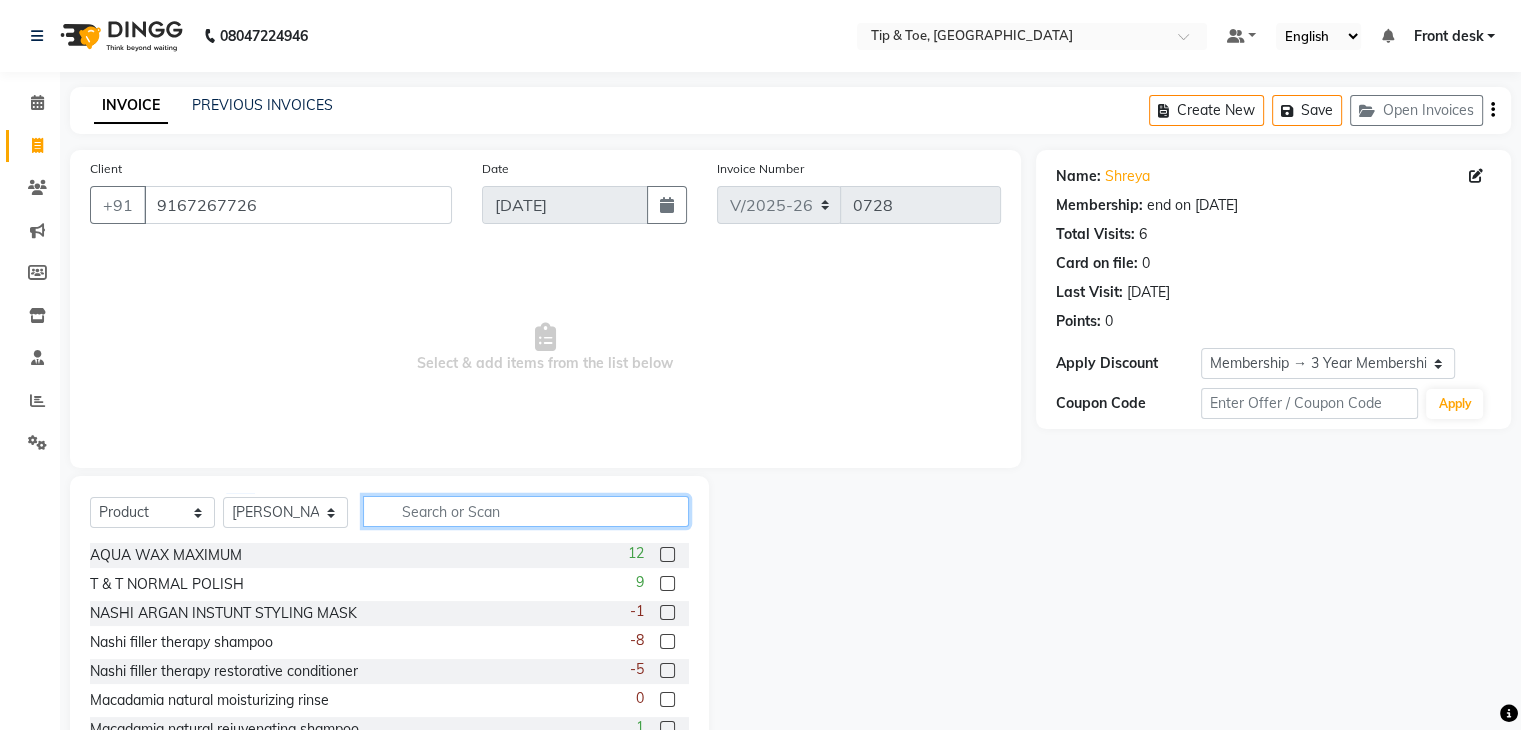 click 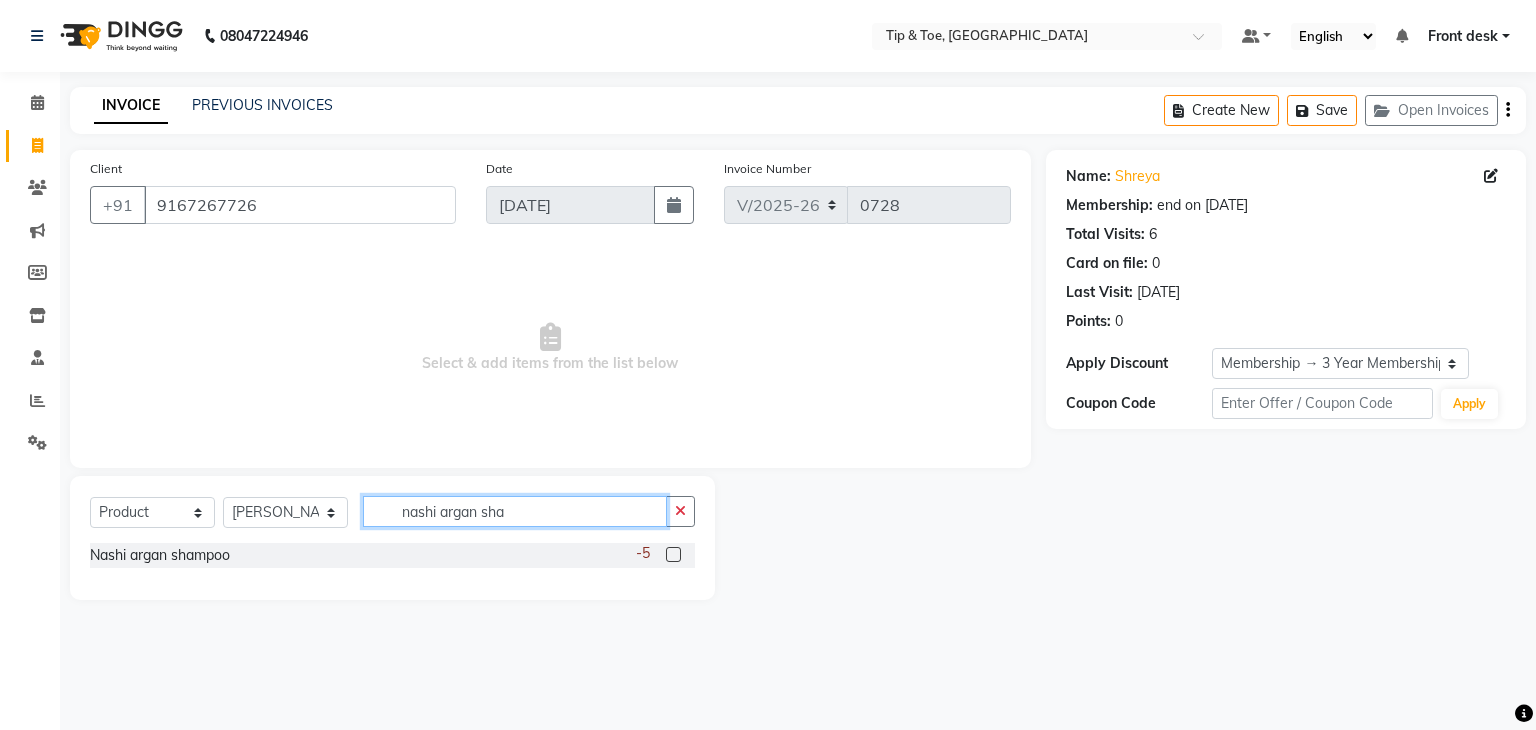 type on "nashi argan sha" 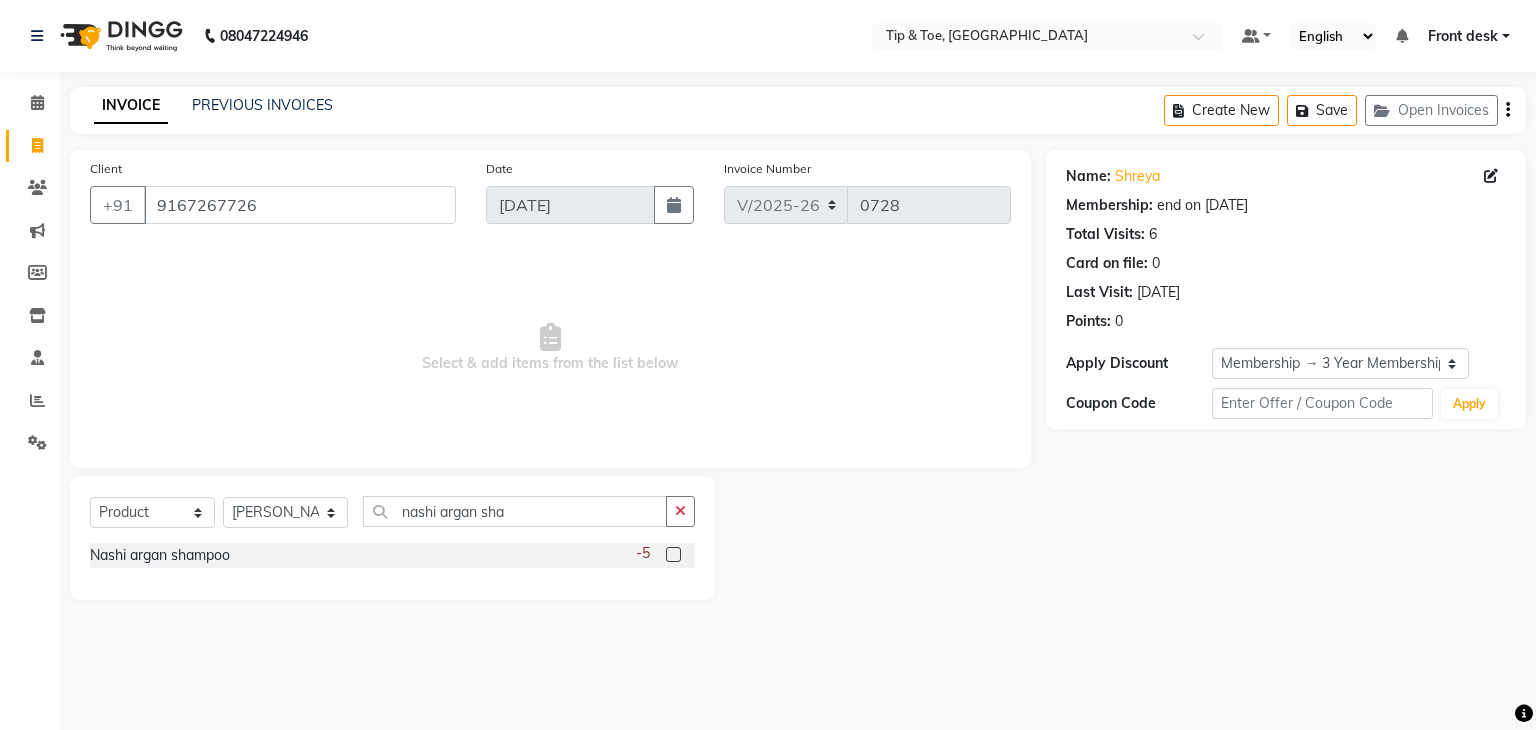 click on "-5" 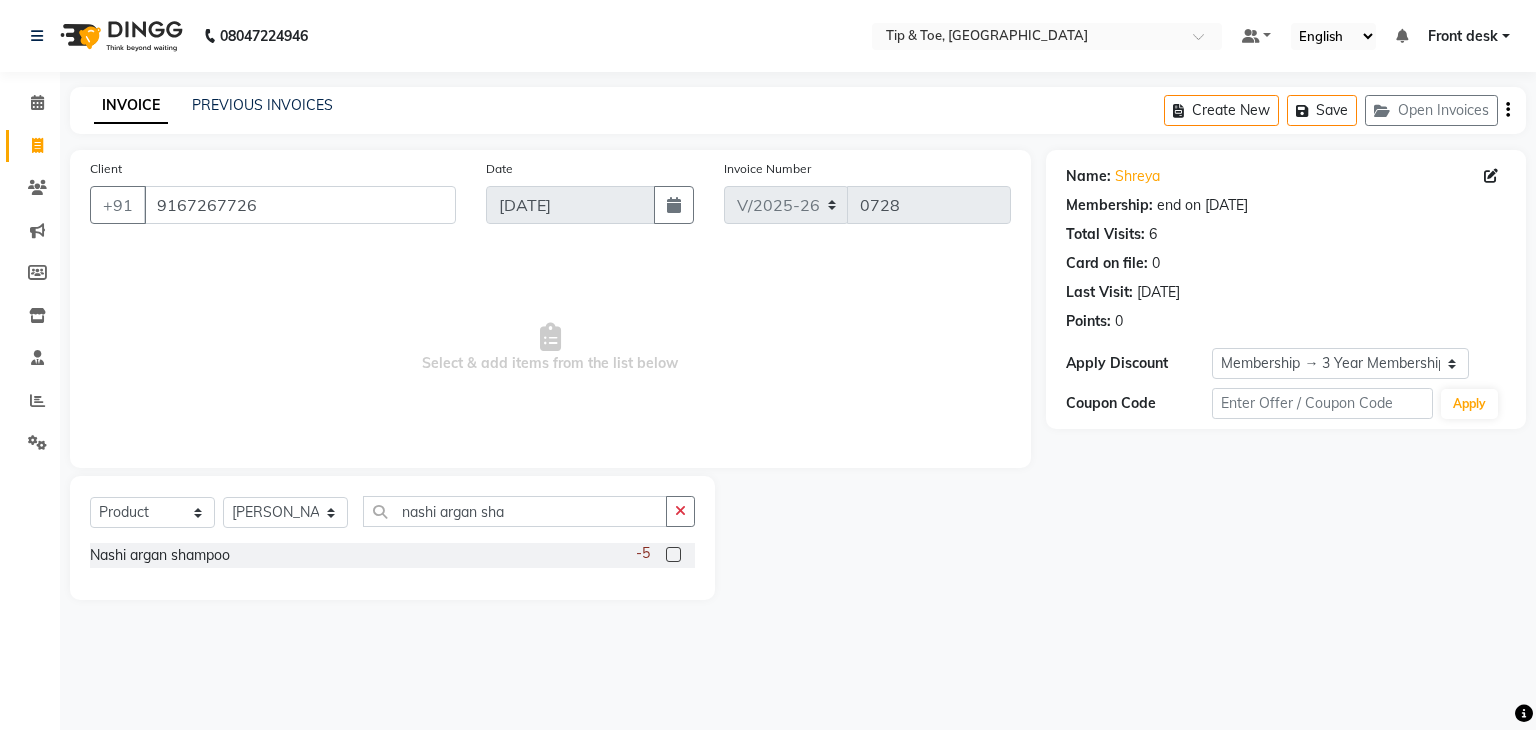 click 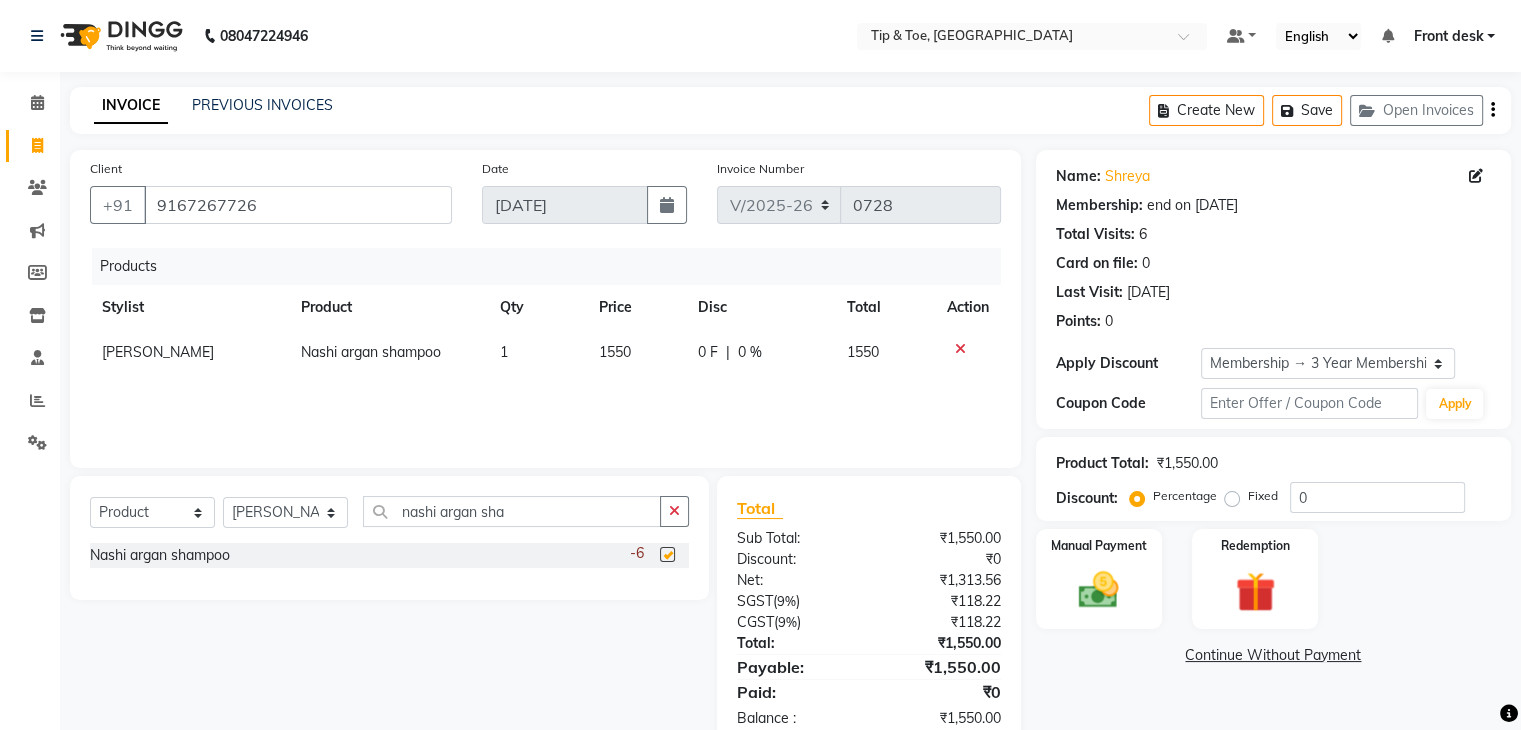checkbox on "false" 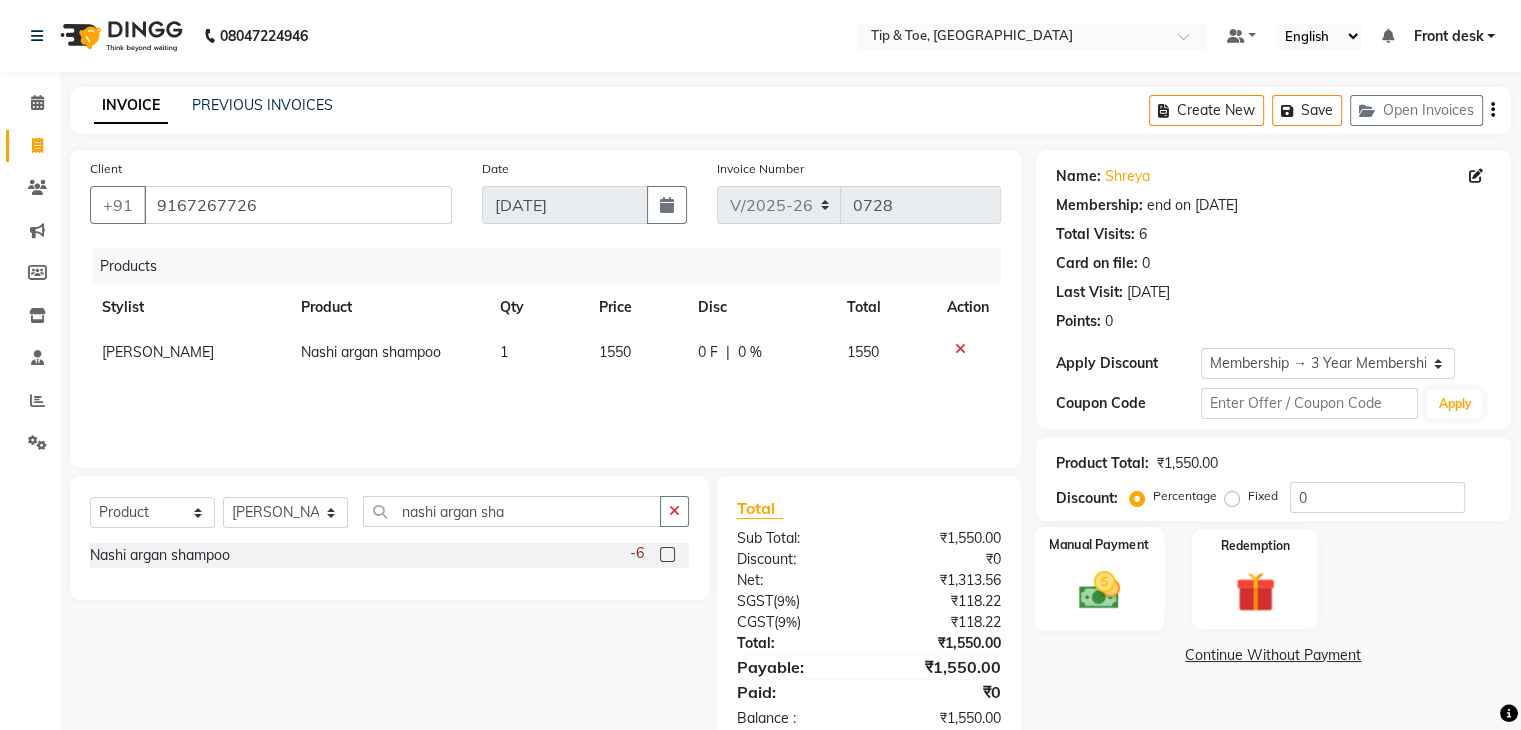 click 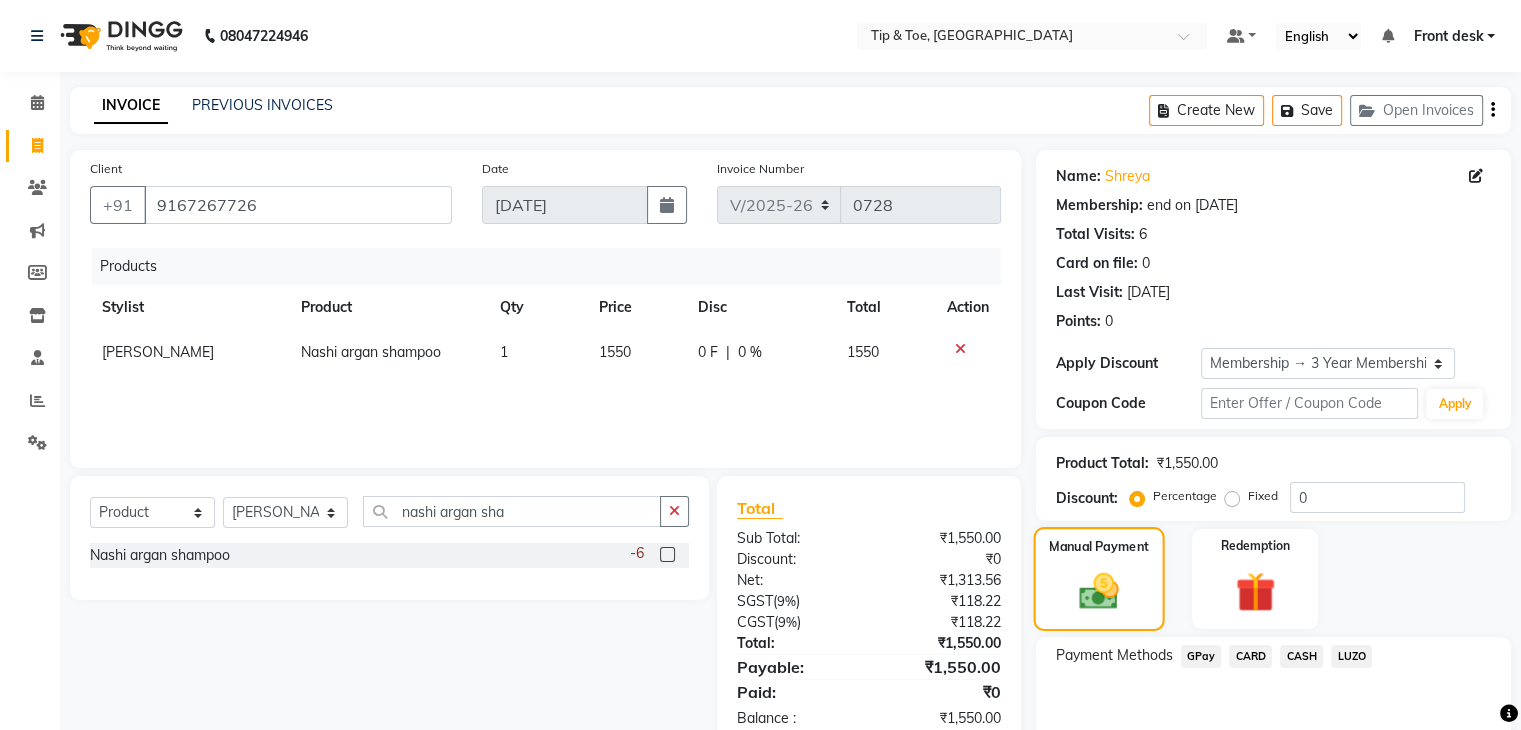 scroll, scrollTop: 50, scrollLeft: 0, axis: vertical 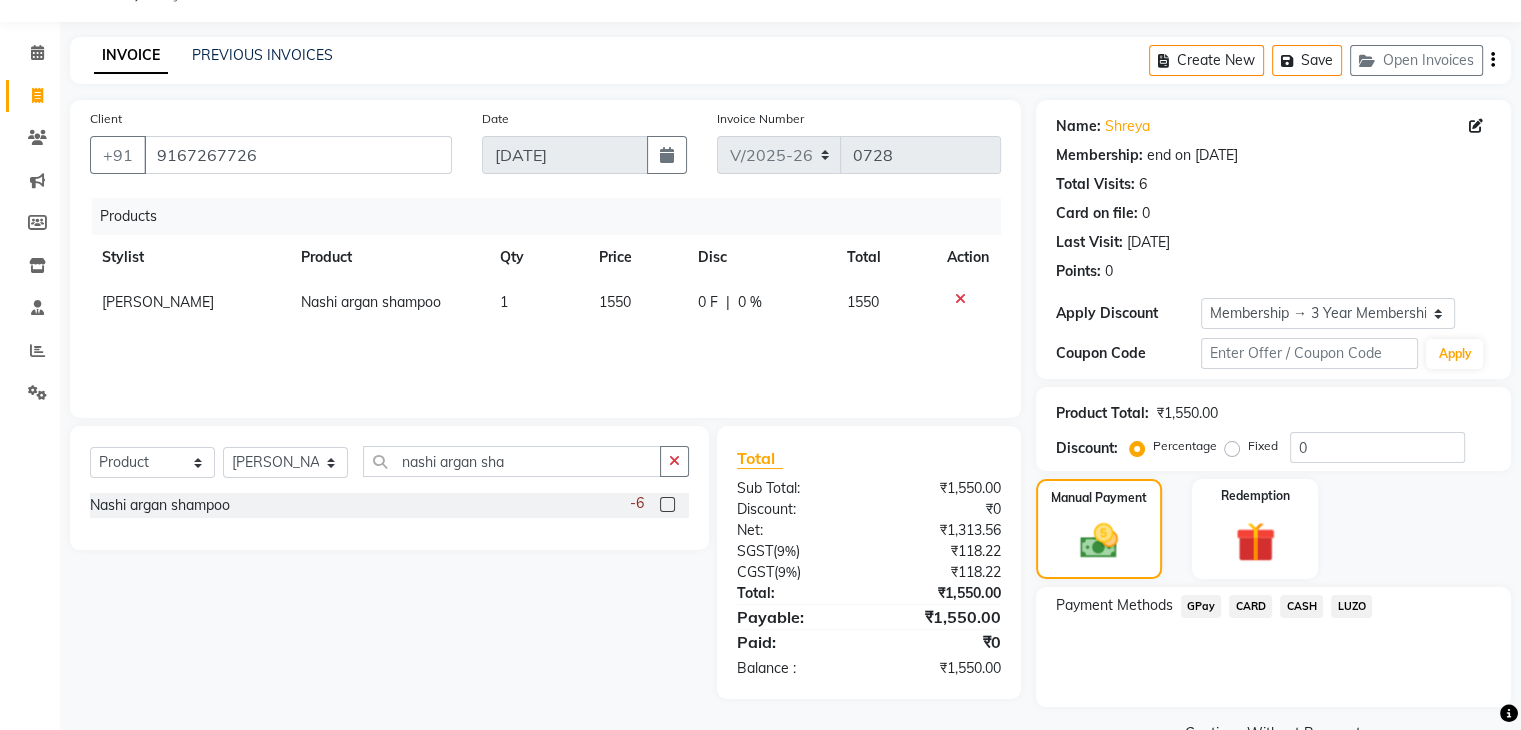 click on "CASH" 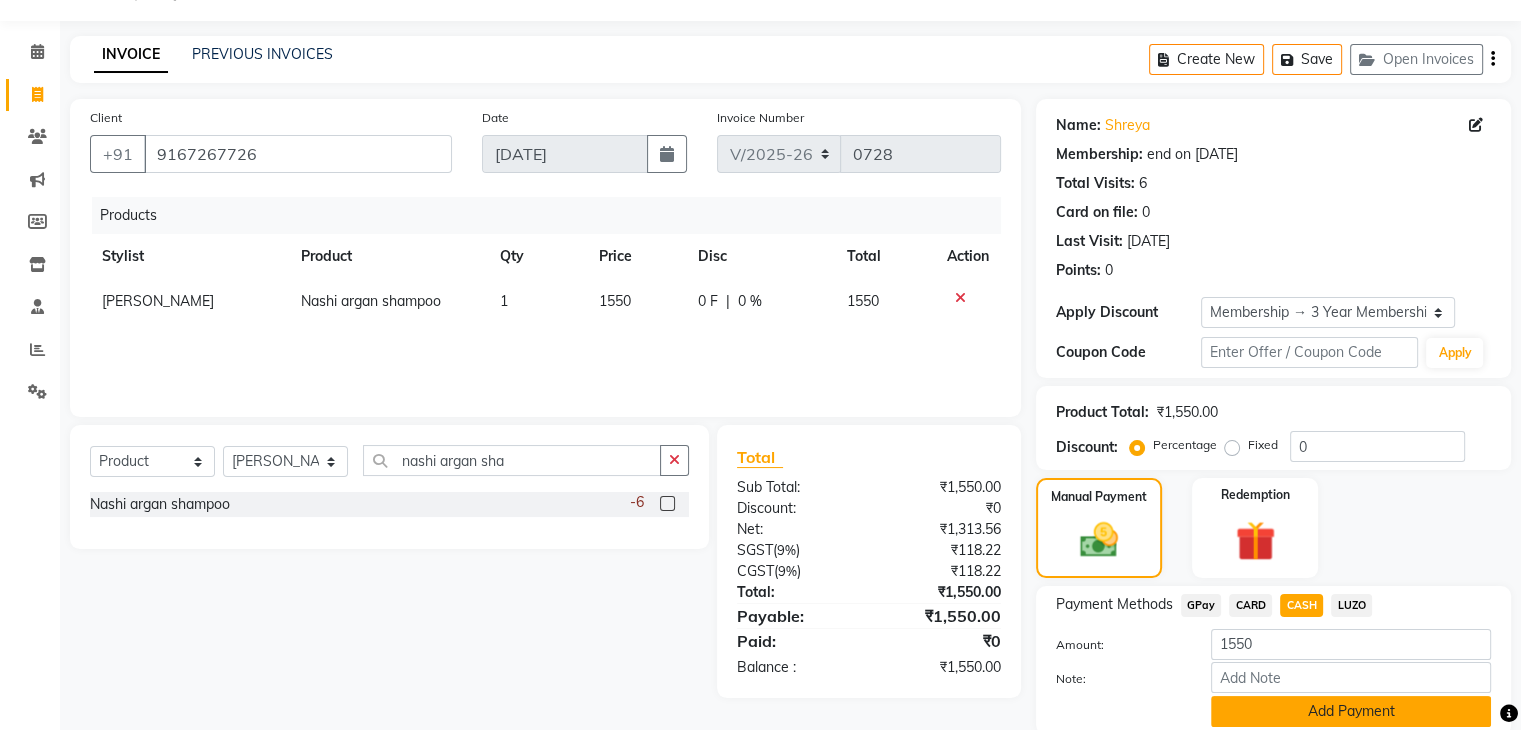 click on "Add Payment" 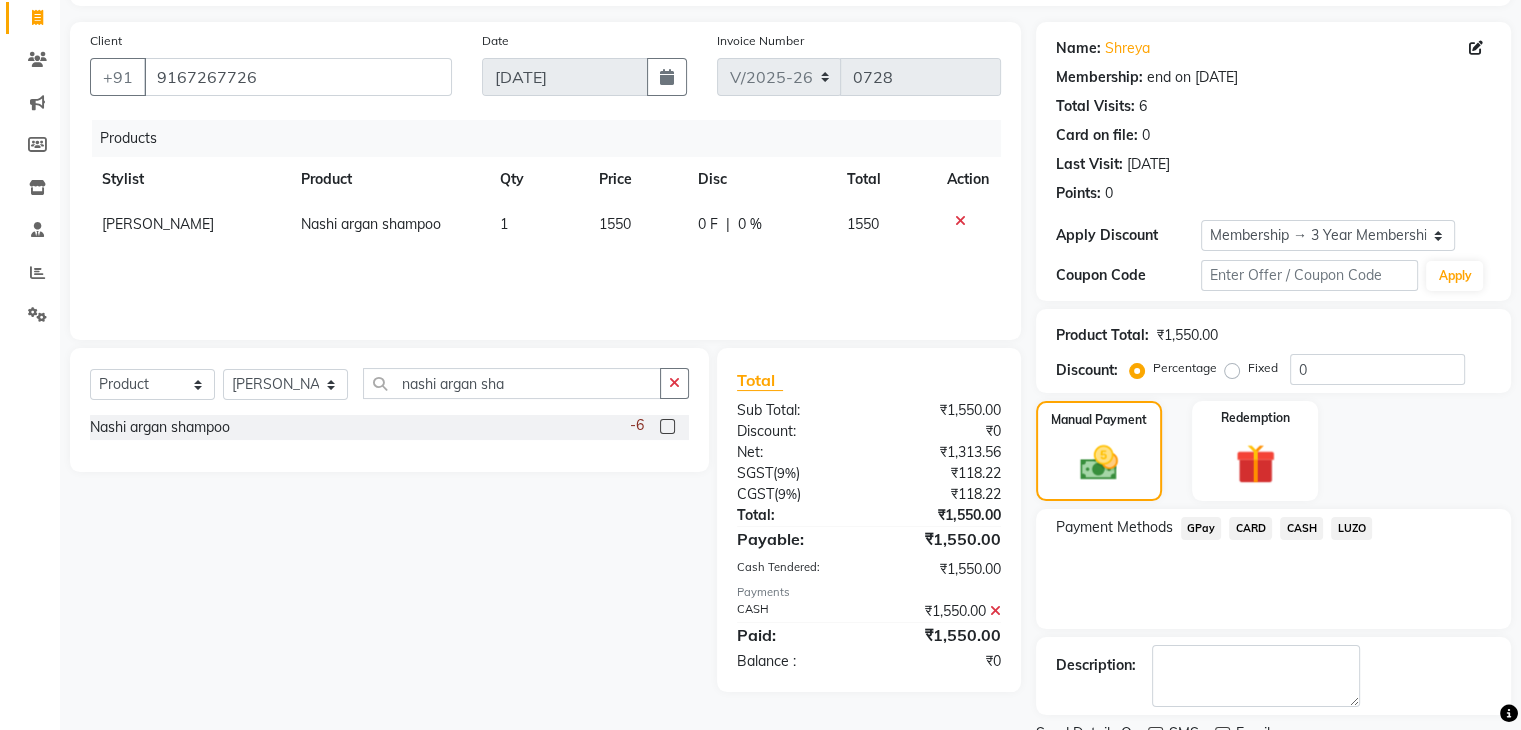 scroll, scrollTop: 209, scrollLeft: 0, axis: vertical 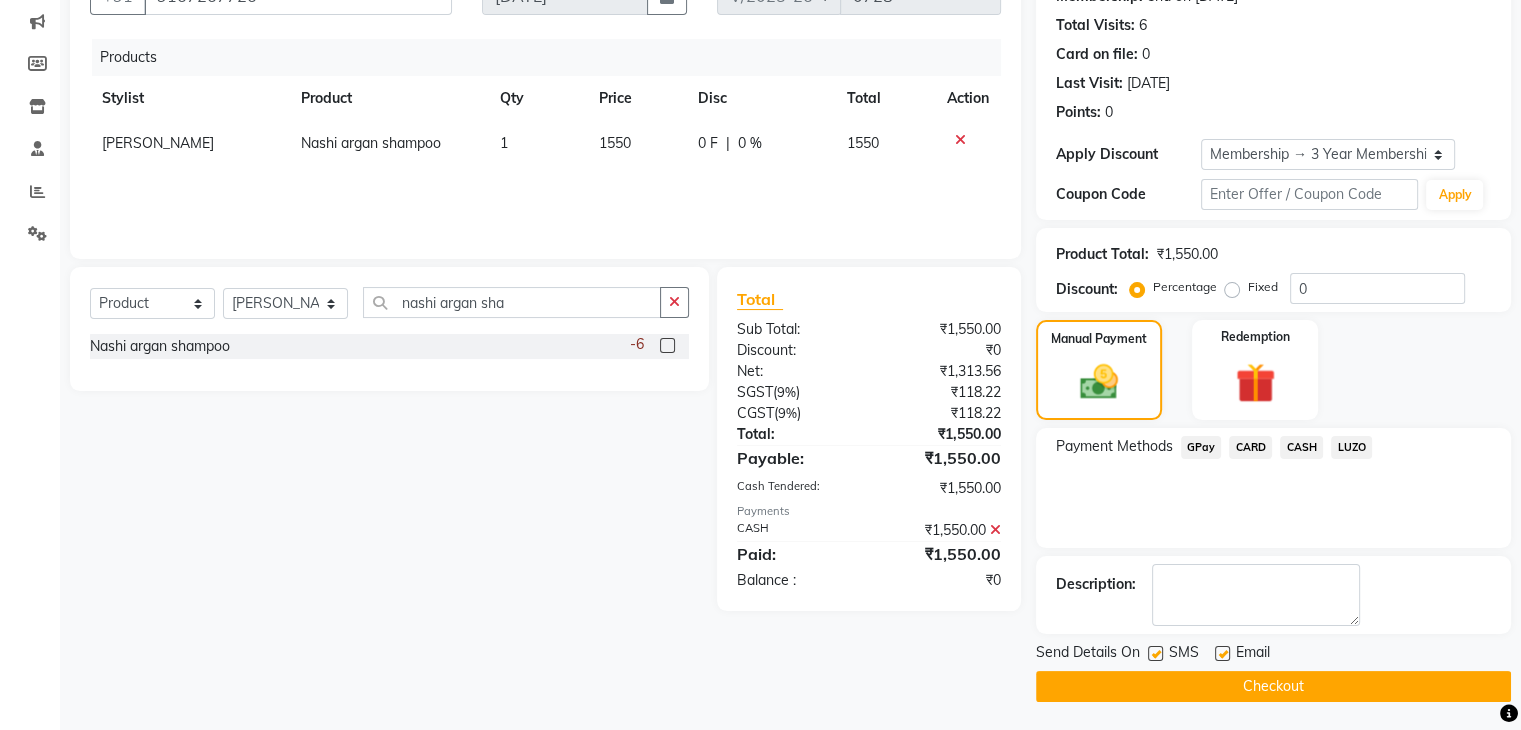 click on "Checkout" 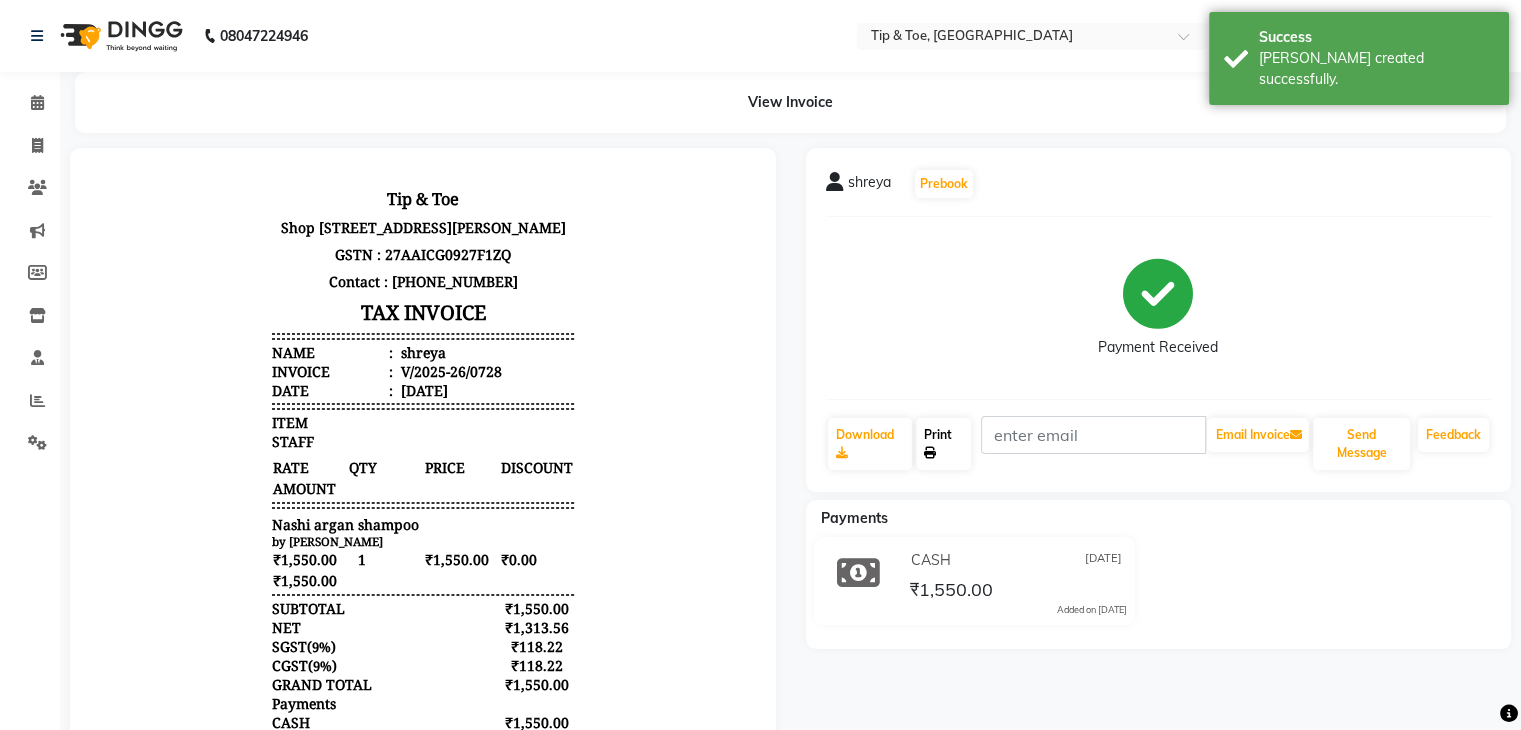 scroll, scrollTop: 0, scrollLeft: 0, axis: both 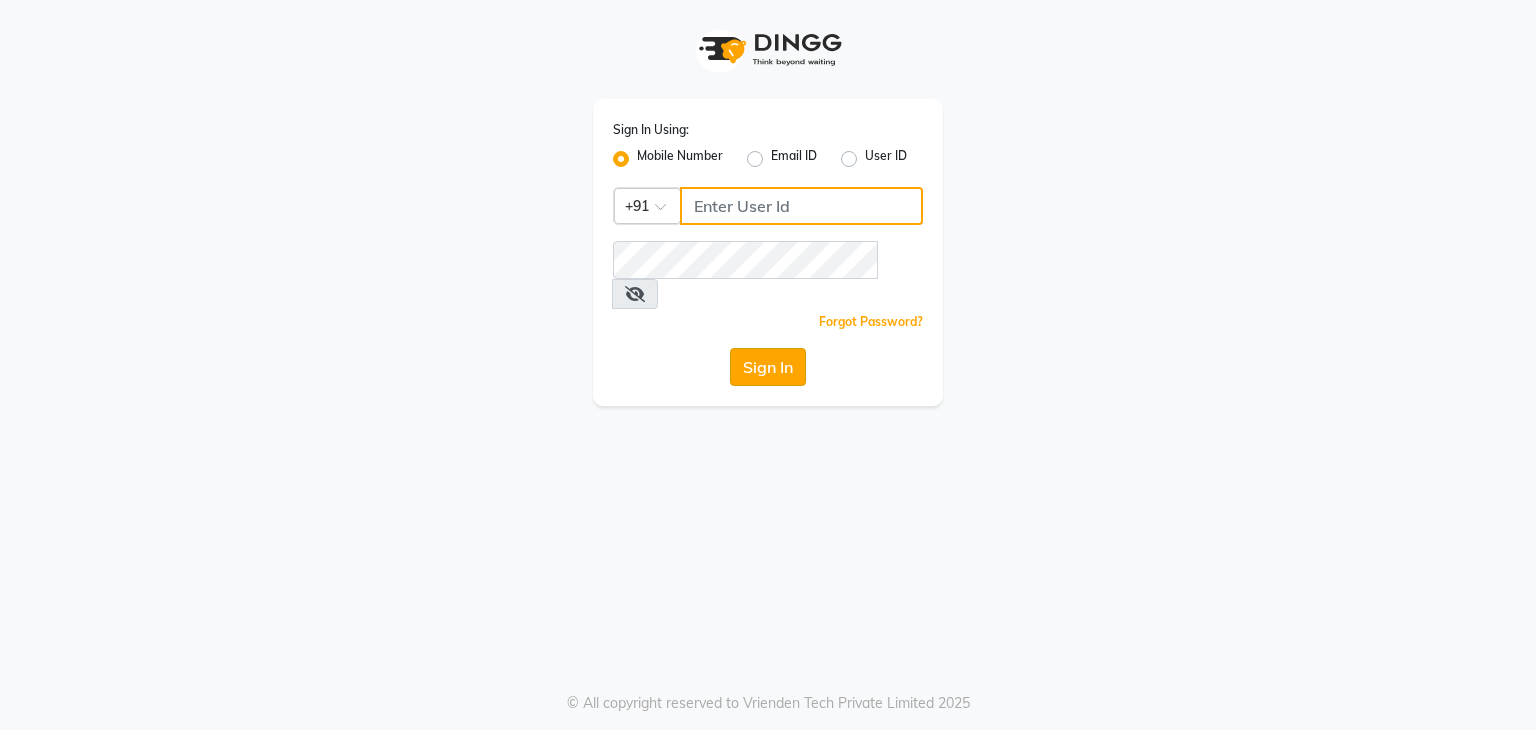 type on "8748874801" 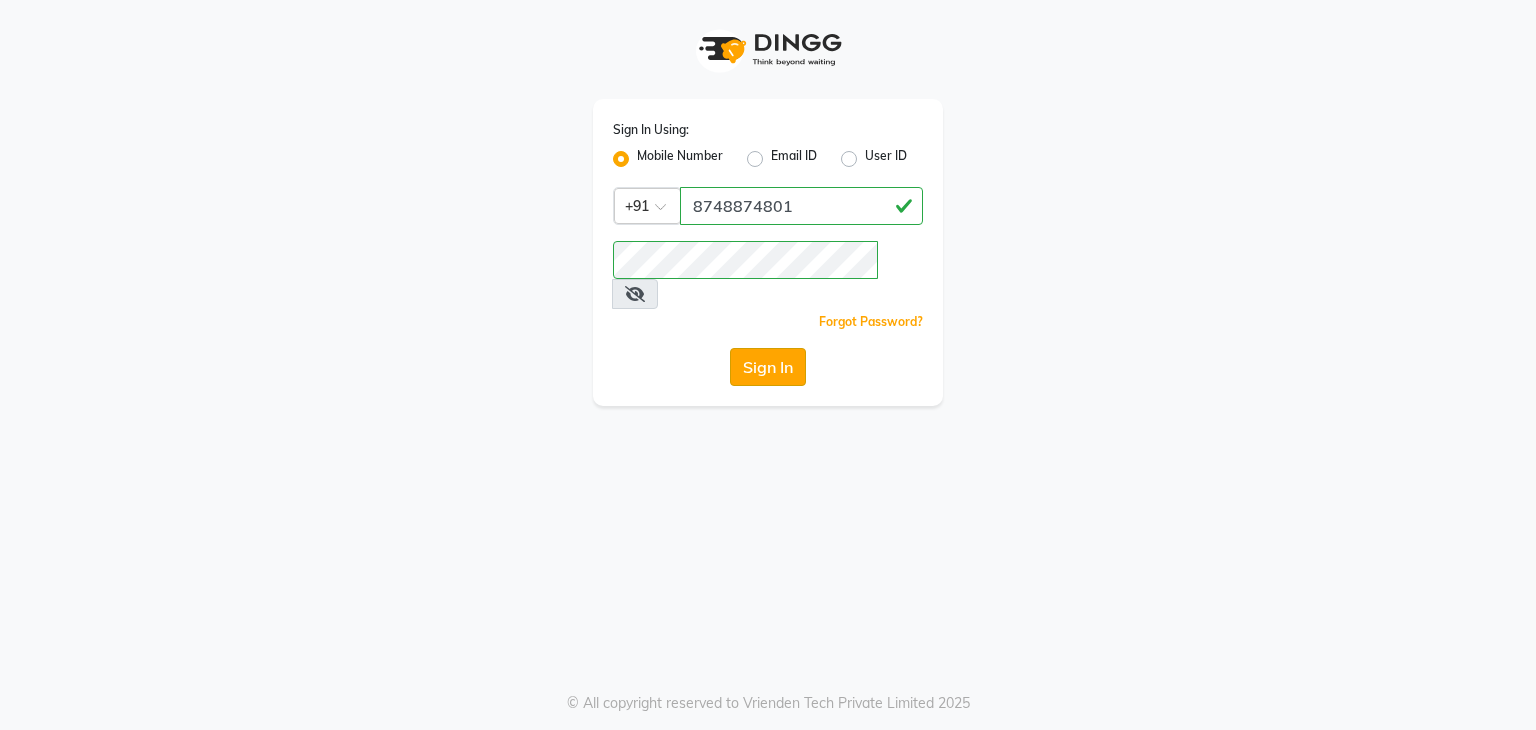 click on "Sign In" 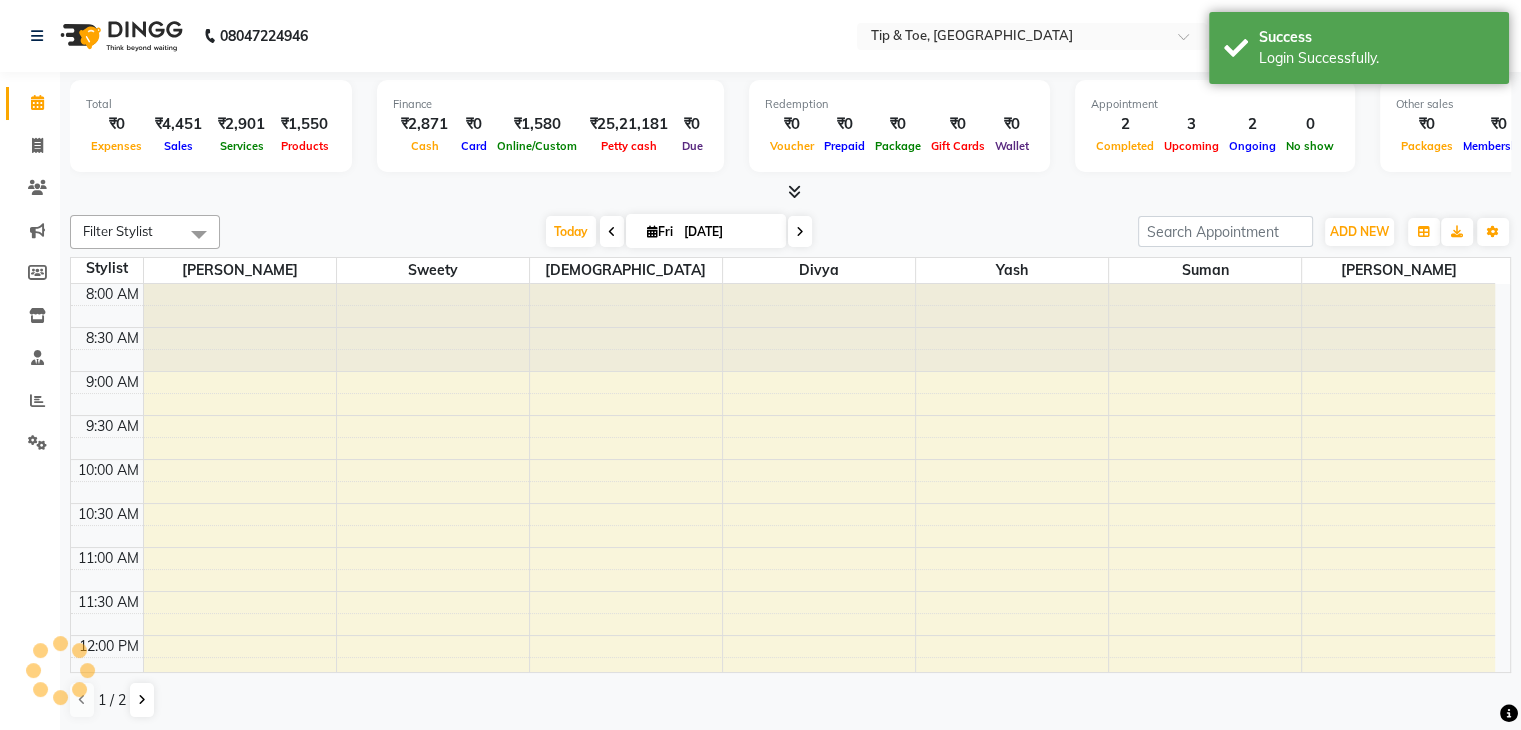 scroll, scrollTop: 0, scrollLeft: 0, axis: both 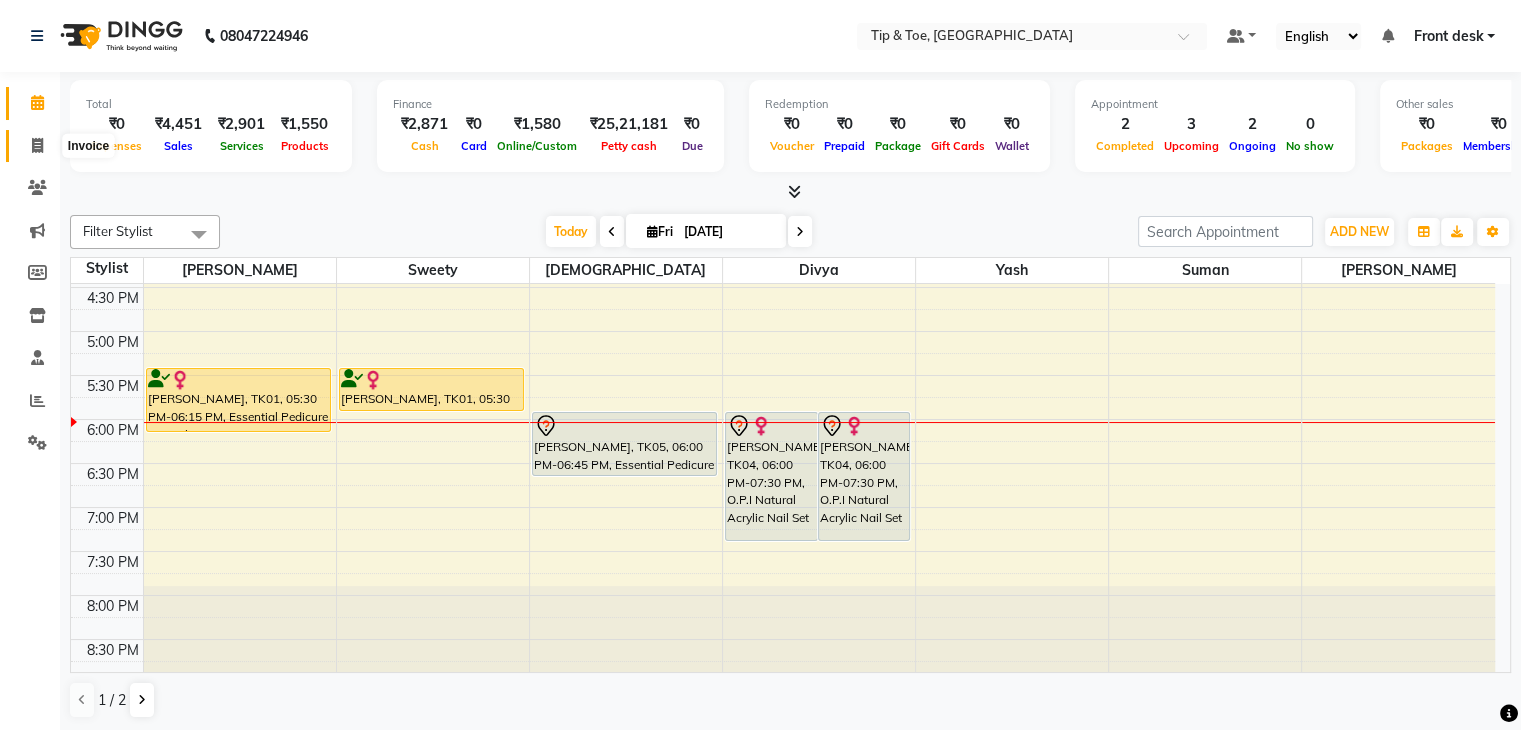 click 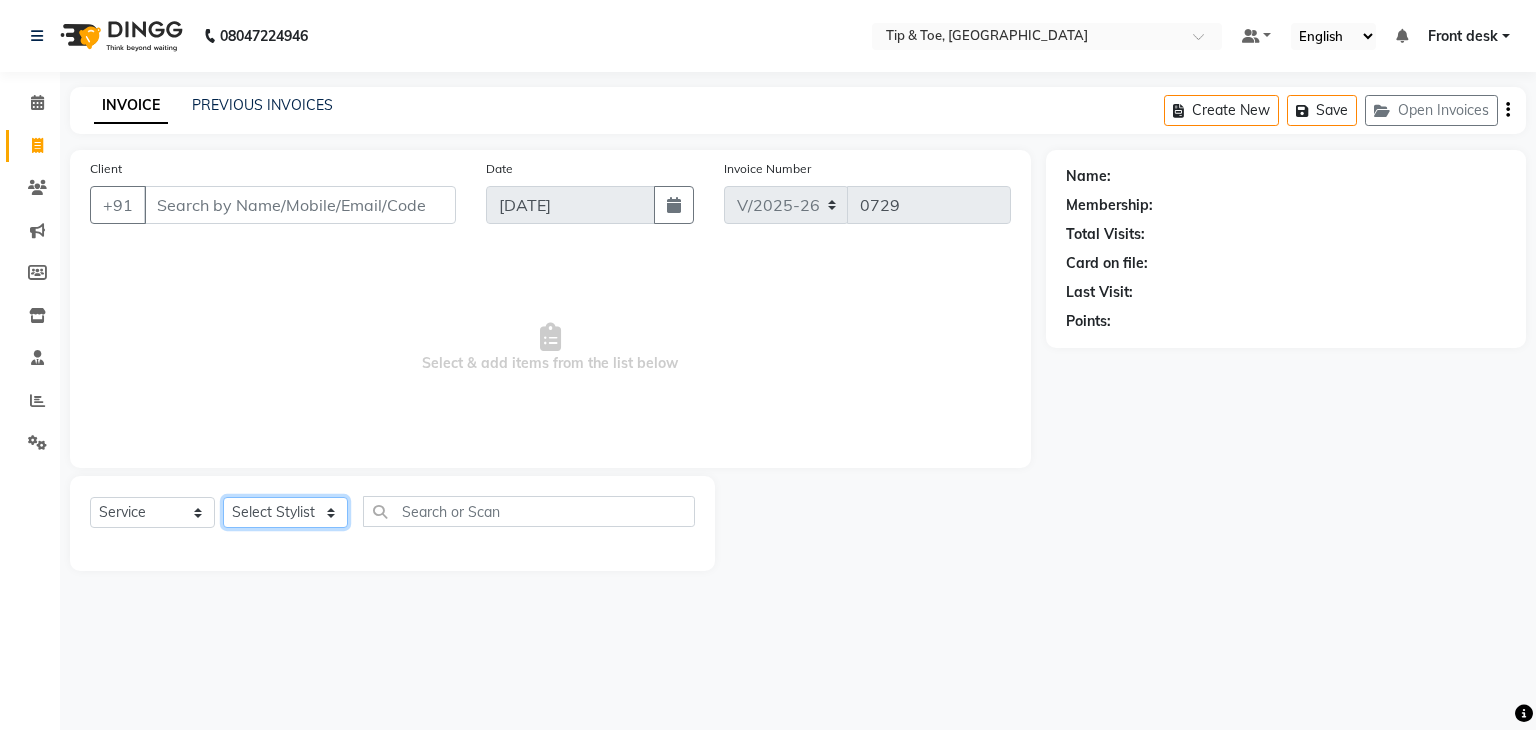 click on "Select Stylist [PERSON_NAME] Front desk [PERSON_NAME] [PERSON_NAME] [PERSON_NAME]  [PERSON_NAME] [PERSON_NAME]" 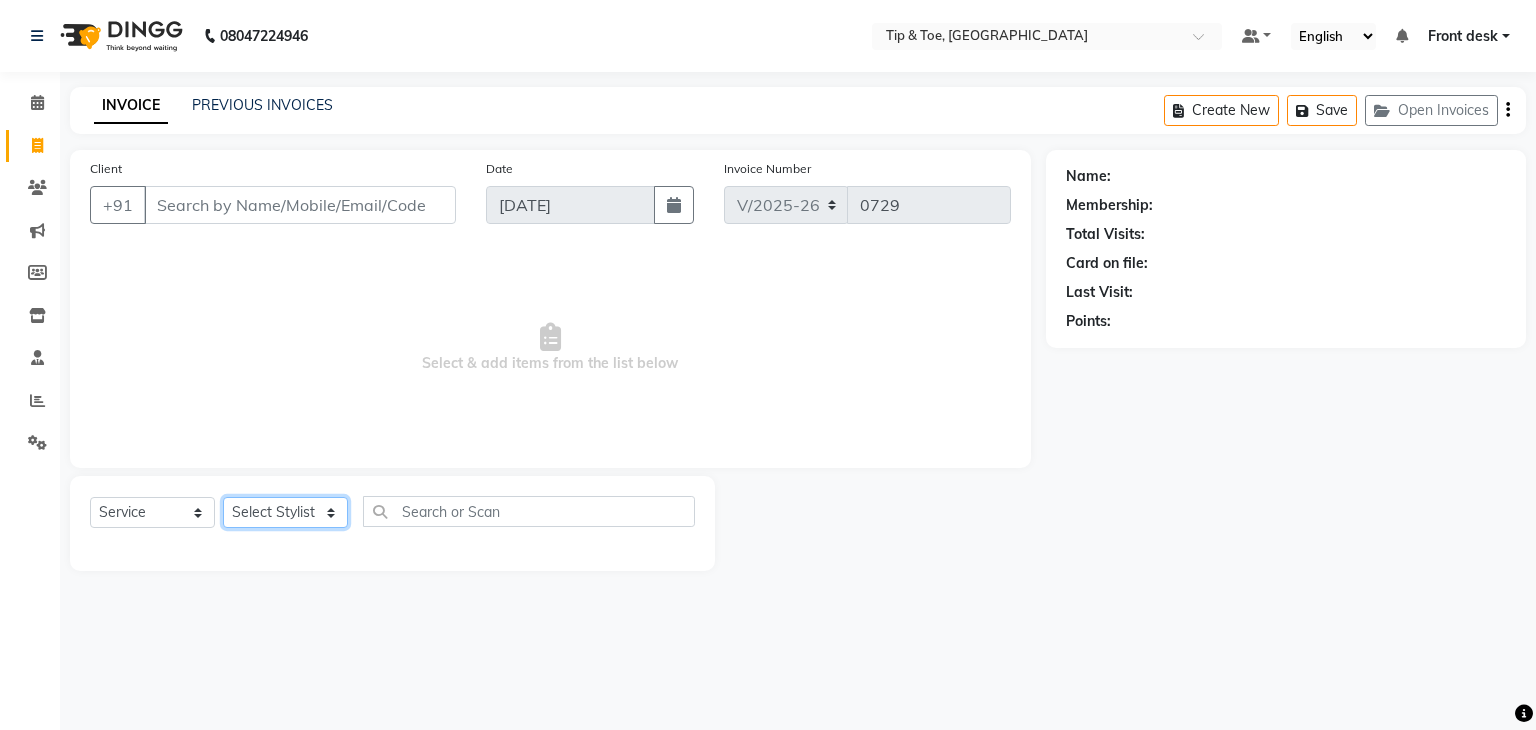 select on "48234" 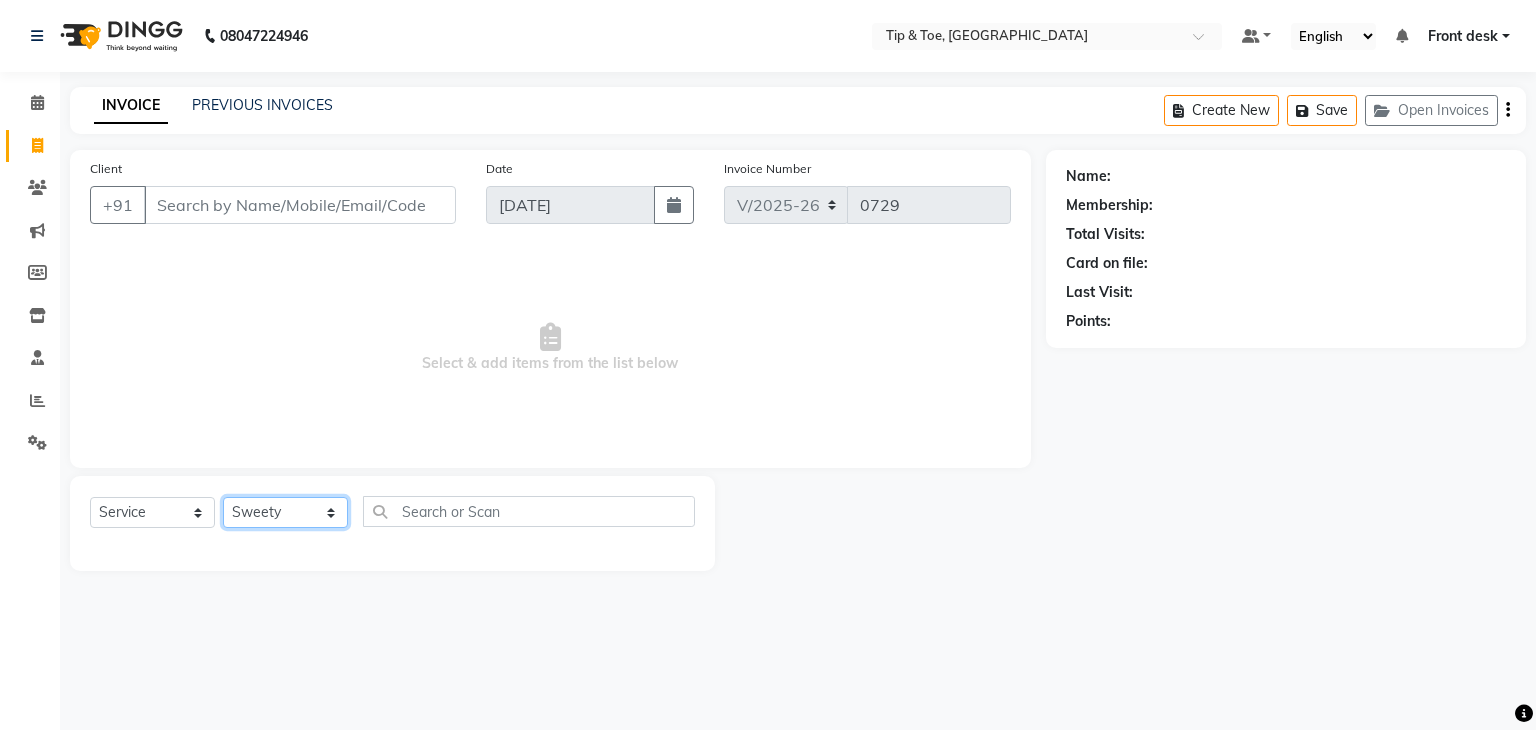 click on "Select Stylist [PERSON_NAME] Front desk [PERSON_NAME] [PERSON_NAME] [PERSON_NAME]  [PERSON_NAME] [PERSON_NAME]" 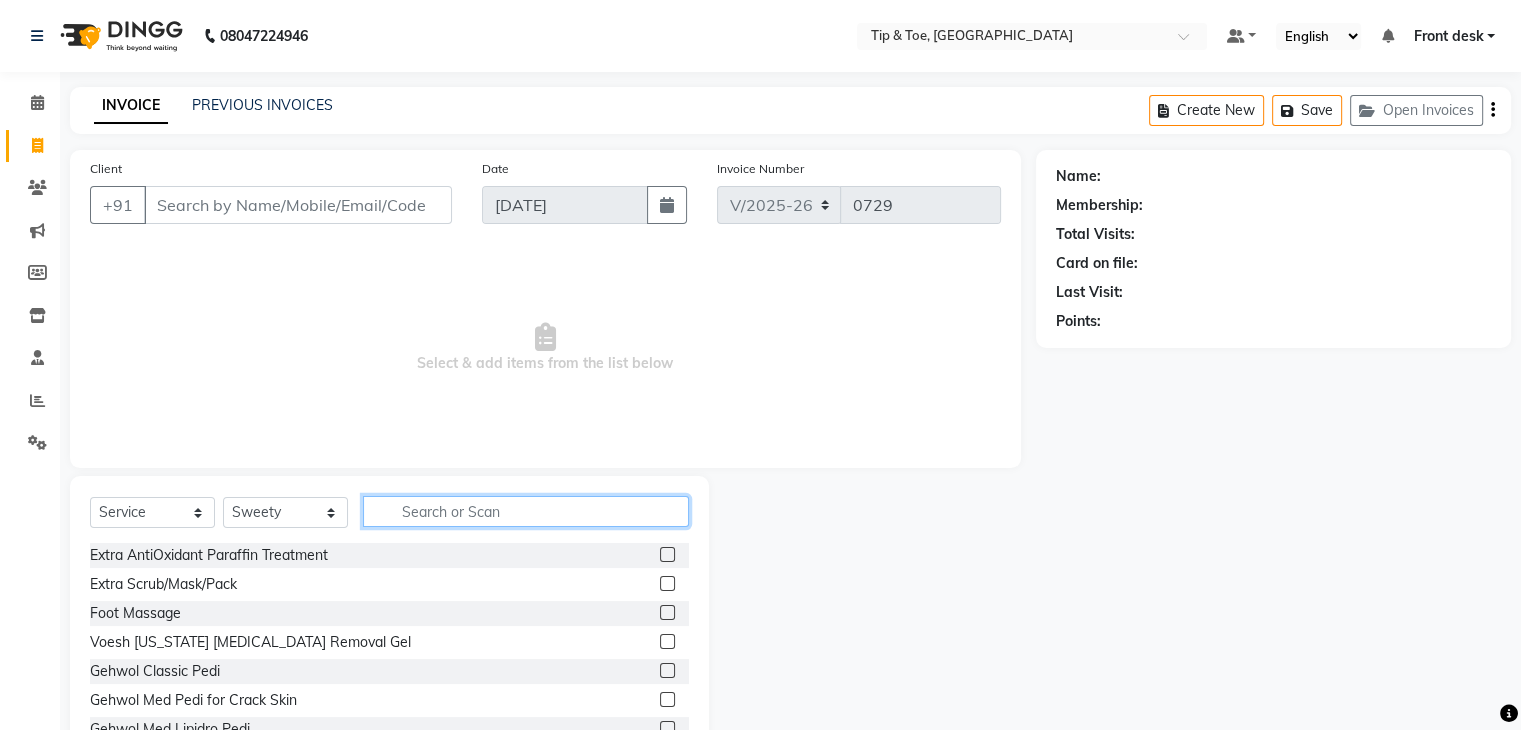 click 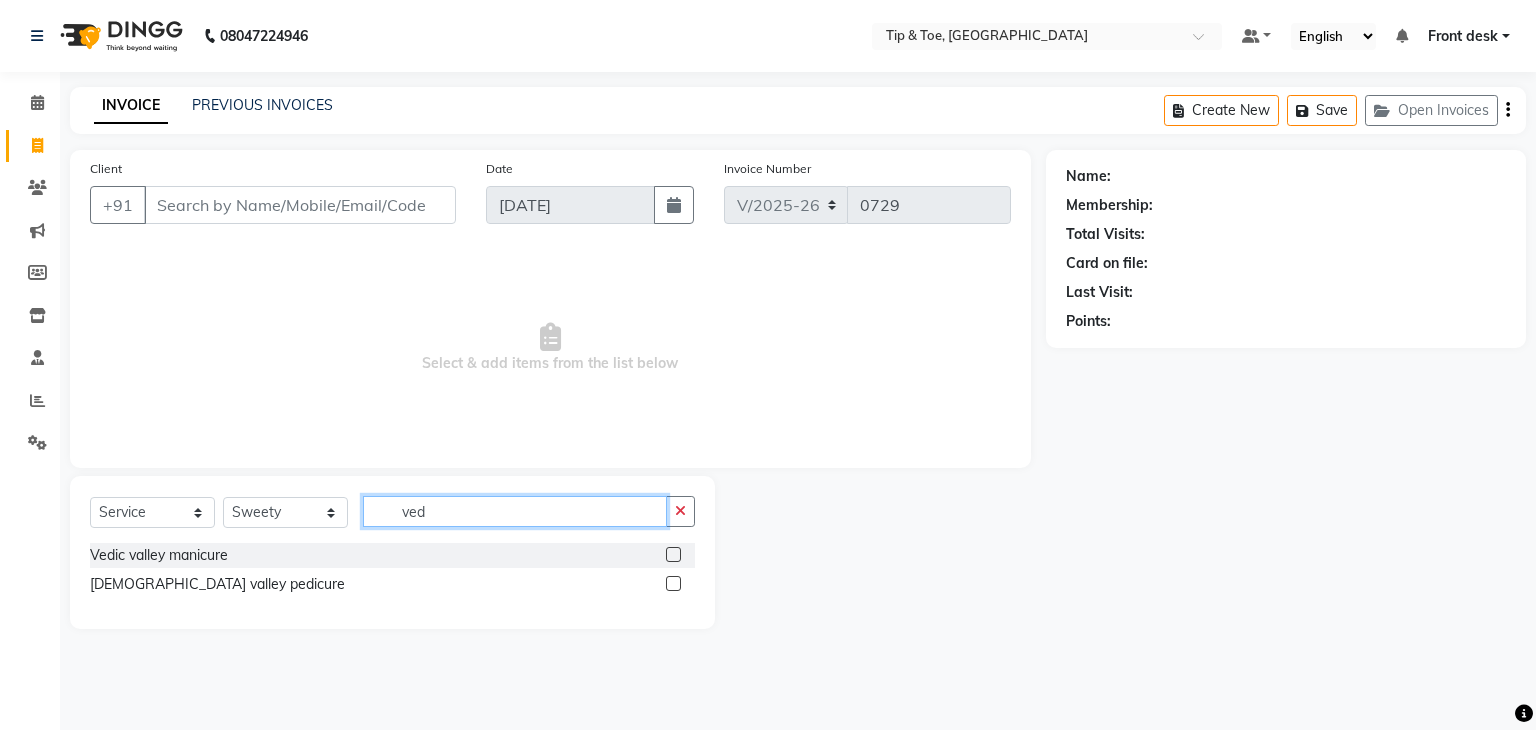 type on "ved" 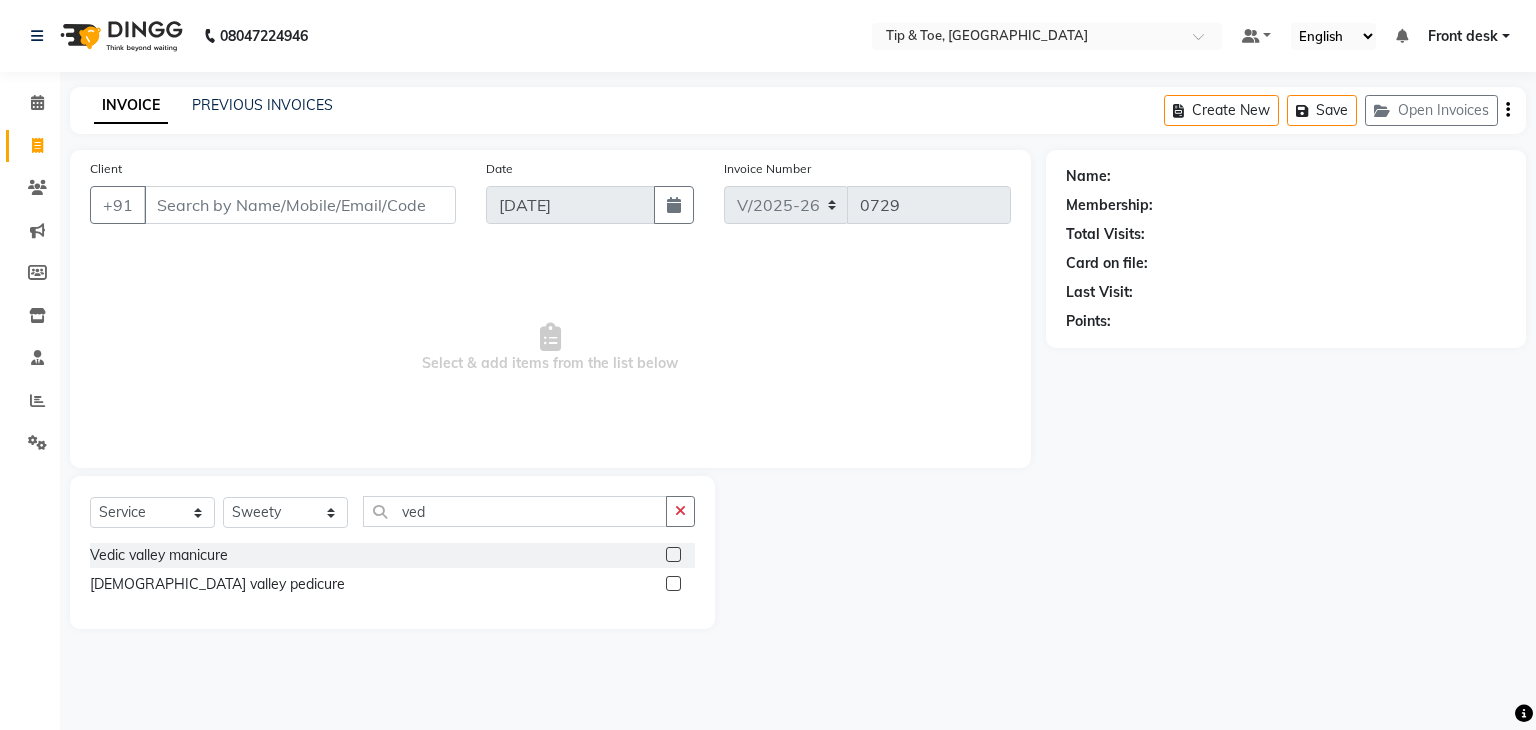 click 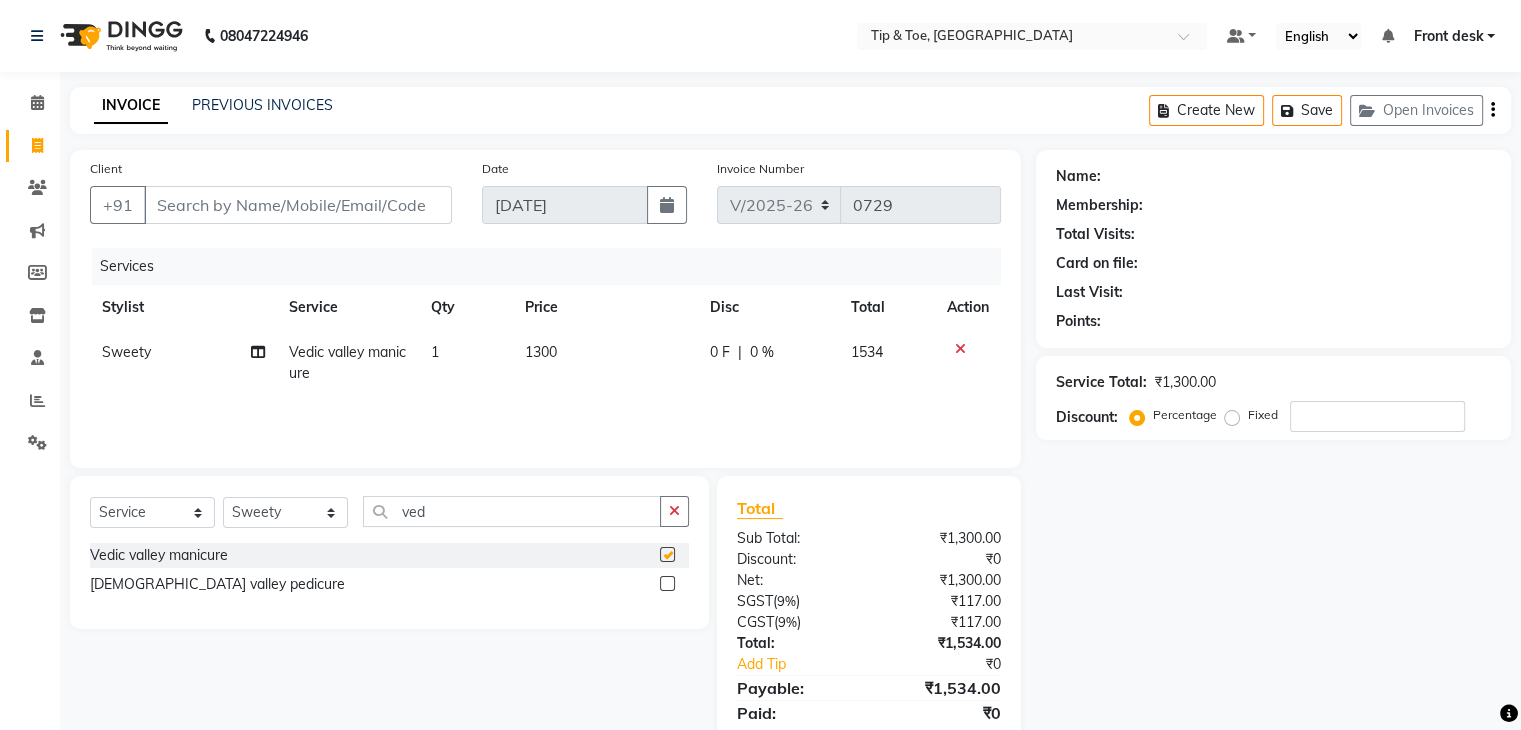 checkbox on "false" 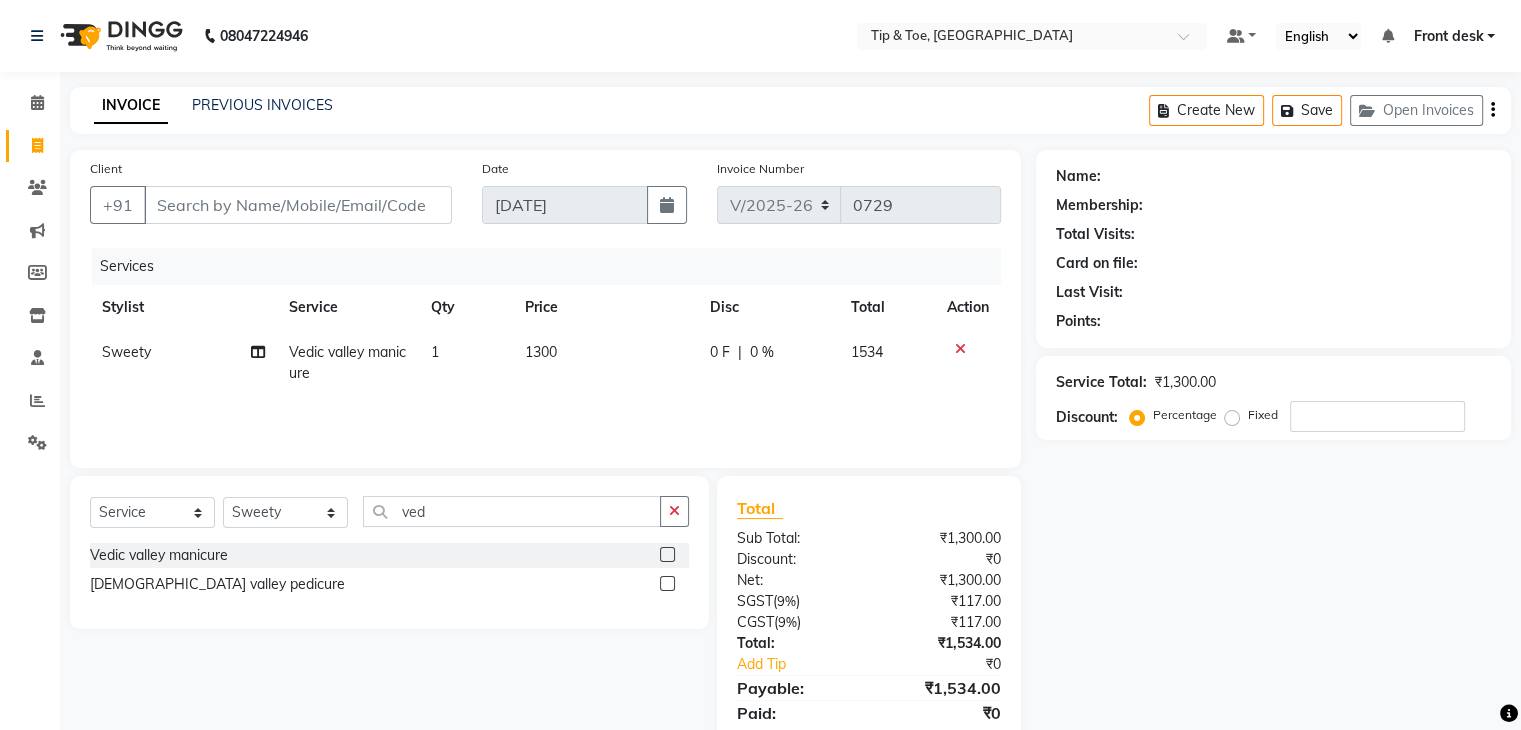 click 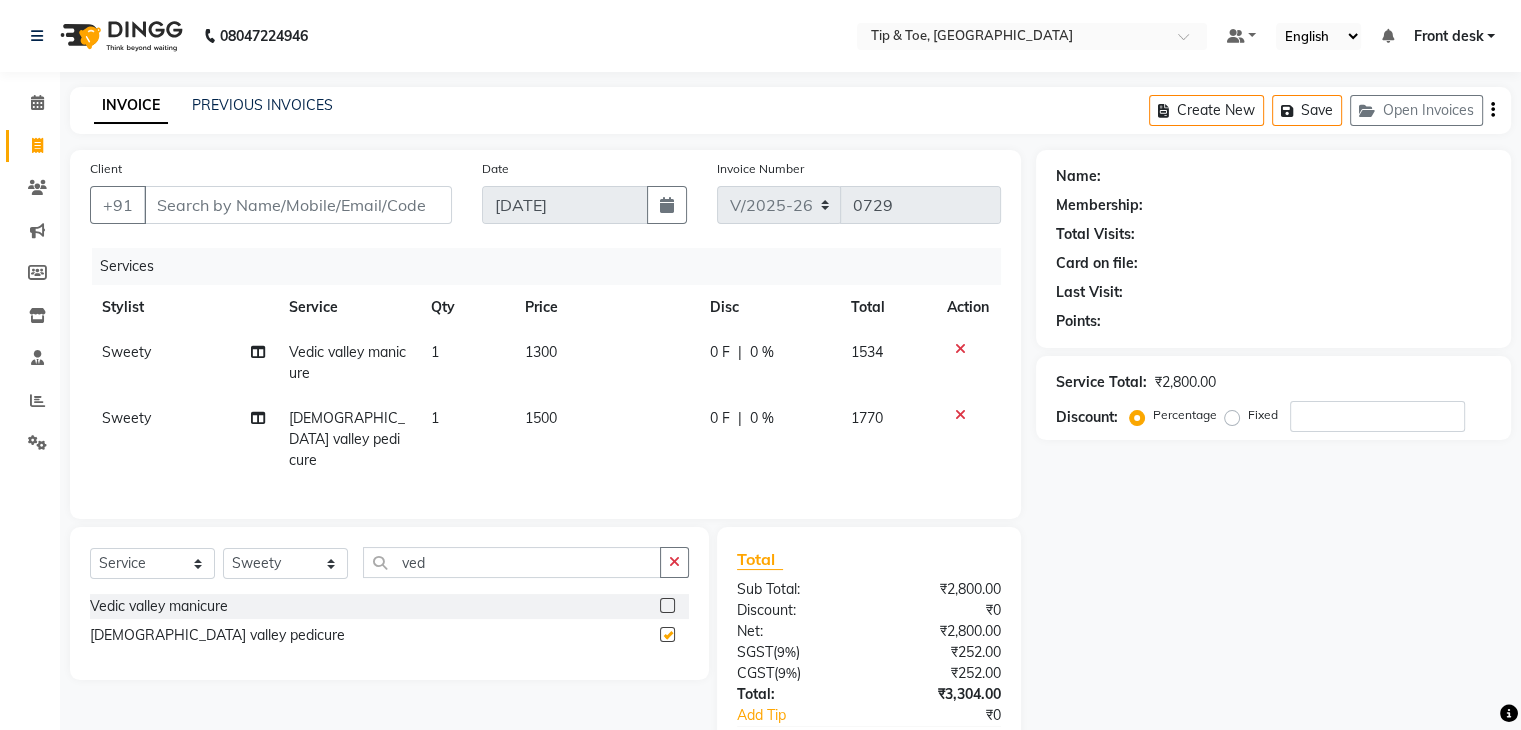 checkbox on "false" 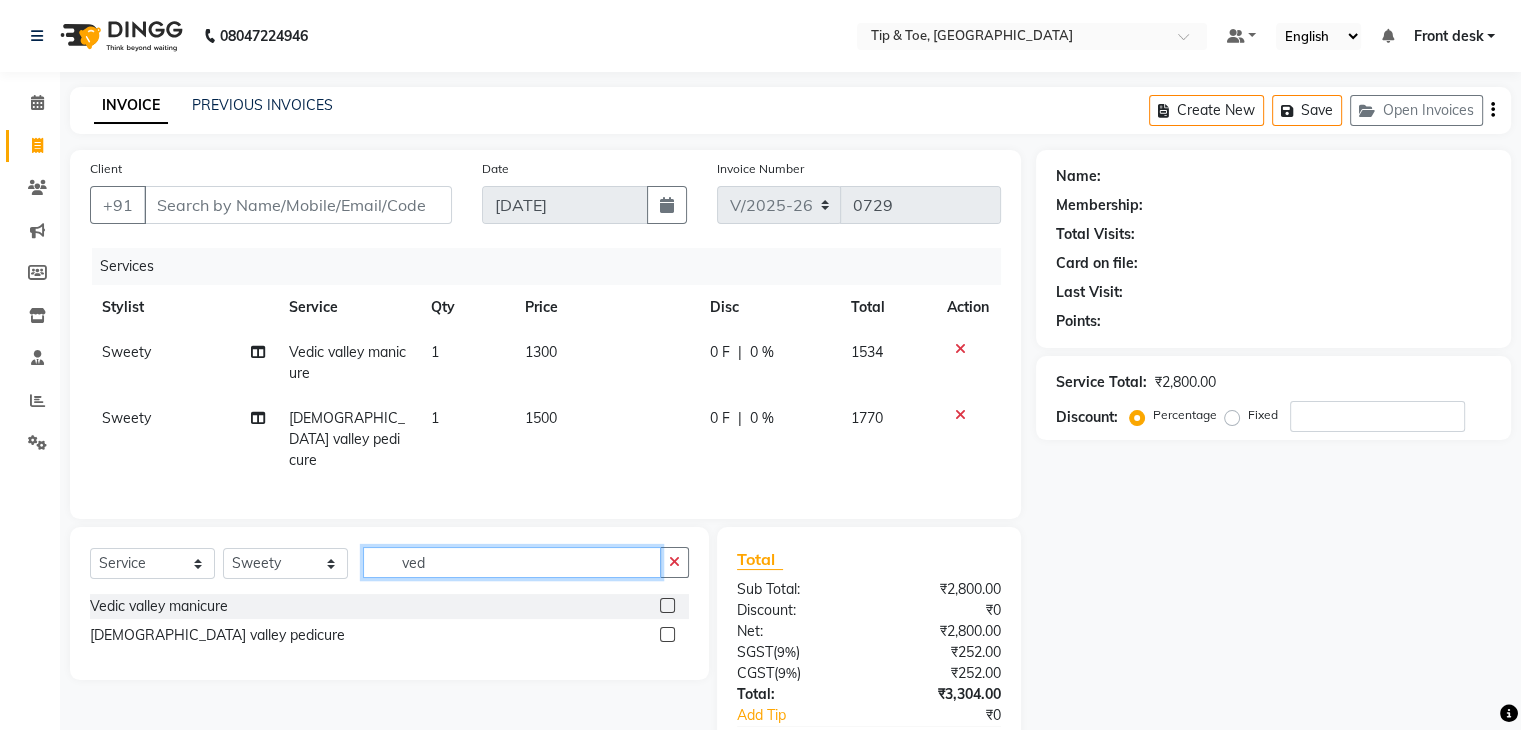 click on "ved" 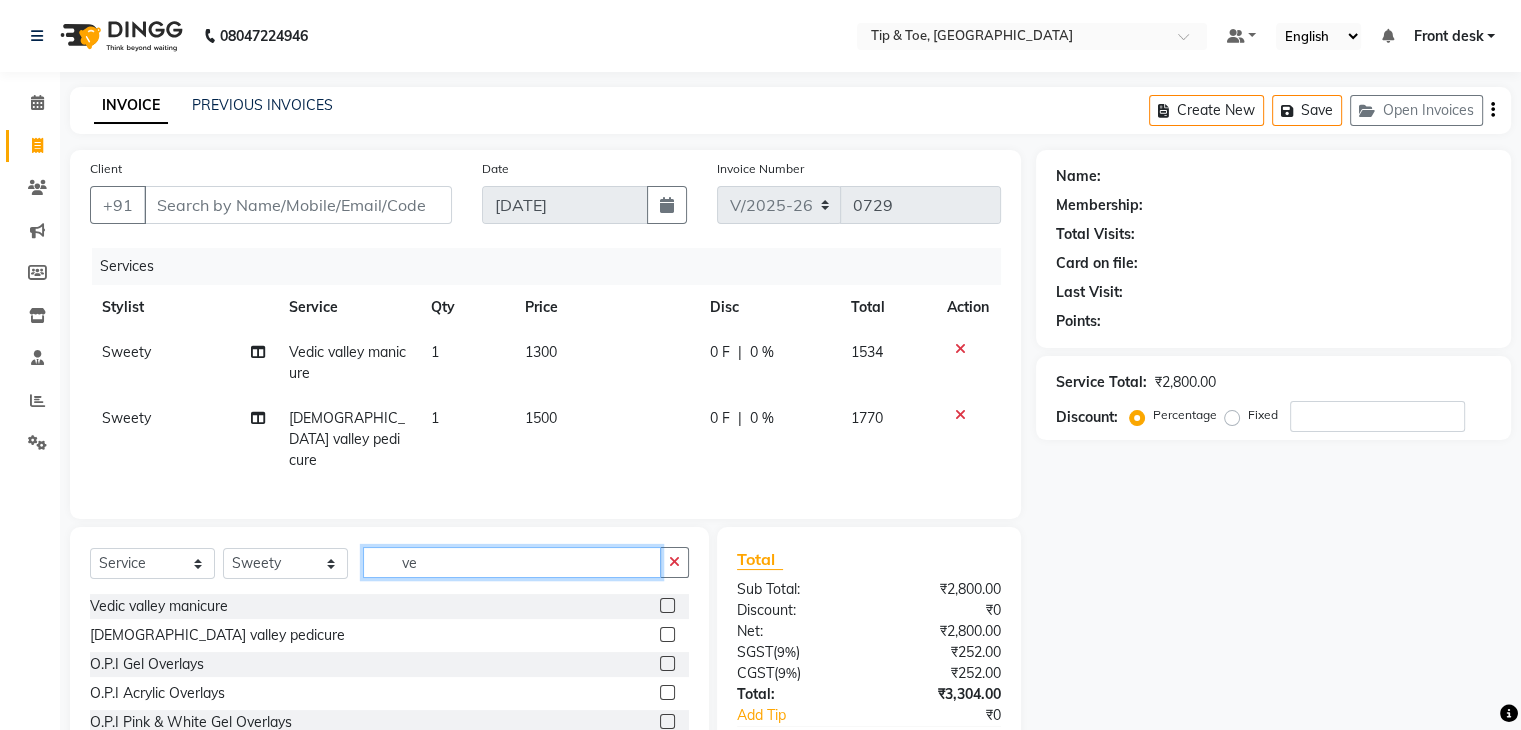 type on "v" 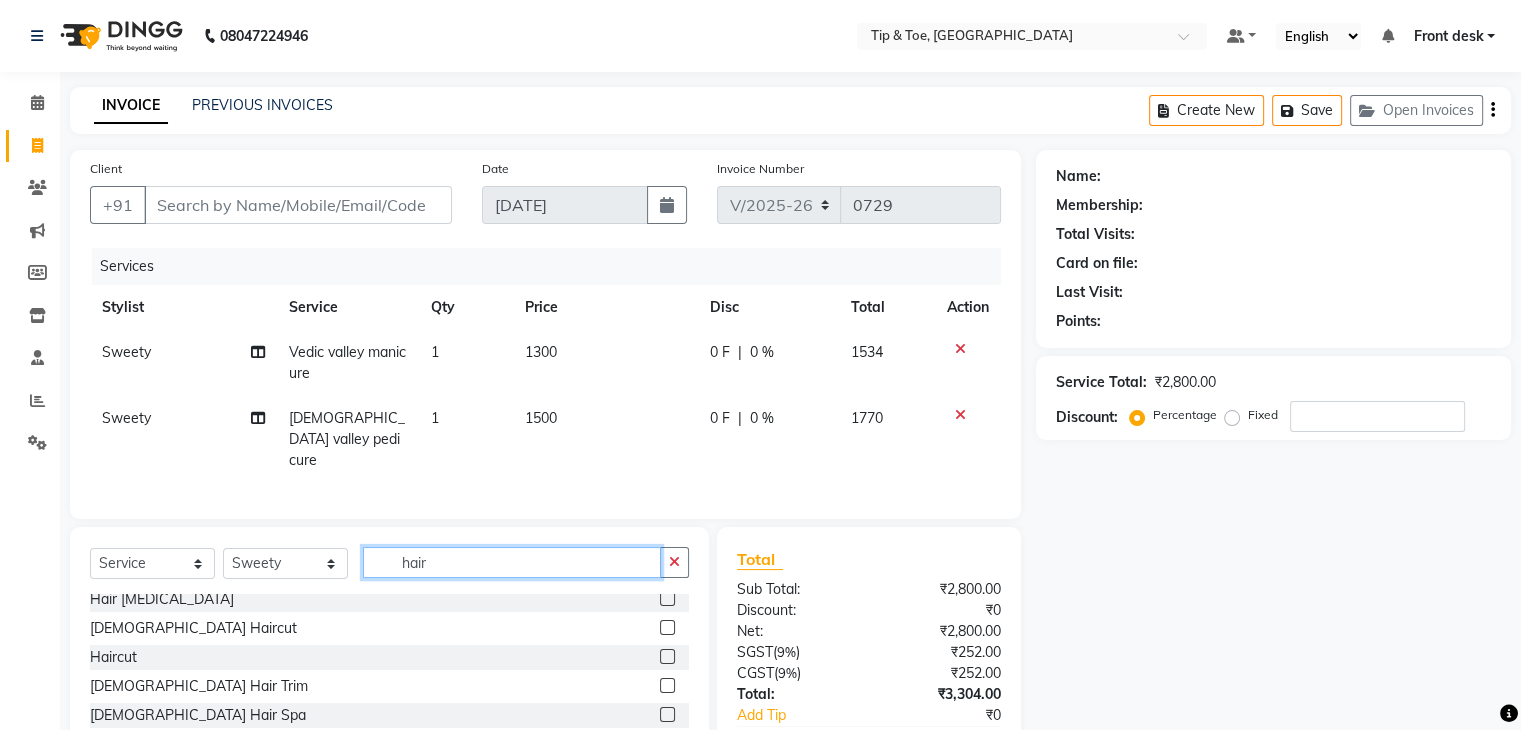 scroll, scrollTop: 100, scrollLeft: 0, axis: vertical 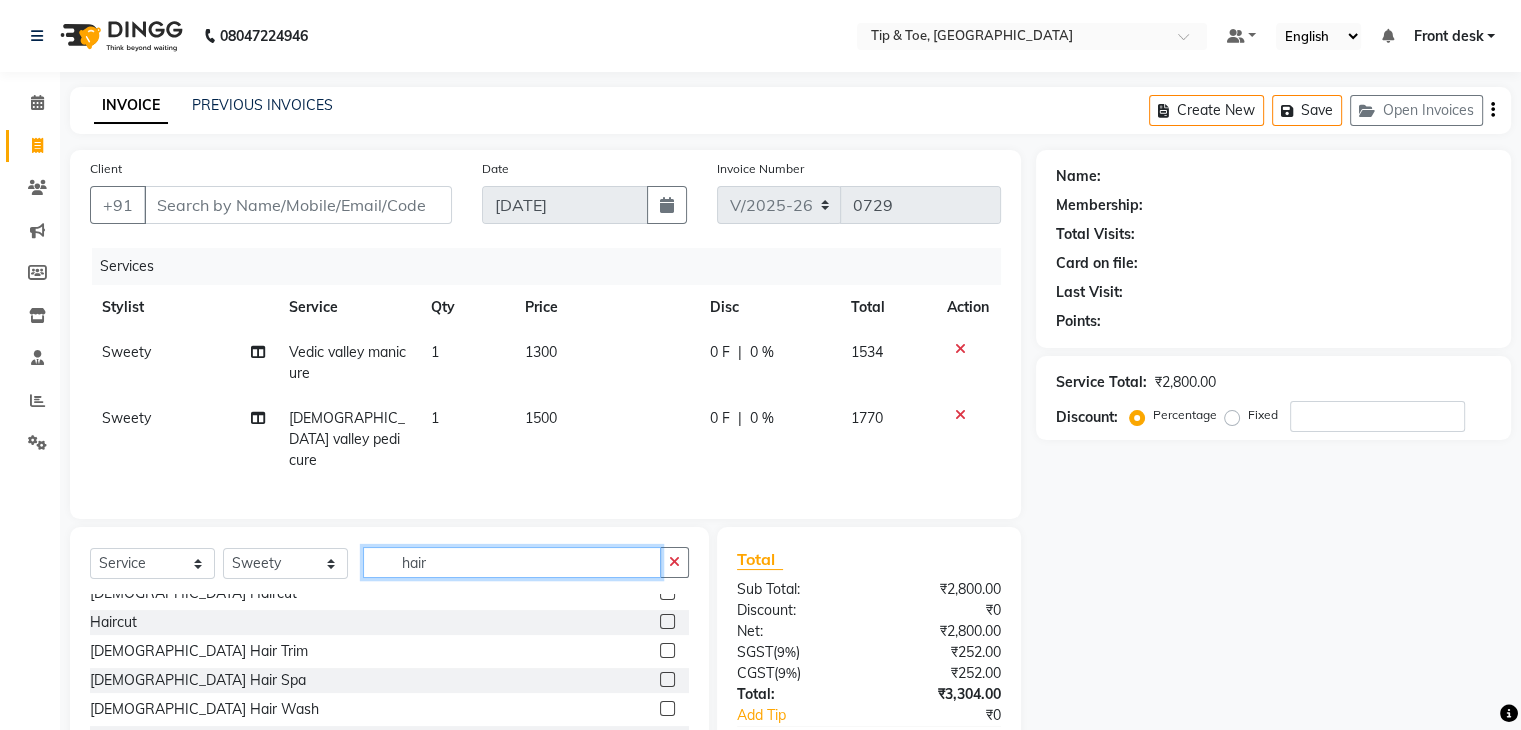 type on "hair" 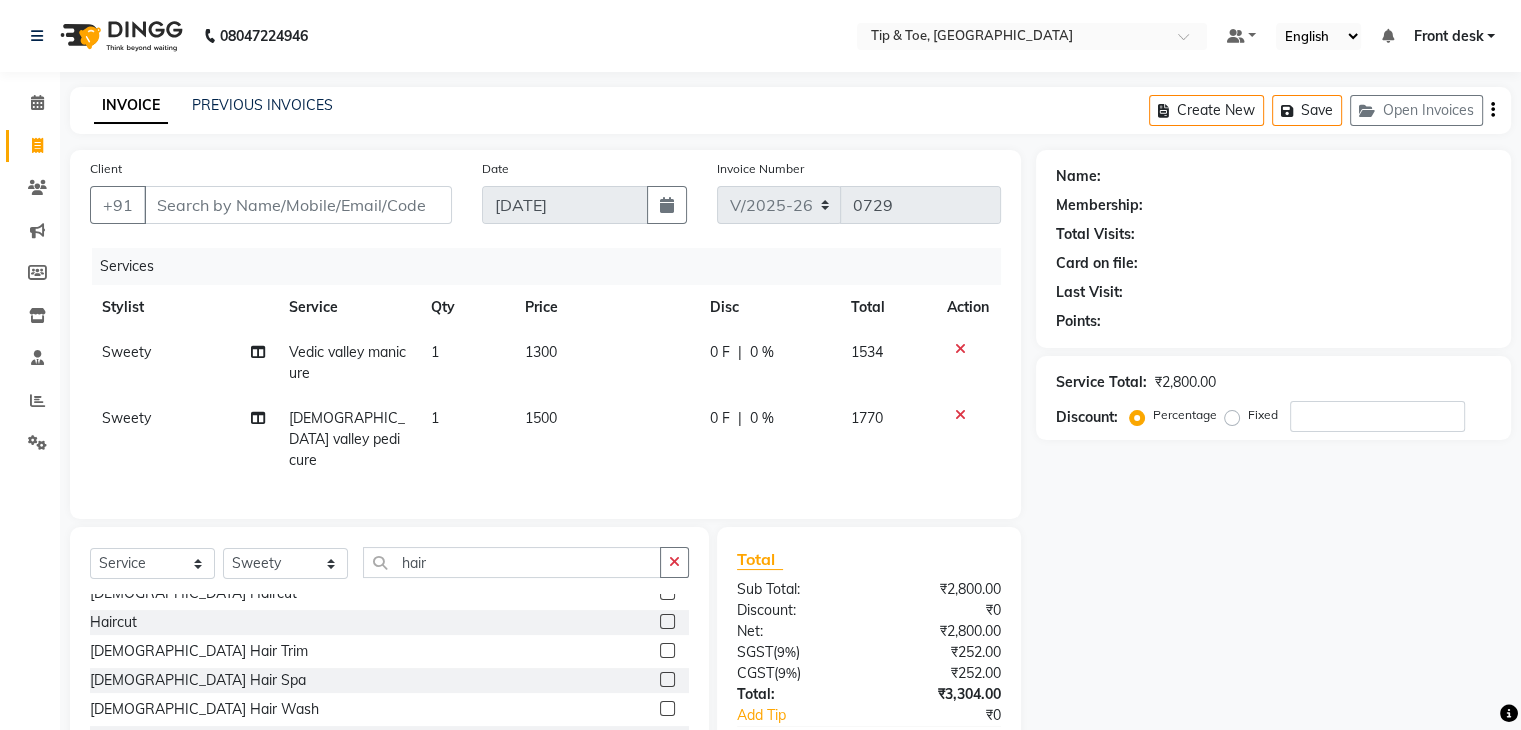 click 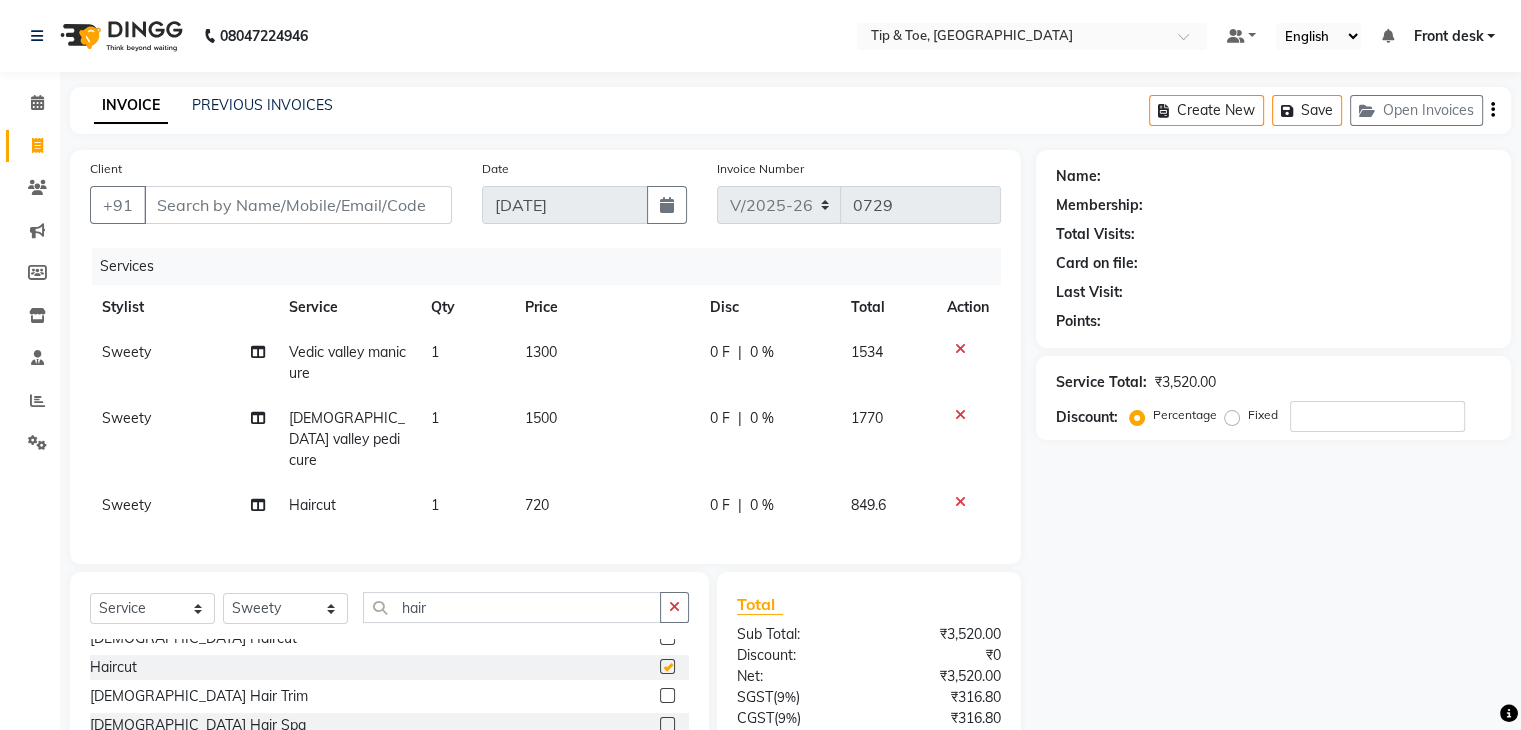 checkbox on "false" 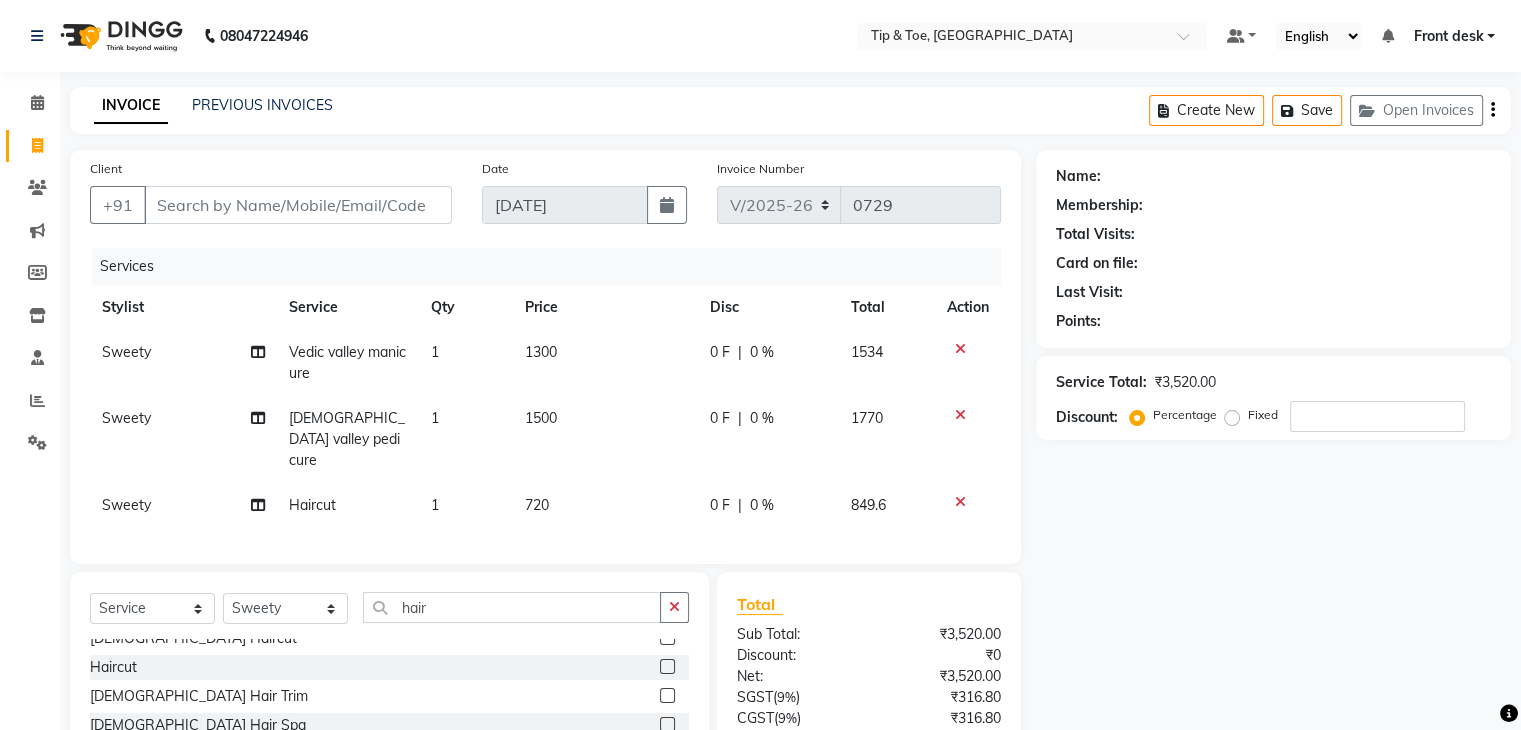 click on "720" 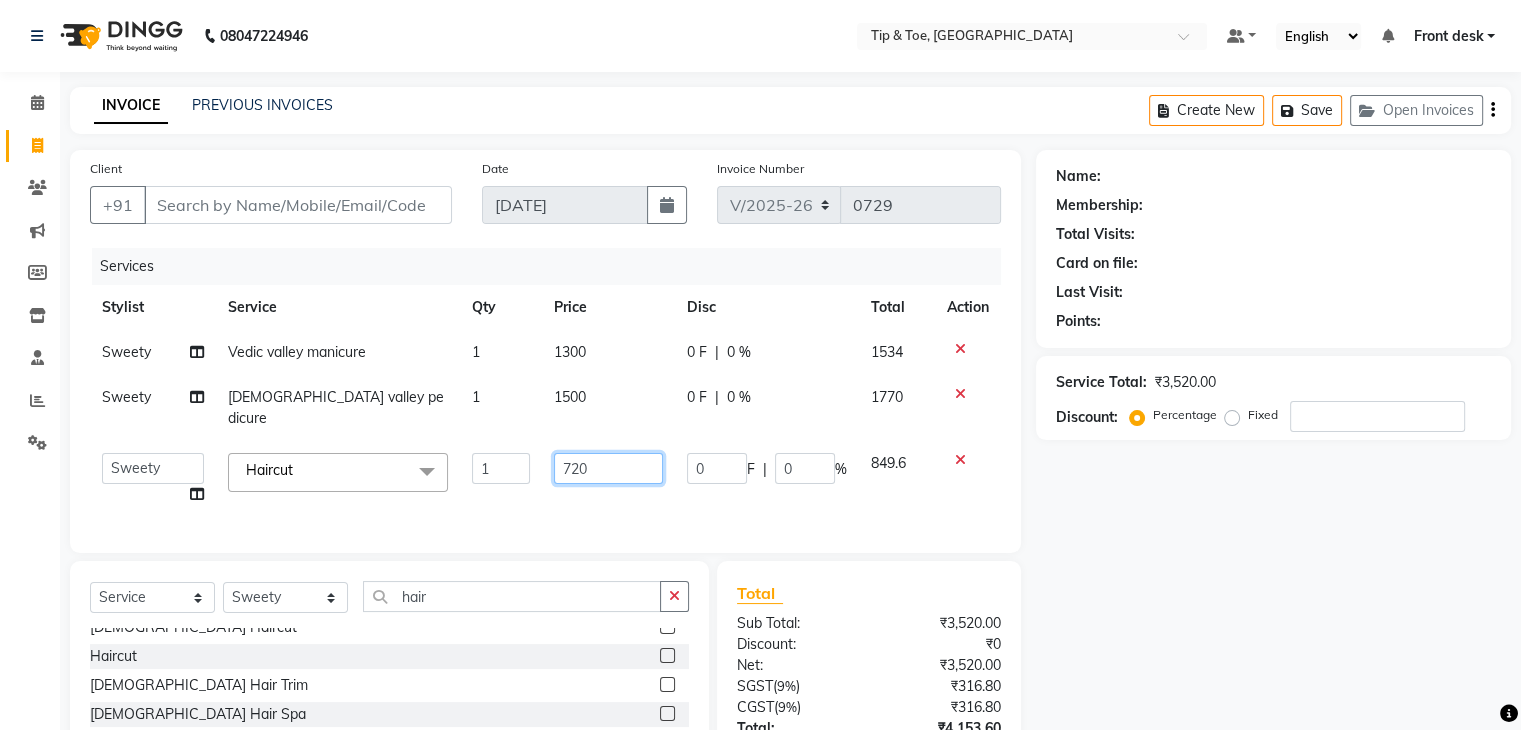 click on "720" 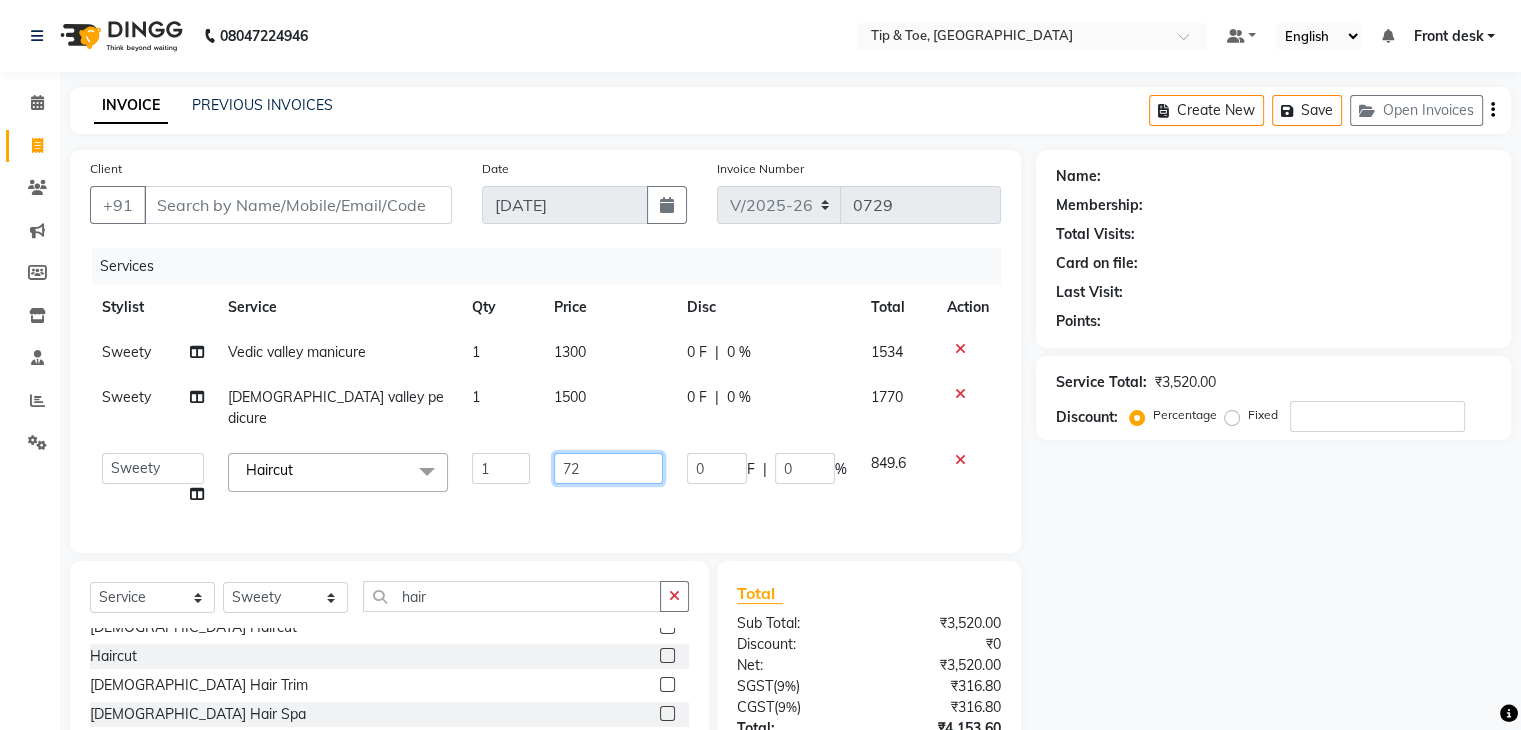 type on "7" 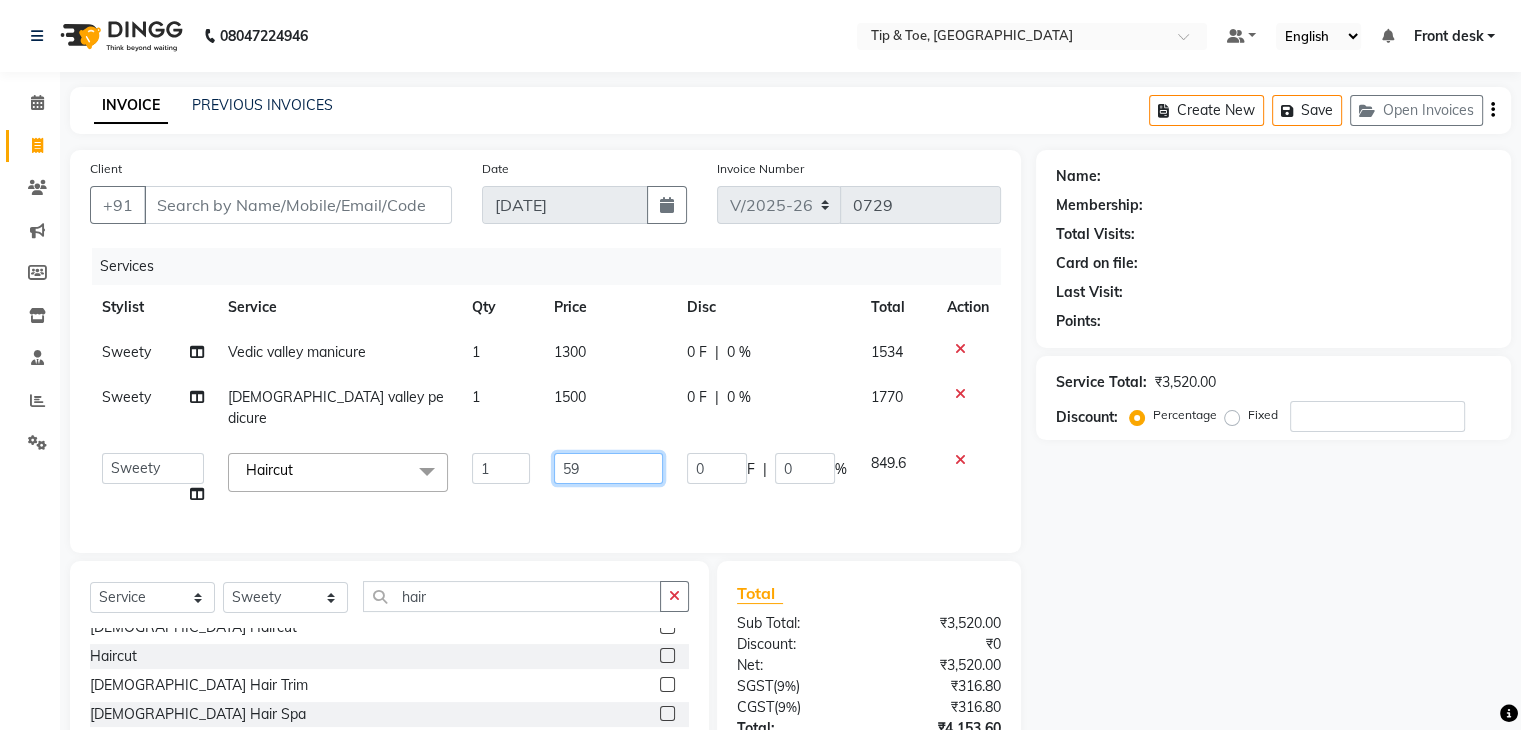 type on "599" 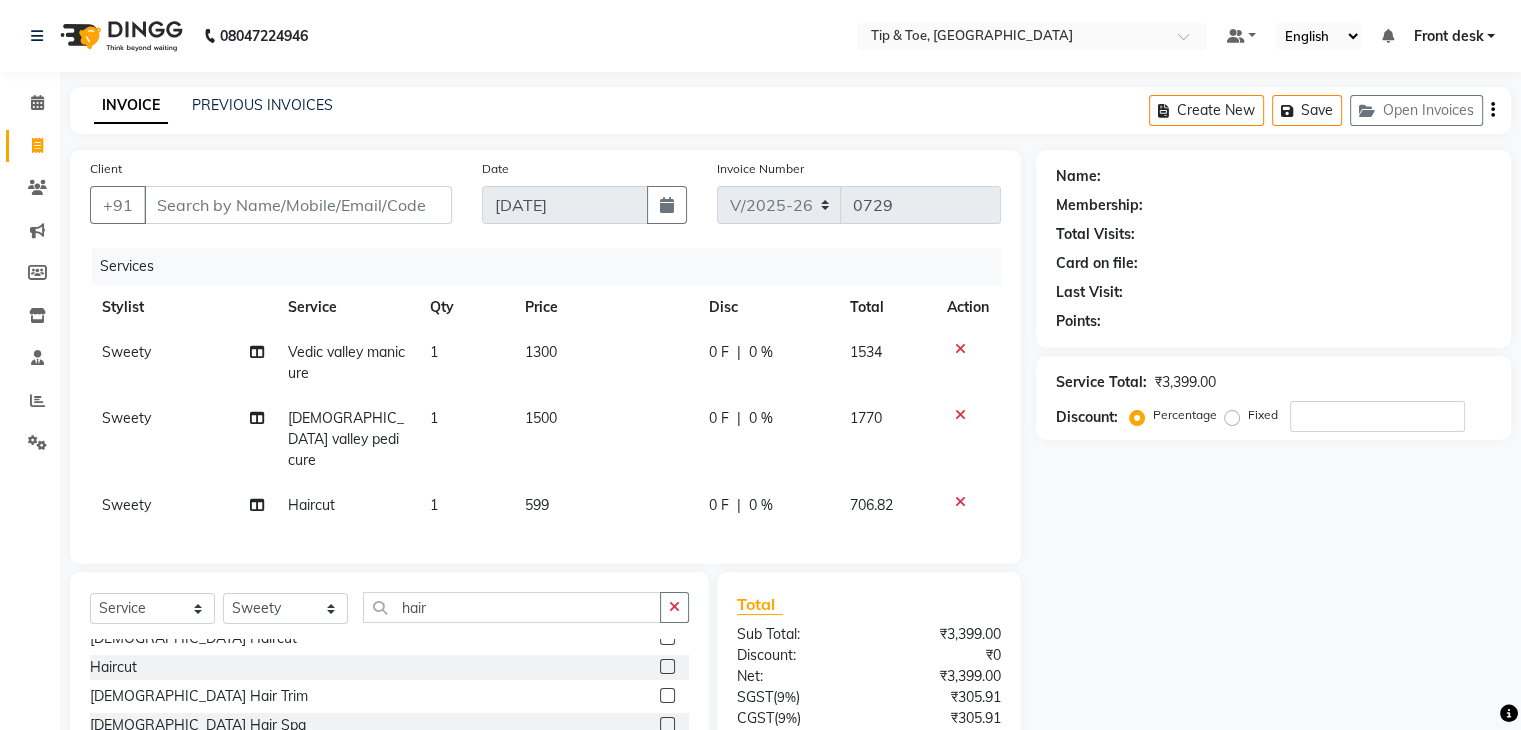 click on "599" 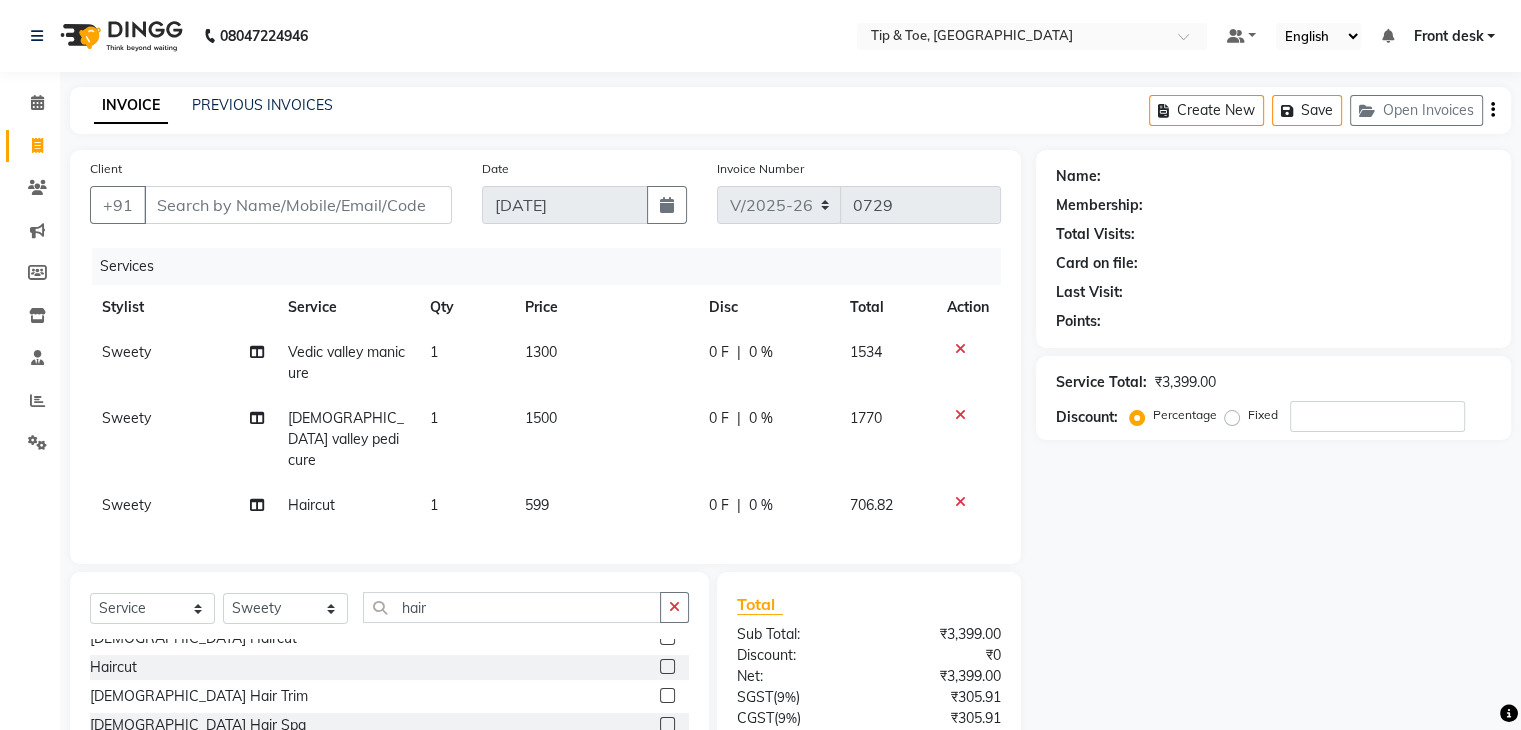 select on "48234" 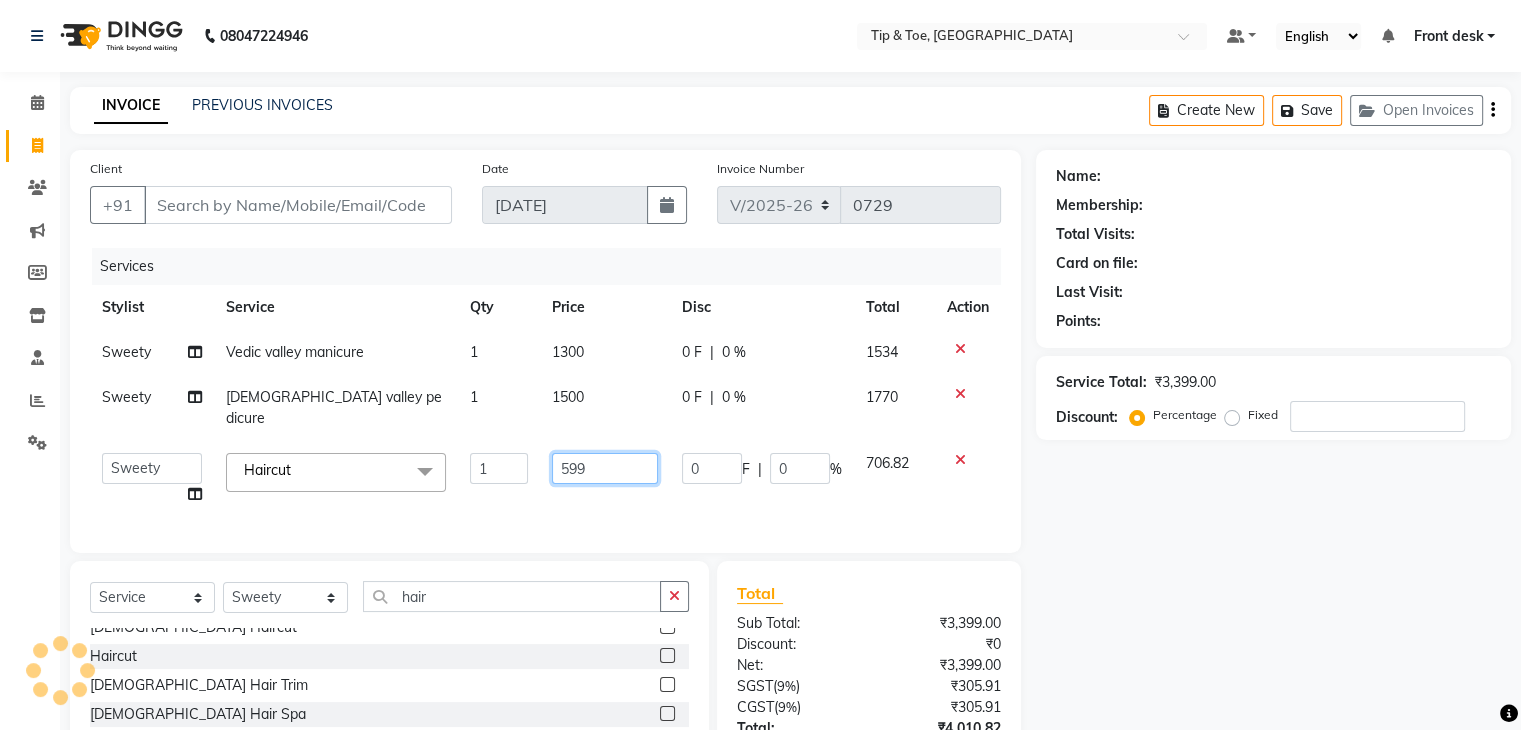 drag, startPoint x: 560, startPoint y: 449, endPoint x: 573, endPoint y: 450, distance: 13.038404 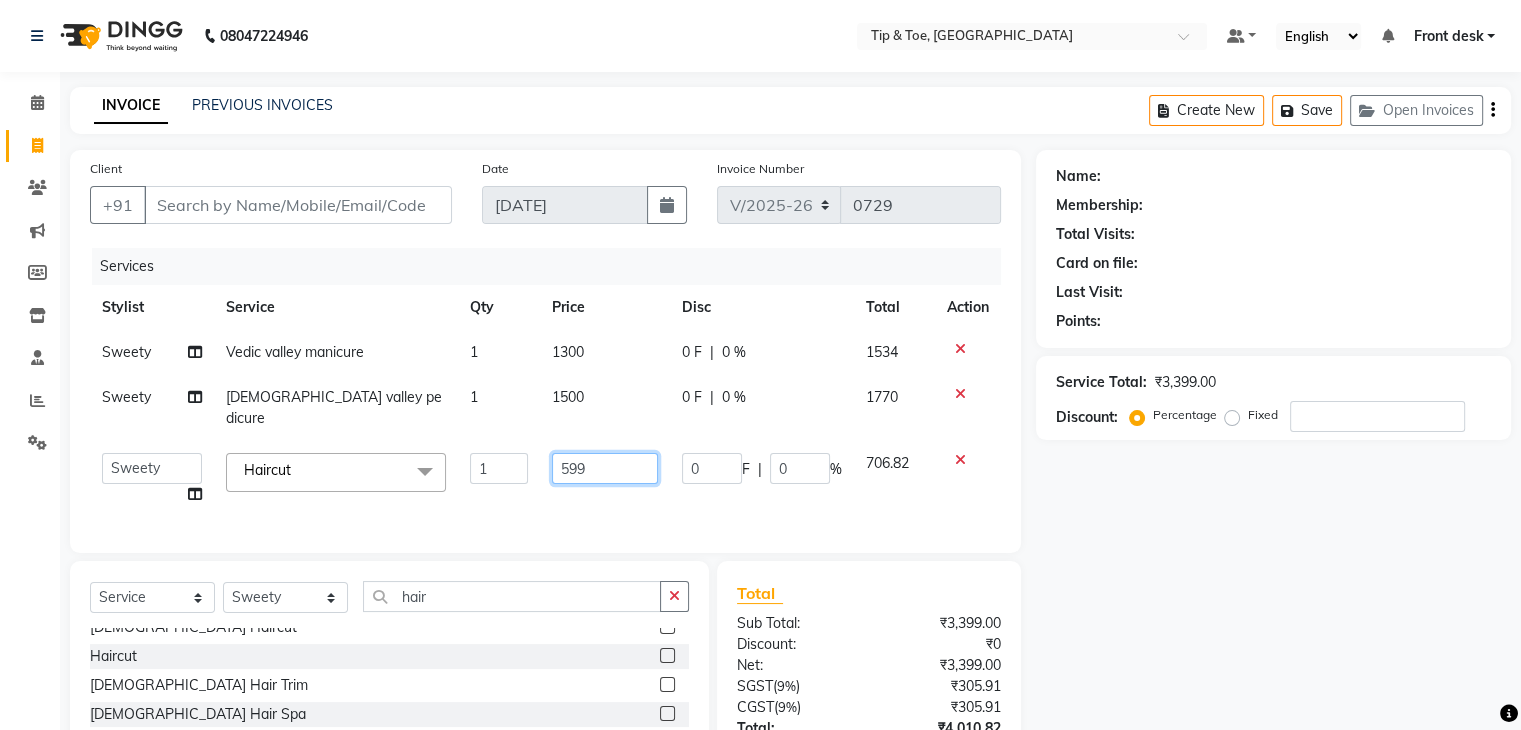 click on "599" 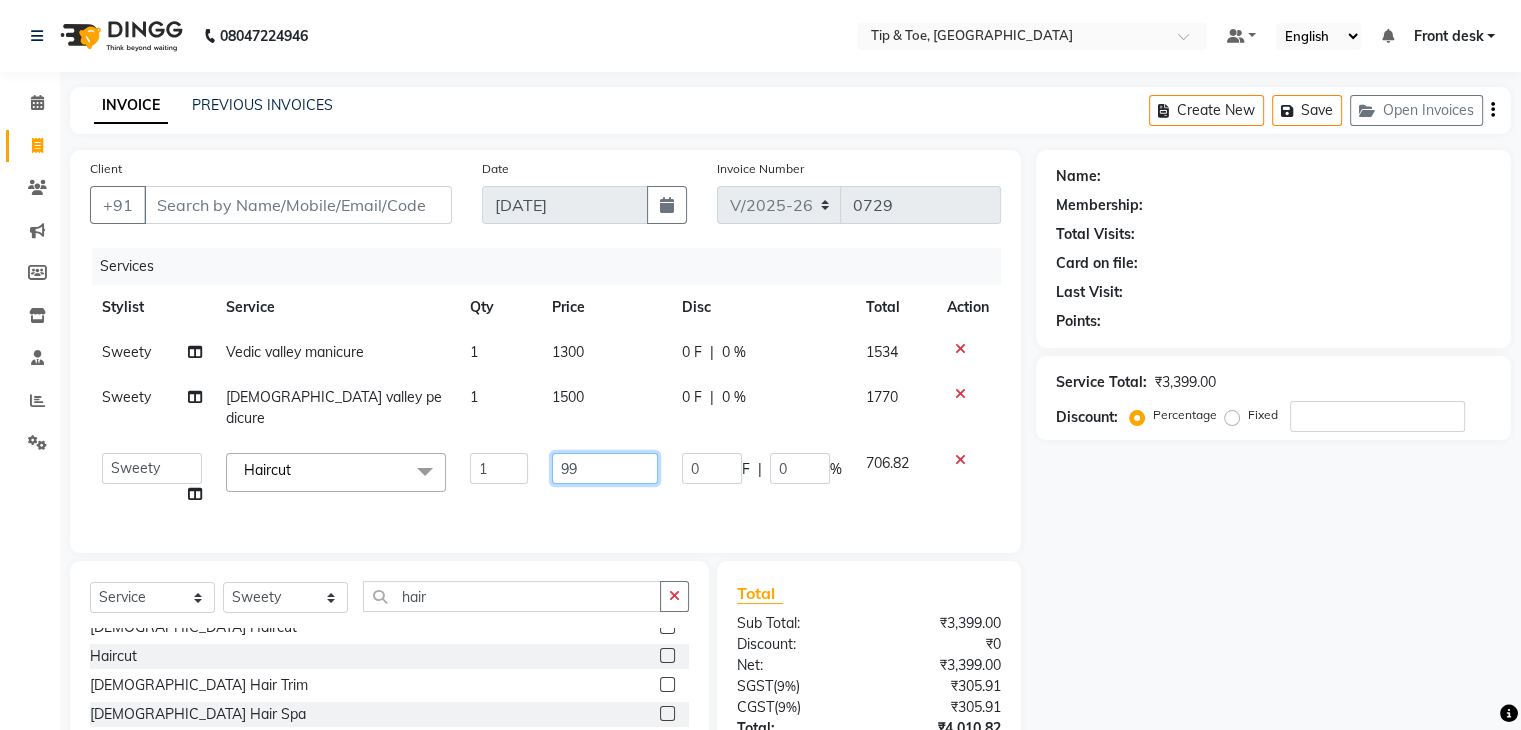 type on "699" 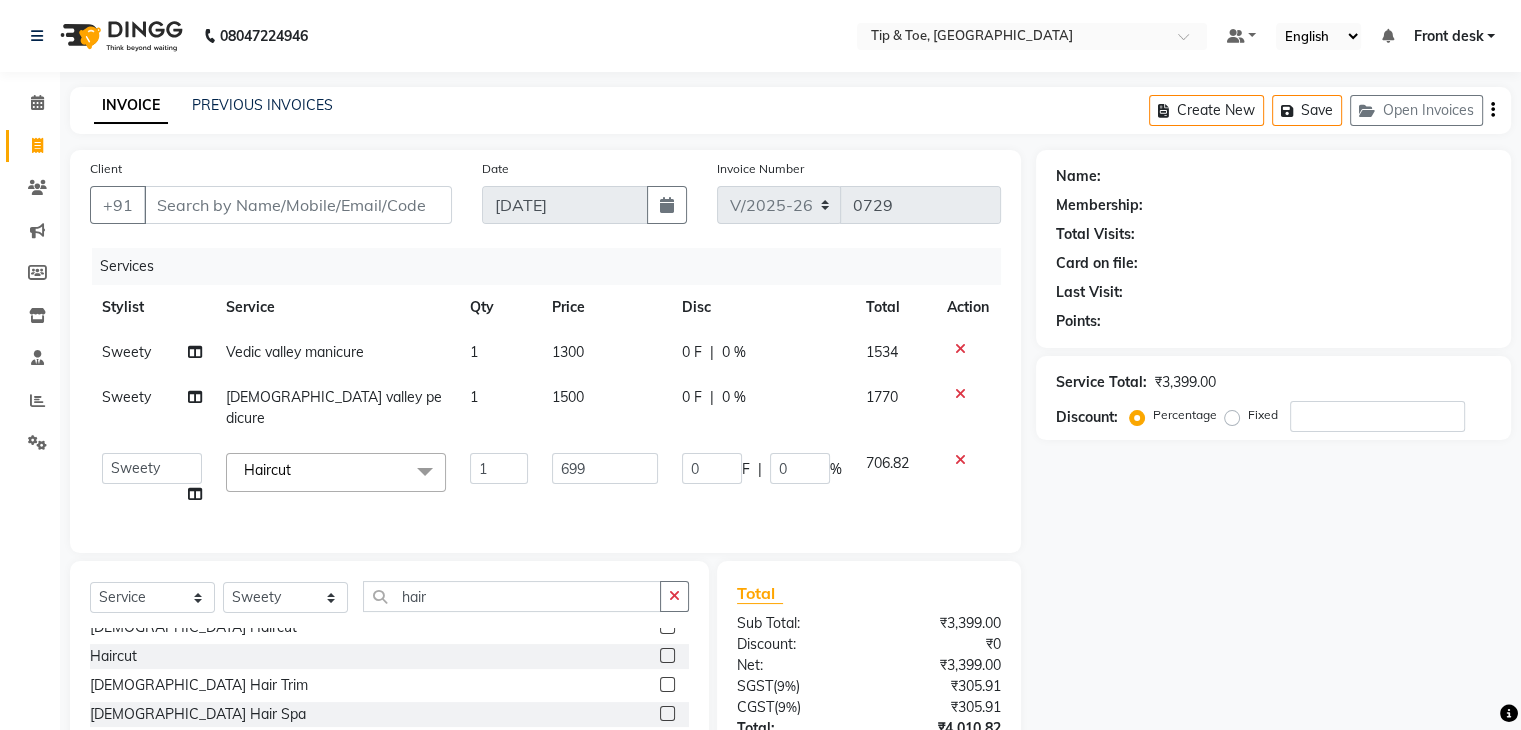click on "699" 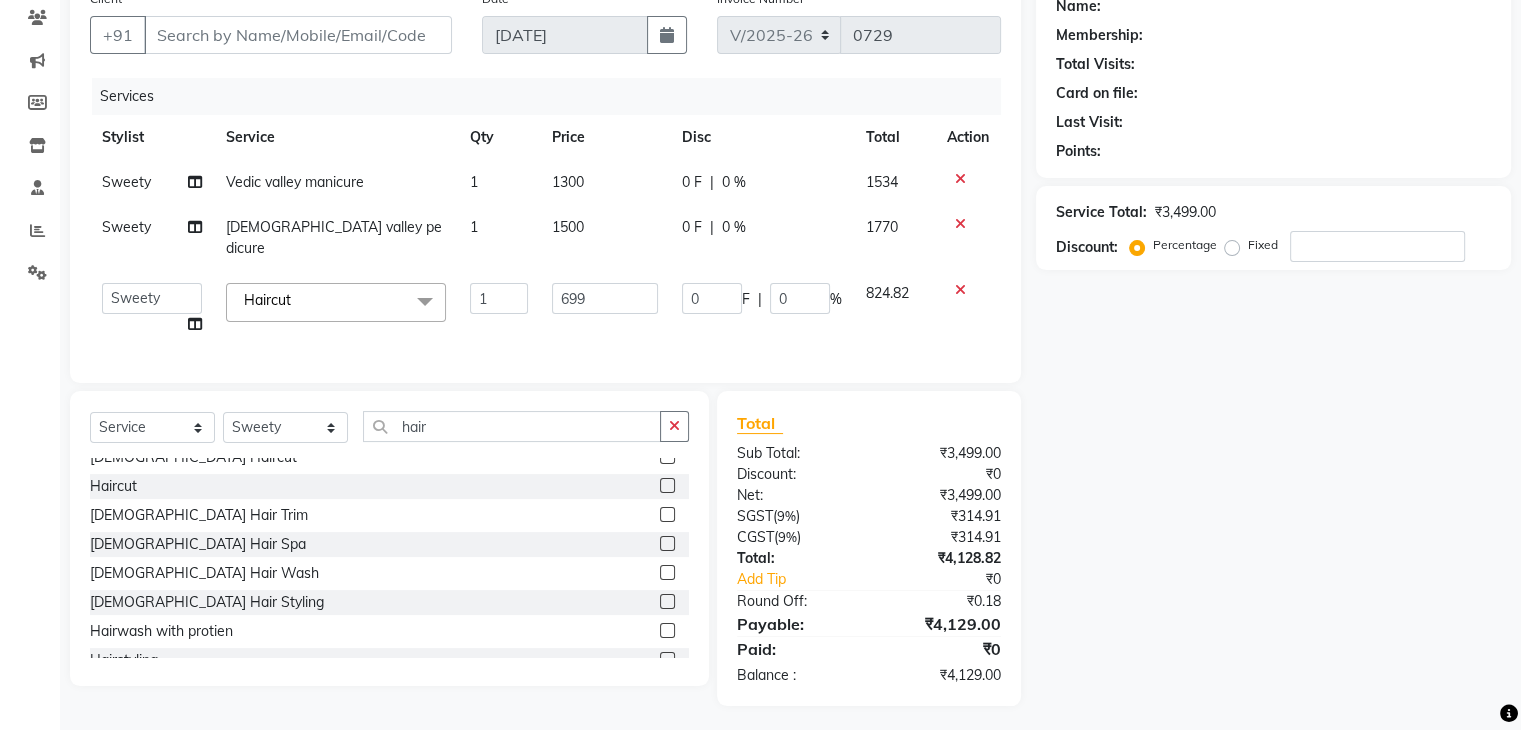 scroll, scrollTop: 171, scrollLeft: 0, axis: vertical 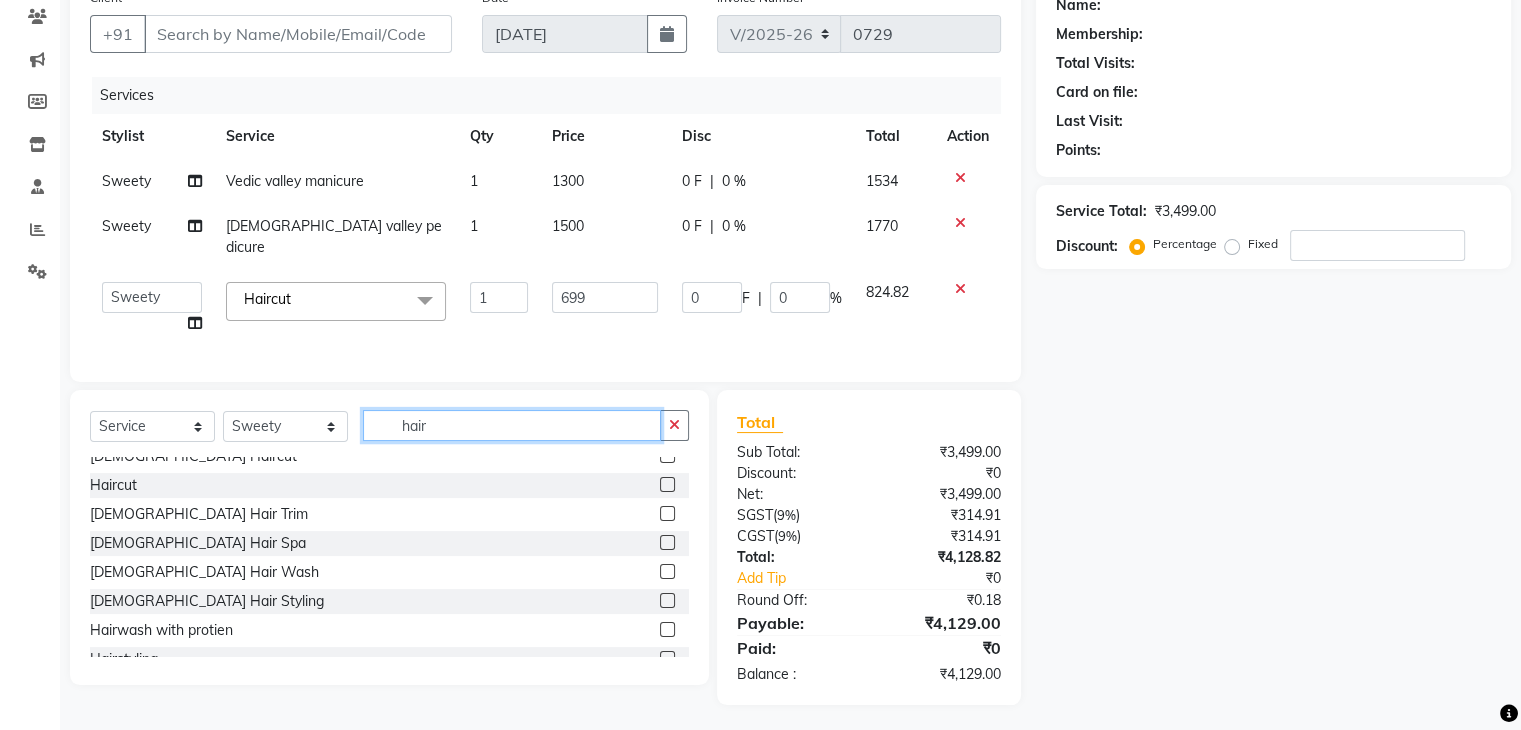 drag, startPoint x: 453, startPoint y: 417, endPoint x: 236, endPoint y: 433, distance: 217.58907 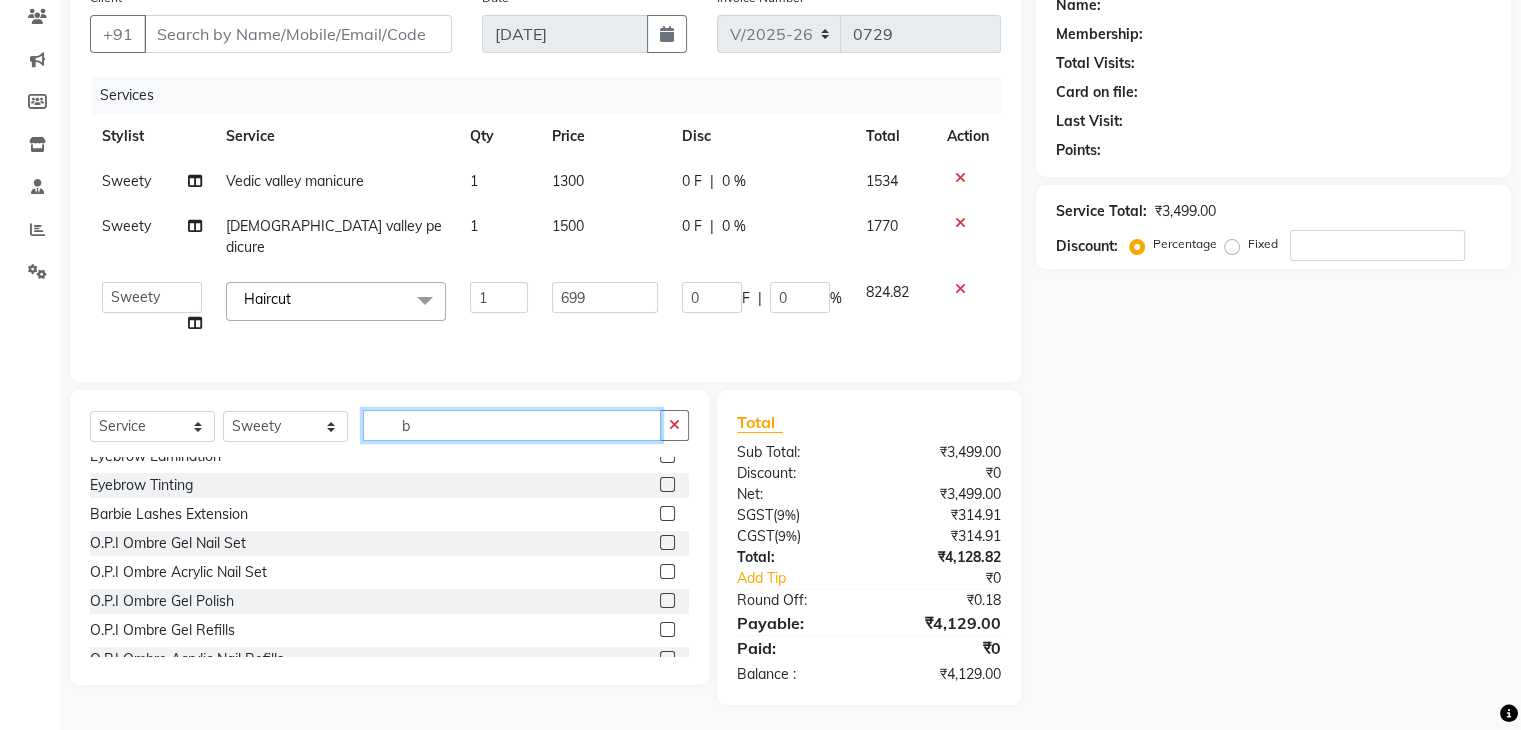 scroll, scrollTop: 0, scrollLeft: 0, axis: both 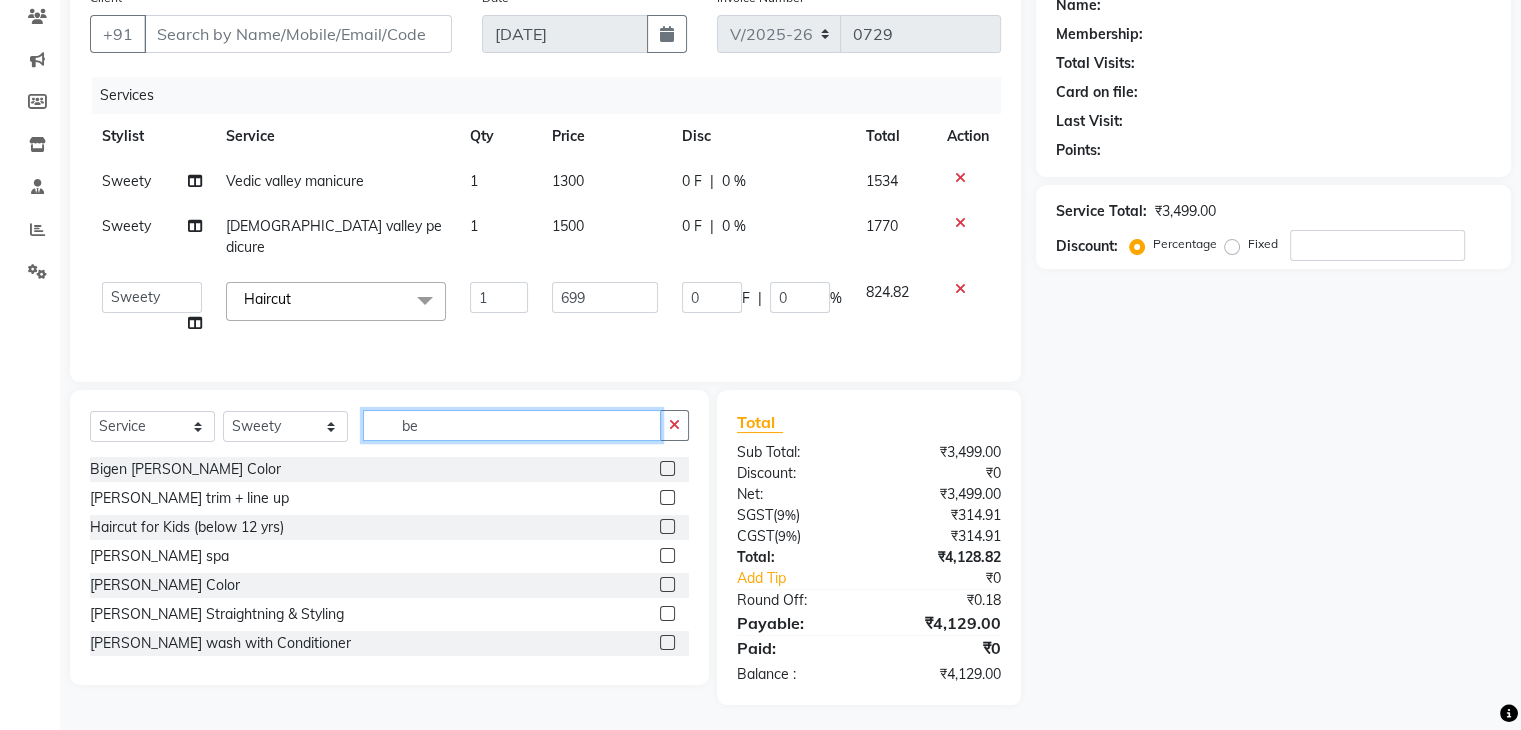 type on "be" 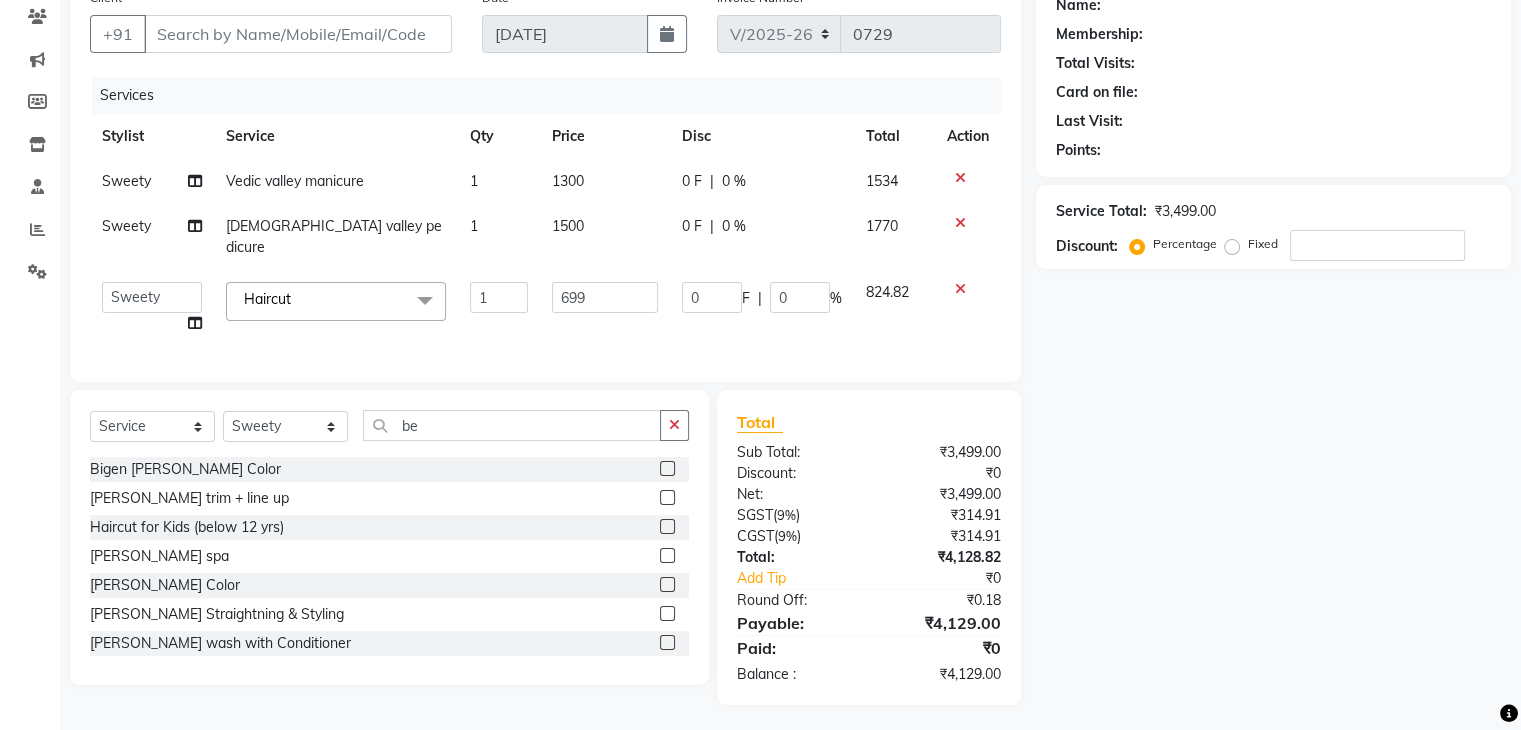 click 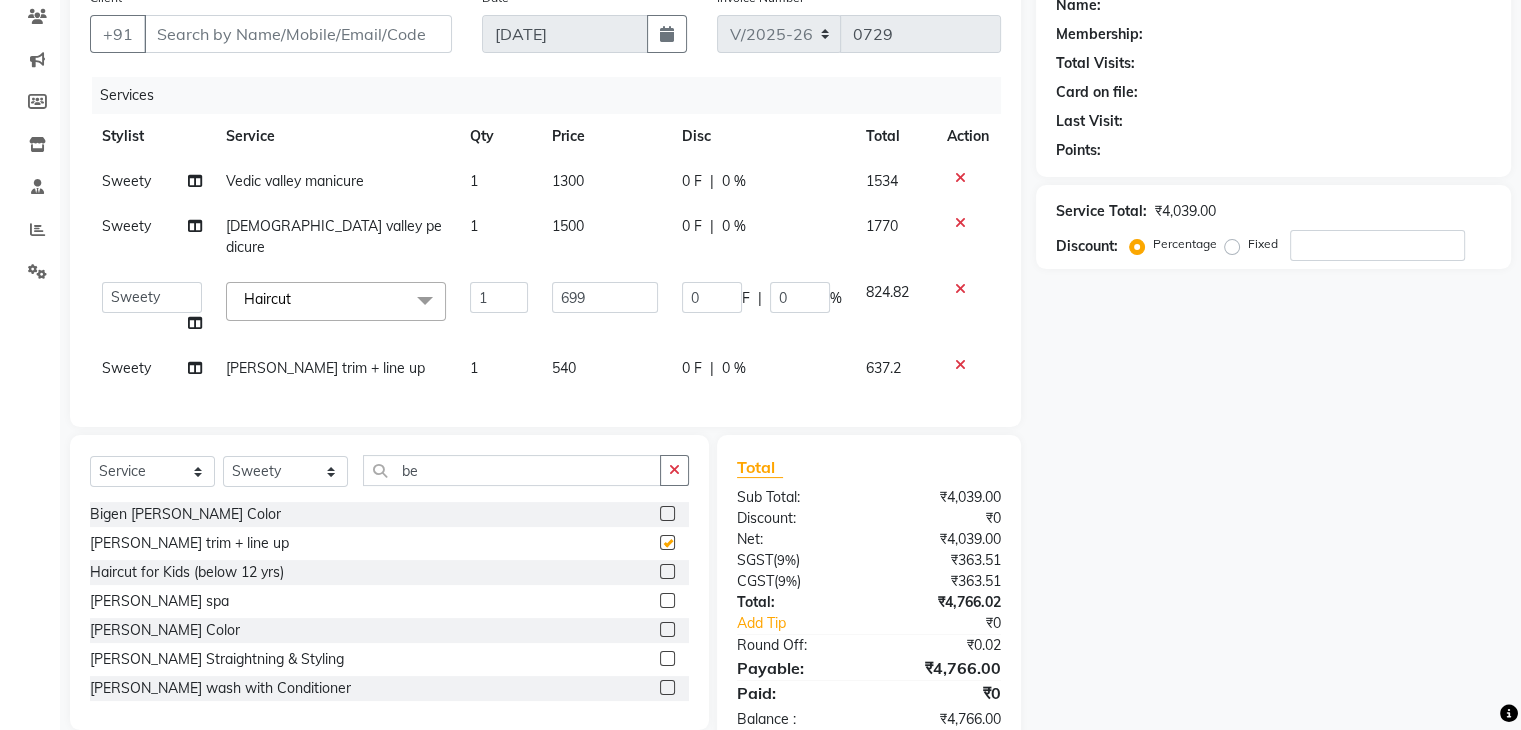 checkbox on "false" 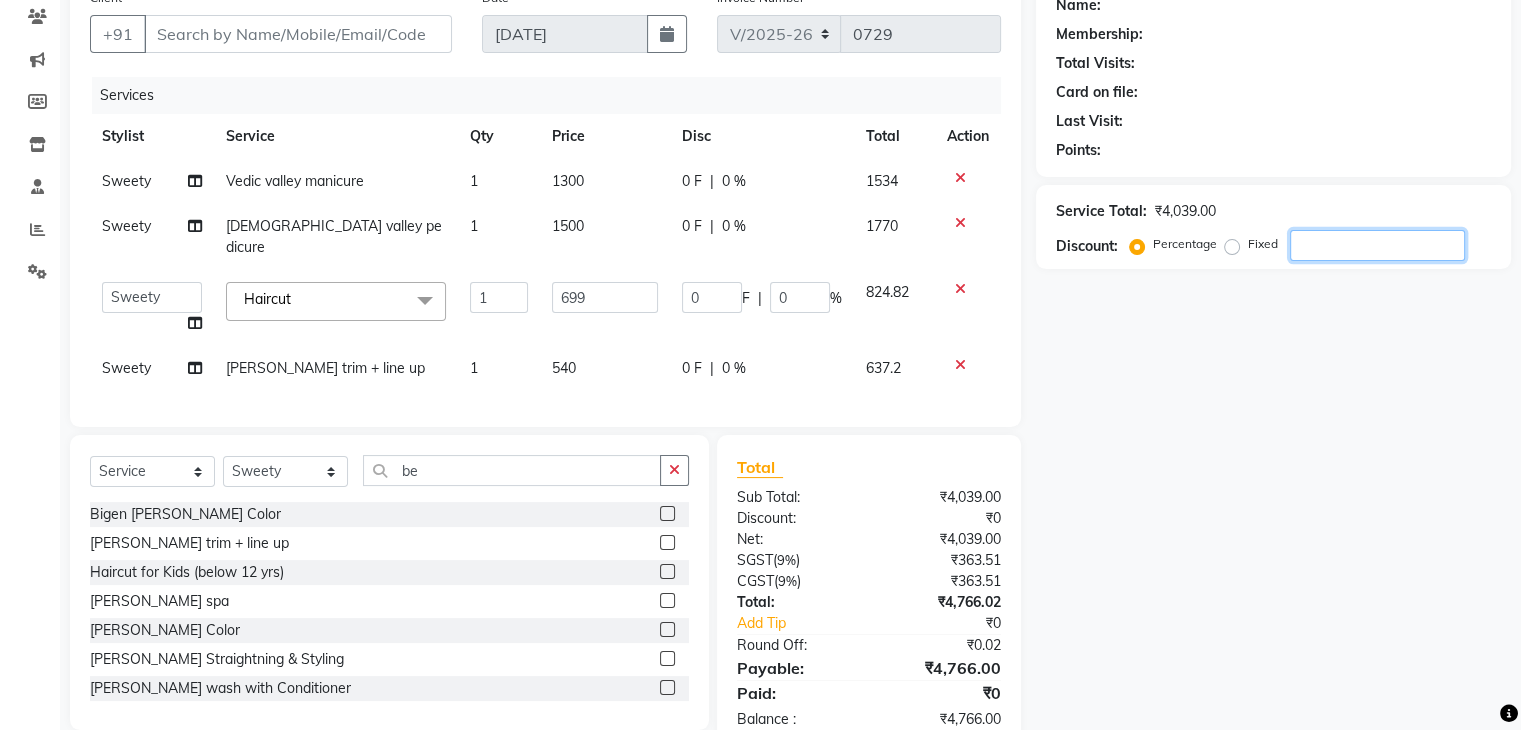 click 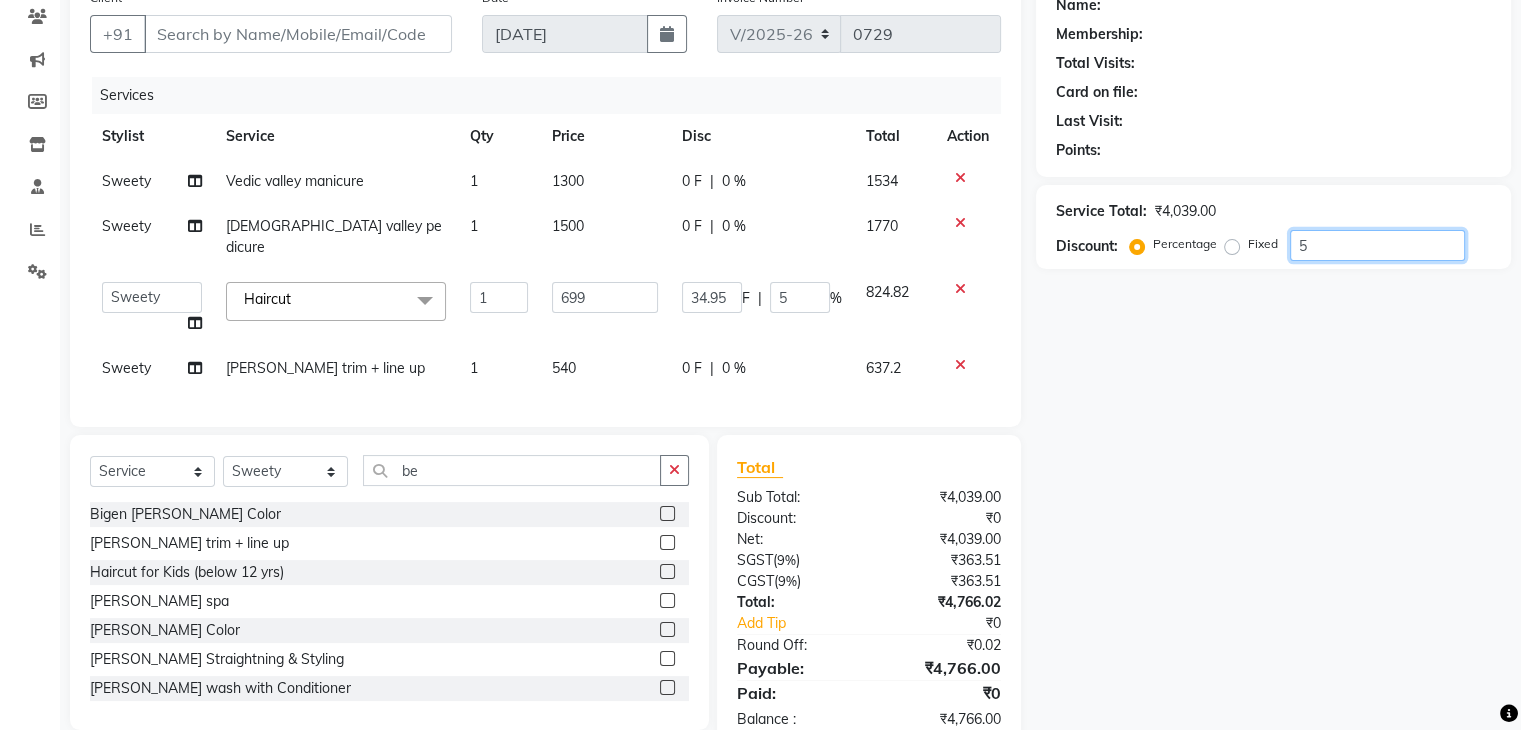 type on "50" 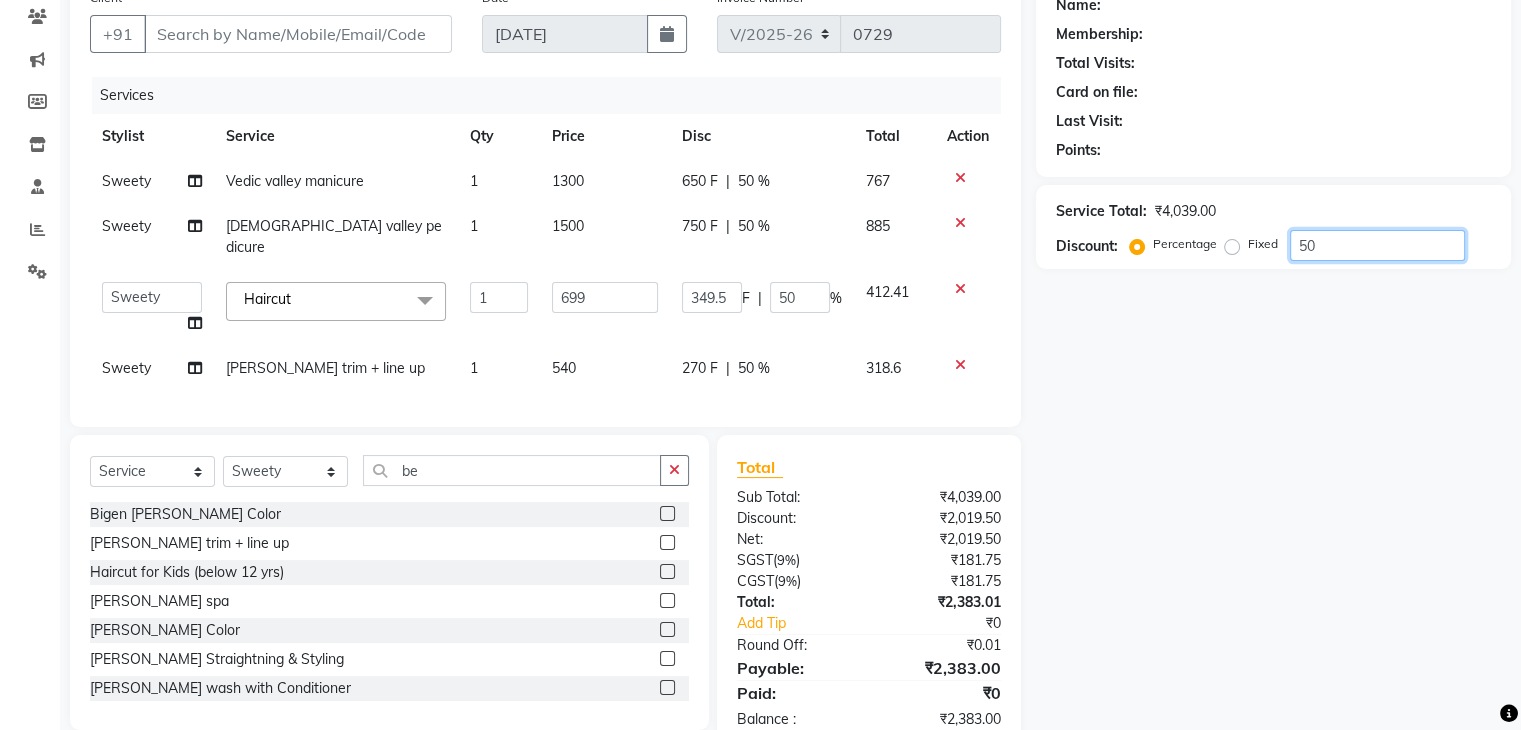 type on "50" 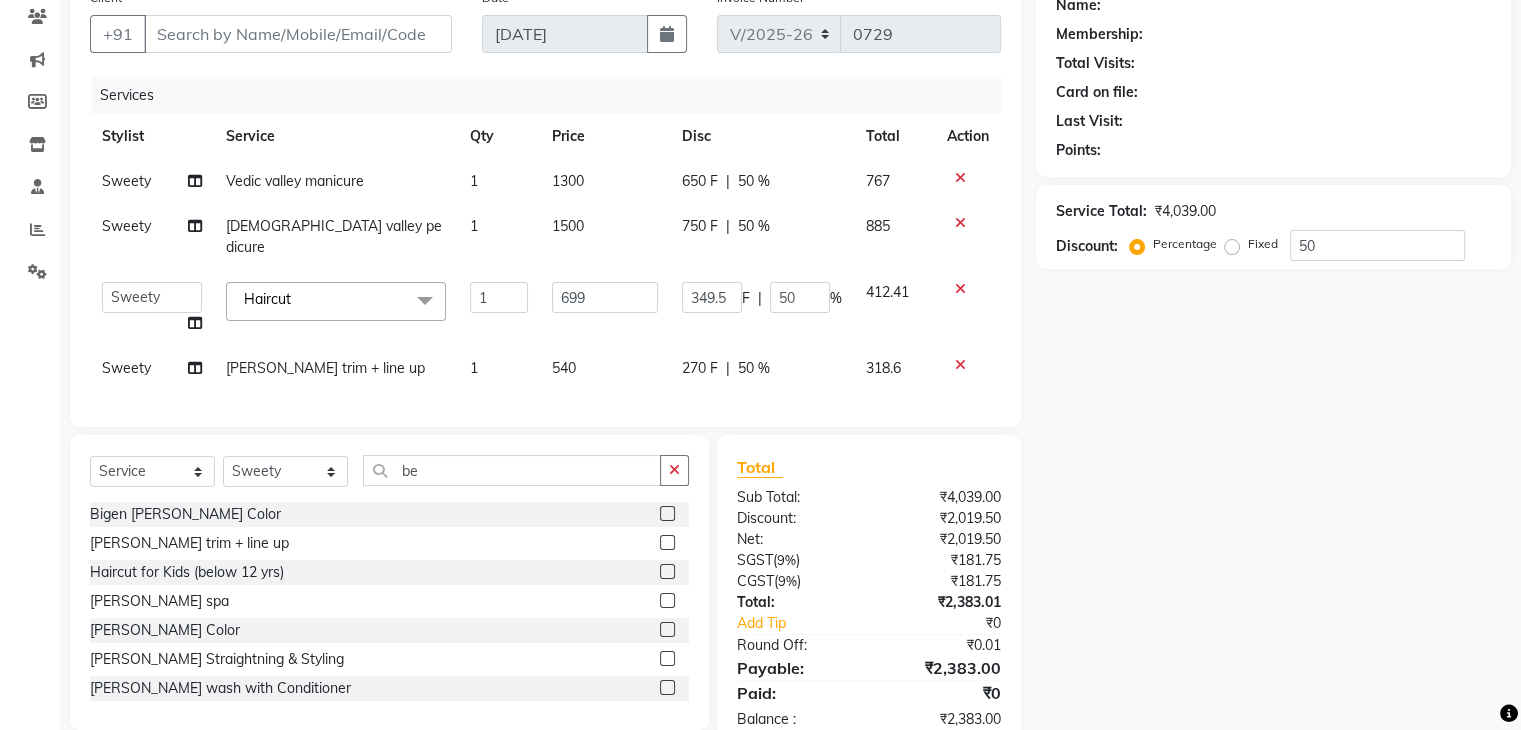 click on "Service Total:  ₹4,039.00  Discount:  Percentage   Fixed  50" 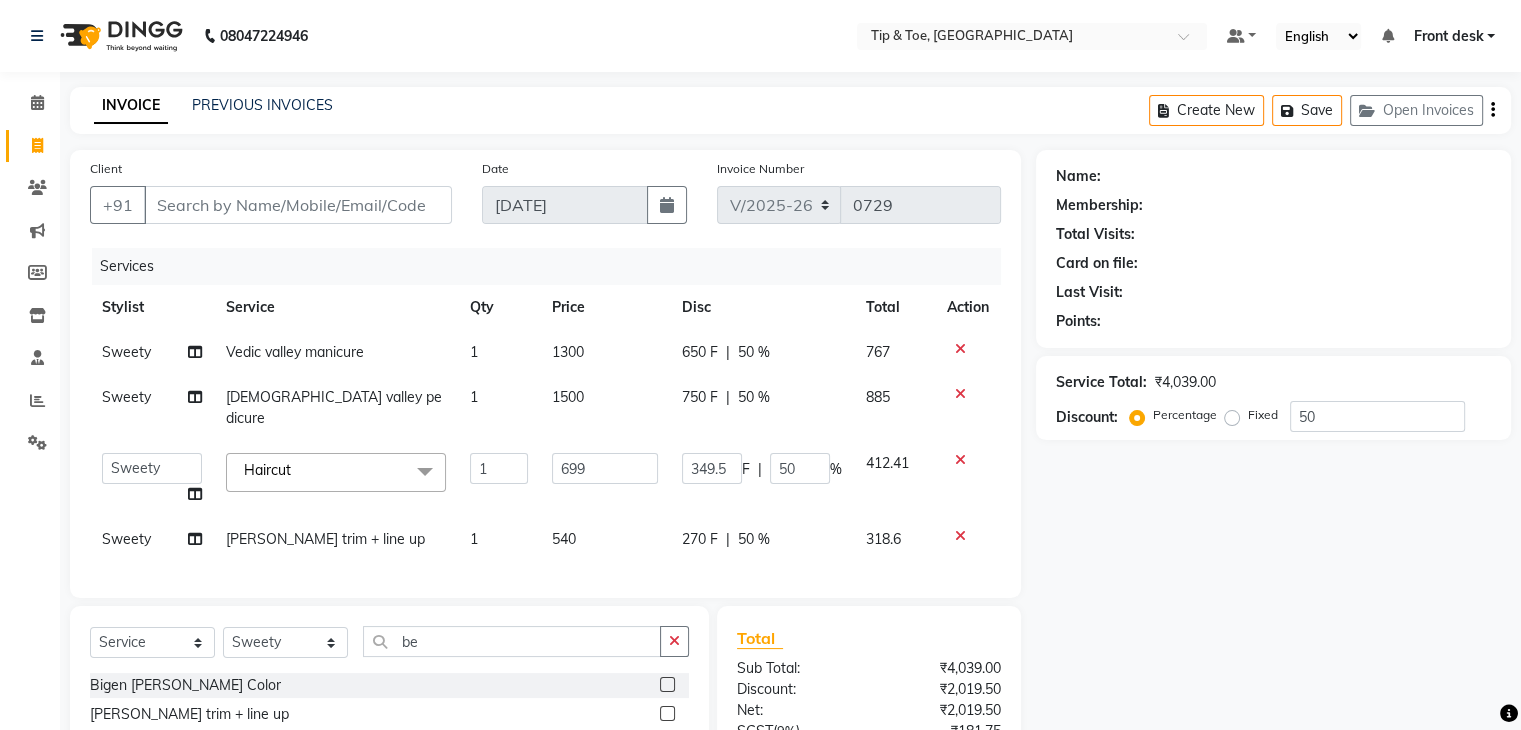 scroll, scrollTop: 200, scrollLeft: 0, axis: vertical 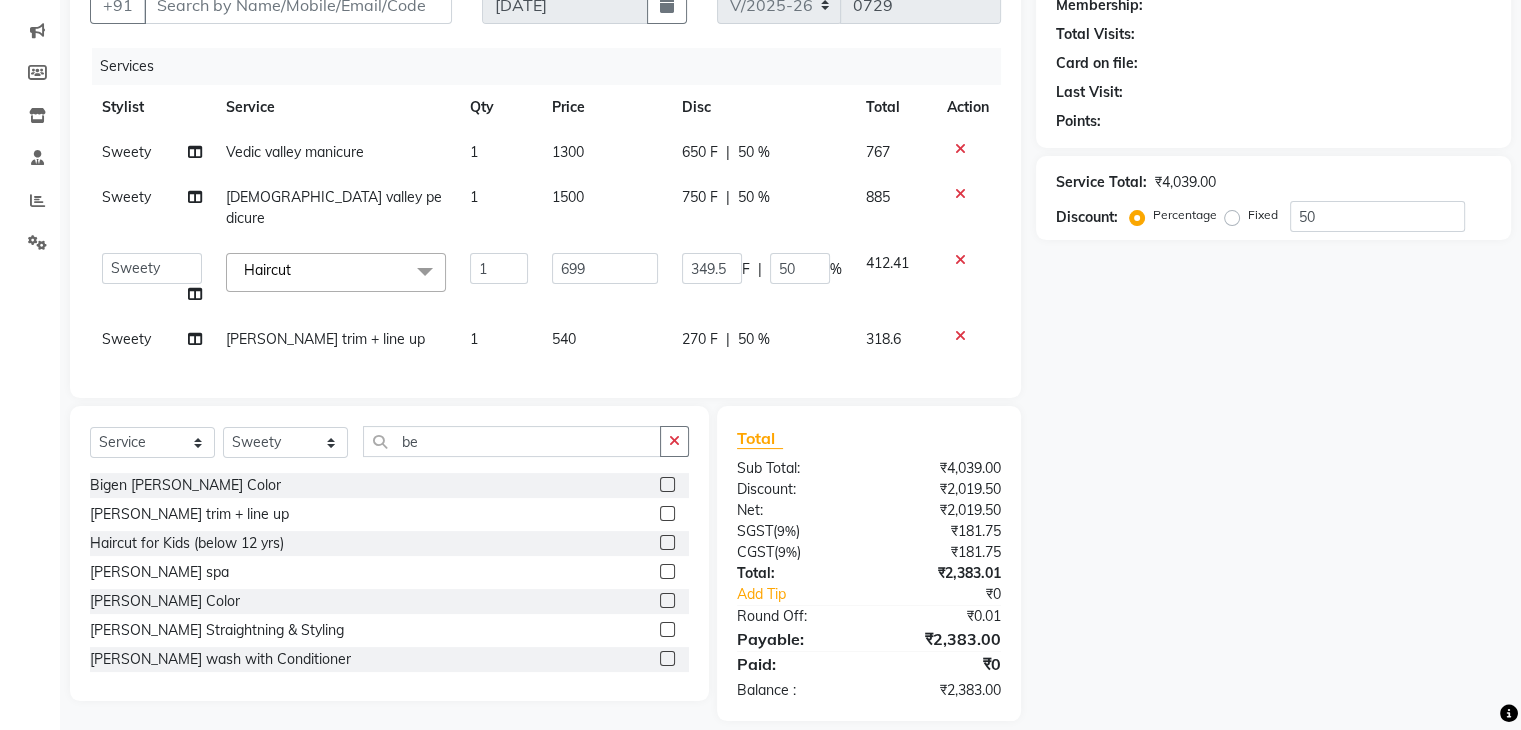 click 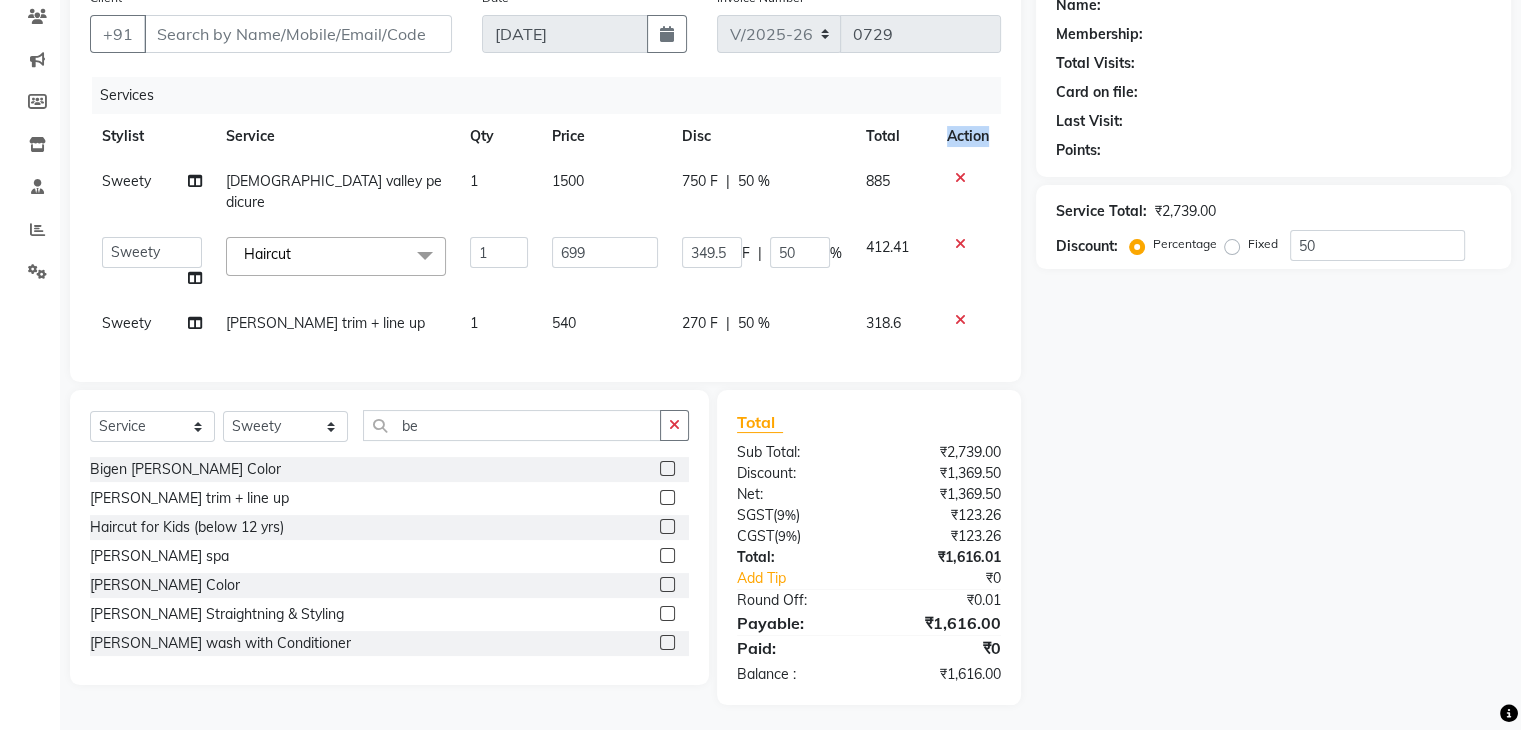 click on "Action" 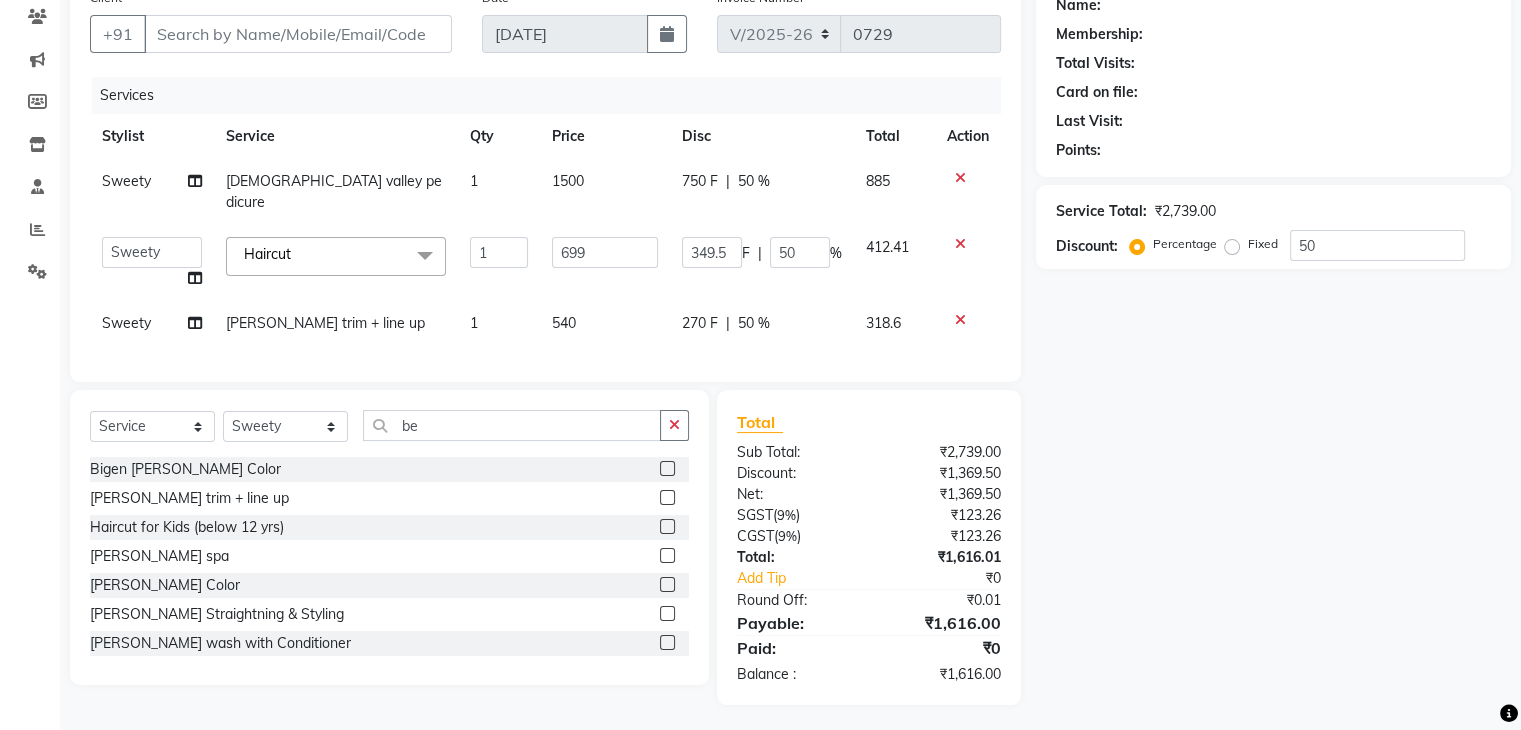 click 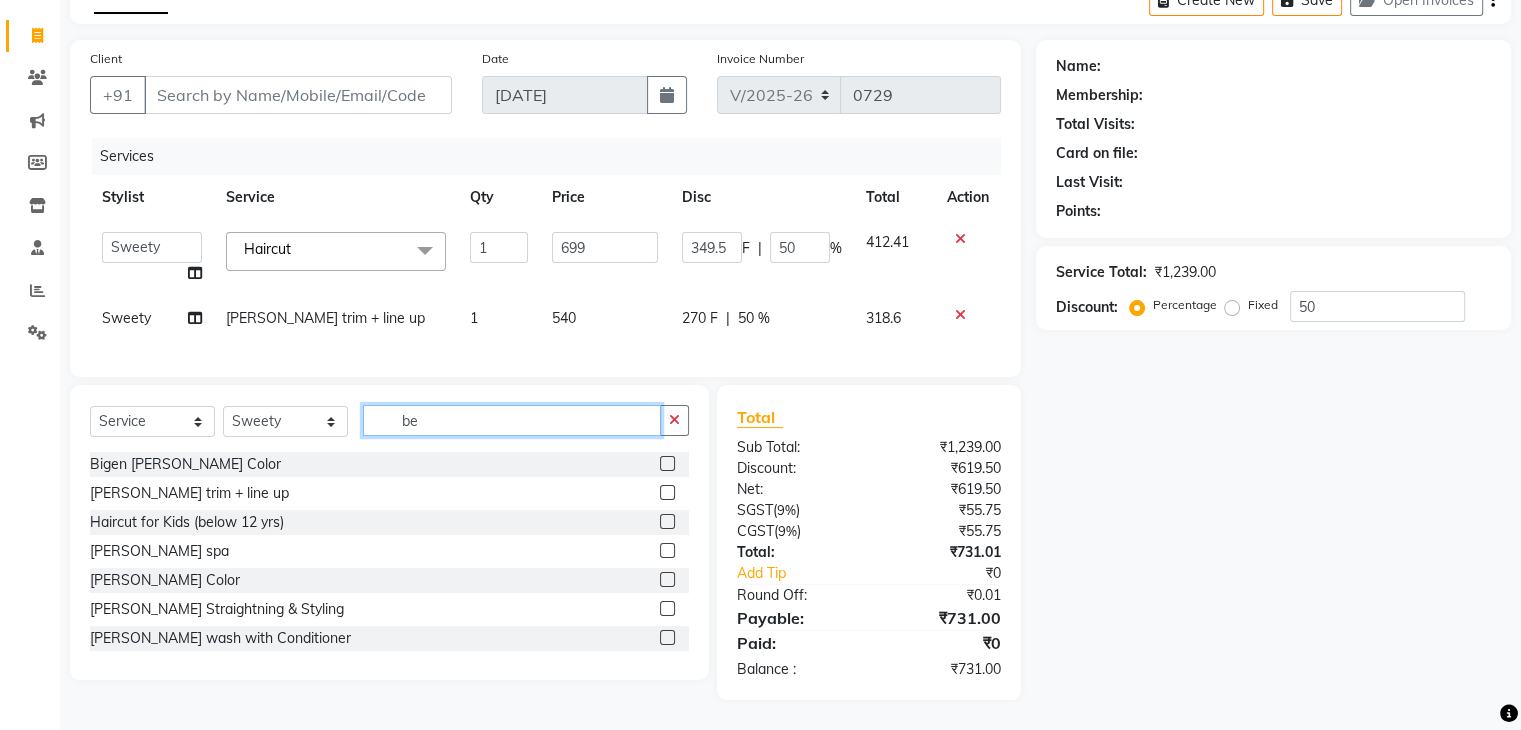 click on "be" 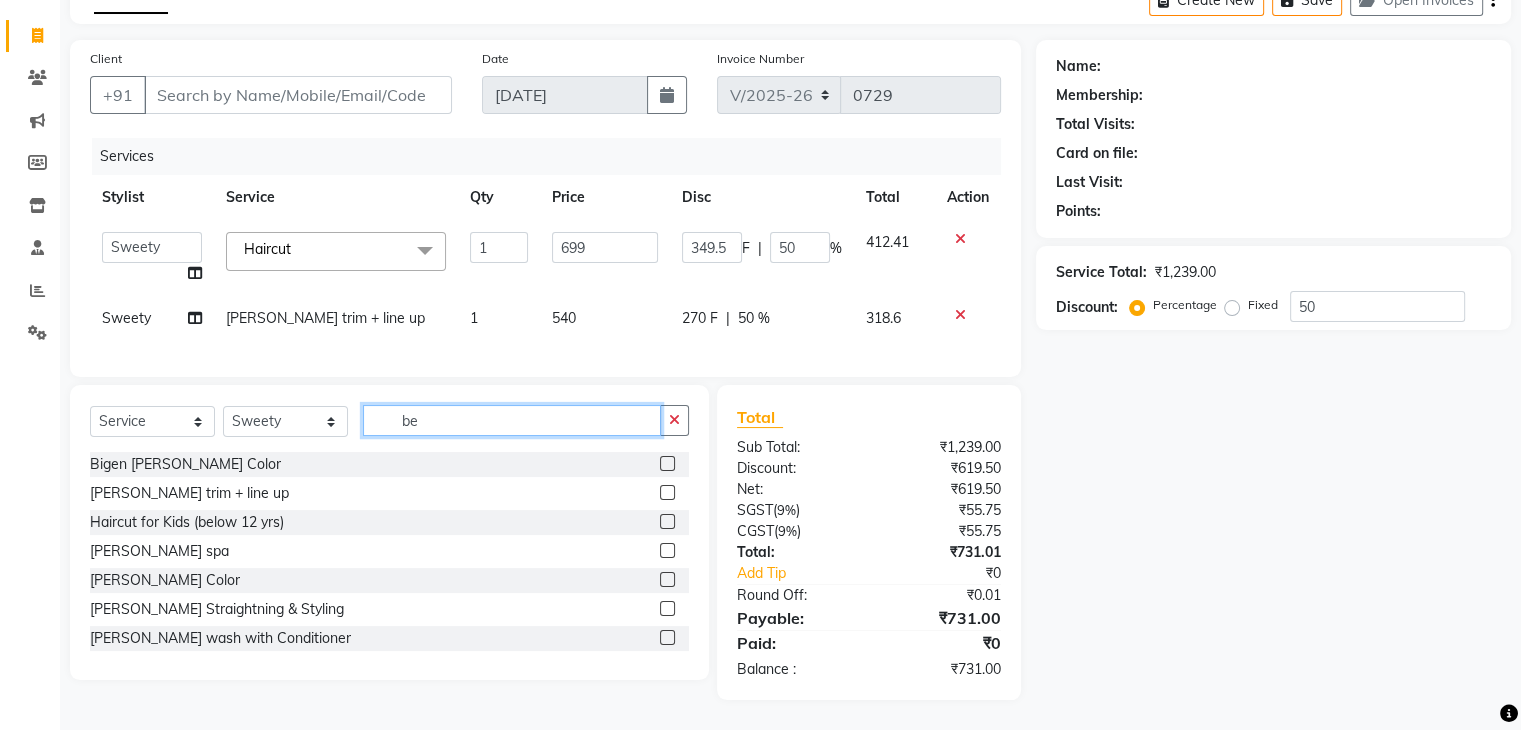 type on "b" 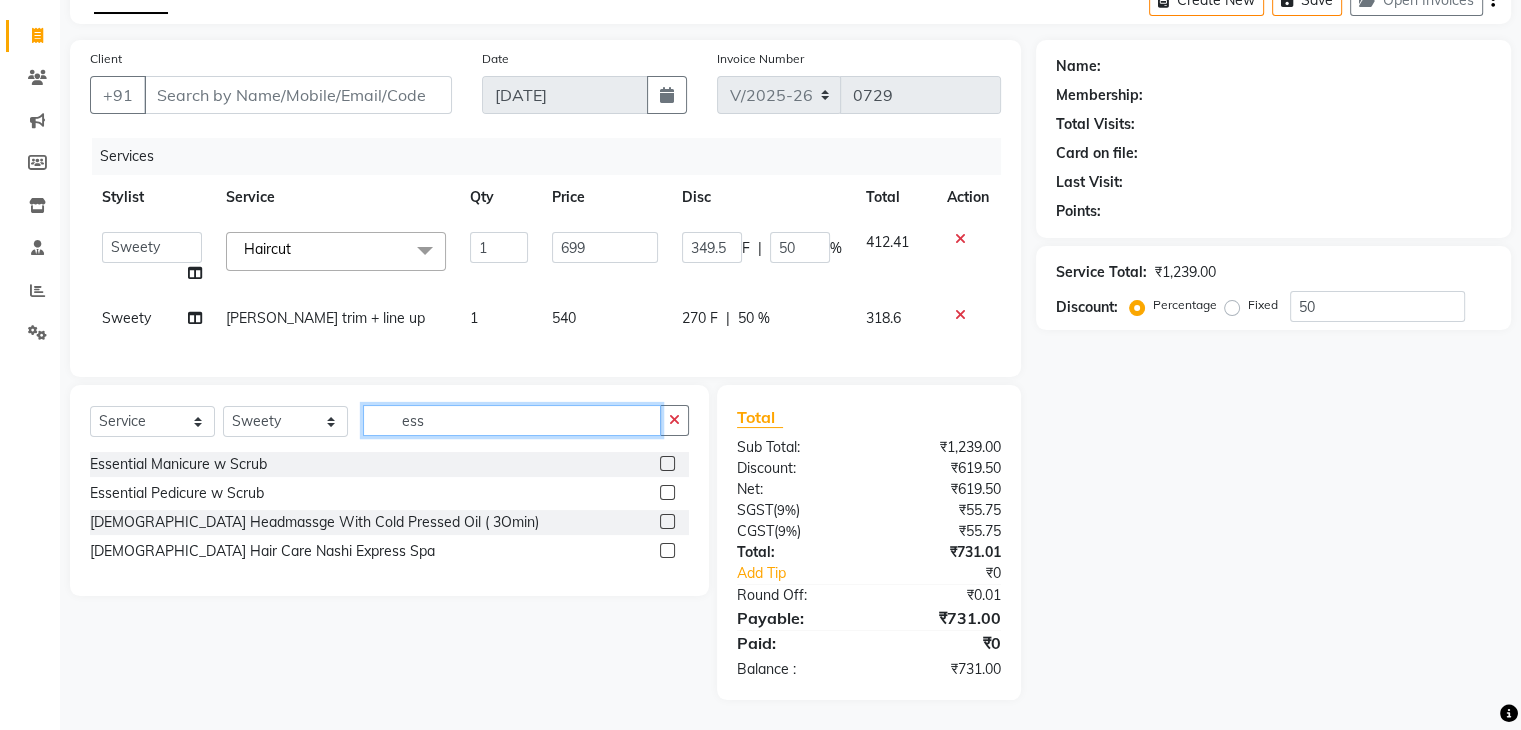 type on "ess" 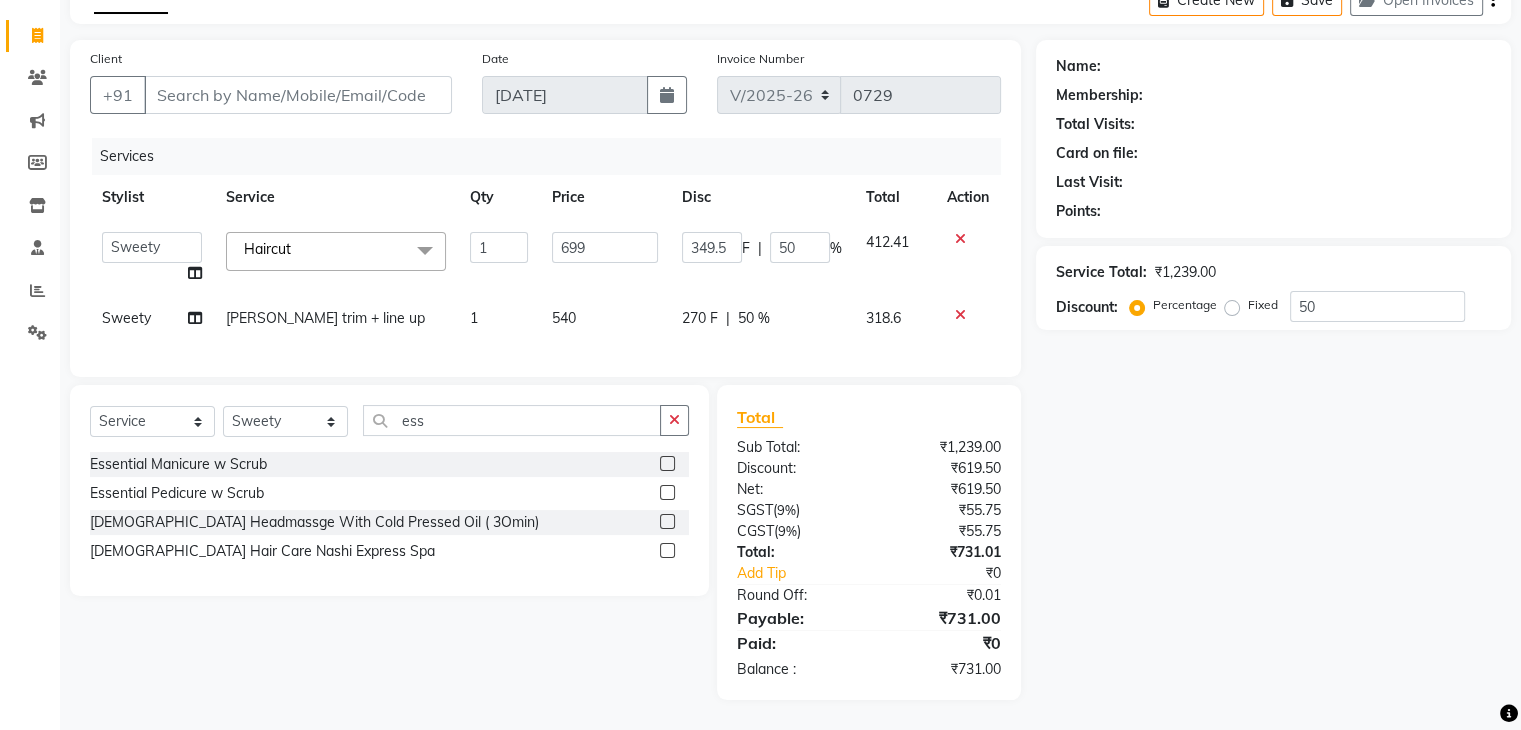 click 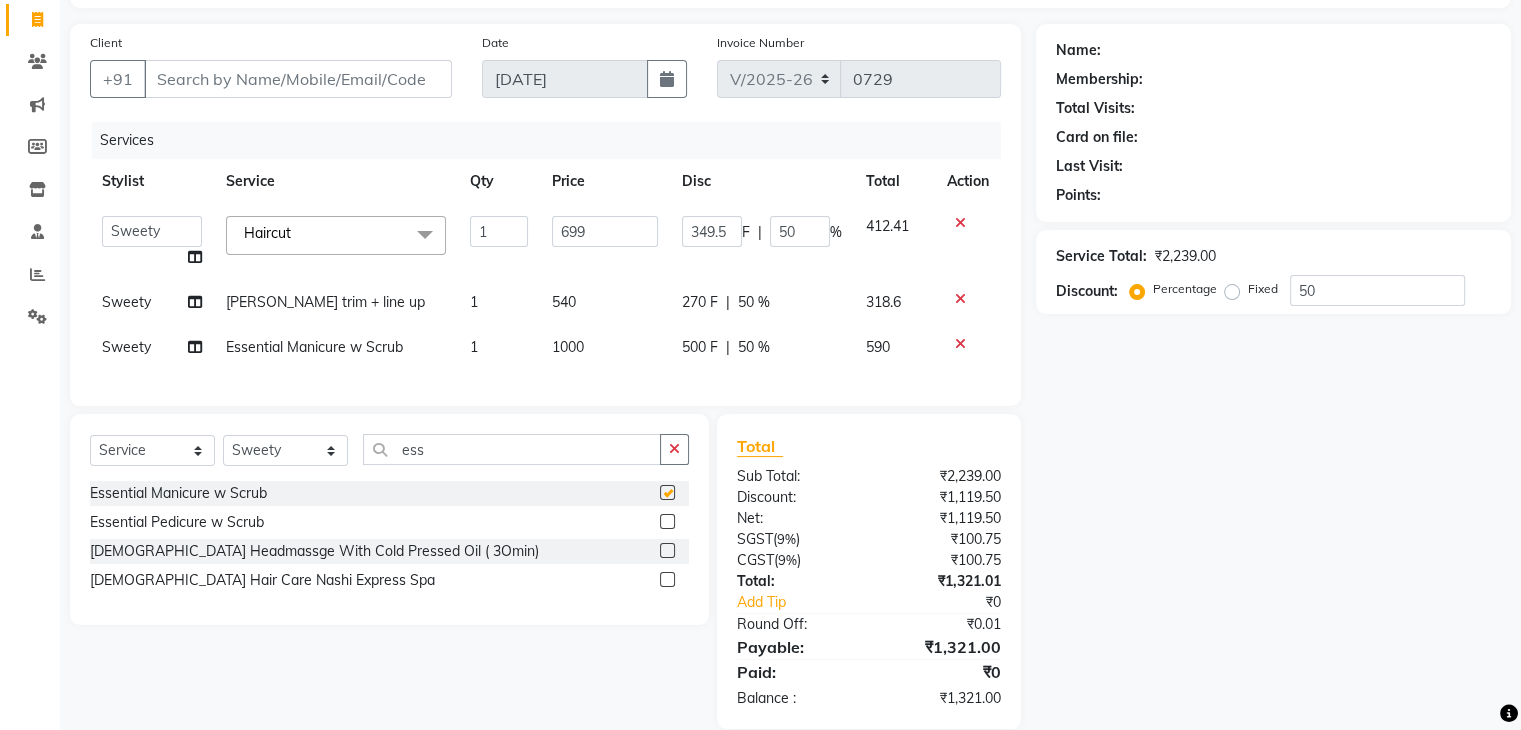 checkbox on "false" 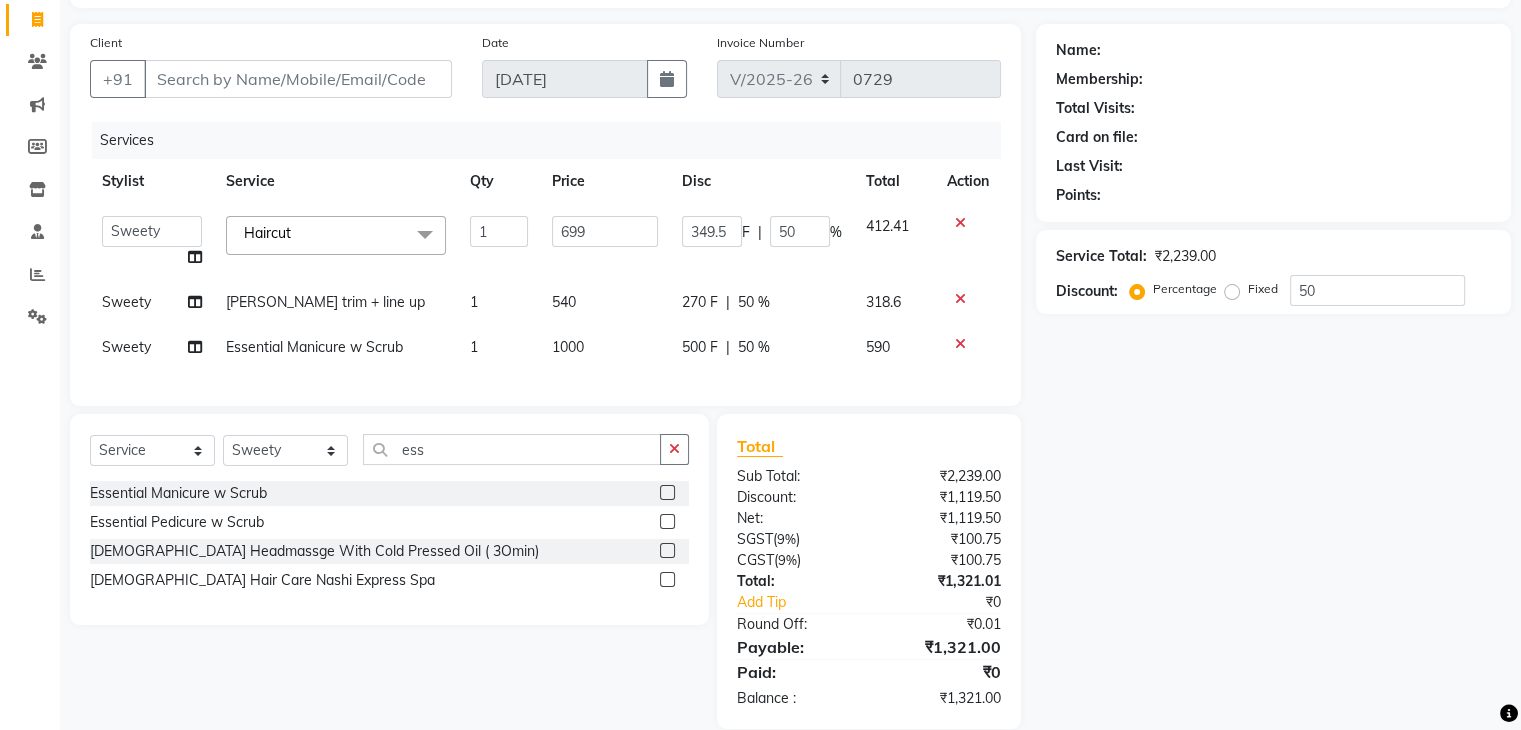 click 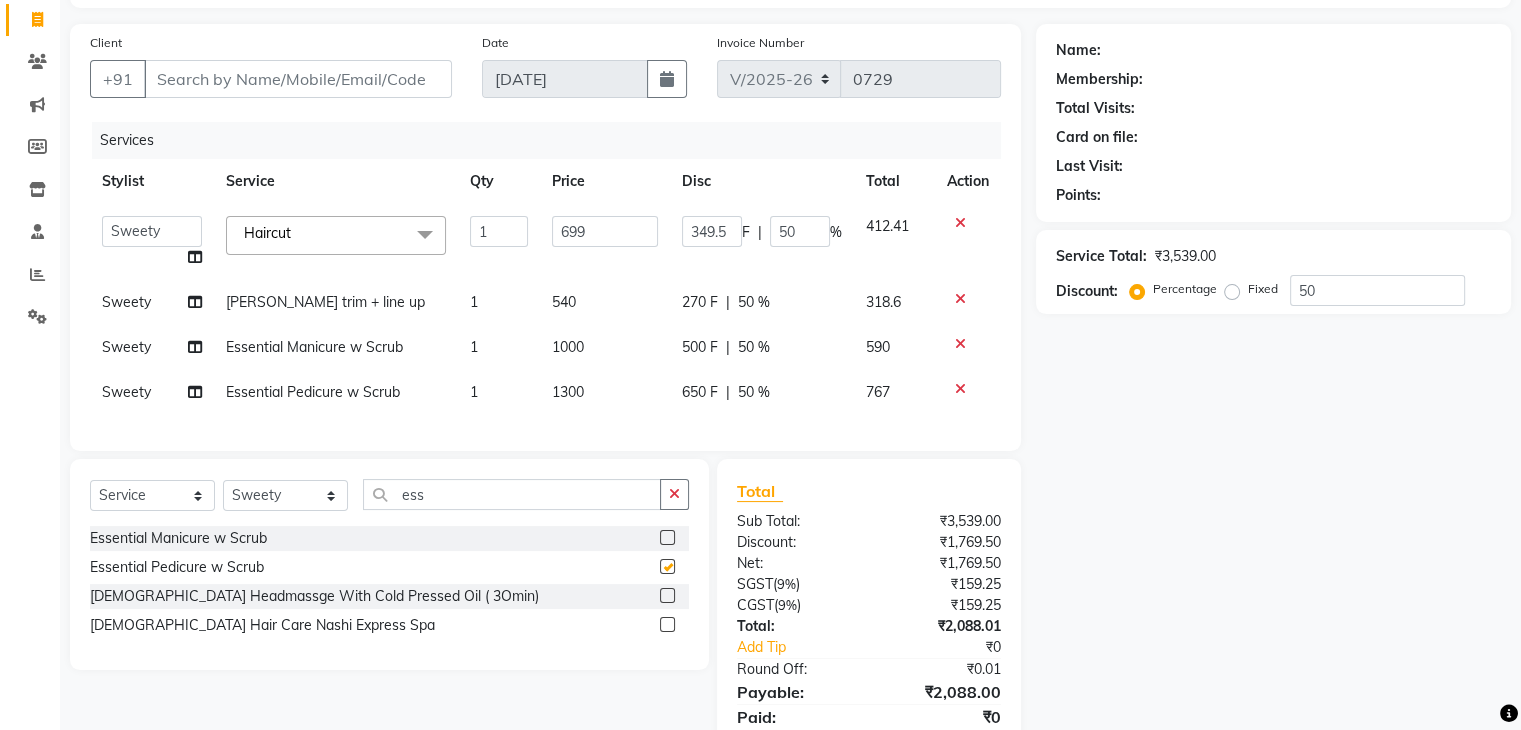 checkbox on "false" 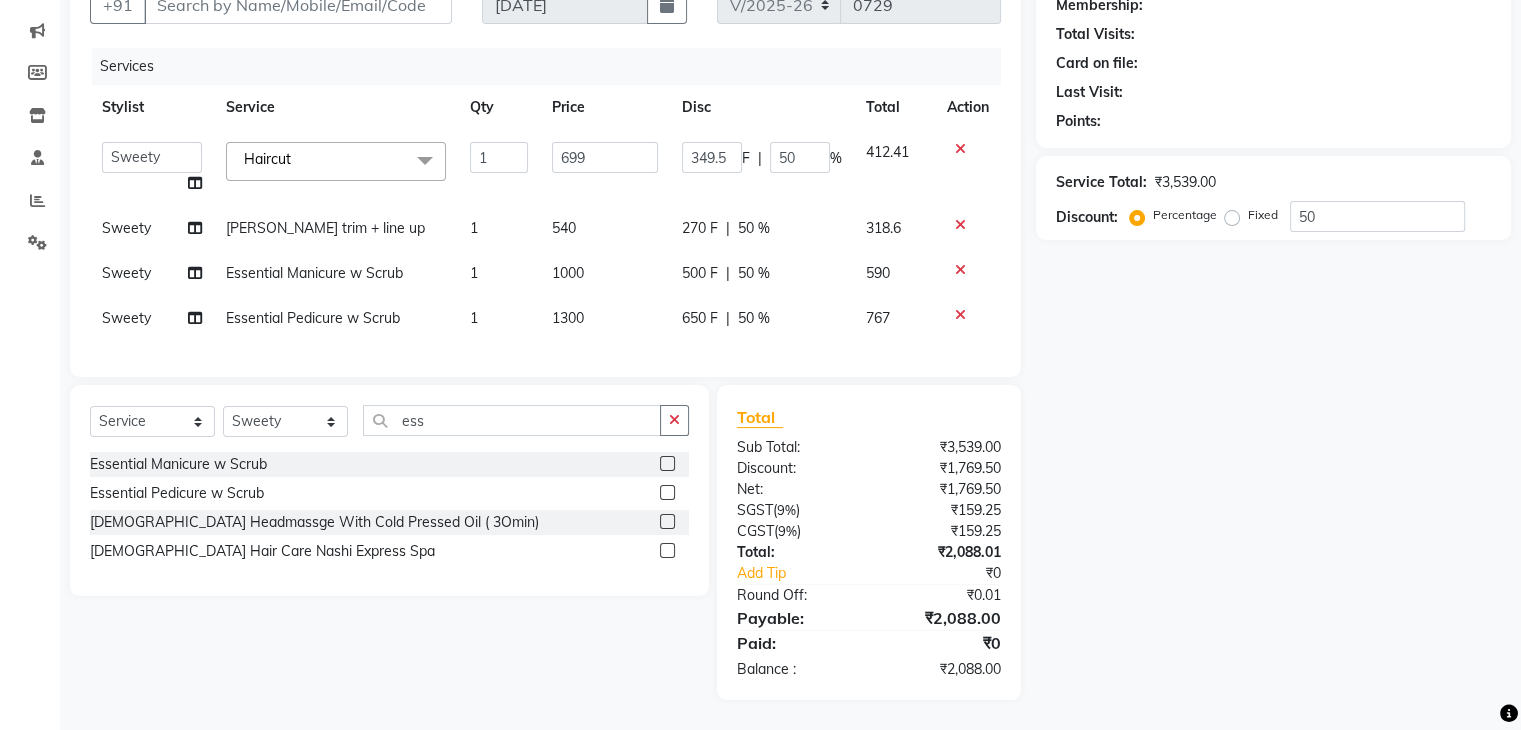 scroll, scrollTop: 0, scrollLeft: 0, axis: both 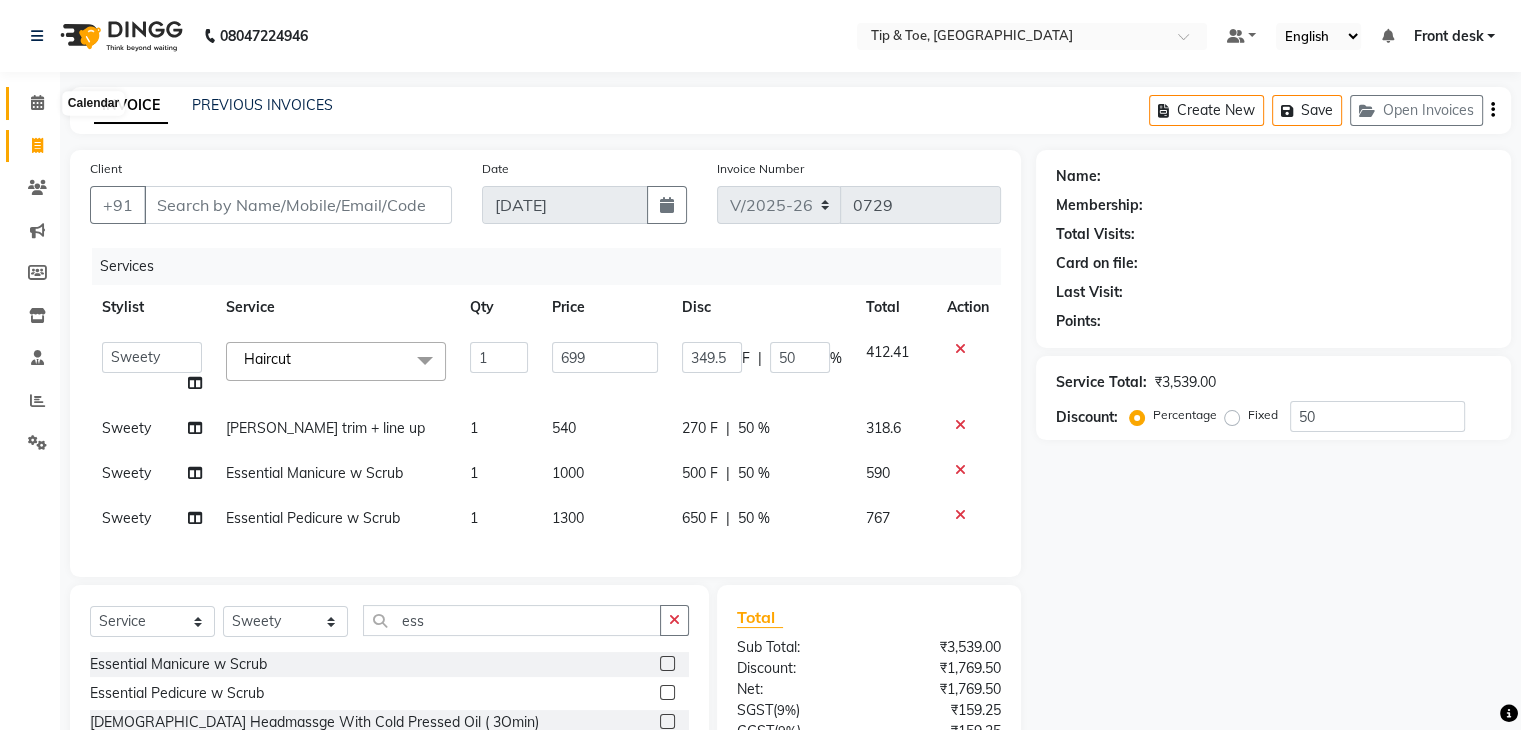click 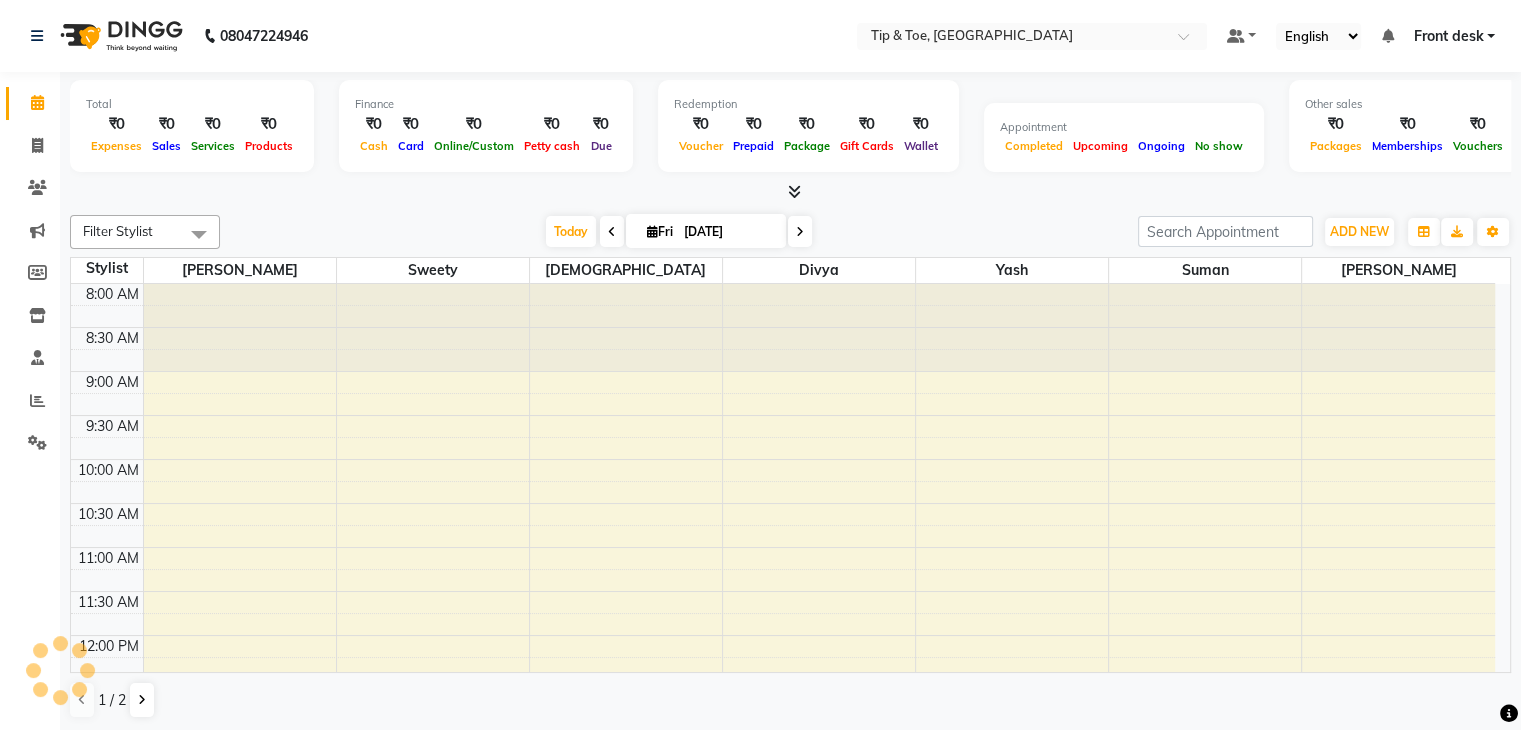 scroll, scrollTop: 0, scrollLeft: 0, axis: both 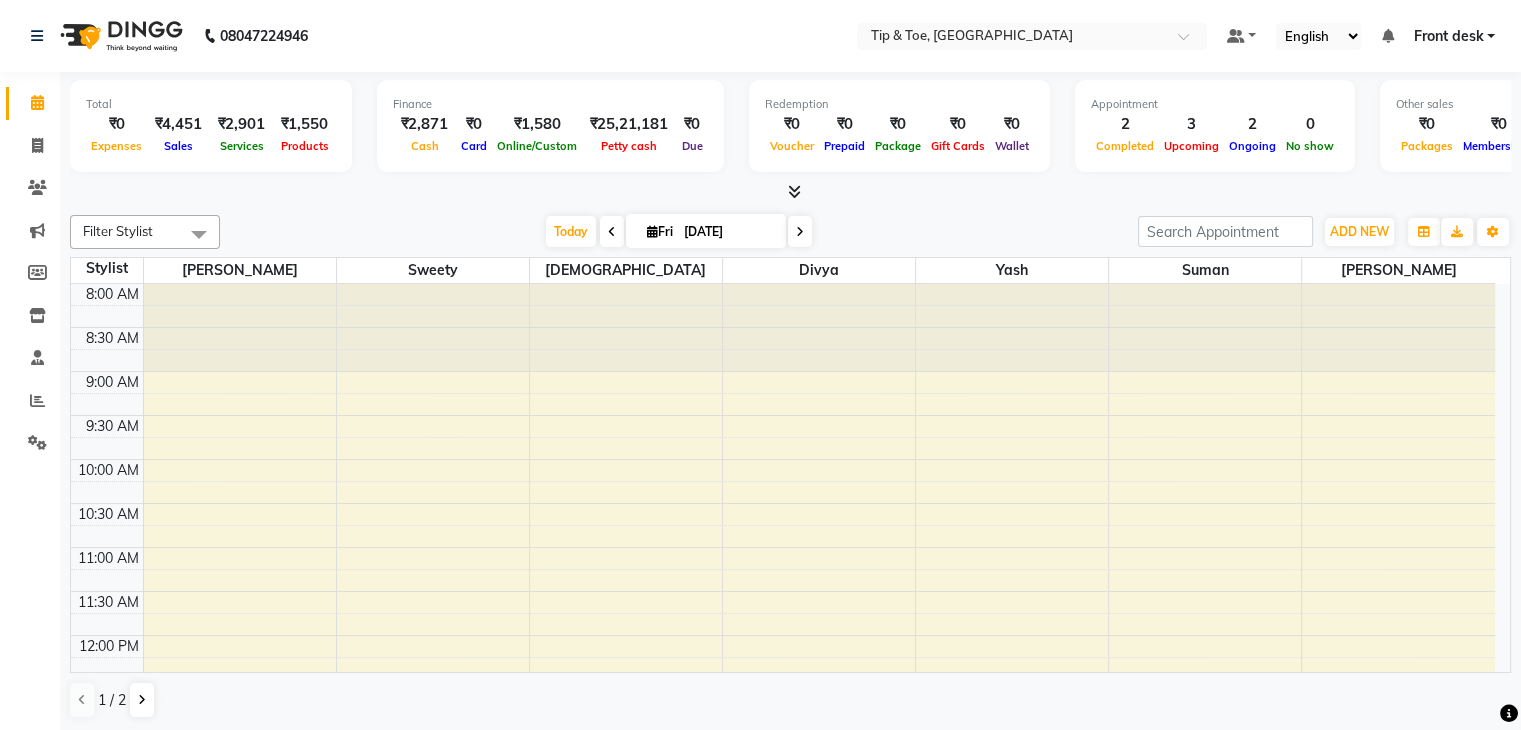 click on "Today  Fri 11-07-2025" at bounding box center (679, 232) 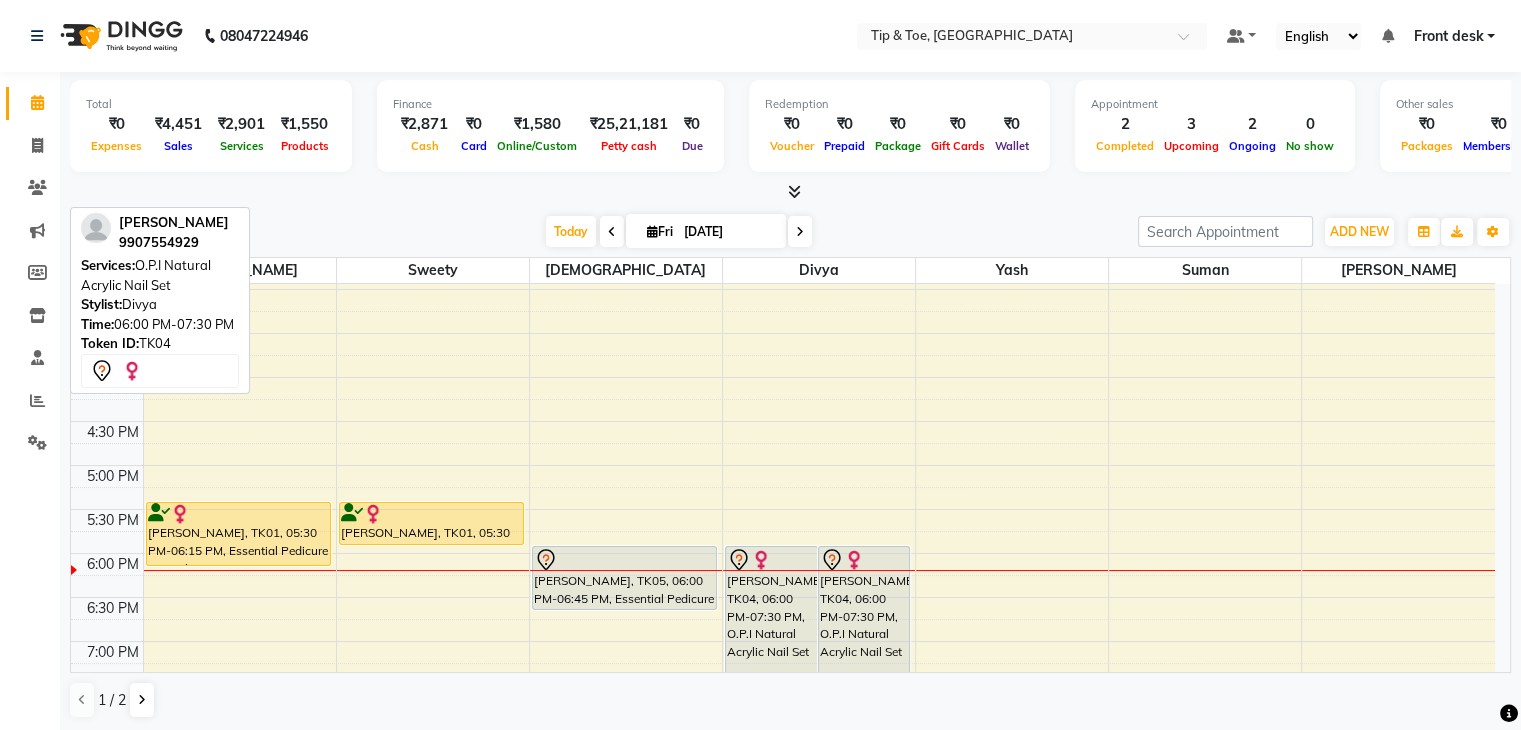 scroll, scrollTop: 744, scrollLeft: 0, axis: vertical 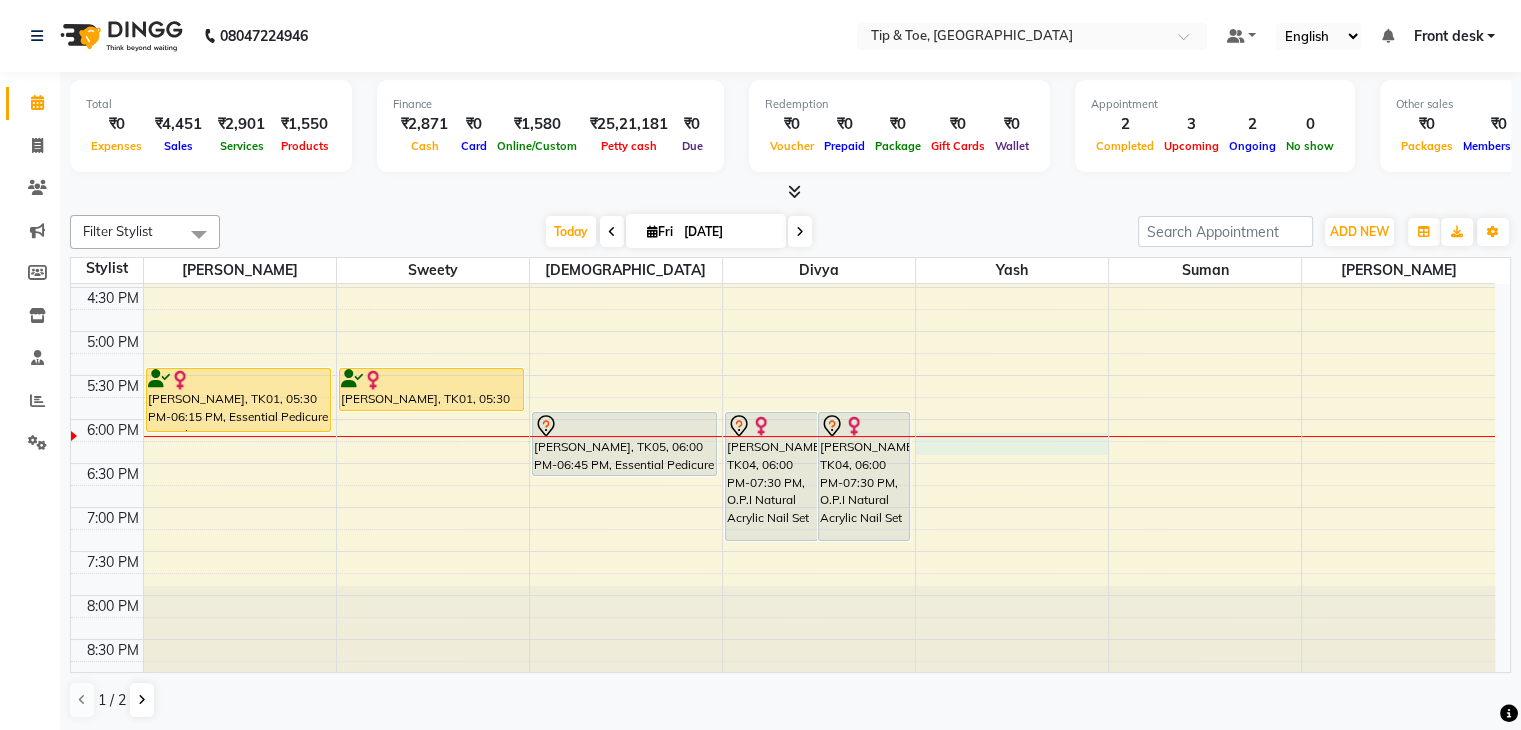click on "8:00 AM 8:30 AM 9:00 AM 9:30 AM 10:00 AM 10:30 AM 11:00 AM 11:30 AM 12:00 PM 12:30 PM 1:00 PM 1:30 PM 2:00 PM 2:30 PM 3:00 PM 3:30 PM 4:00 PM 4:30 PM 5:00 PM 5:30 PM 6:00 PM 6:30 PM 7:00 PM 7:30 PM 8:00 PM 8:30 PM     MRUNAL BHINGARDE, TK01, 05:30 PM-06:15 PM, Essential Pedicure w Scrub     MRUNAL BHINGARDE, TK01, 05:30 PM-06:00 PM, Essential Manicure w Scrub             Nidhi Bhindora, TK05, 06:00 PM-06:45 PM, Essential Pedicure w Scrub             Apeksha, TK04, 06:00 PM-07:30 PM, O.P.I Natural Acrylic Nail Set             Apeksha, TK04, 06:00 PM-07:30 PM, O.P.I Natural Acrylic Nail Set     Nimish, TK02, 01:30 PM-02:30 PM, Male Global Color Af     Nikhil Bhatwadekar, TK03, 01:25 PM-02:25 PM, Haircut,Beard trim + line up" at bounding box center [783, 111] 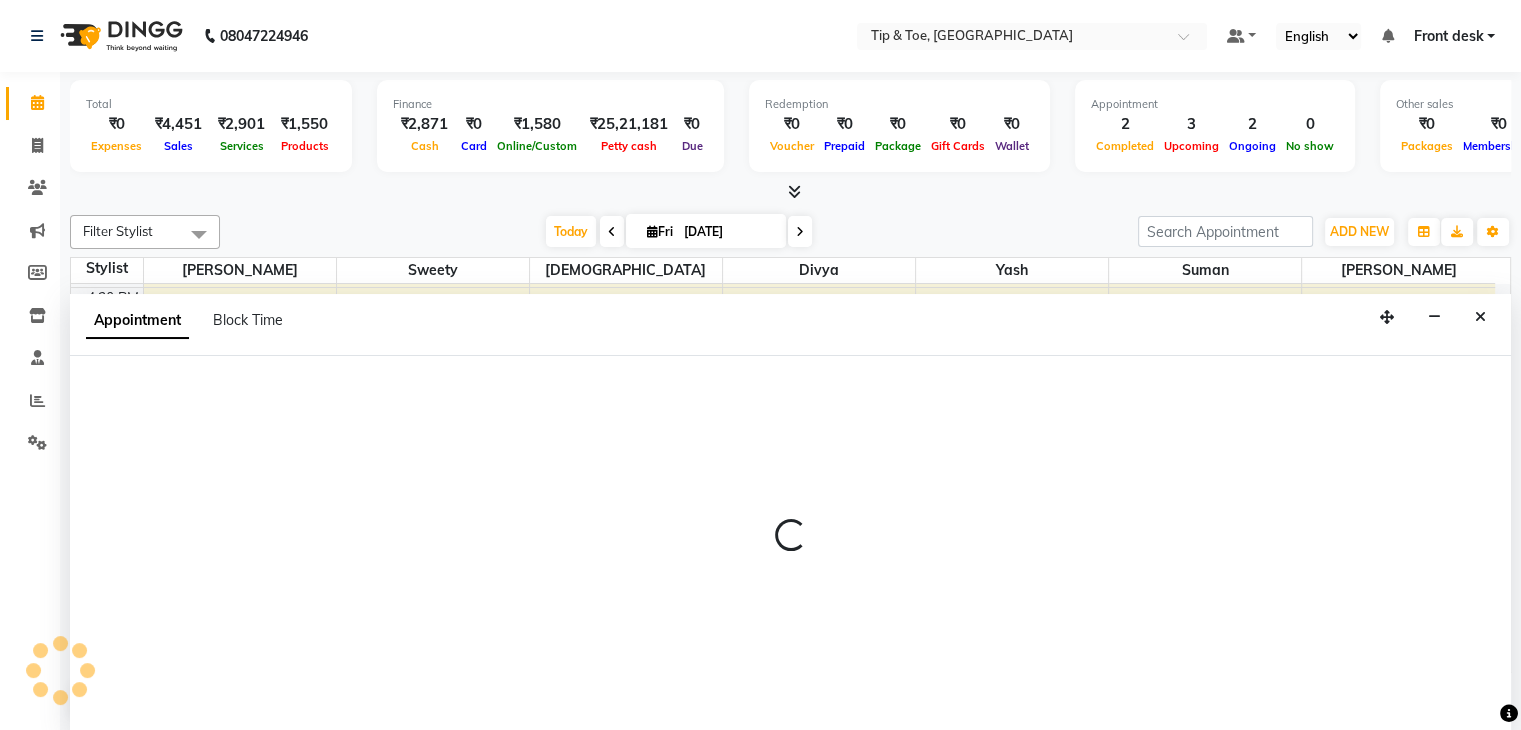 scroll, scrollTop: 1, scrollLeft: 0, axis: vertical 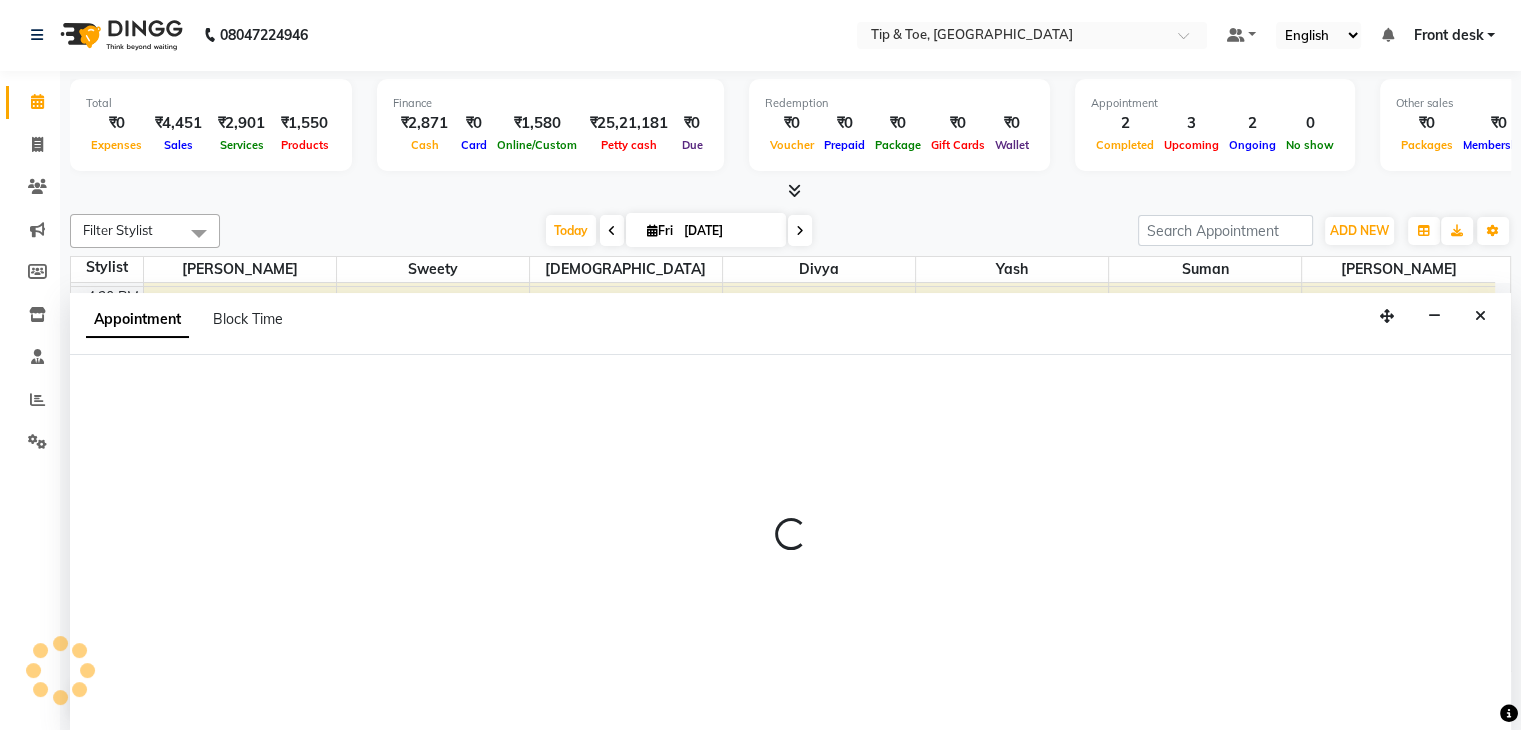 select on "68799" 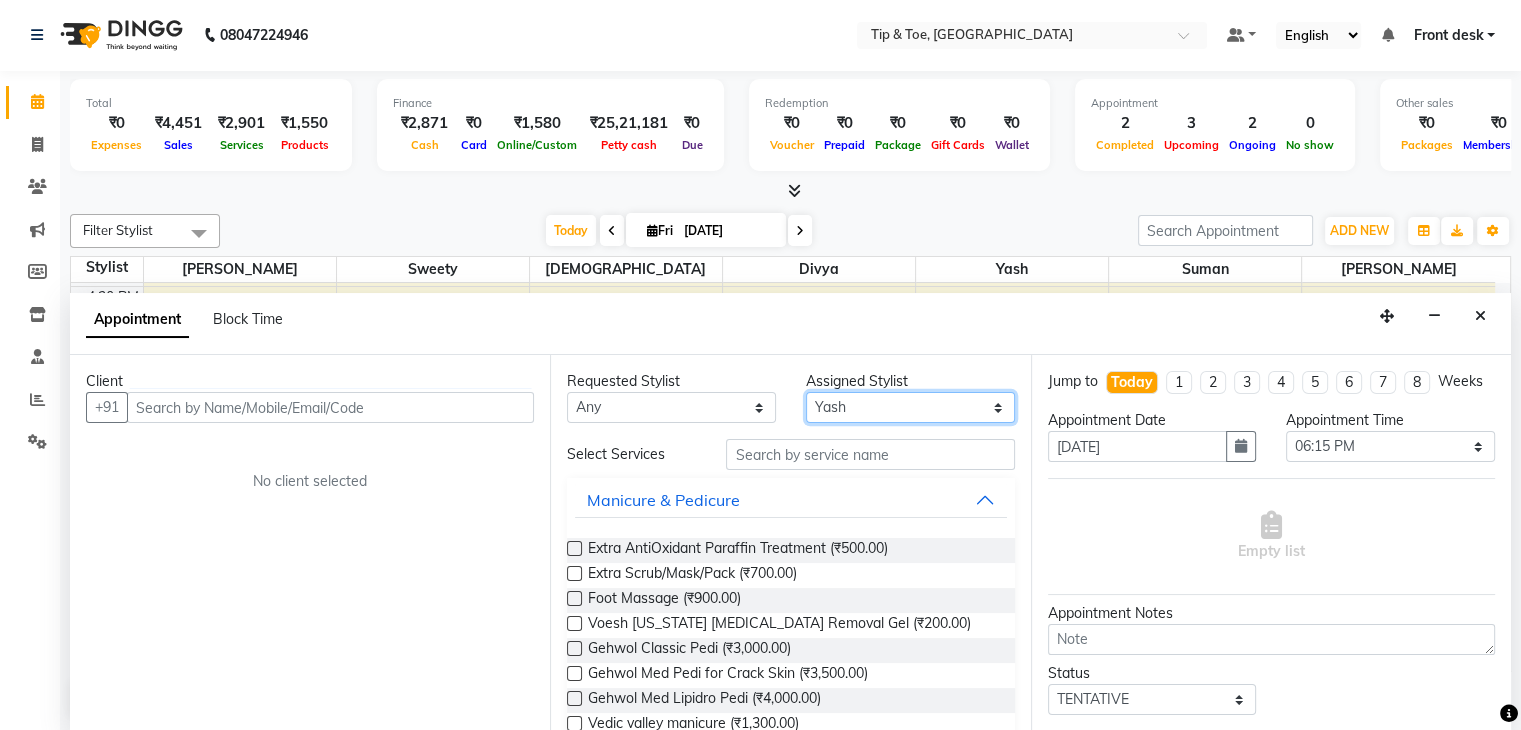 click on "Select Divya Eshan Regan Suman Sweety Vikarm Yash Zoya" at bounding box center (910, 407) 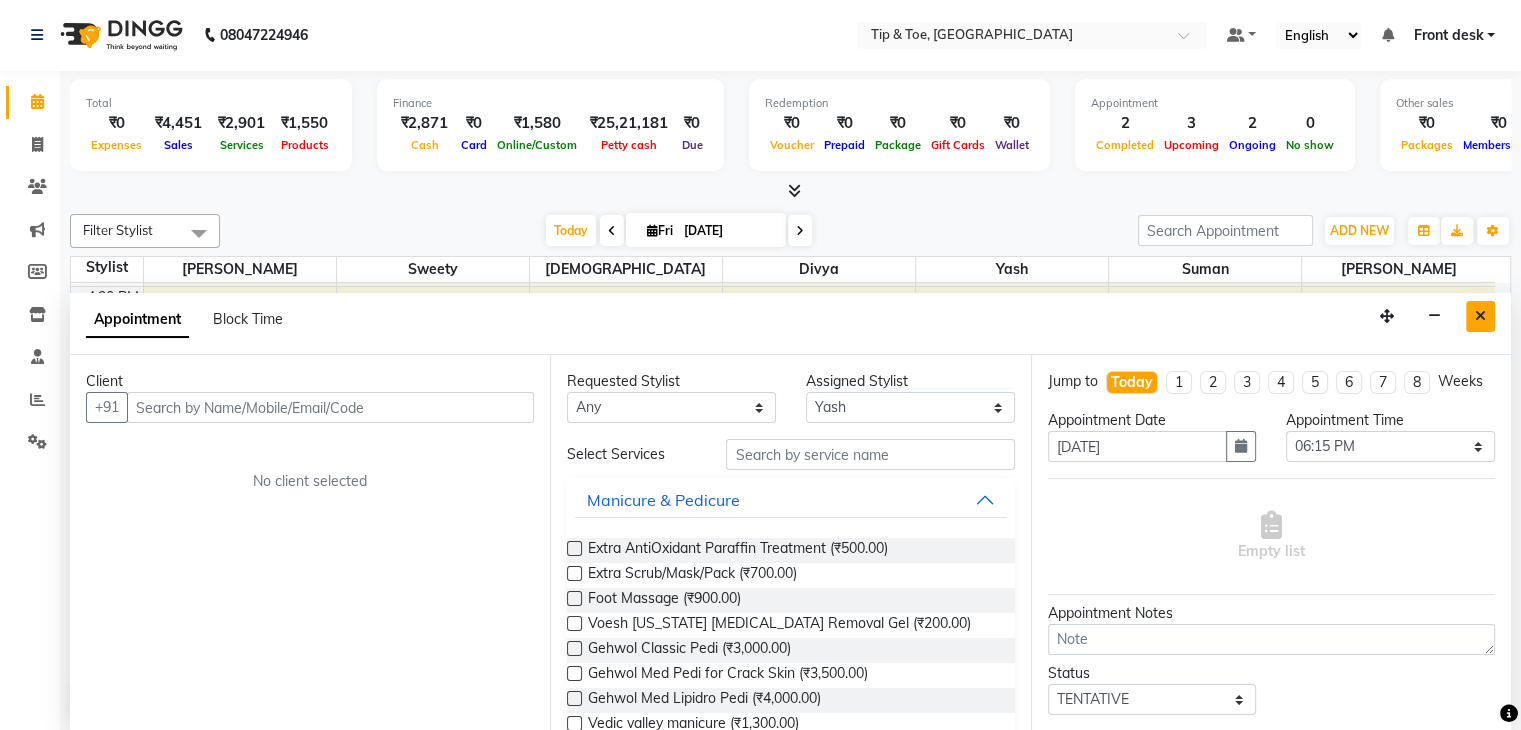 click at bounding box center (1480, 316) 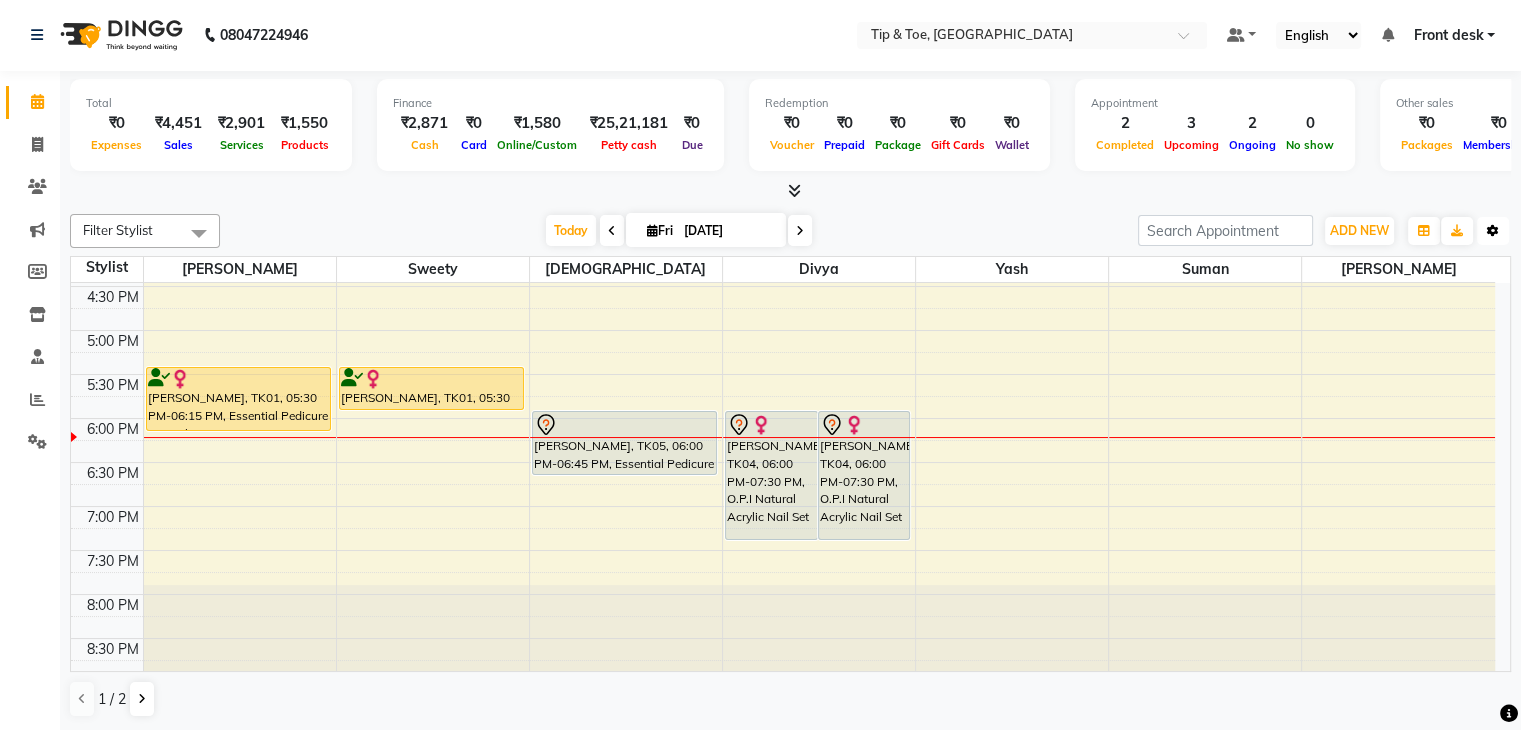 click at bounding box center (1493, 231) 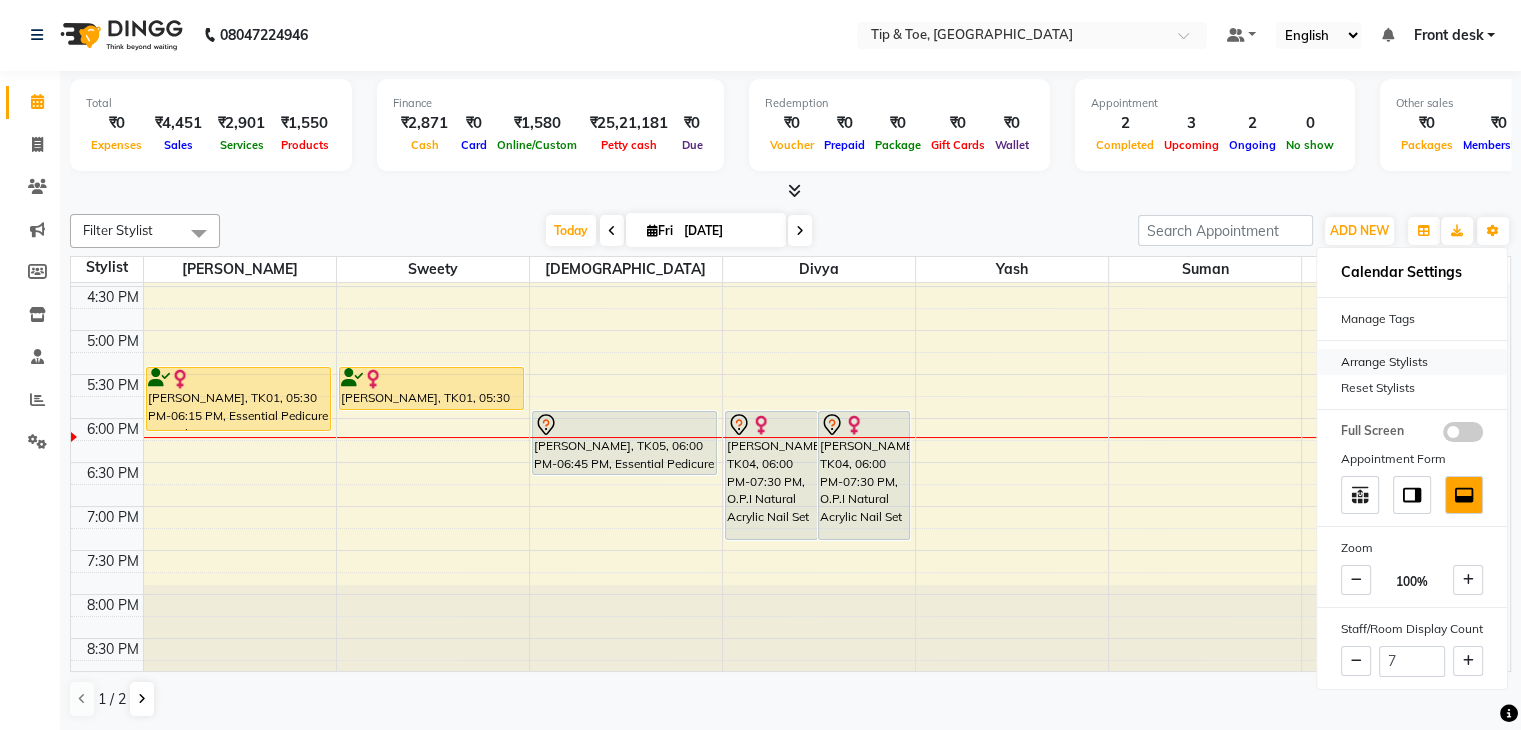 click on "Arrange Stylists" at bounding box center [1412, 362] 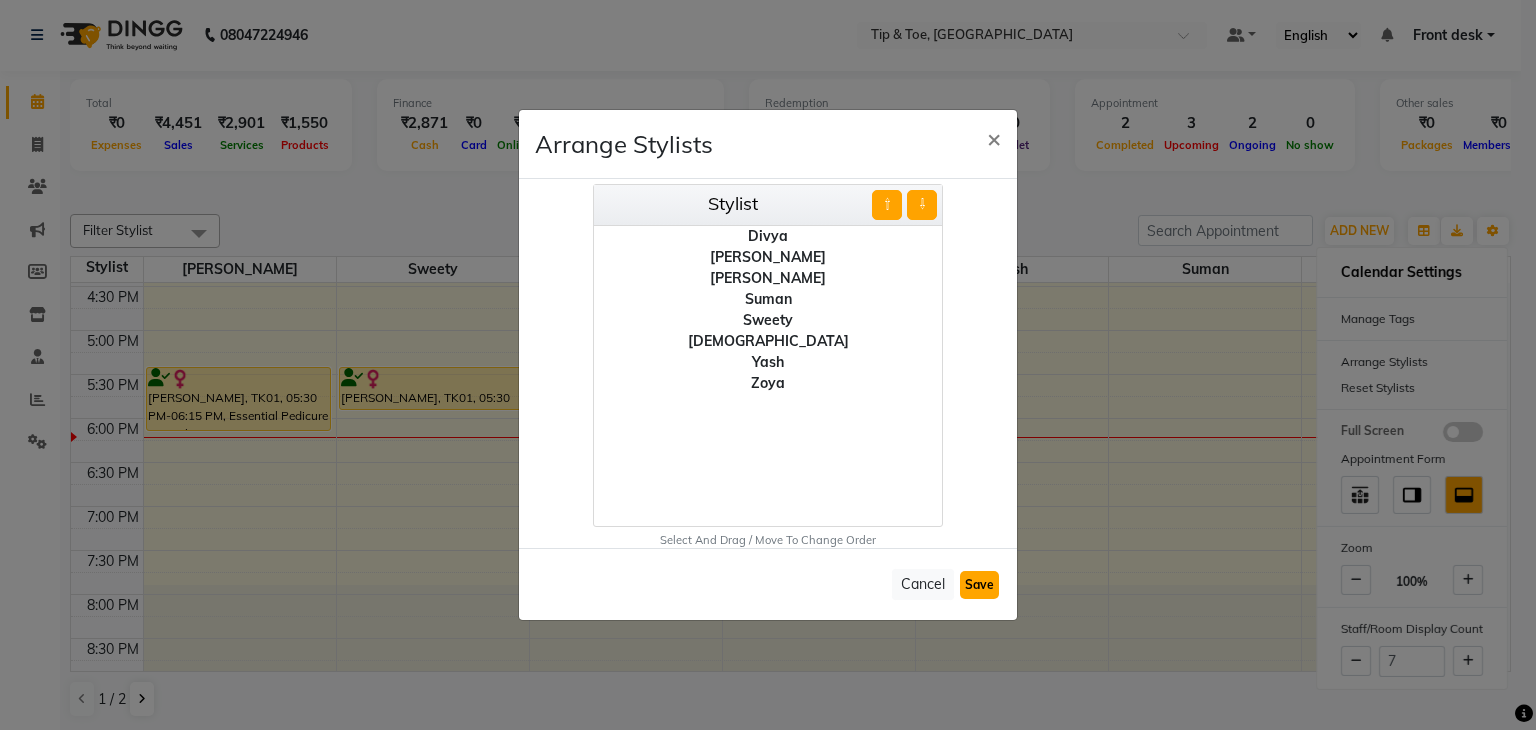 click on "Save" 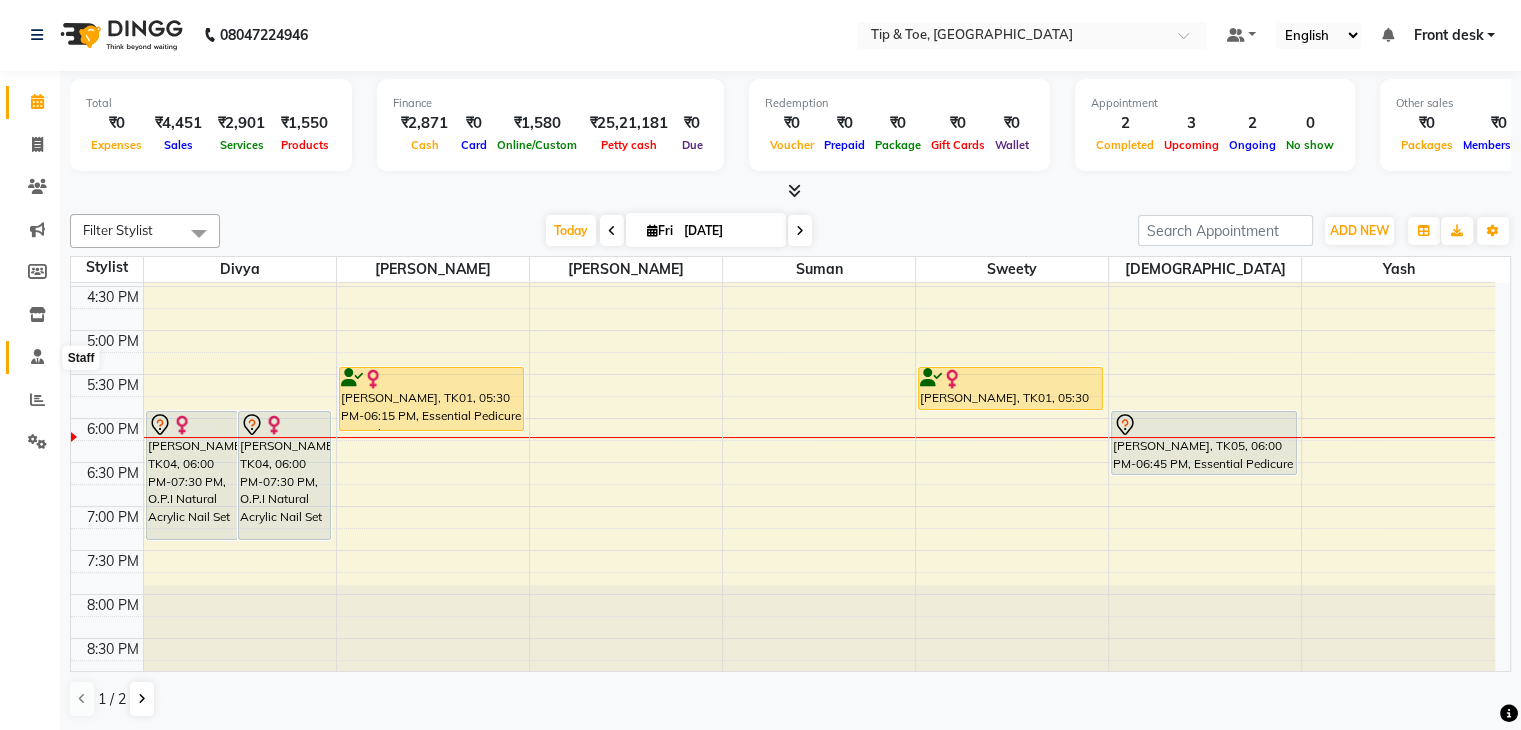 click 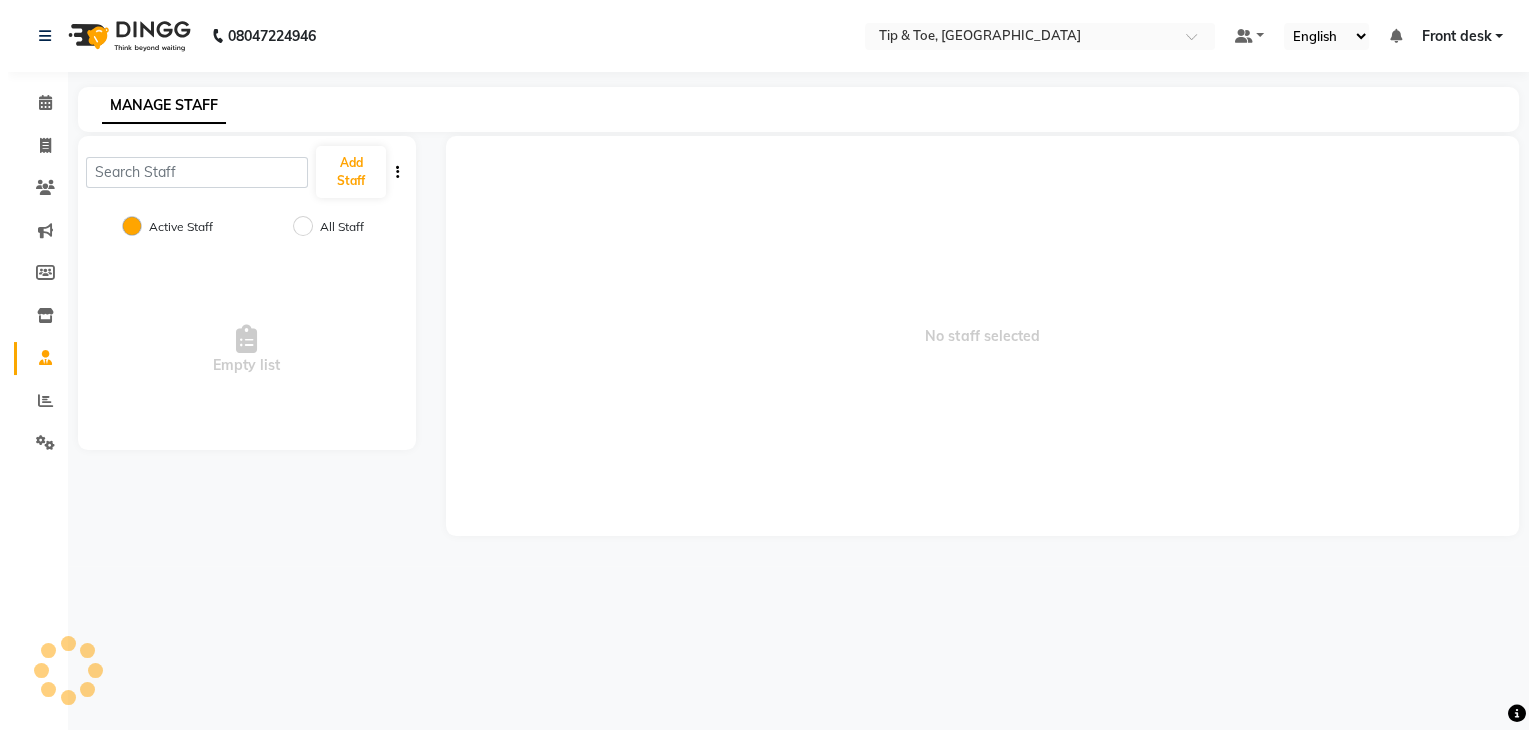 scroll, scrollTop: 0, scrollLeft: 0, axis: both 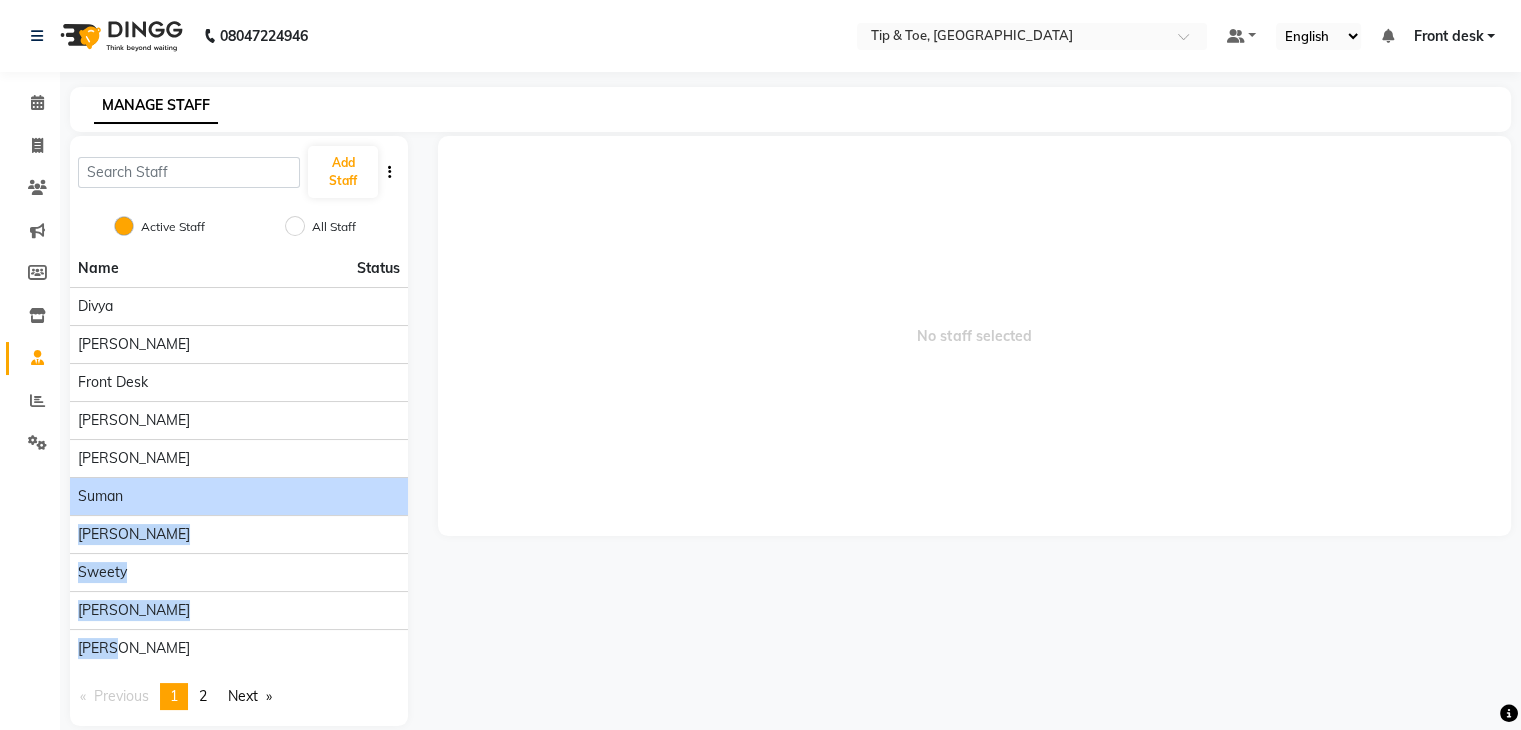 drag, startPoint x: 187, startPoint y: 640, endPoint x: 214, endPoint y: 486, distance: 156.34897 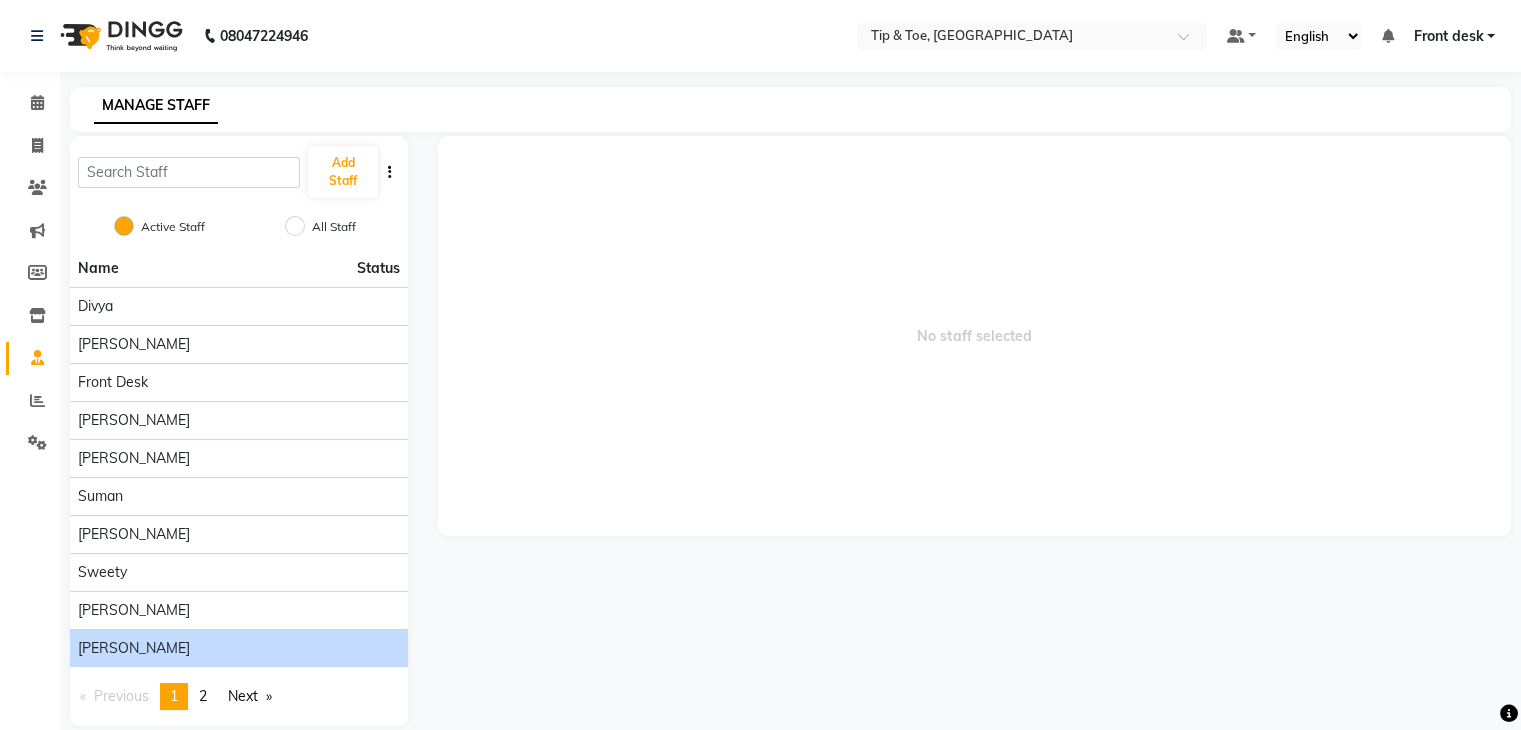 click on "[PERSON_NAME]" 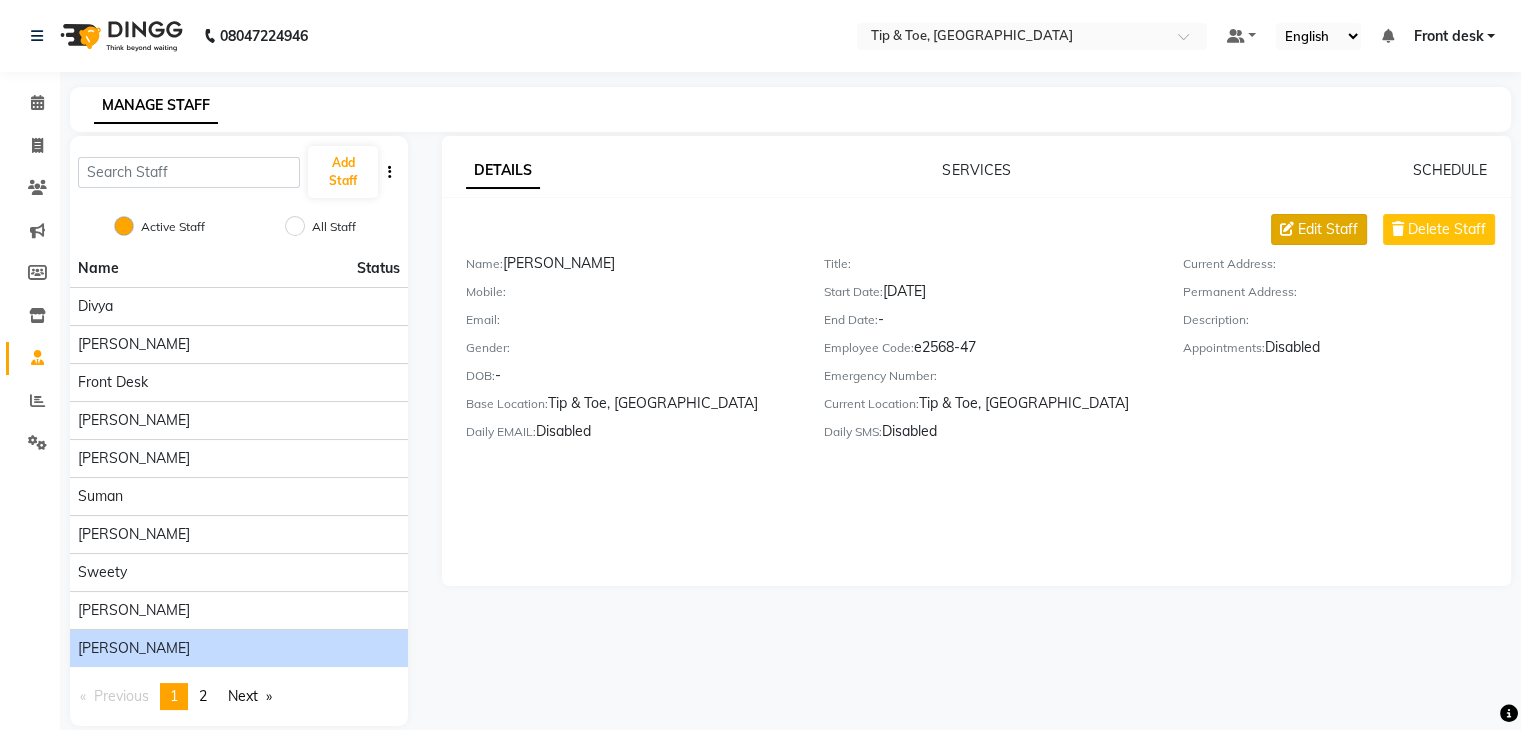 click on "Edit Staff" 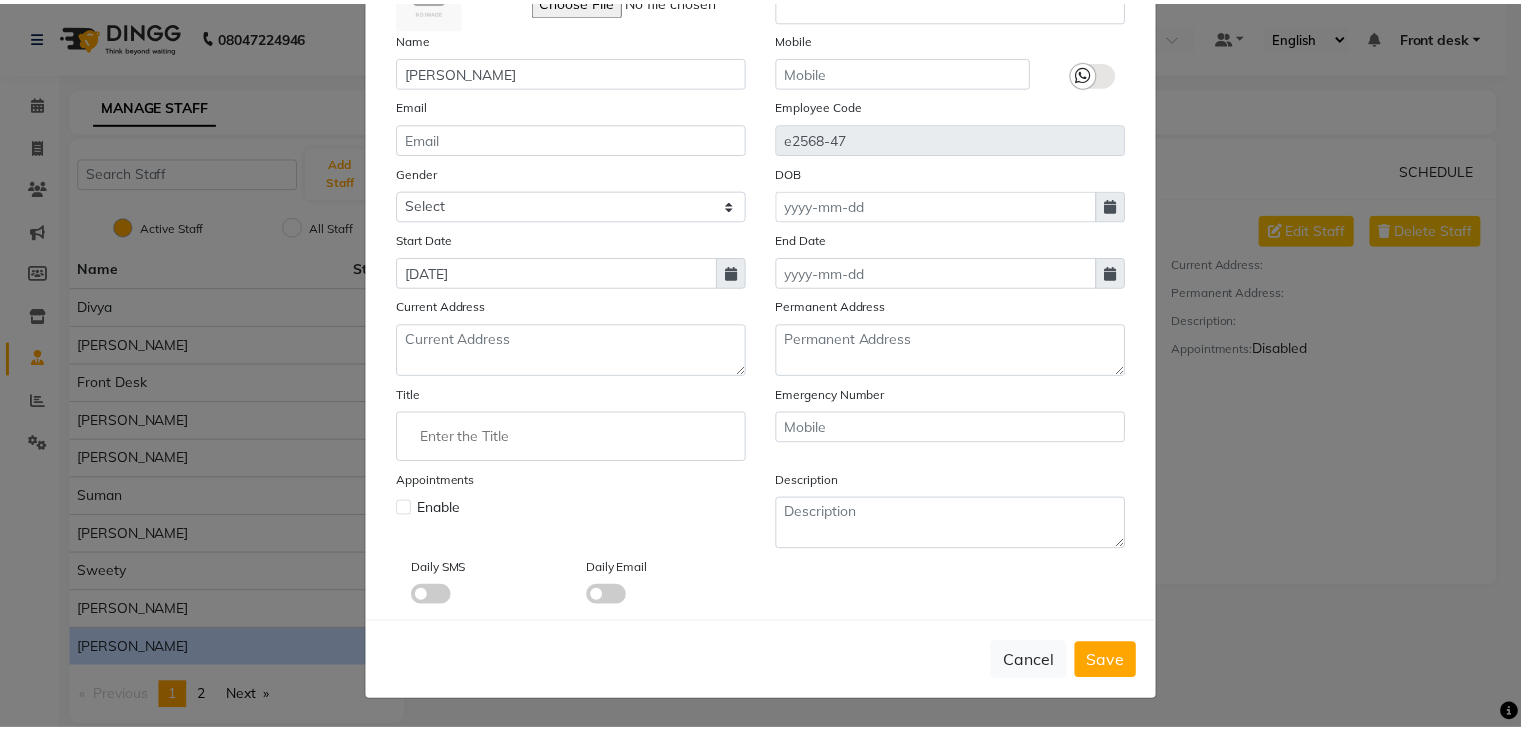 scroll, scrollTop: 160, scrollLeft: 0, axis: vertical 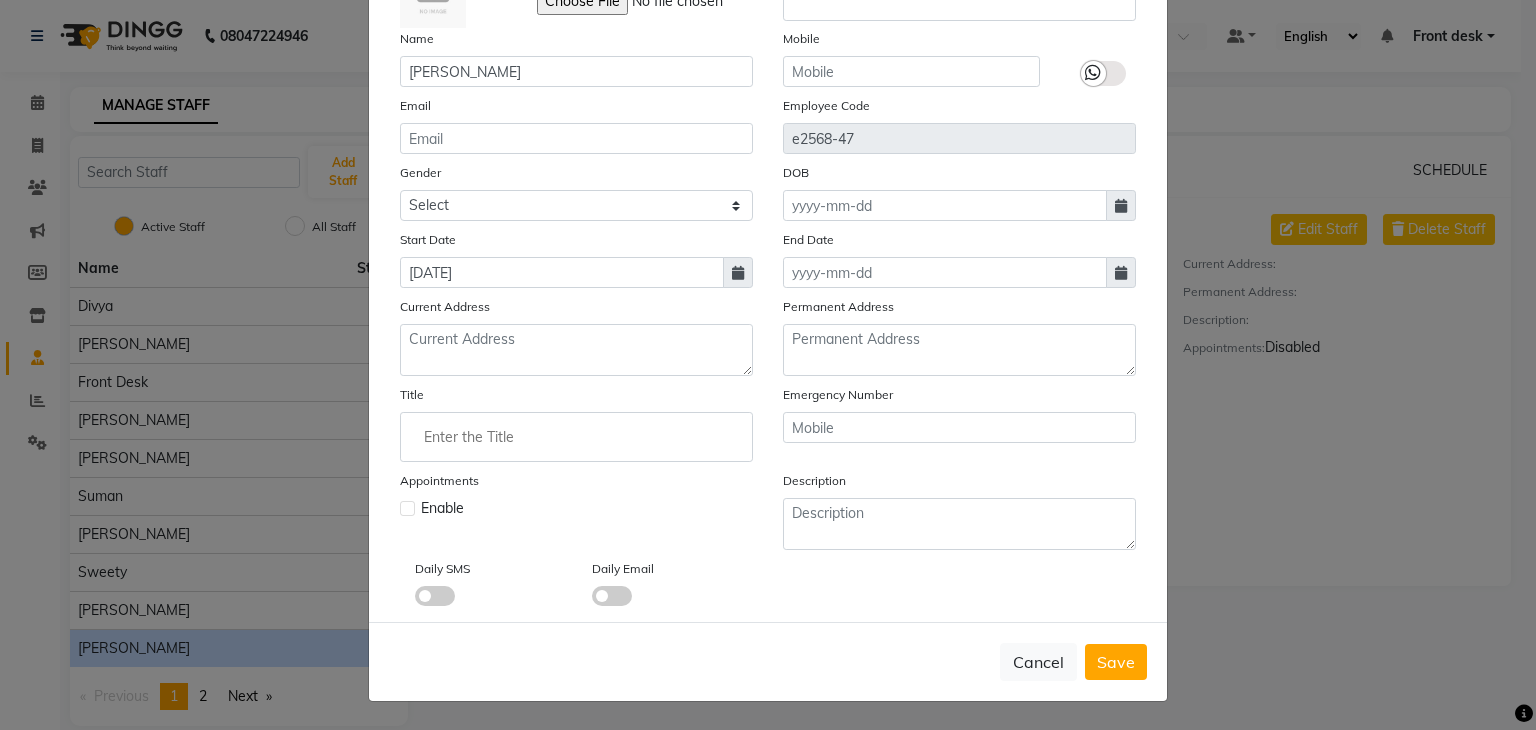 click on "Save" at bounding box center [1116, 662] 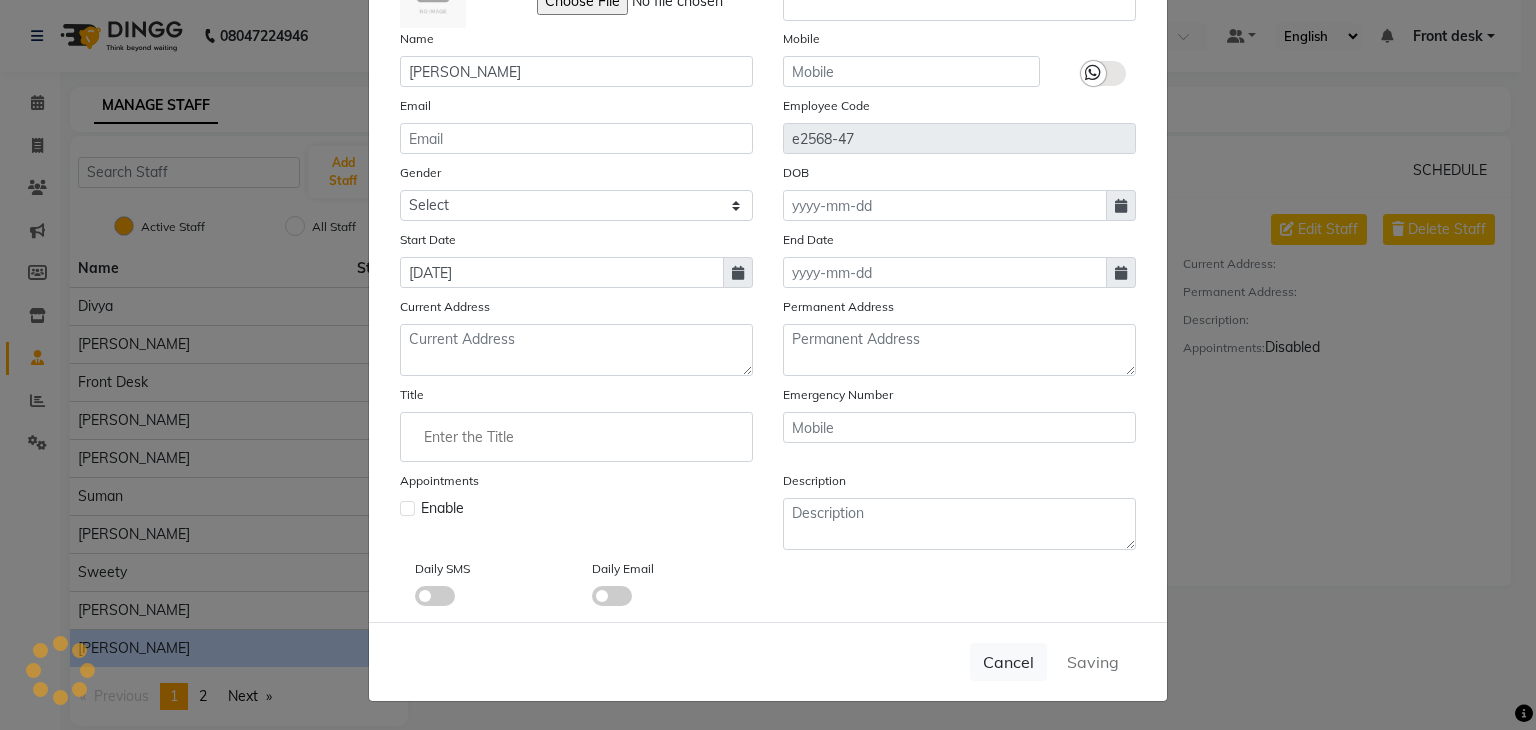 type 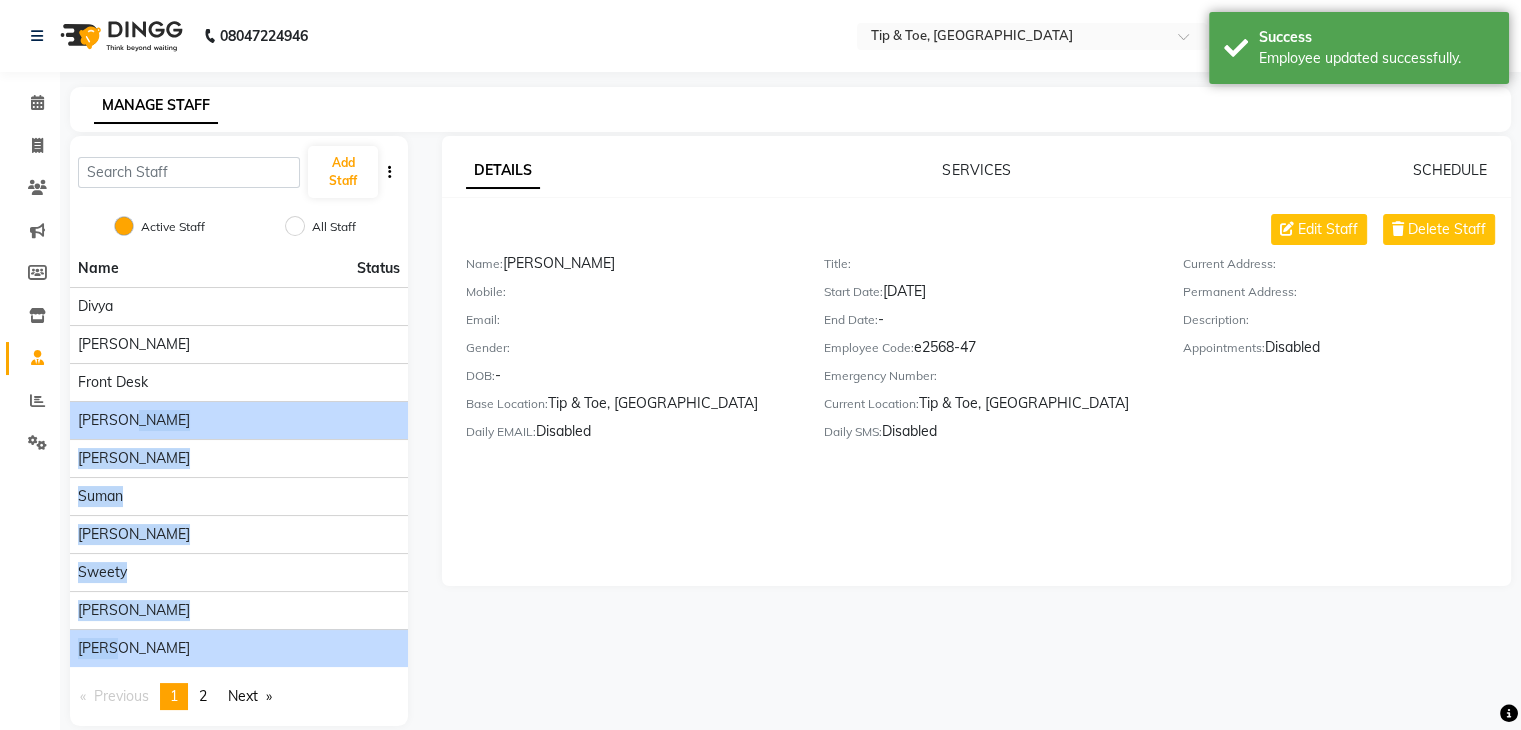 drag, startPoint x: 136, startPoint y: 659, endPoint x: 177, endPoint y: 427, distance: 235.59499 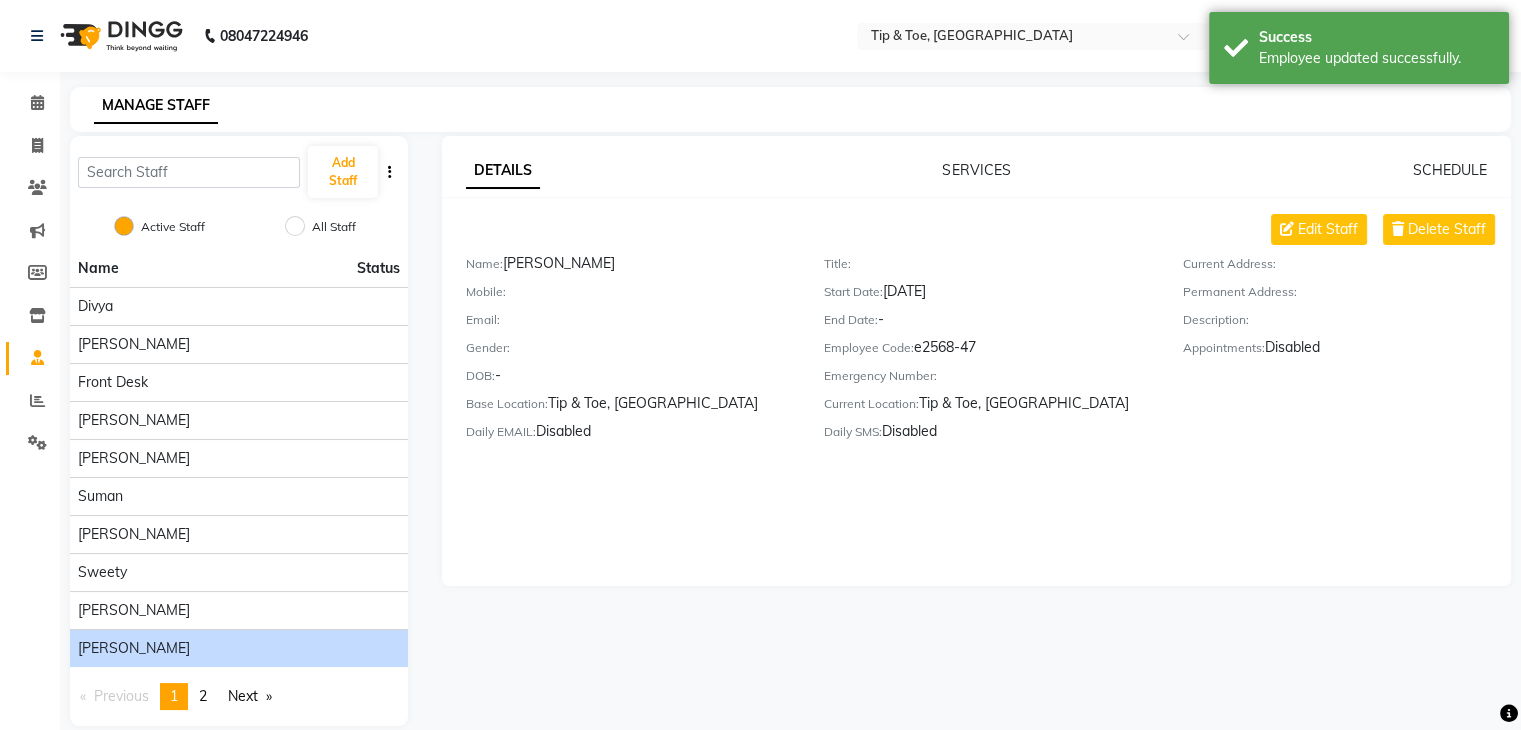 click on "Calendar  Invoice  Clients  Marketing  Members  Inventory  Staff  Reports  Settings Completed InProgress Upcoming Dropped Tentative Check-In Confirm Bookings Generate Report Segments Page Builder" 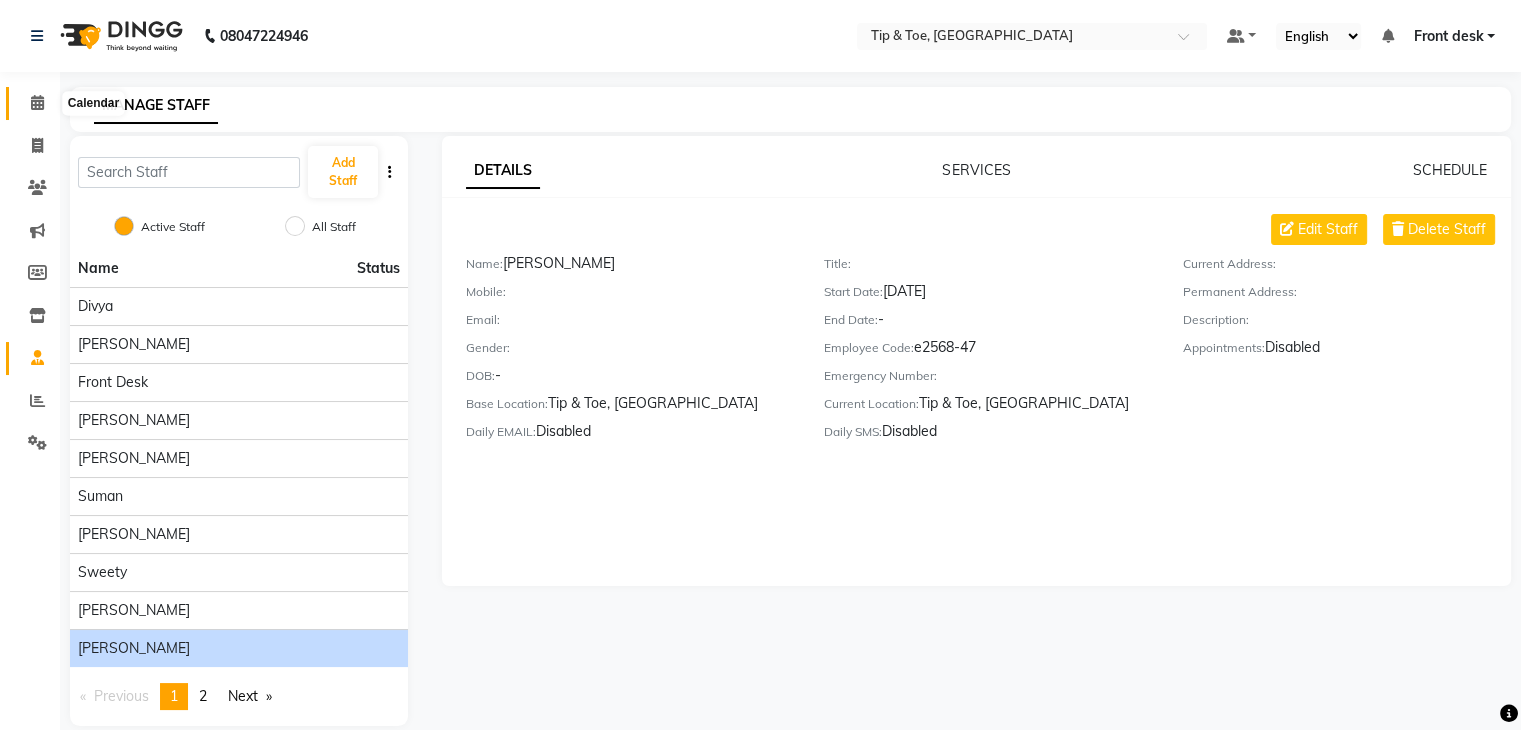 click 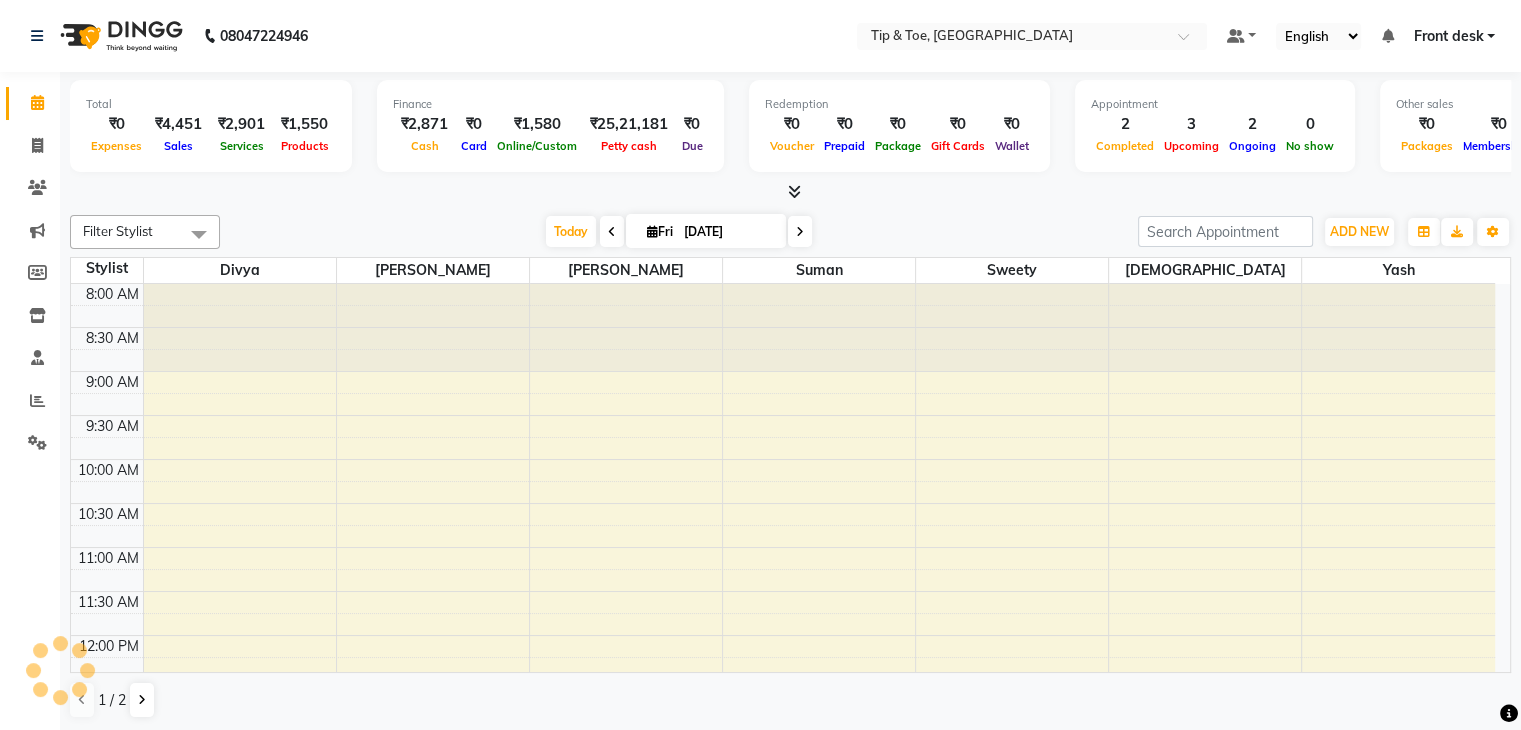 scroll, scrollTop: 0, scrollLeft: 0, axis: both 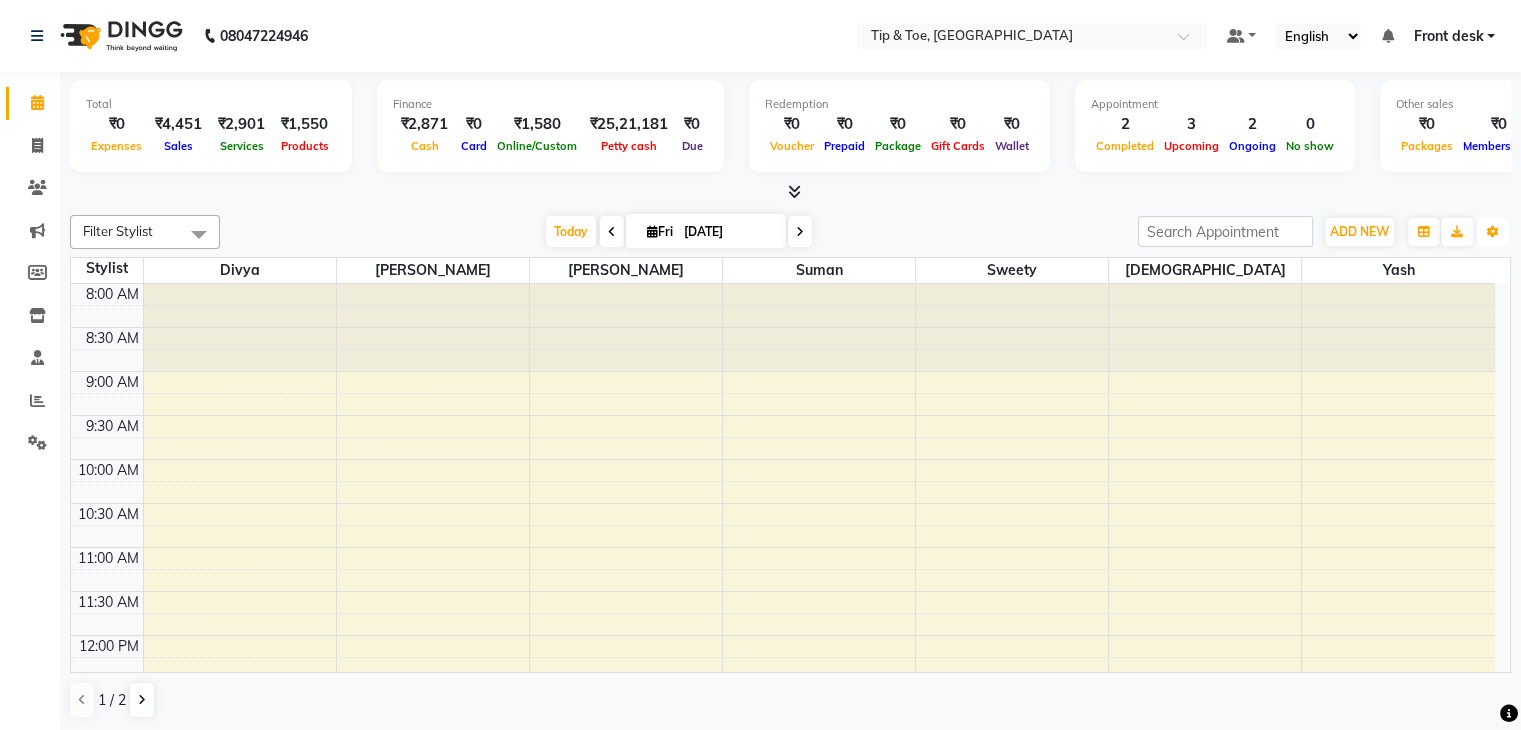 drag, startPoint x: 1501, startPoint y: 227, endPoint x: 1464, endPoint y: 247, distance: 42.059483 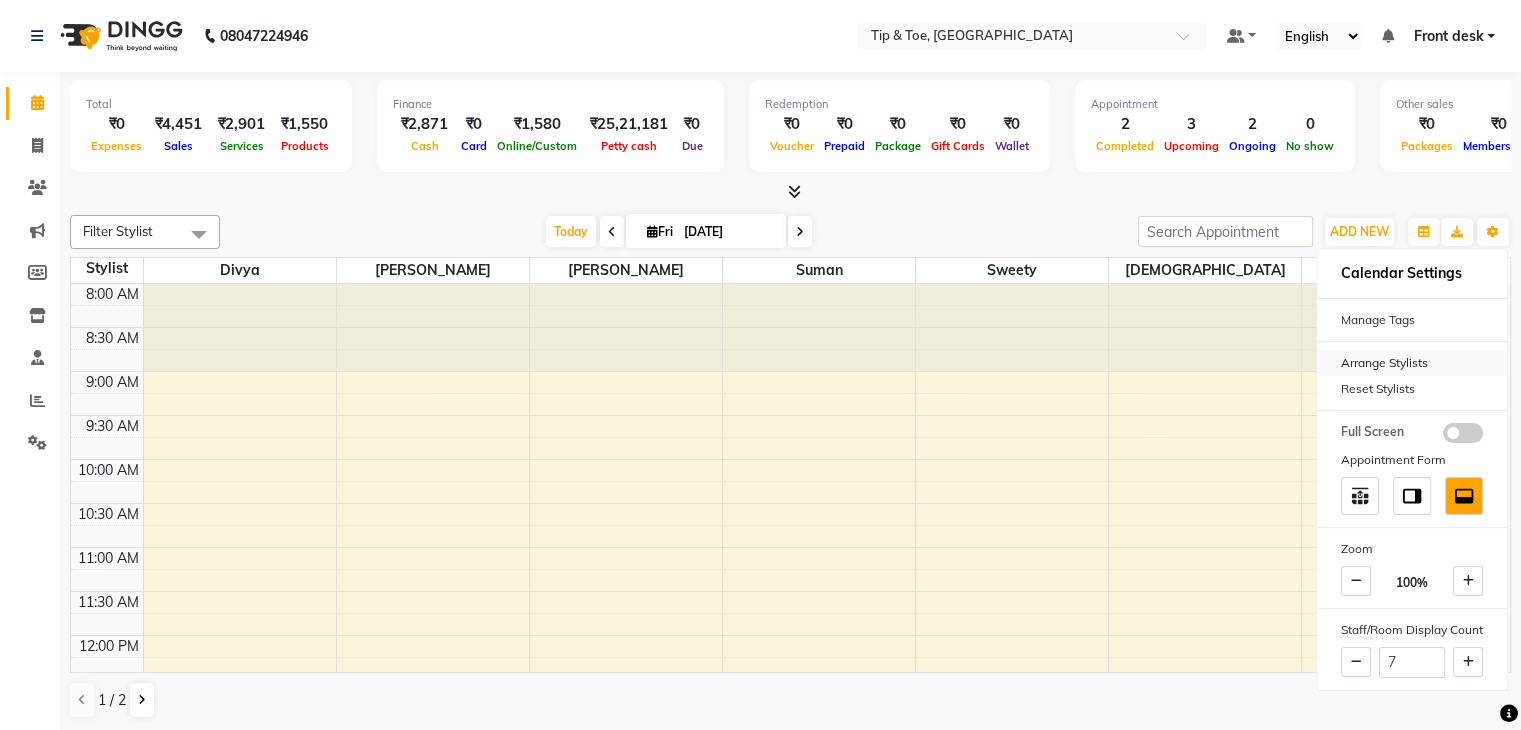 click on "Arrange Stylists" at bounding box center (1412, 363) 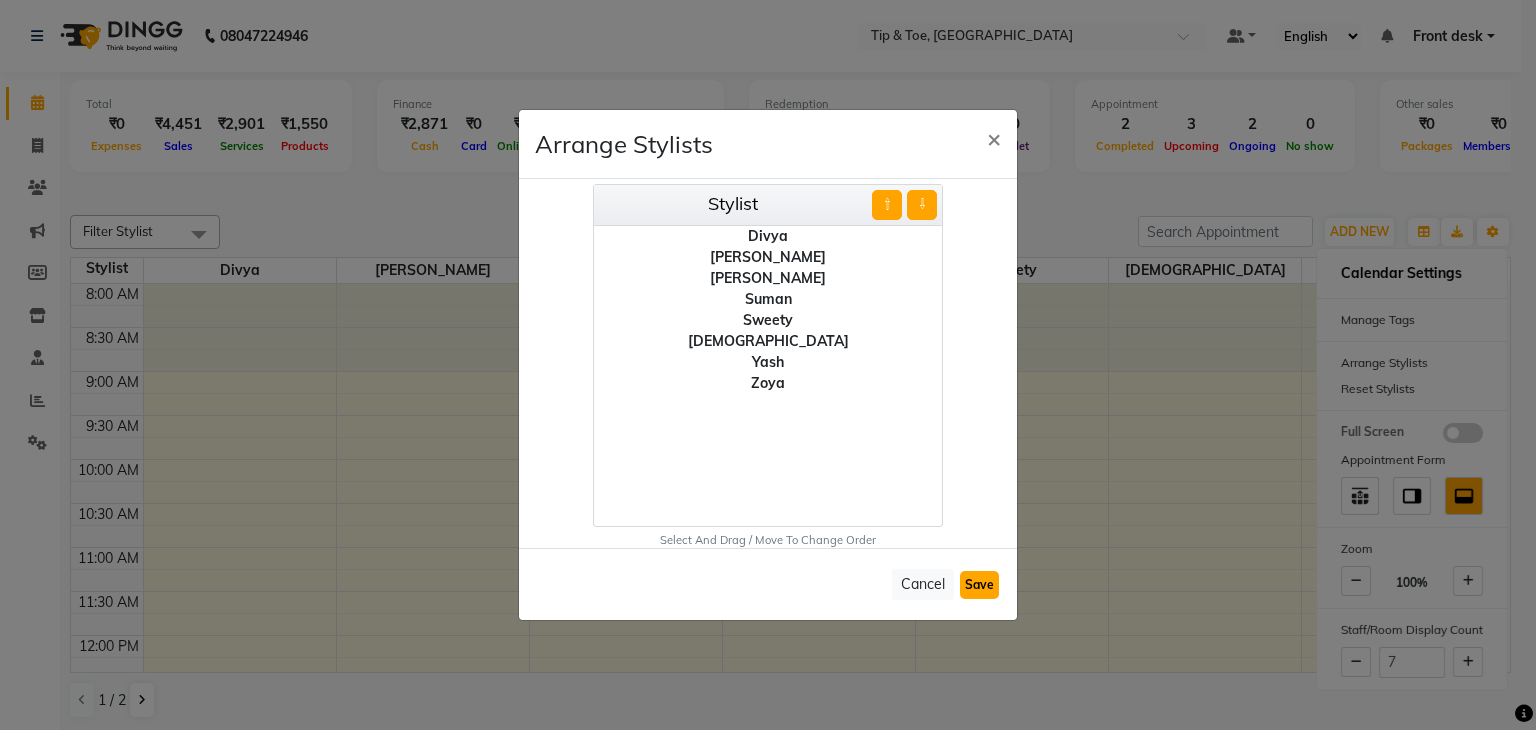 click on "Save" 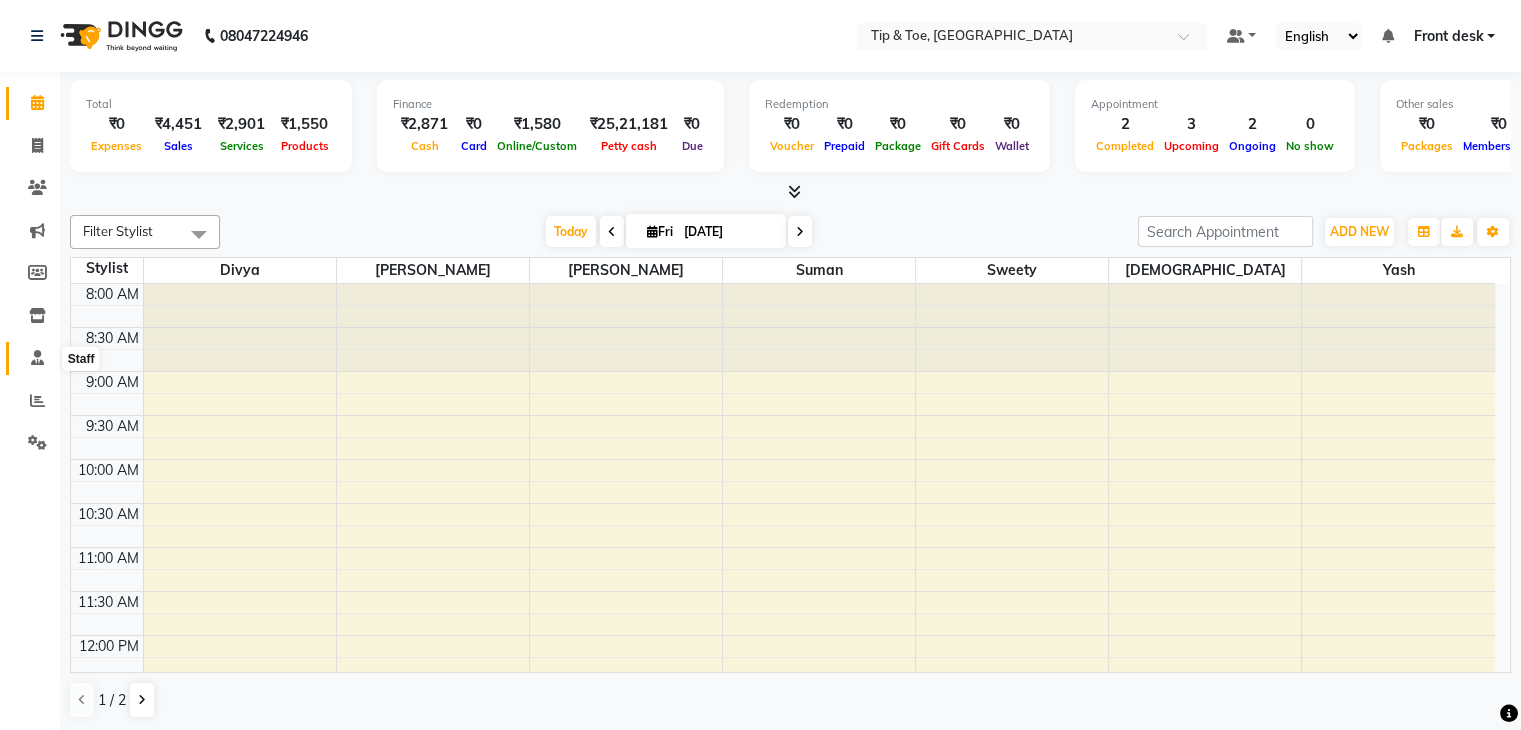 click 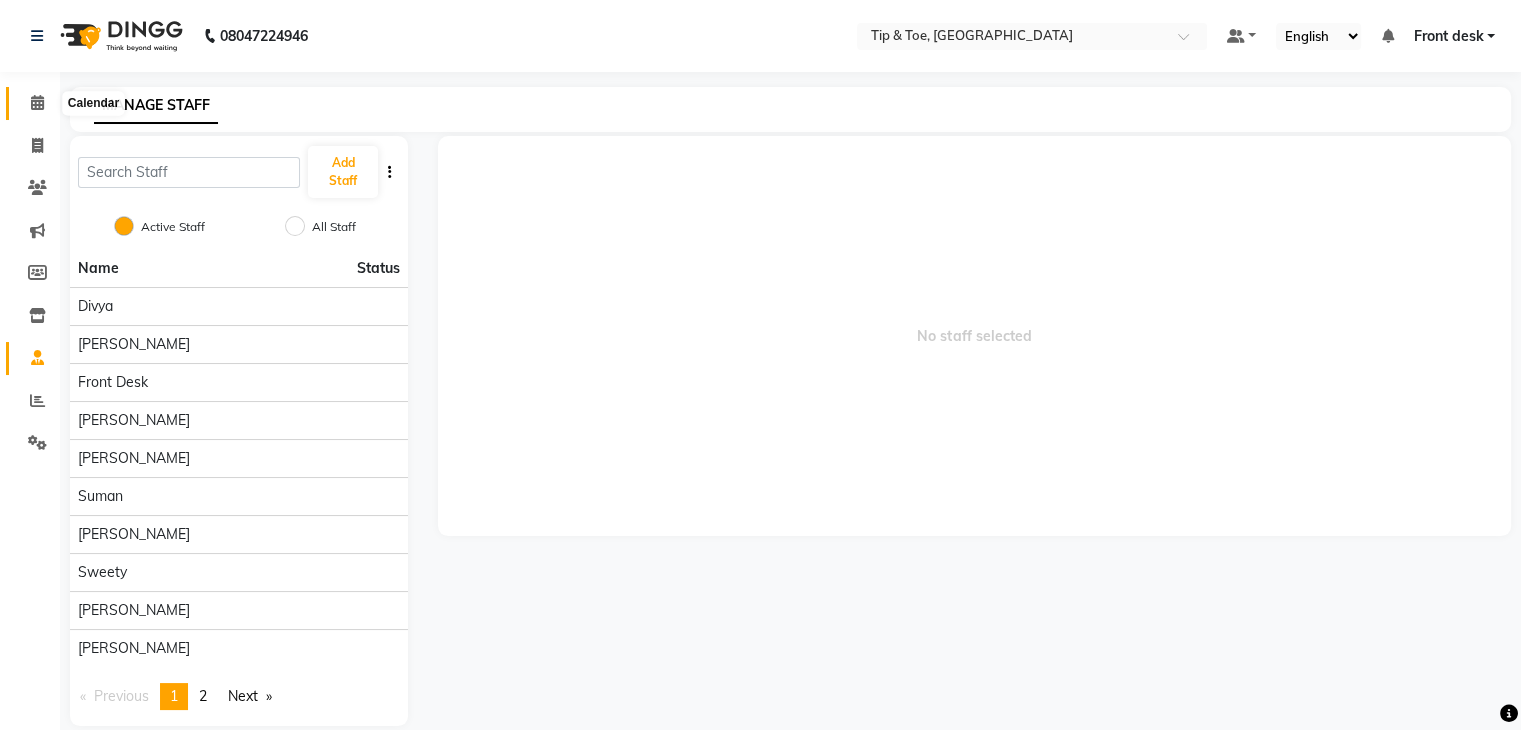 click 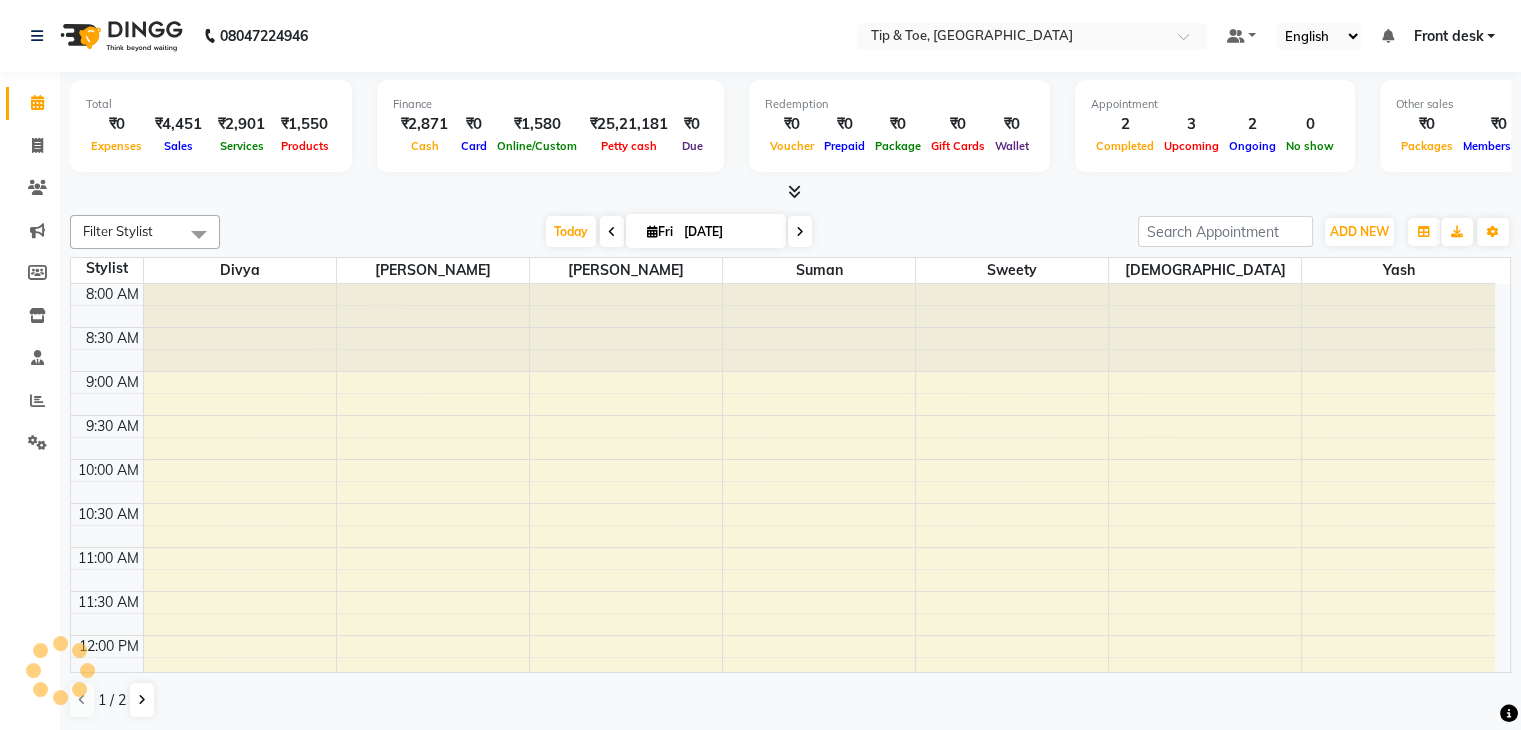 scroll, scrollTop: 744, scrollLeft: 0, axis: vertical 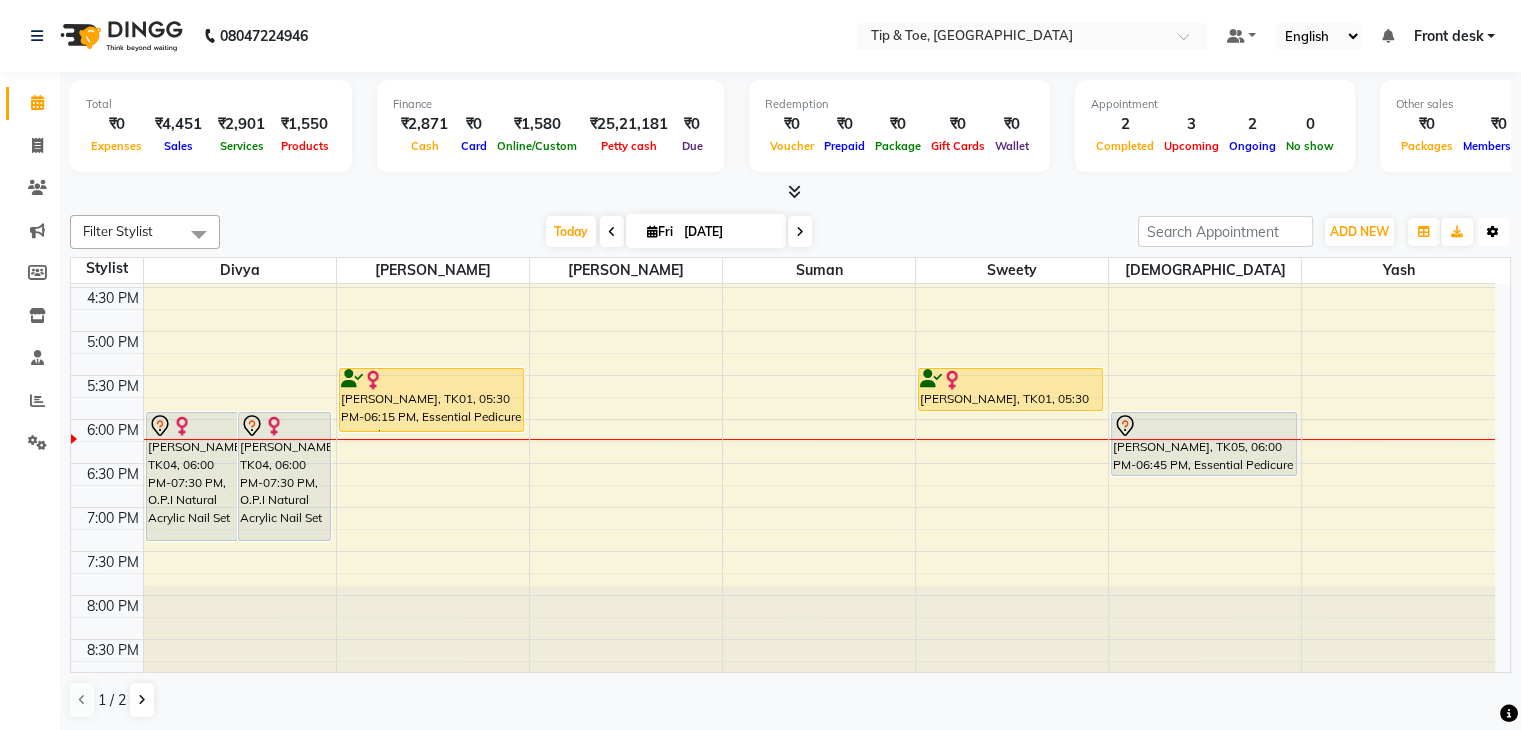 click at bounding box center (1493, 232) 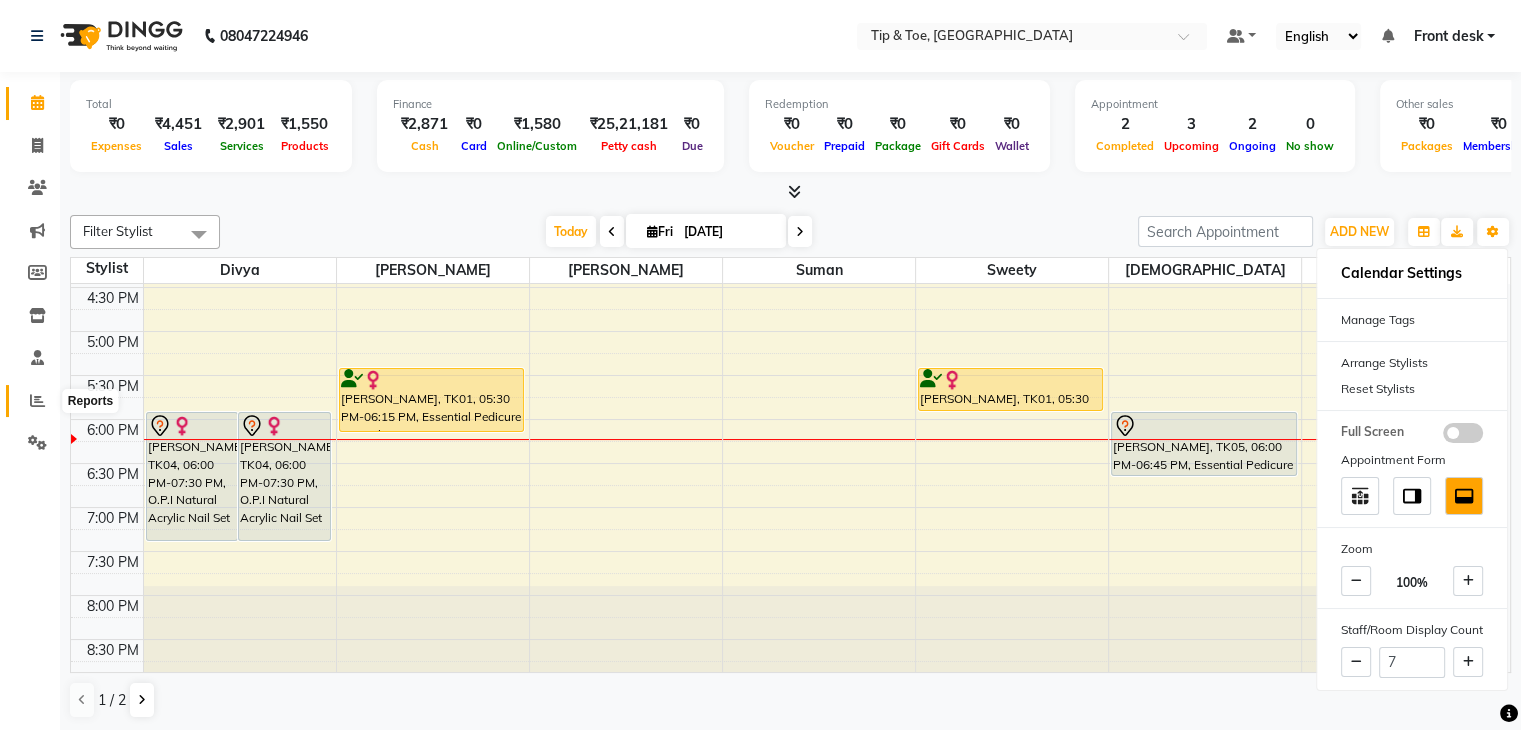 click 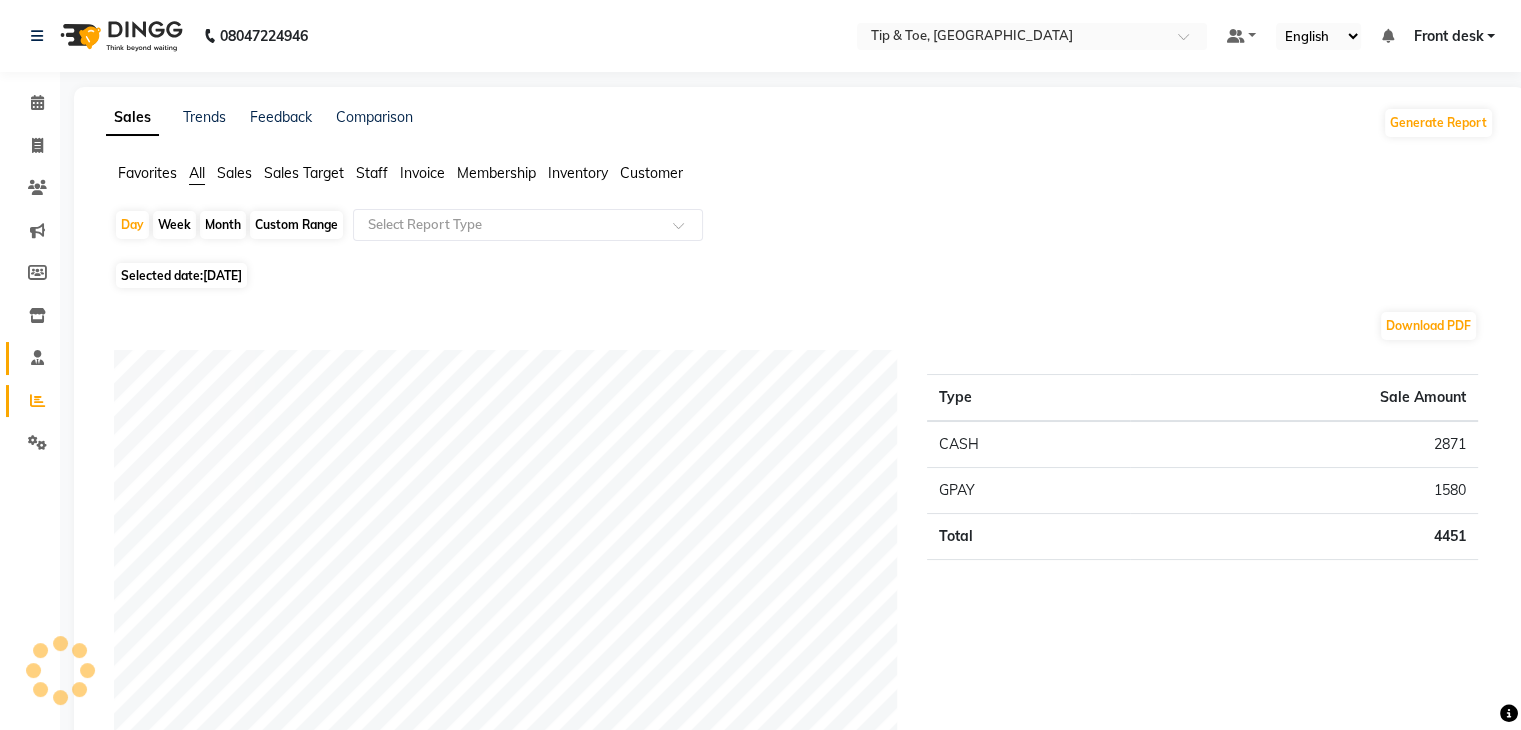 click on "Staff" 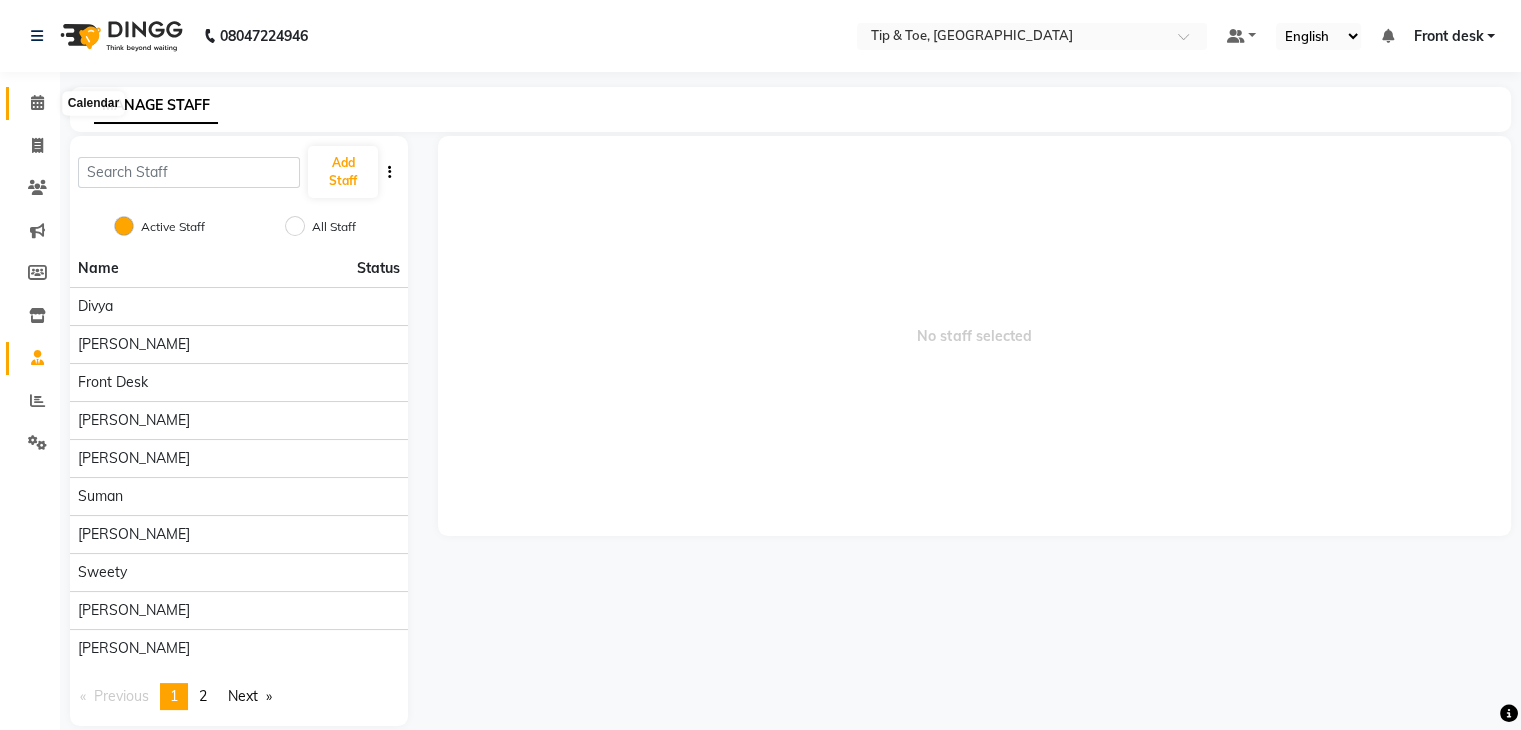 click 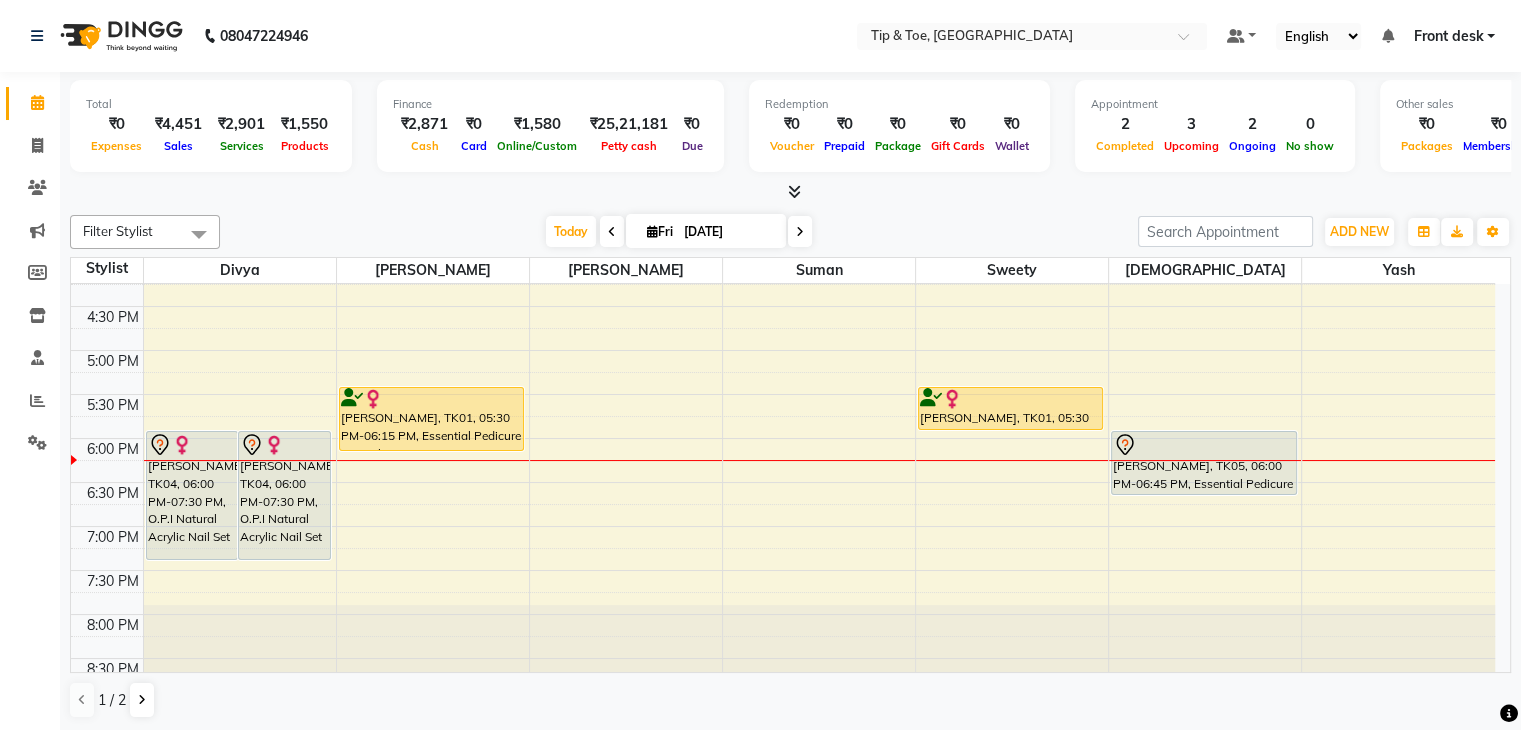 scroll, scrollTop: 744, scrollLeft: 0, axis: vertical 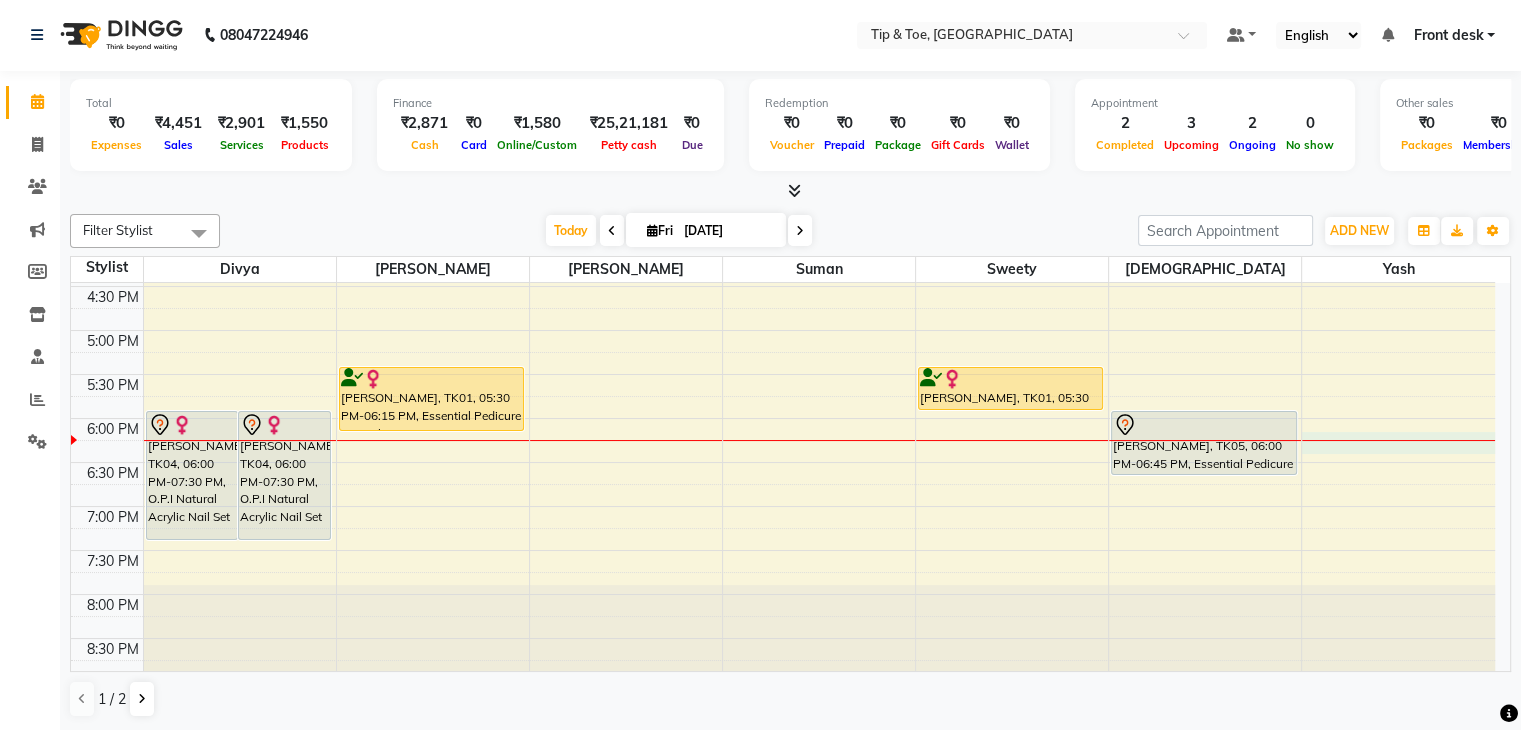 click at bounding box center (1398, 440) 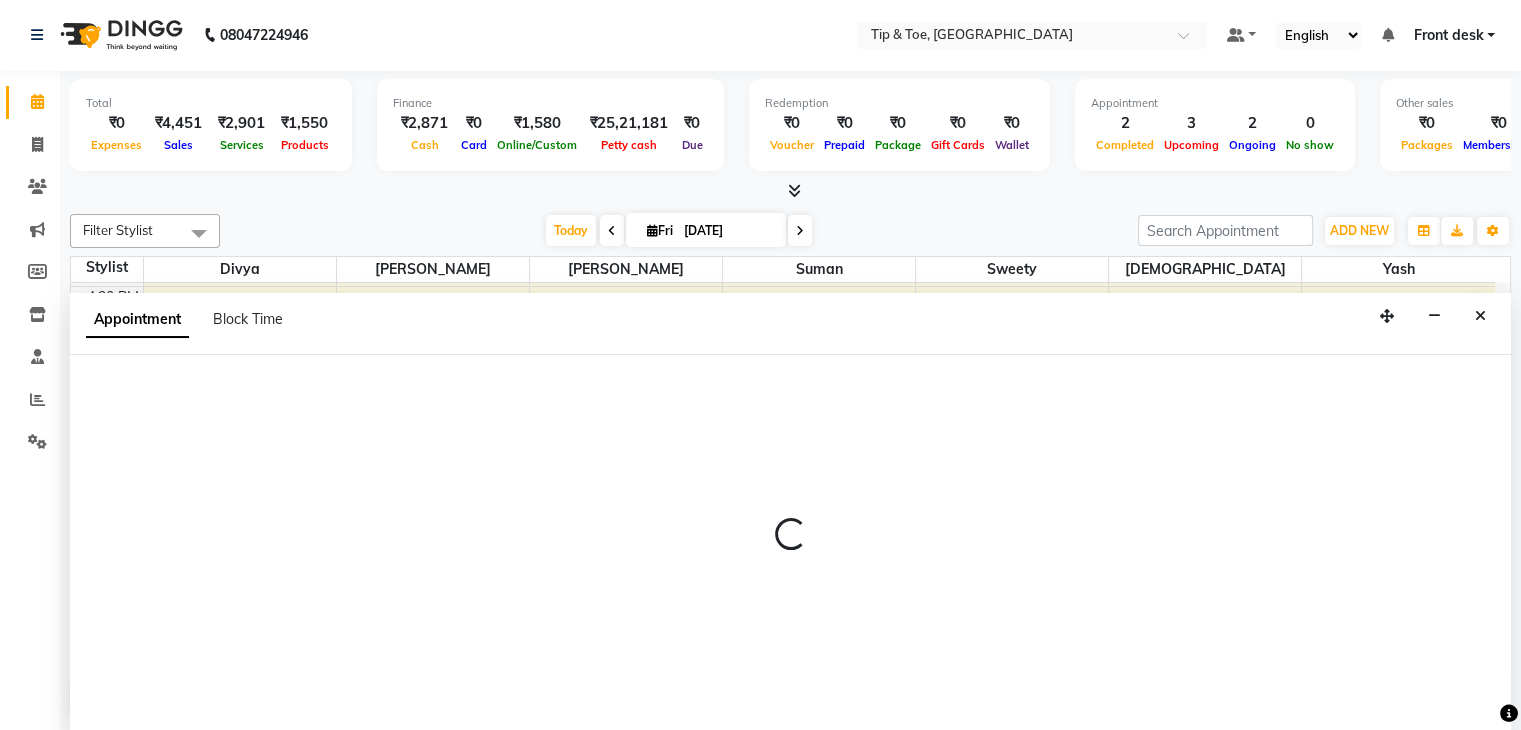 select on "68799" 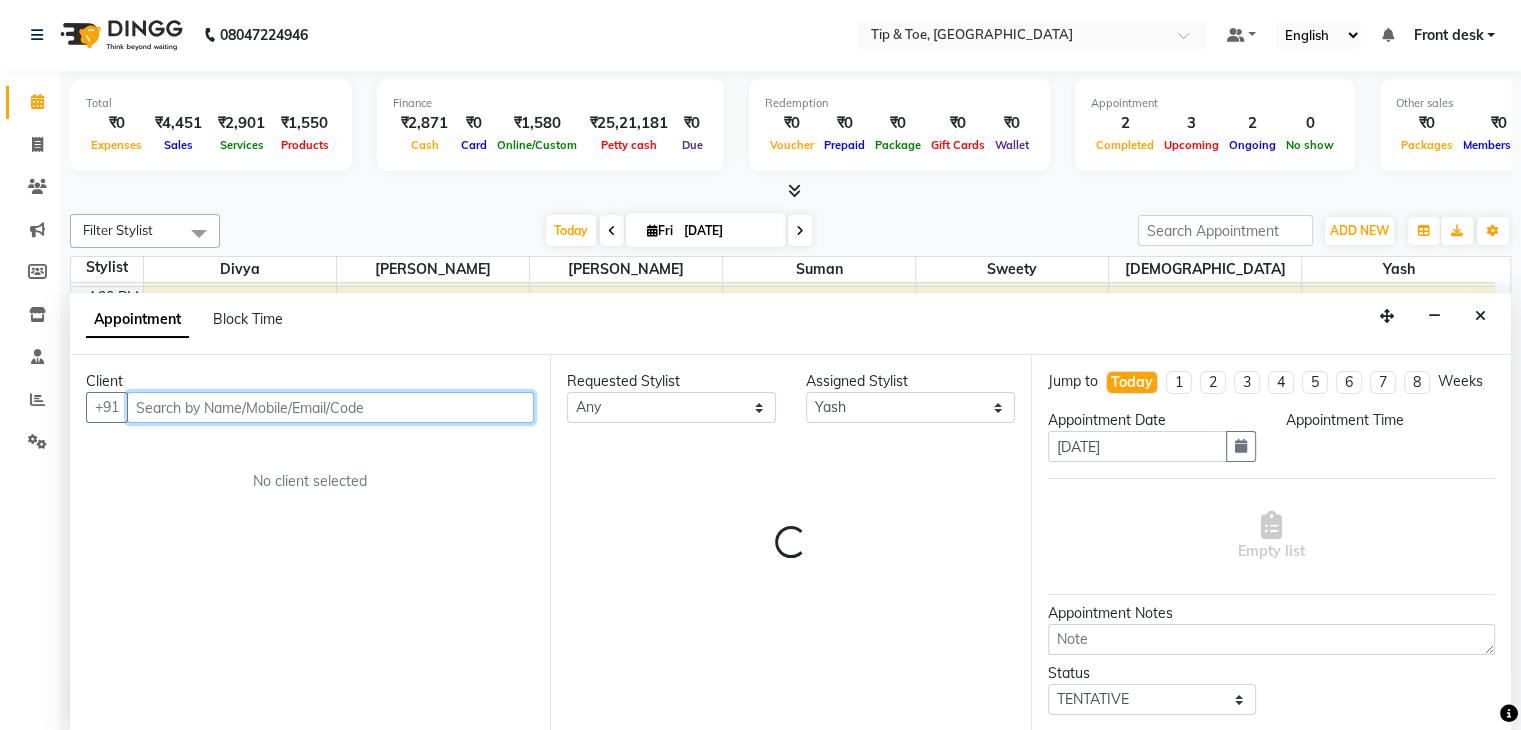 select on "1095" 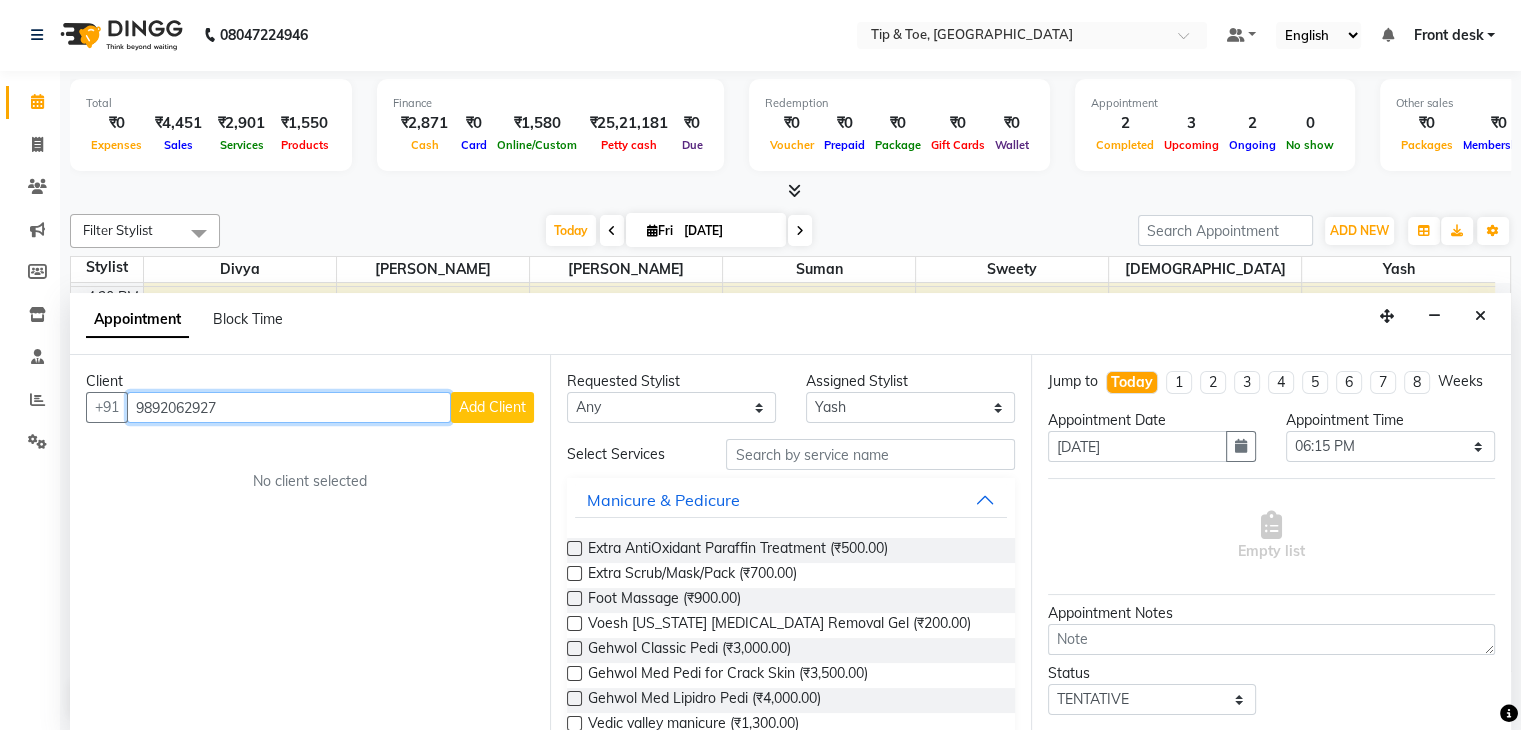 type on "9892062927" 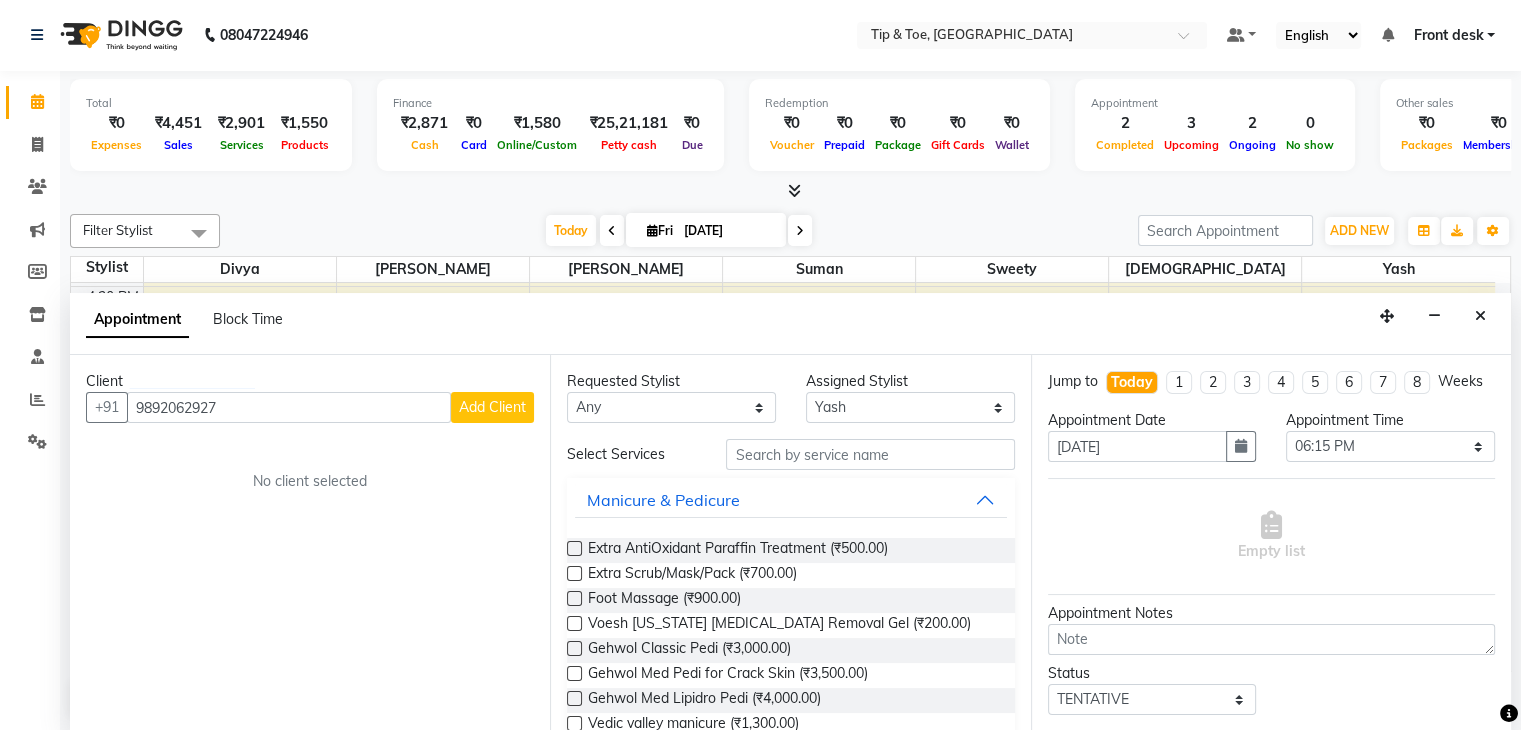 click on "Add Client" at bounding box center (492, 407) 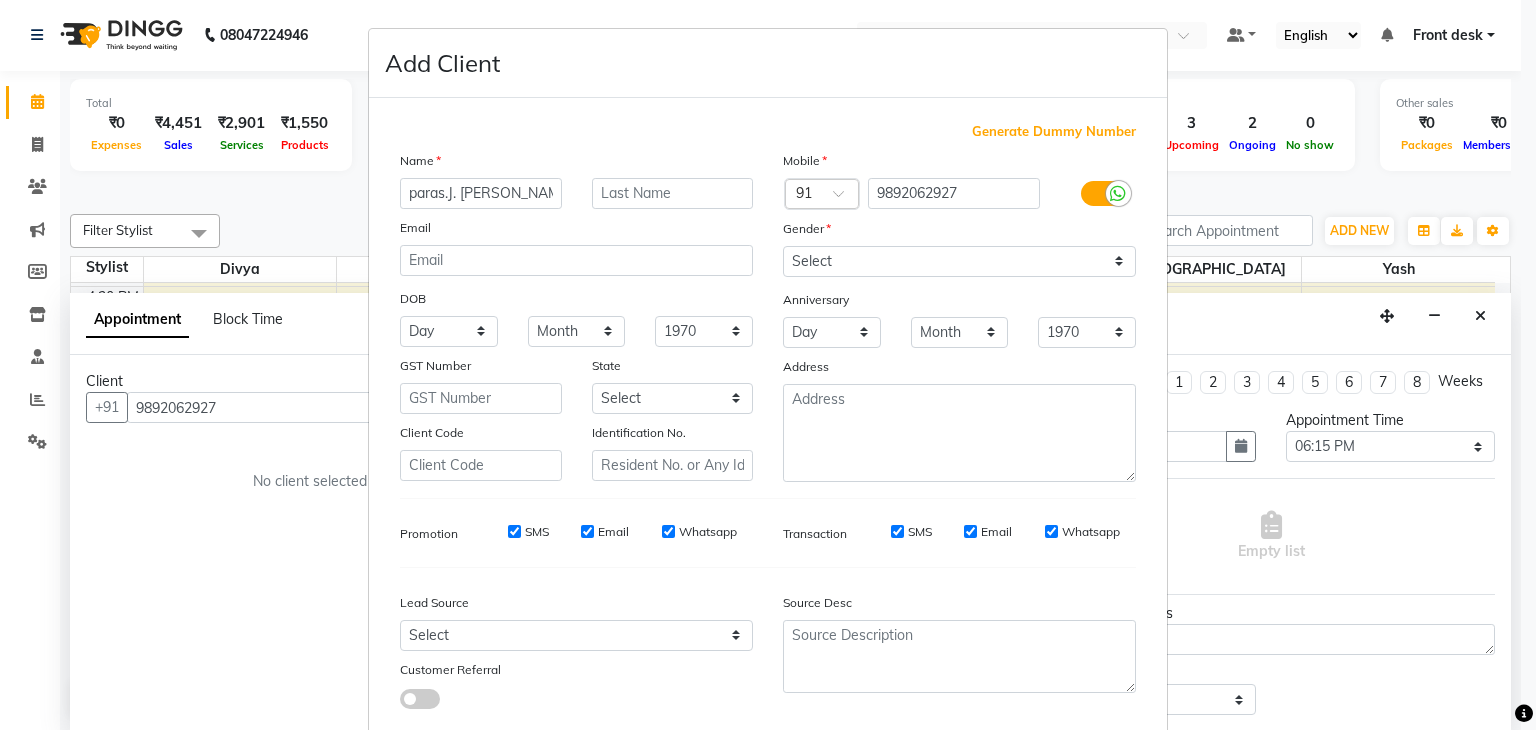 type on "paras.J. dave" 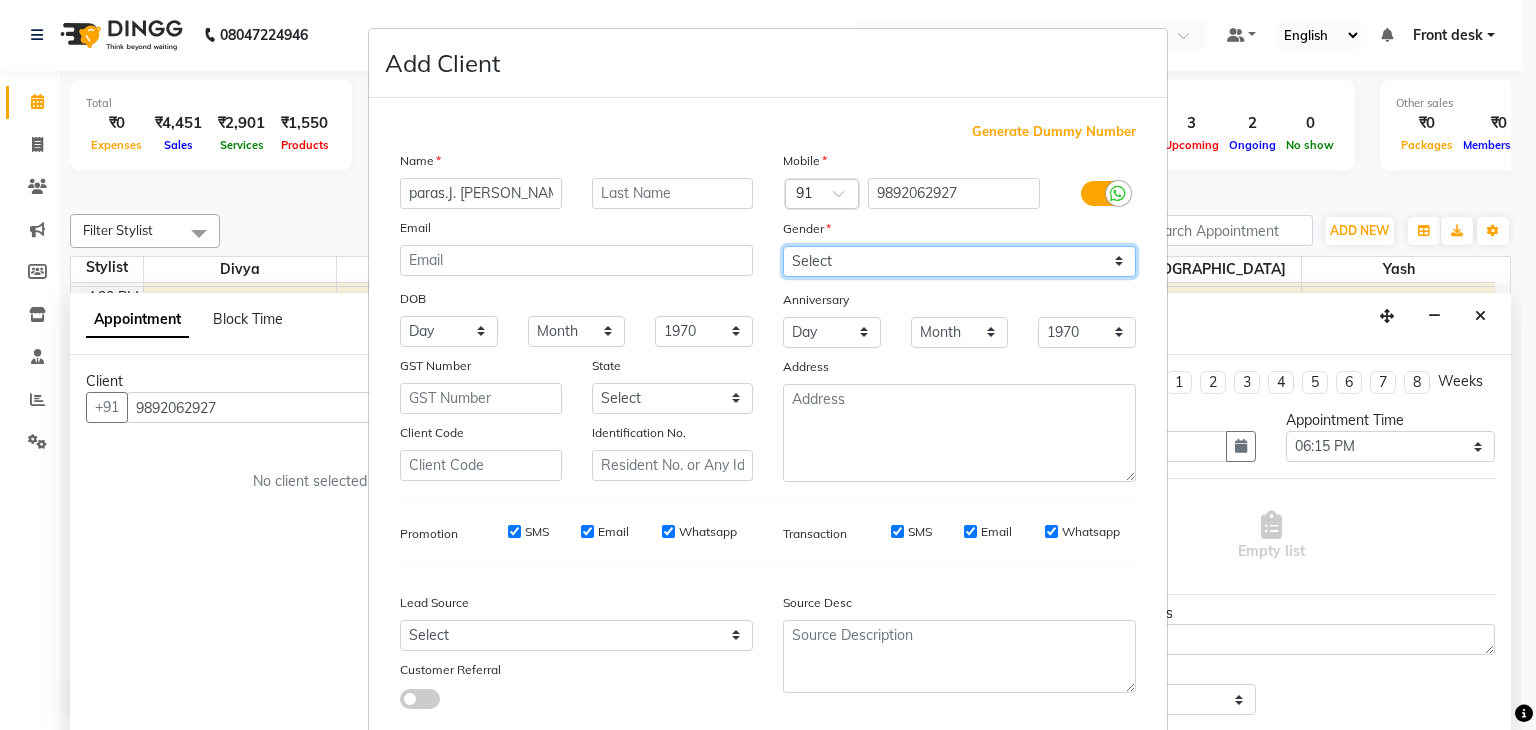 click on "Select Male Female Other Prefer Not To Say" at bounding box center [959, 261] 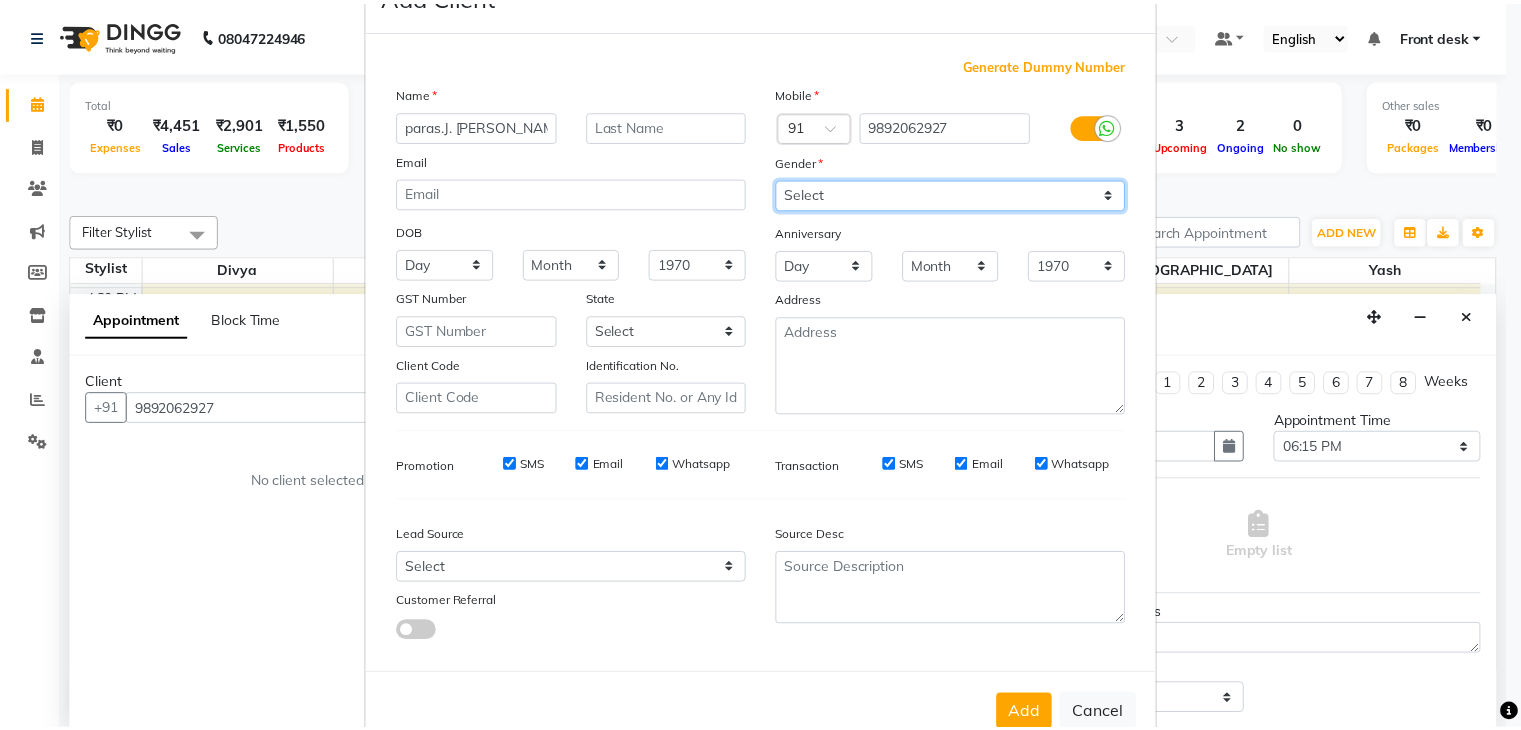 scroll, scrollTop: 127, scrollLeft: 0, axis: vertical 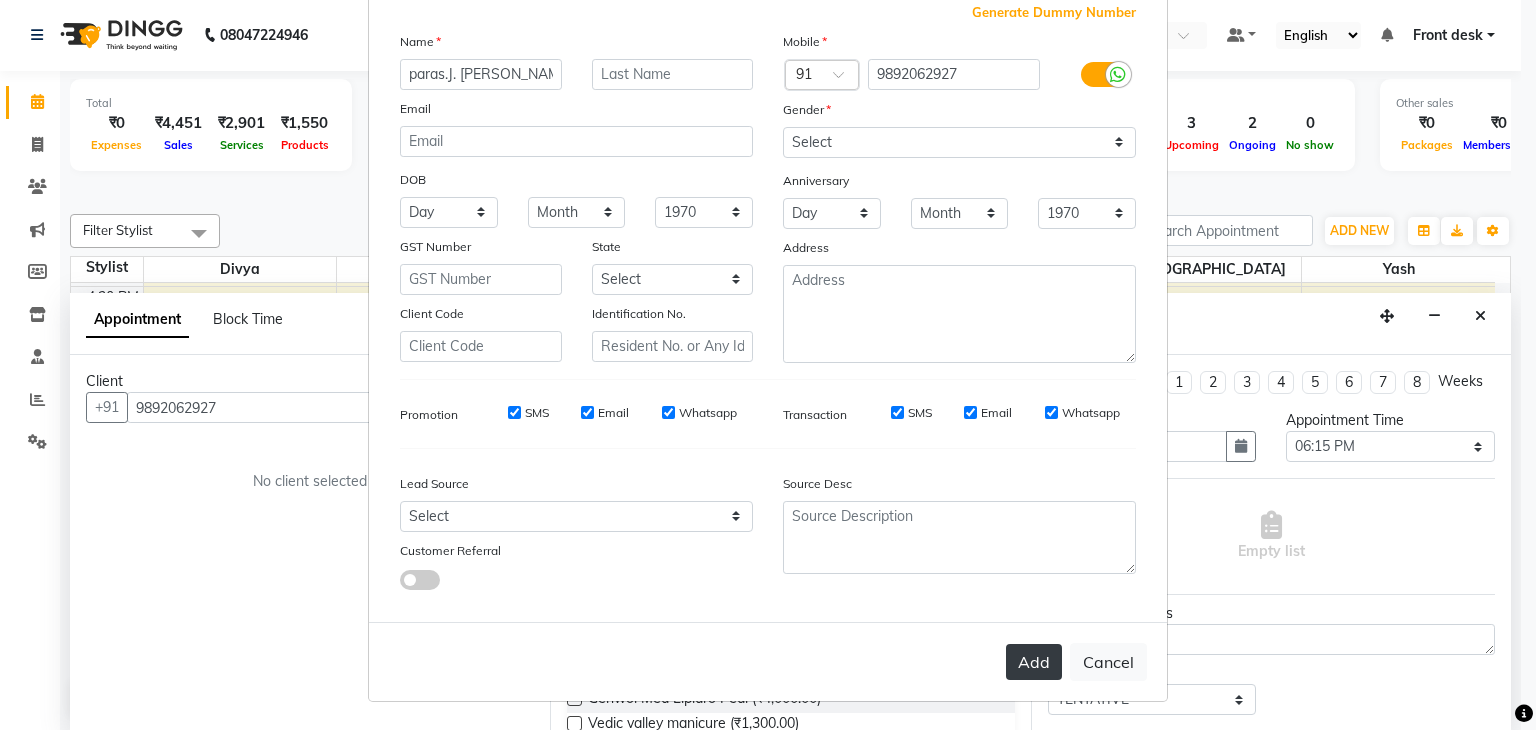 click on "Add" at bounding box center (1034, 662) 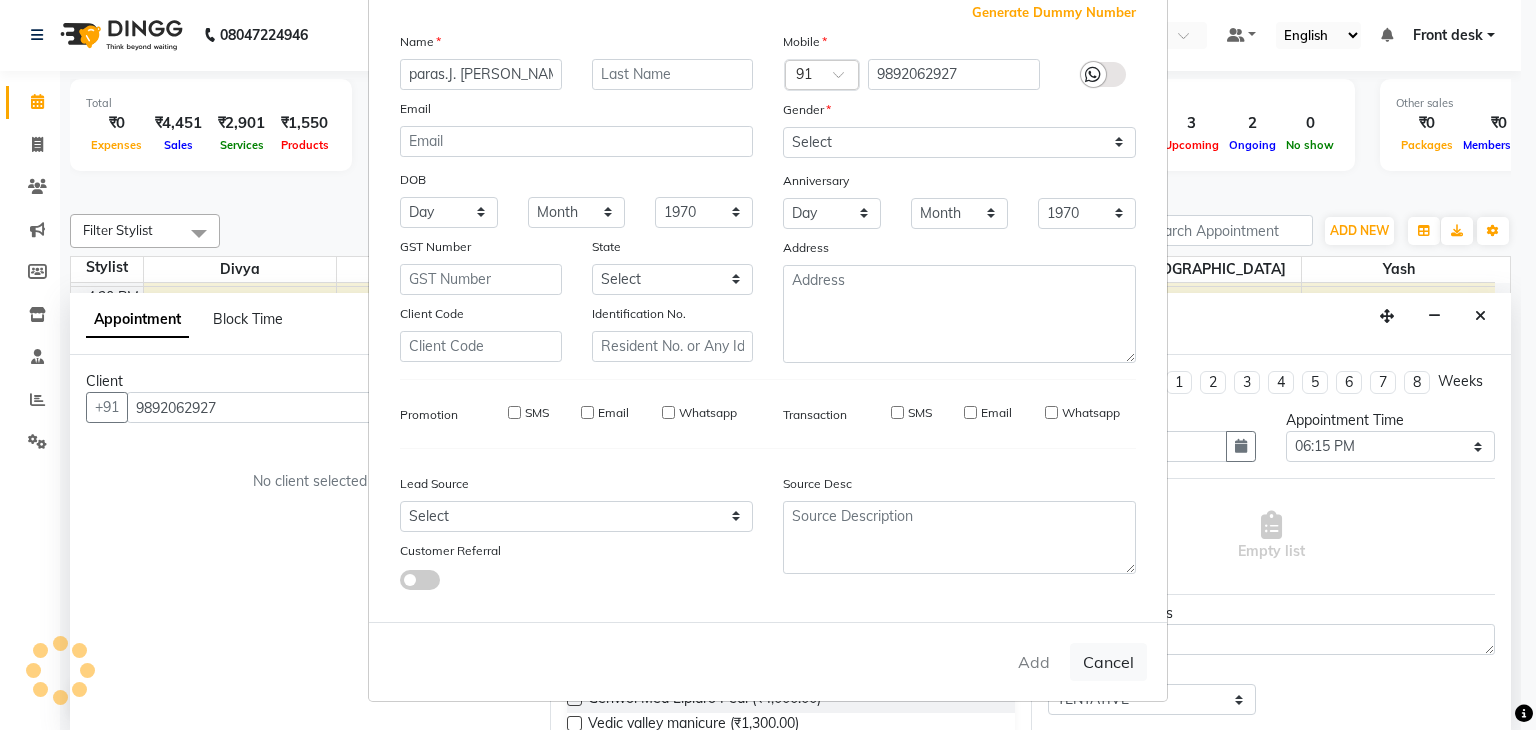 type 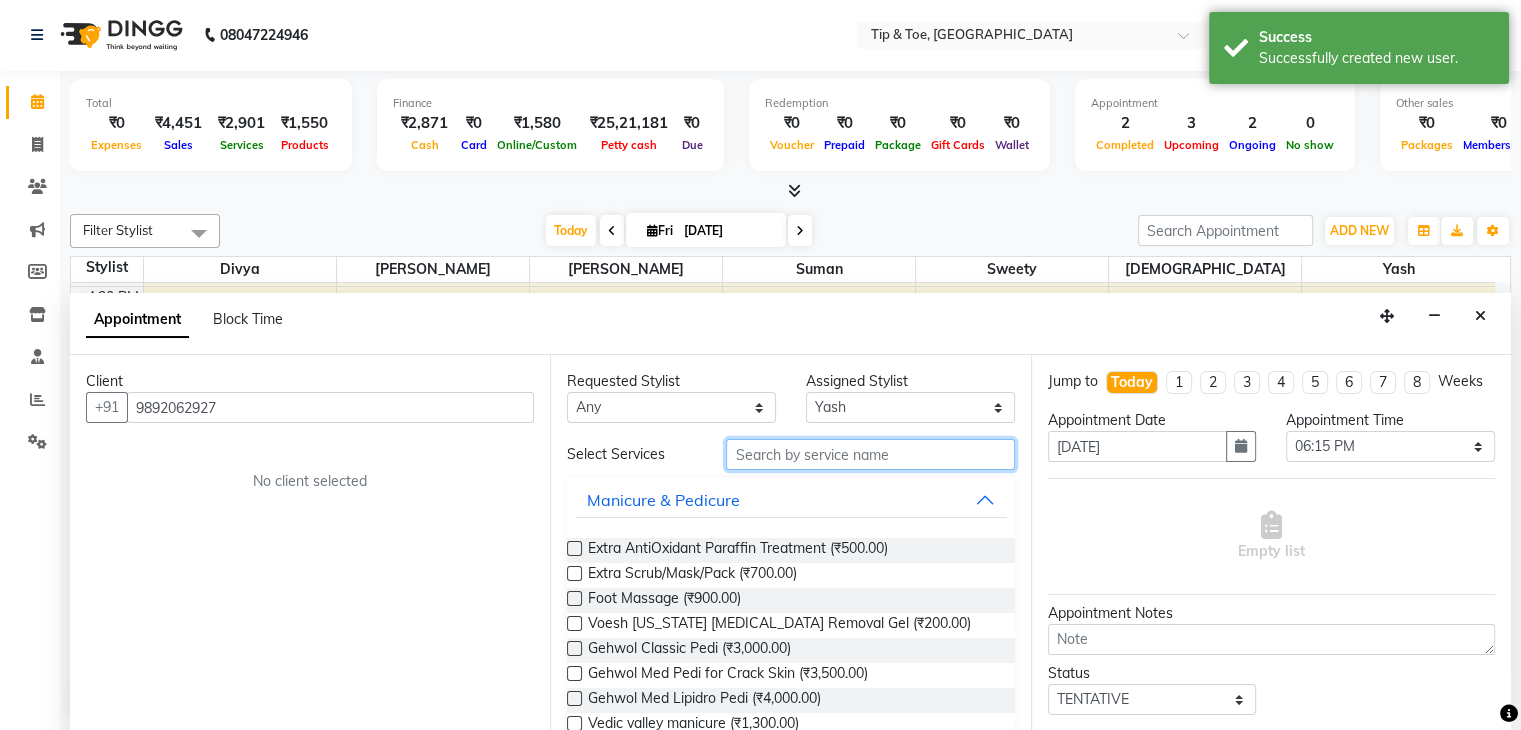 click at bounding box center [870, 454] 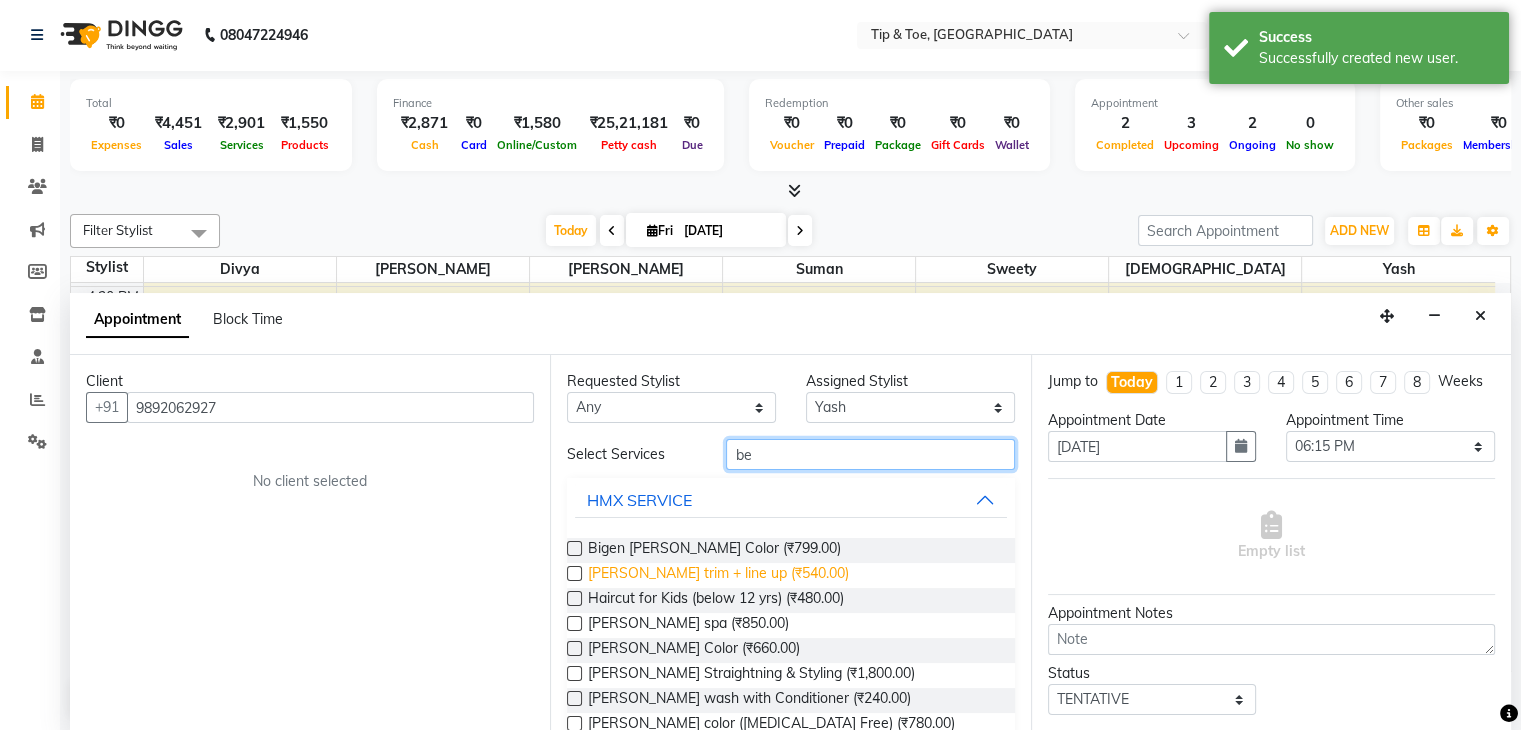 type on "be" 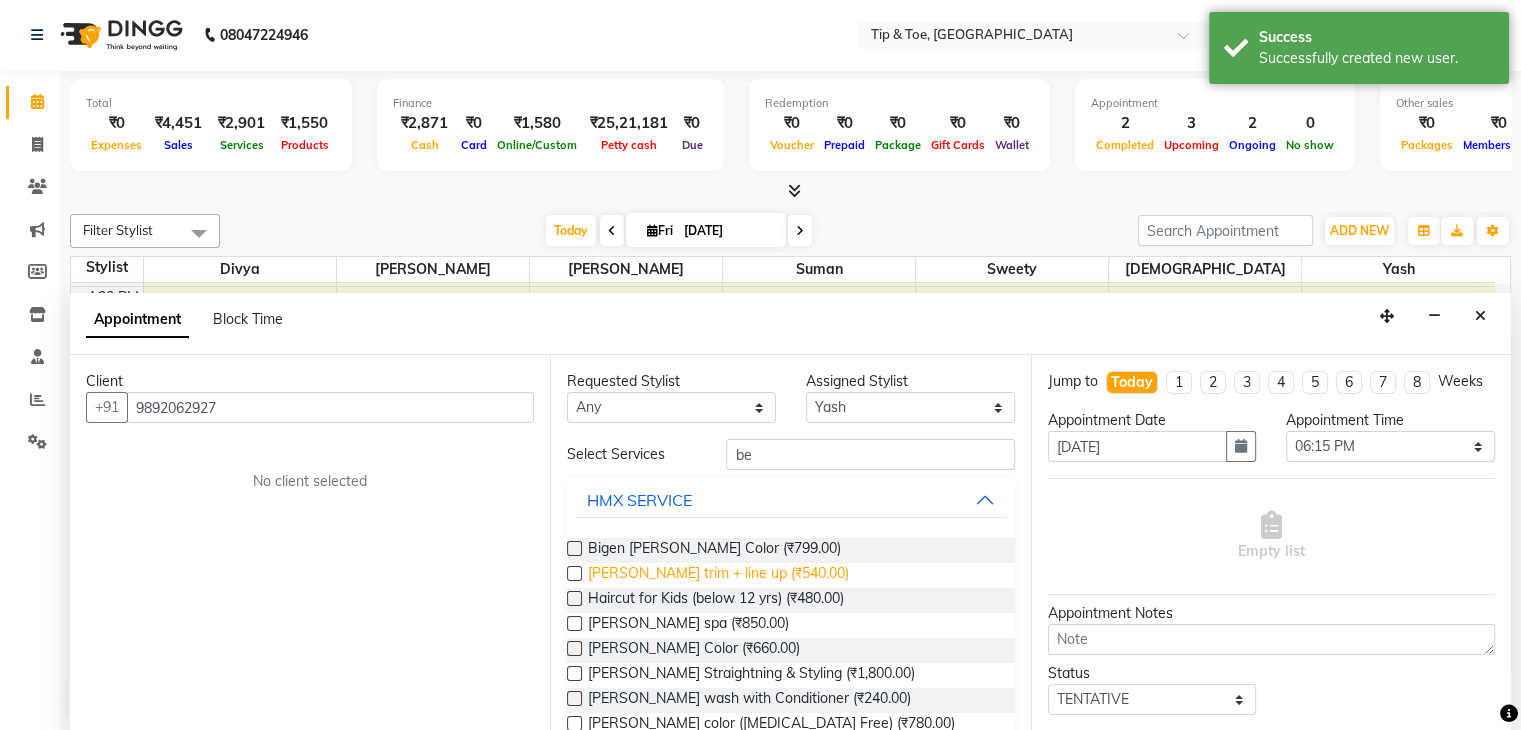 click on "Beard trim + line up (₹540.00)" at bounding box center (718, 575) 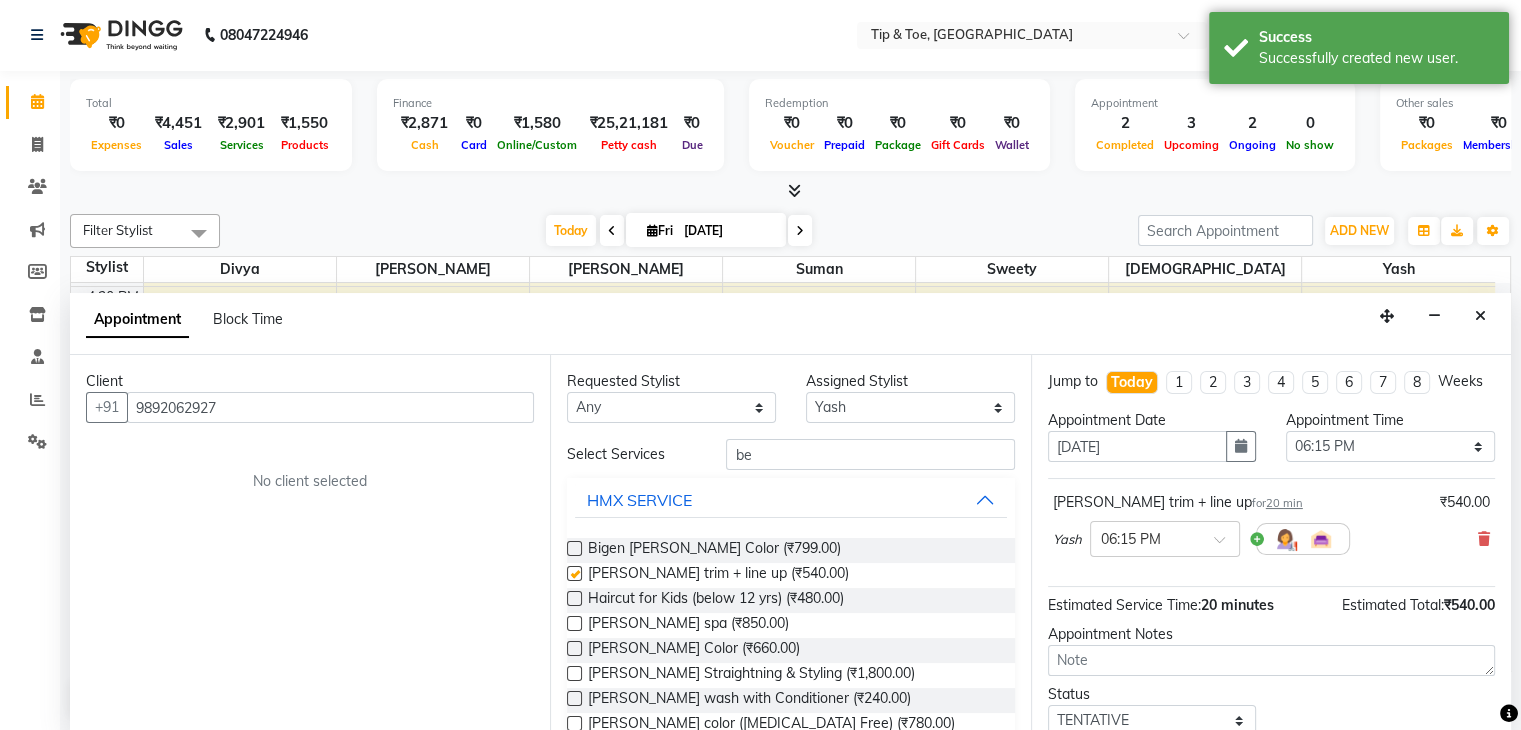 checkbox on "false" 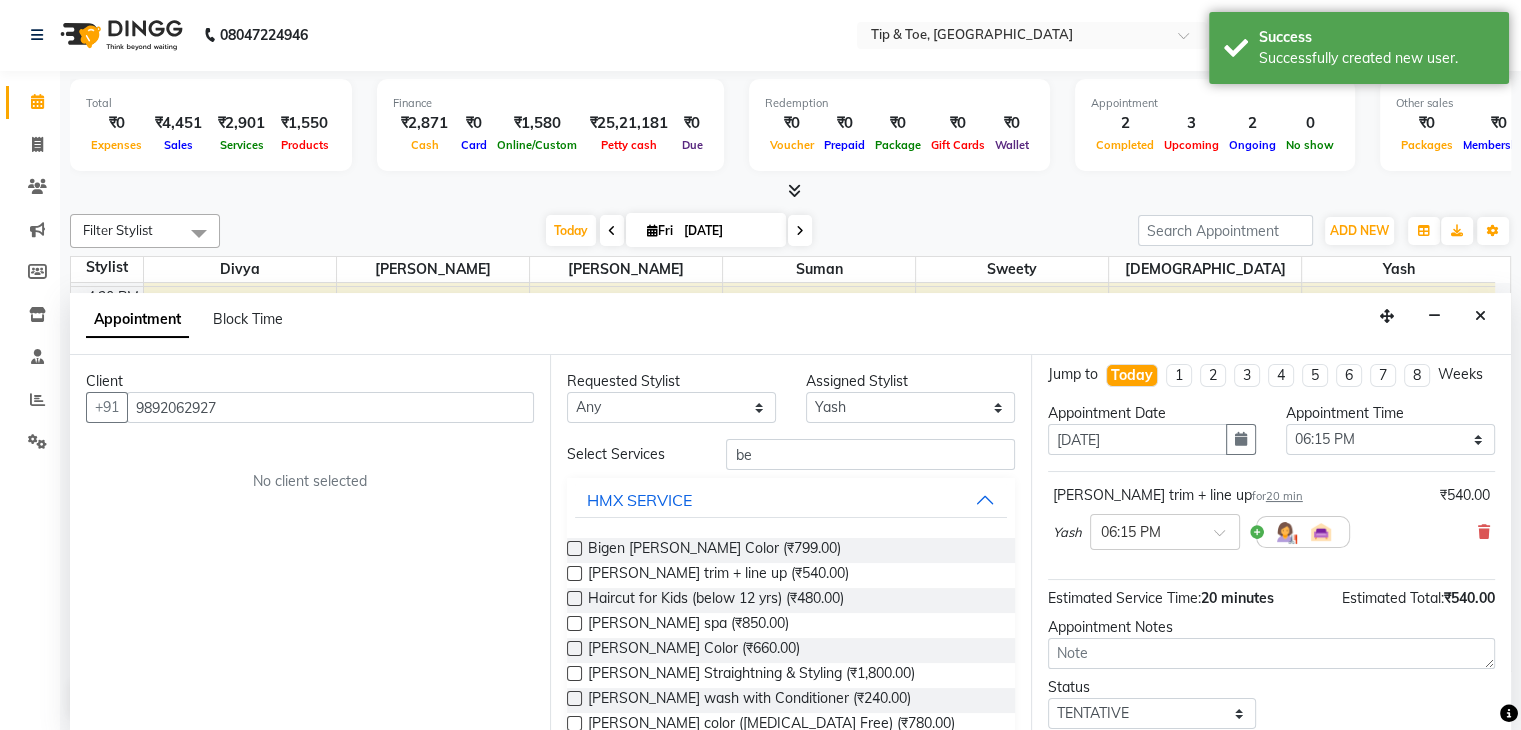 scroll, scrollTop: 0, scrollLeft: 0, axis: both 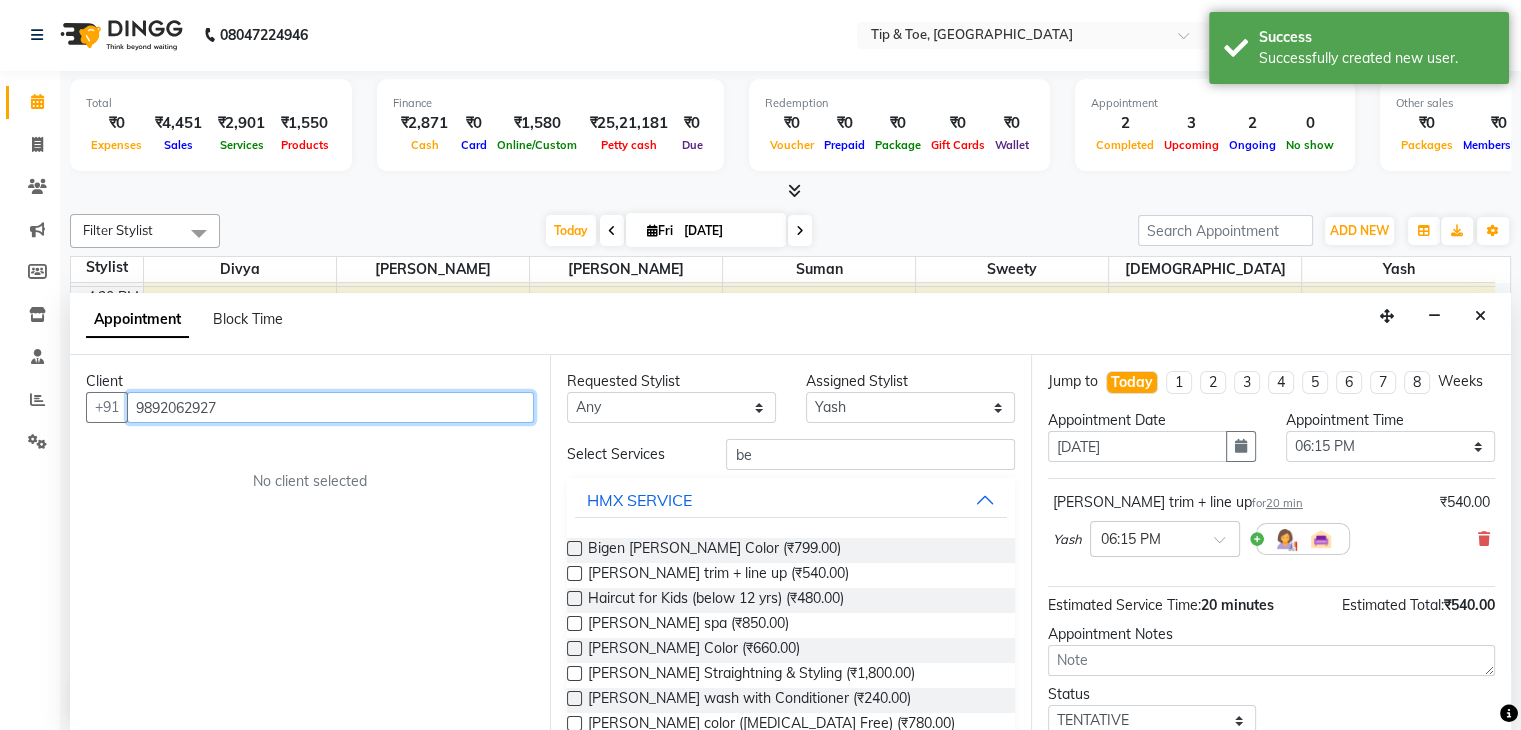 click on "9892062927" at bounding box center [330, 407] 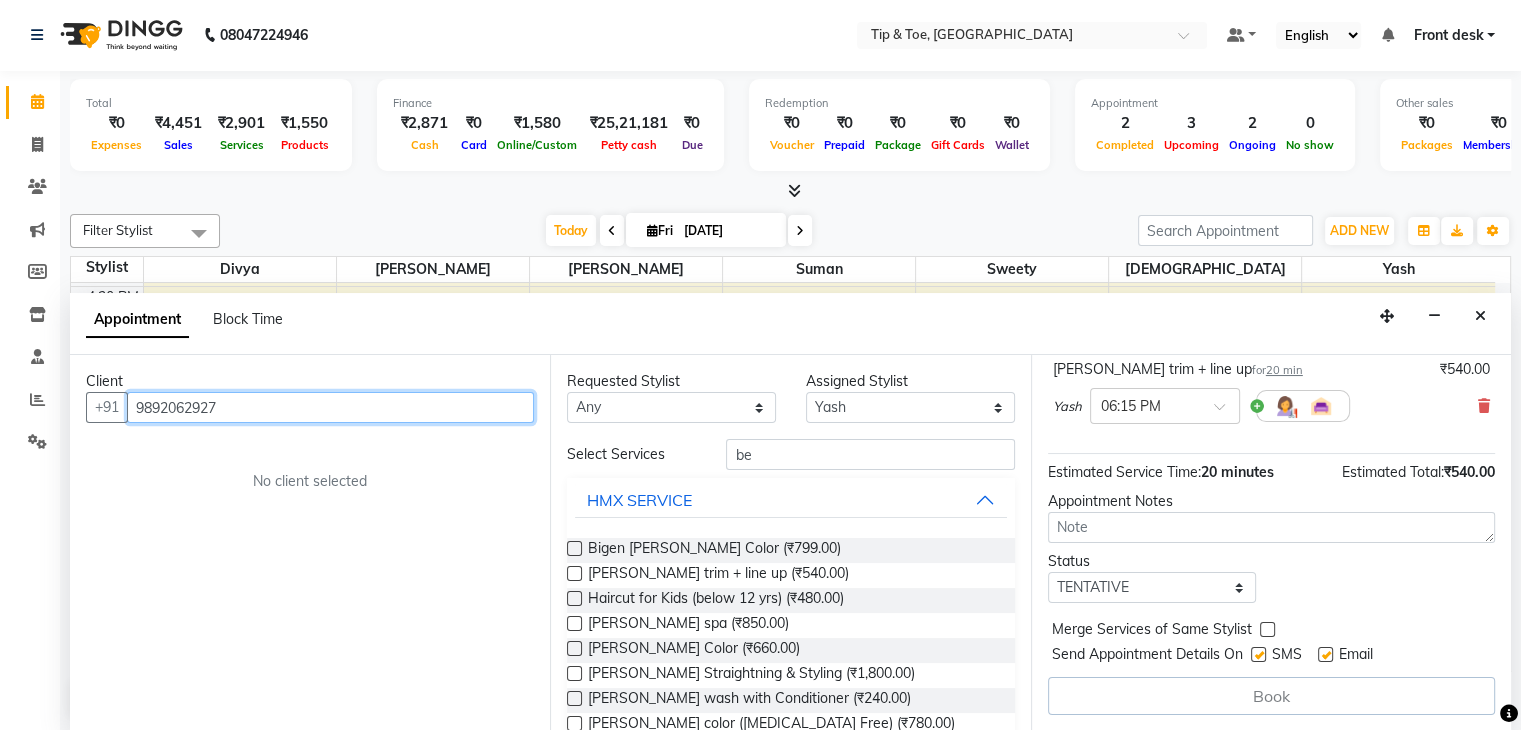 scroll, scrollTop: 0, scrollLeft: 0, axis: both 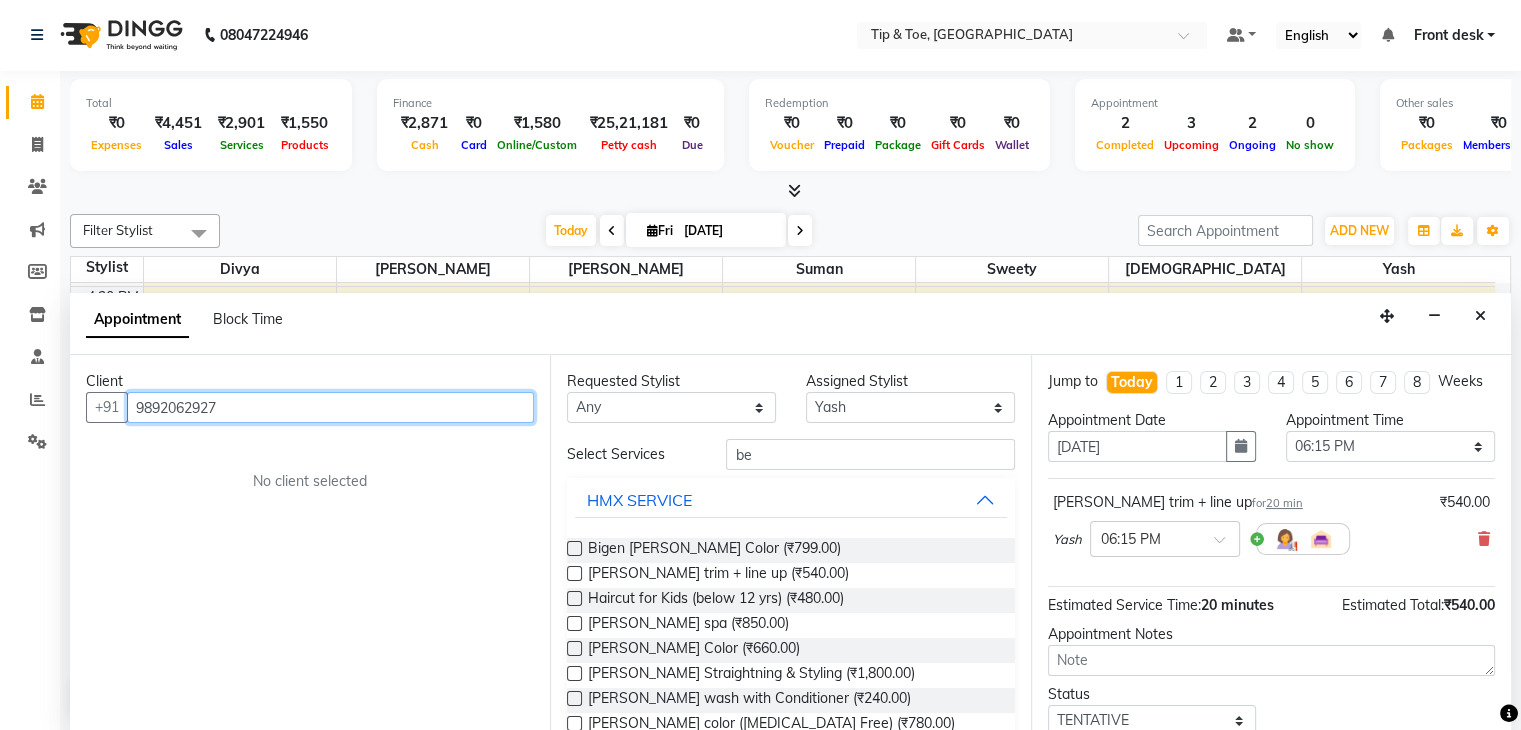 click on "9892062927" at bounding box center [330, 407] 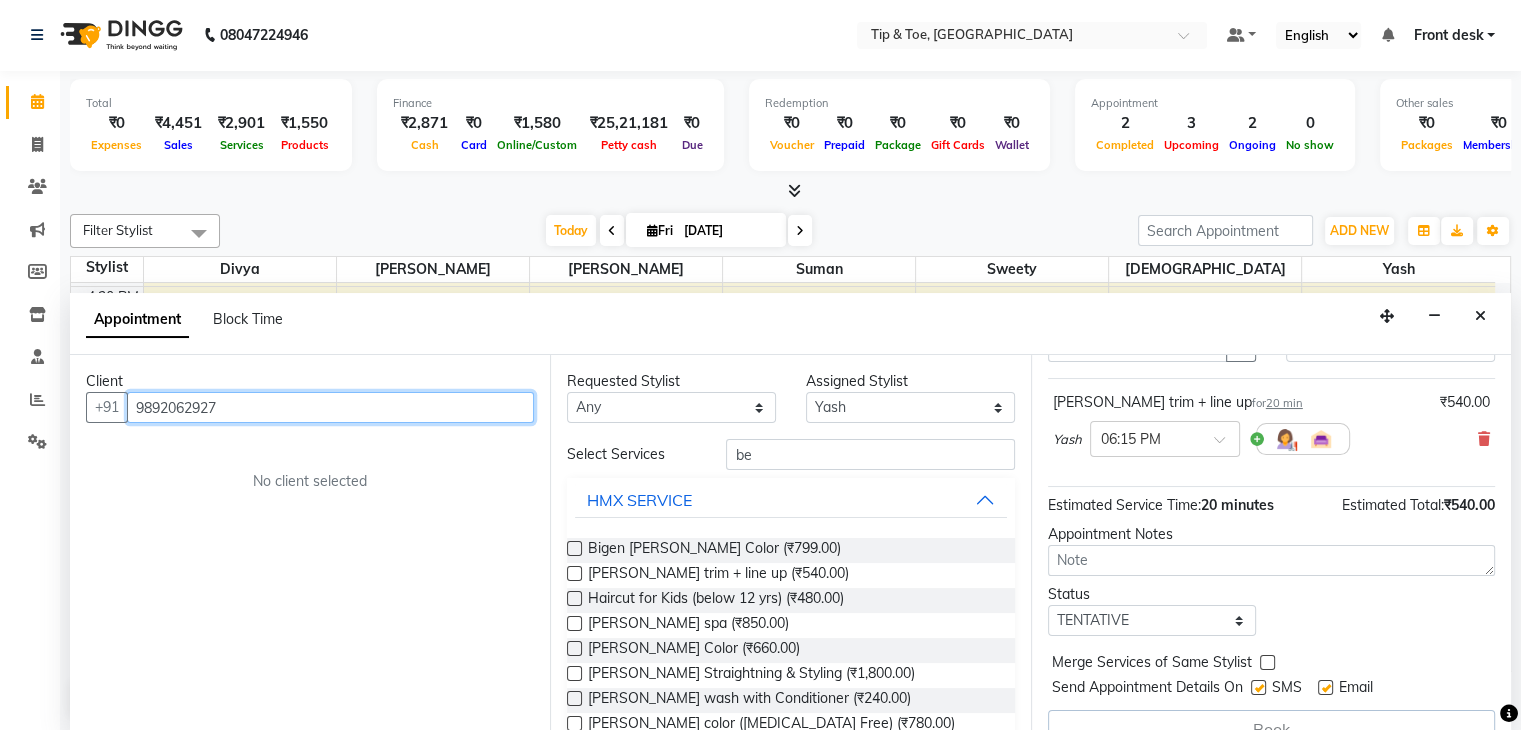 scroll, scrollTop: 151, scrollLeft: 0, axis: vertical 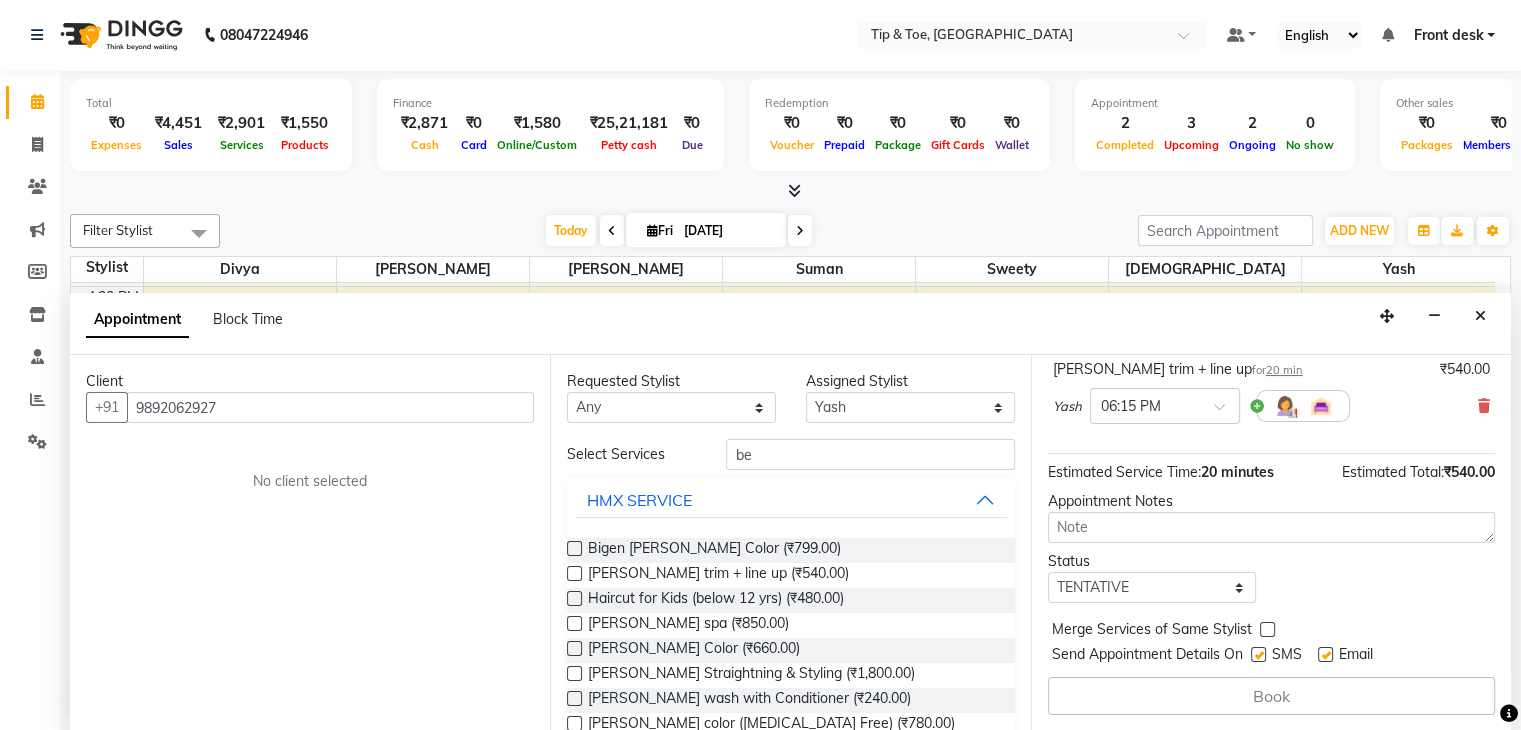 click on "Book" at bounding box center [1271, 696] 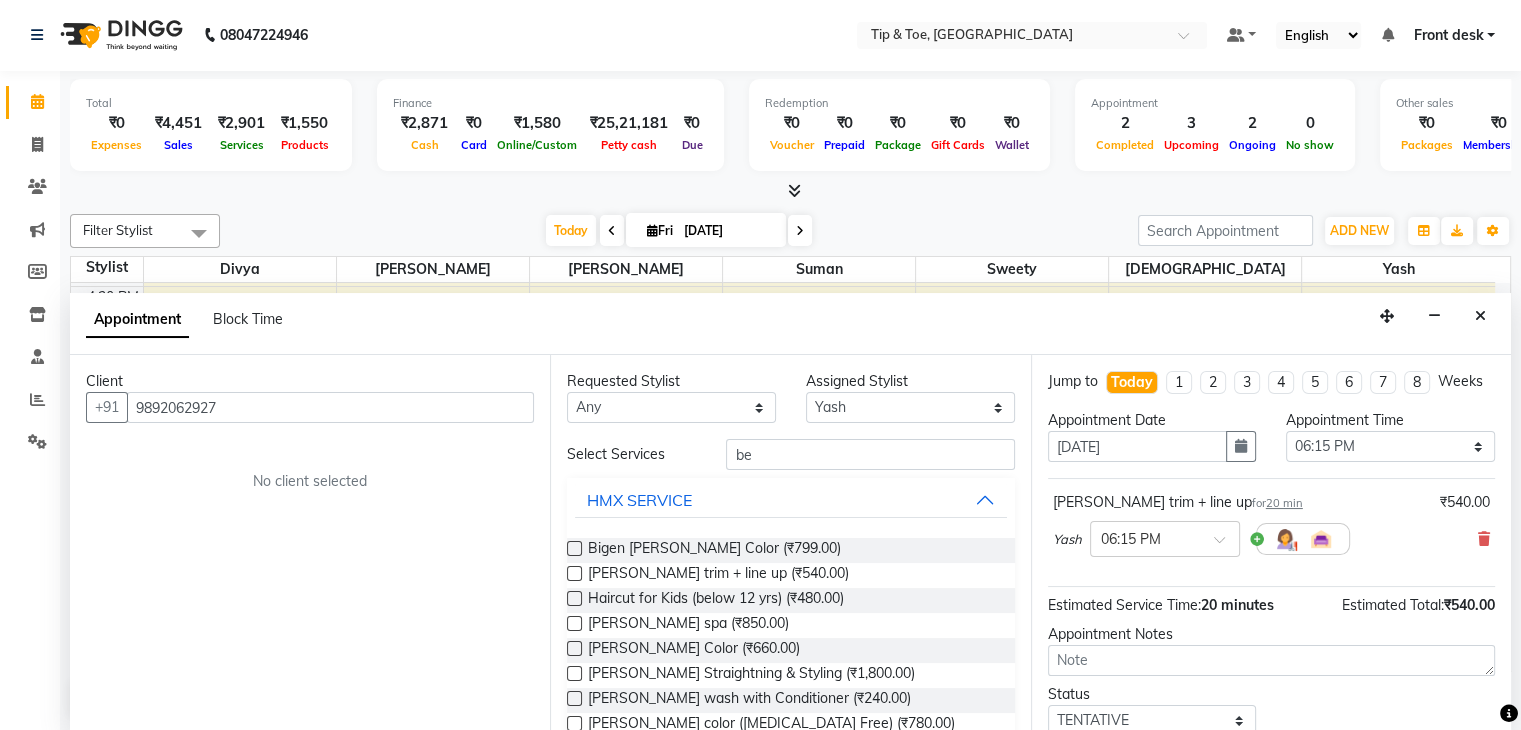 click on "Client" at bounding box center (310, 381) 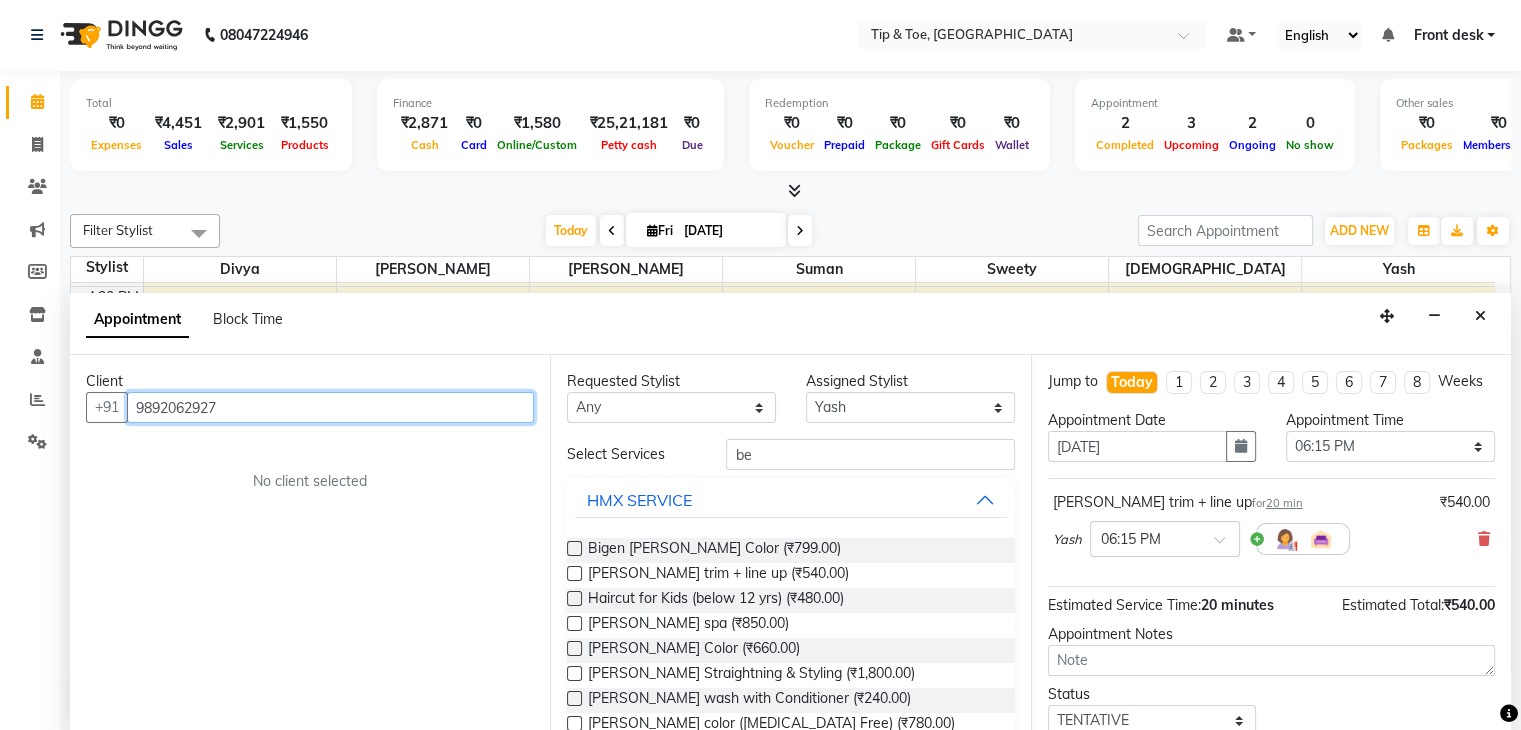 click on "9892062927" at bounding box center [330, 407] 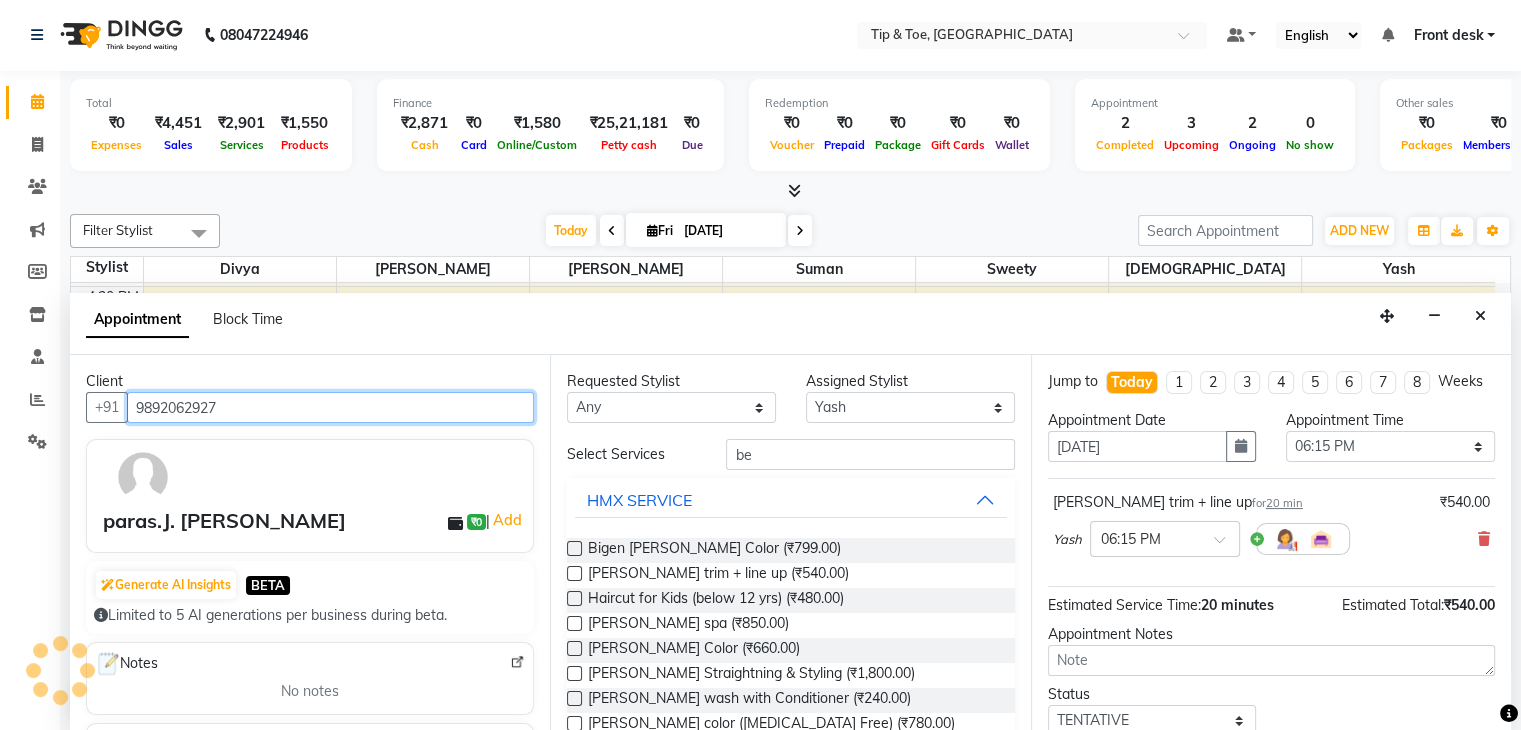 type on "9892062927" 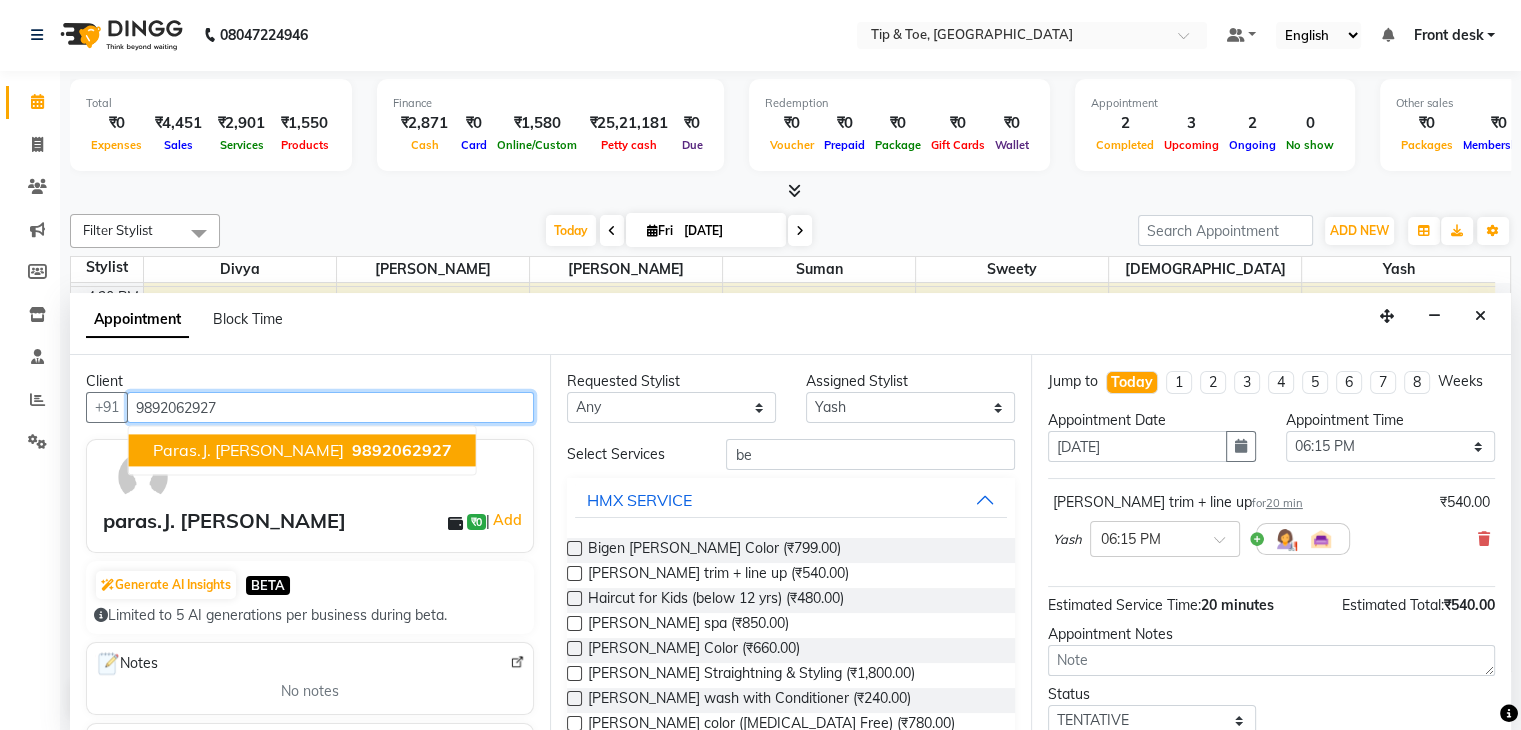 click on "paras.J. dave   9892062927" at bounding box center [302, 451] 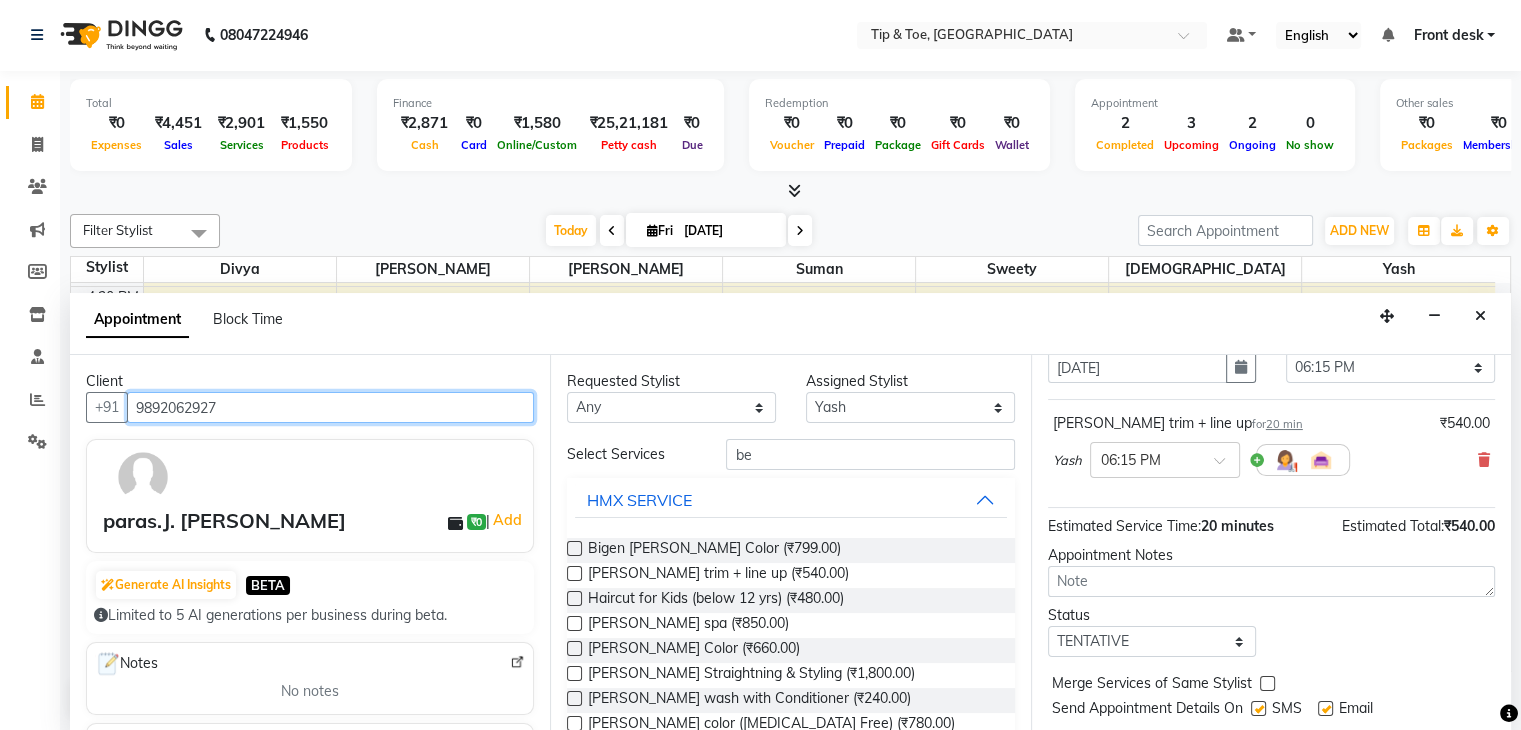 scroll, scrollTop: 149, scrollLeft: 0, axis: vertical 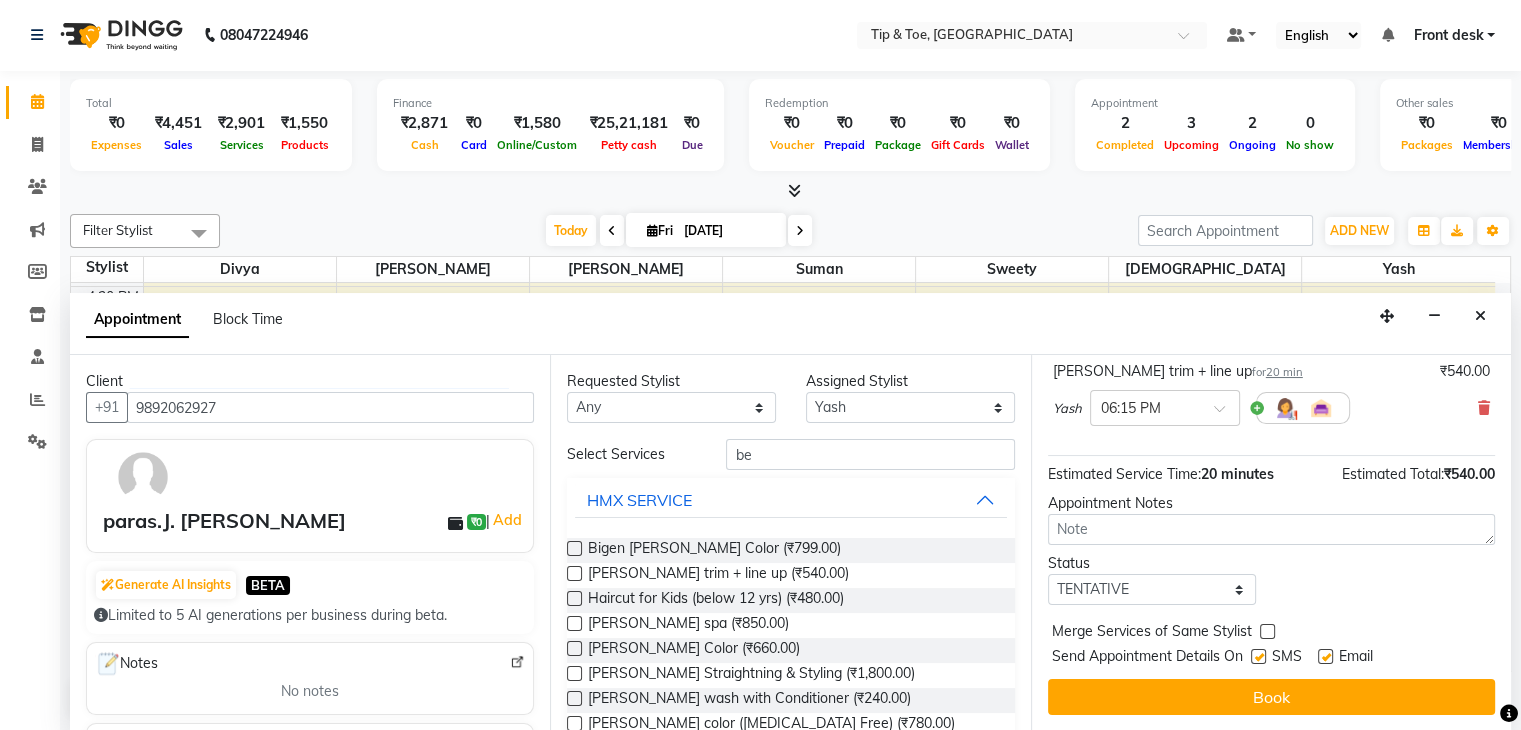 drag, startPoint x: 1296, startPoint y: 698, endPoint x: 1274, endPoint y: 691, distance: 23.086792 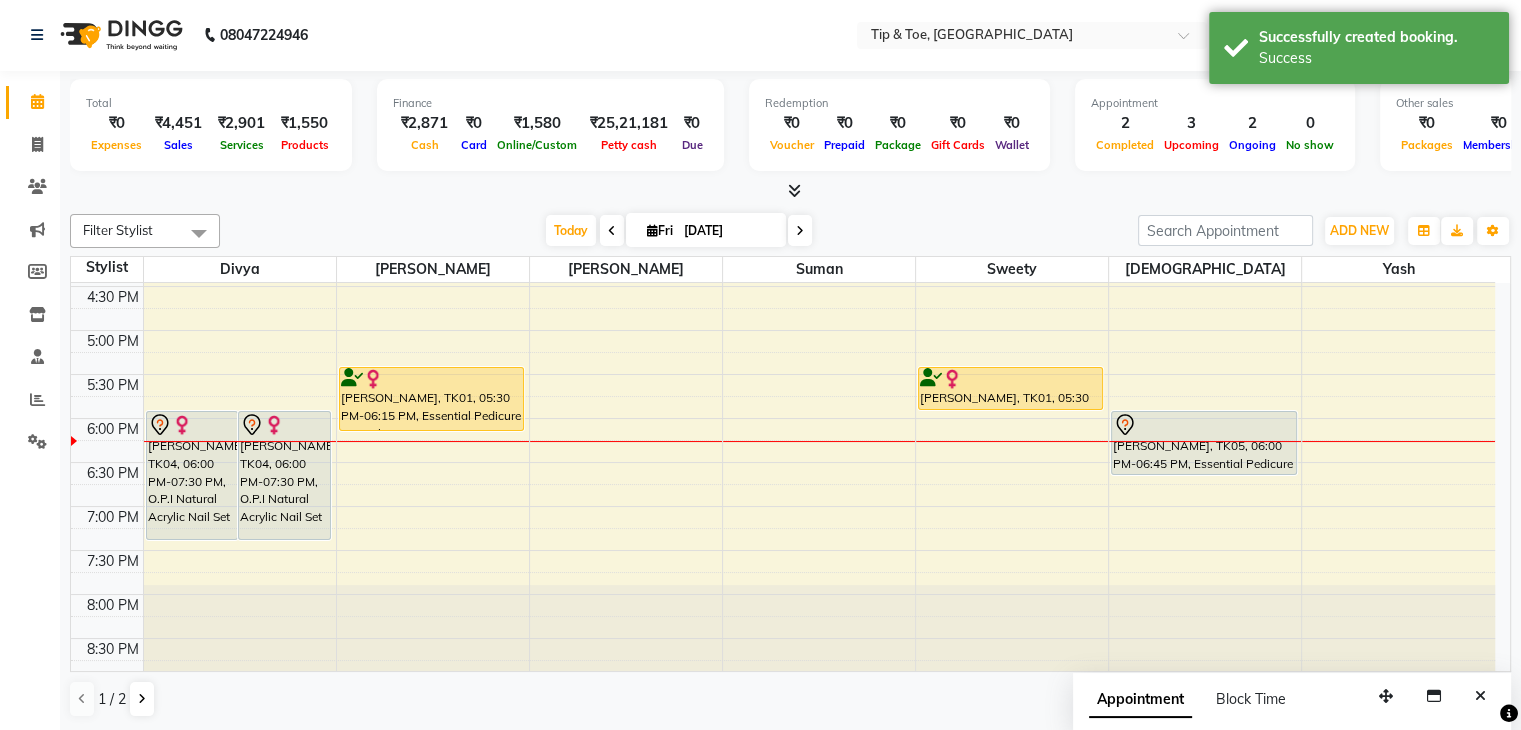 scroll, scrollTop: 0, scrollLeft: 0, axis: both 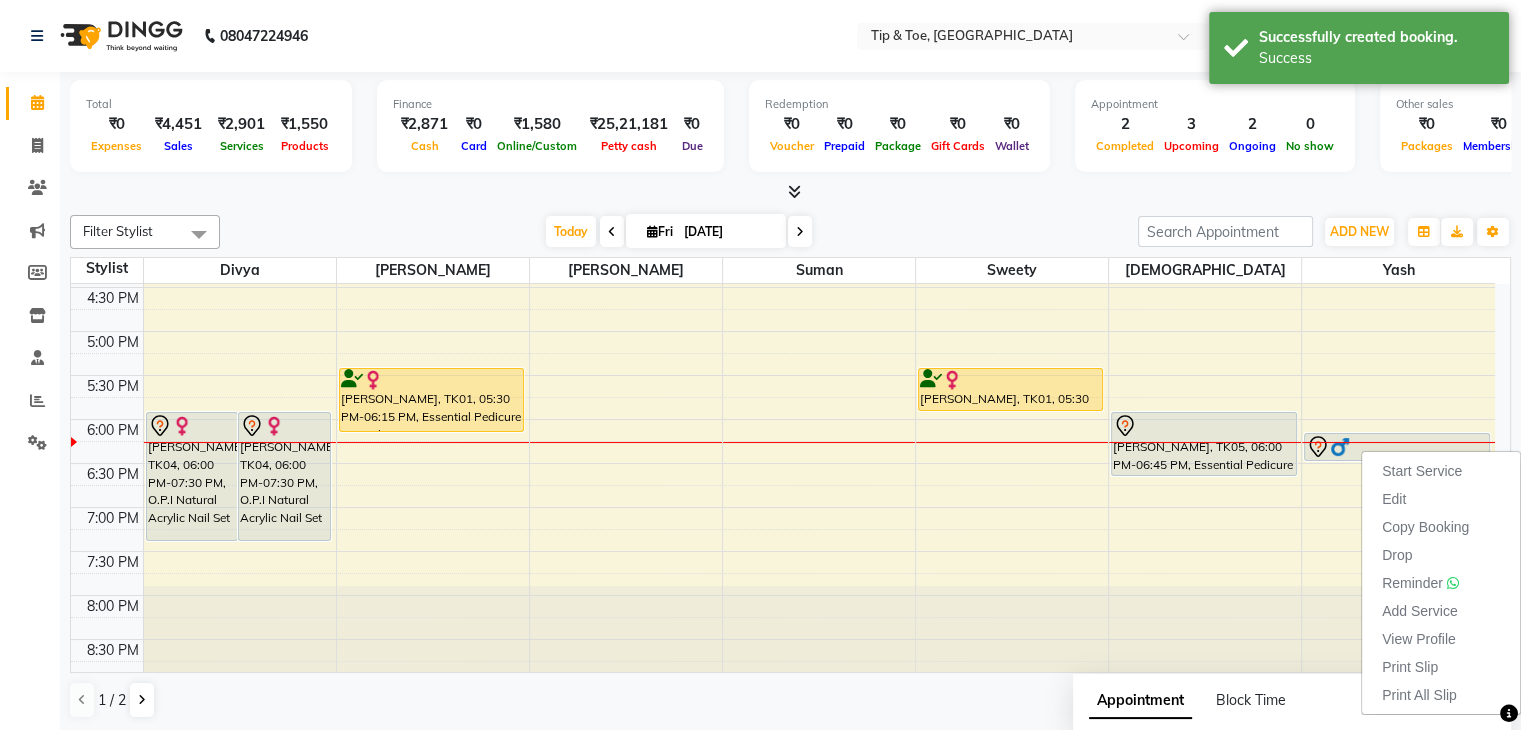 drag, startPoint x: 1361, startPoint y: 449, endPoint x: 1416, endPoint y: 473, distance: 60.00833 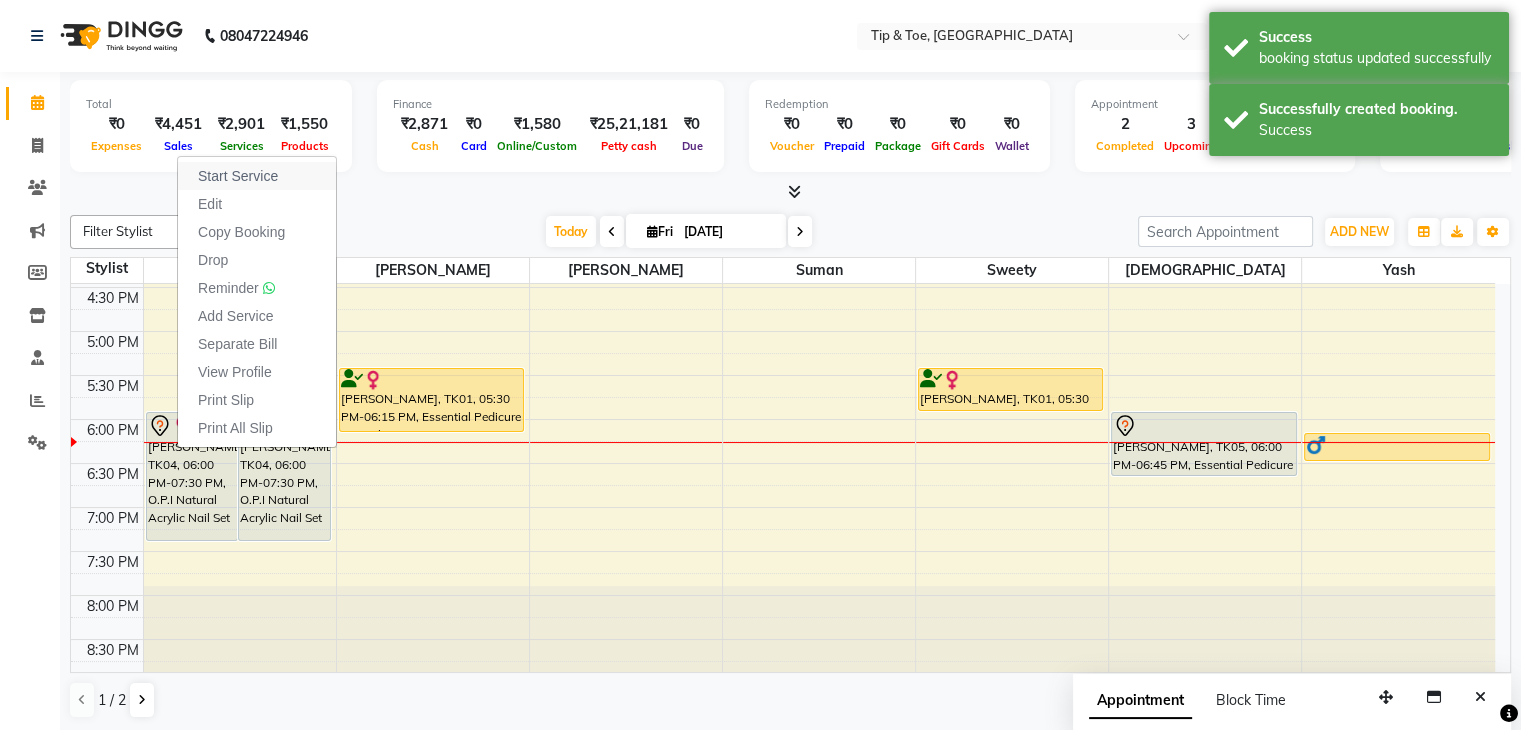 click on "Start Service" at bounding box center (257, 176) 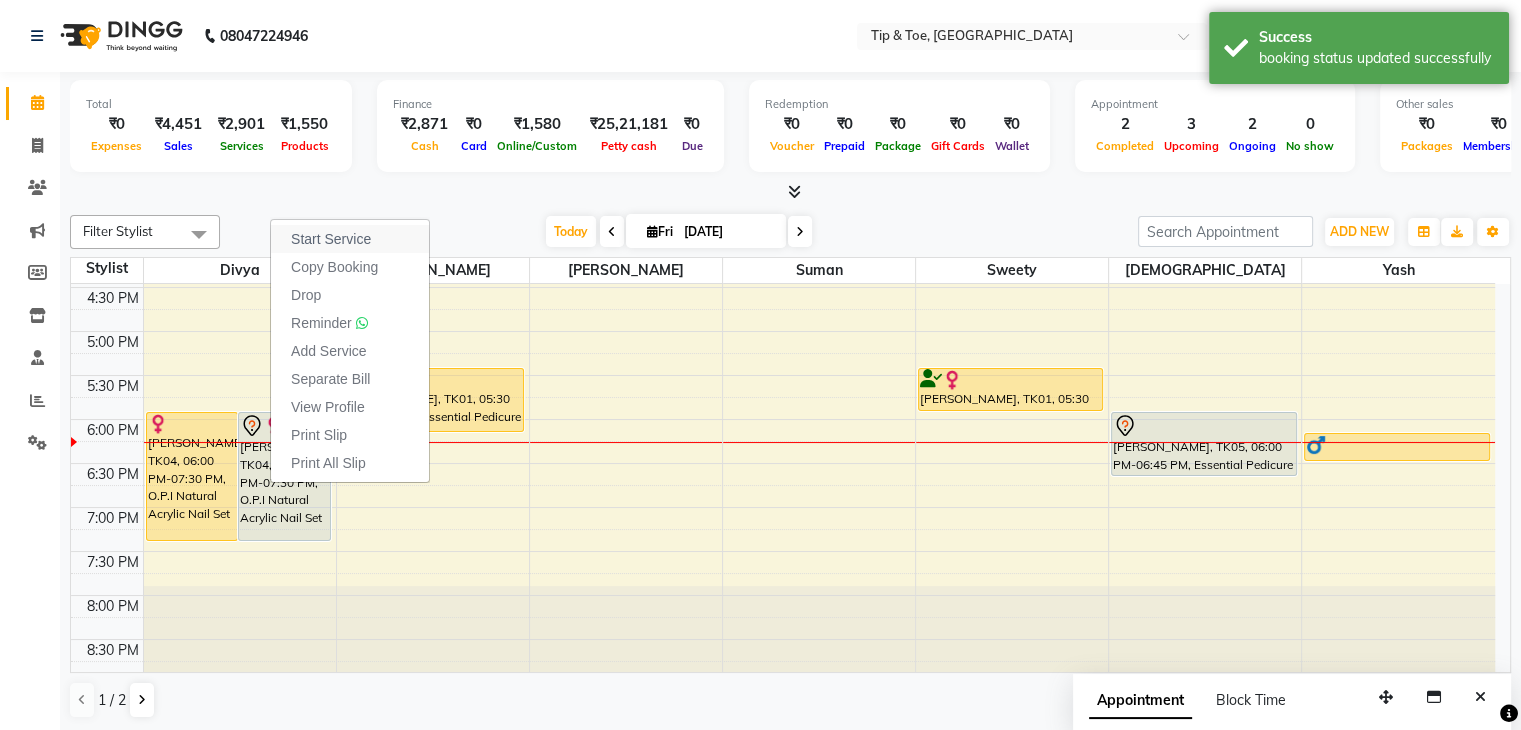 click on "Start Service" at bounding box center [331, 239] 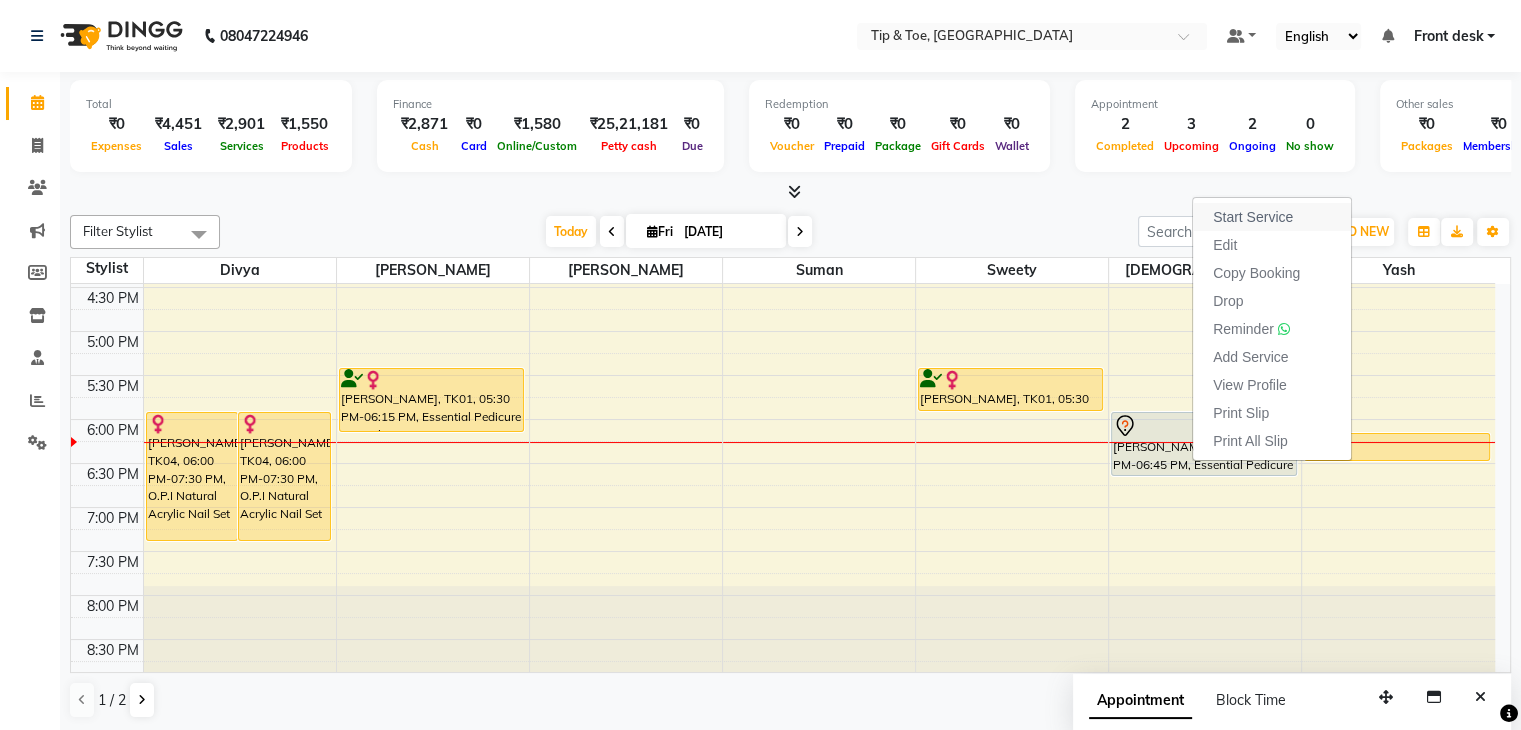 click on "Start Service" at bounding box center [1253, 217] 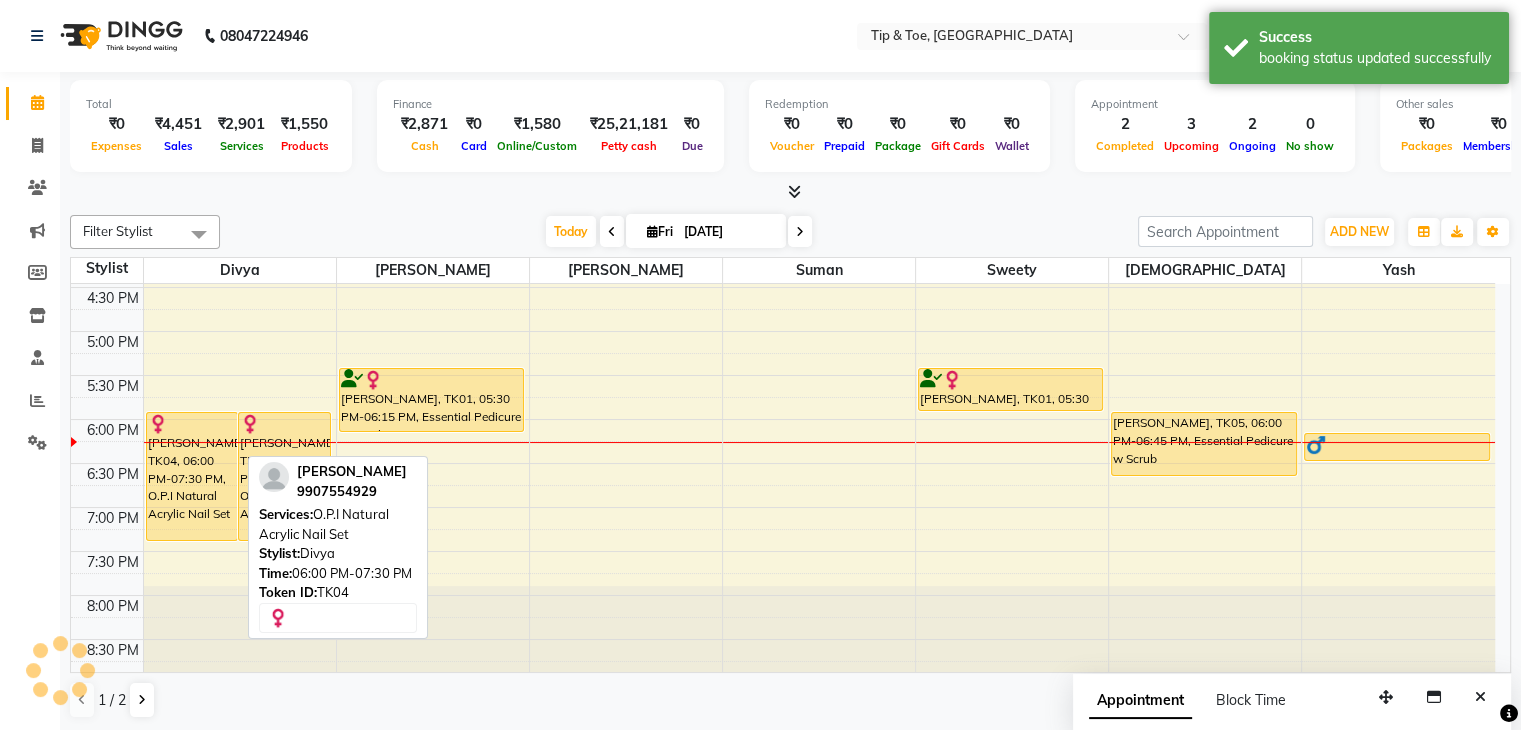 click on "Apeksha, TK04, 06:00 PM-07:30 PM, O.P.I Natural Acrylic Nail Set" at bounding box center [192, 476] 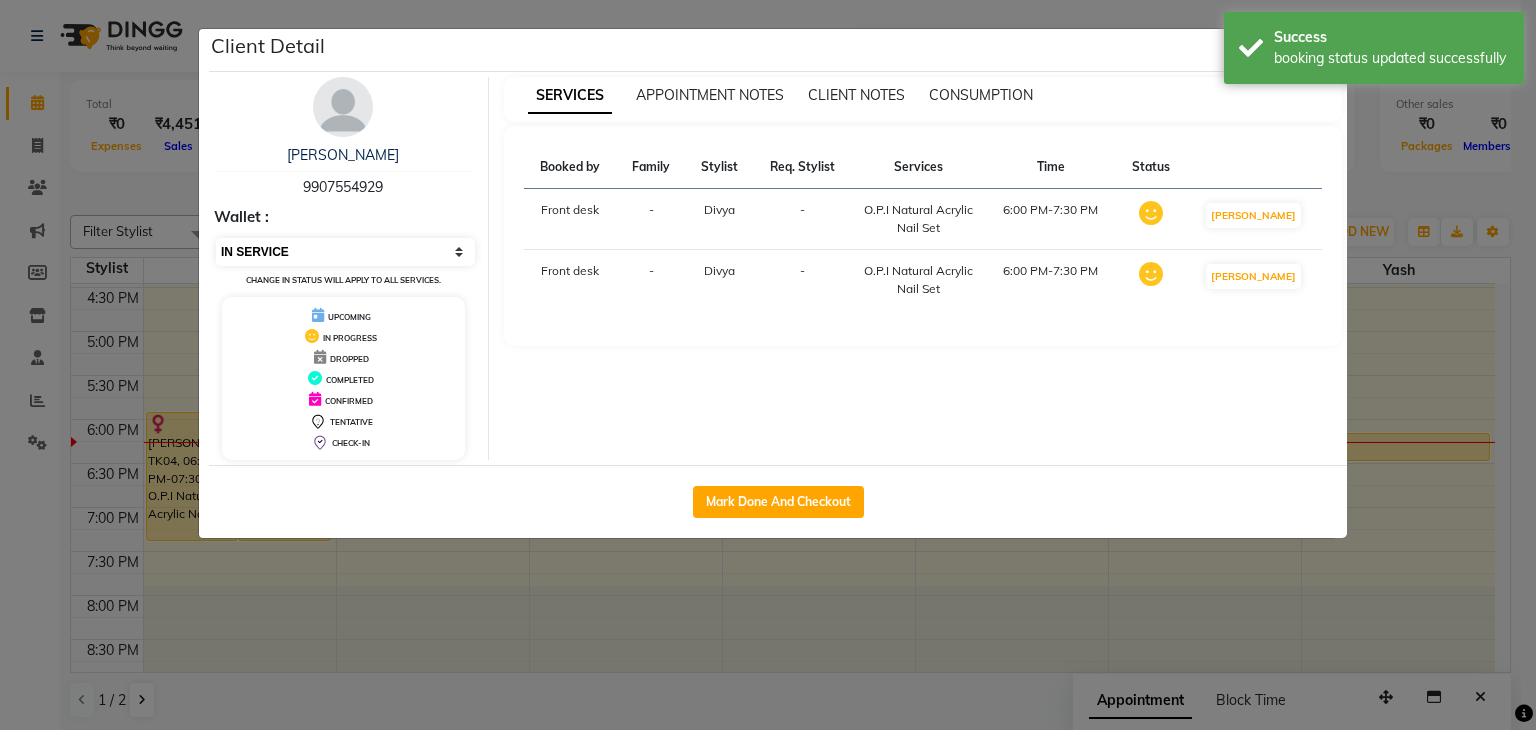 click on "Select IN SERVICE CONFIRMED TENTATIVE CHECK IN MARK DONE DROPPED UPCOMING" at bounding box center [345, 252] 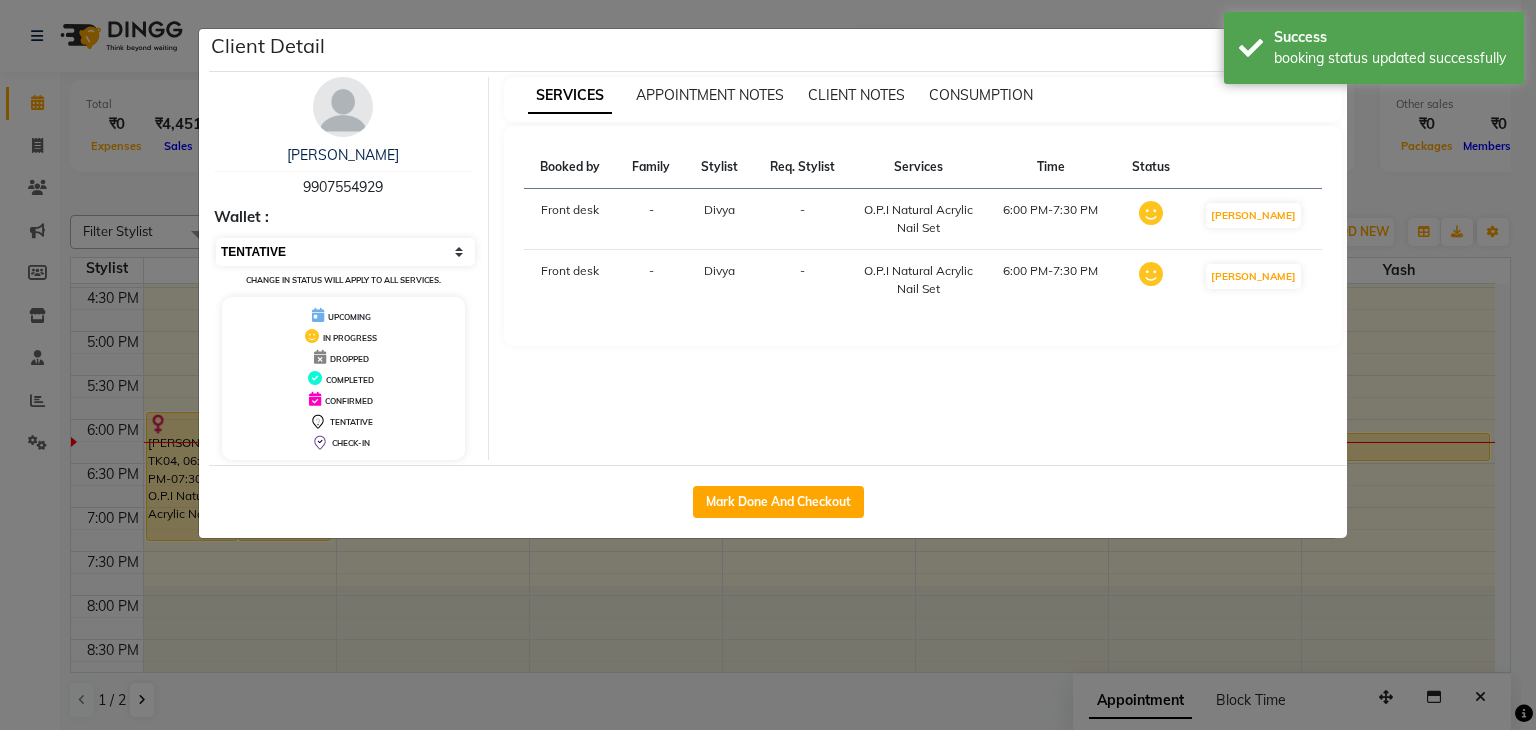 click on "Select IN SERVICE CONFIRMED TENTATIVE CHECK IN MARK DONE DROPPED UPCOMING" at bounding box center [345, 252] 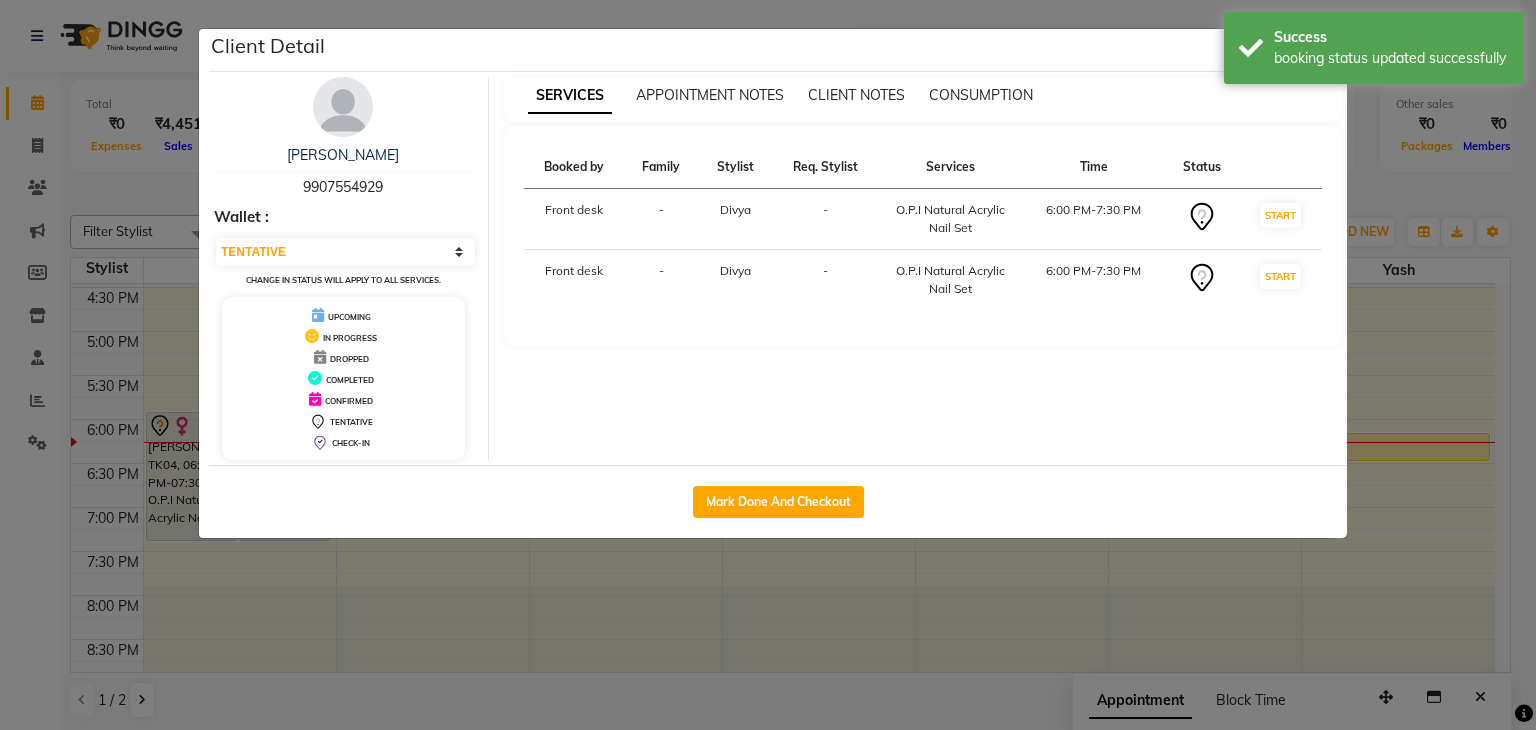 click on "Client Detail  Apeksha    9907554929 Wallet : Select IN SERVICE CONFIRMED TENTATIVE CHECK IN MARK DONE DROPPED UPCOMING Change in status will apply to all services. UPCOMING IN PROGRESS DROPPED COMPLETED CONFIRMED TENTATIVE CHECK-IN SERVICES APPOINTMENT NOTES CLIENT NOTES CONSUMPTION Booked by Family Stylist Req. Stylist Services Time Status  Front desk  - Divya -  O.P.I Natural Acrylic Nail Set   6:00 PM-7:30 PM   START   Front desk  - Divya -  O.P.I Natural Acrylic Nail Set   6:00 PM-7:30 PM   START   Mark Done And Checkout" 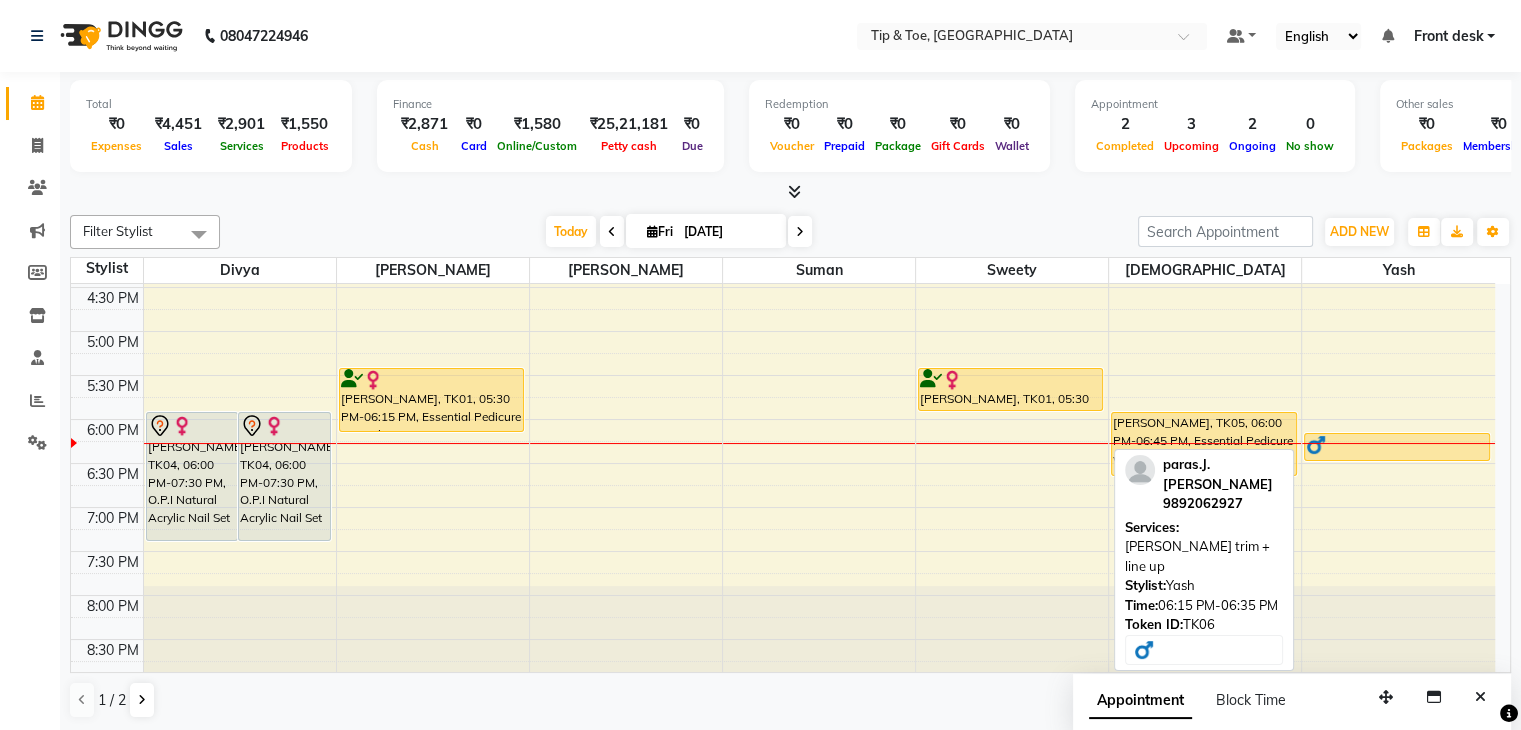 click at bounding box center (1397, 445) 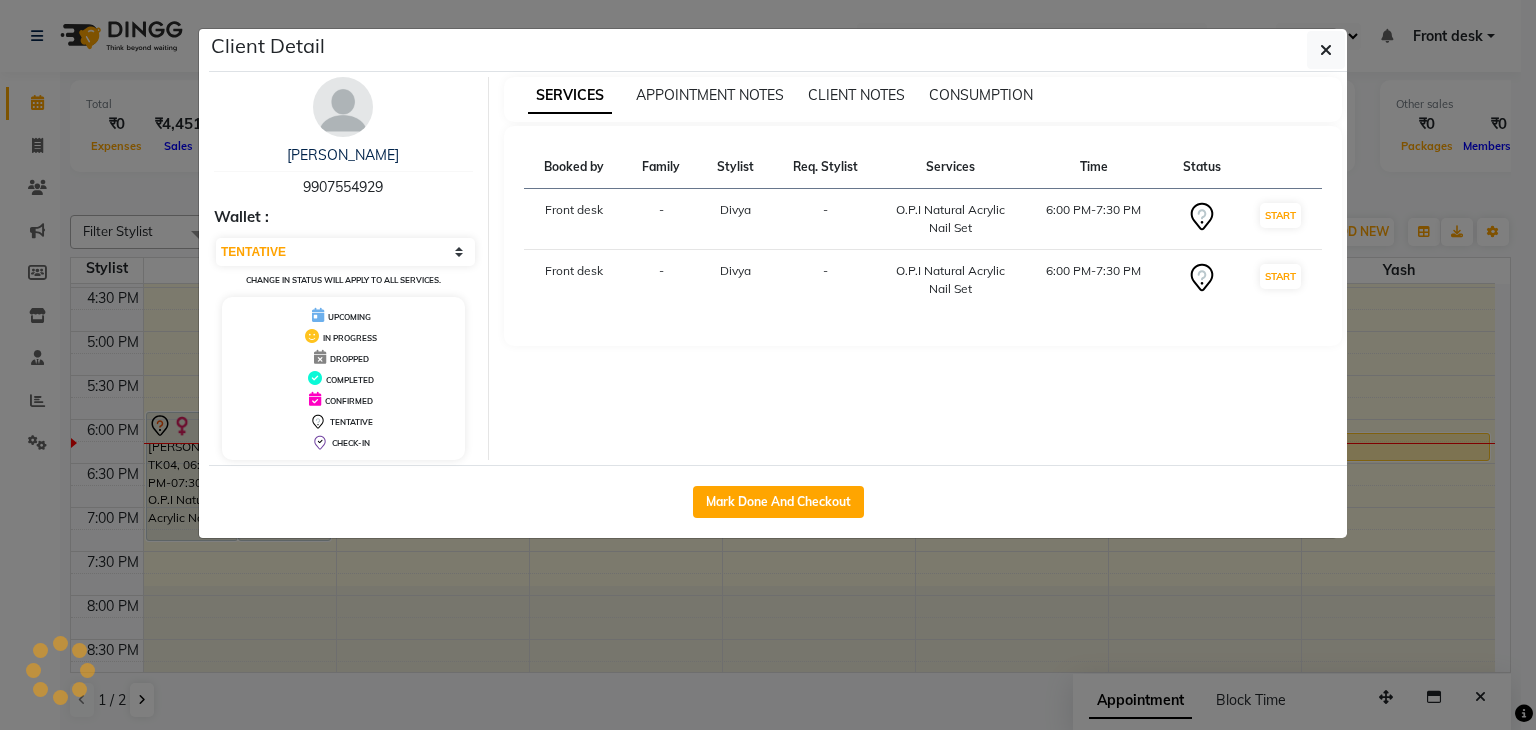 select on "1" 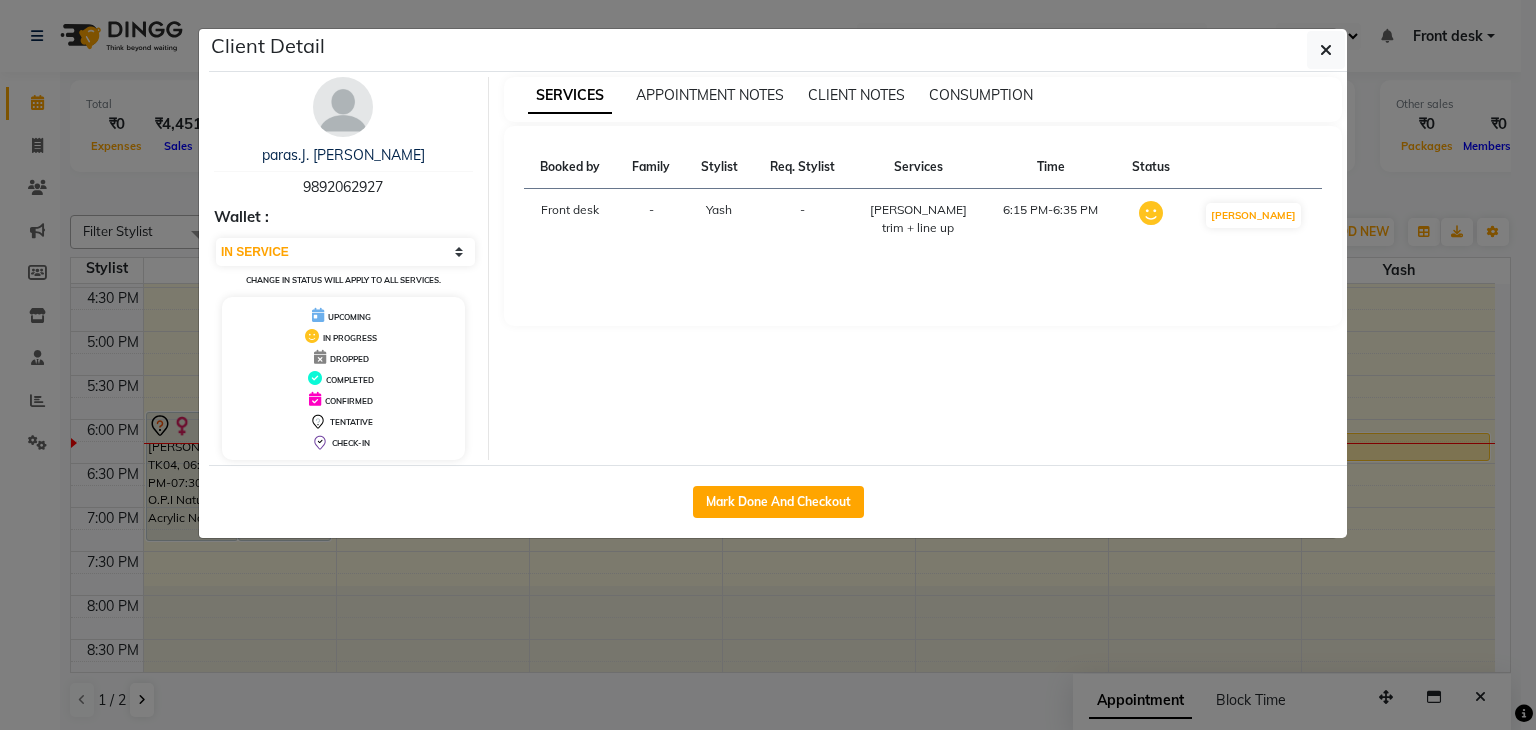 click on "paras.J. dave    9892062927" at bounding box center [343, 171] 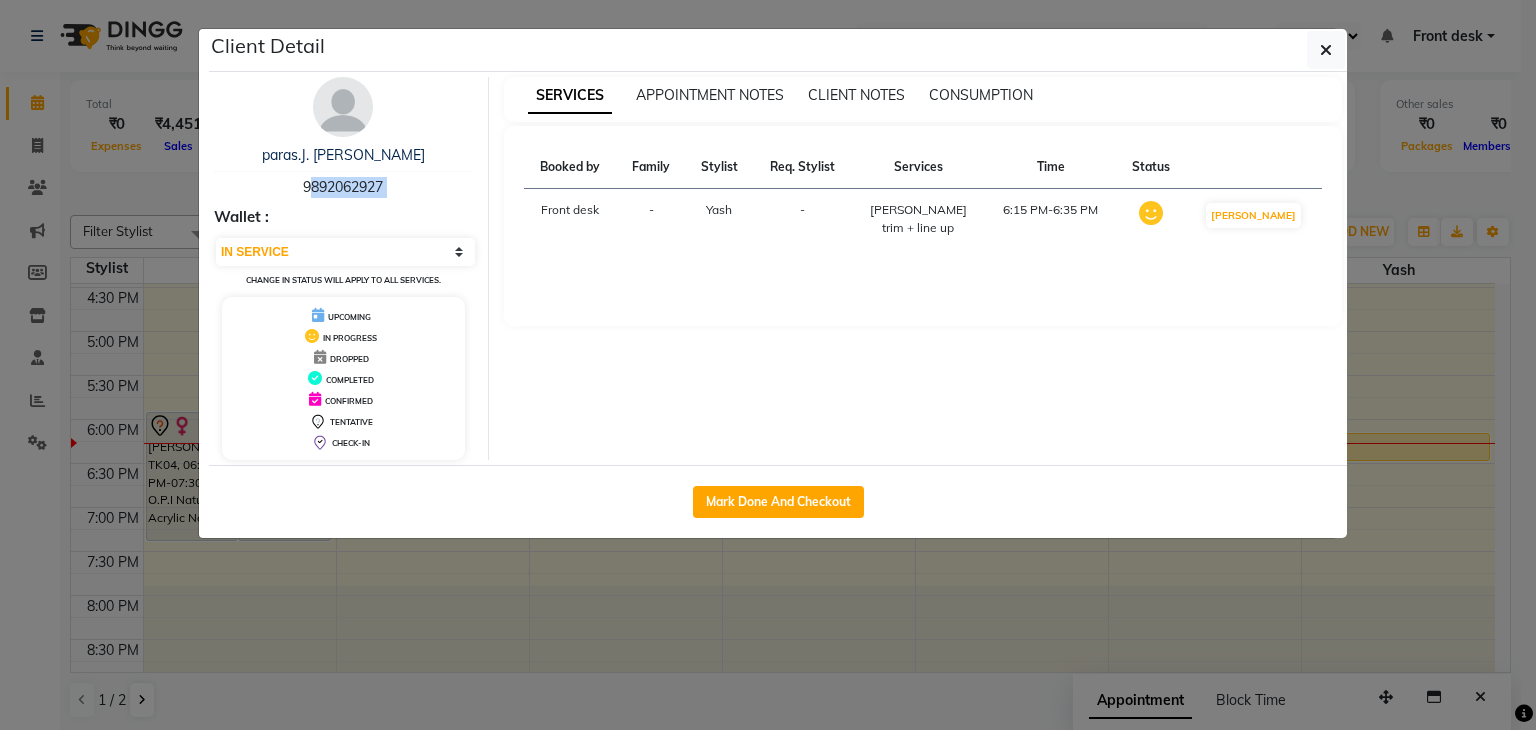 click on "paras.J. dave    9892062927" at bounding box center (343, 171) 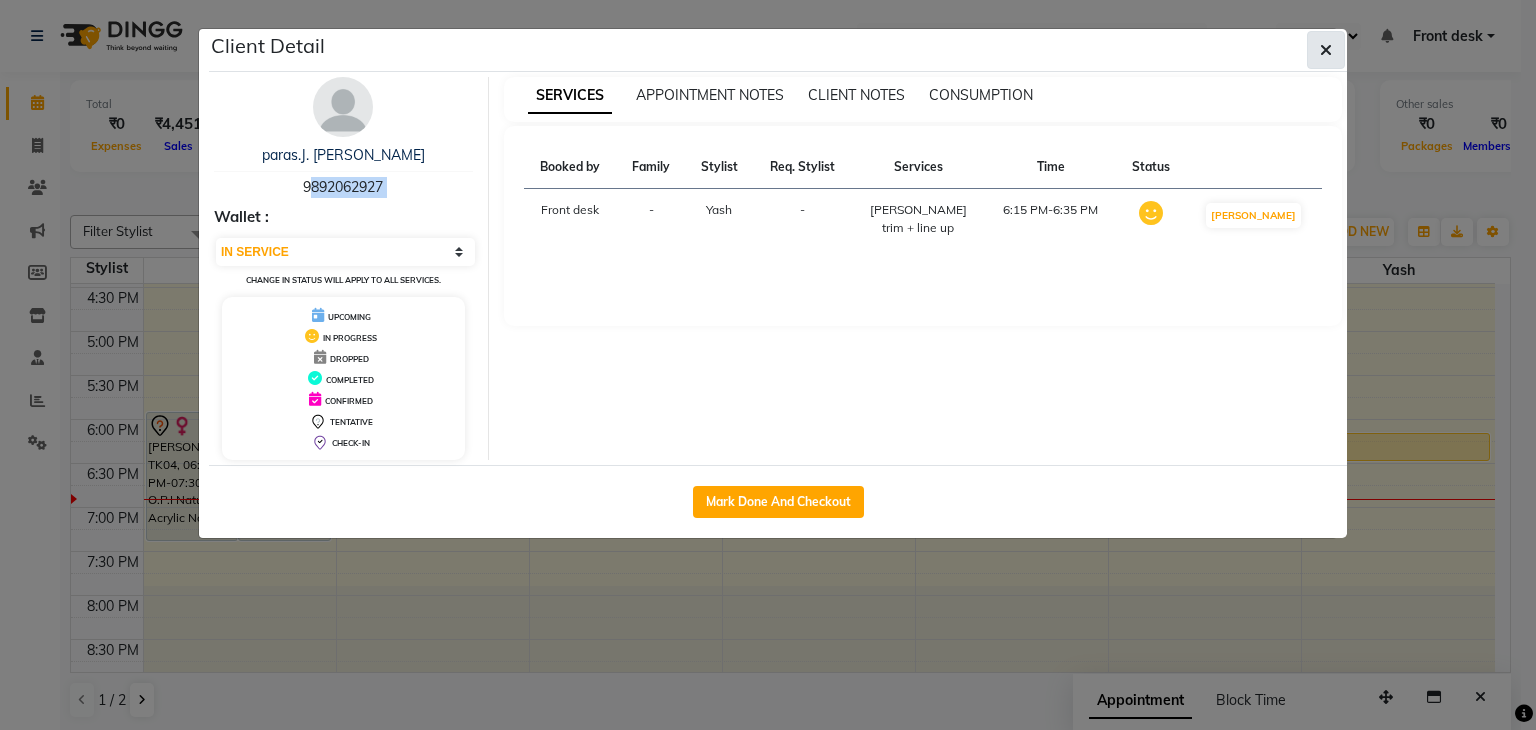 click 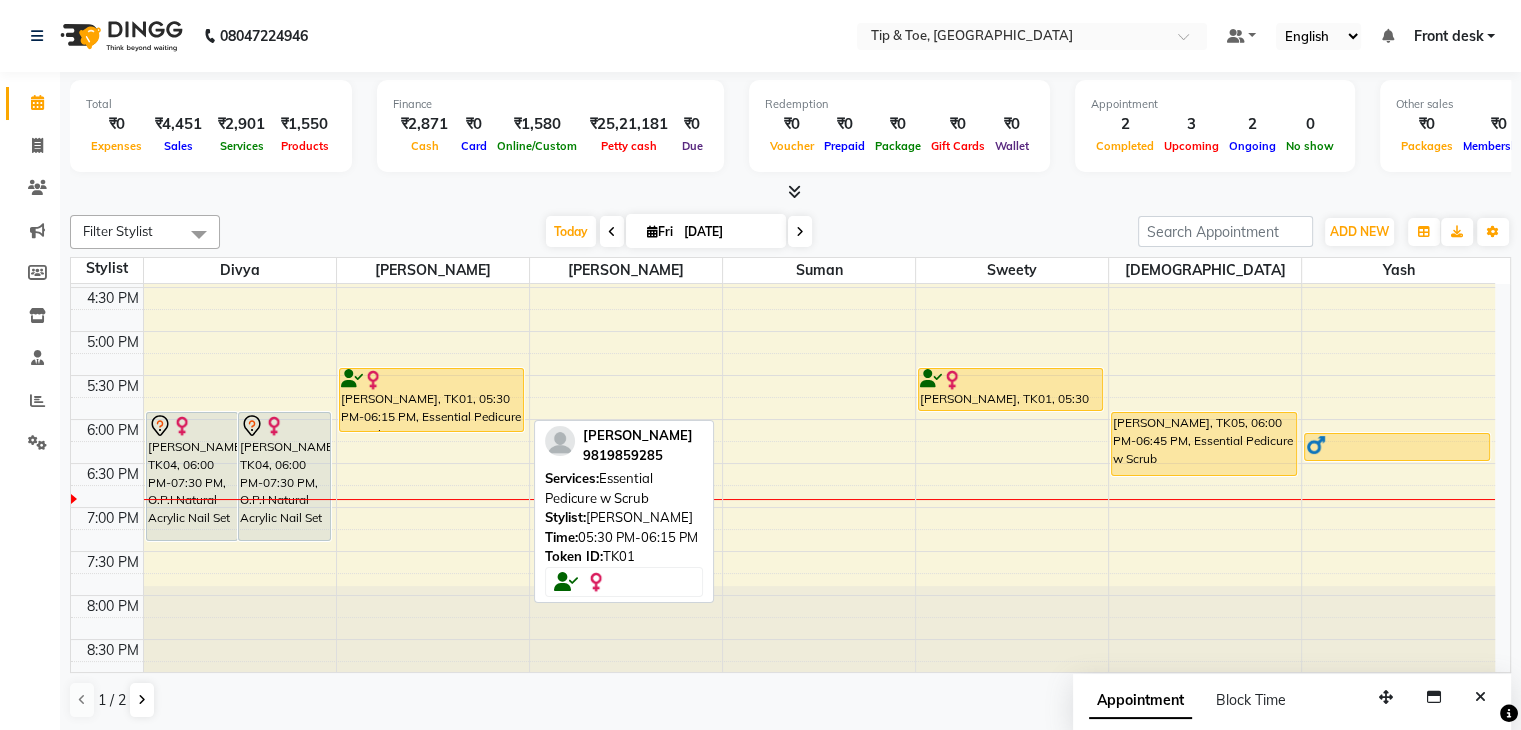 click on "MRUNAL BHINGARDE, TK01, 05:30 PM-06:15 PM, Essential Pedicure w Scrub" at bounding box center (431, 400) 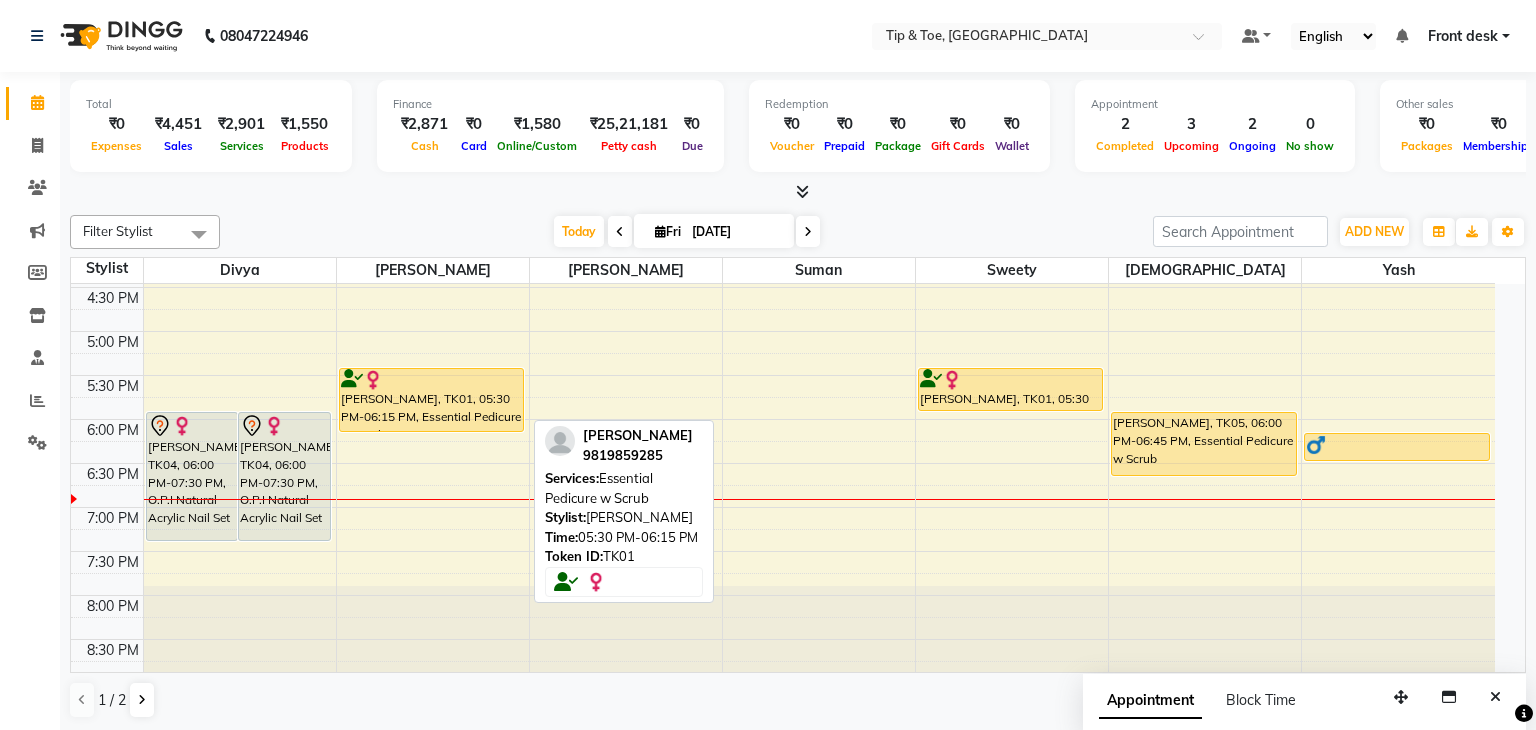 select on "1" 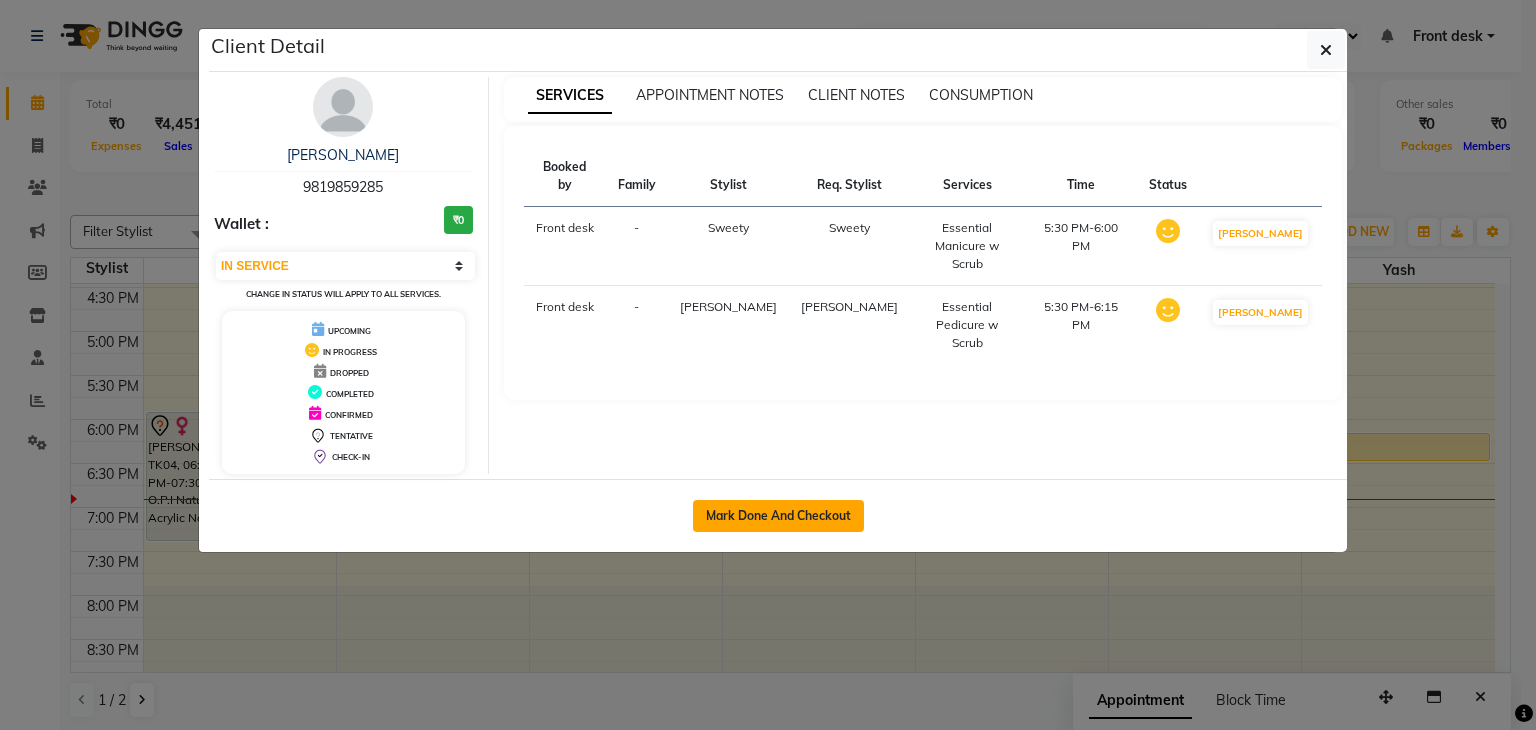 click on "Mark Done And Checkout" 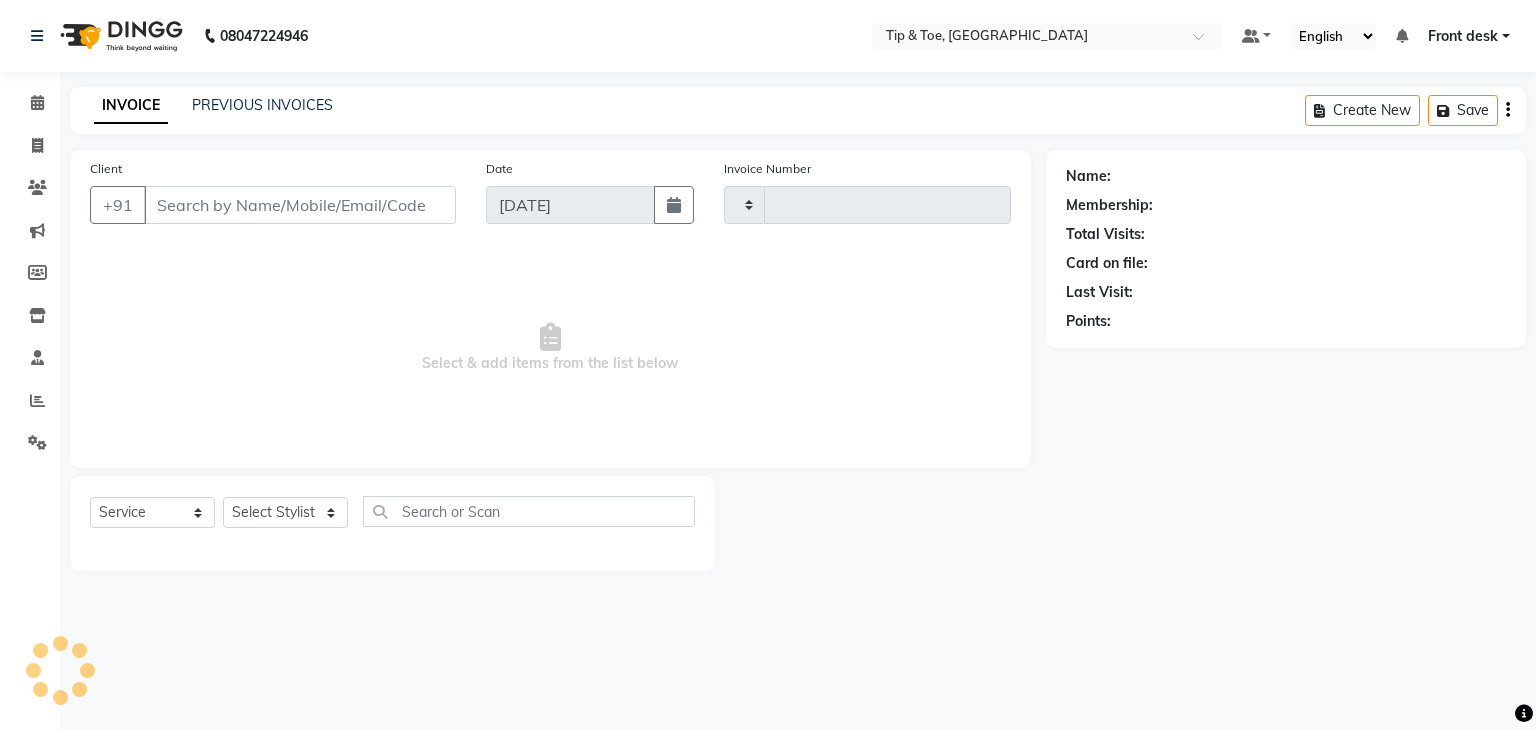 type on "0729" 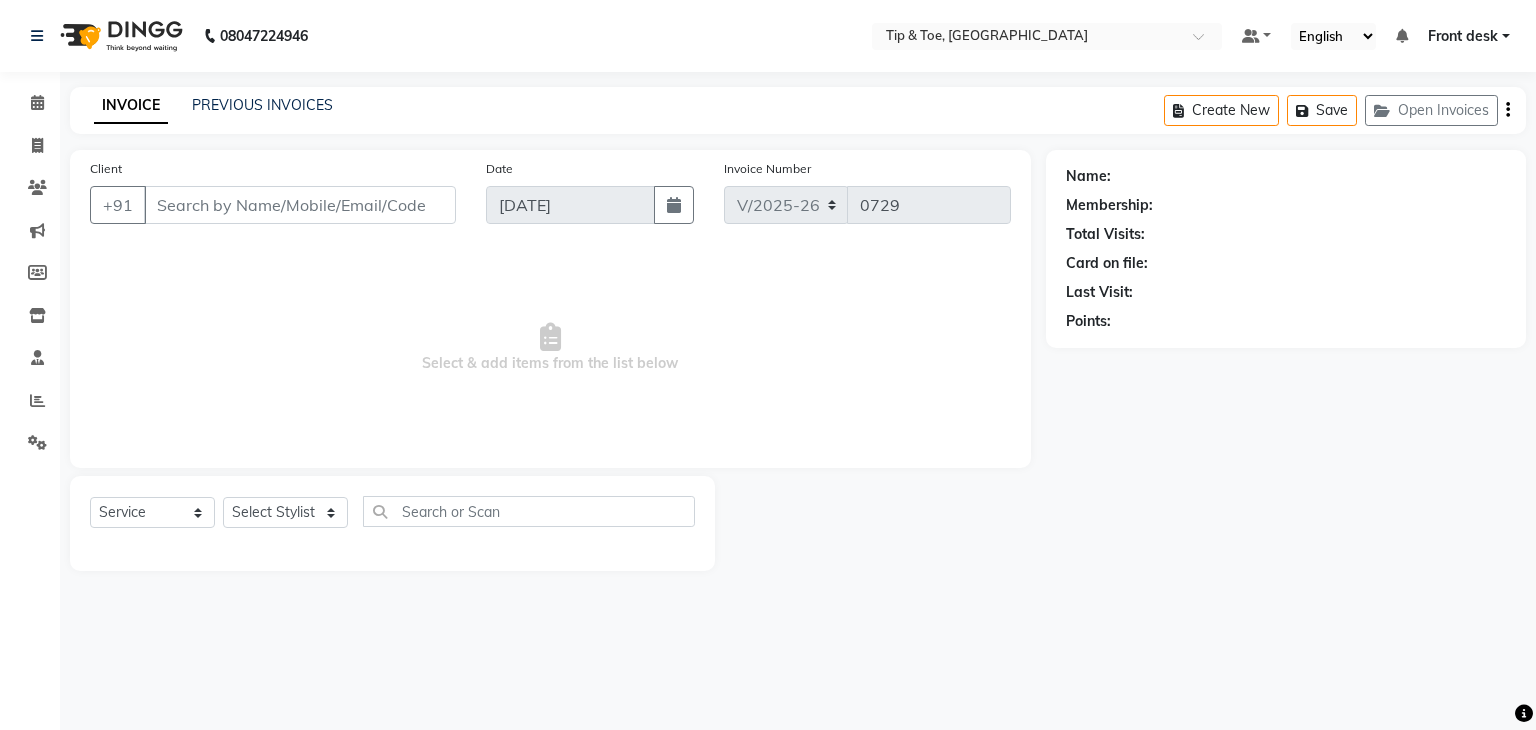 type on "9819859285" 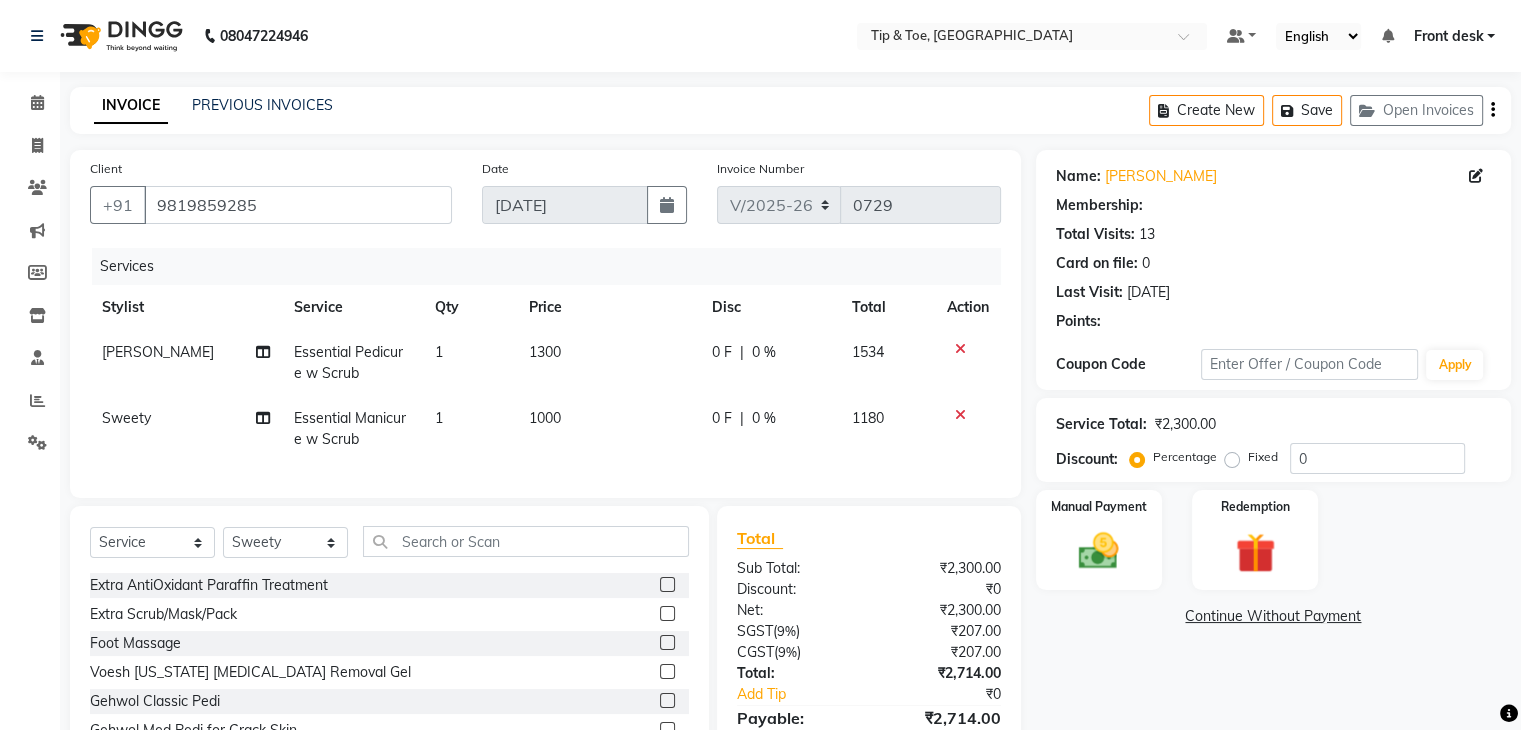 select on "1: Object" 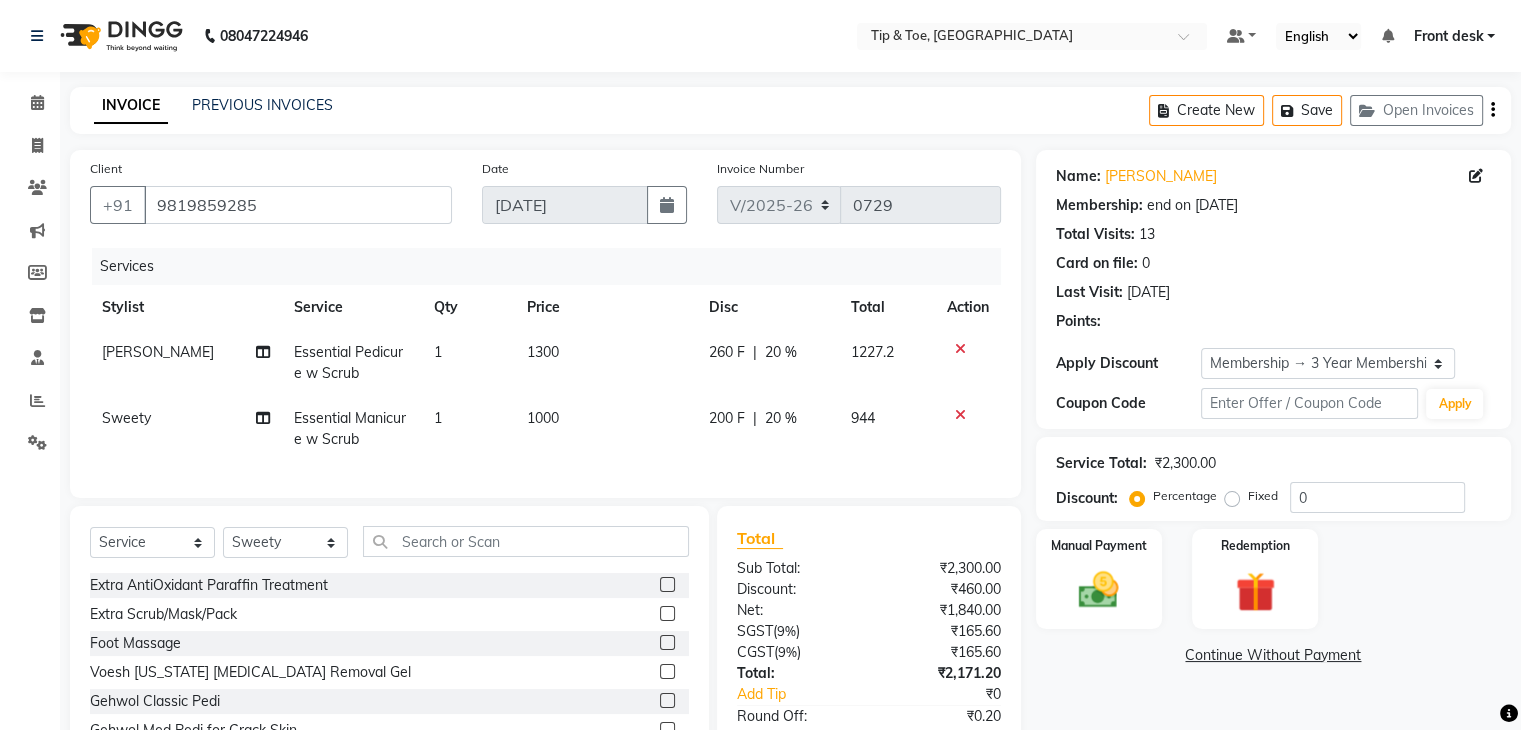 type on "20" 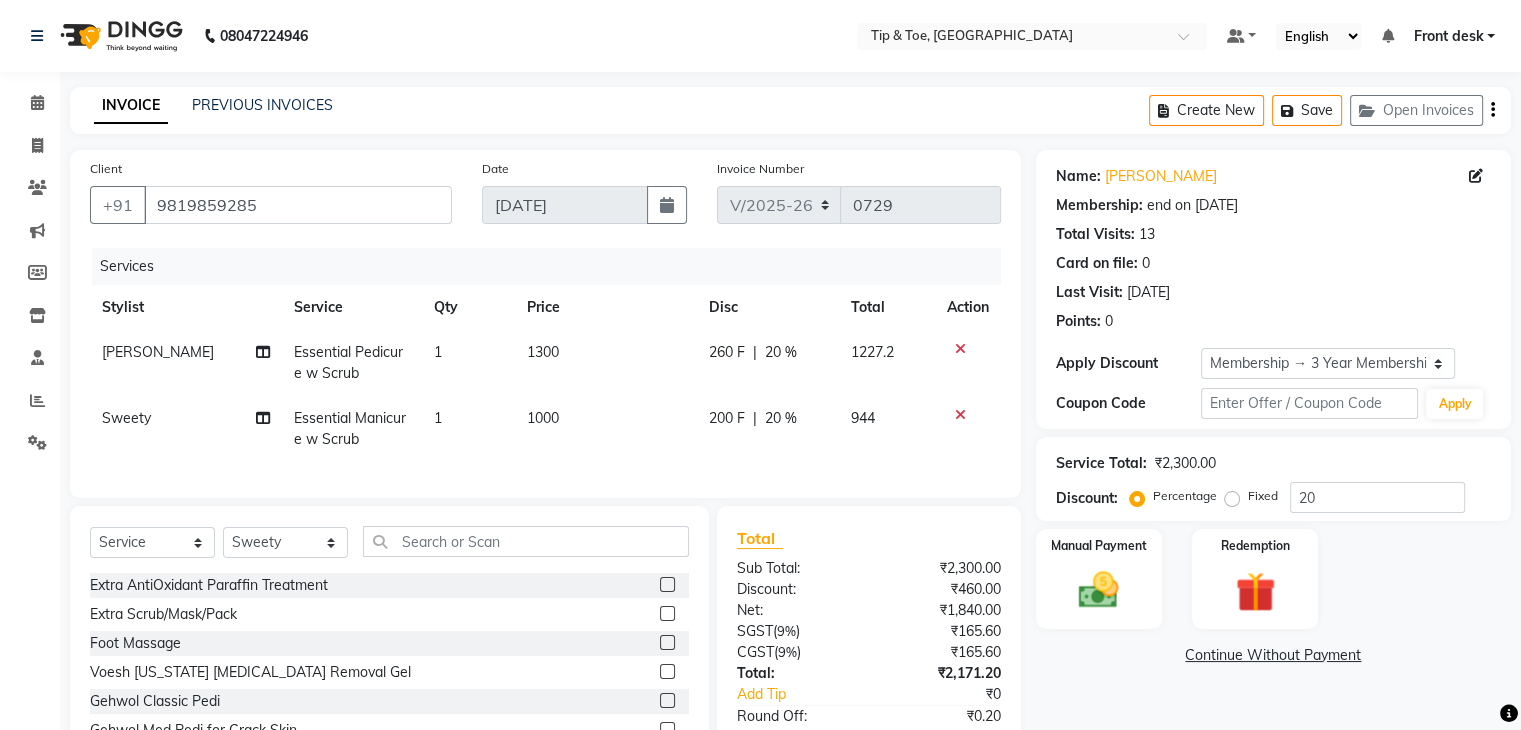 click on "Essential Manicure w Scrub" 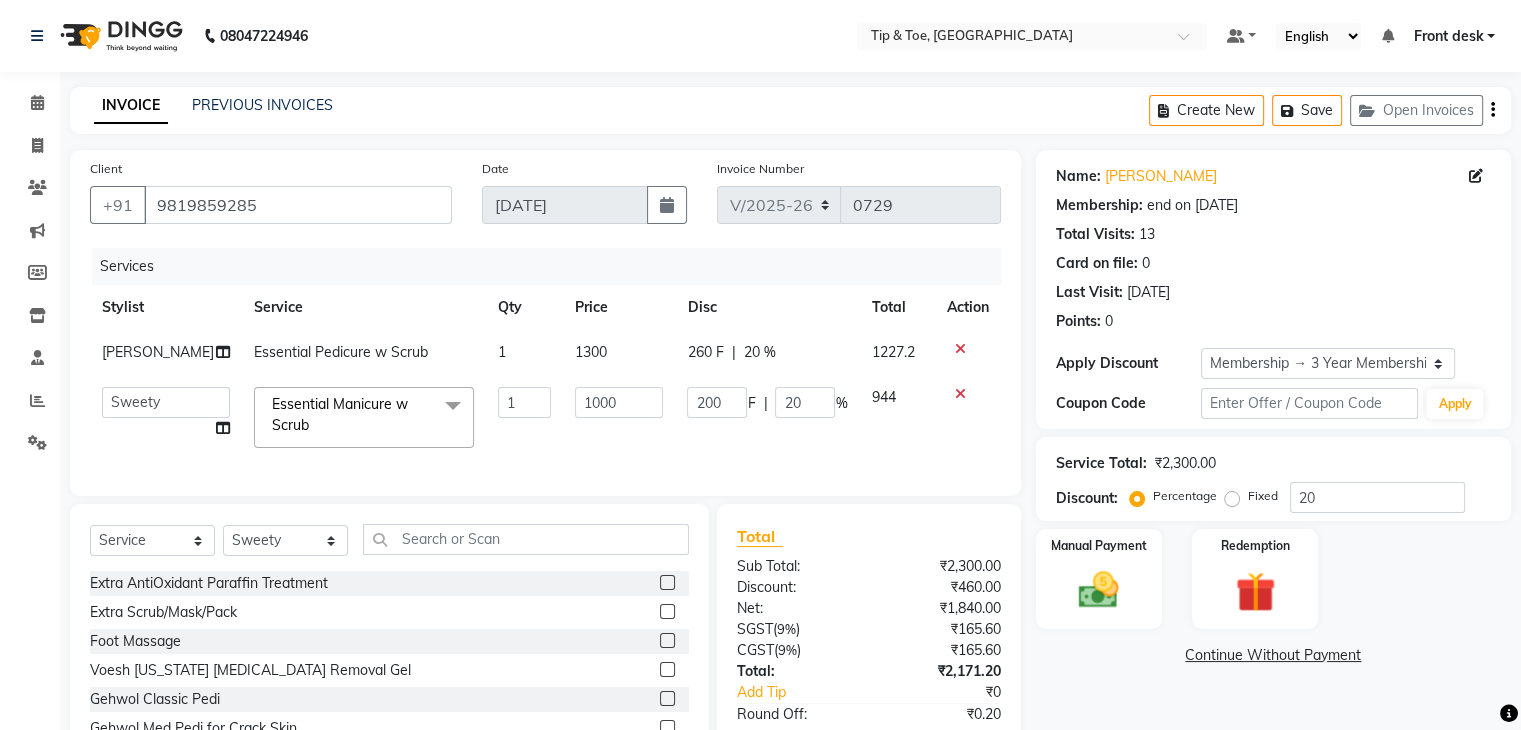 click on "Essential Manicure w Scrub  x" 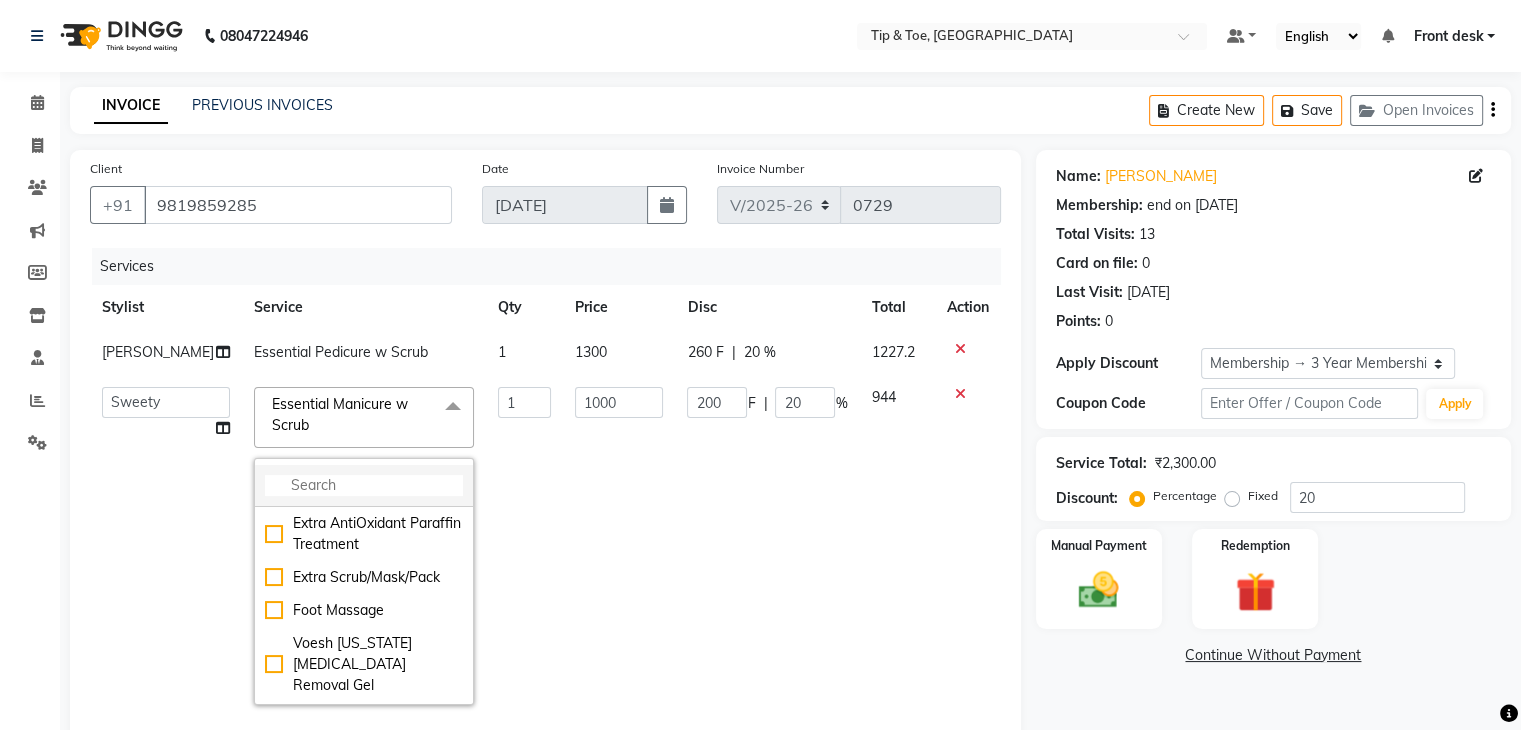 click 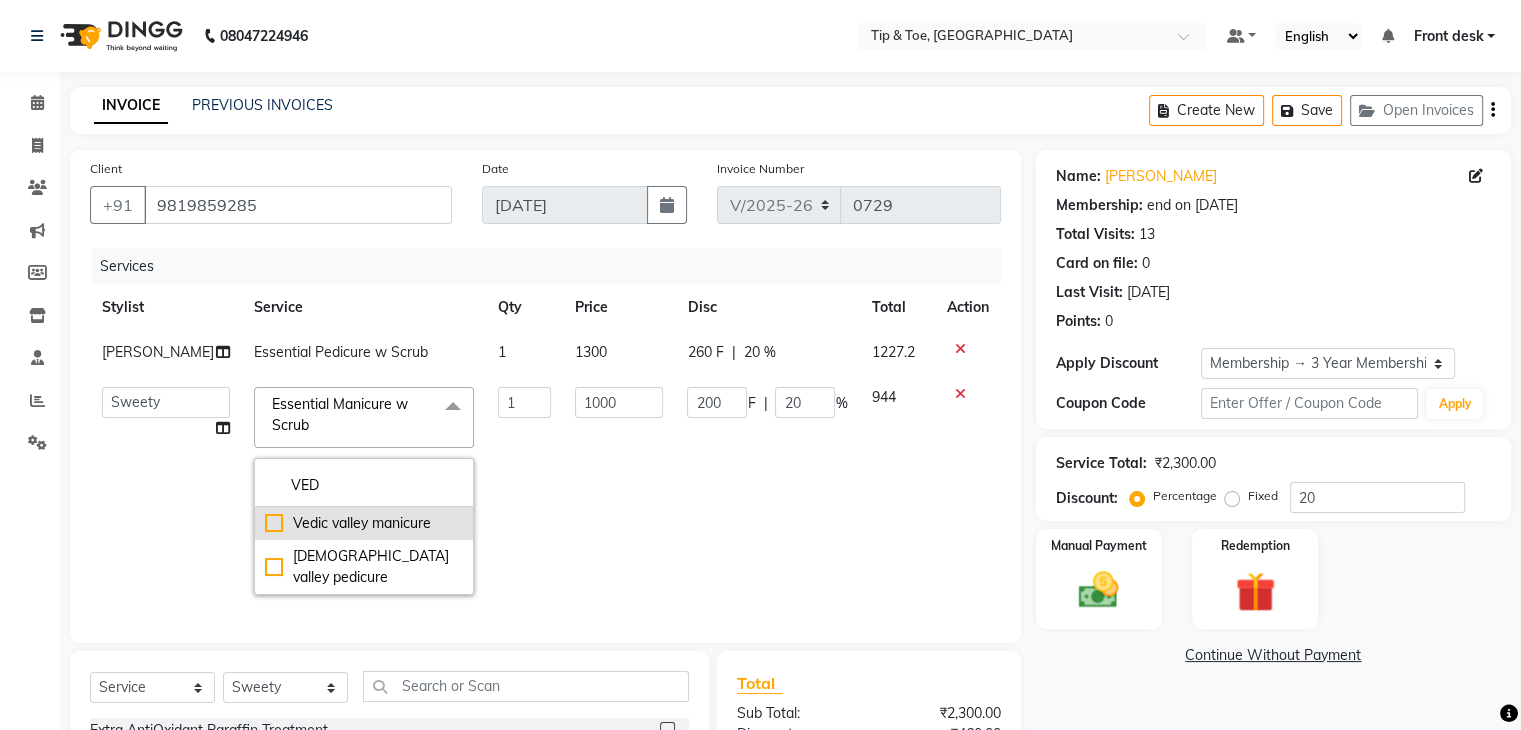 type on "VED" 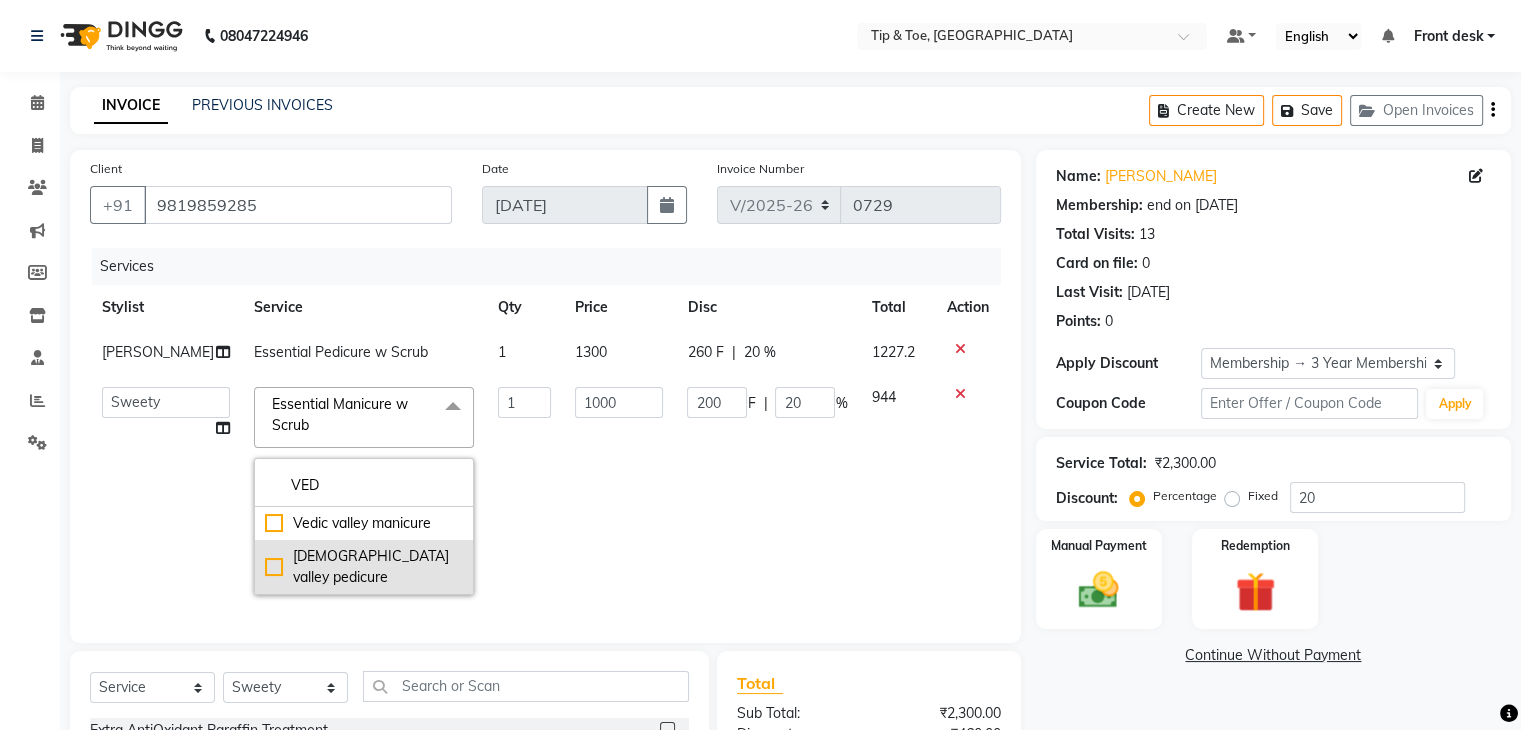 click on "Vedic valley manicure" 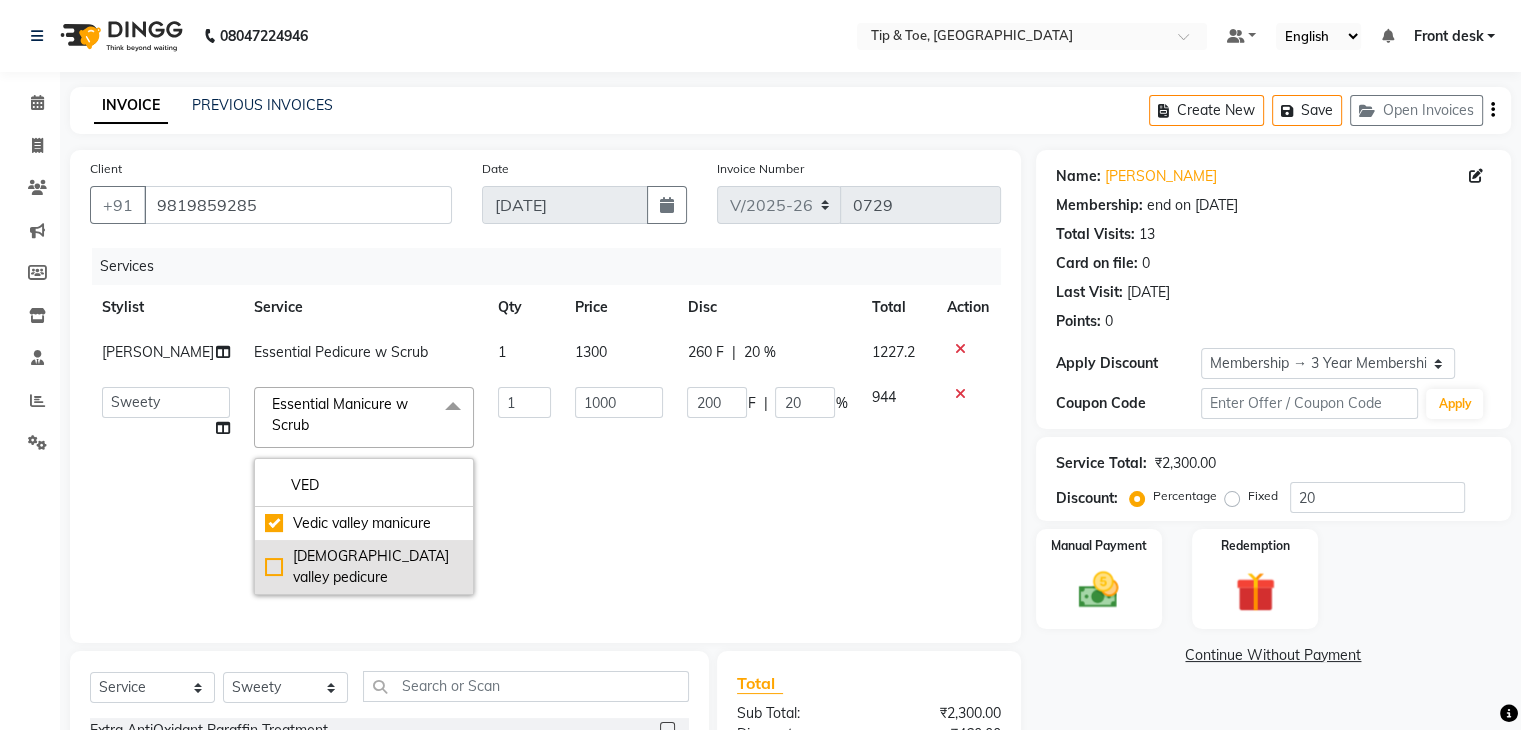 checkbox on "true" 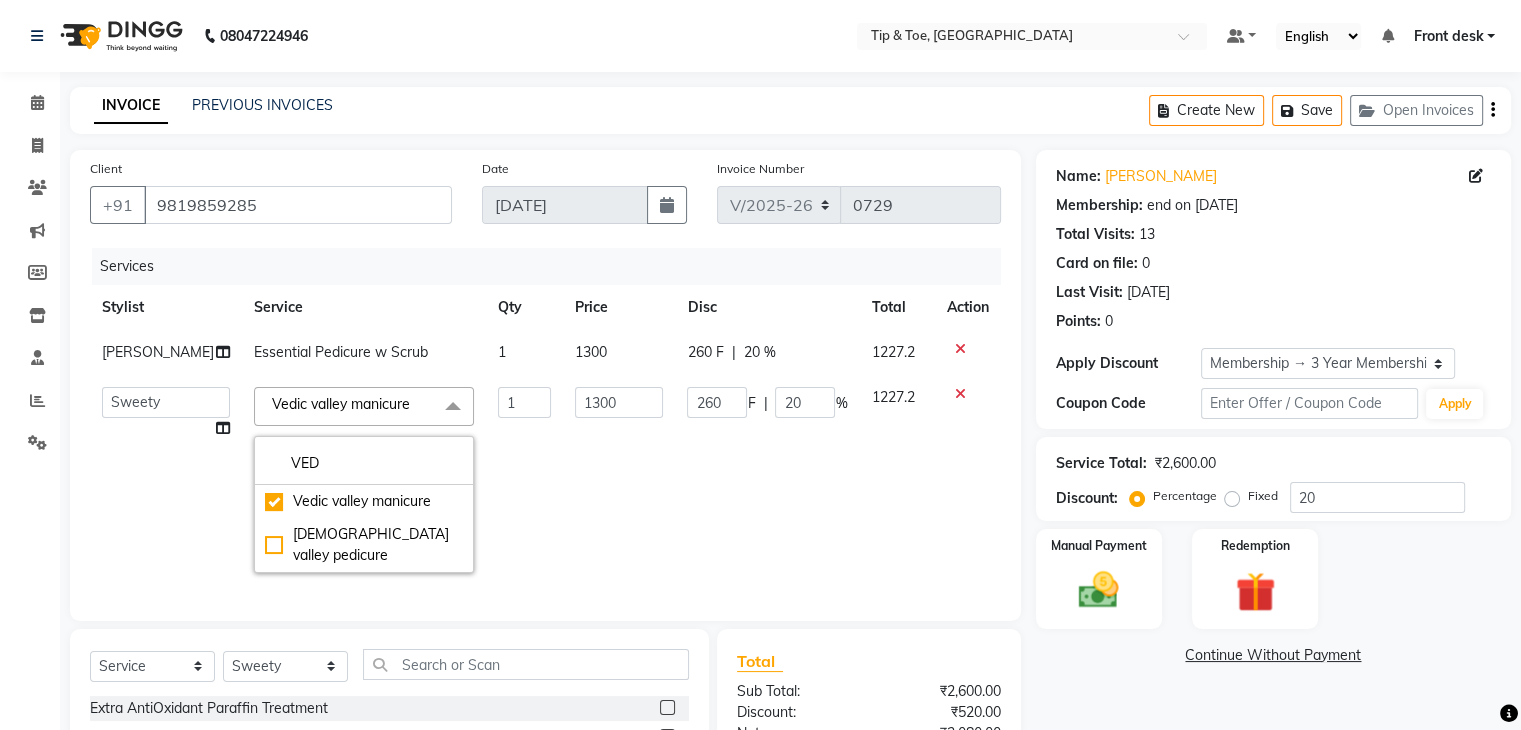 click on "Divya   Eshan   Front desk   Madhura   Regan   Suman   Supriya   Sweety   tasmiya    Ujair   Vikarm   Yash   Zoya" 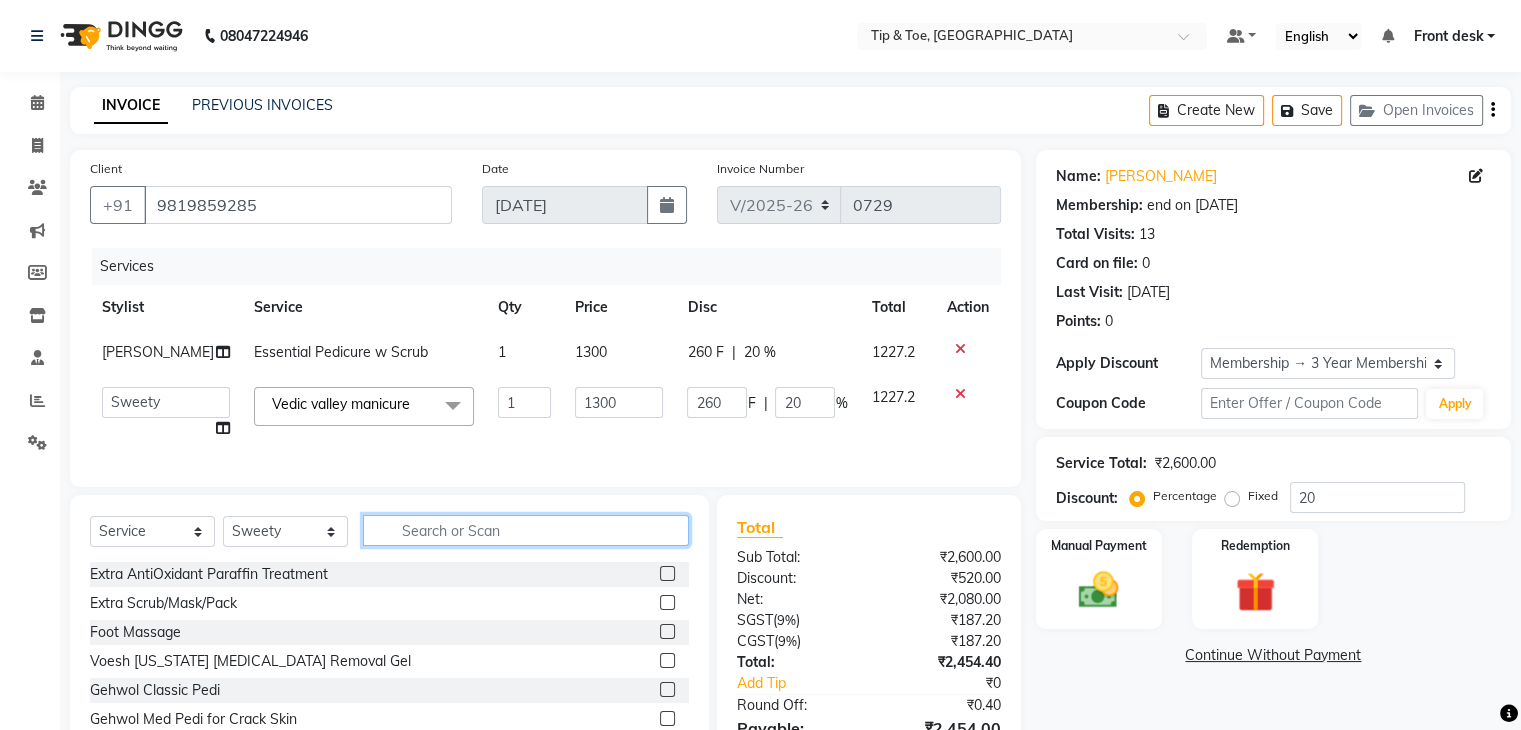 click 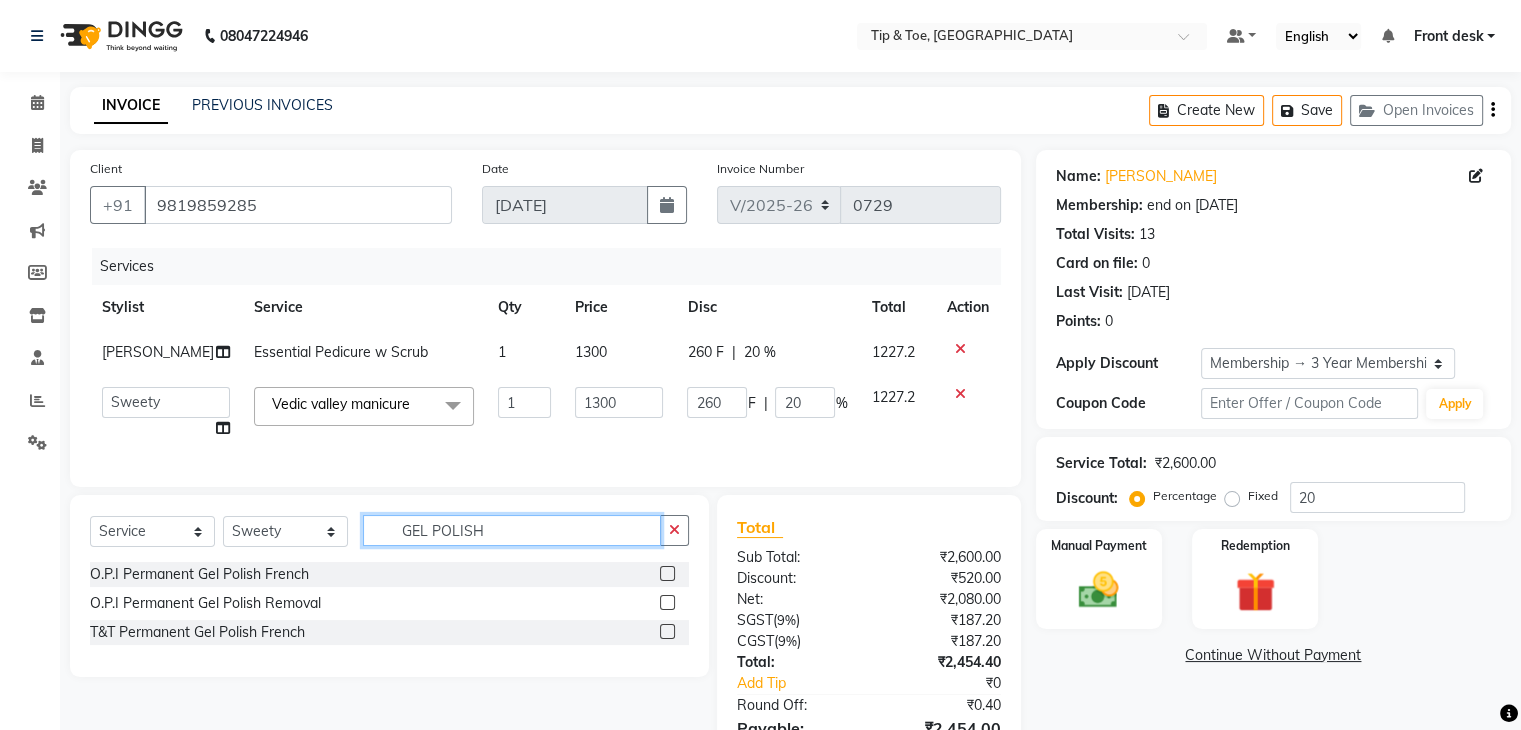 click on "GEL POLISH" 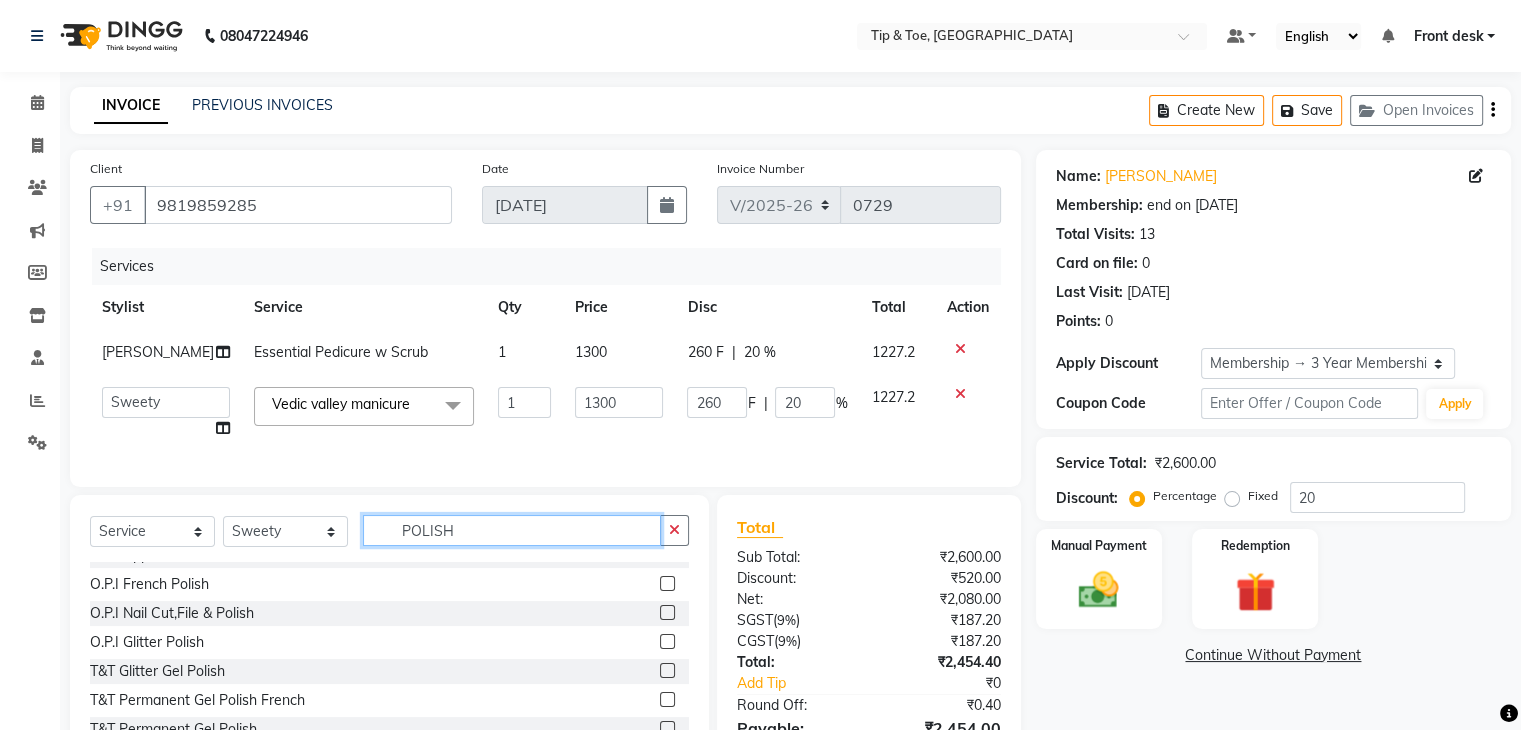 scroll, scrollTop: 300, scrollLeft: 0, axis: vertical 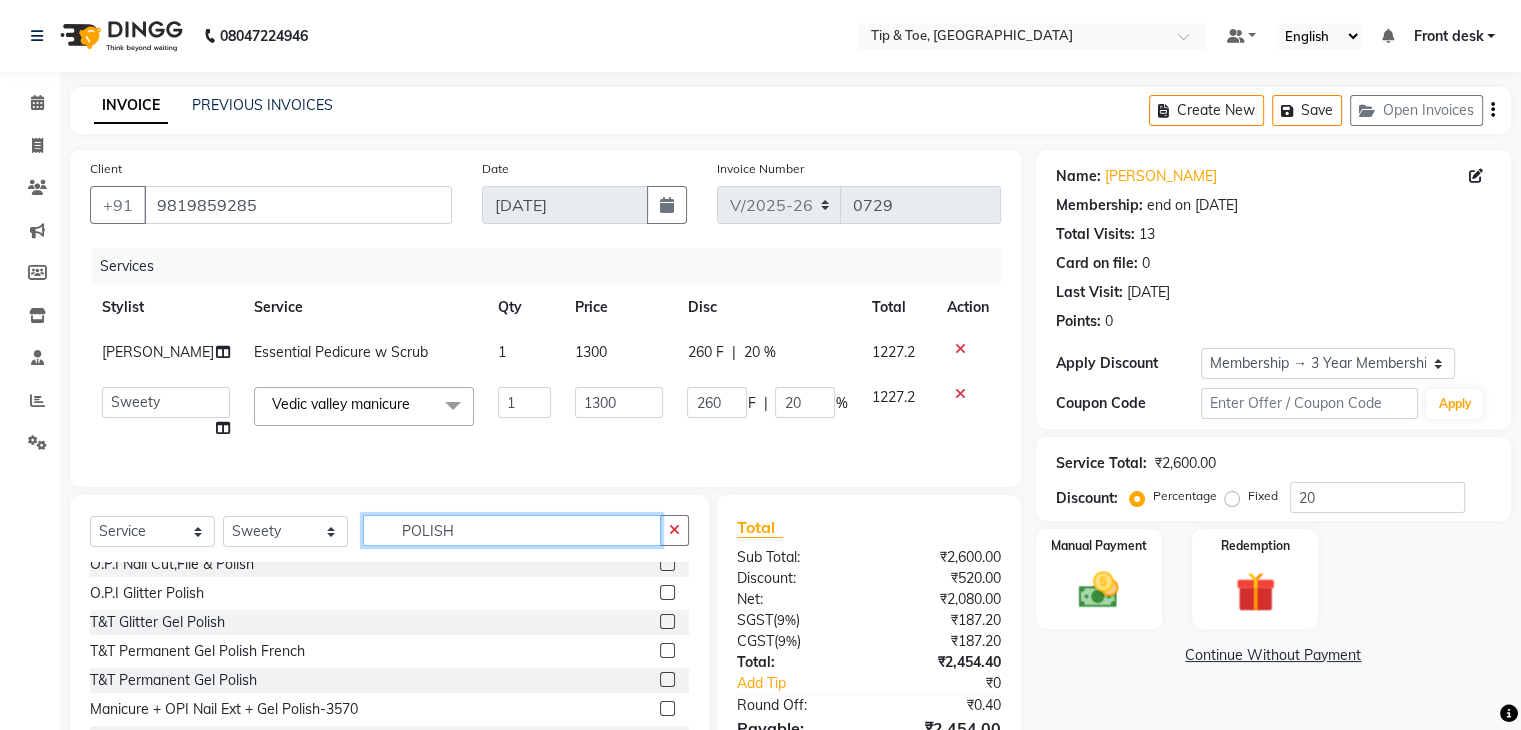 type on "POLISH" 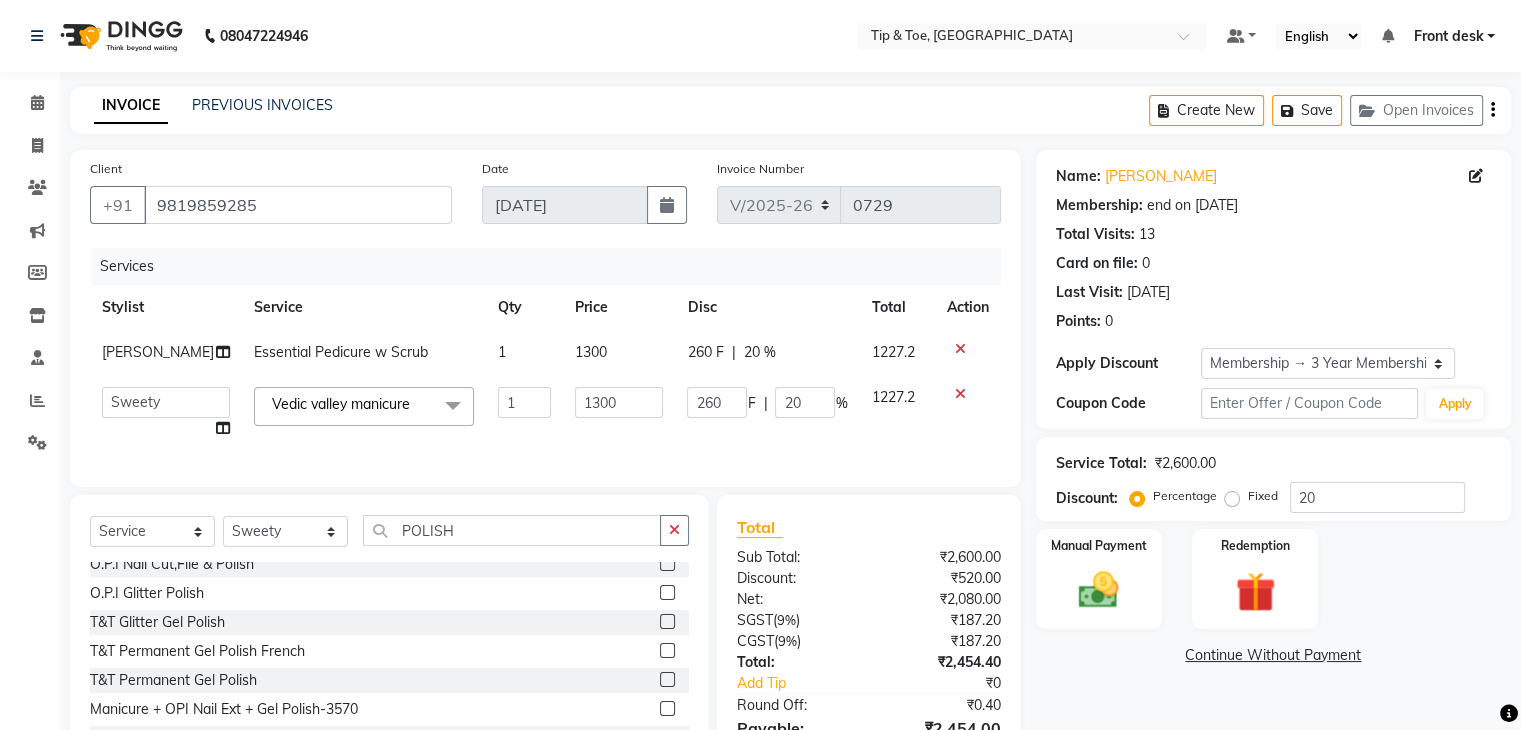 click on "T&T Permanent Gel Polish" 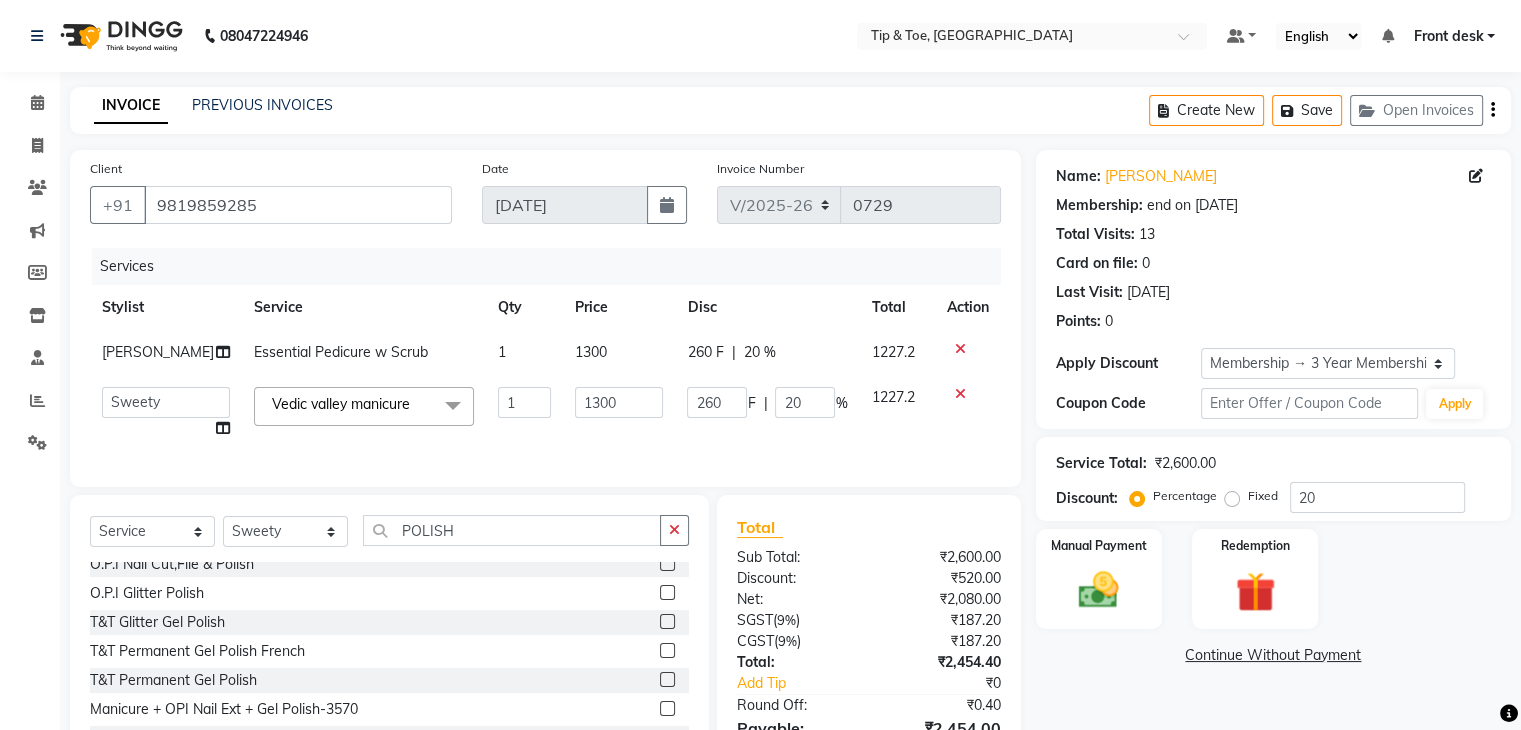 click 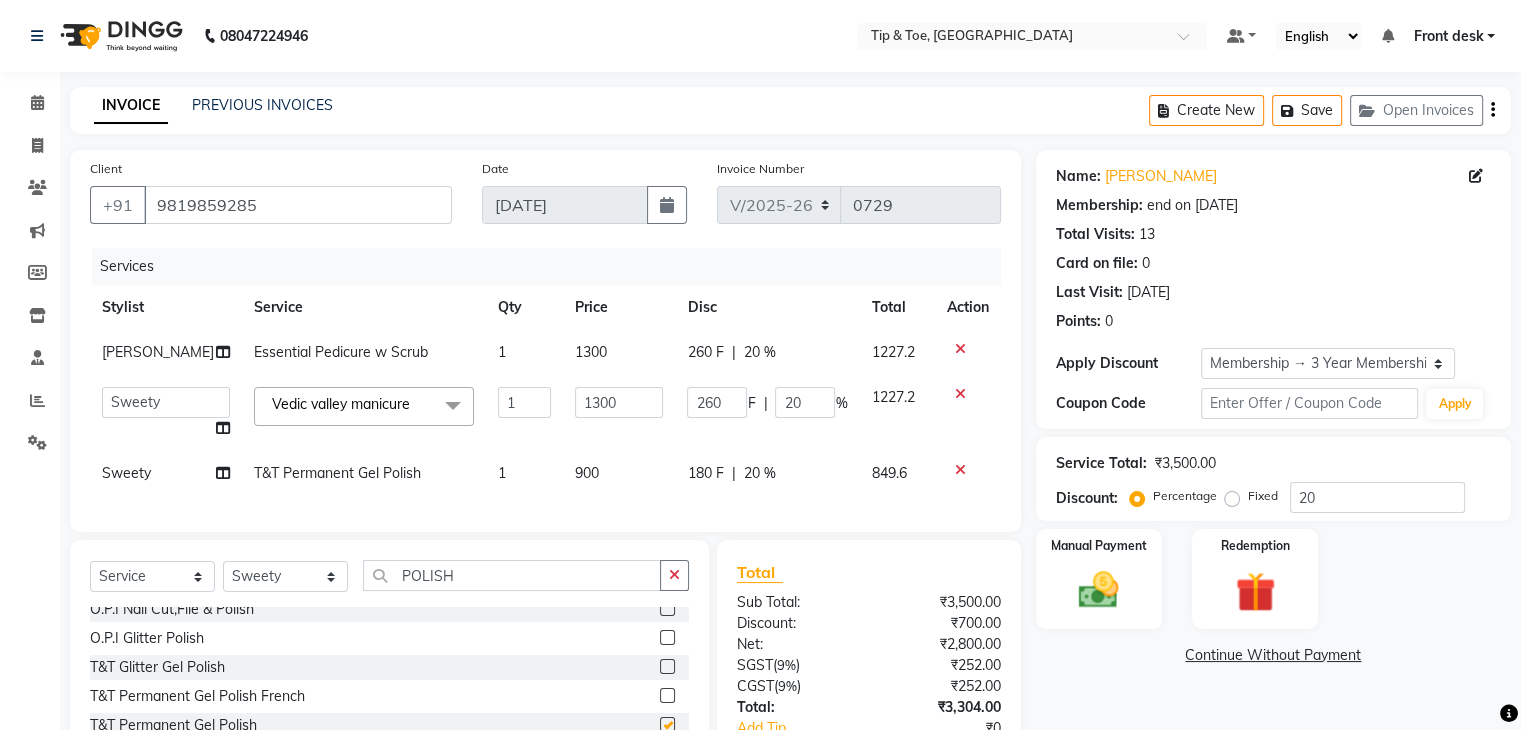 checkbox on "false" 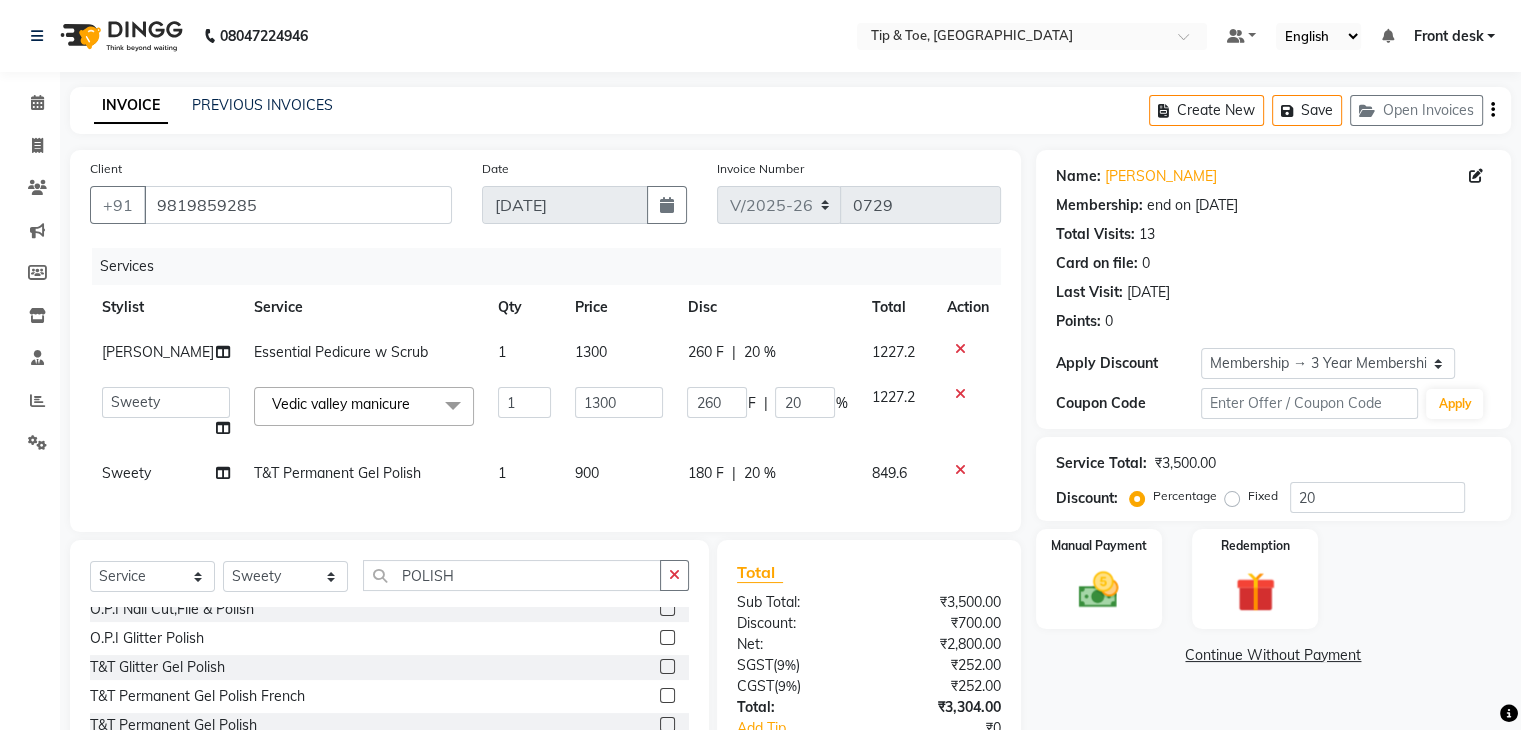 click on "900" 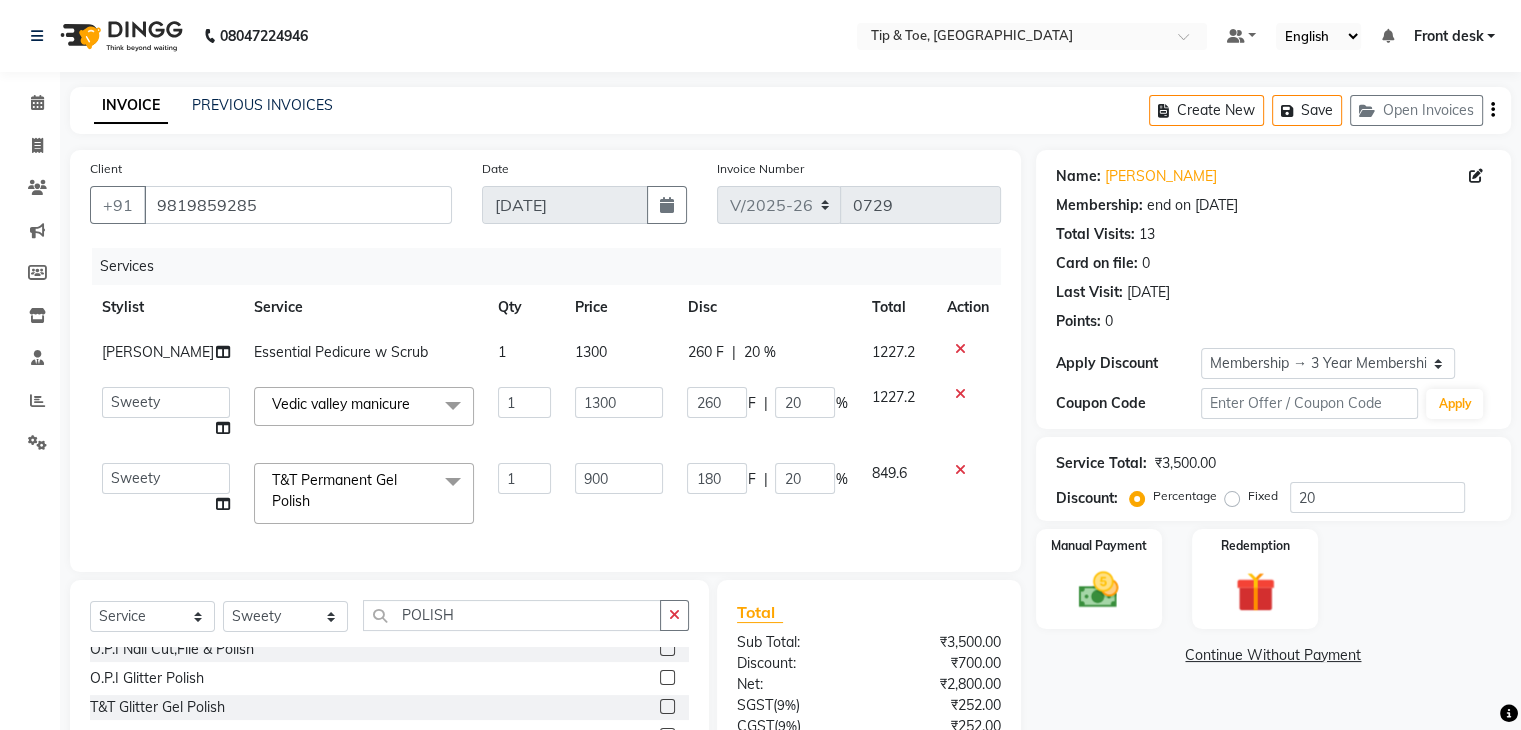 click on "Essential Pedicure w Scrub" 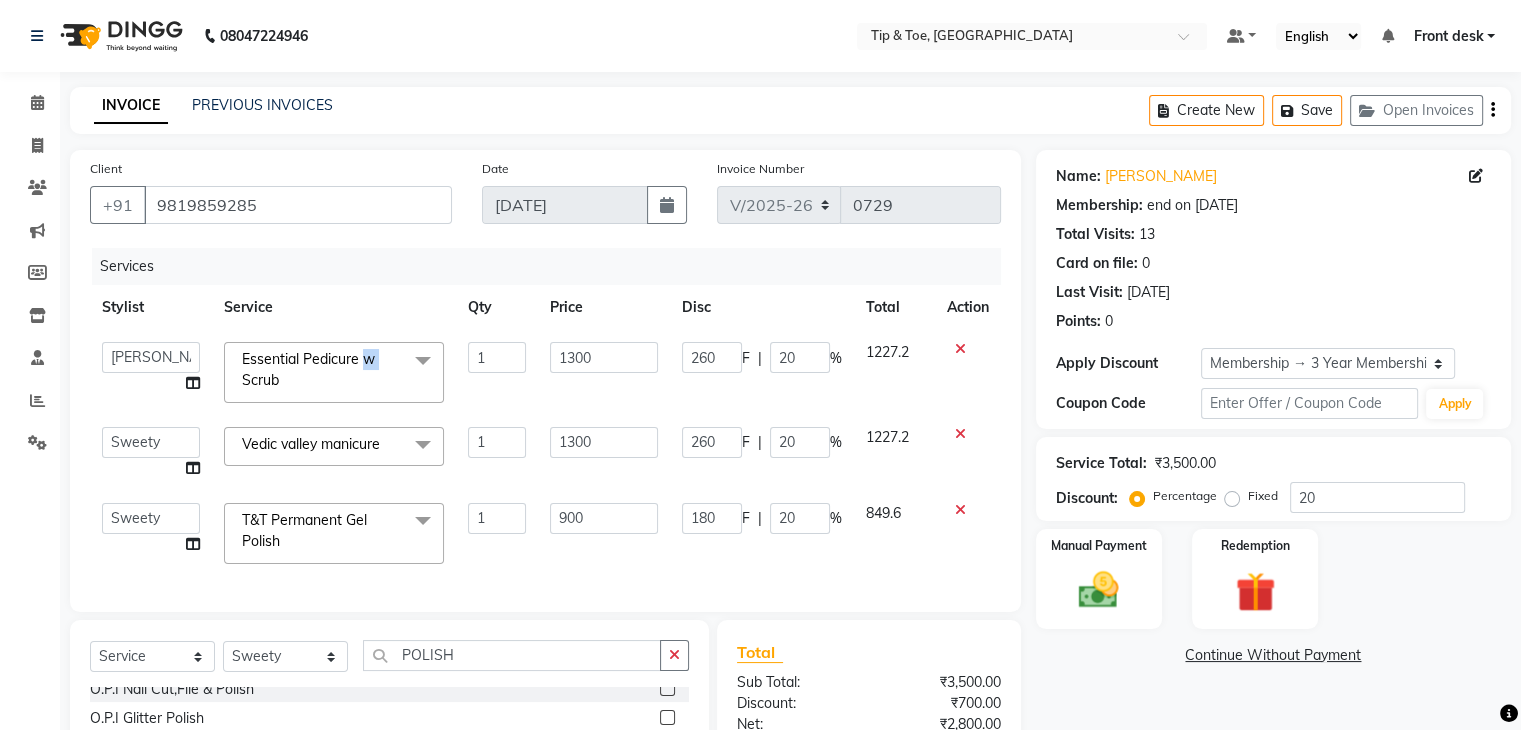 click on "Essential Pedicure w Scrub" 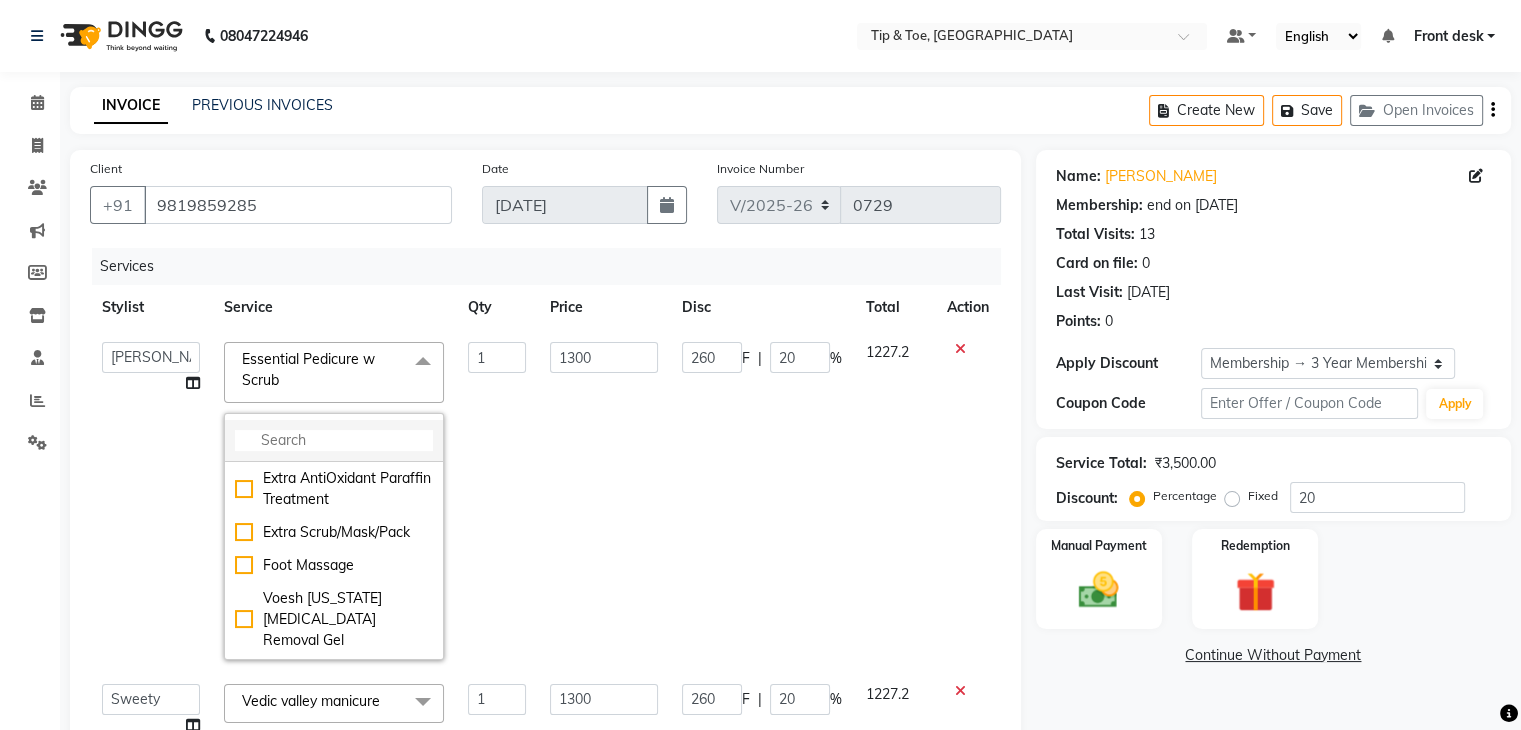 click 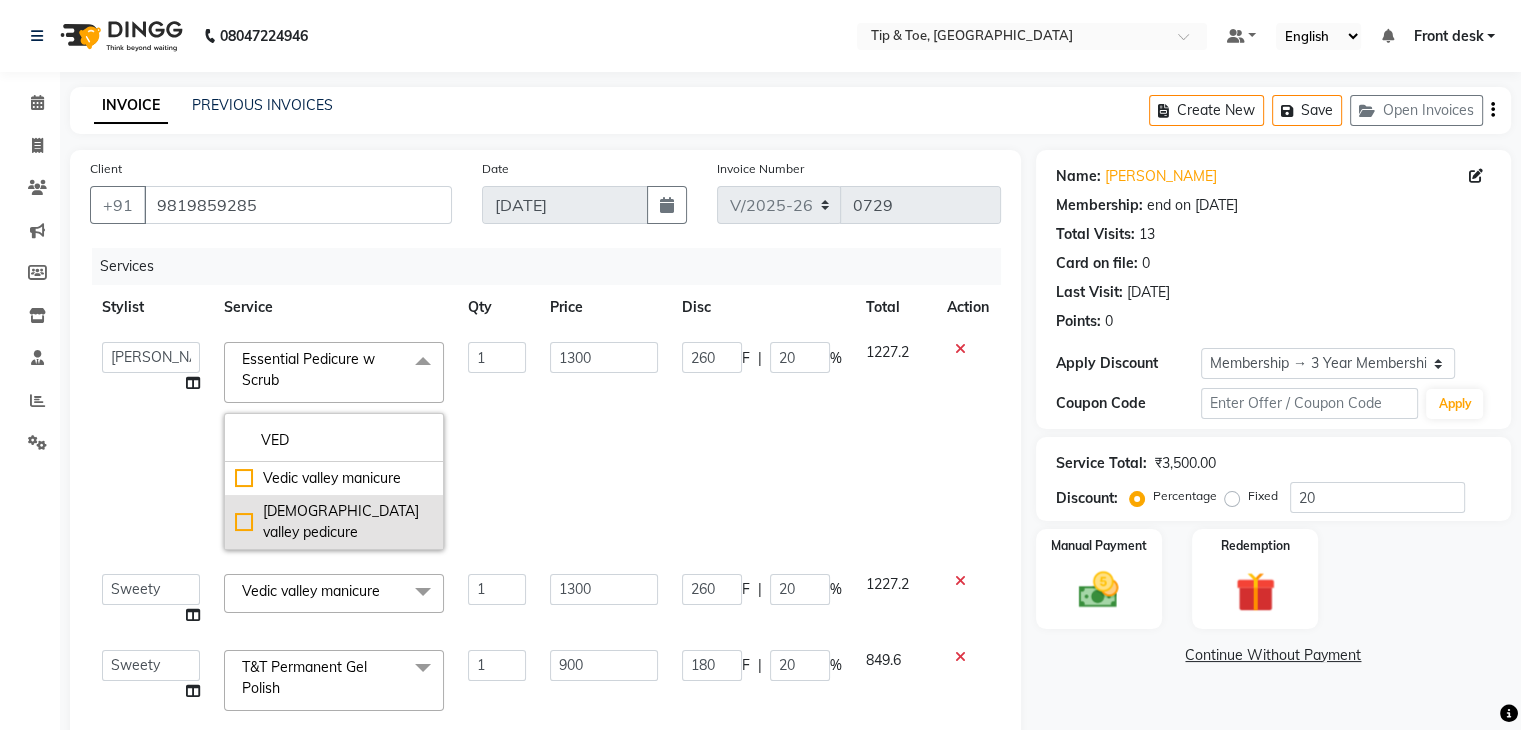 type on "VED" 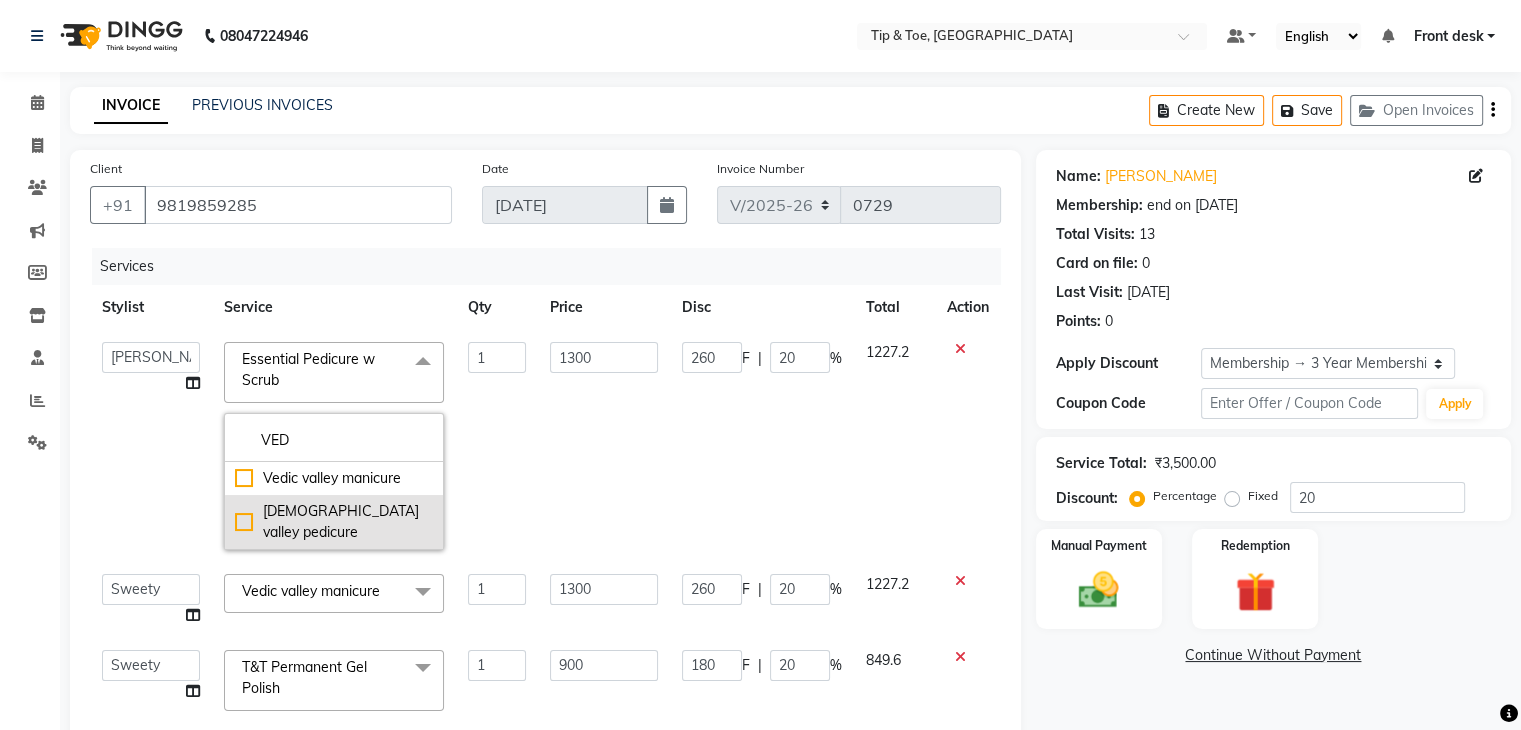 click on "Vedic valley pedicure" 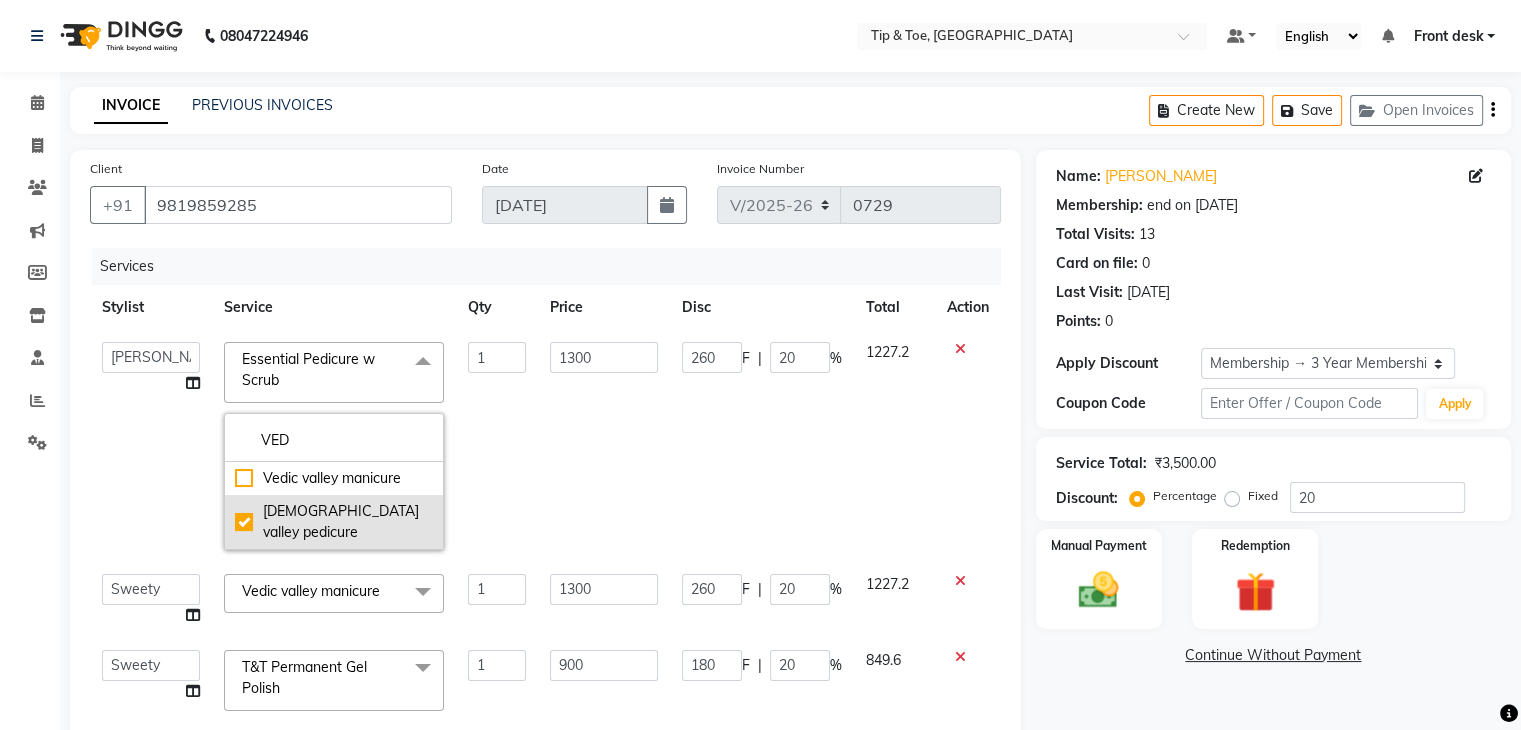 checkbox on "true" 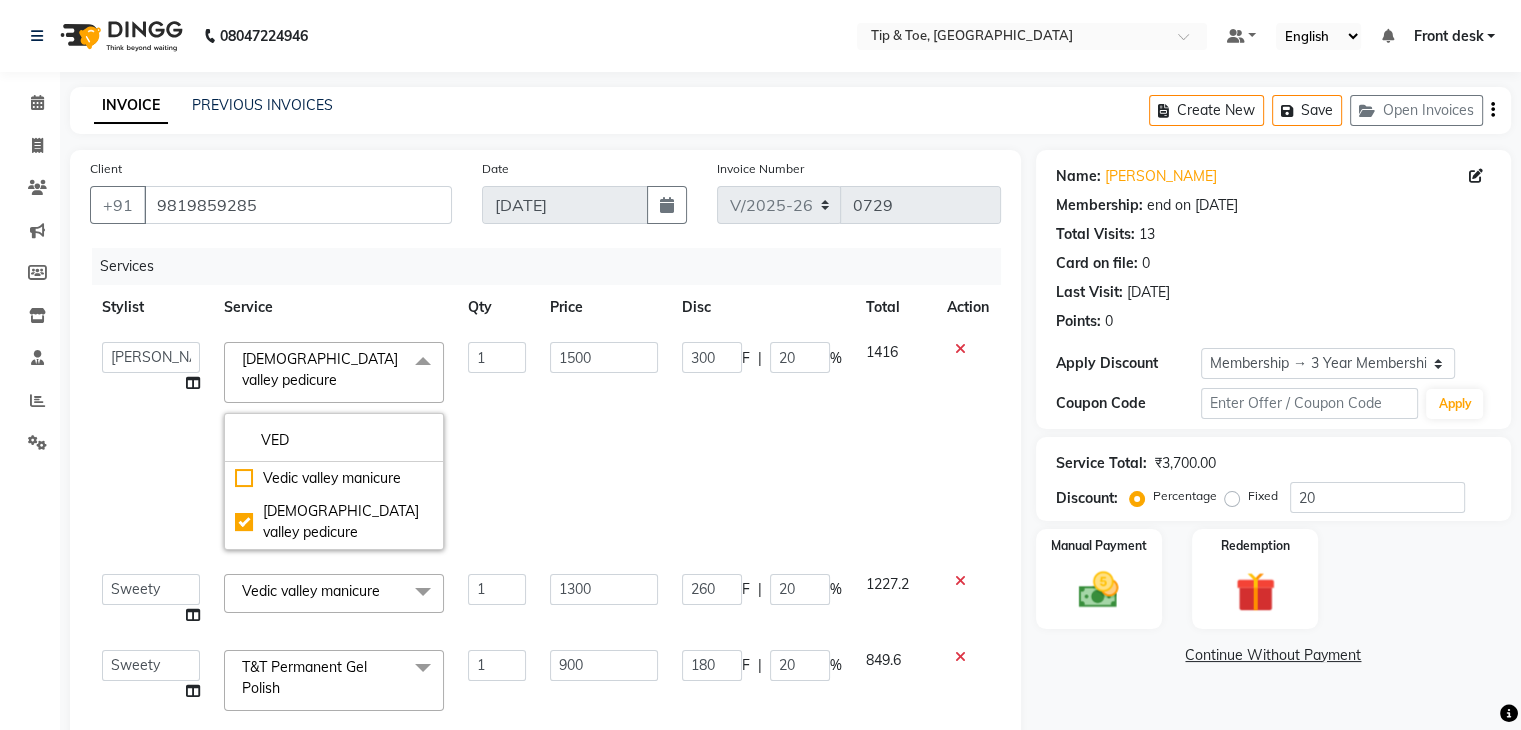 click on "Divya   Eshan   Front desk   Madhura   Regan   Suman   Supriya   Sweety   tasmiya    Ujair   Vikarm   Yash   Zoya" 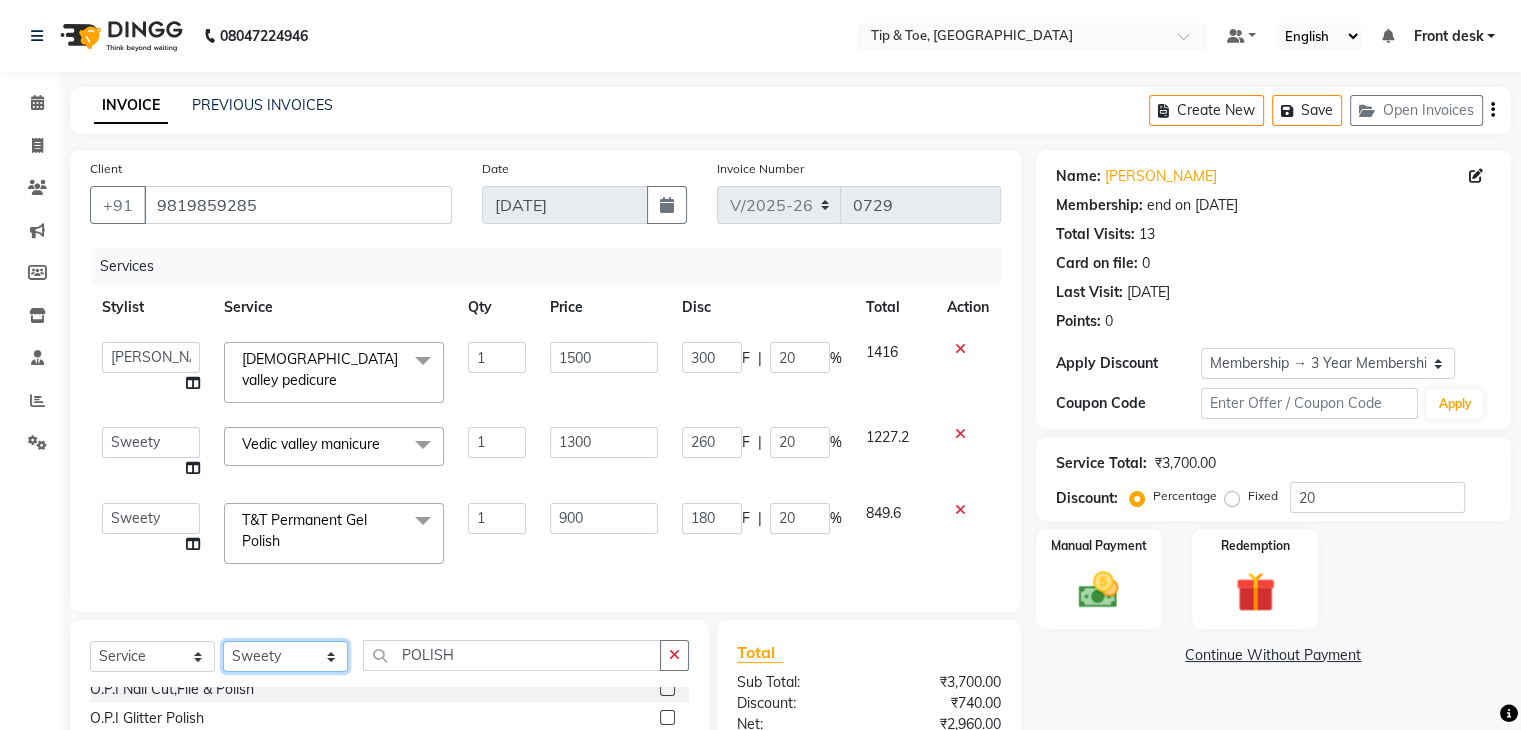 click on "Select Stylist Divya Eshan Front desk Madhura Regan Suman Supriya Sweety tasmiya  Ujair Vikarm Yash Zoya" 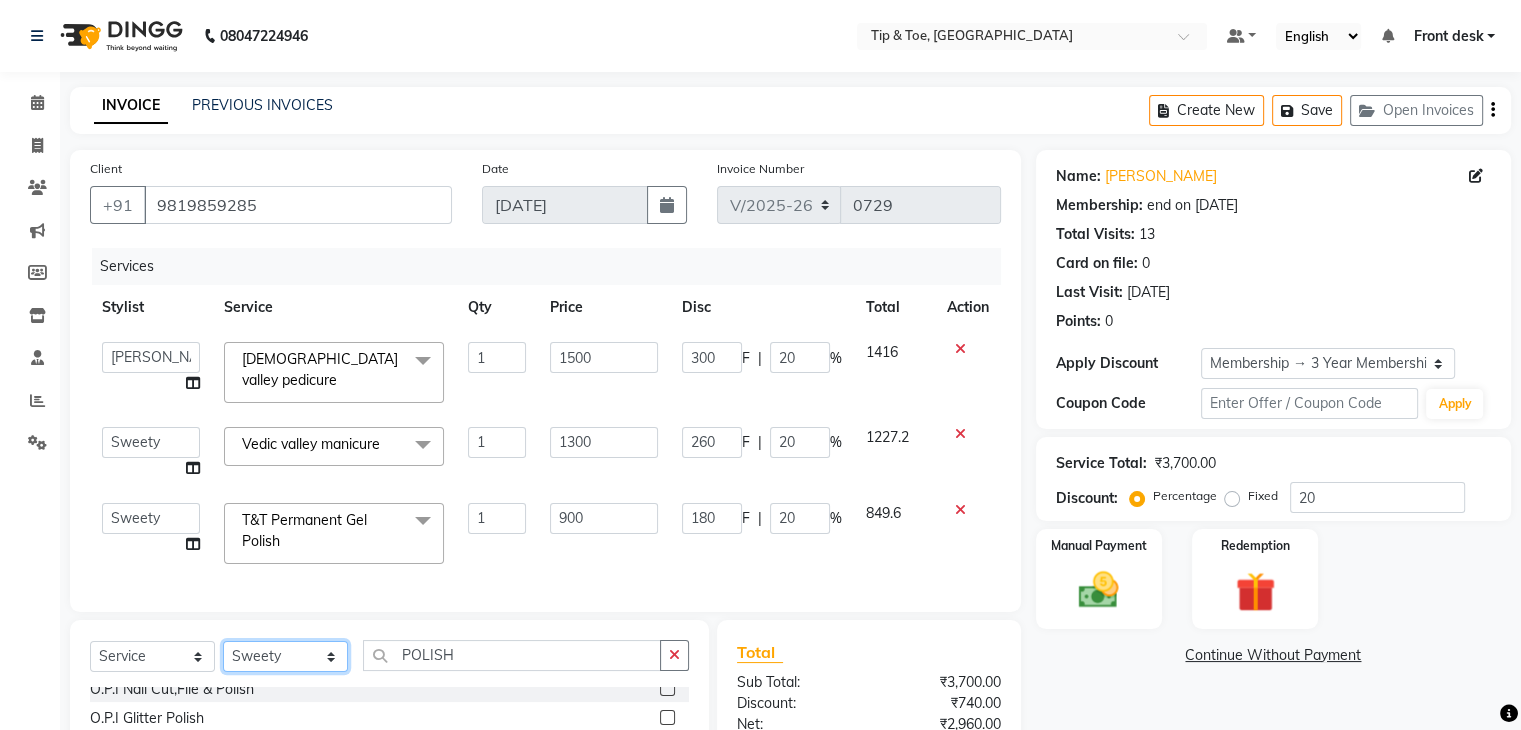 select on "42045" 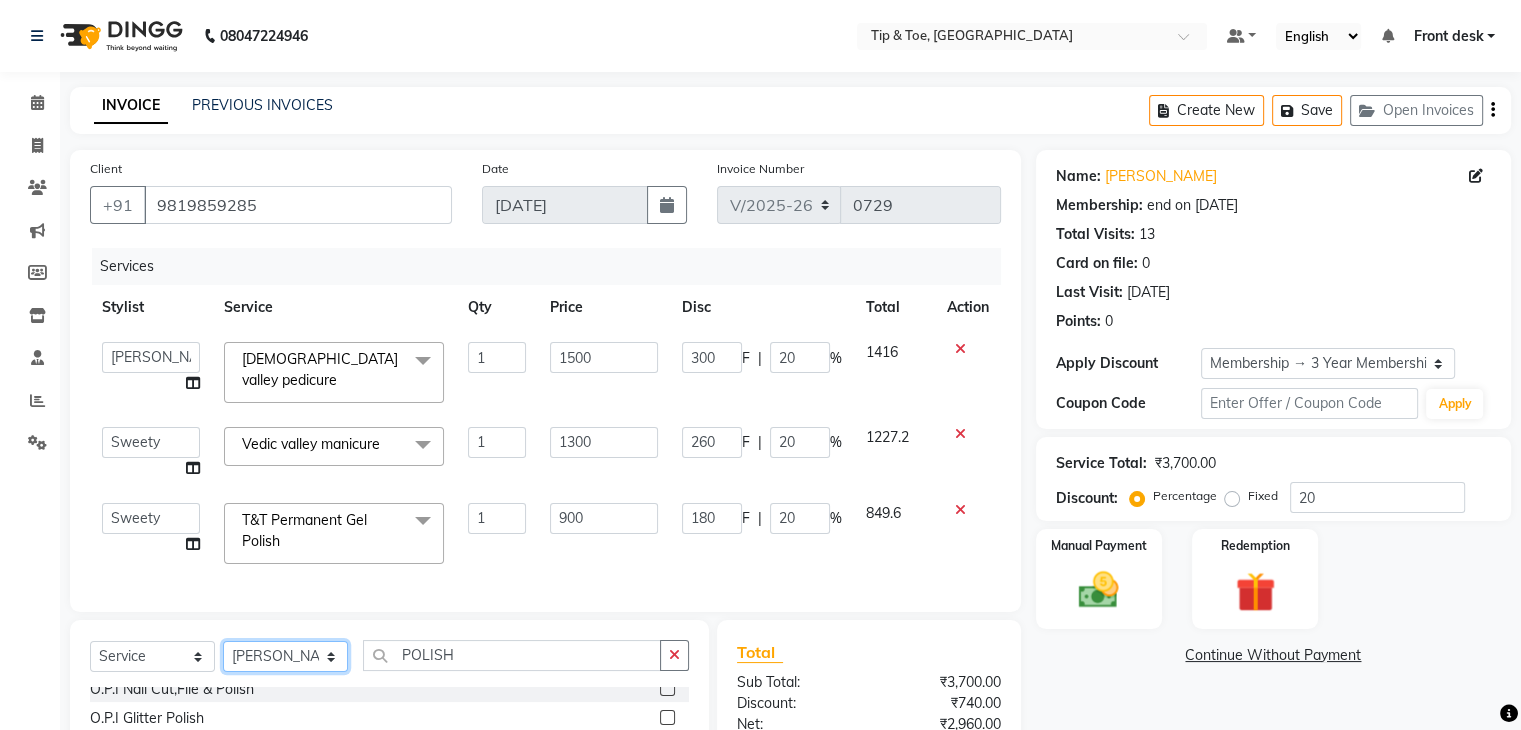 click on "Select Stylist Divya Eshan Front desk Madhura Regan Suman Supriya Sweety tasmiya  Ujair Vikarm Yash Zoya" 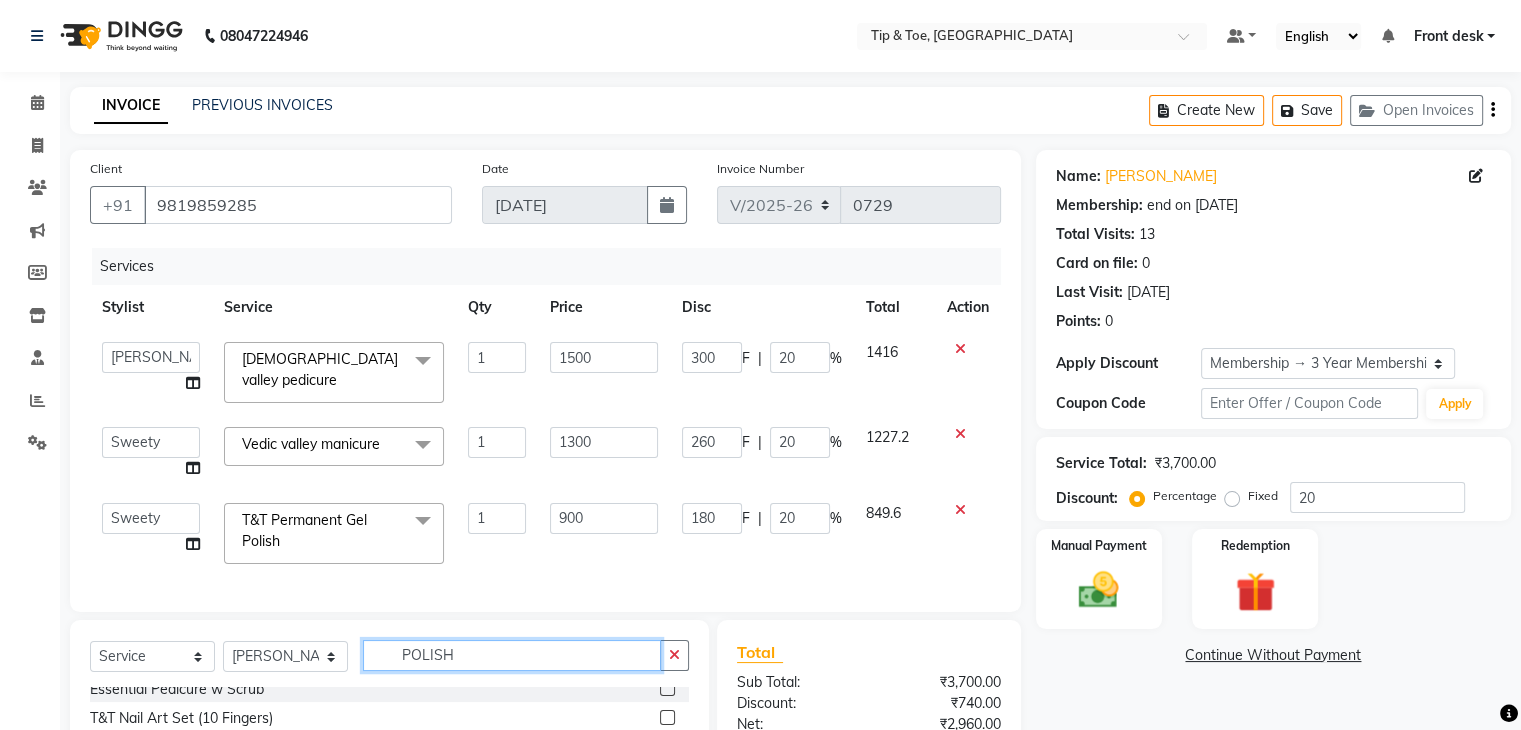 click on "POLISH" 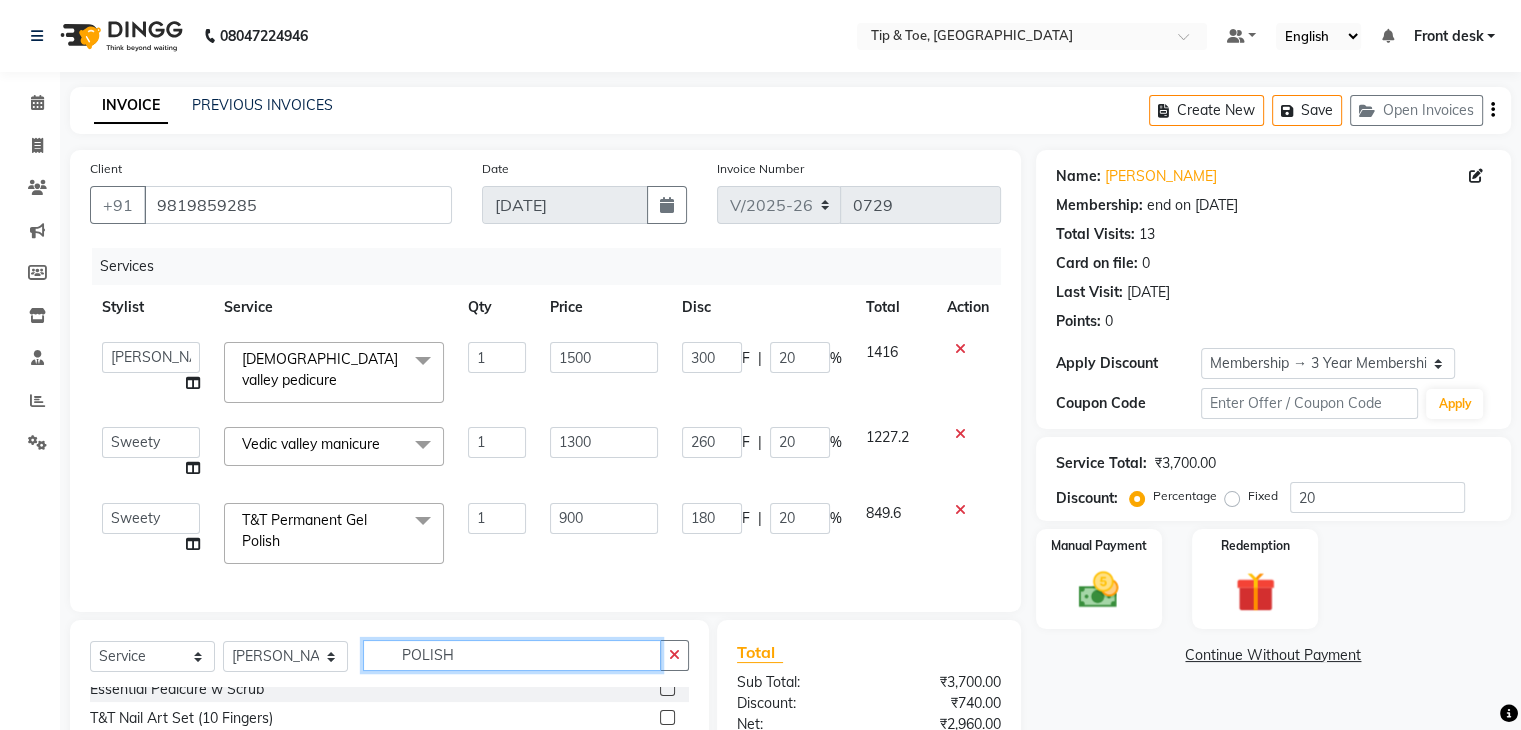 scroll, scrollTop: 241, scrollLeft: 0, axis: vertical 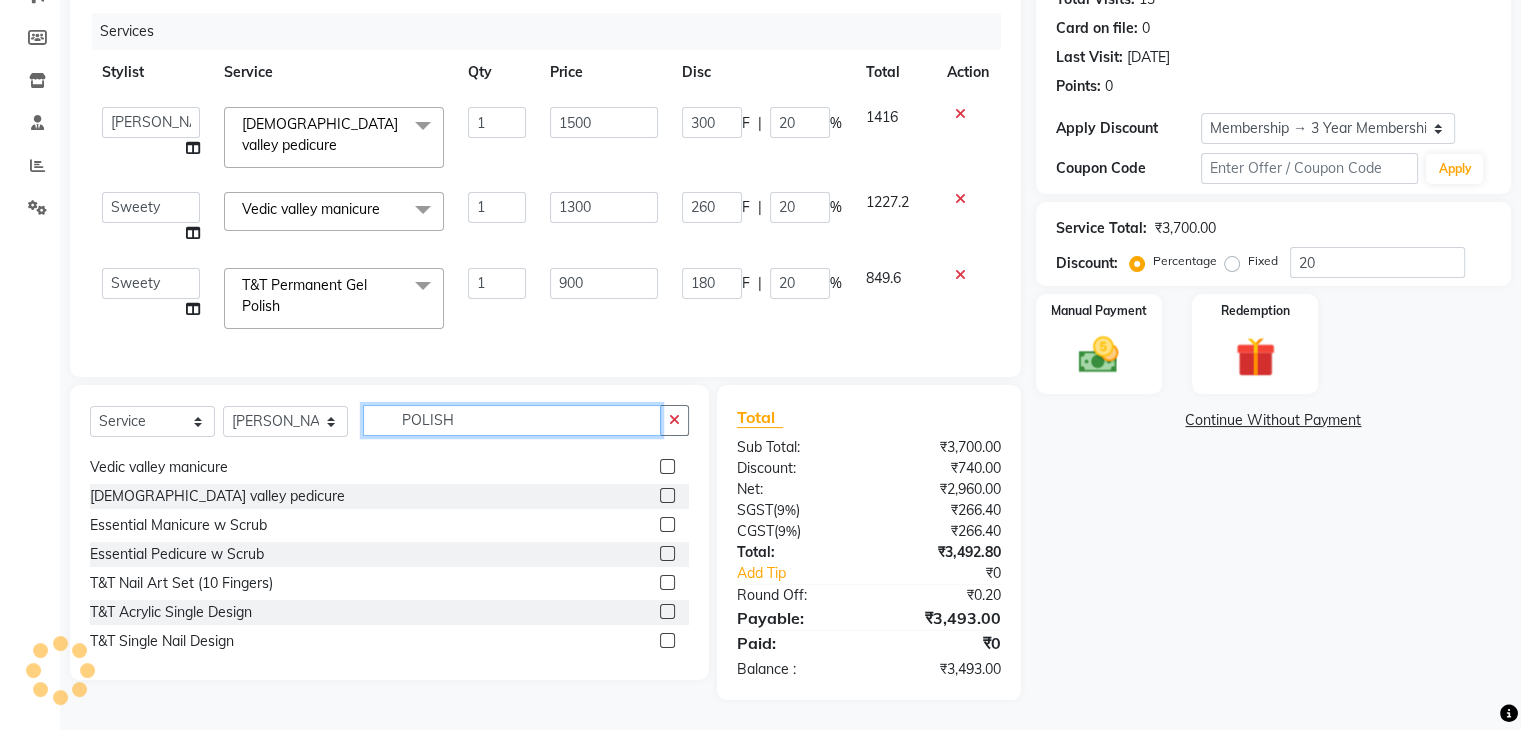 click on "POLISH" 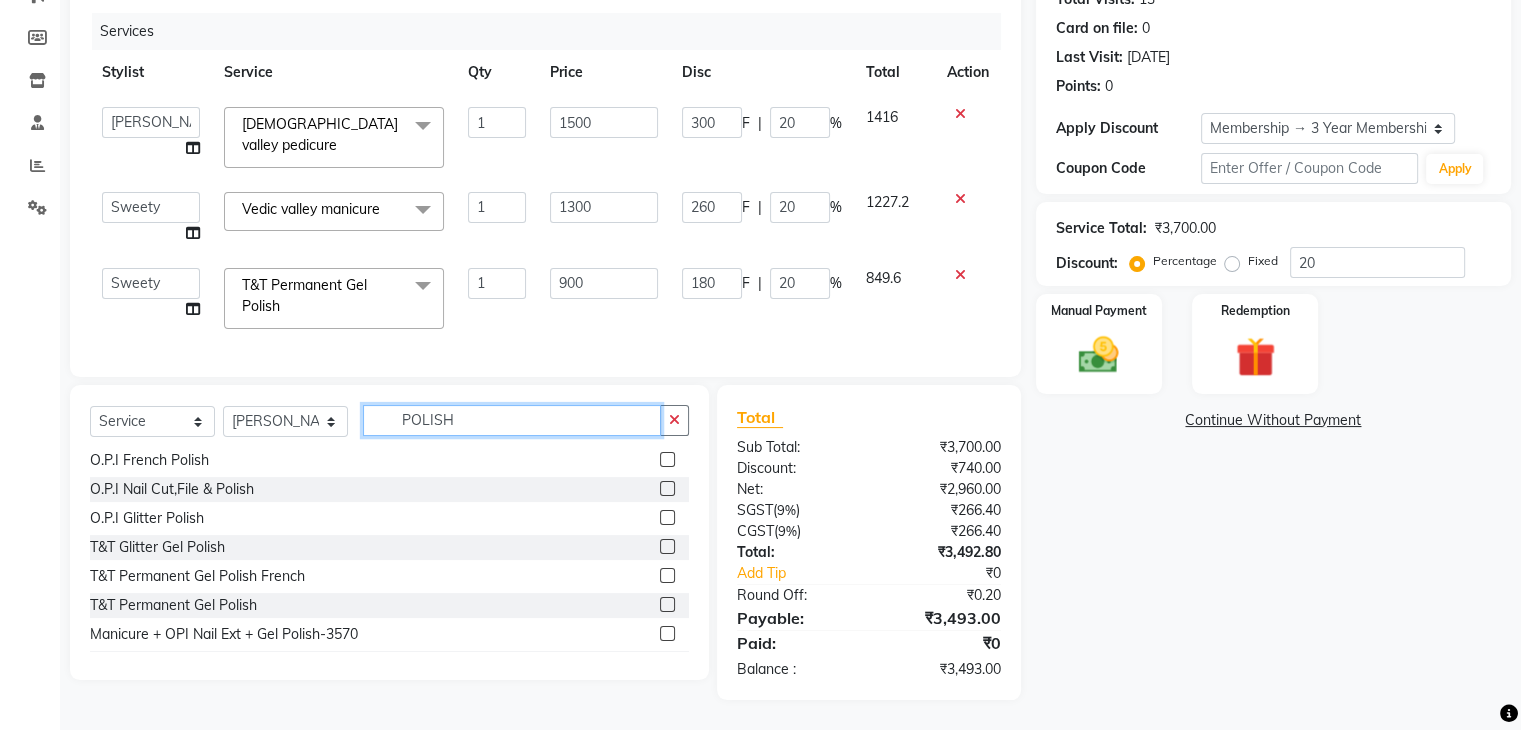 scroll, scrollTop: 400, scrollLeft: 0, axis: vertical 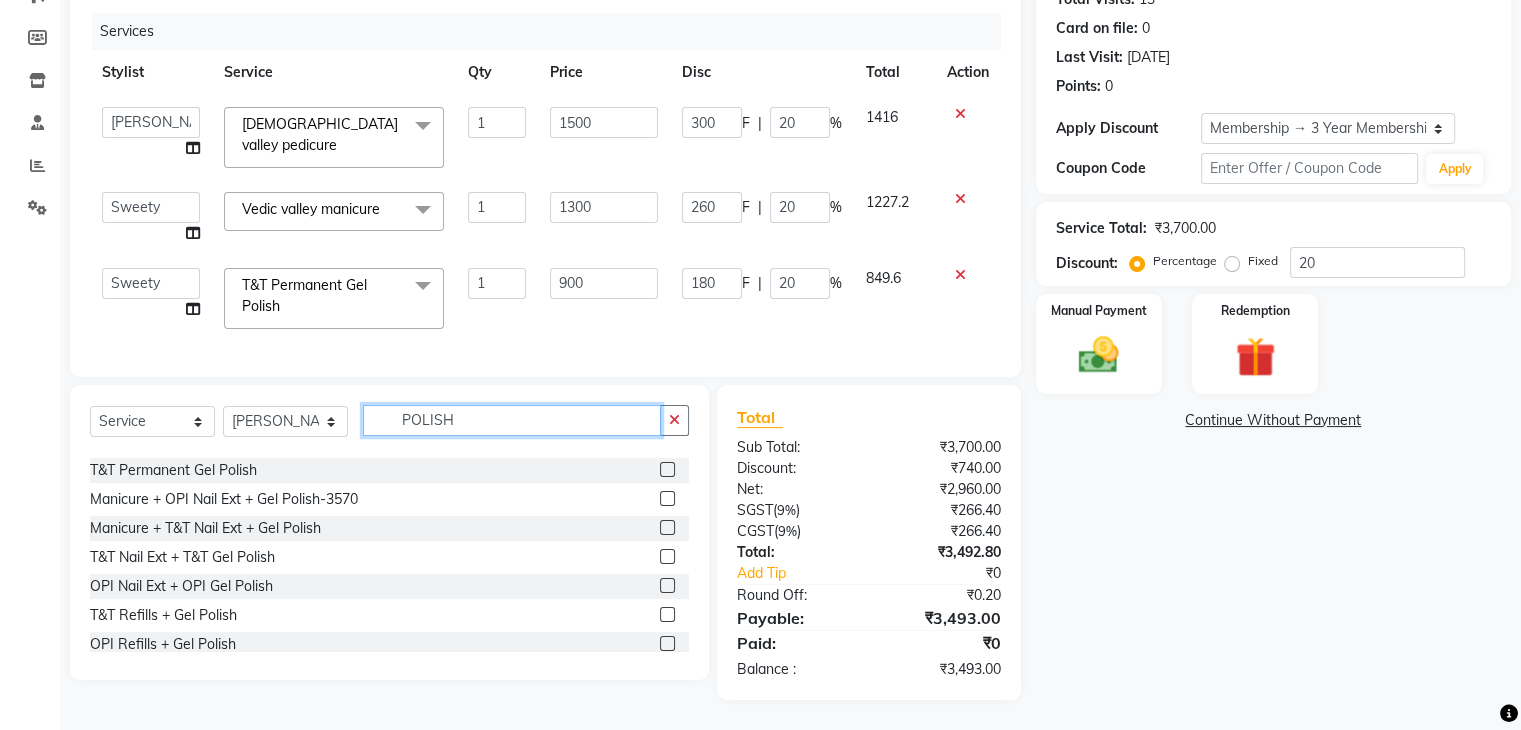 type on "POLISH" 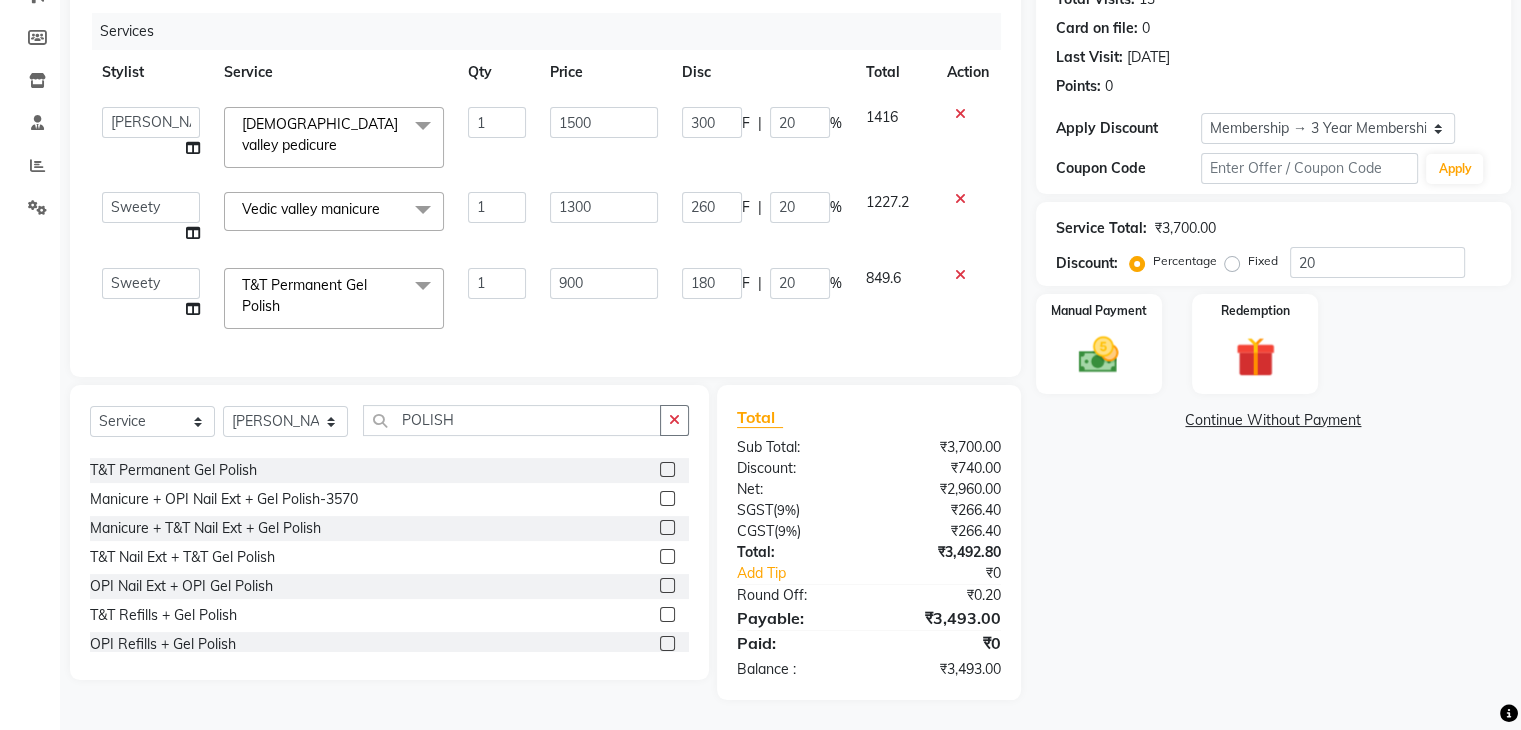 click 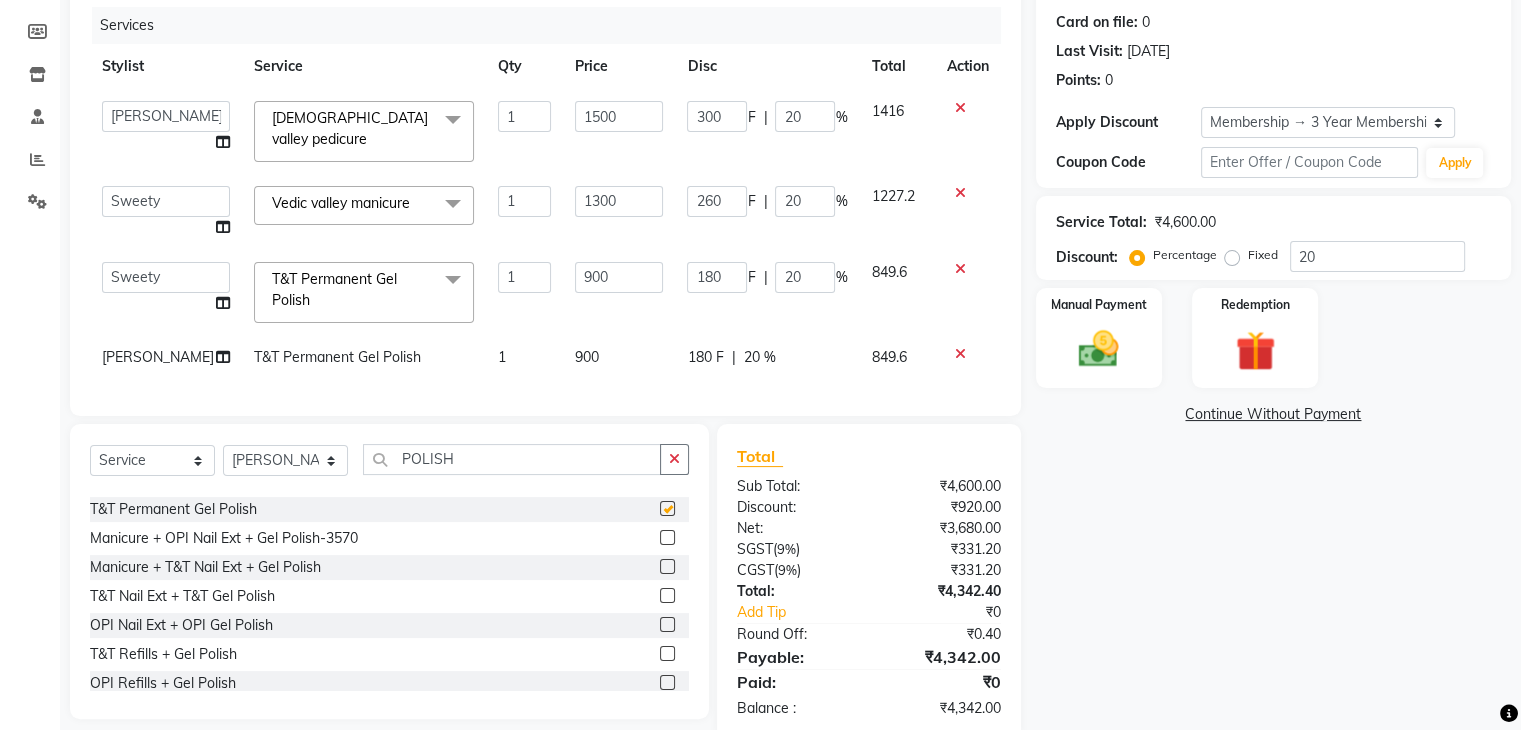 checkbox on "false" 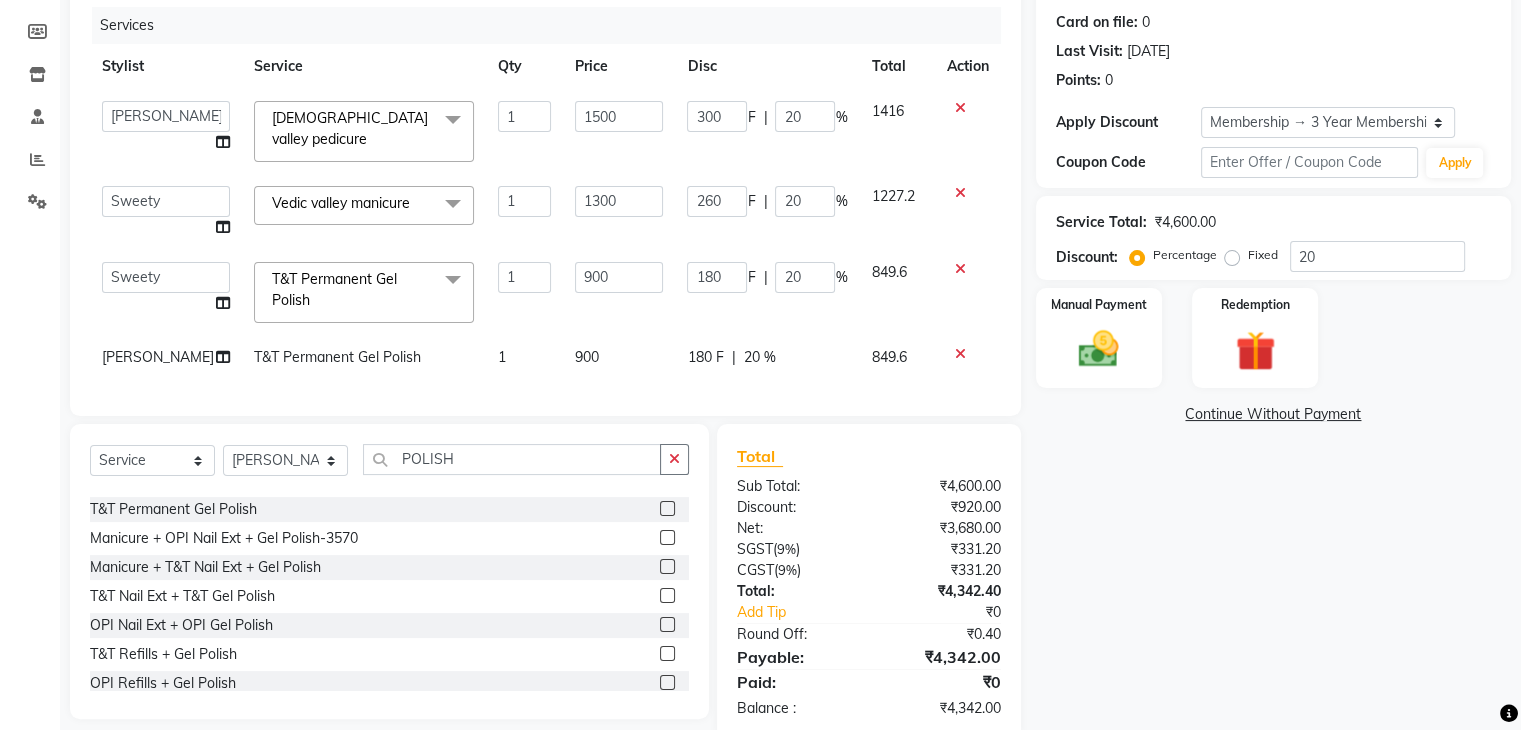 click on "900" 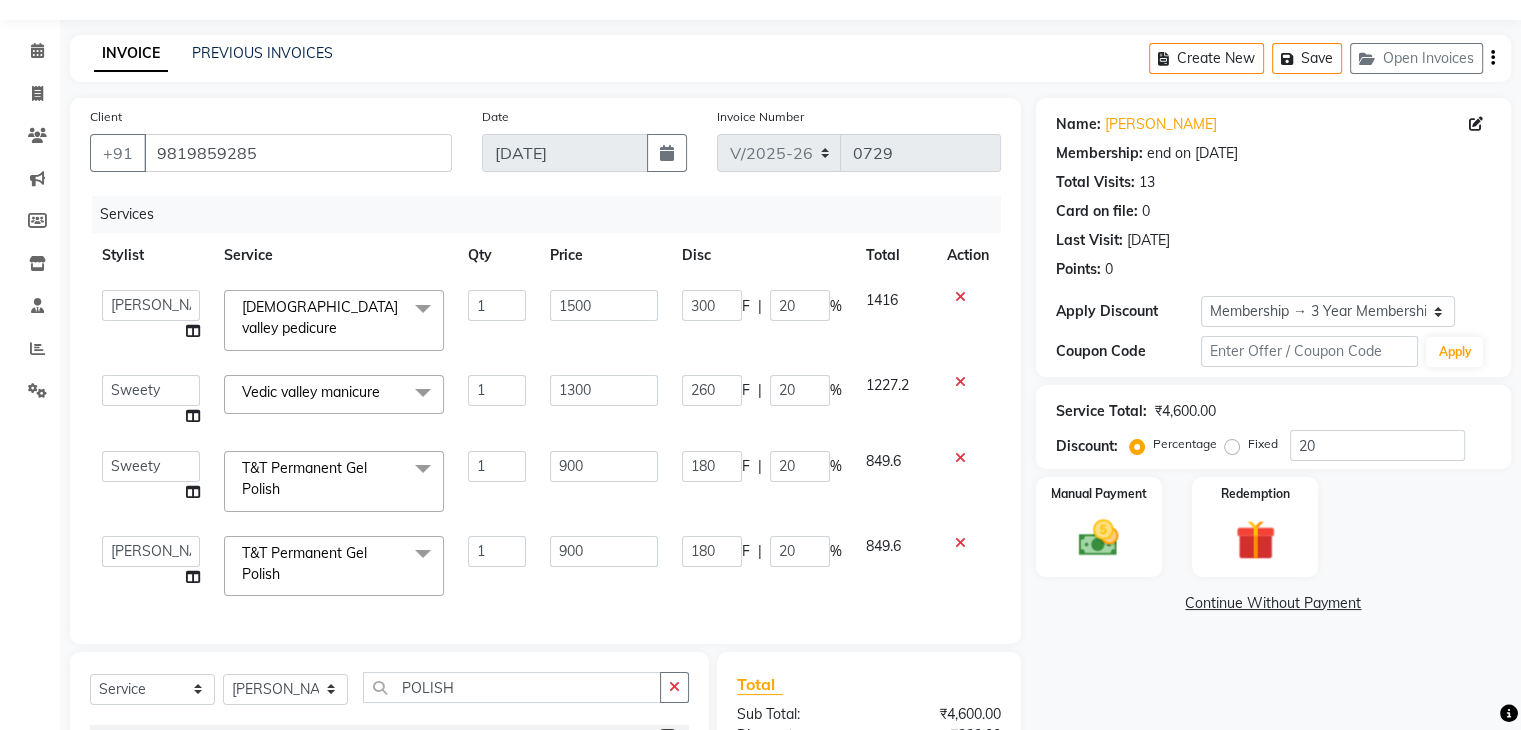 scroll, scrollTop: 100, scrollLeft: 0, axis: vertical 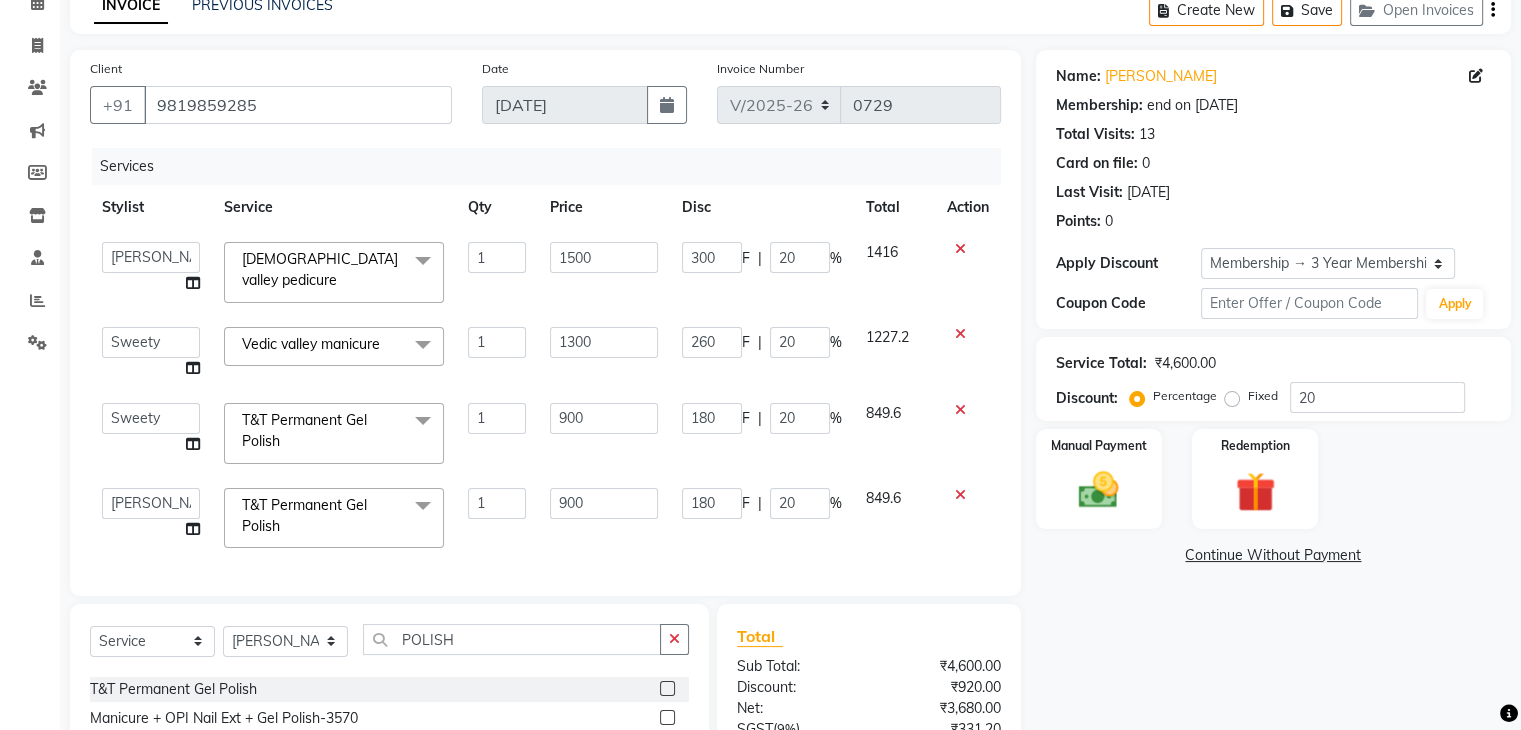 click on "Service Total:  ₹4,600.00  Discount:  Percentage   Fixed  20" 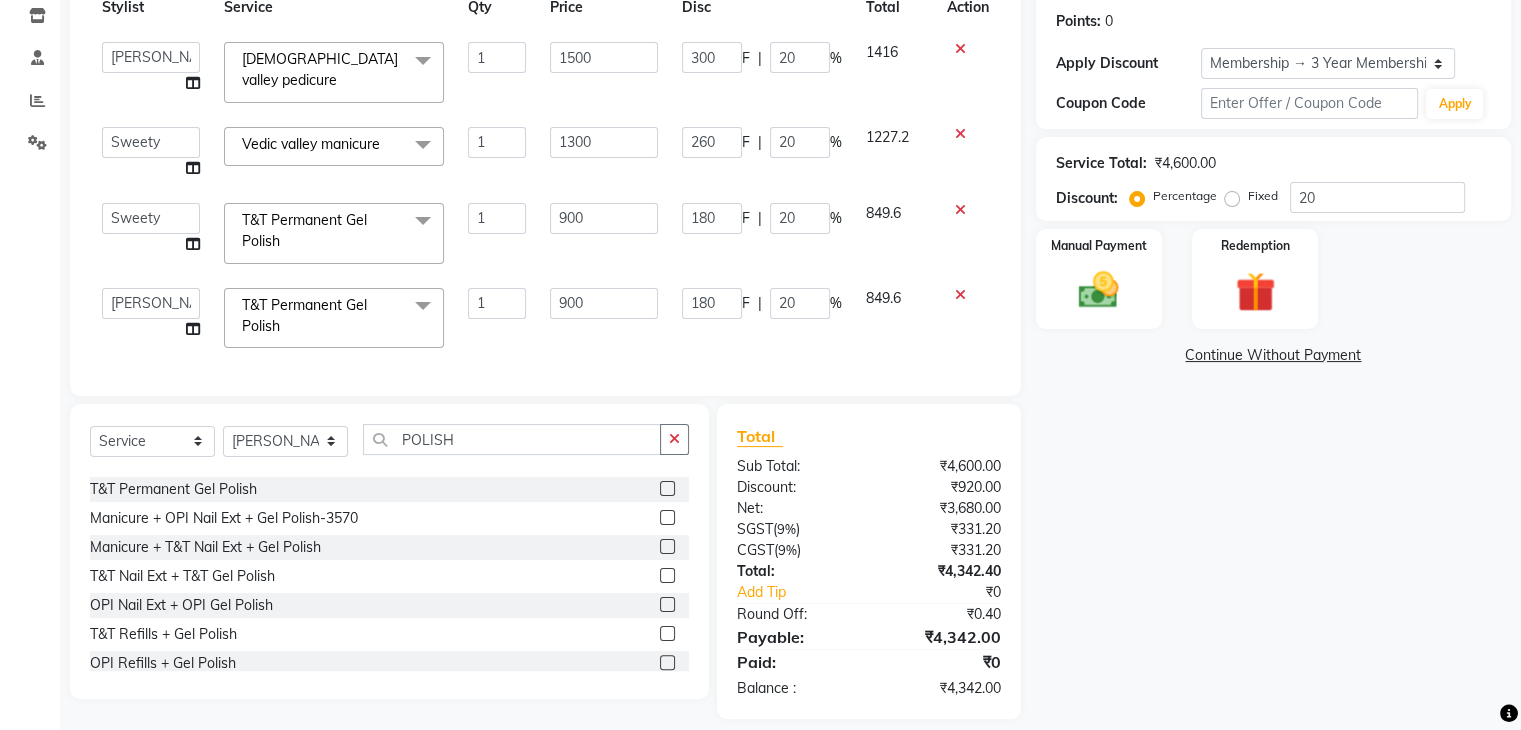 scroll, scrollTop: 326, scrollLeft: 0, axis: vertical 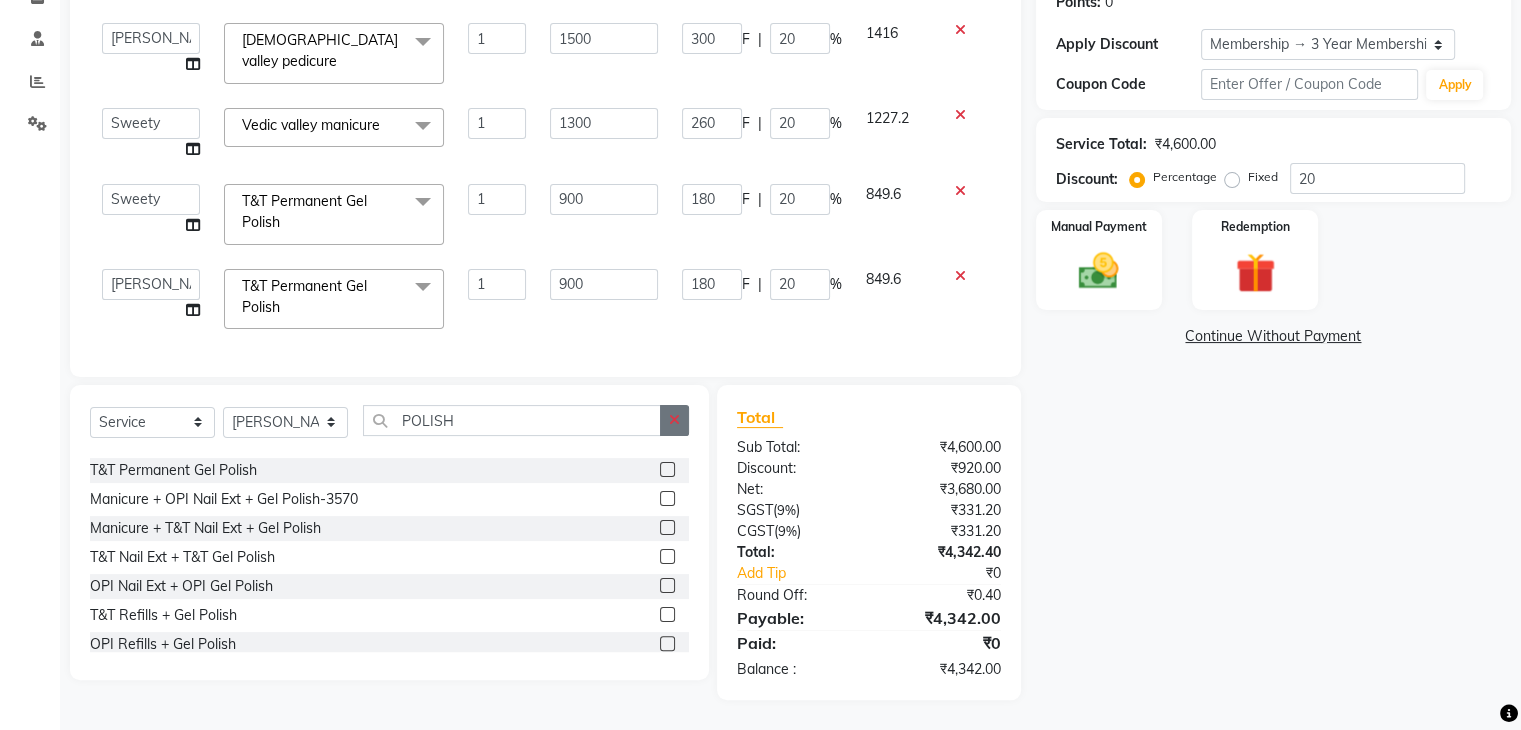 click 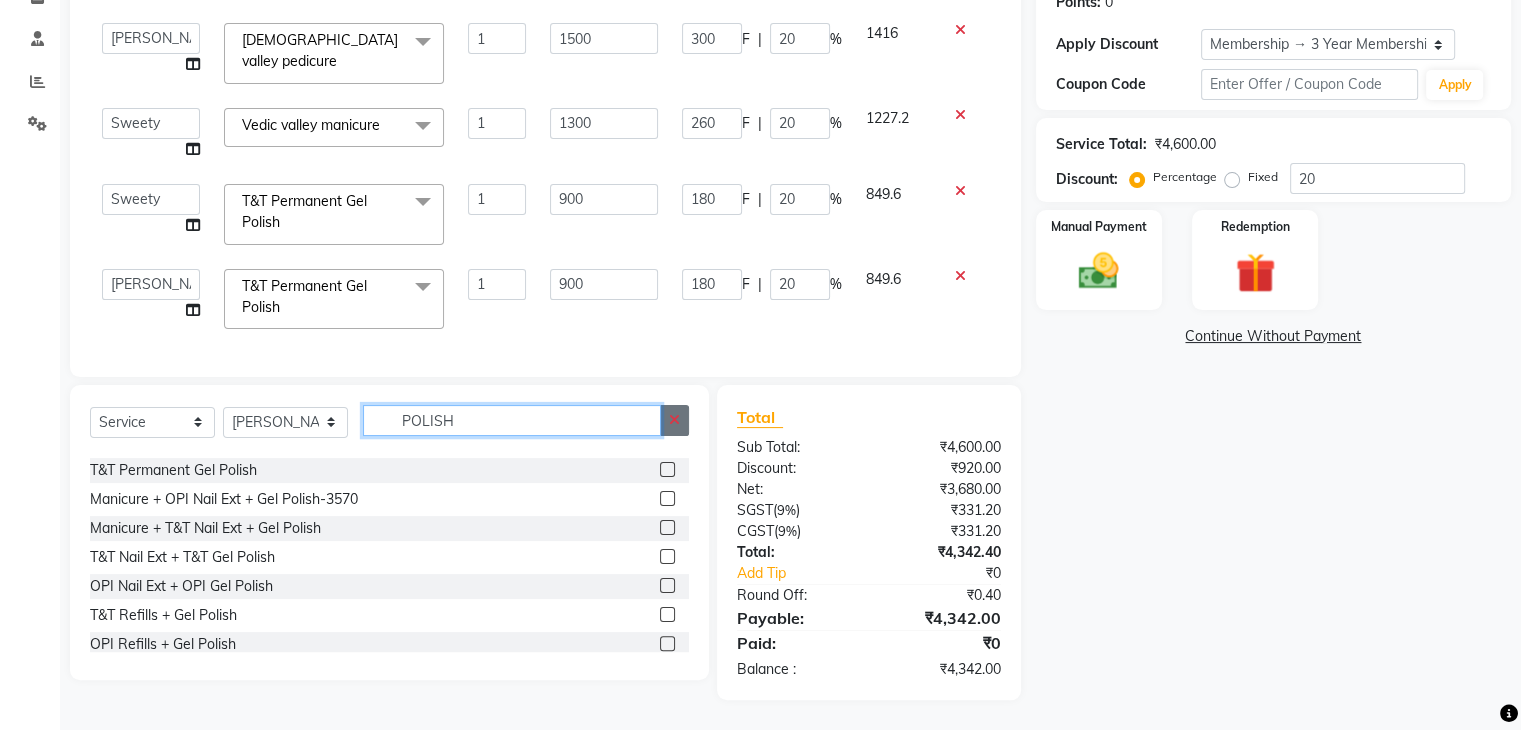 type 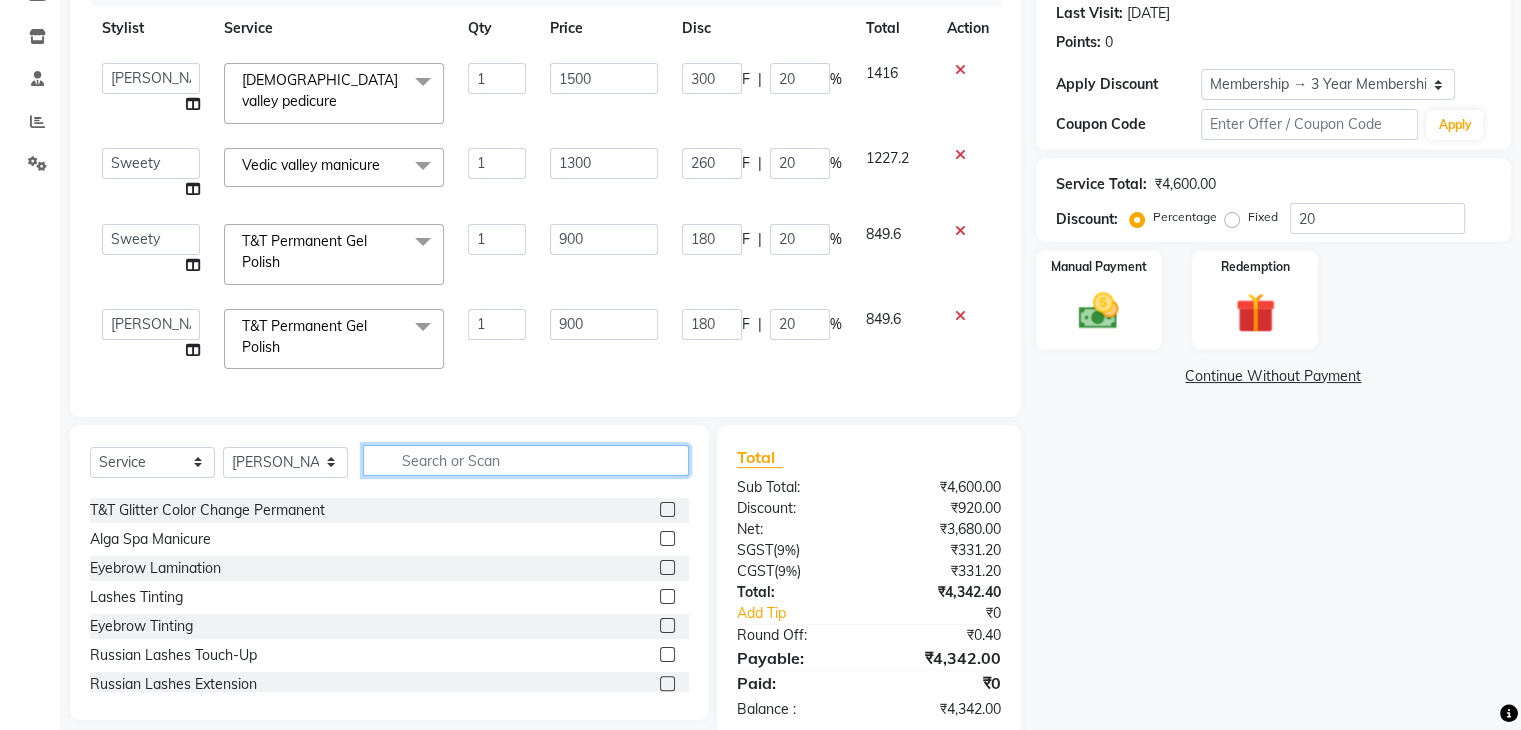 scroll, scrollTop: 326, scrollLeft: 0, axis: vertical 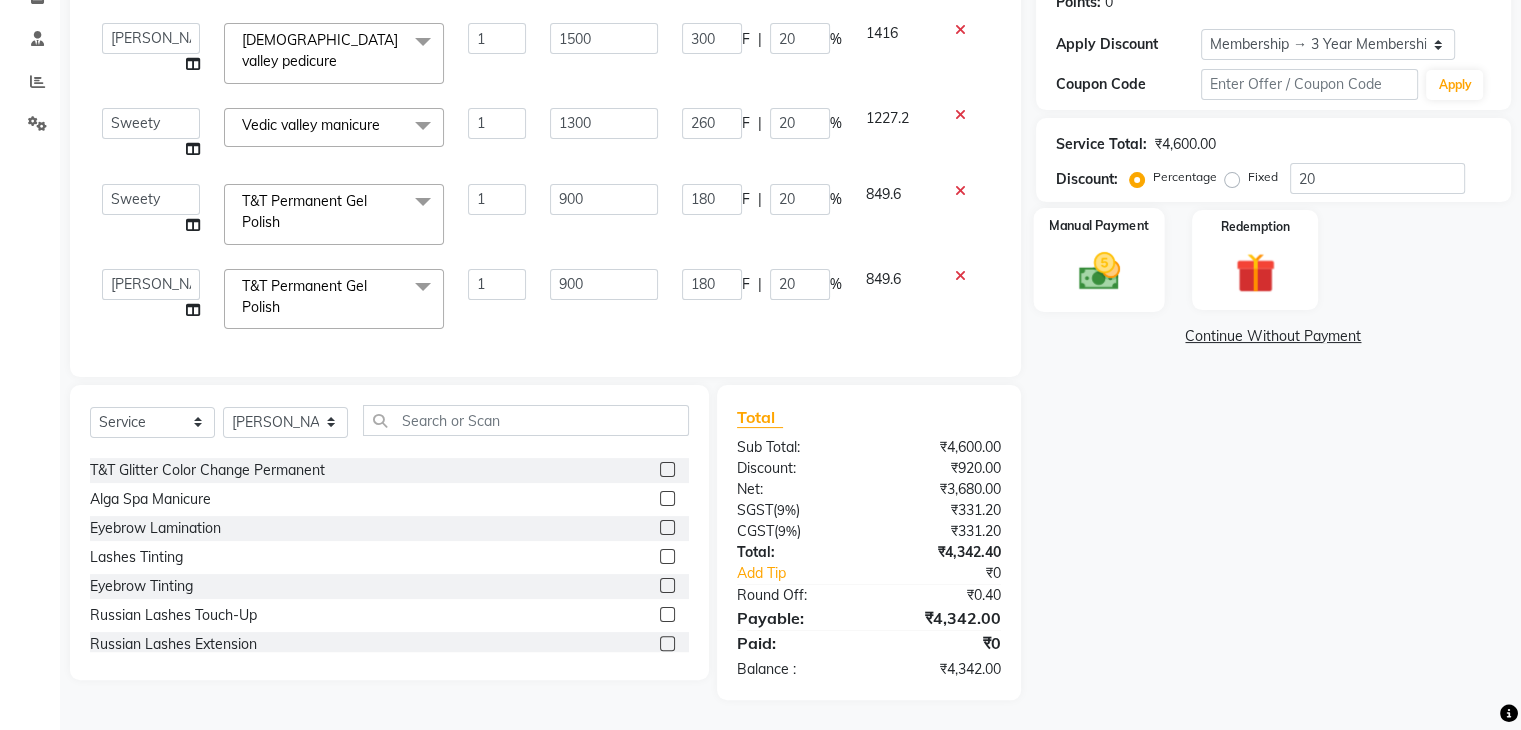 click 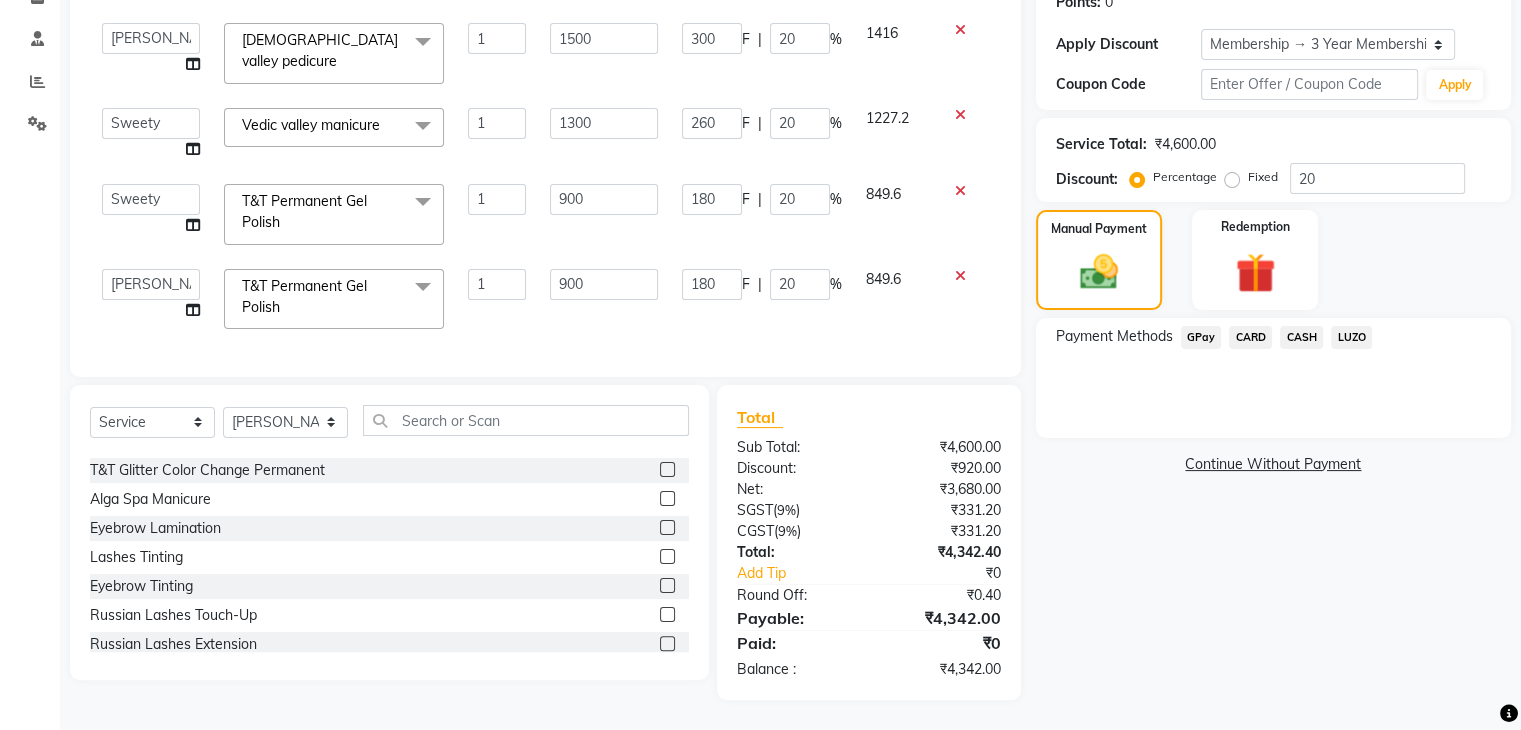 click on "GPay" 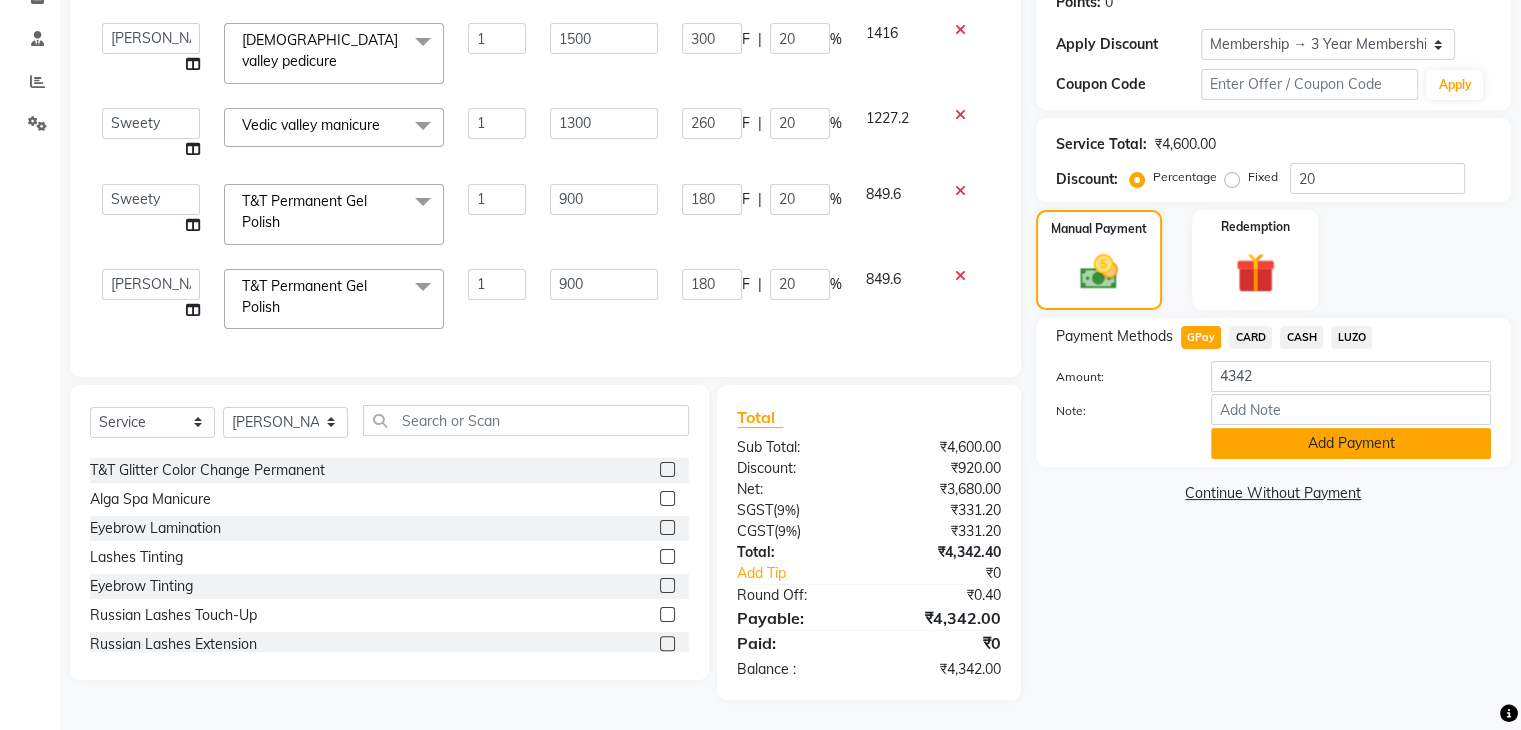 click on "Add Payment" 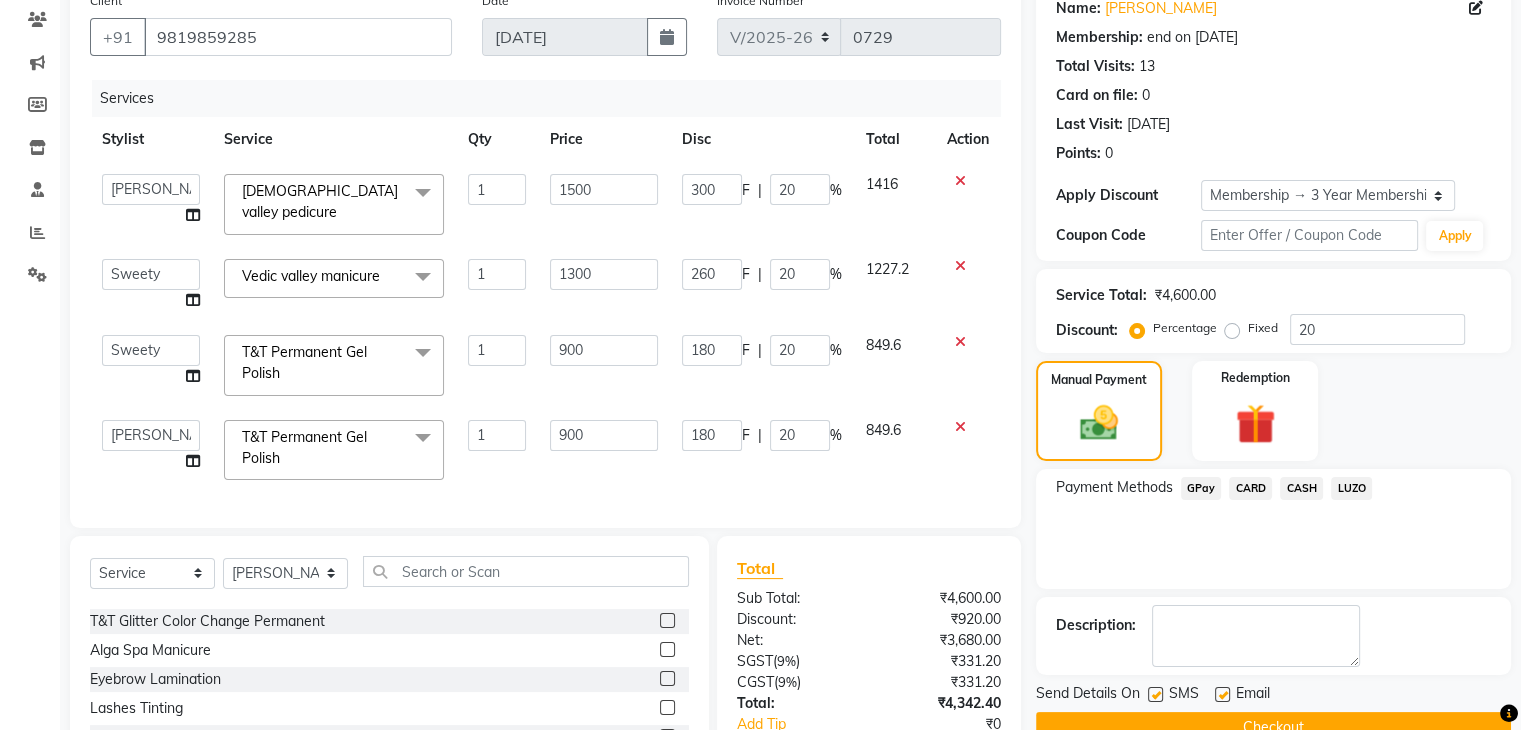scroll, scrollTop: 268, scrollLeft: 0, axis: vertical 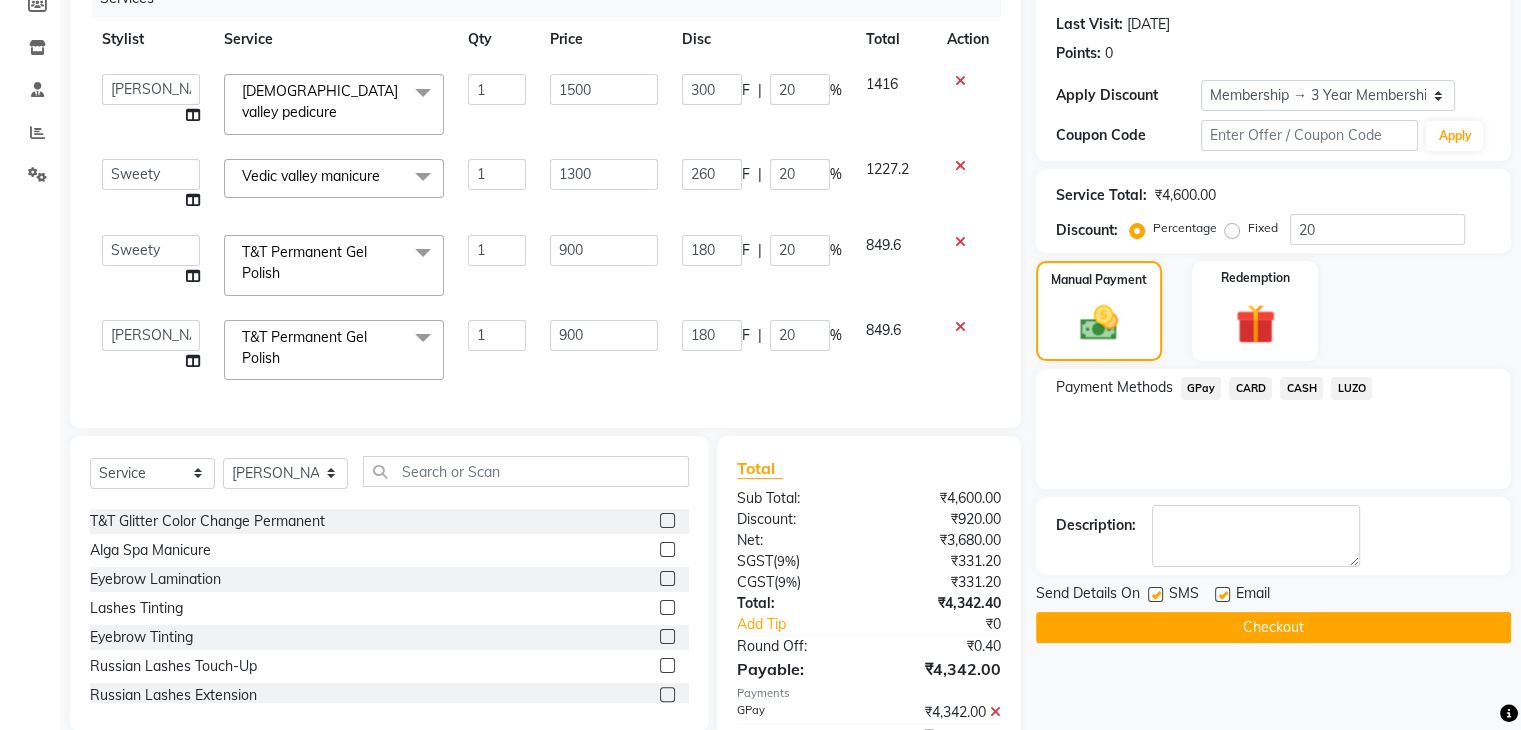 click on "Checkout" 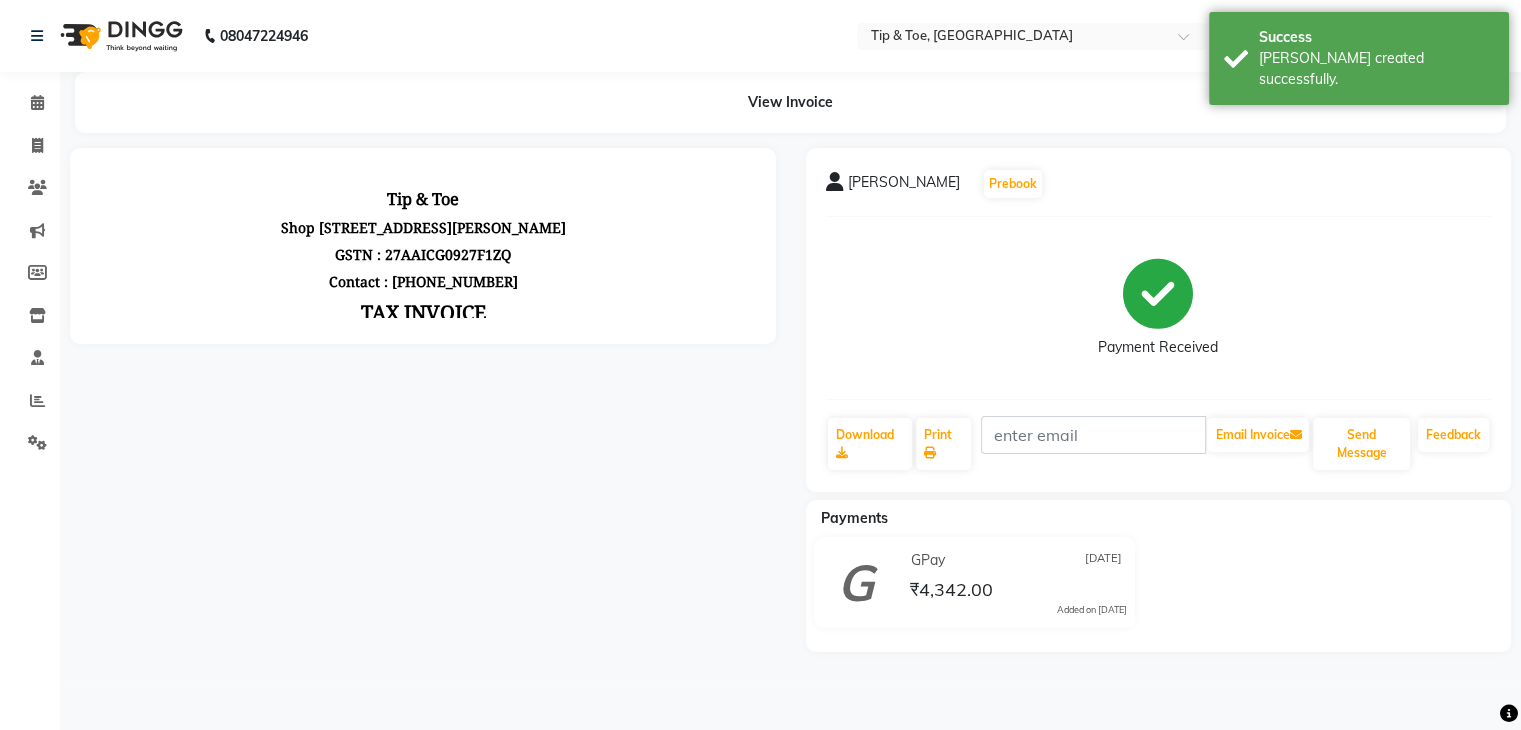 scroll, scrollTop: 0, scrollLeft: 0, axis: both 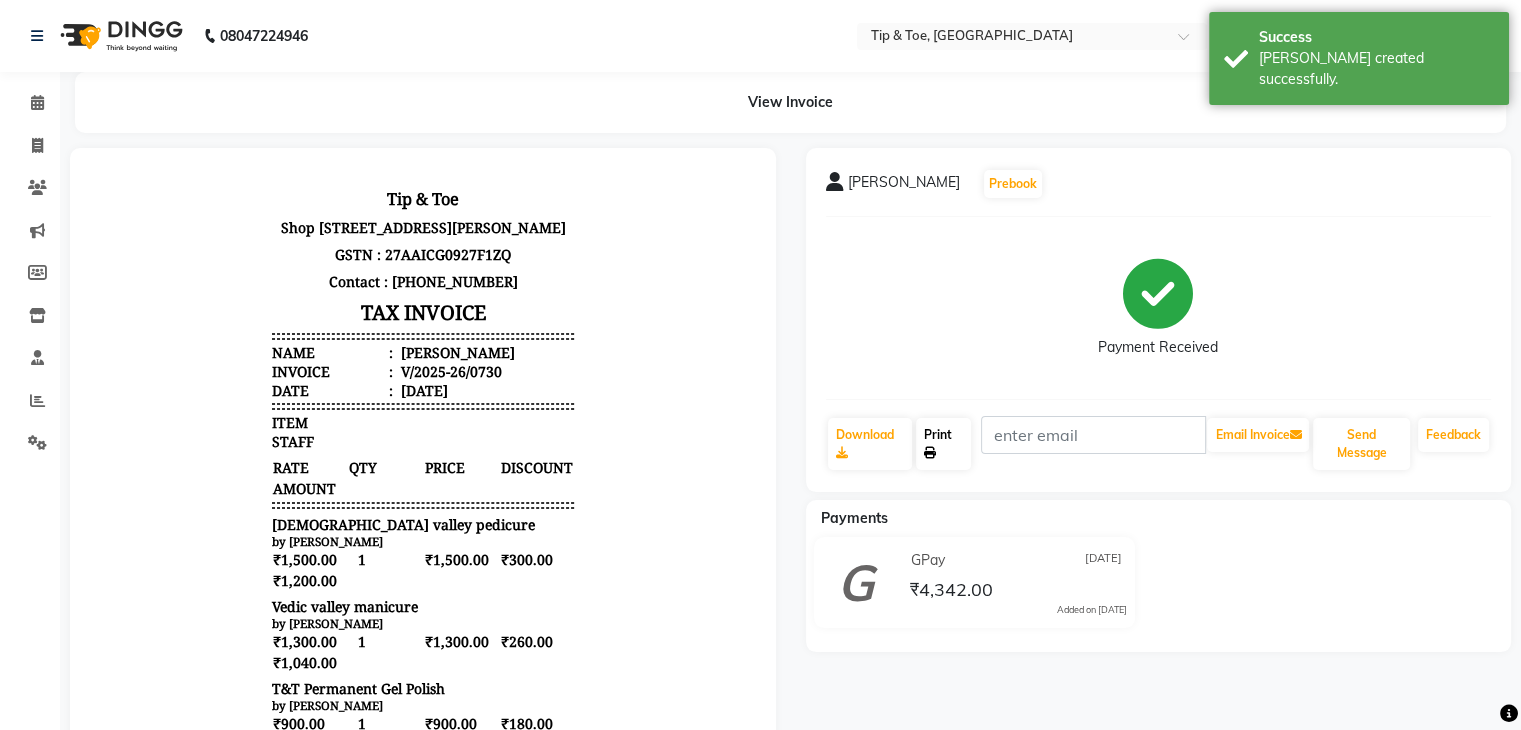 click on "Print" 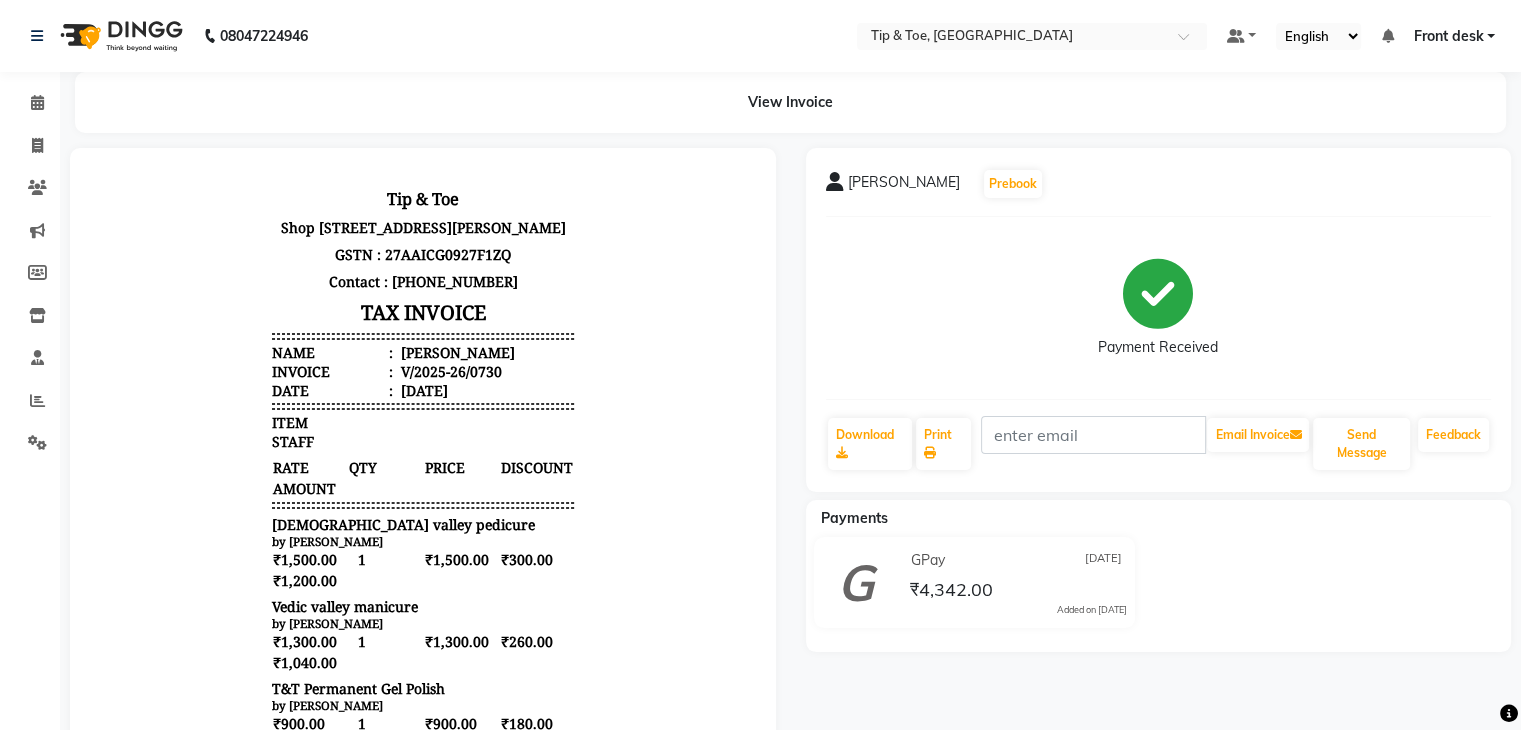 click on "Name  :
MRUNAL BHINGARDE" at bounding box center (423, 352) 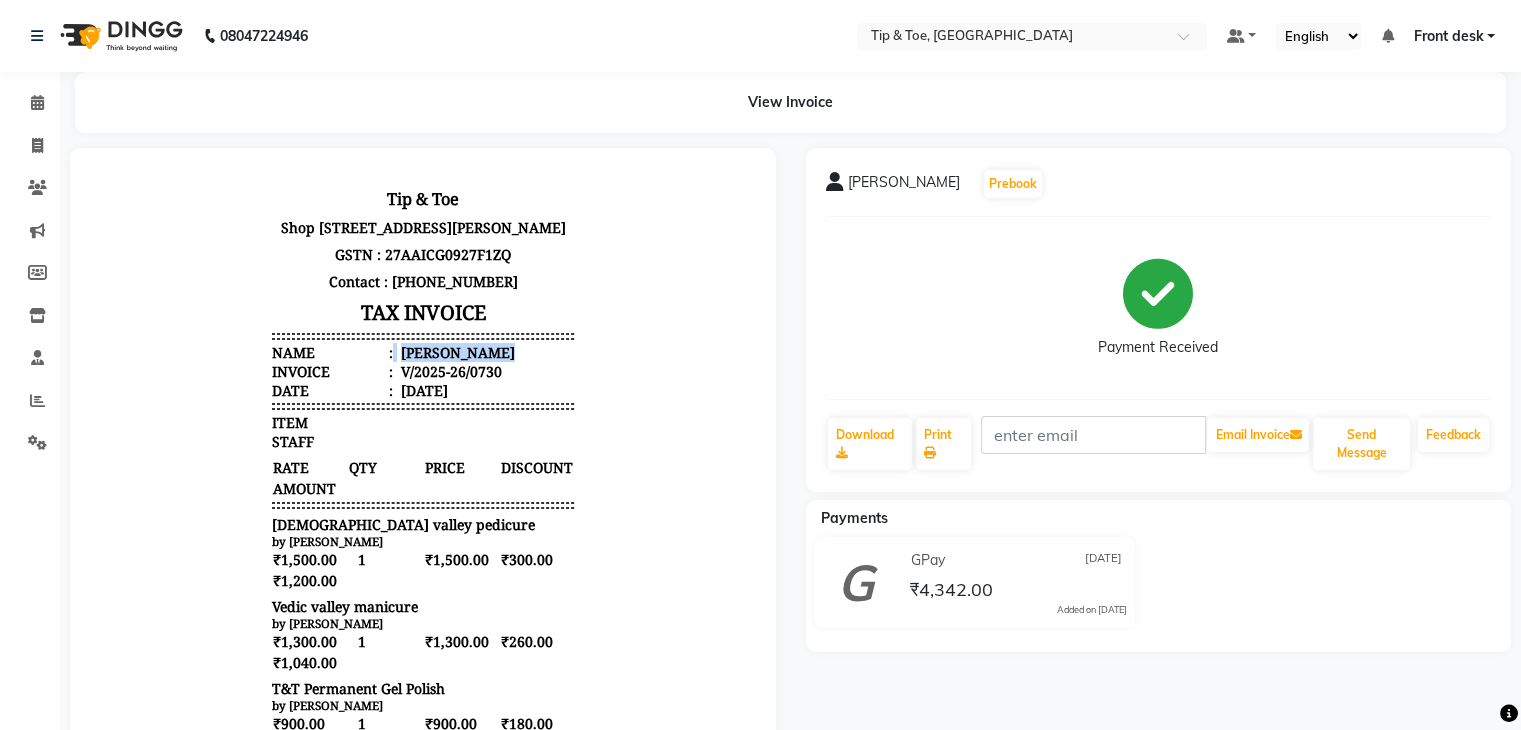 click on "Name  :
MRUNAL BHINGARDE" at bounding box center [423, 352] 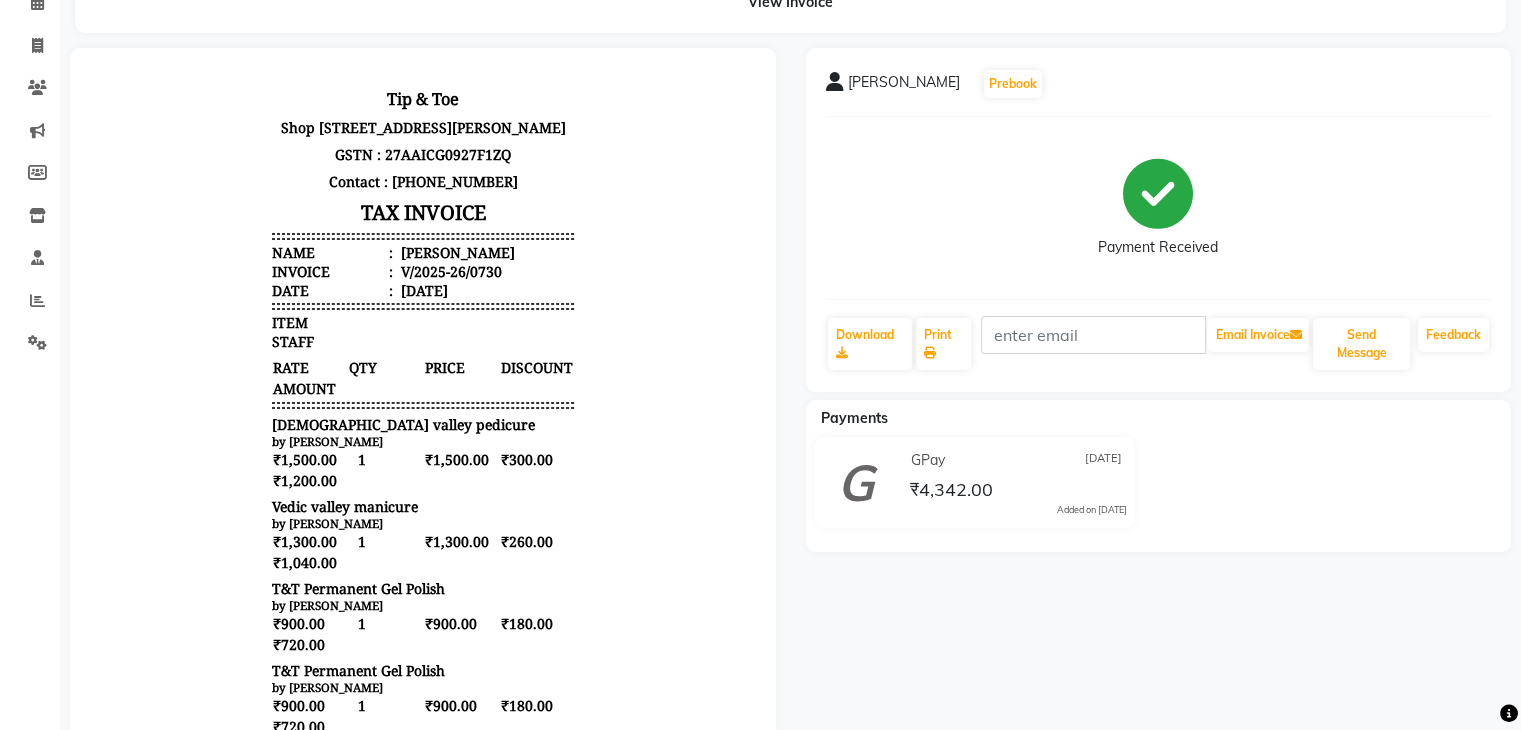 click on "Vedic valley pedicure" at bounding box center [423, 424] 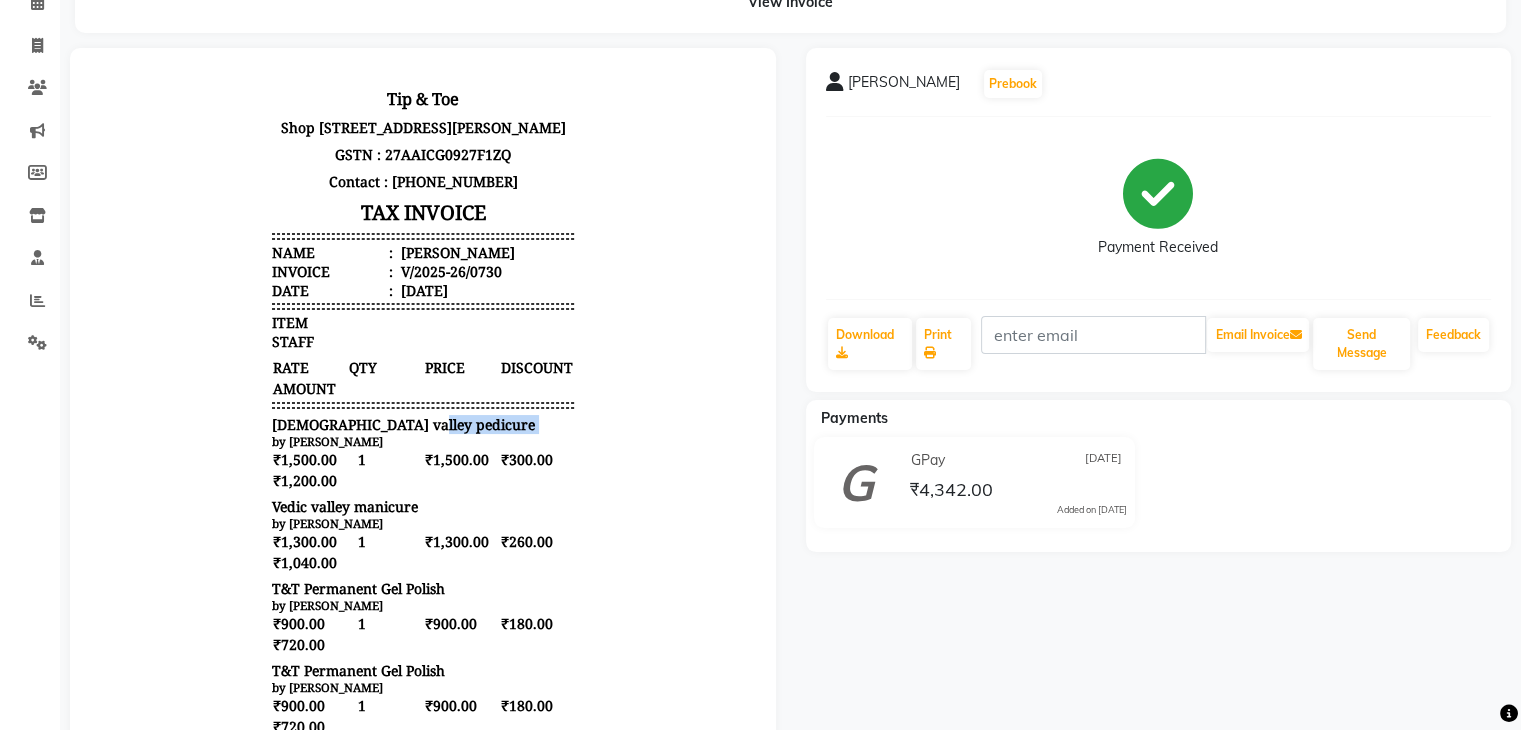 click on "Vedic valley pedicure" at bounding box center (423, 424) 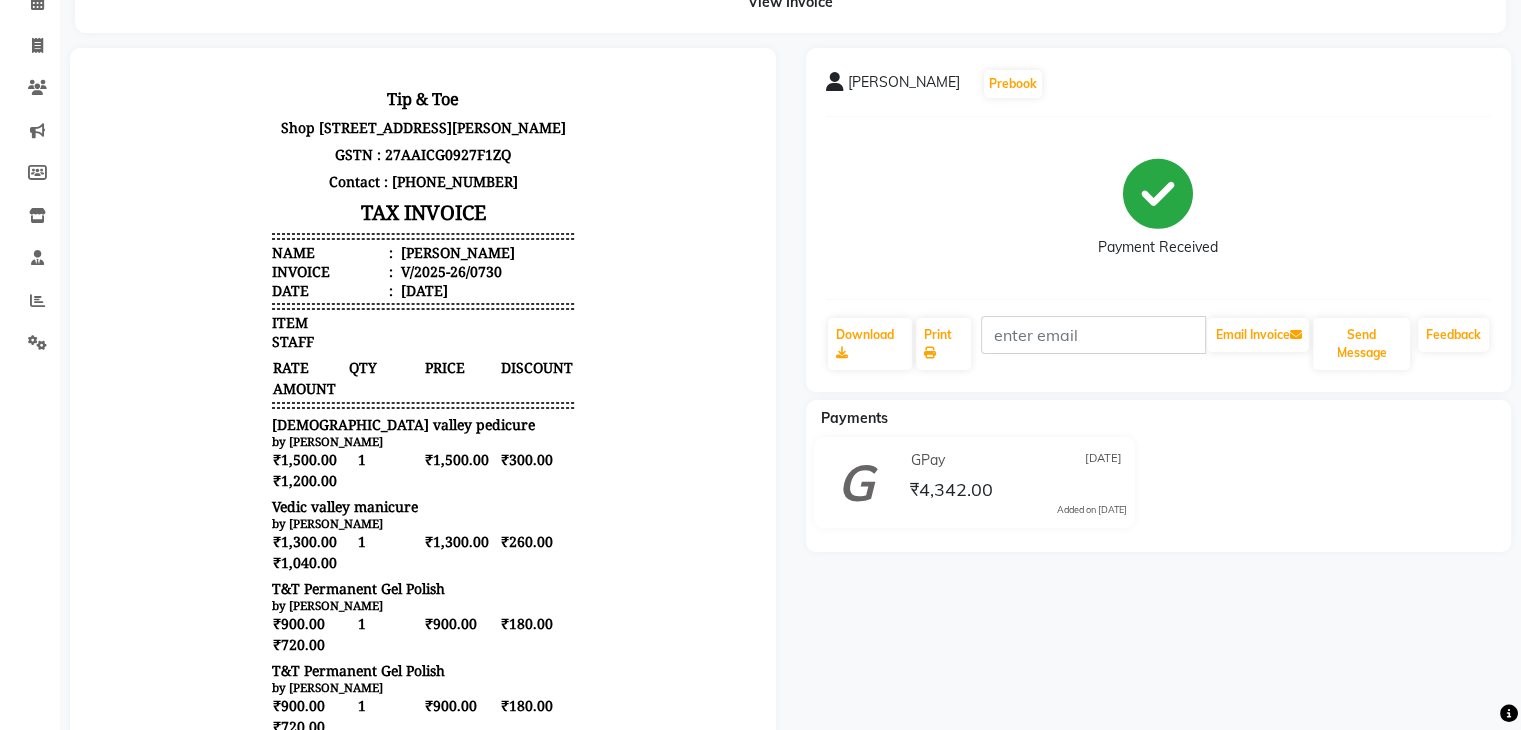 click on "Vedic valley pedicure" at bounding box center [423, 424] 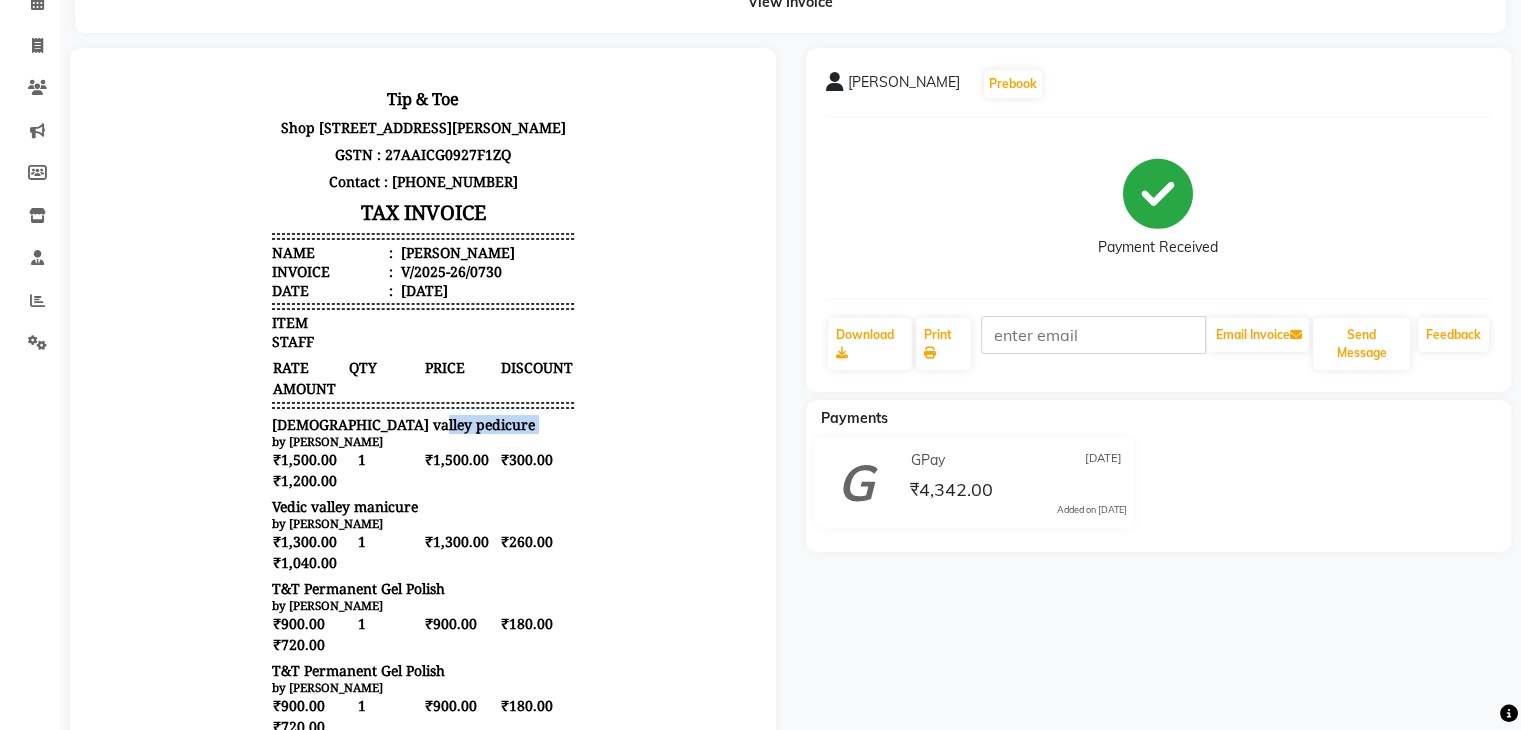 click on "Vedic valley pedicure" at bounding box center (423, 424) 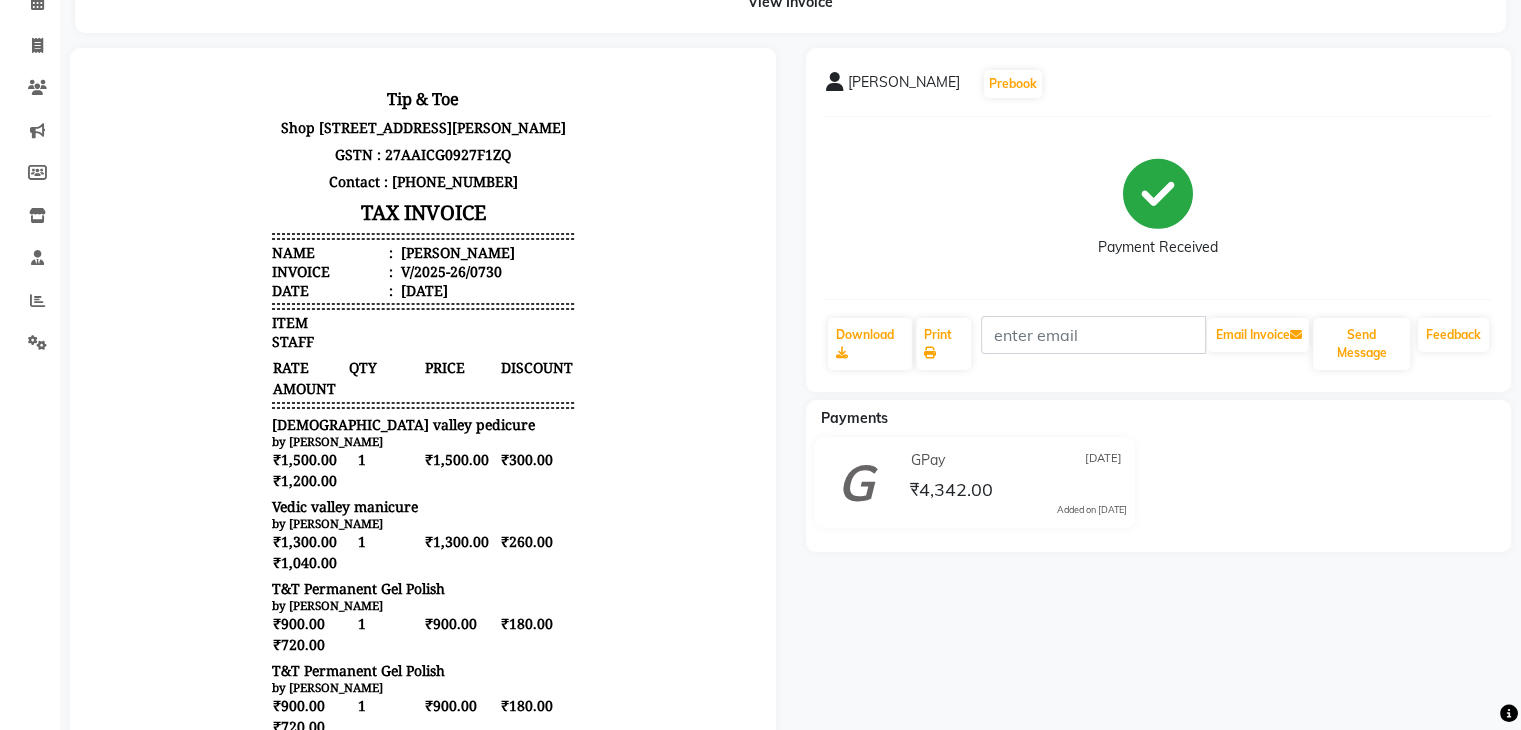 click on "Vedic valley pedicure" at bounding box center (423, 424) 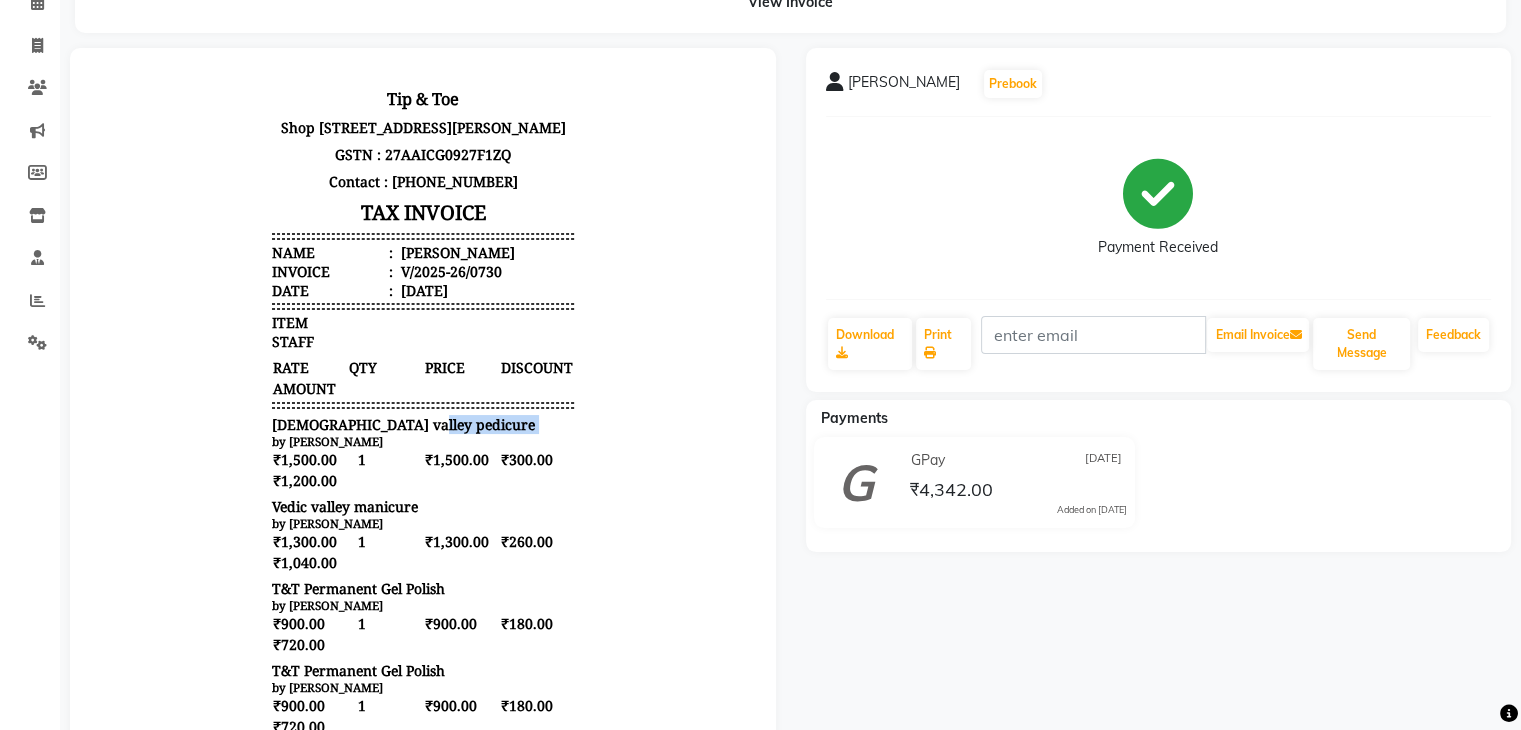 click on "Vedic valley pedicure" at bounding box center [423, 424] 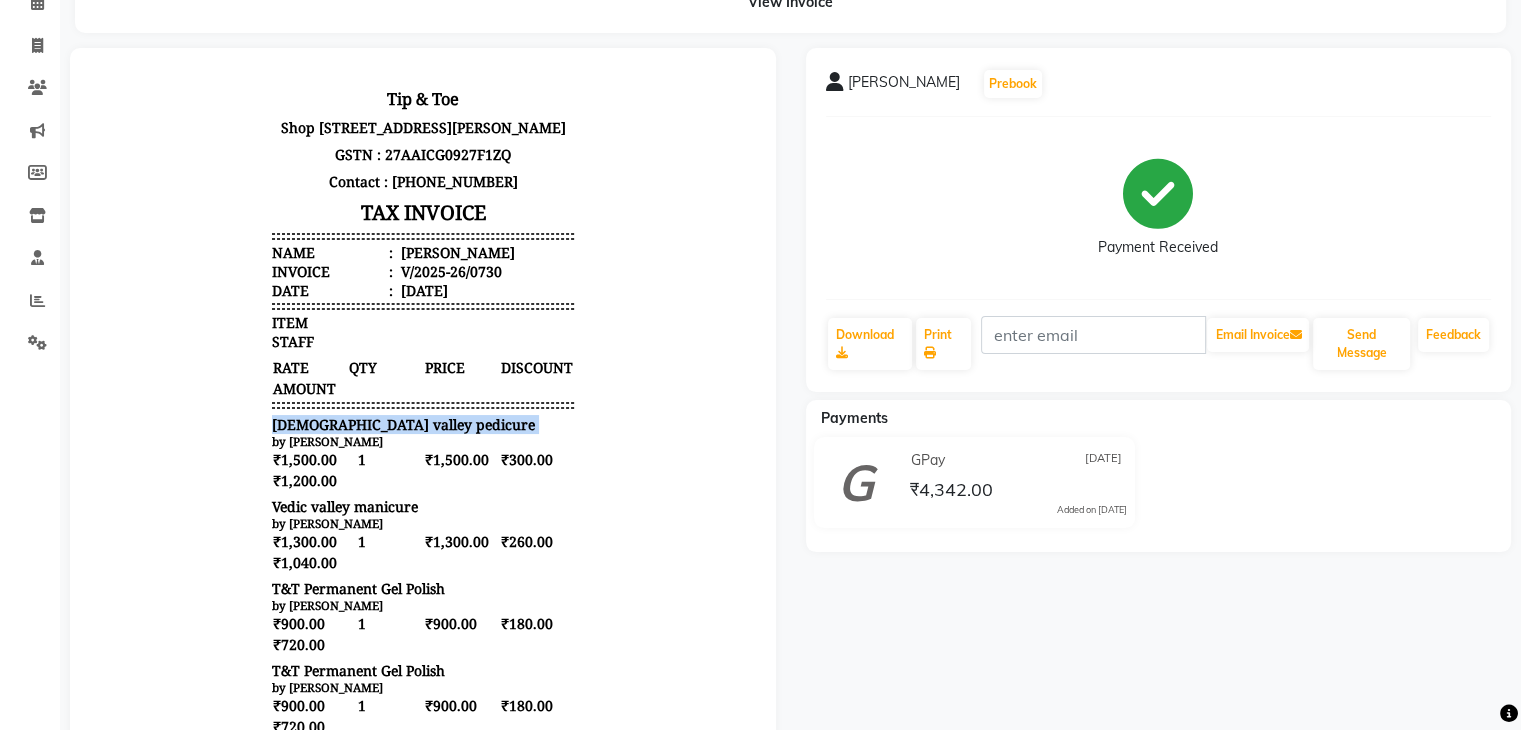 click on "Vedic valley pedicure" at bounding box center (423, 424) 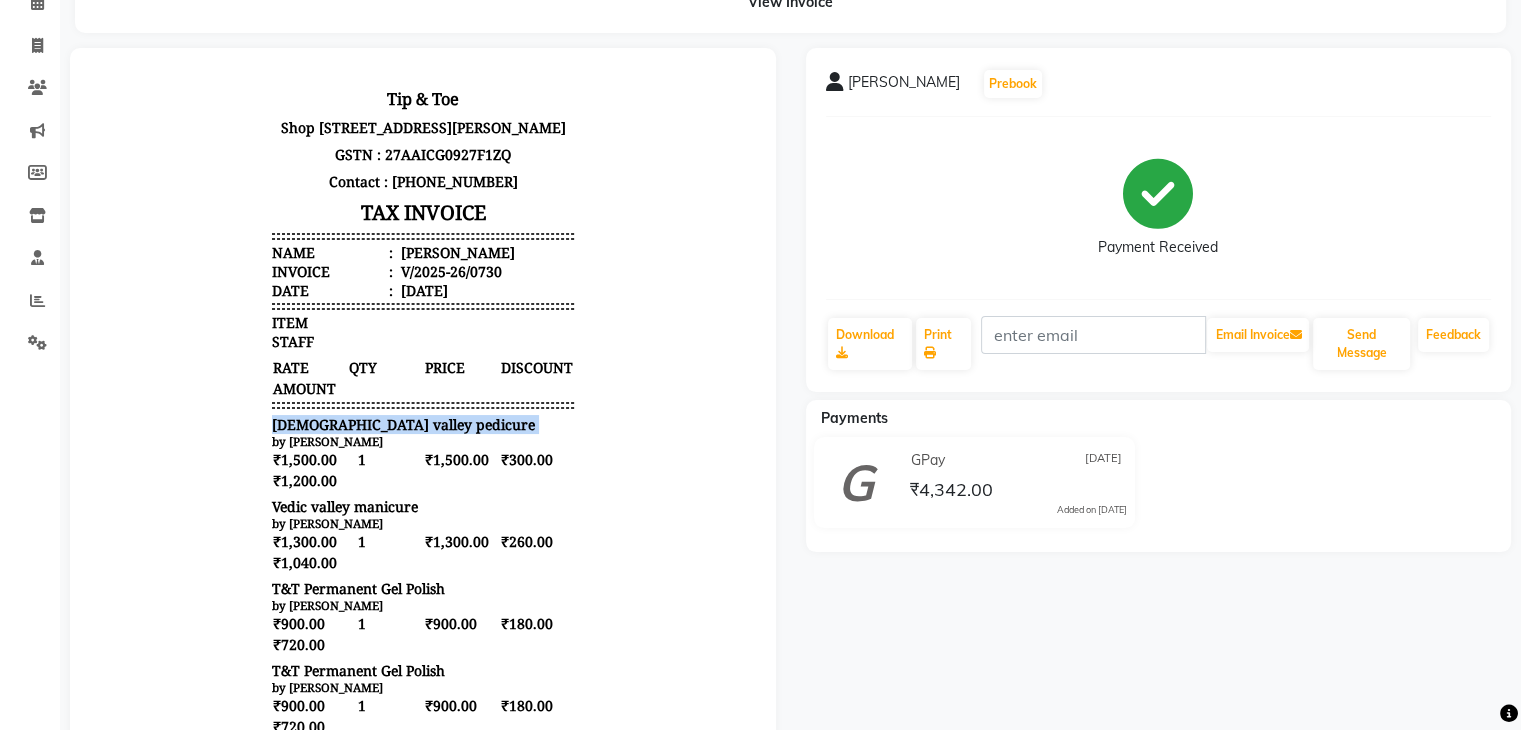 scroll, scrollTop: 300, scrollLeft: 0, axis: vertical 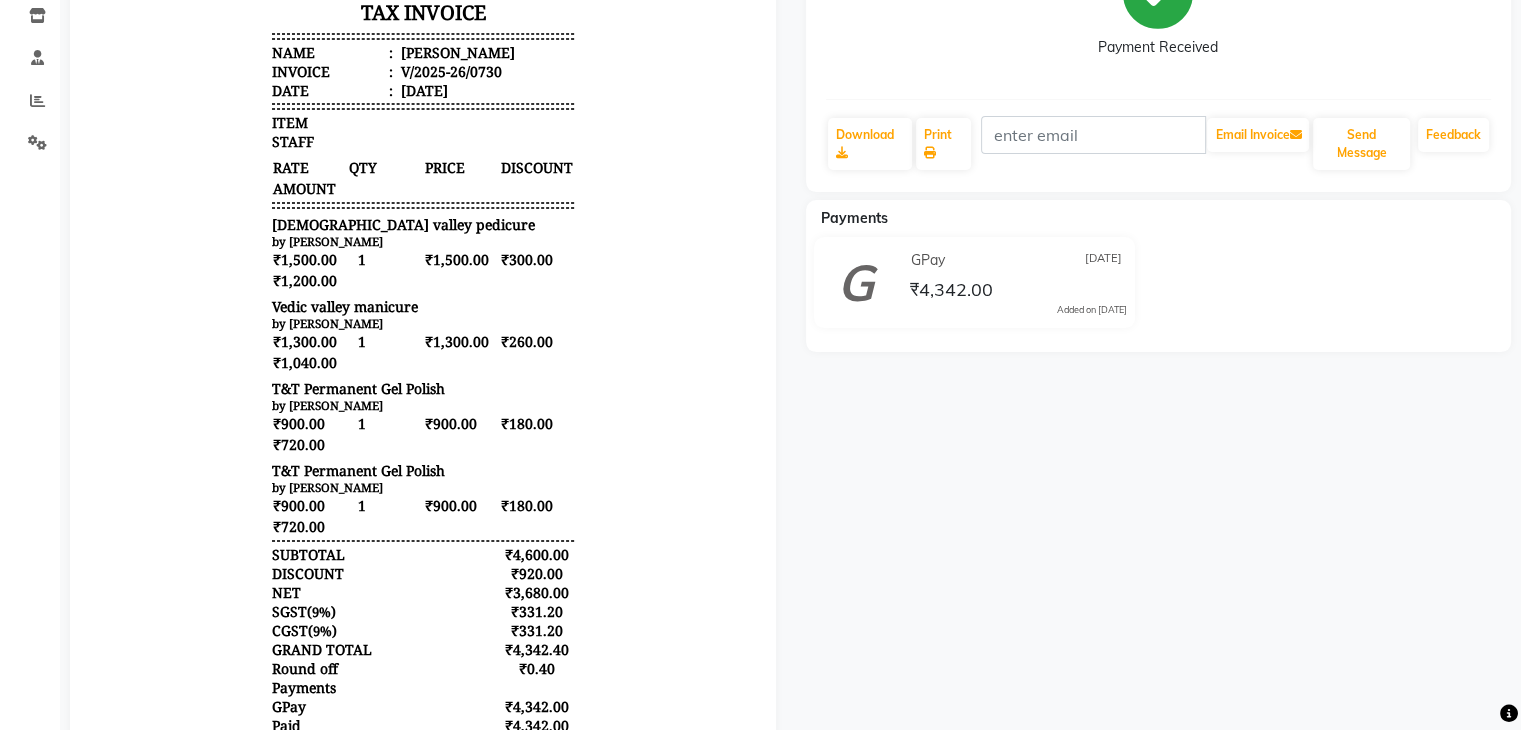 click on "Vedic valley manicure" at bounding box center [423, 306] 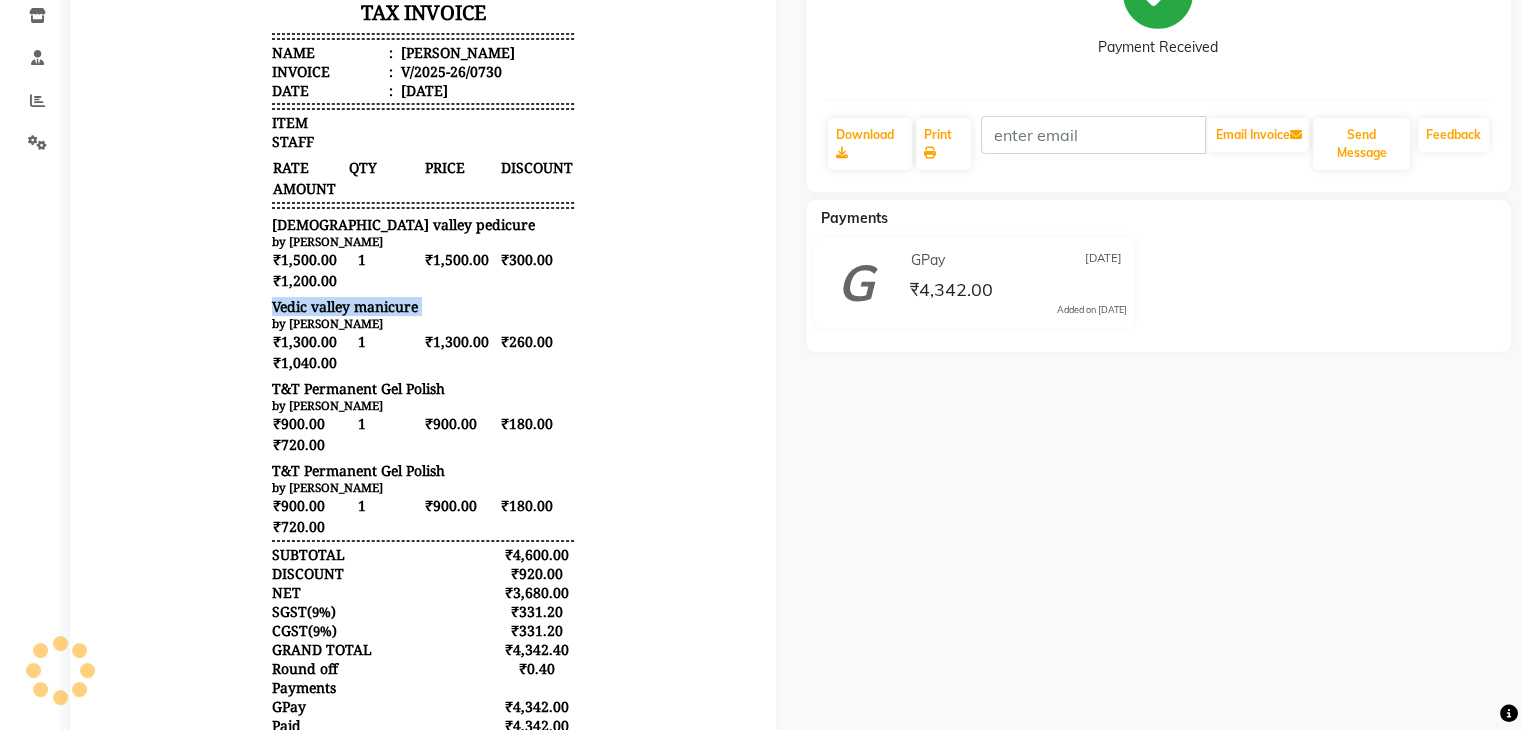 click on "Vedic valley manicure" at bounding box center (423, 306) 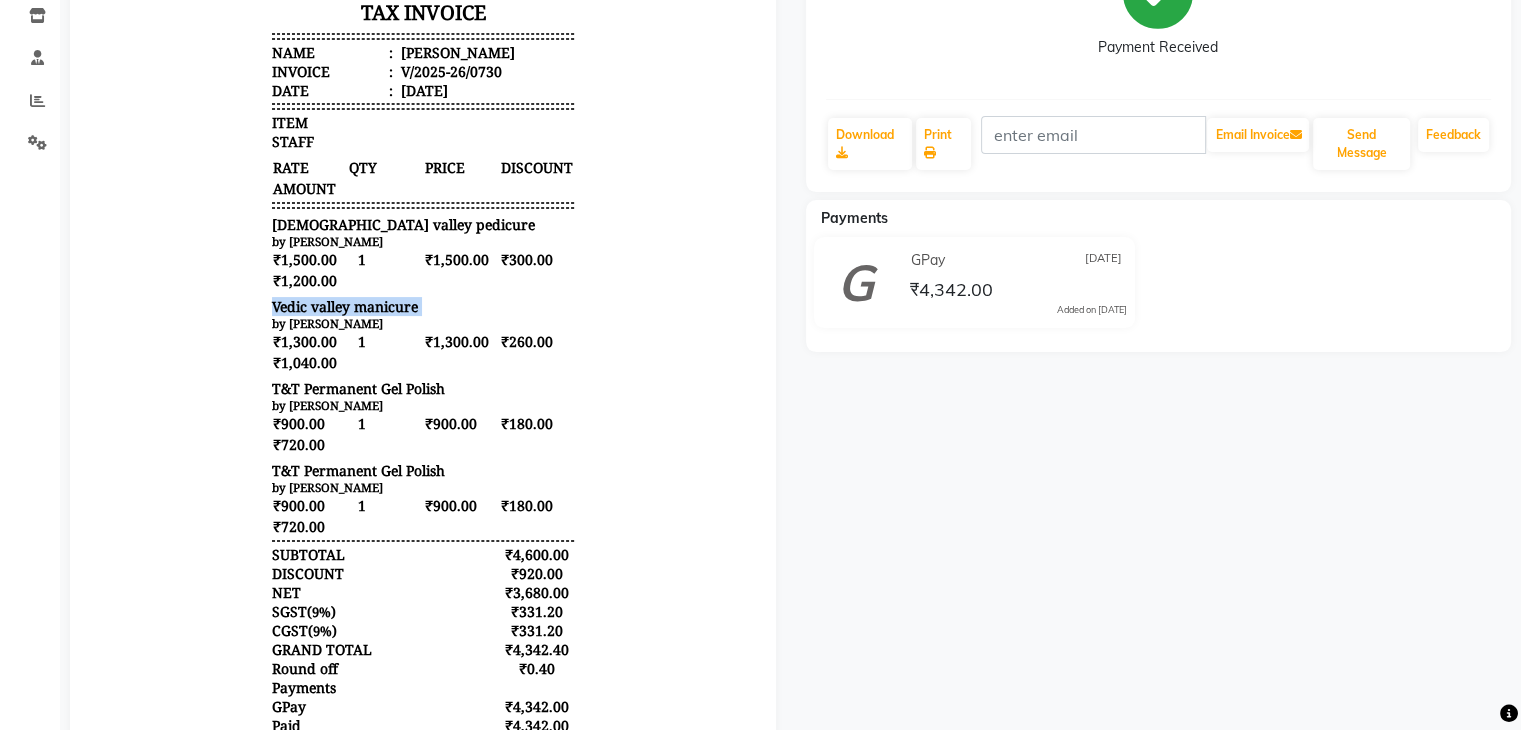 click on "Vedic valley manicure" at bounding box center (423, 306) 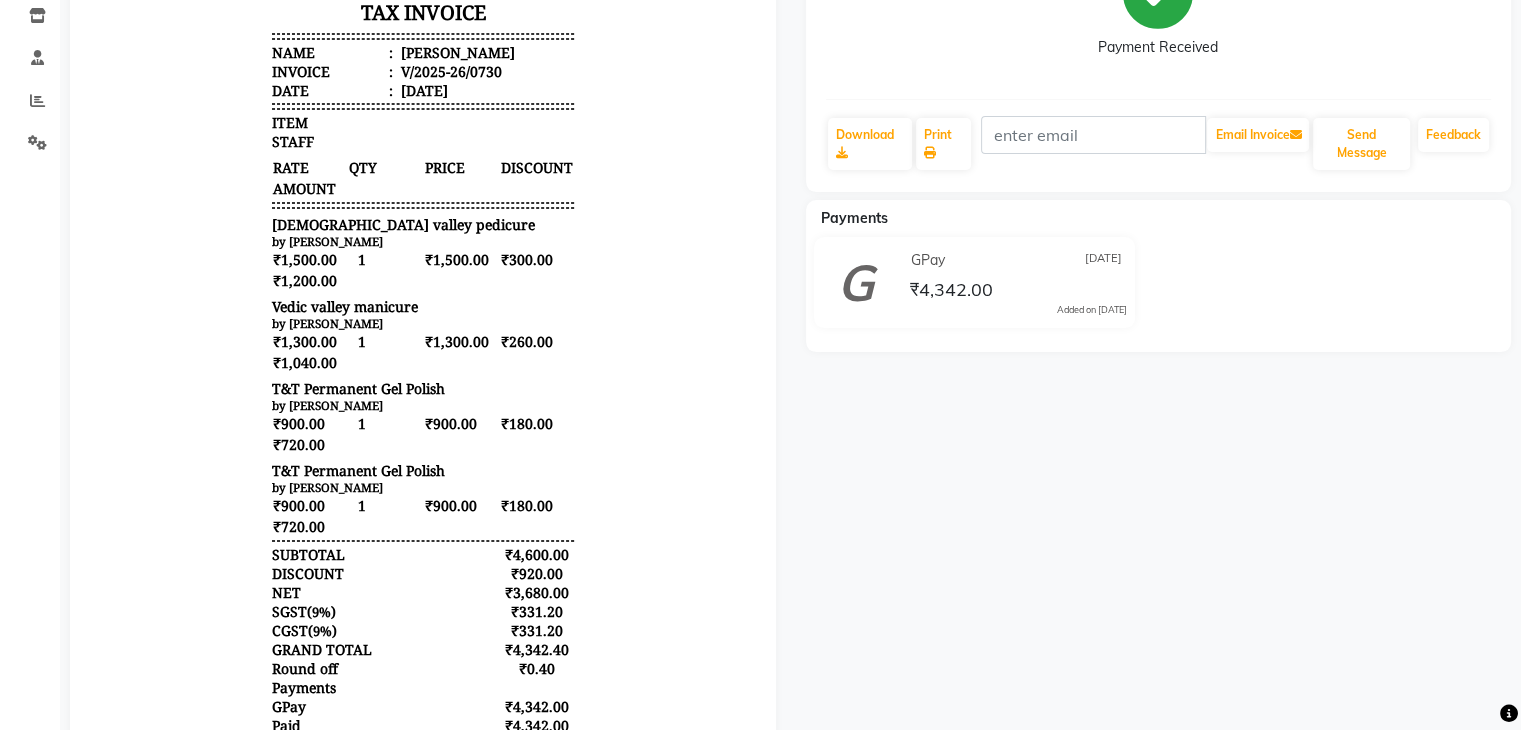 click on "T&T Permanent Gel Polish" at bounding box center [423, 470] 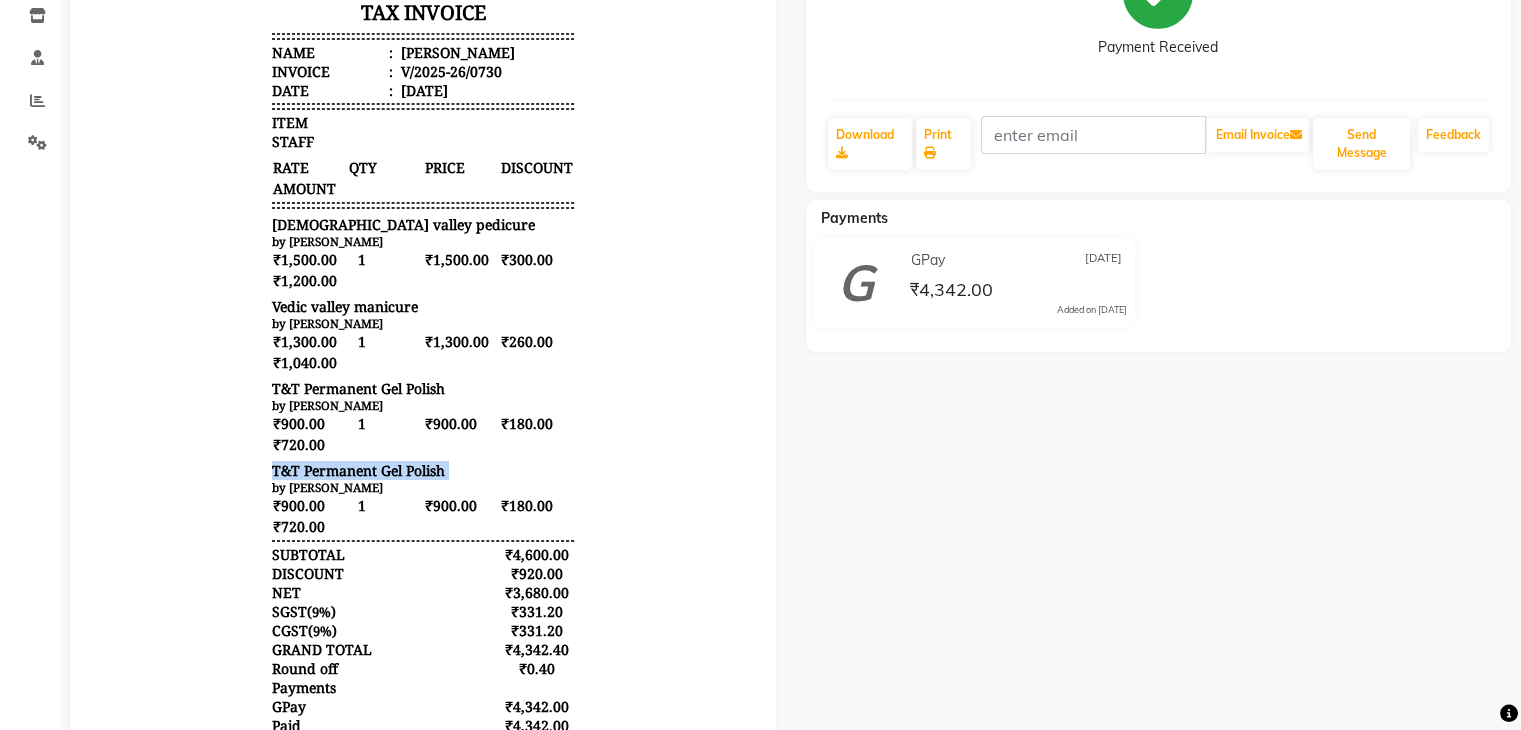 click on "T&T Permanent Gel Polish" at bounding box center [423, 470] 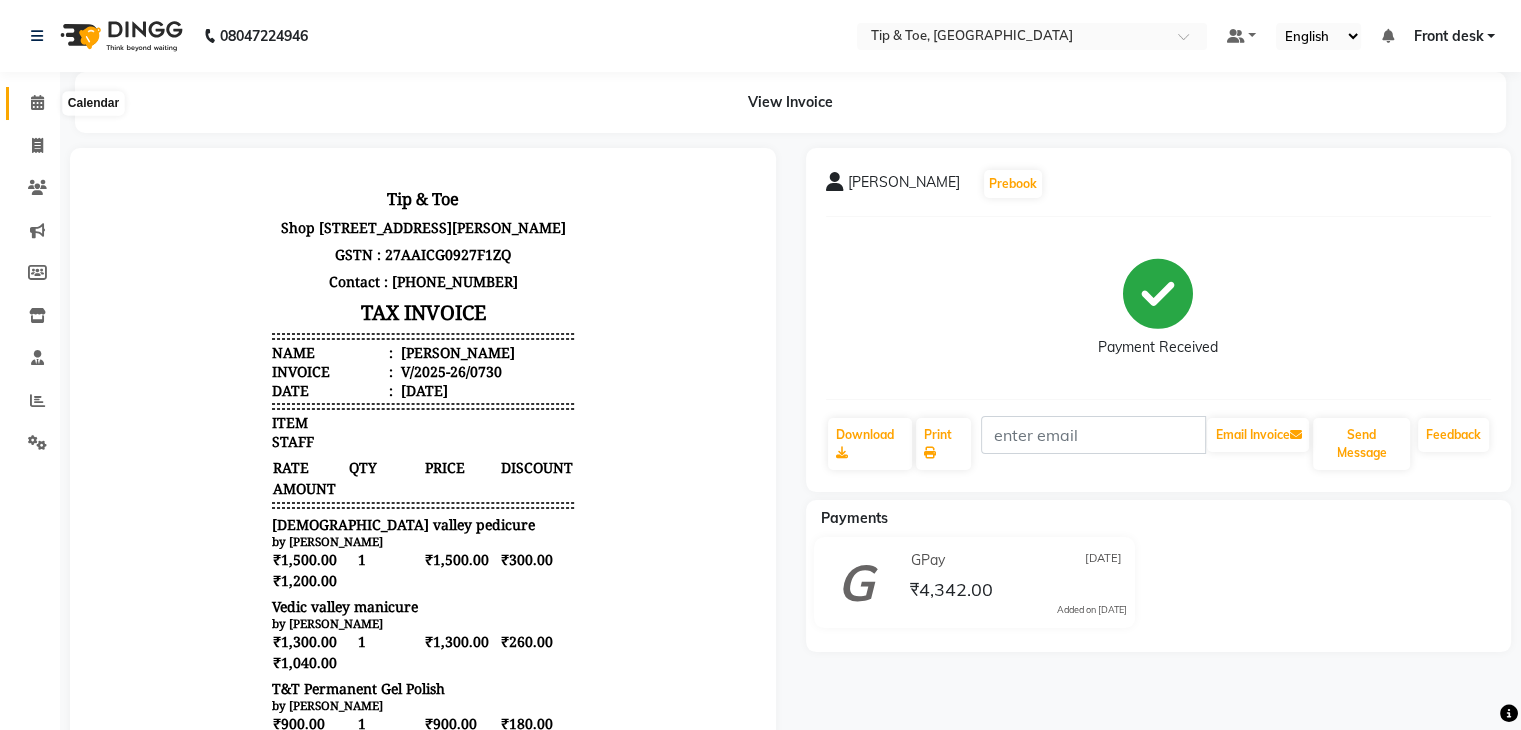 click 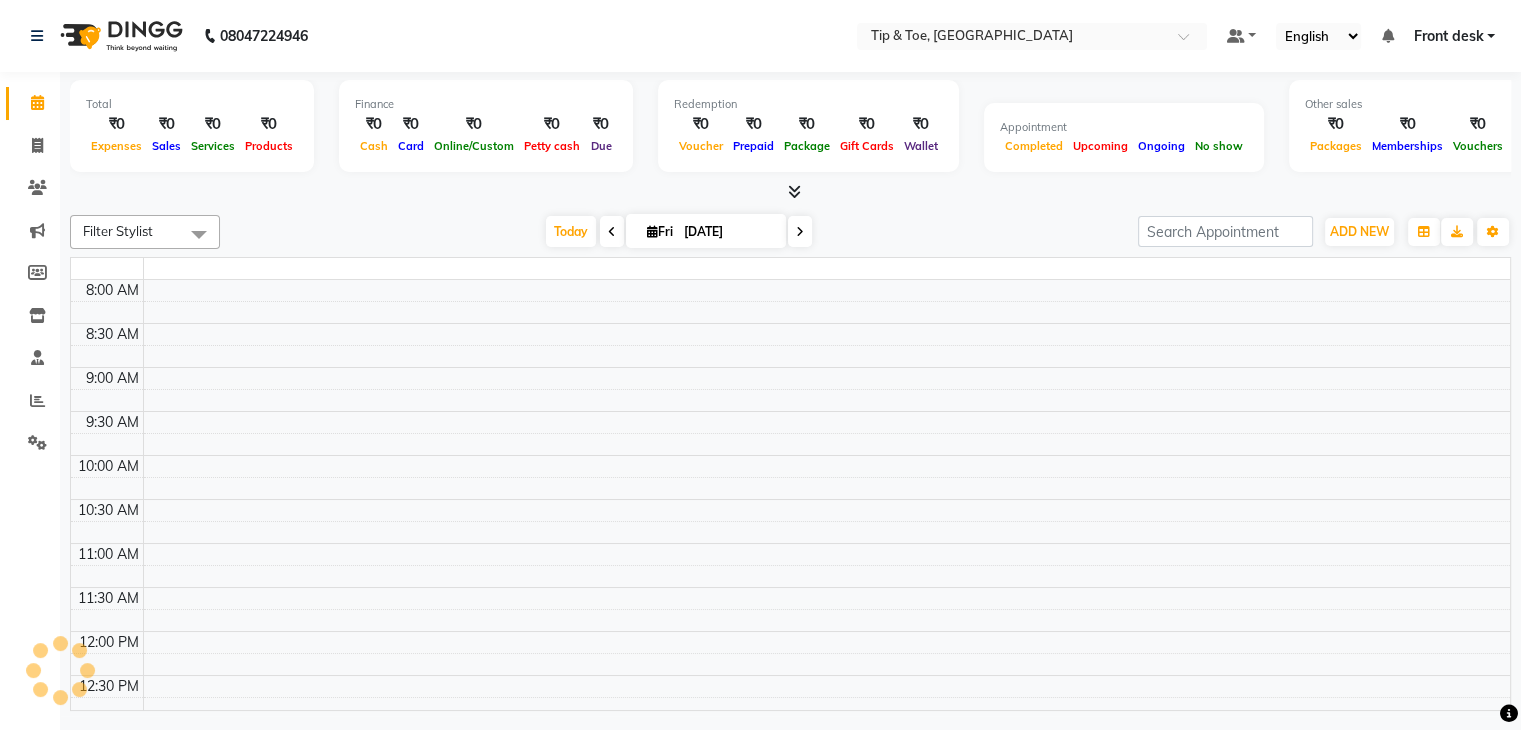 scroll, scrollTop: 705, scrollLeft: 0, axis: vertical 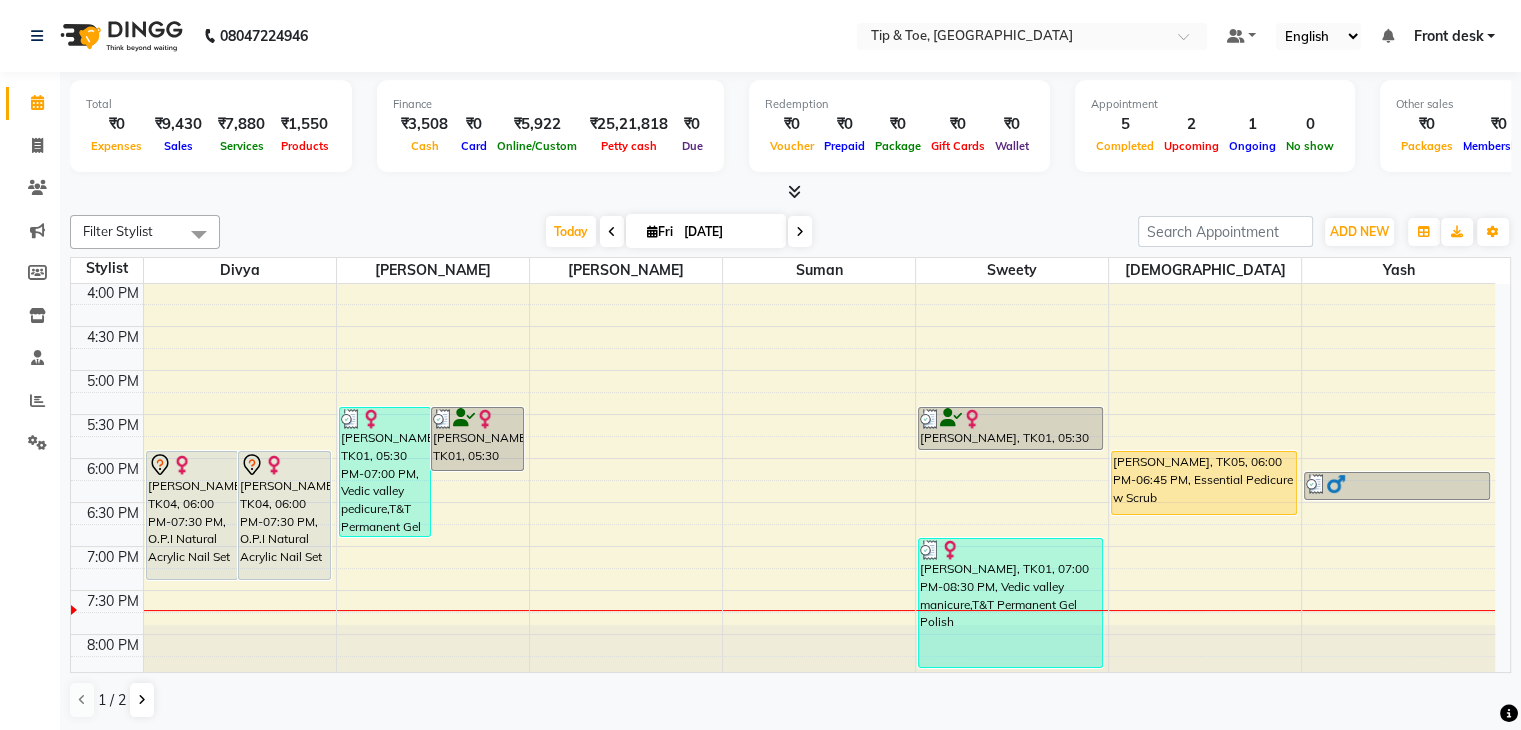 click on "8:00 AM 8:30 AM 9:00 AM 9:30 AM 10:00 AM 10:30 AM 11:00 AM 11:30 AM 12:00 PM 12:30 PM 1:00 PM 1:30 PM 2:00 PM 2:30 PM 3:00 PM 3:30 PM 4:00 PM 4:30 PM 5:00 PM 5:30 PM 6:00 PM 6:30 PM 7:00 PM 7:30 PM 8:00 PM 8:30 PM             Apeksha, TK04, 06:00 PM-07:30 PM, O.P.I Natural Acrylic Nail Set             Apeksha, TK04, 06:00 PM-07:30 PM, O.P.I Natural Acrylic Nail Set     MRUNAL BHINGARDE, TK01, 05:30 PM-07:00 PM, Vedic valley pedicure,T&T Permanent Gel Polish     MRUNAL BHINGARDE, TK01, 05:30 PM-06:15 PM, Essential Pedicure w Scrub     Nikhil Bhatwadekar, TK03, 01:25 PM-02:25 PM, Haircut,Beard trim + line up     MRUNAL BHINGARDE, TK01, 05:30 PM-06:00 PM, Essential Manicure w Scrub     MRUNAL BHINGARDE, TK01, 07:00 PM-08:30 PM, Vedic valley manicure,T&T Permanent Gel Polish    Nidhi Bhindora, TK05, 06:00 PM-06:45 PM, Essential Pedicure w Scrub     Nimish, TK02, 01:30 PM-02:30 PM, Male Global Color Af     paras.J. dave, TK06, 06:15 PM-06:35 PM, Beard trim + line up" at bounding box center [783, 150] 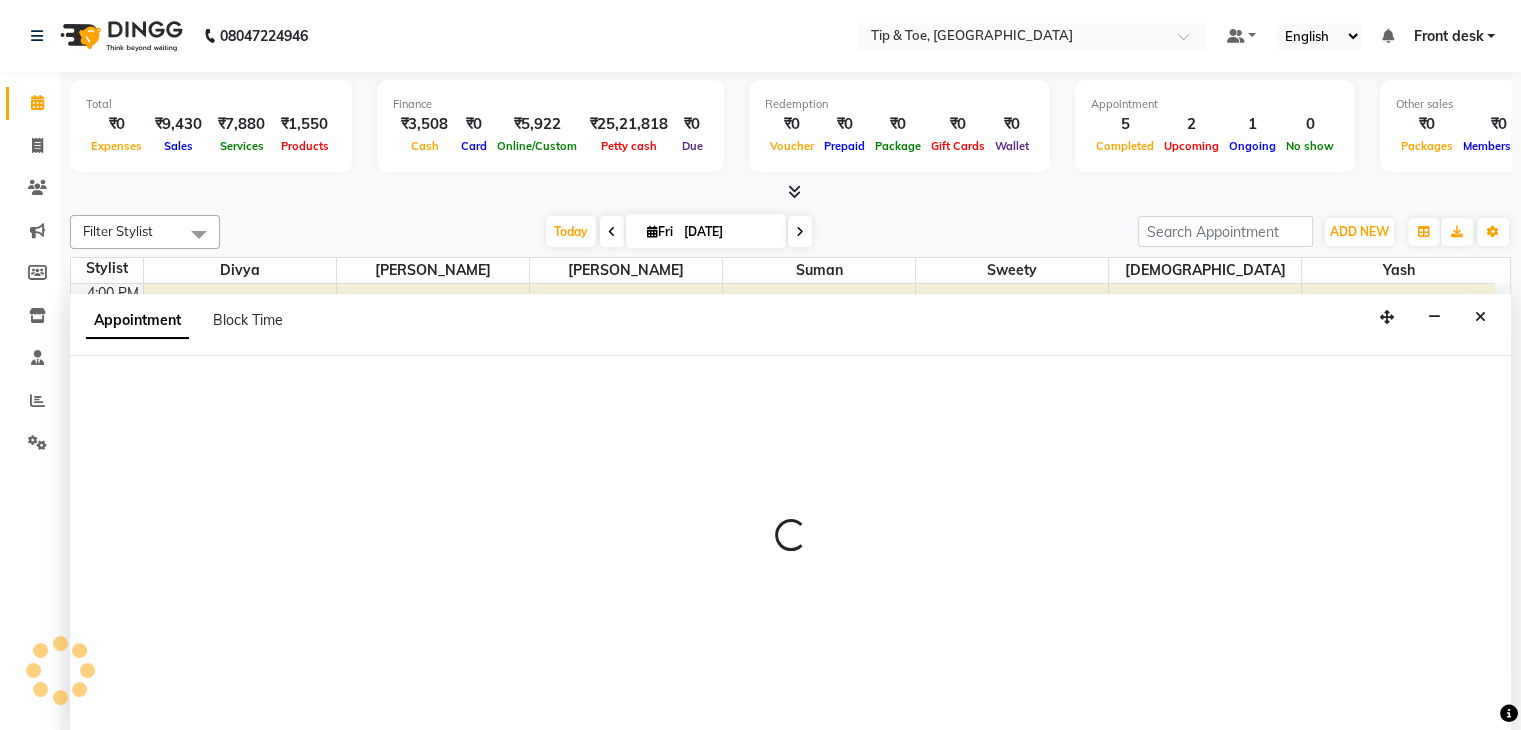 scroll, scrollTop: 1, scrollLeft: 0, axis: vertical 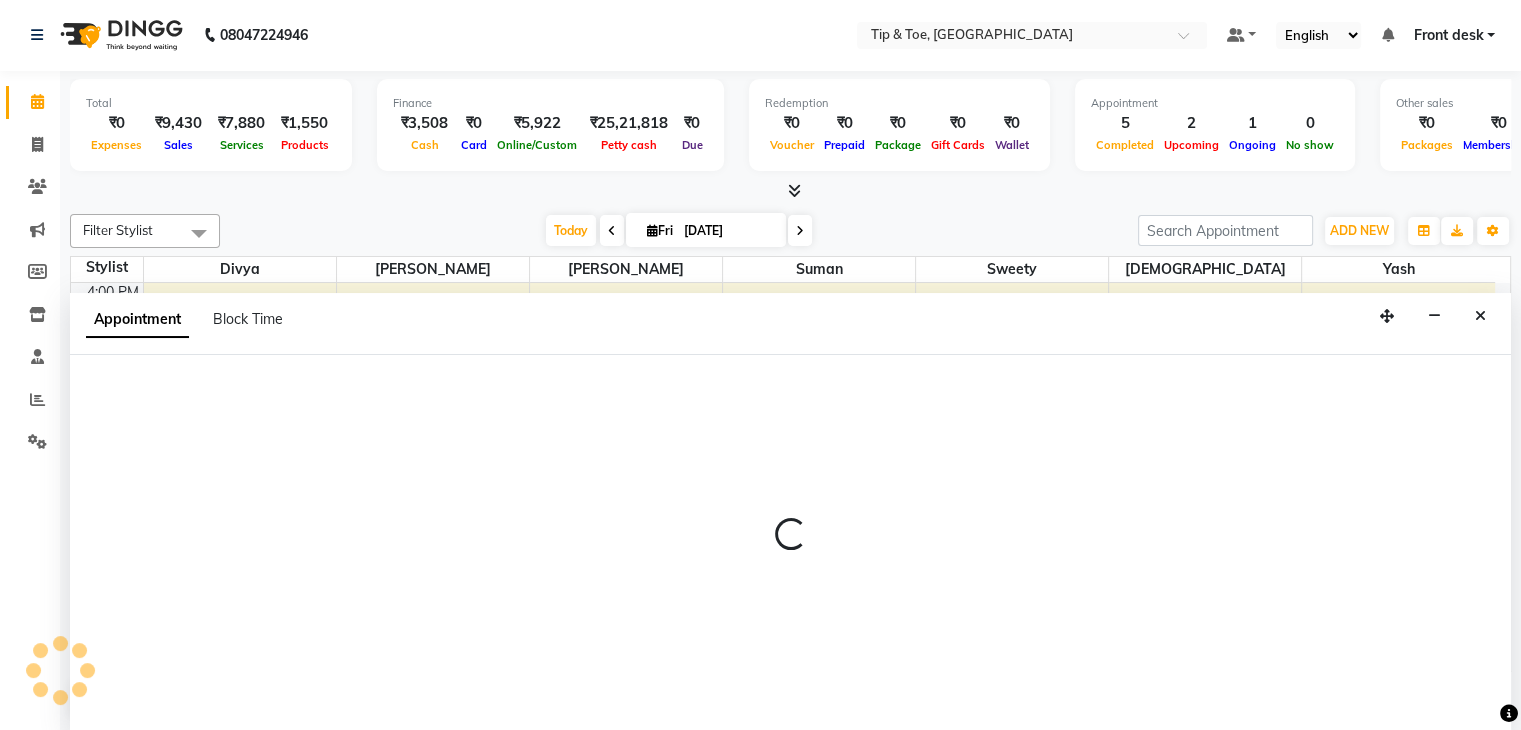 select on "83790" 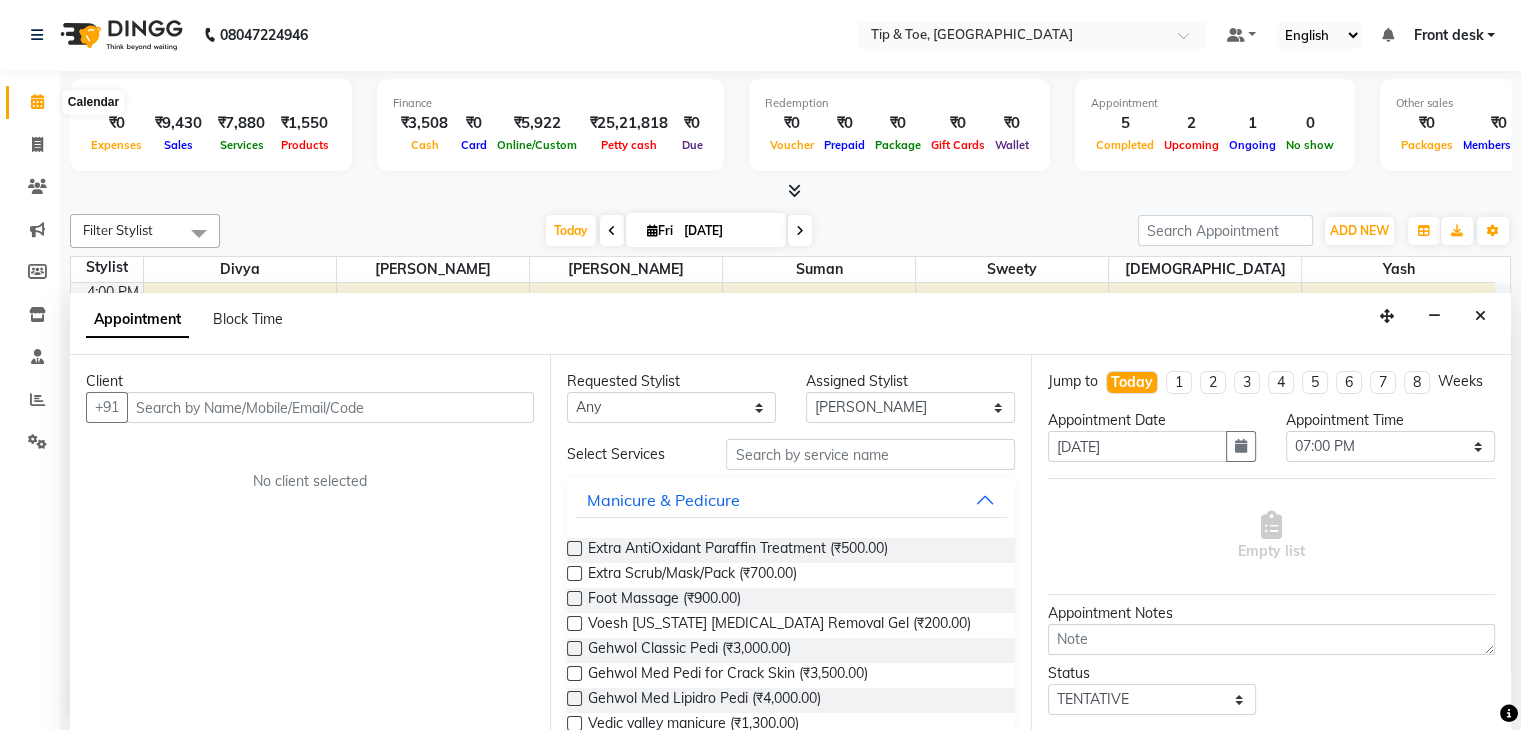 click 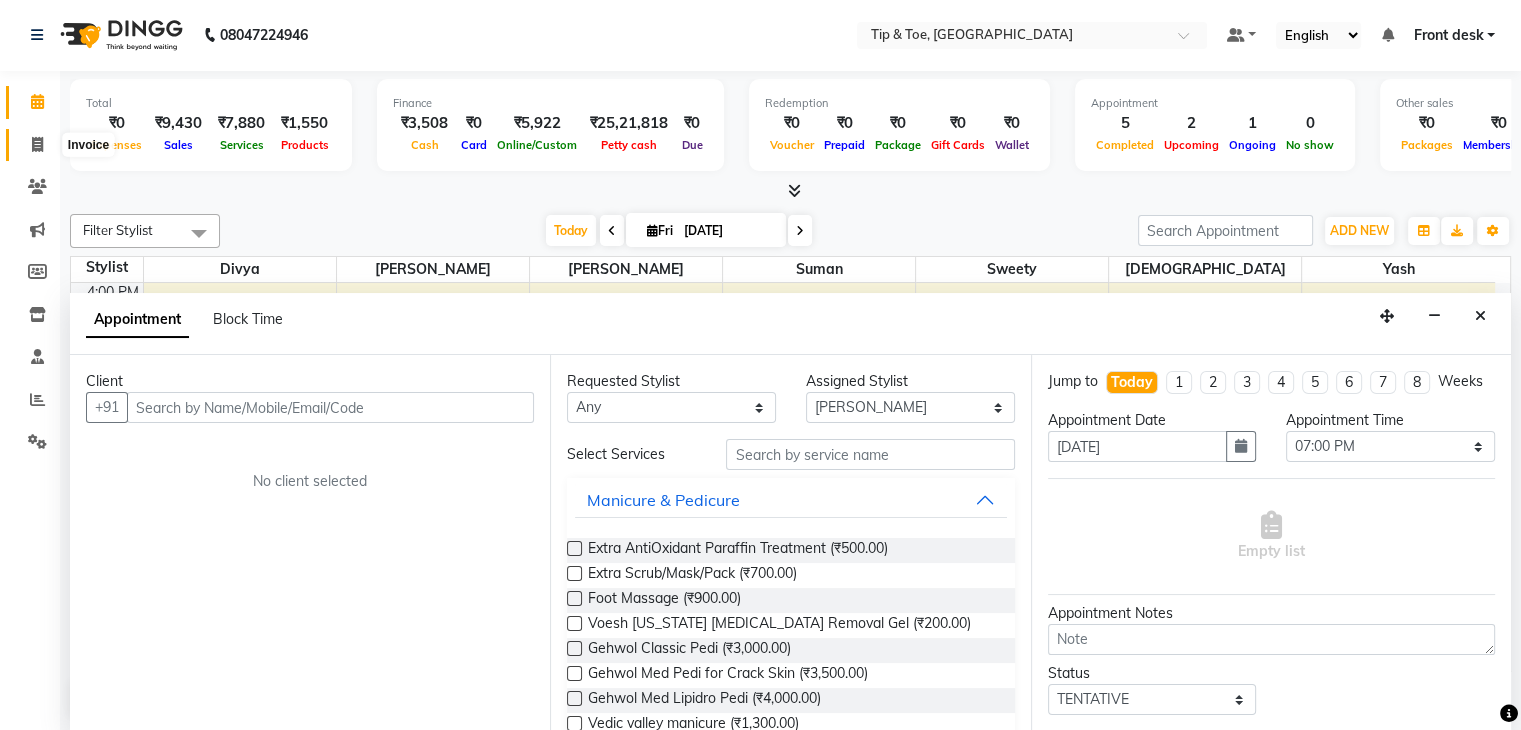 click 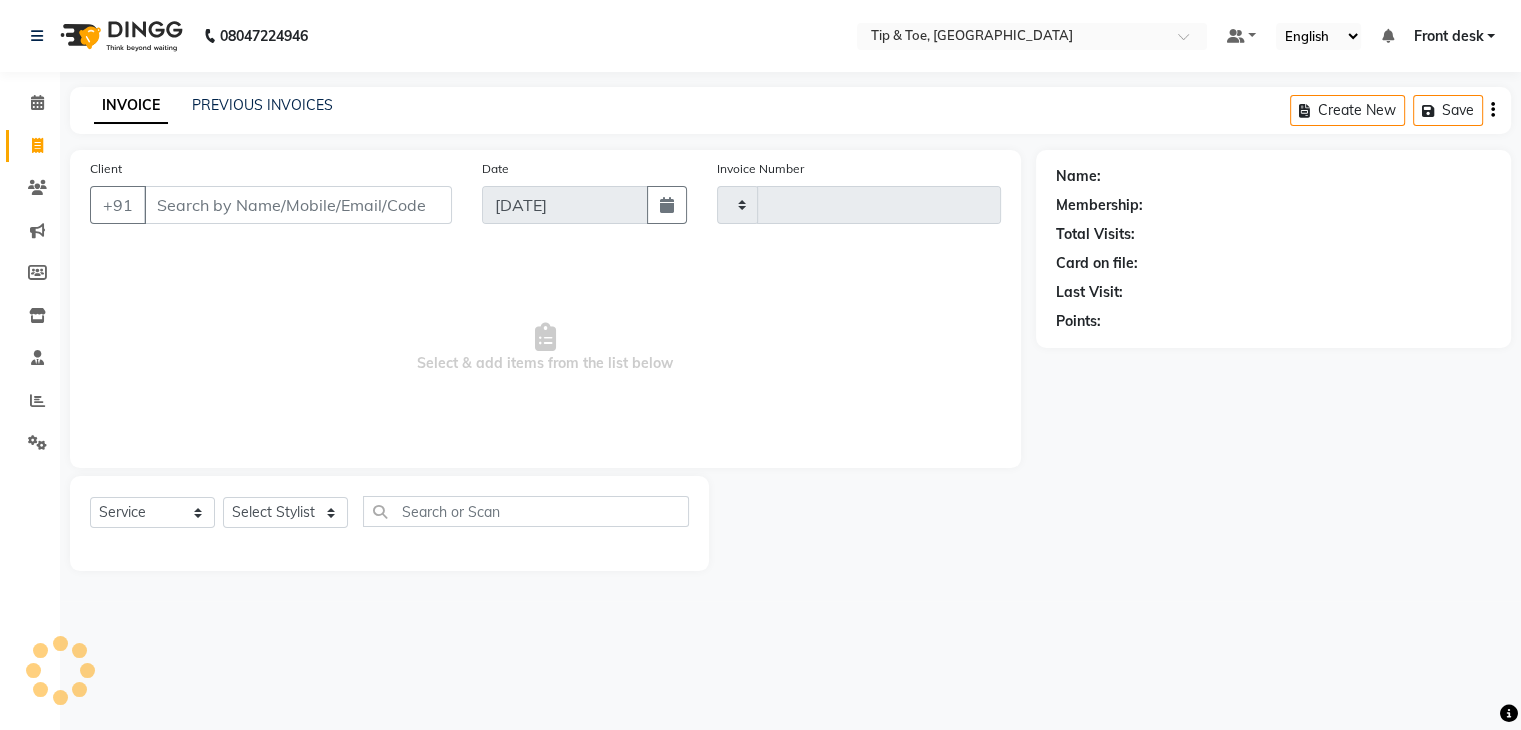 type on "0732" 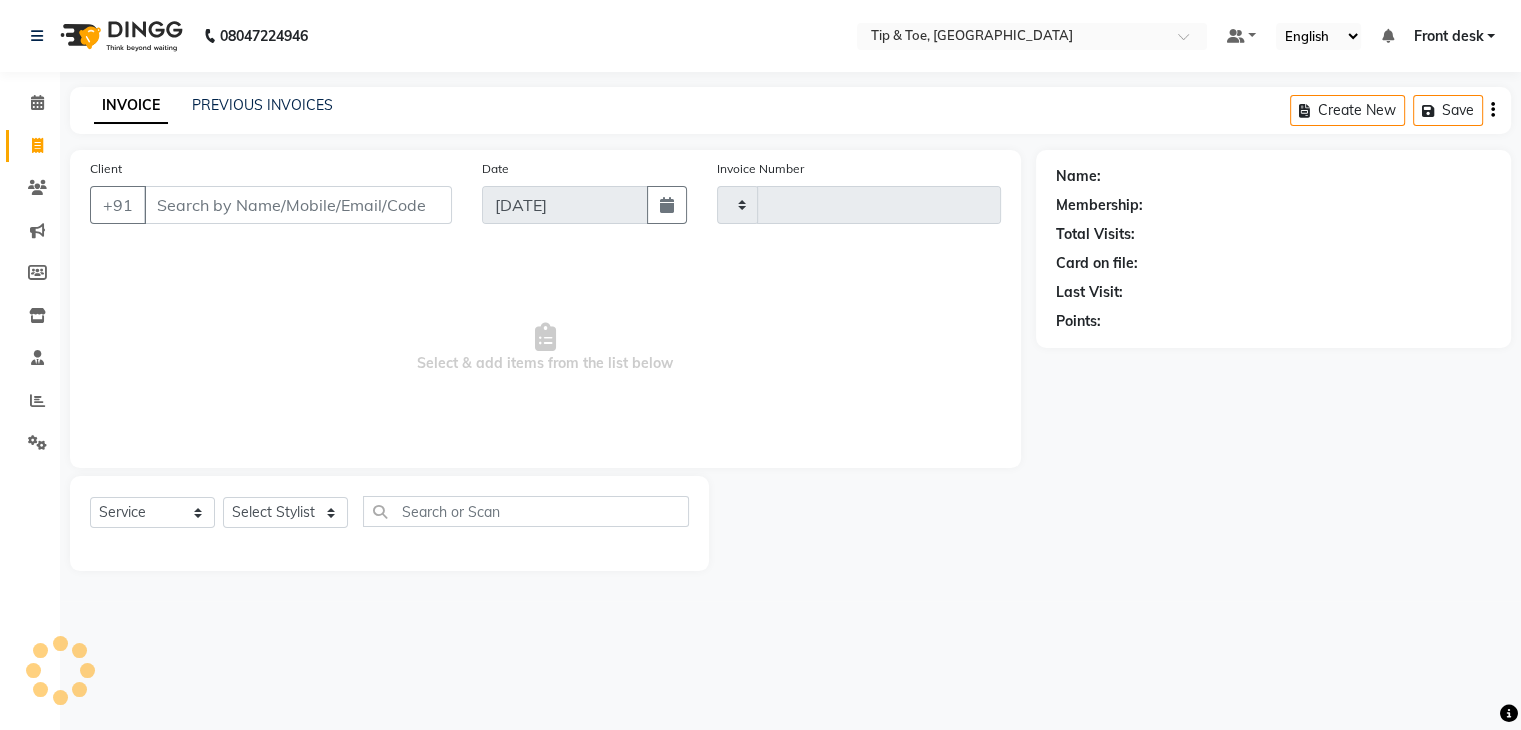 scroll, scrollTop: 0, scrollLeft: 0, axis: both 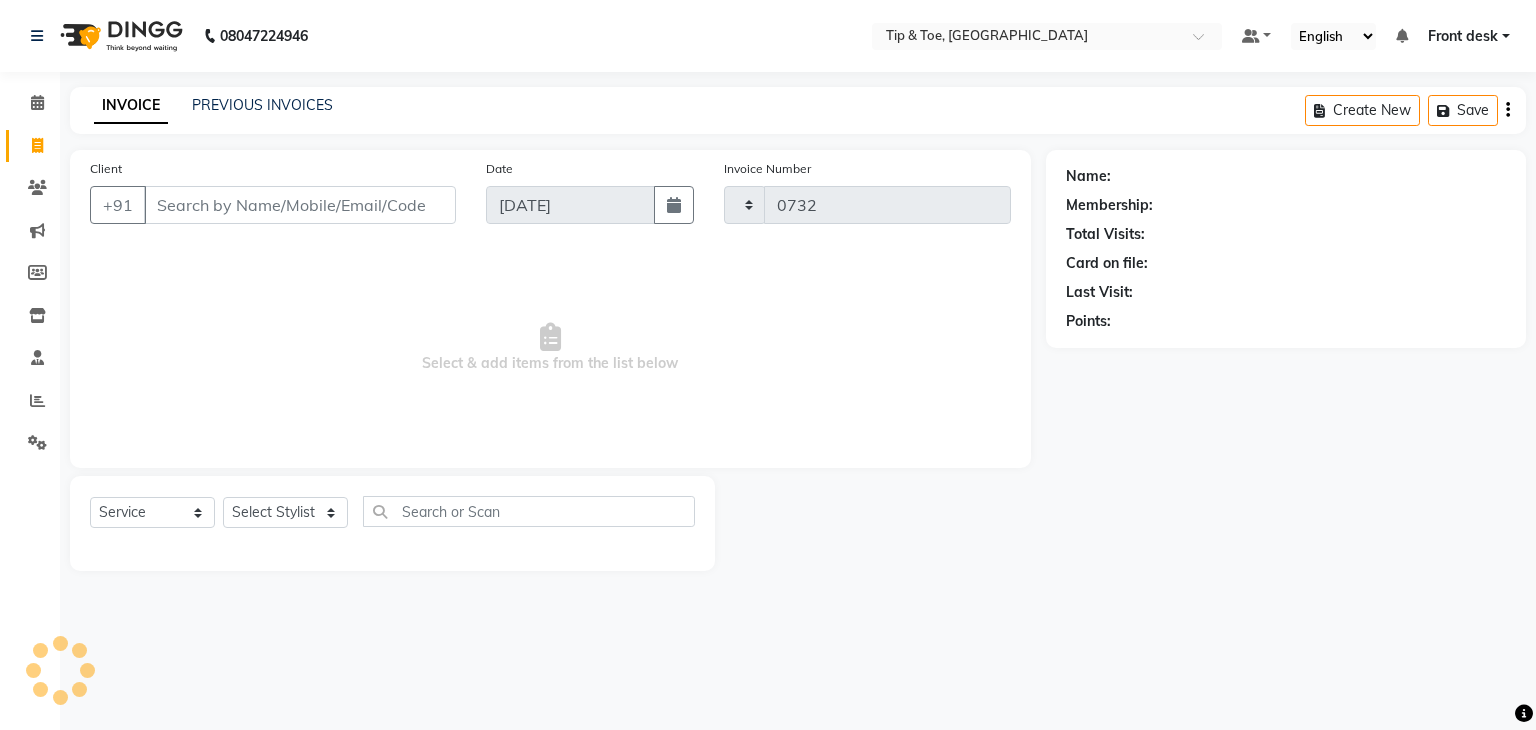 select on "5942" 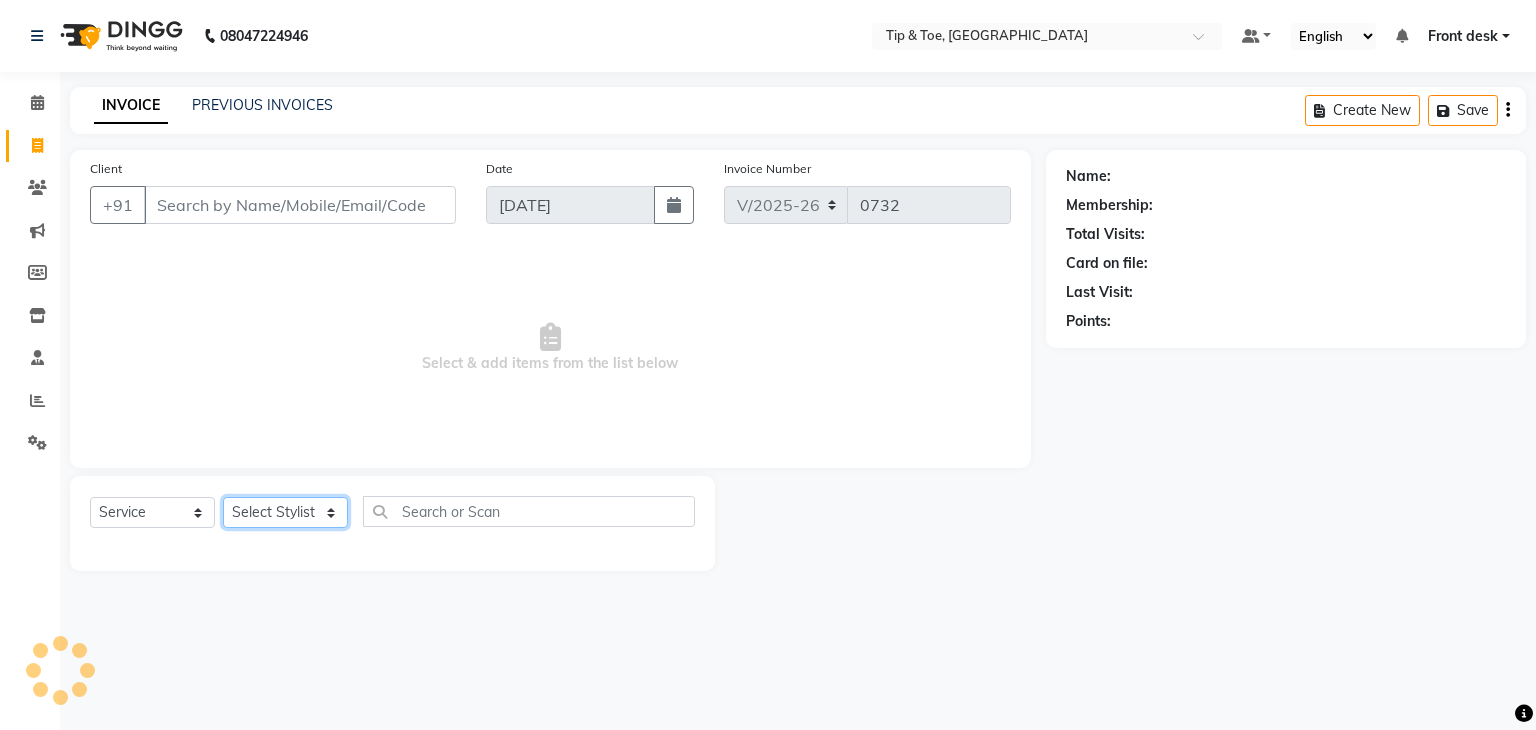 click on "Select Stylist" 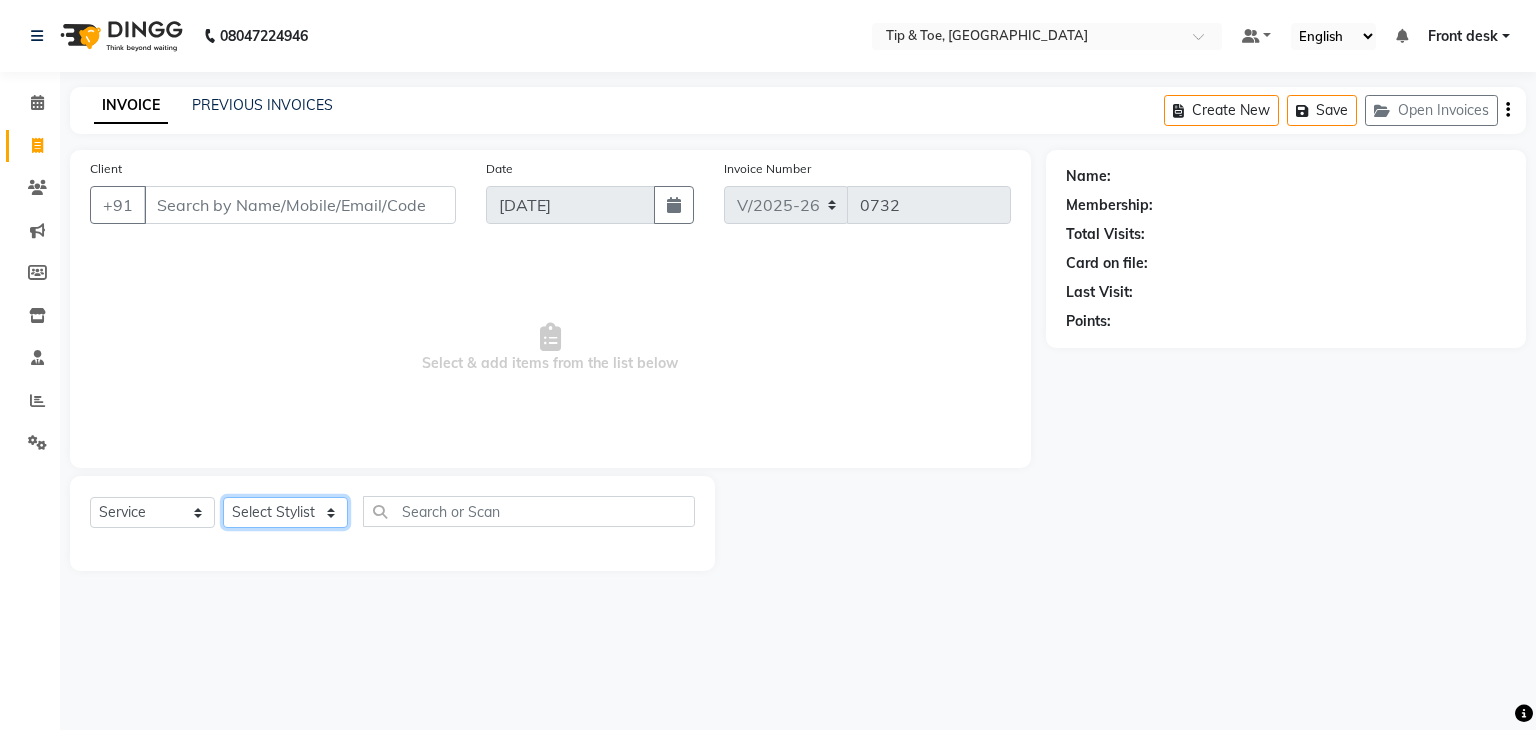 select on "67579" 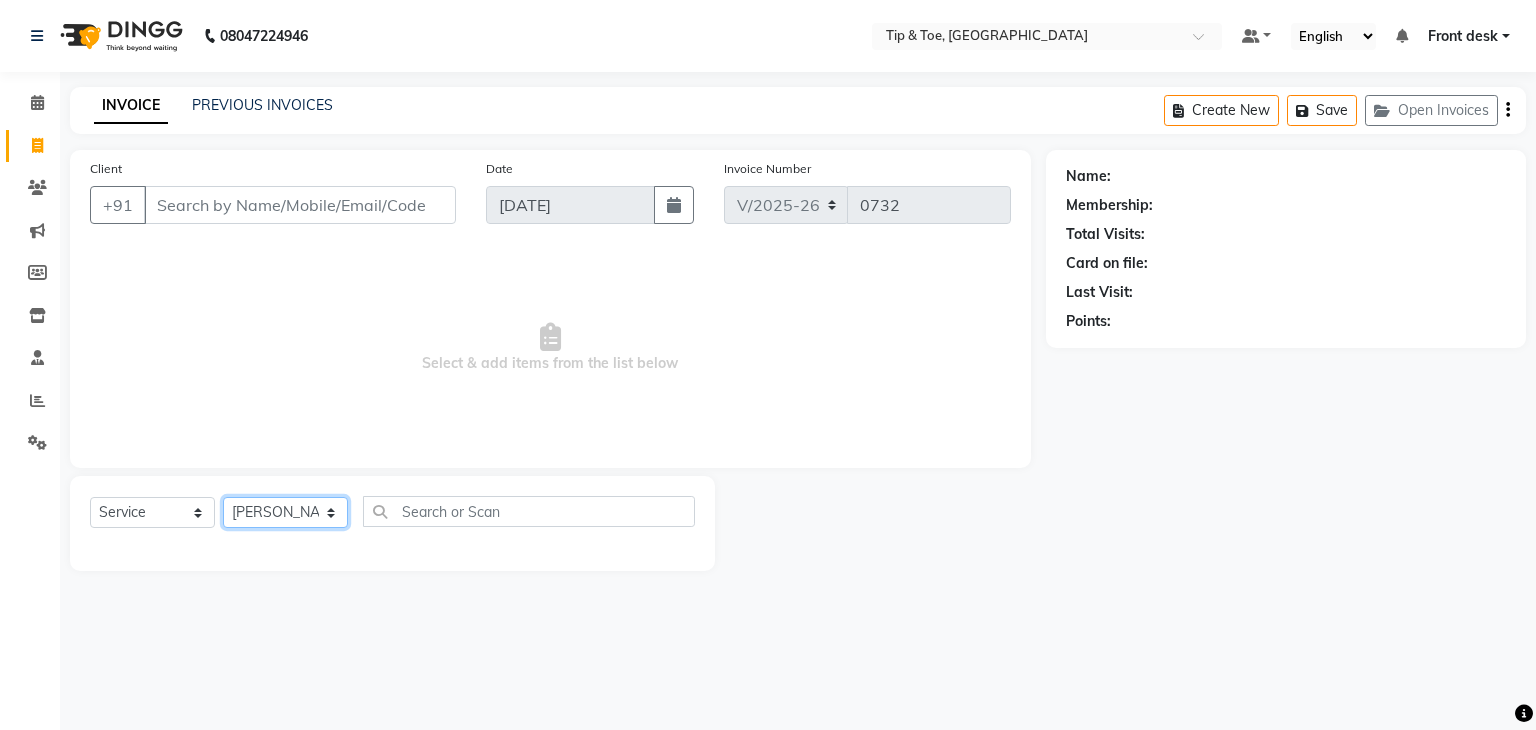 click on "Select Stylist Divya Eshan Front desk Madhura Regan Suman Supriya Sweety tasmiya  Ujair Vikarm Yash Zoya" 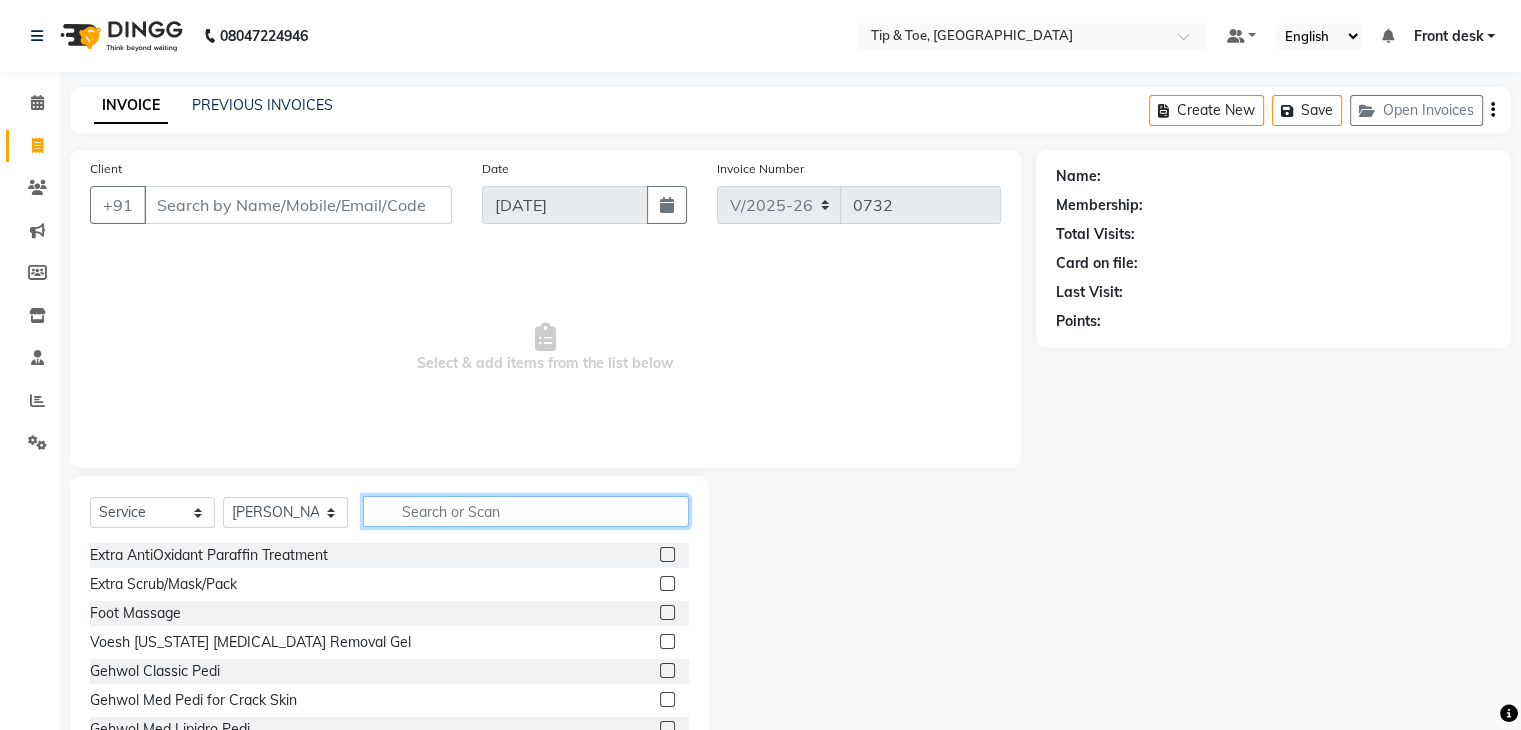 click 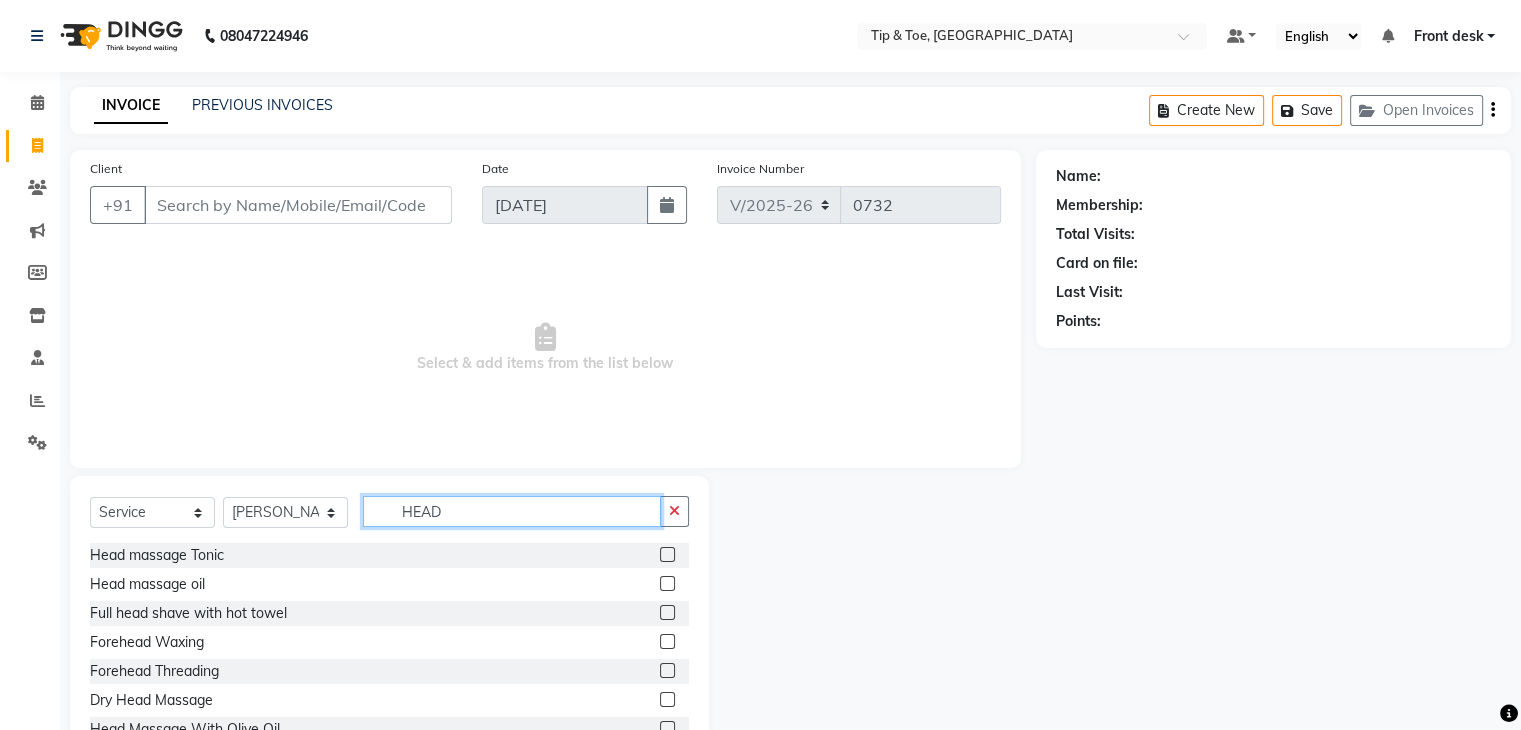 type on "HEAD" 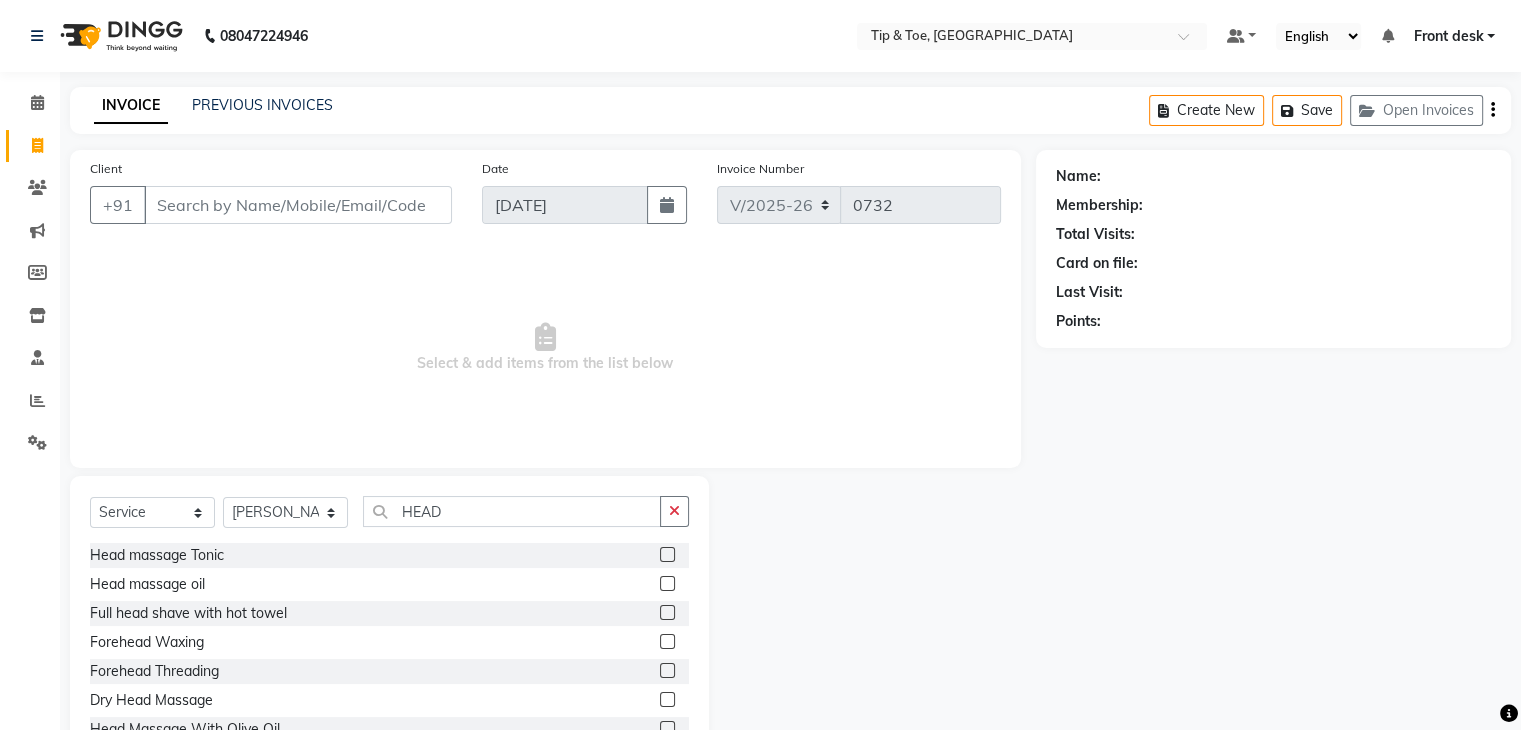 click 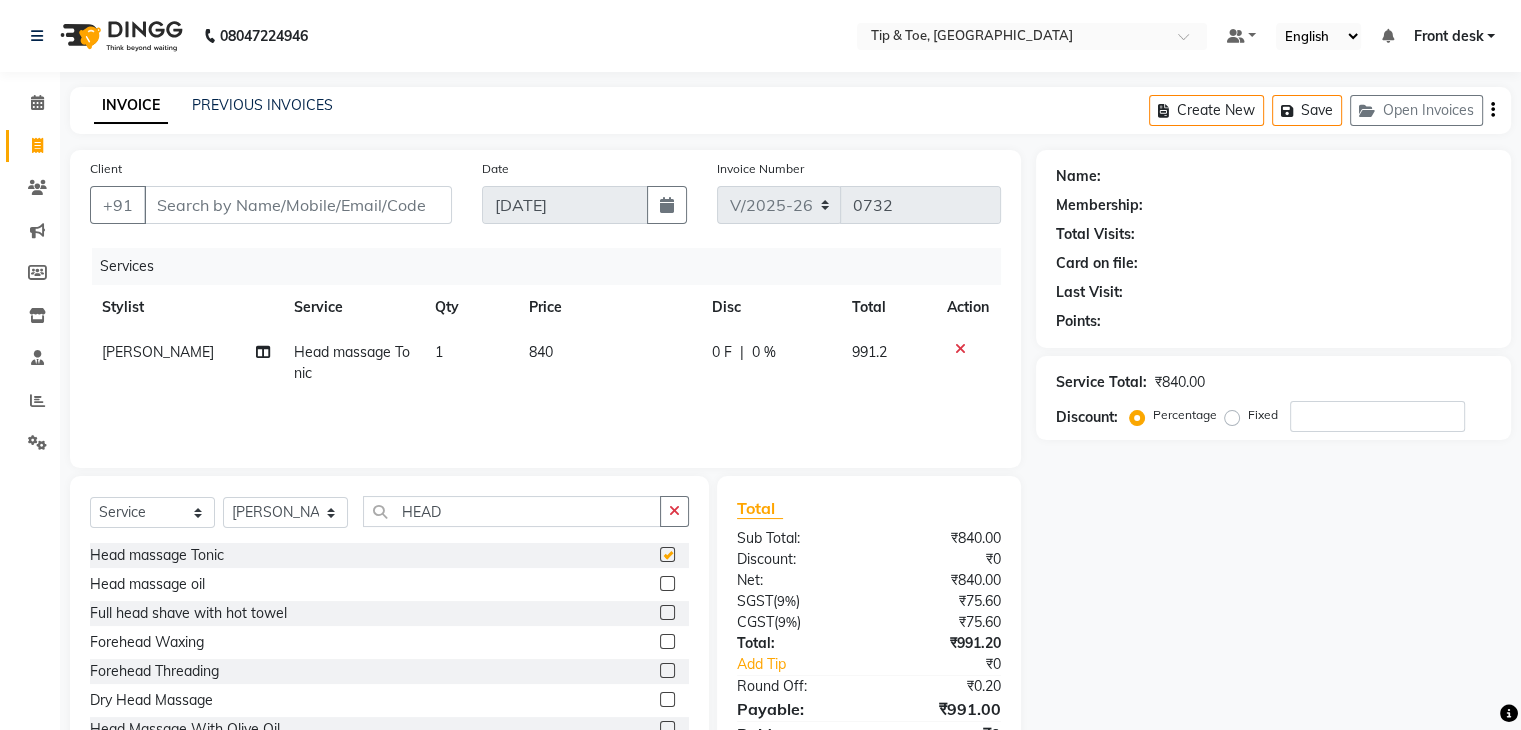 checkbox on "false" 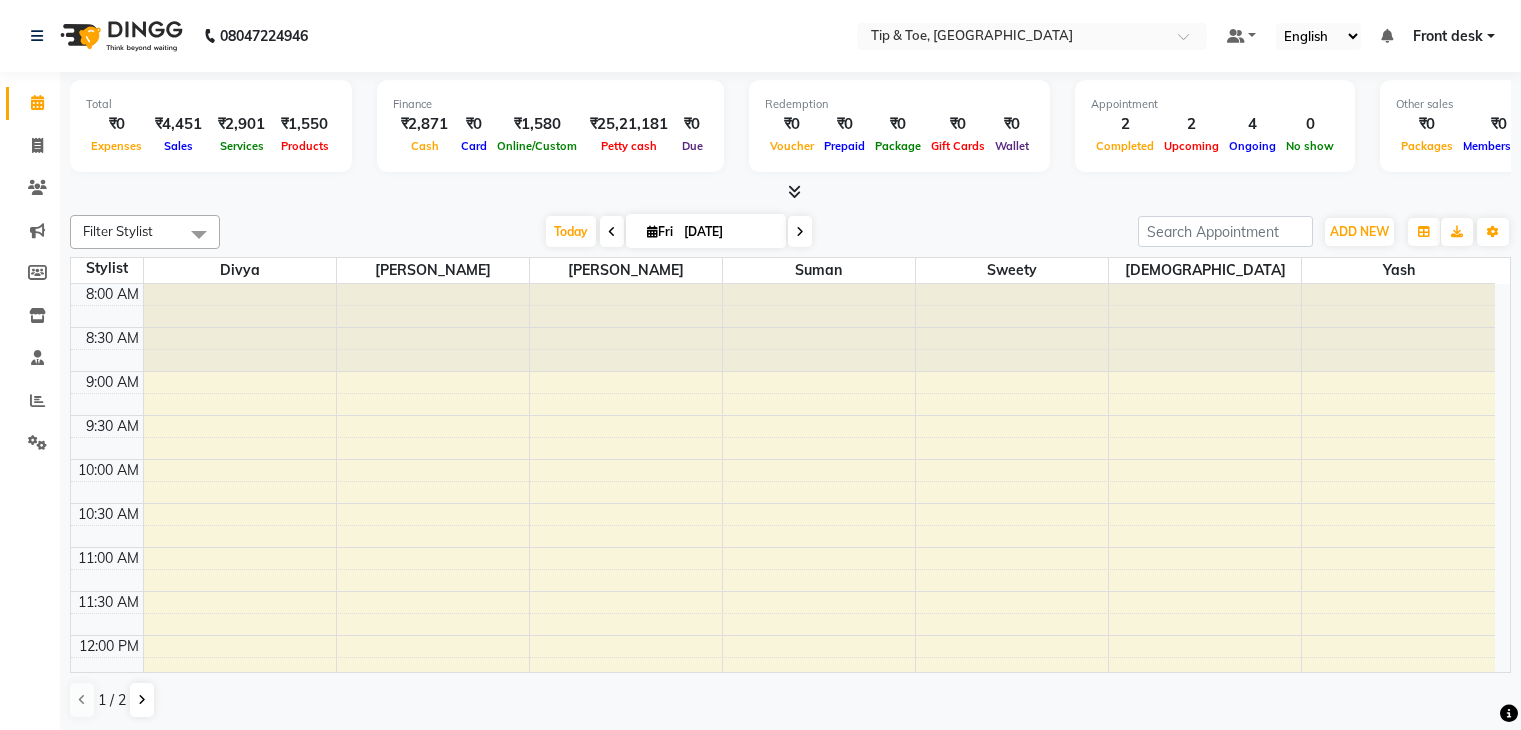 scroll, scrollTop: 0, scrollLeft: 0, axis: both 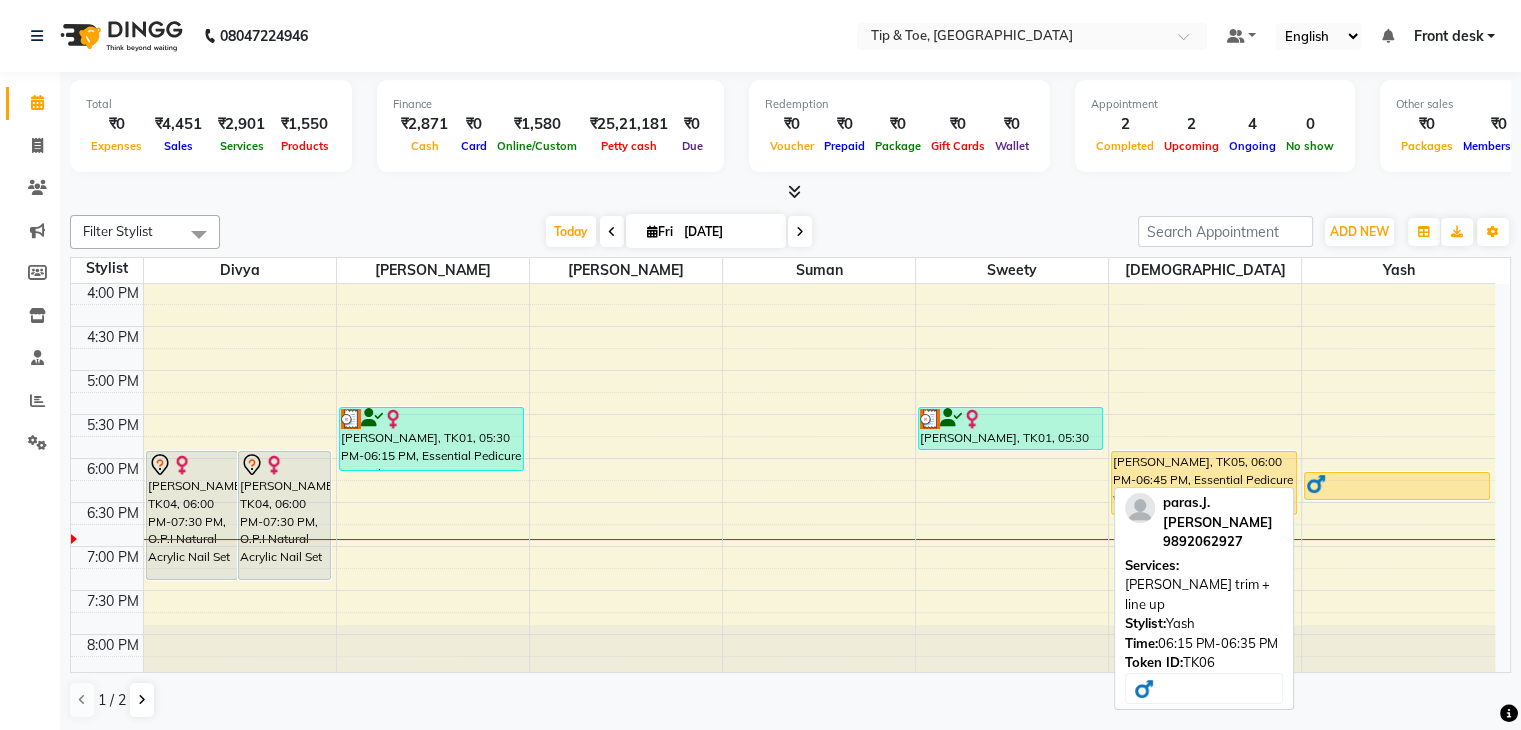 click at bounding box center (1397, 484) 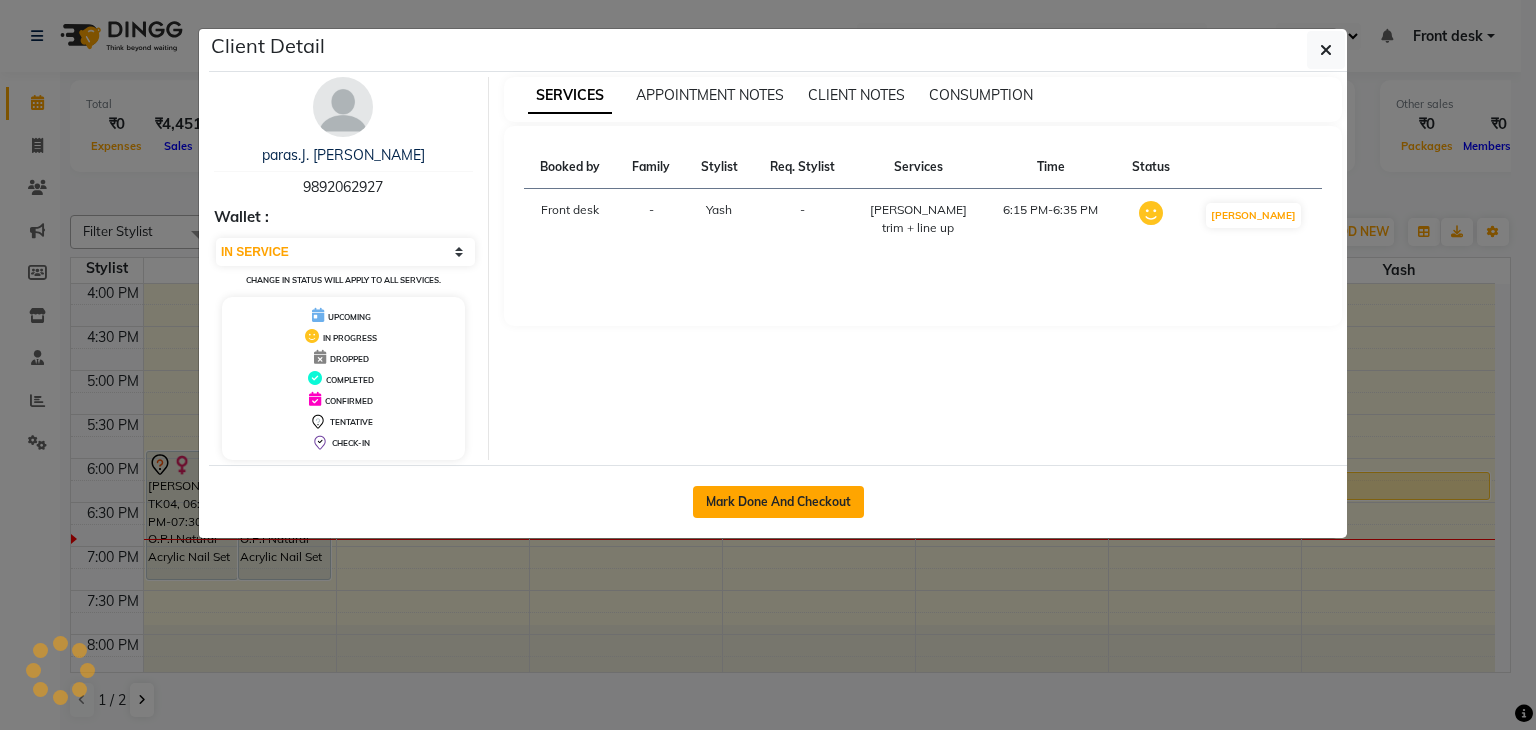 click on "Mark Done And Checkout" 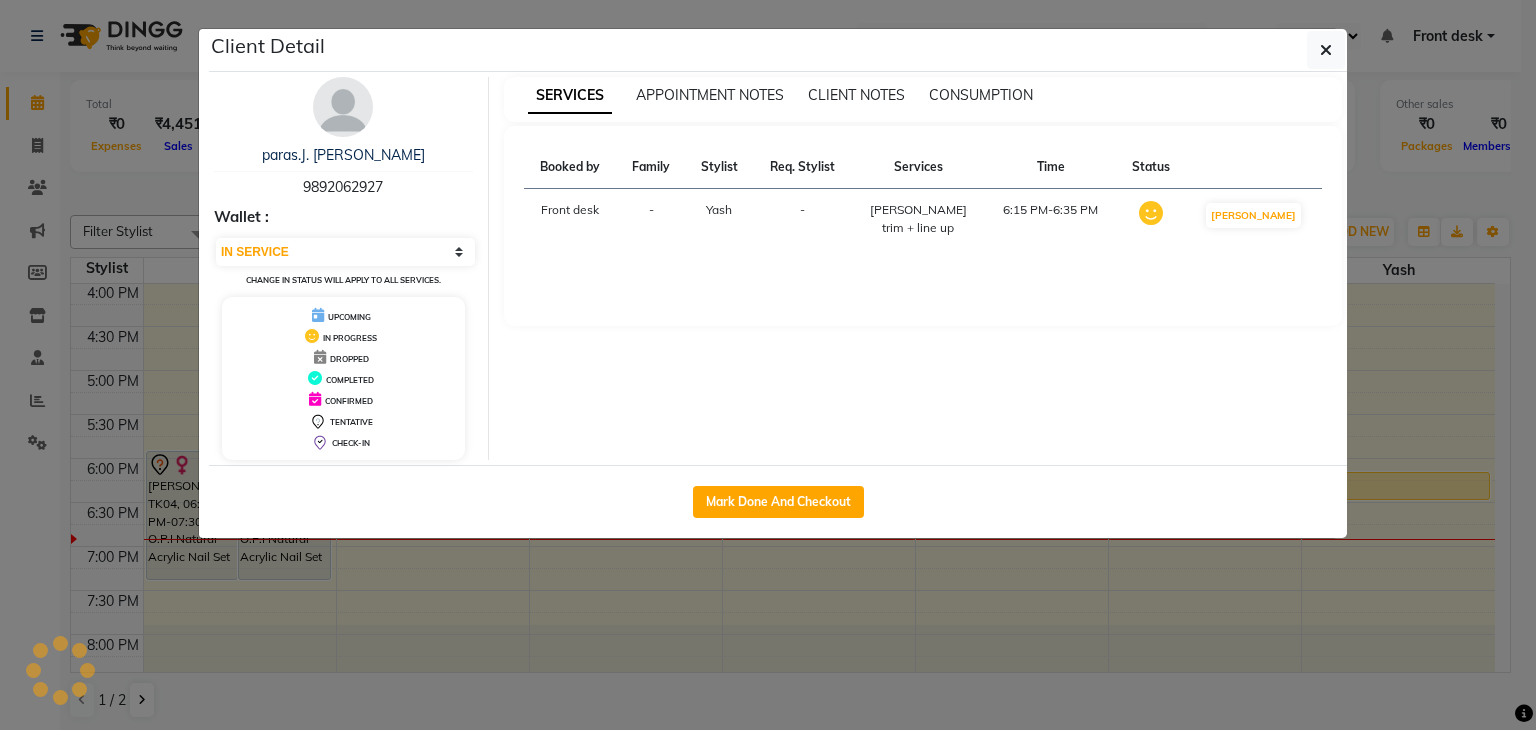 select on "service" 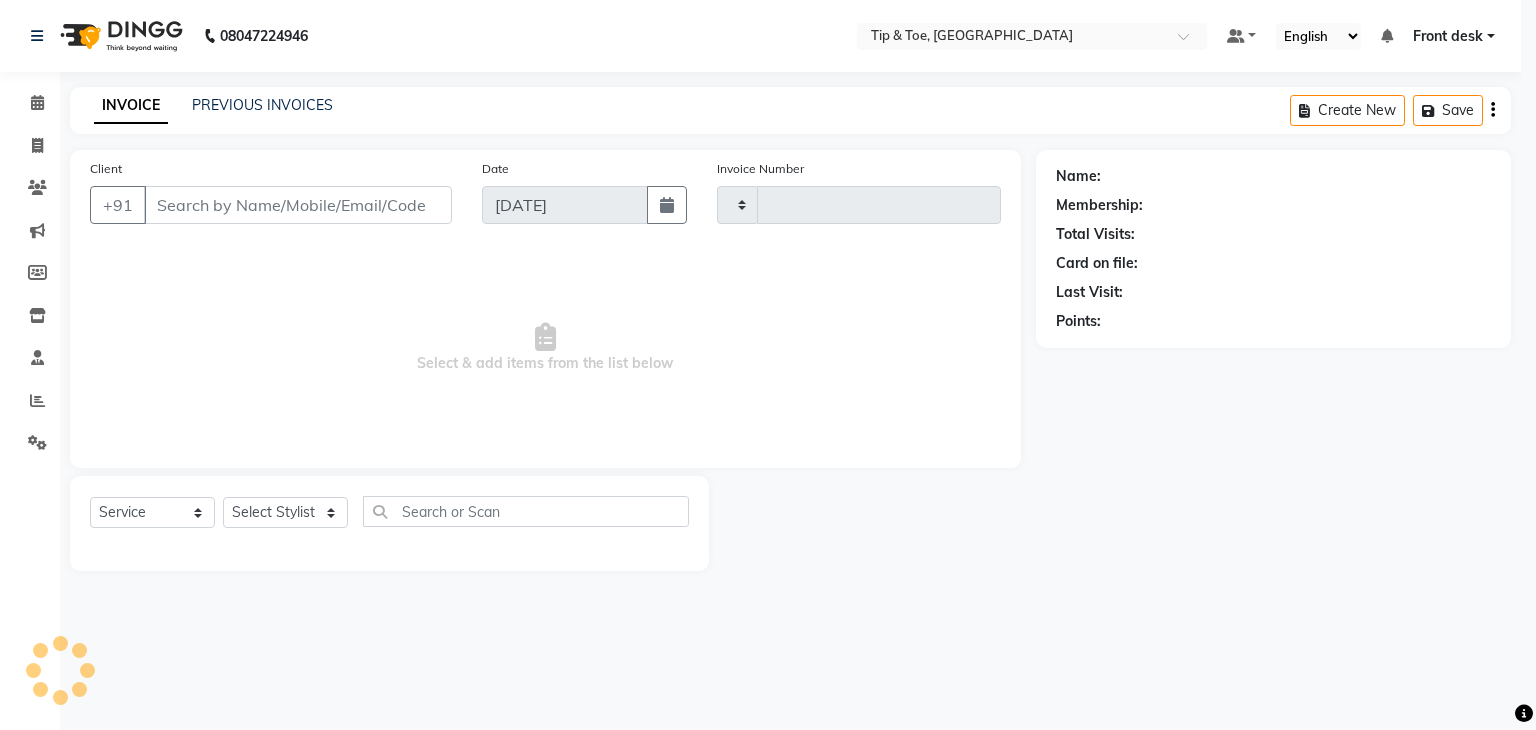 type on "0729" 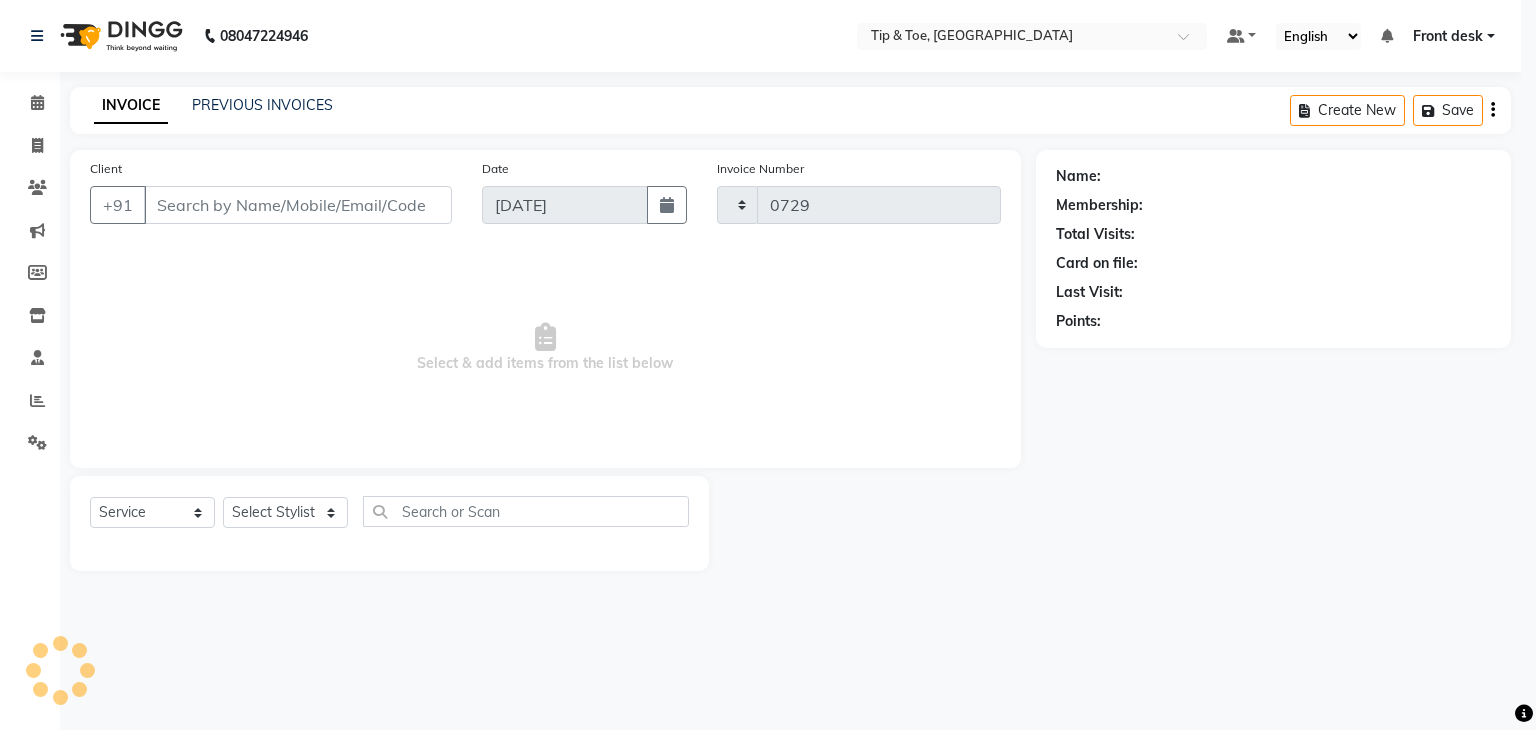 select on "5942" 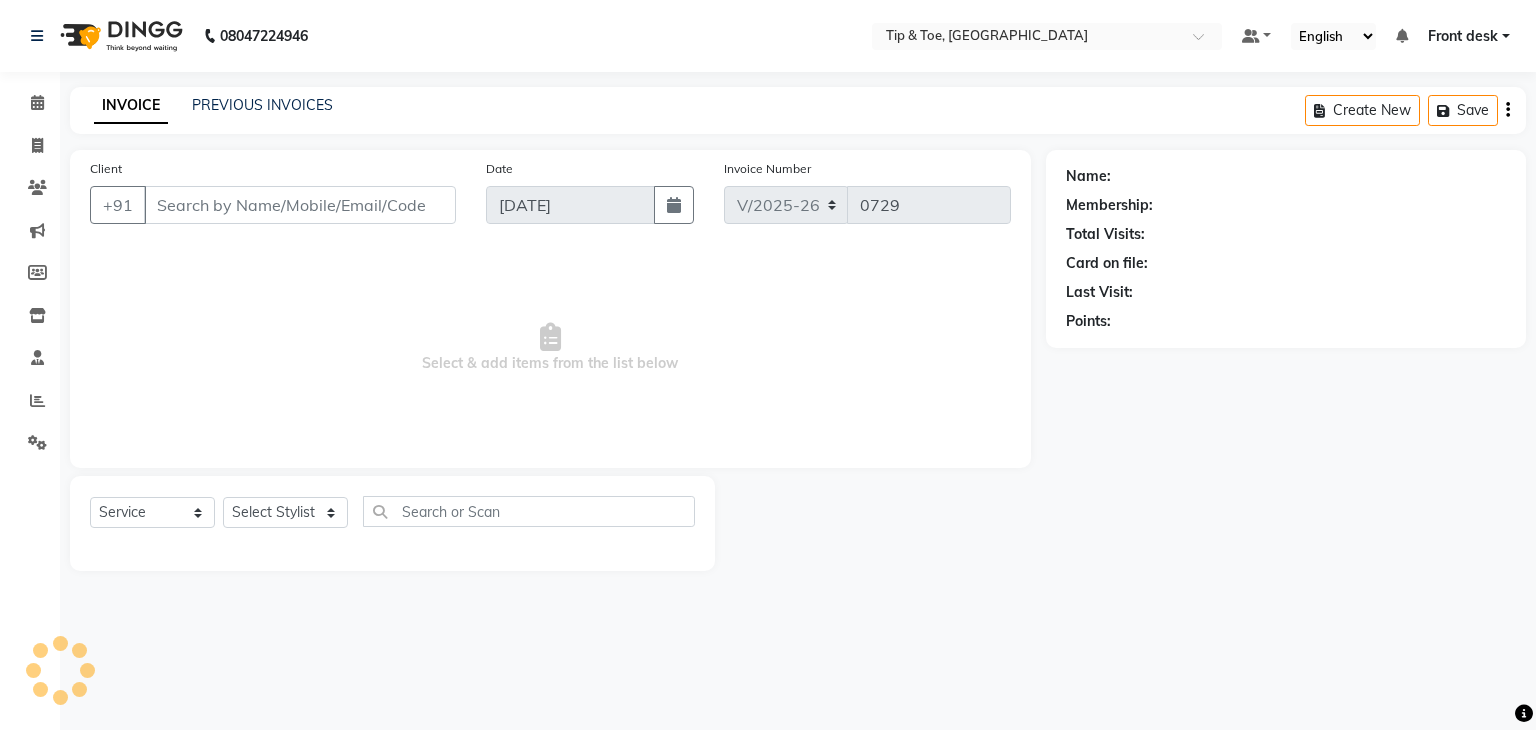 type on "9892062927" 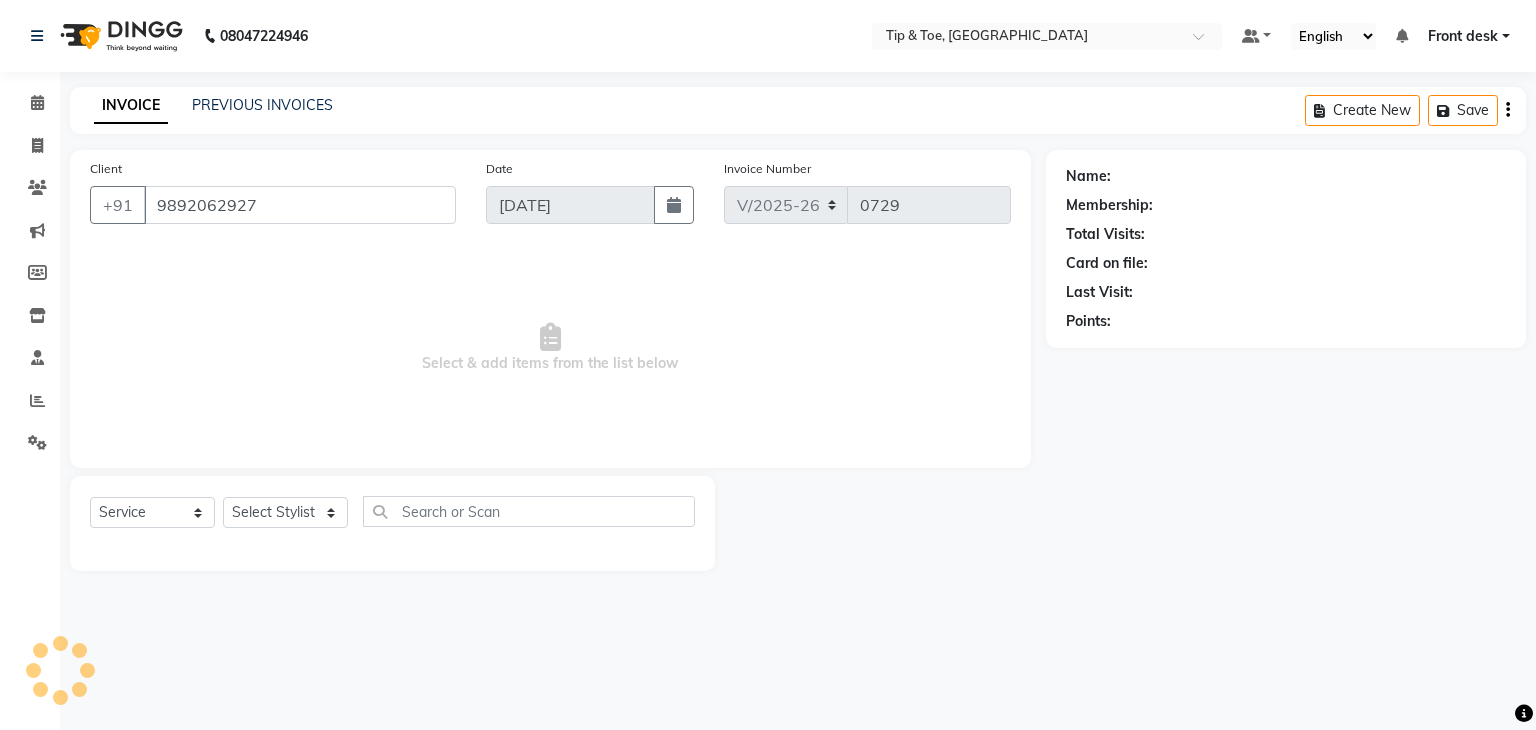 select on "68799" 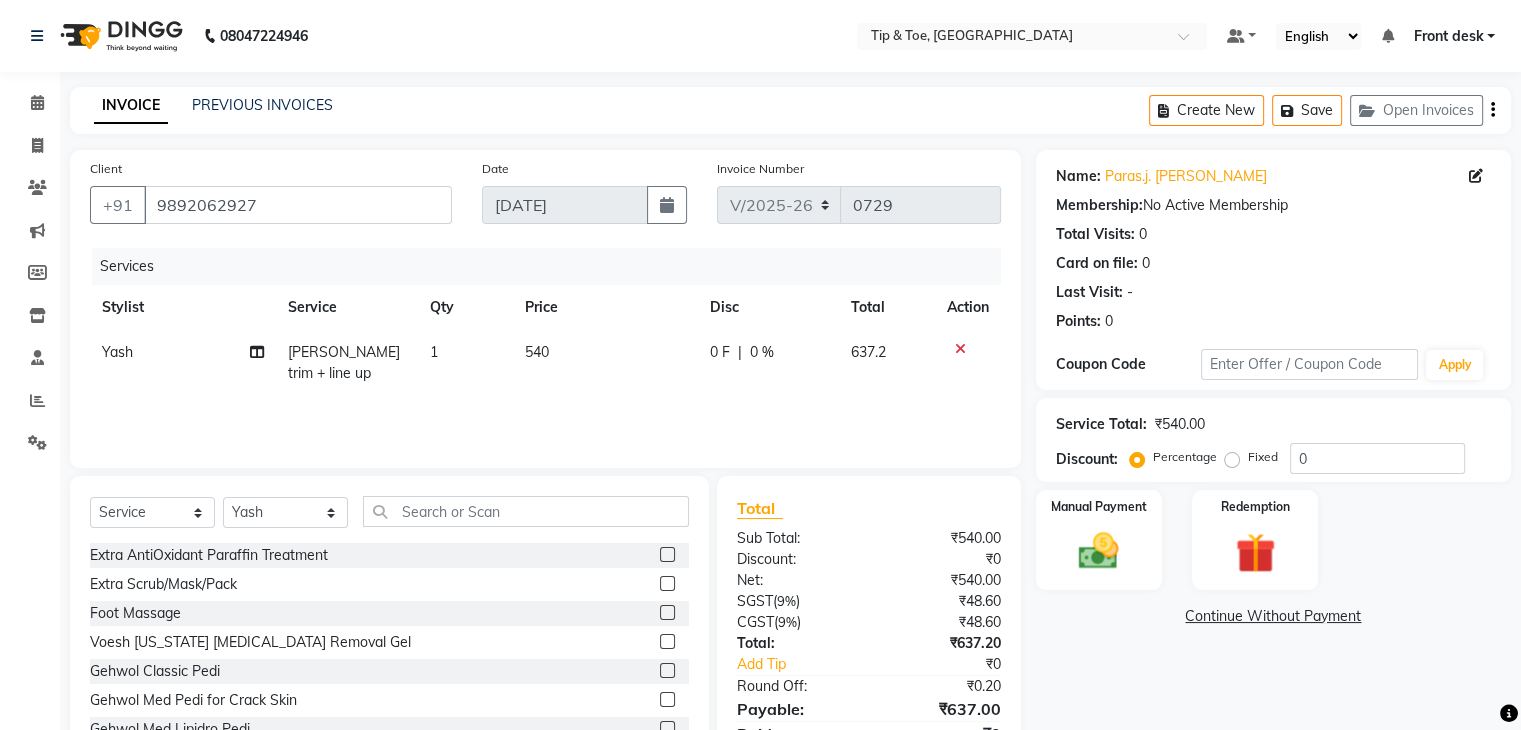 click on "Yash" 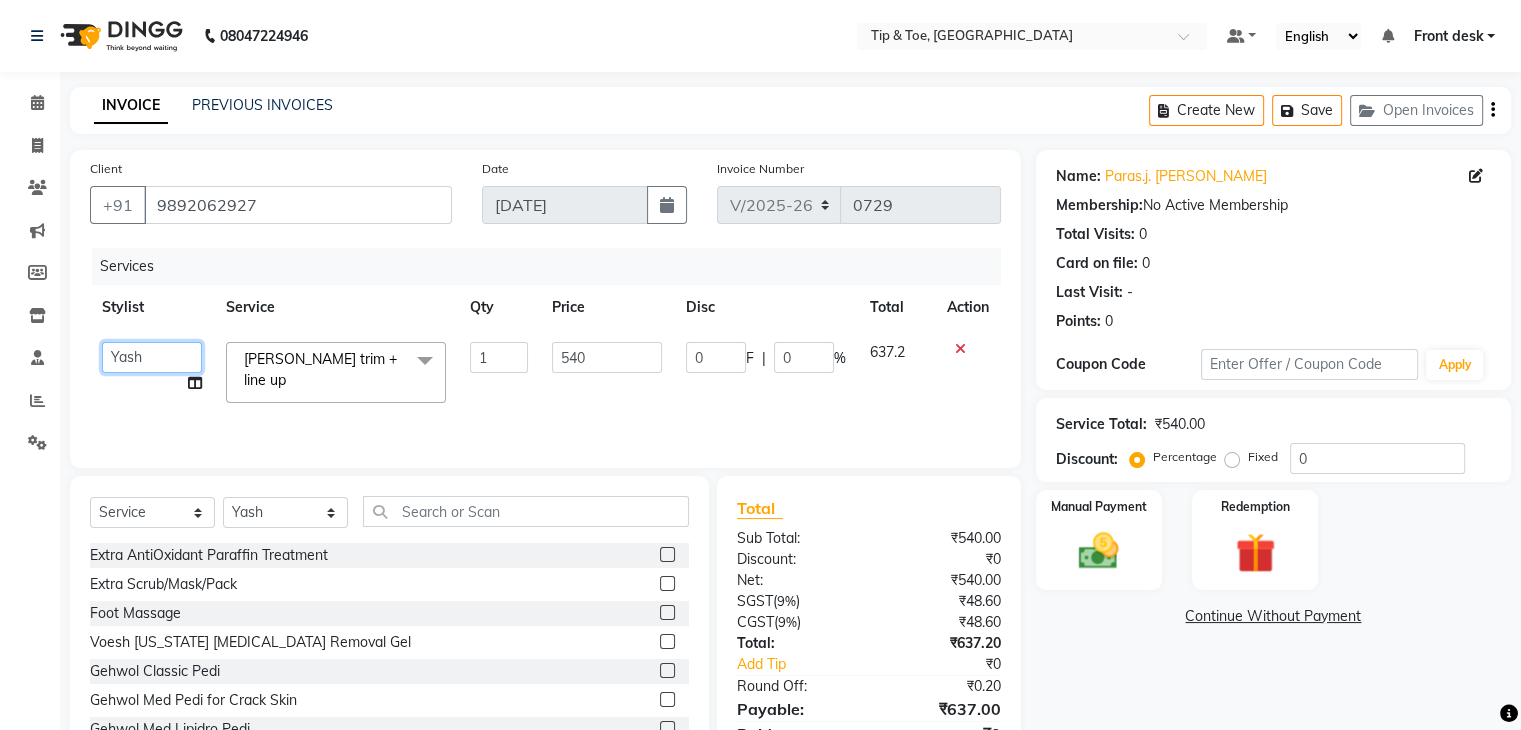 click on "[PERSON_NAME]   Front desk   [PERSON_NAME]   [PERSON_NAME]   [PERSON_NAME]    [PERSON_NAME]   [PERSON_NAME]" 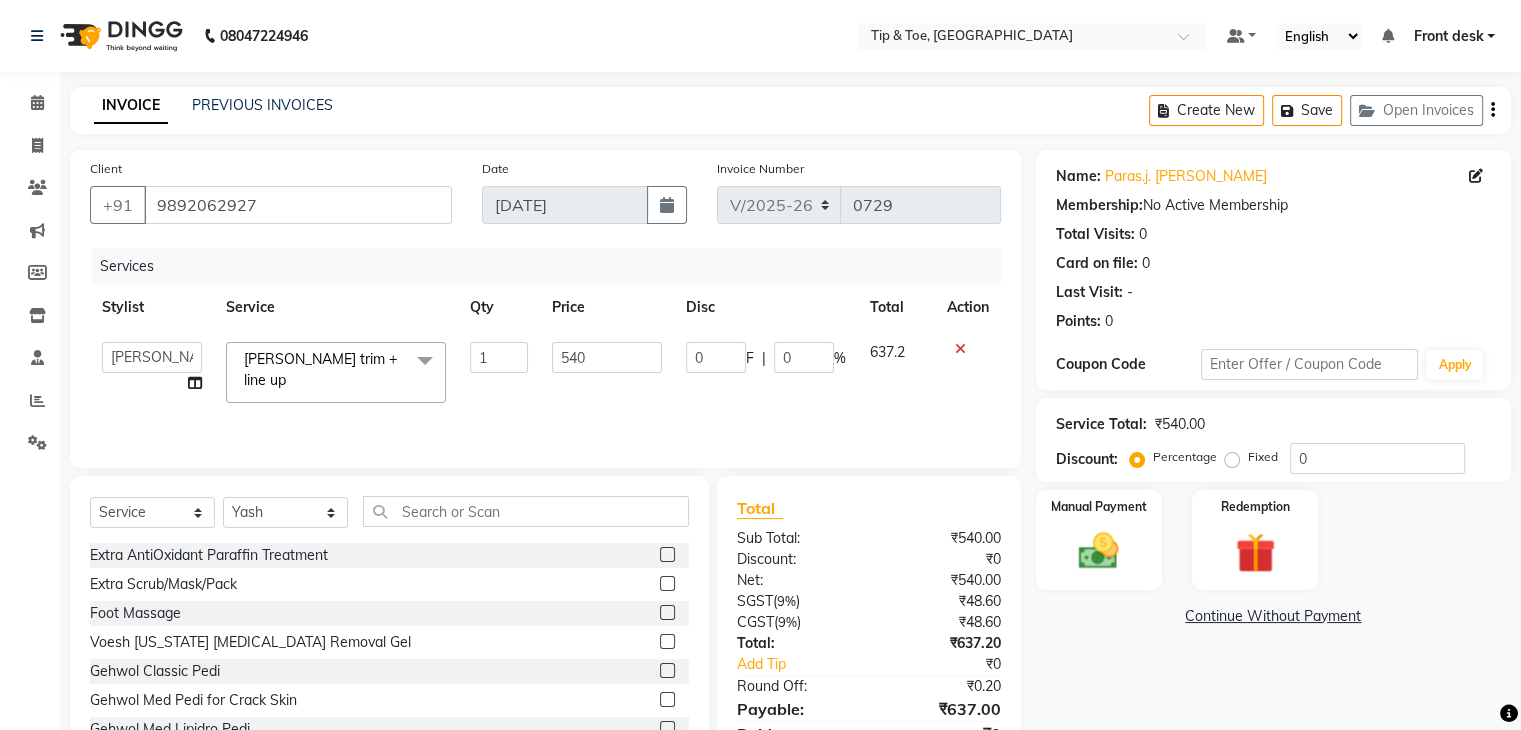 select on "67579" 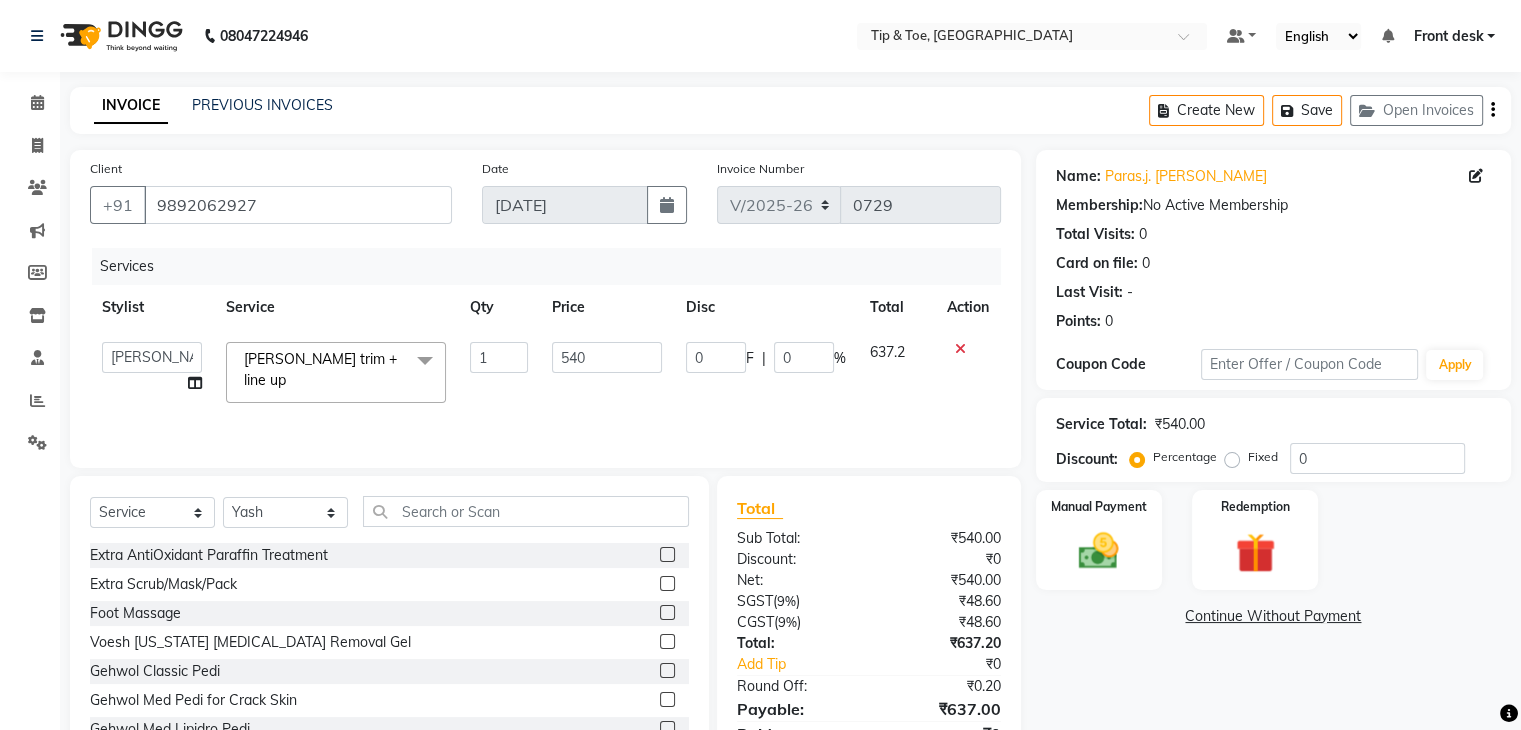 click on "540" 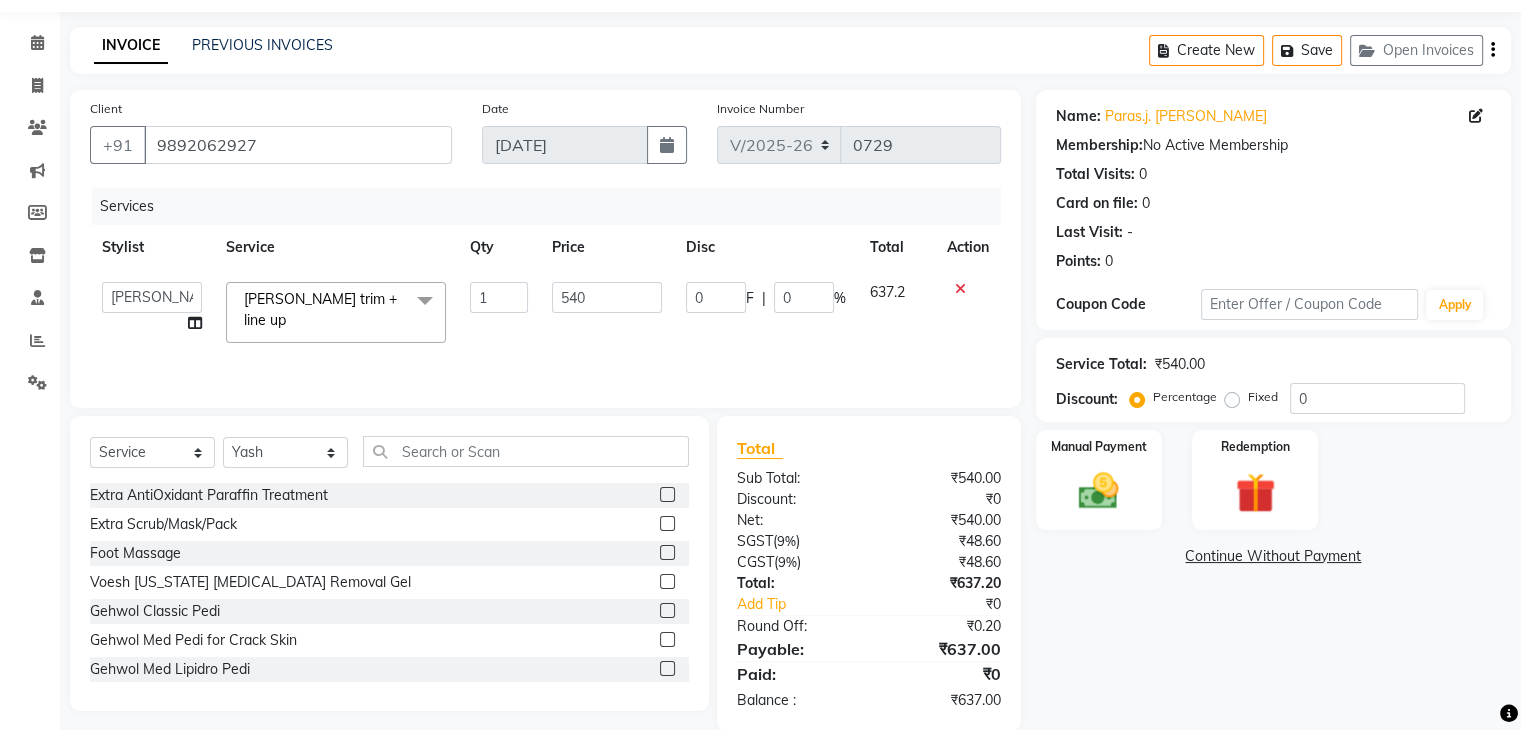 scroll, scrollTop: 92, scrollLeft: 0, axis: vertical 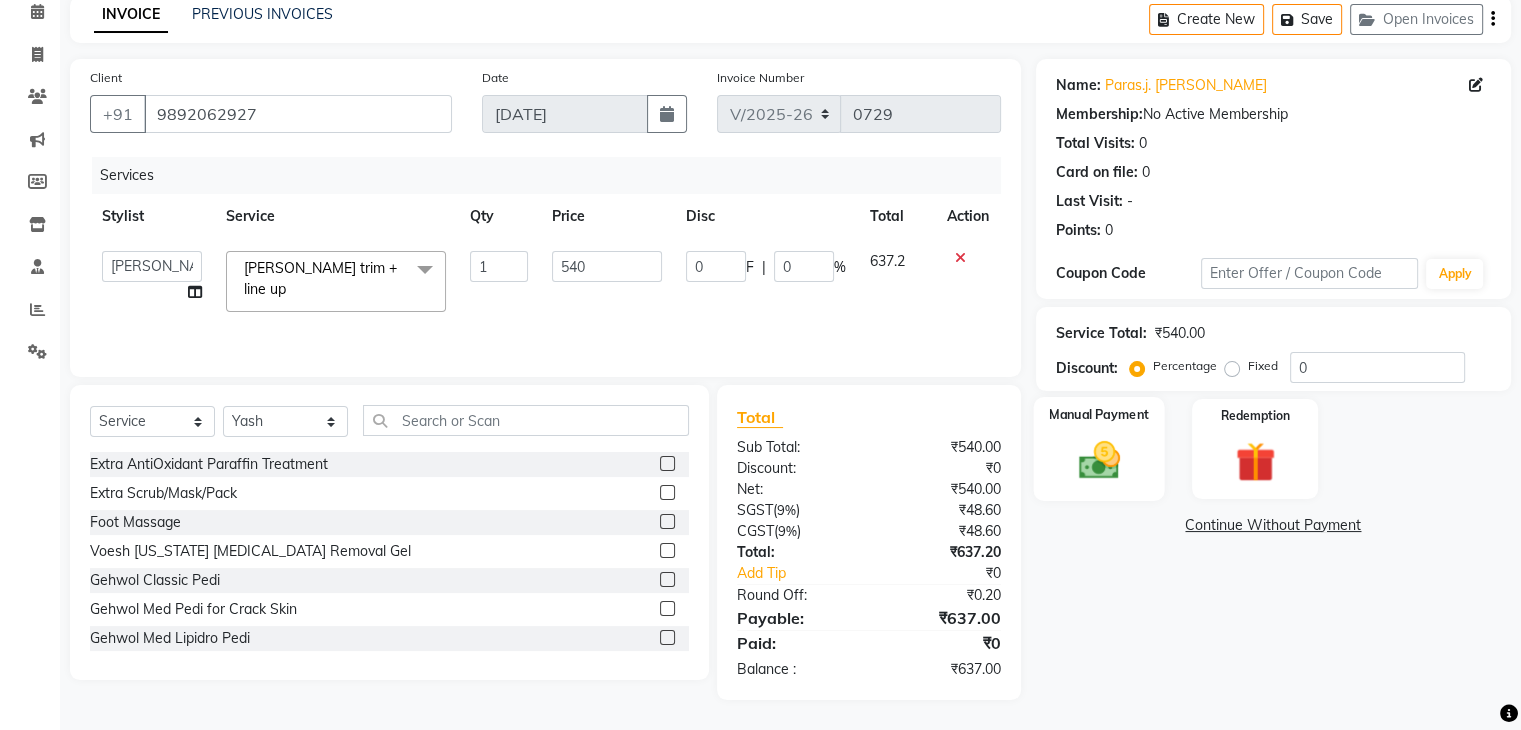 click on "Manual Payment" 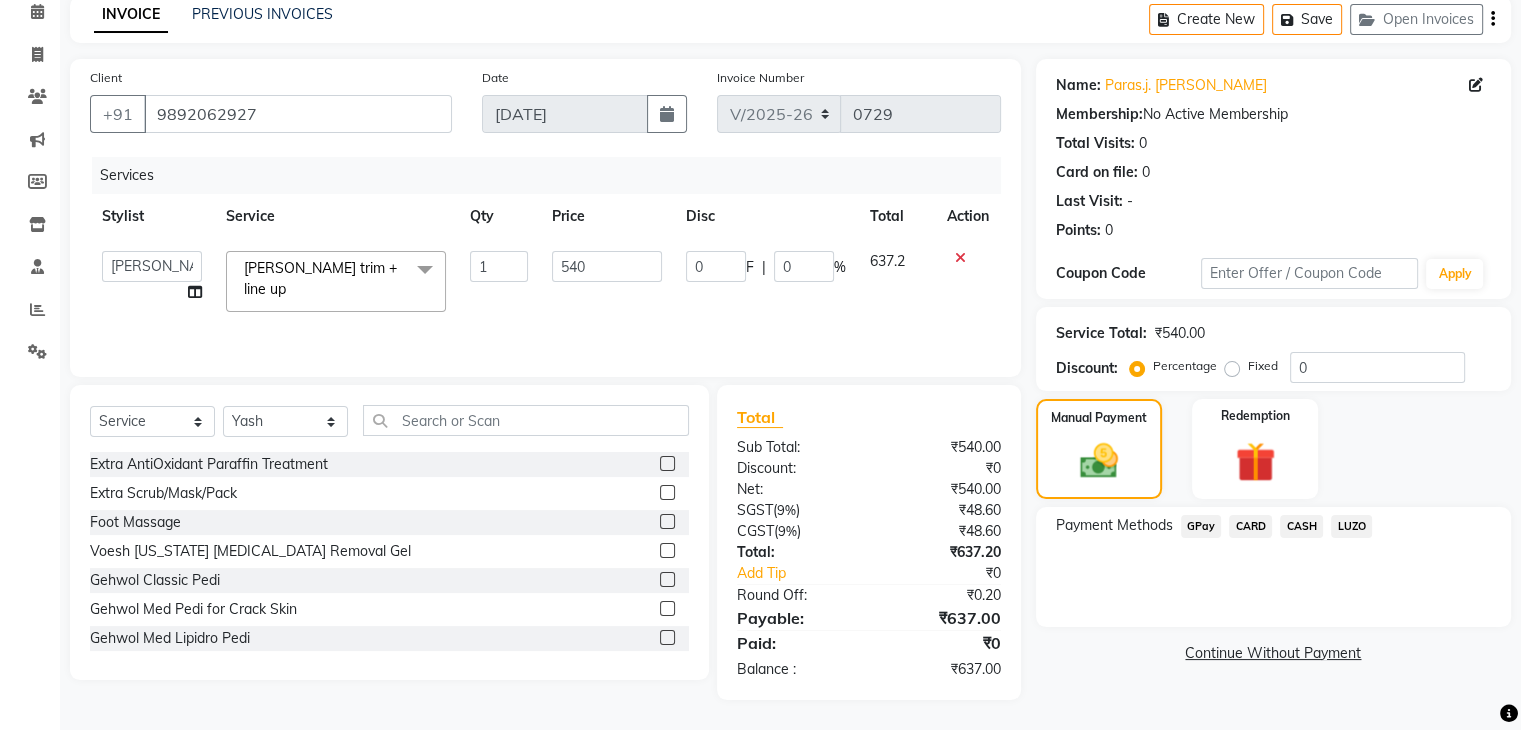 click on "CASH" 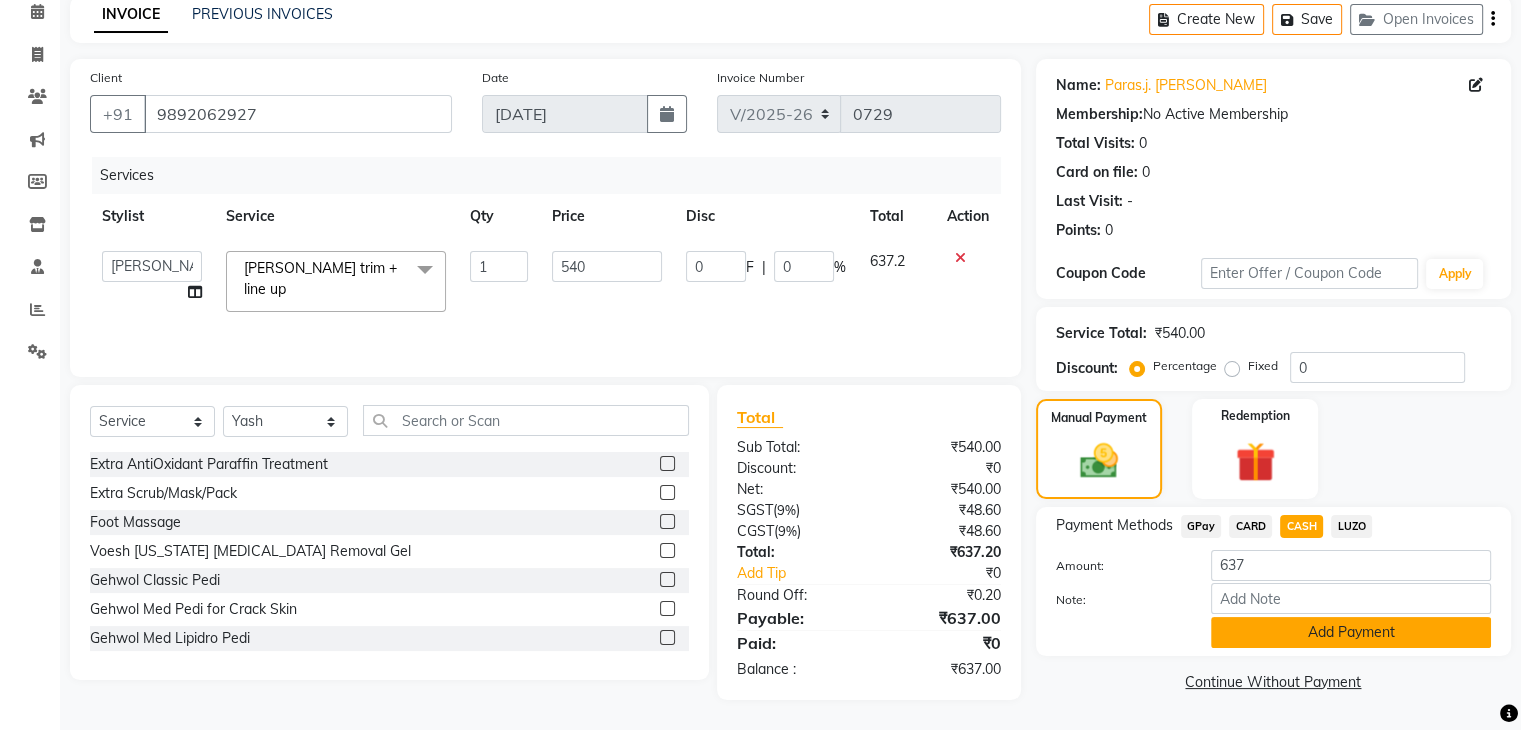 click on "Add Payment" 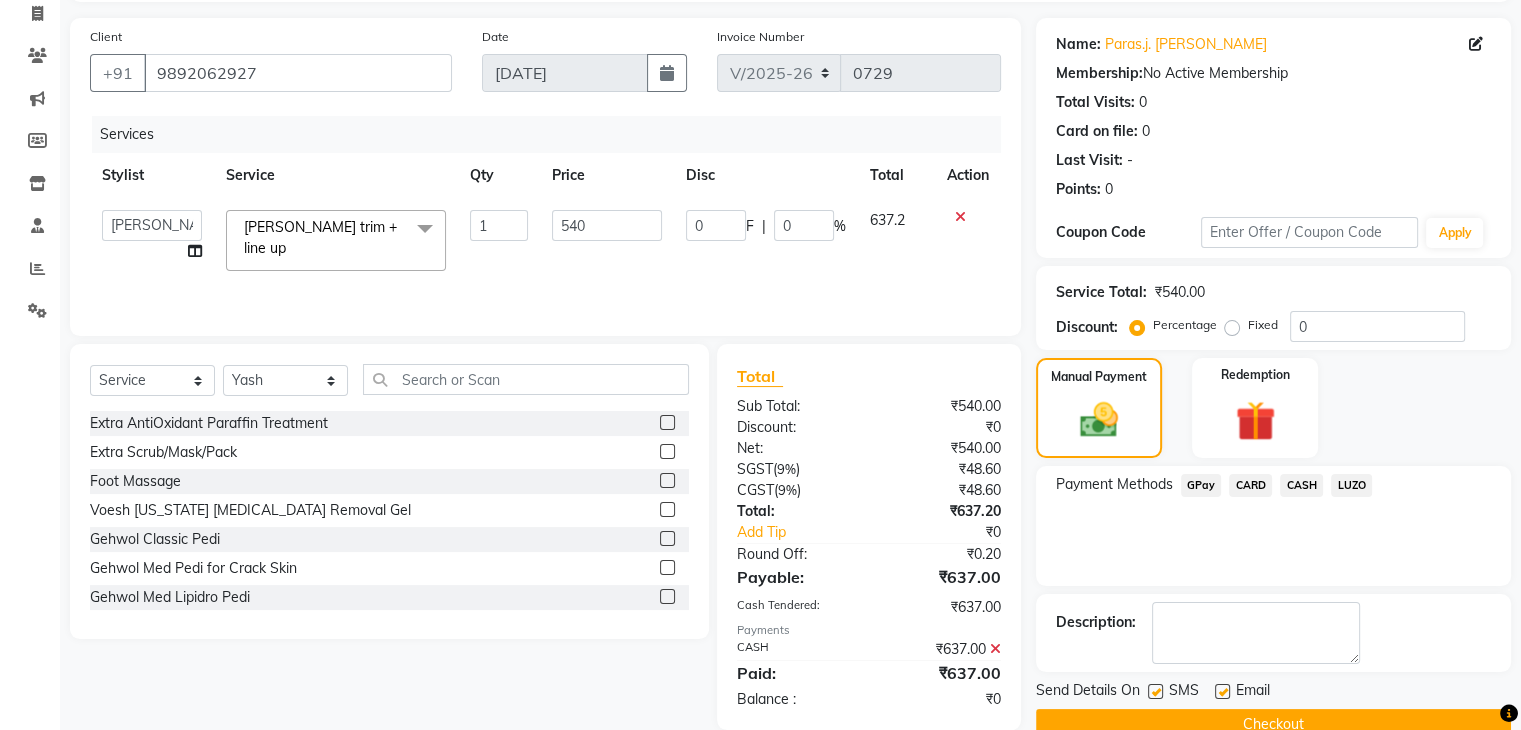 scroll, scrollTop: 171, scrollLeft: 0, axis: vertical 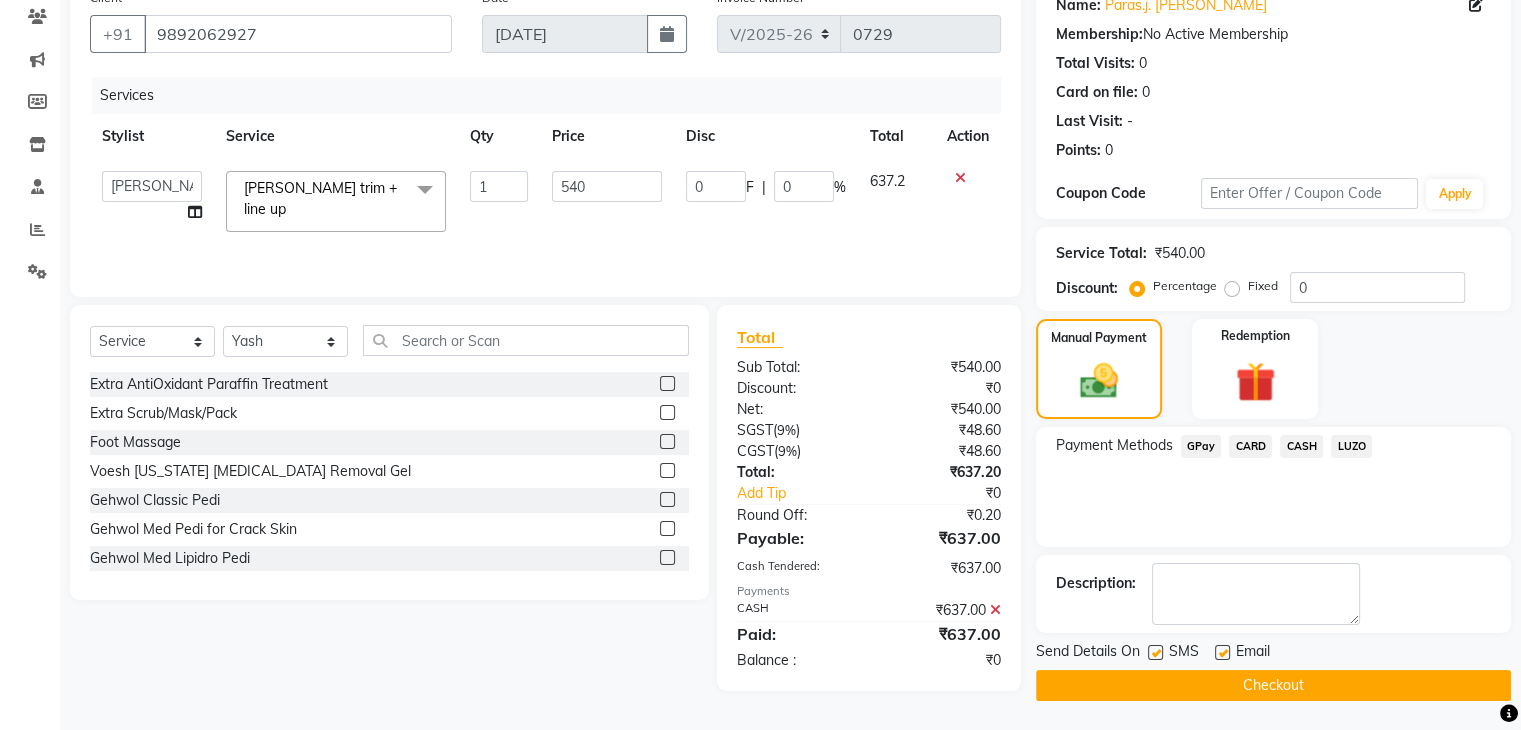 click on "INVOICE PREVIOUS INVOICES Create New   Save   Open Invoices  Client +91 9892062927 Date 11-07-2025 Invoice Number V/2025 V/2025-26 0729 Services Stylist Service Qty Price Disc Total Action  Divya   Eshan   Front desk   Madhura   Regan   Suman   Supriya   Sweety   tasmiya    Ujair   Vikarm   Yash   Zoya  Beard trim + line up  x Extra AntiOxidant Paraffin Treatment Extra Scrub/Mask/Pack Foot Massage Voesh New york callus Removal Gel Gehwol Classic Pedi Gehwol Med Pedi for Crack Skin Gehwol Med Lipidro Pedi Vedic valley manicure Vedic valley pedicure Essential Manicure w Scrub Essential Pedicure w Scrub T&T Nail Art Set (10 Fingers) T&T Acrylic Single Design T&T Single Nail Design T&T Glitter Color Change Permanent Alga Spa Manicure Eyebrow Lamination Lashes Tinting Eyebrow Tinting Russian Lashes Touch-Up Russian Lashes Extension Waiting charge 1 hr Lashes Removal Single Line Lashes Extension Barbie Lashes Extension Lashes Touch-Up O.P.I Ombre Gel Nail Set O.P.I Ombre Acrylic Nail Set O.P.I French Gel Nail Set" 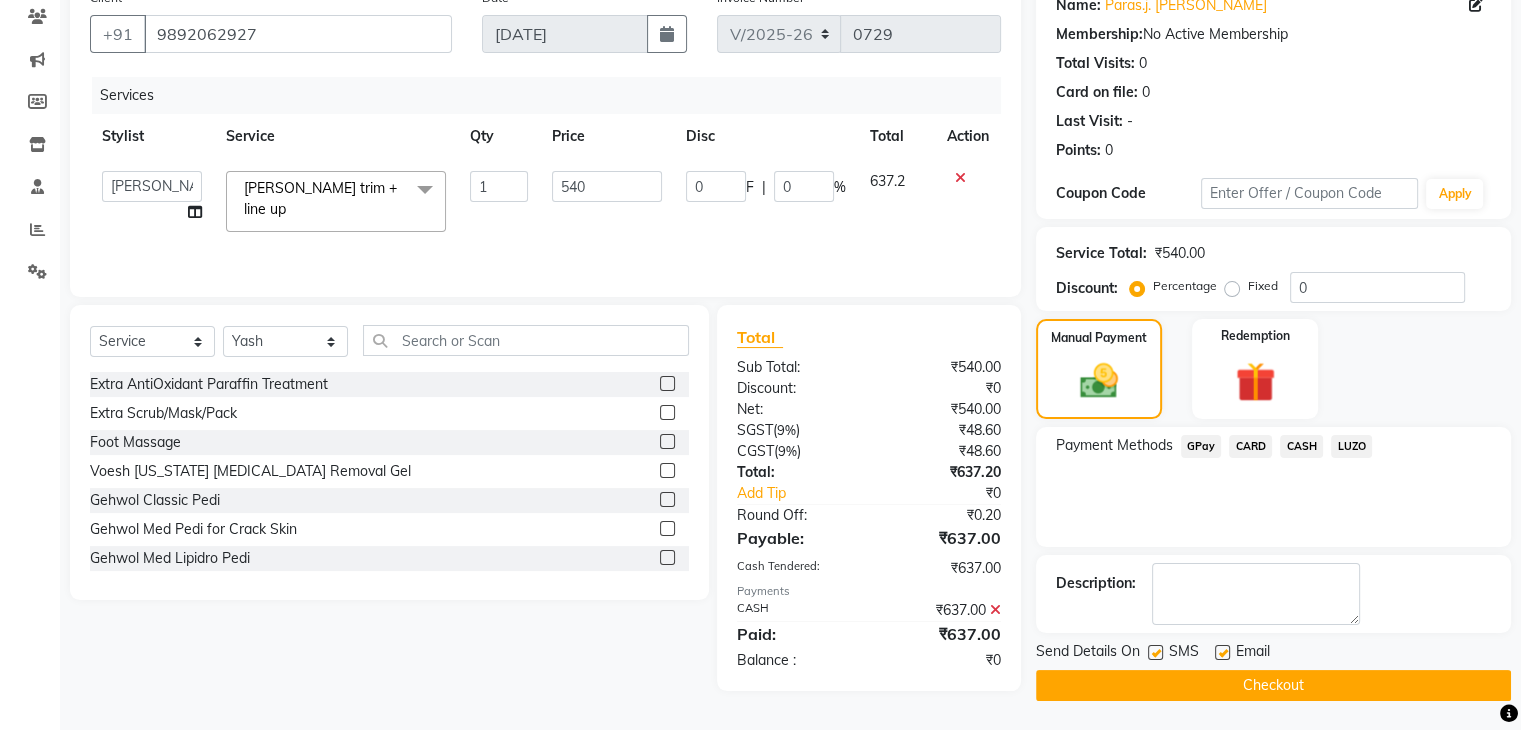 click on "Checkout" 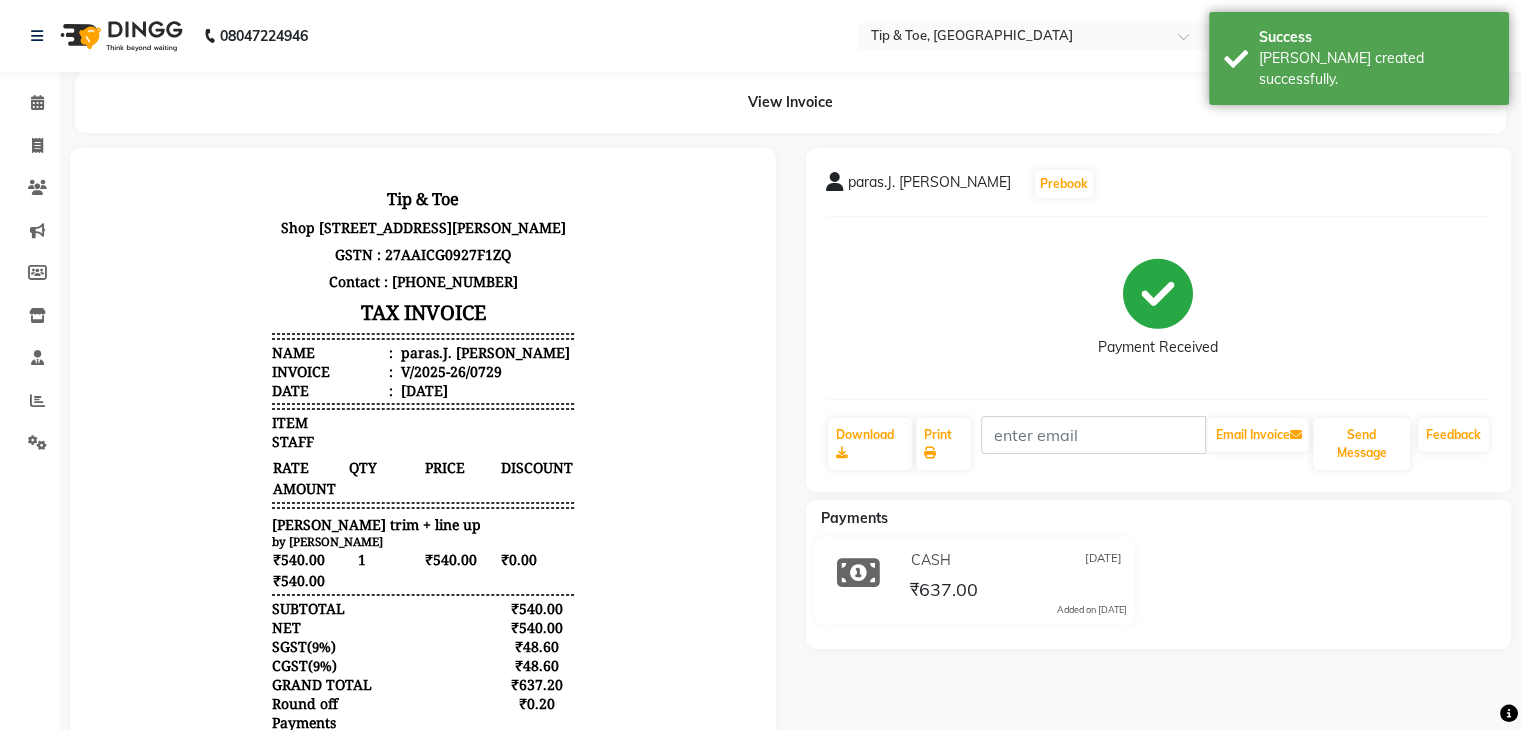 scroll, scrollTop: 0, scrollLeft: 0, axis: both 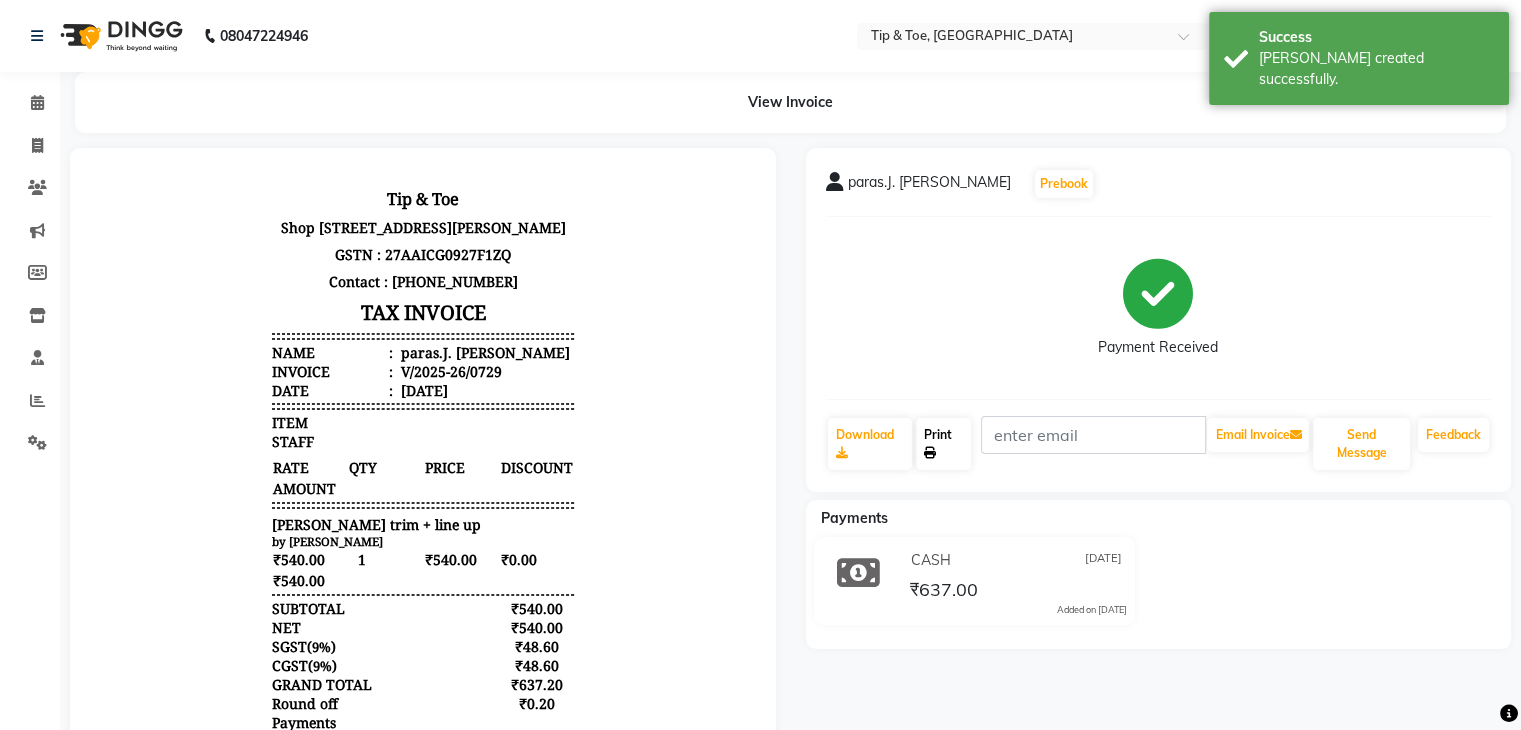 click on "Print" 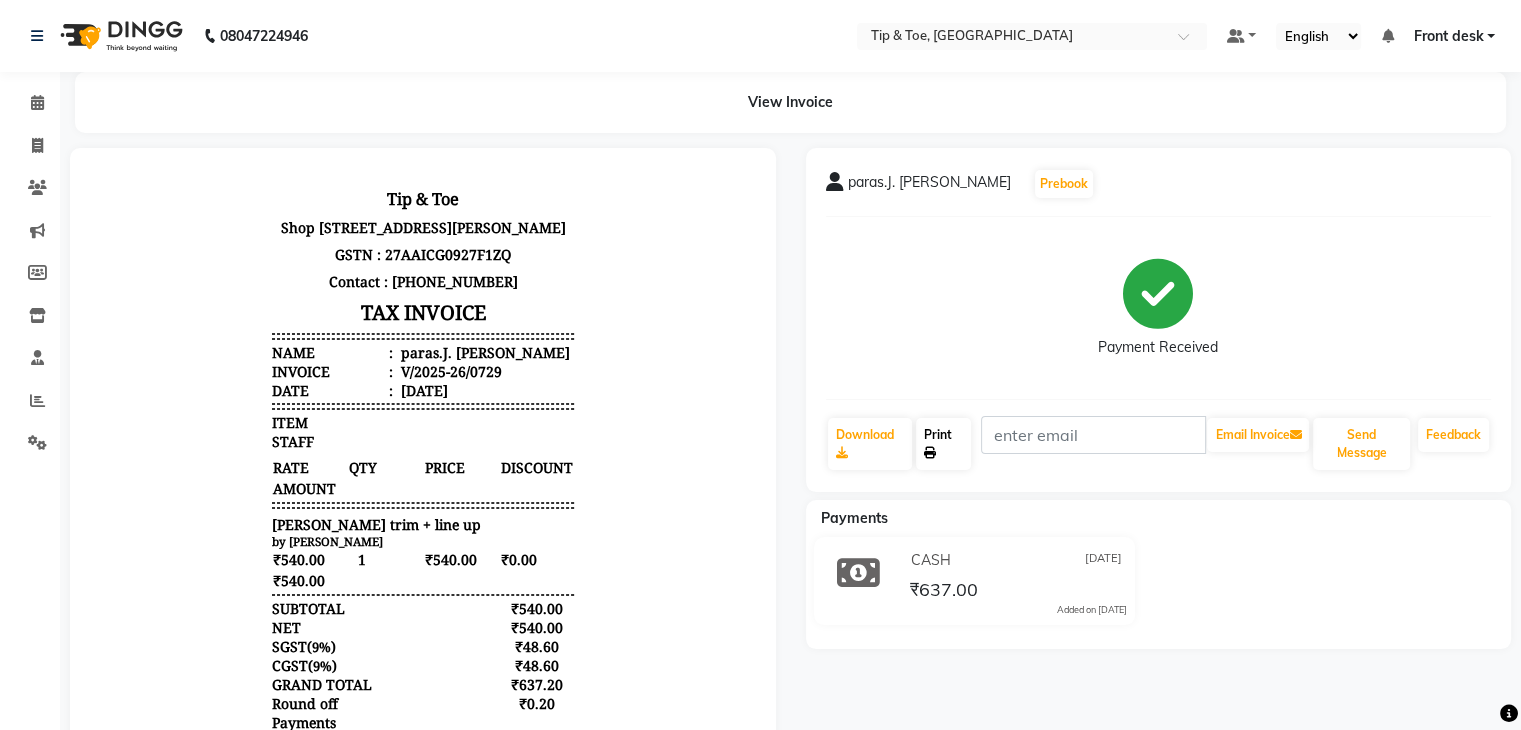 scroll, scrollTop: 100, scrollLeft: 0, axis: vertical 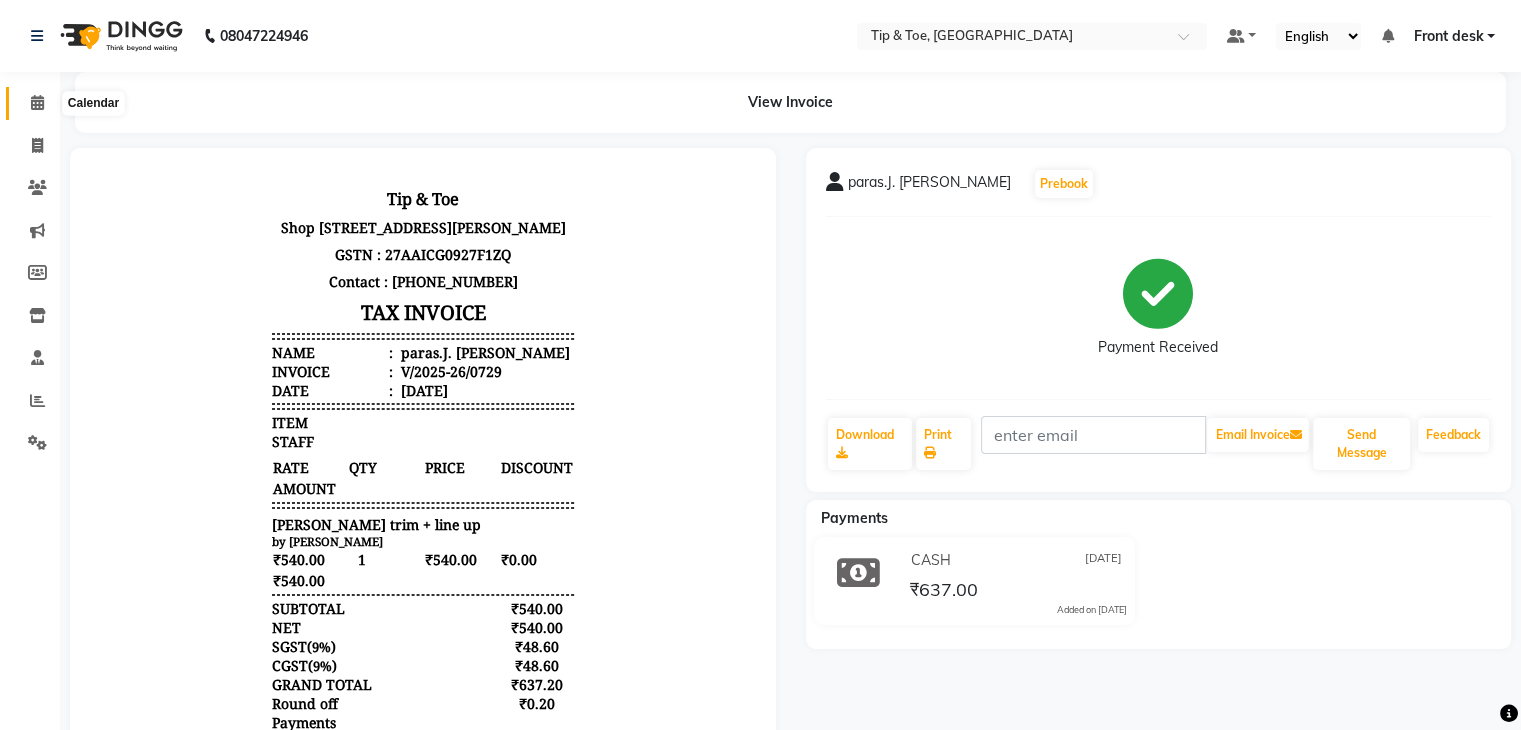 click 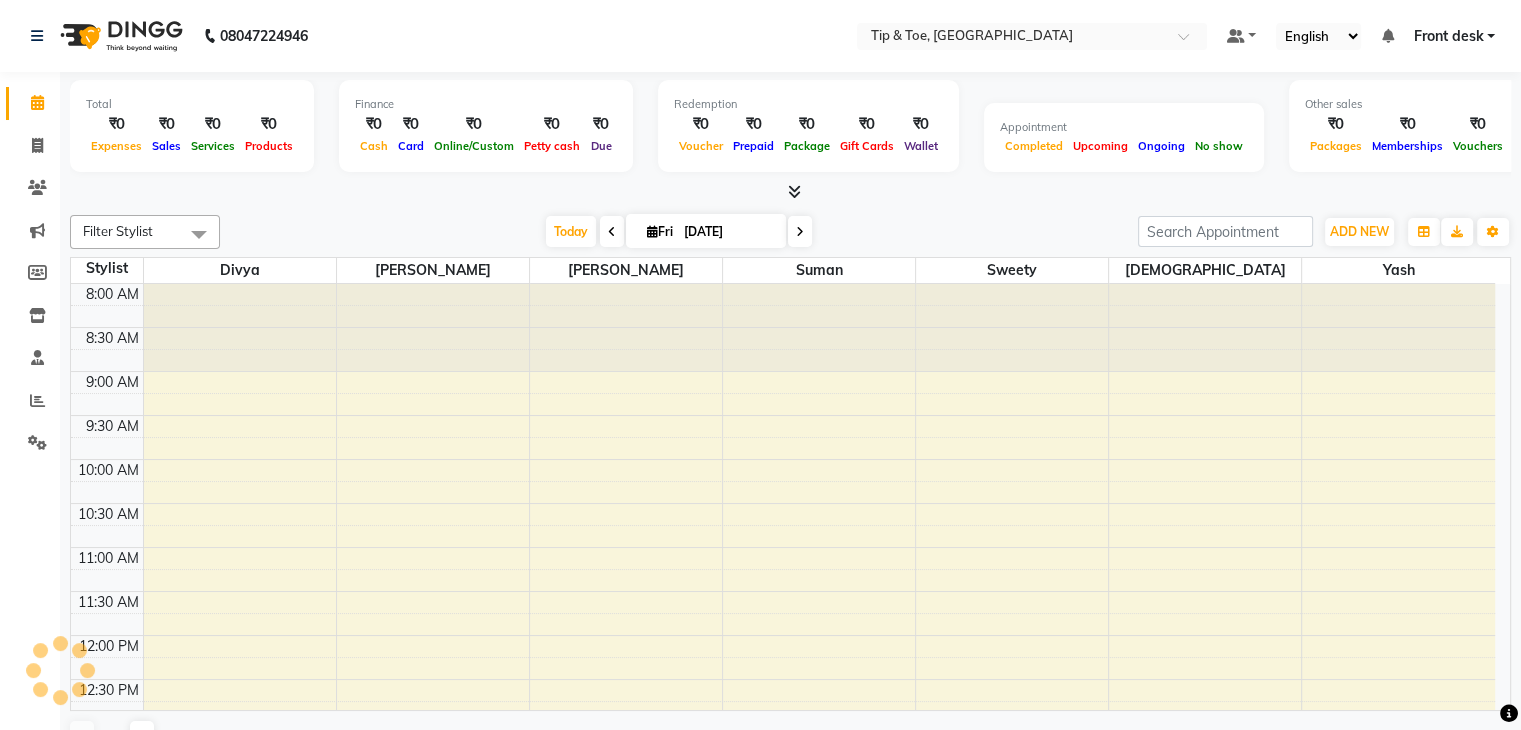 scroll, scrollTop: 0, scrollLeft: 0, axis: both 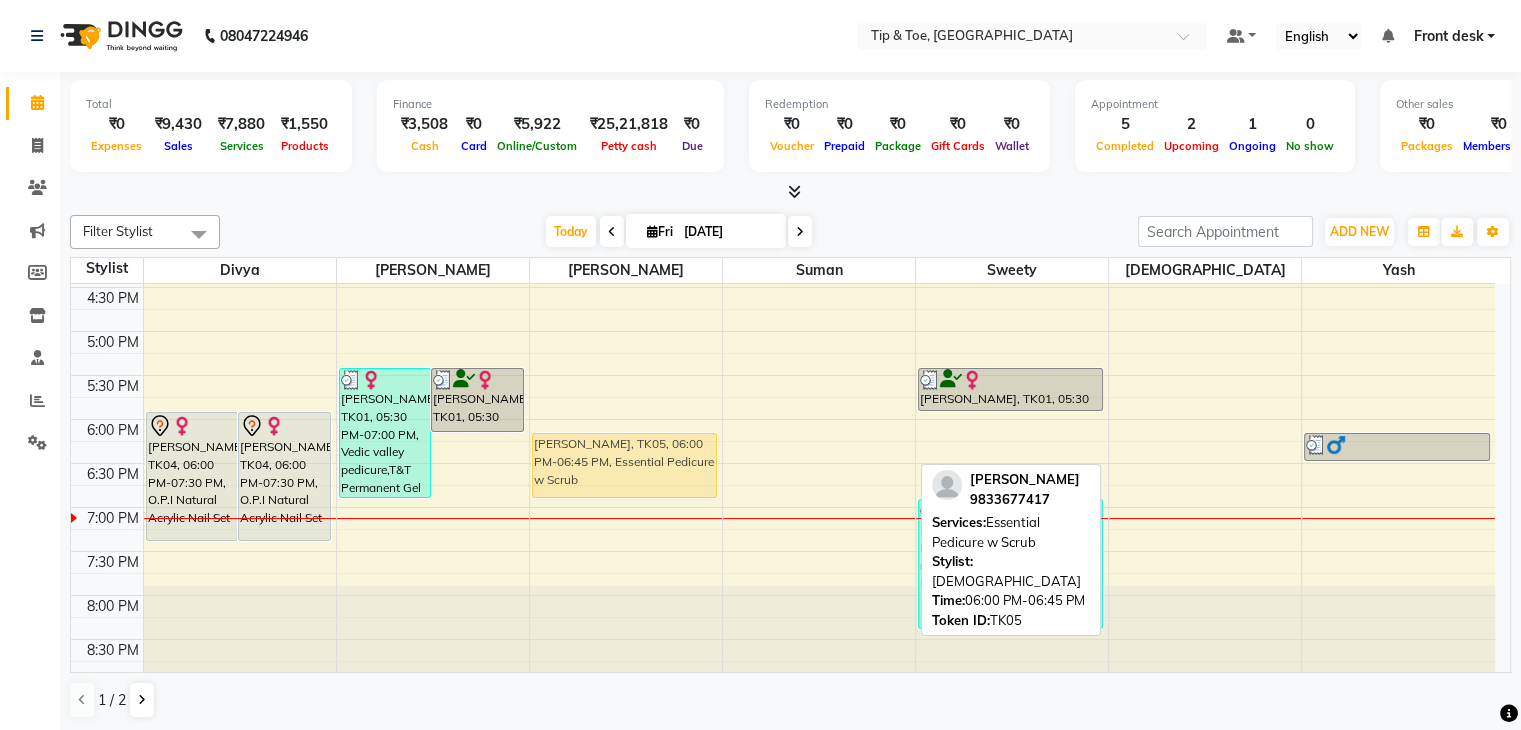 drag, startPoint x: 1223, startPoint y: 425, endPoint x: 690, endPoint y: 438, distance: 533.1585 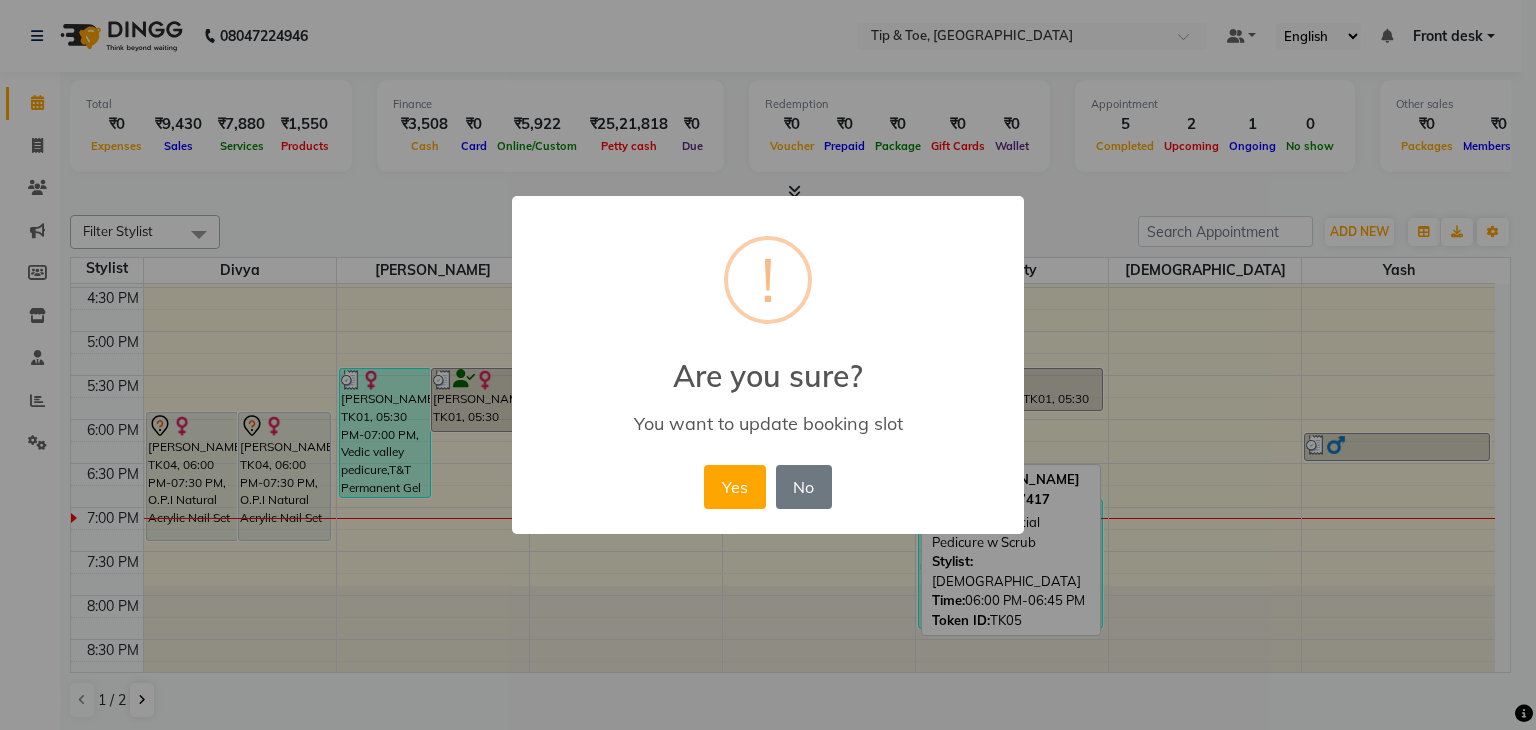 click on "Yes No No" at bounding box center [767, 487] 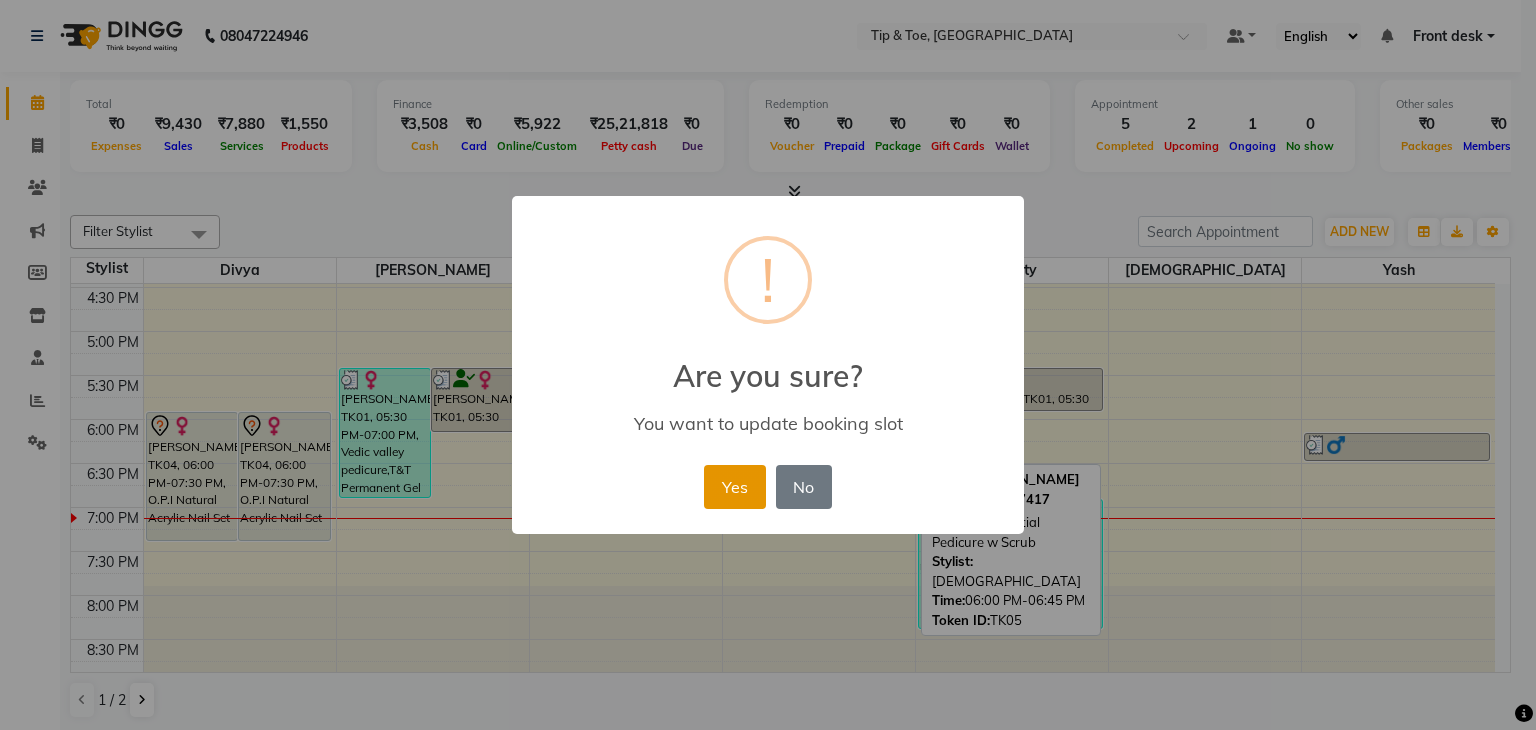 click on "Yes" at bounding box center [734, 487] 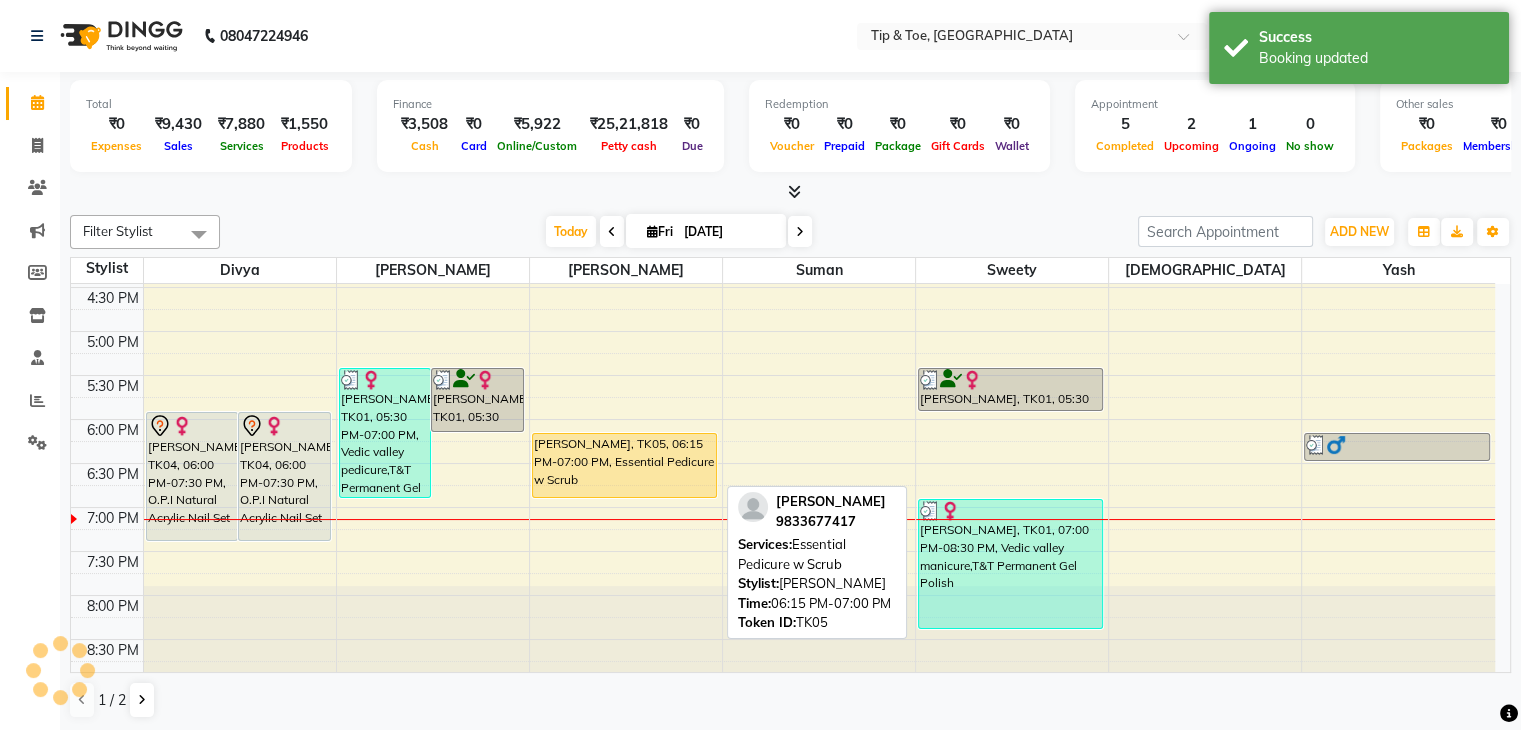 click on "Nidhi Bhindora, TK05, 06:15 PM-07:00 PM, Essential Pedicure w Scrub" at bounding box center [624, 465] 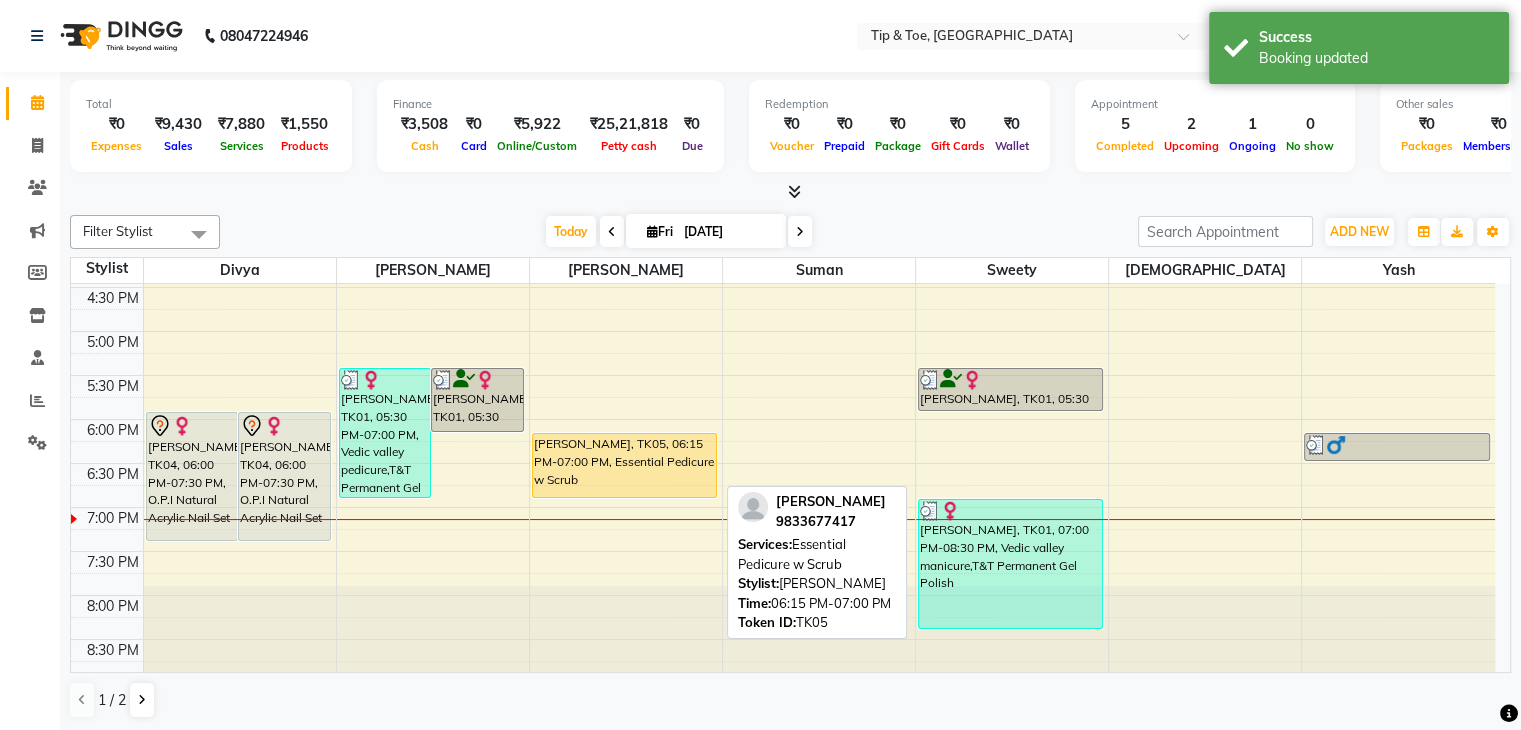 click on "Nidhi Bhindora, TK05, 06:15 PM-07:00 PM, Essential Pedicure w Scrub" at bounding box center (624, 465) 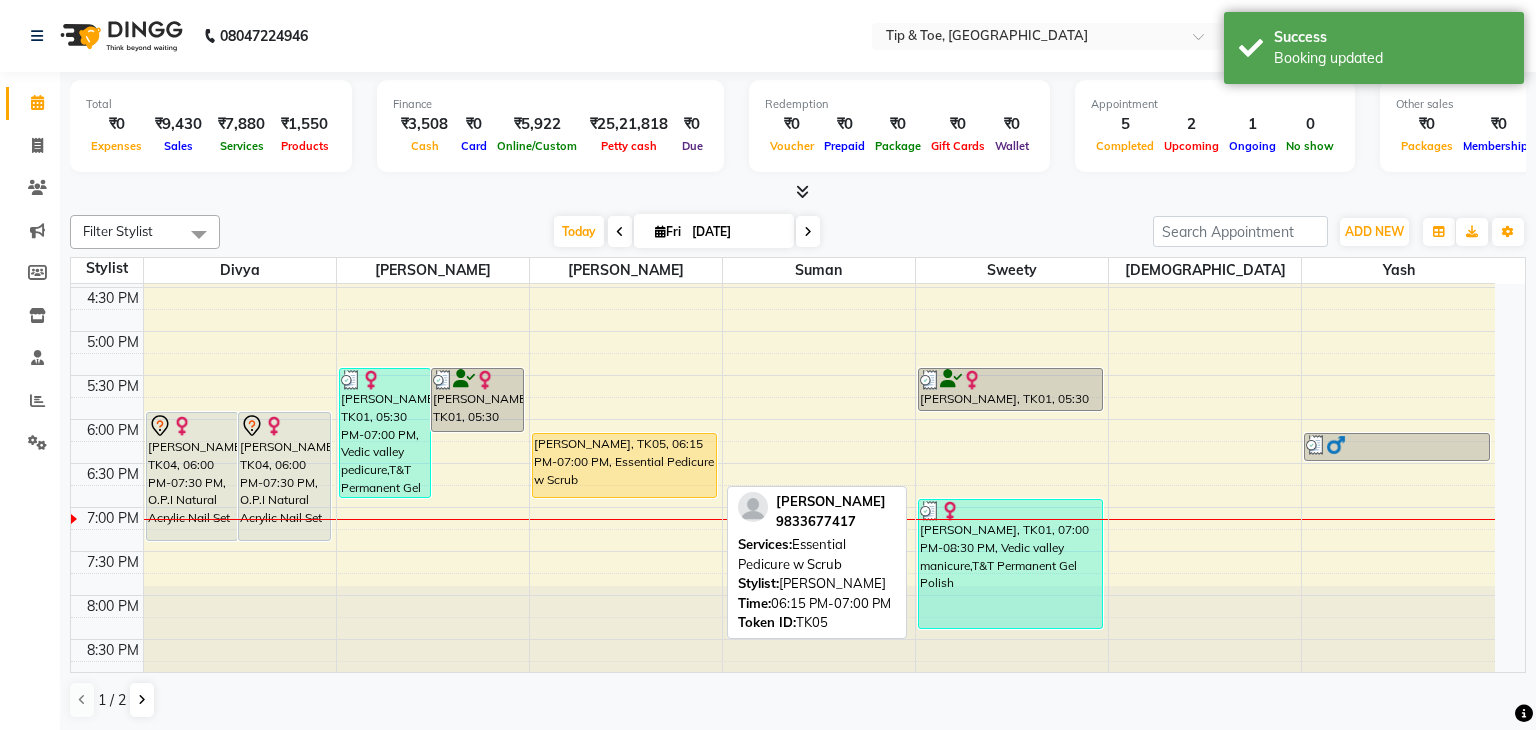 select on "1" 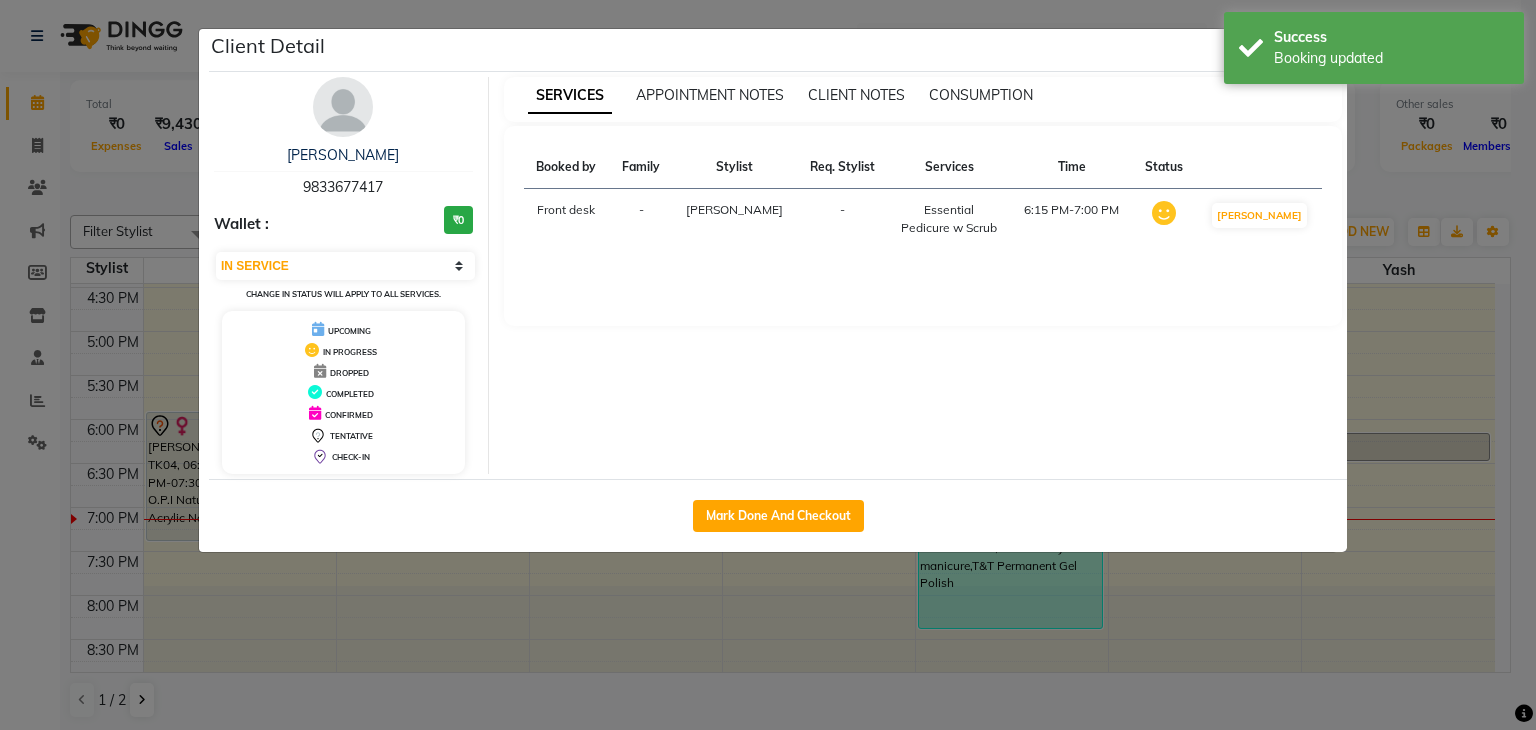 click on "Mark Done And Checkout" 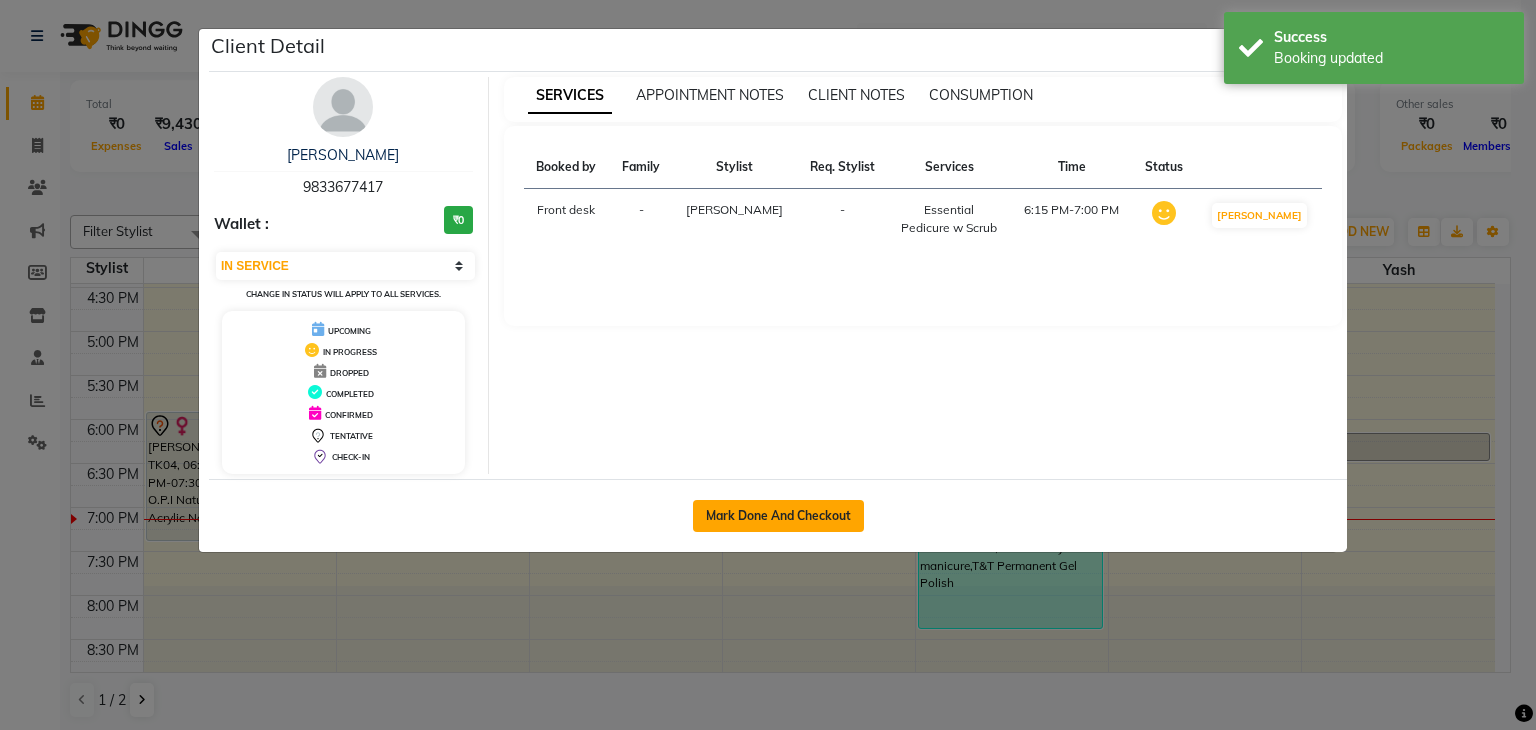 click on "Mark Done And Checkout" 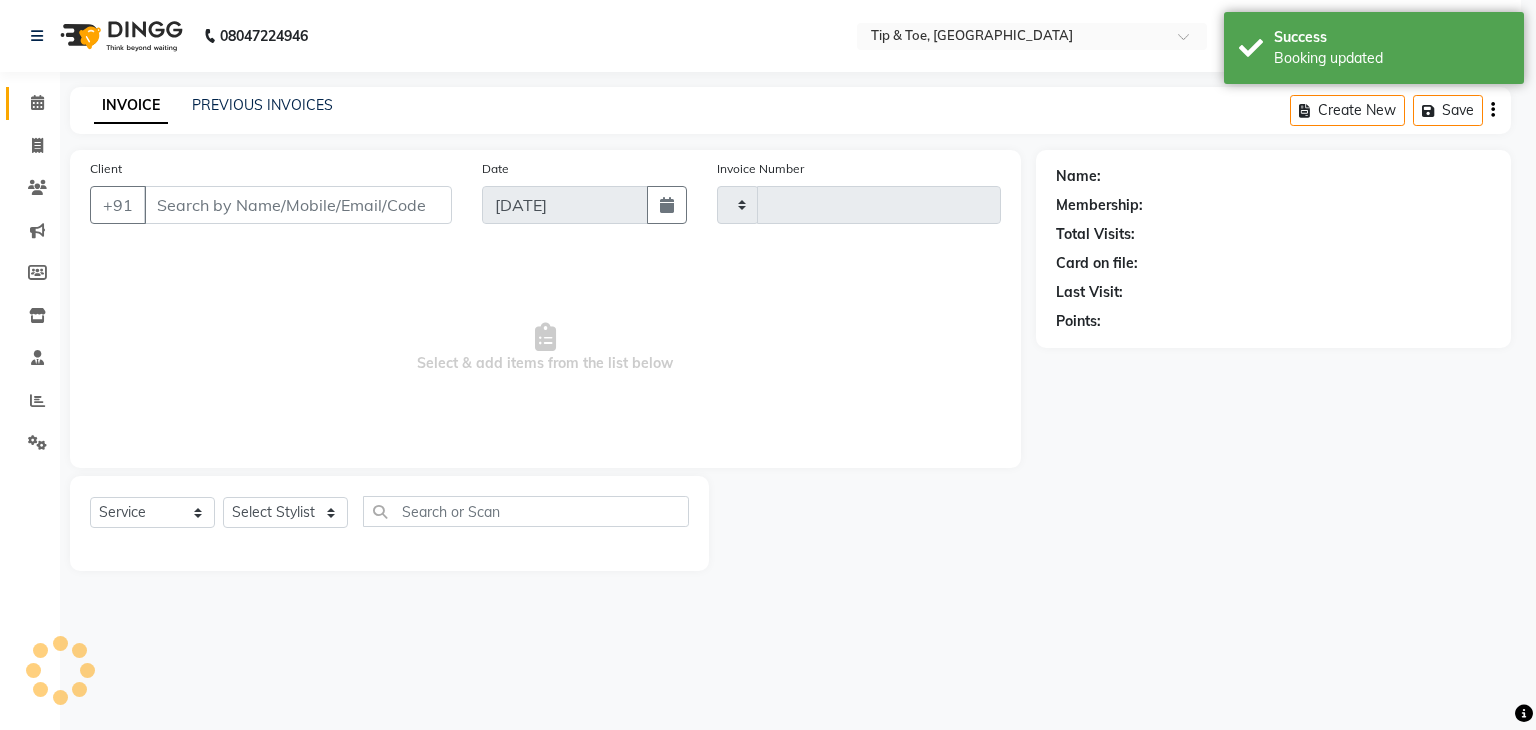 type on "0731" 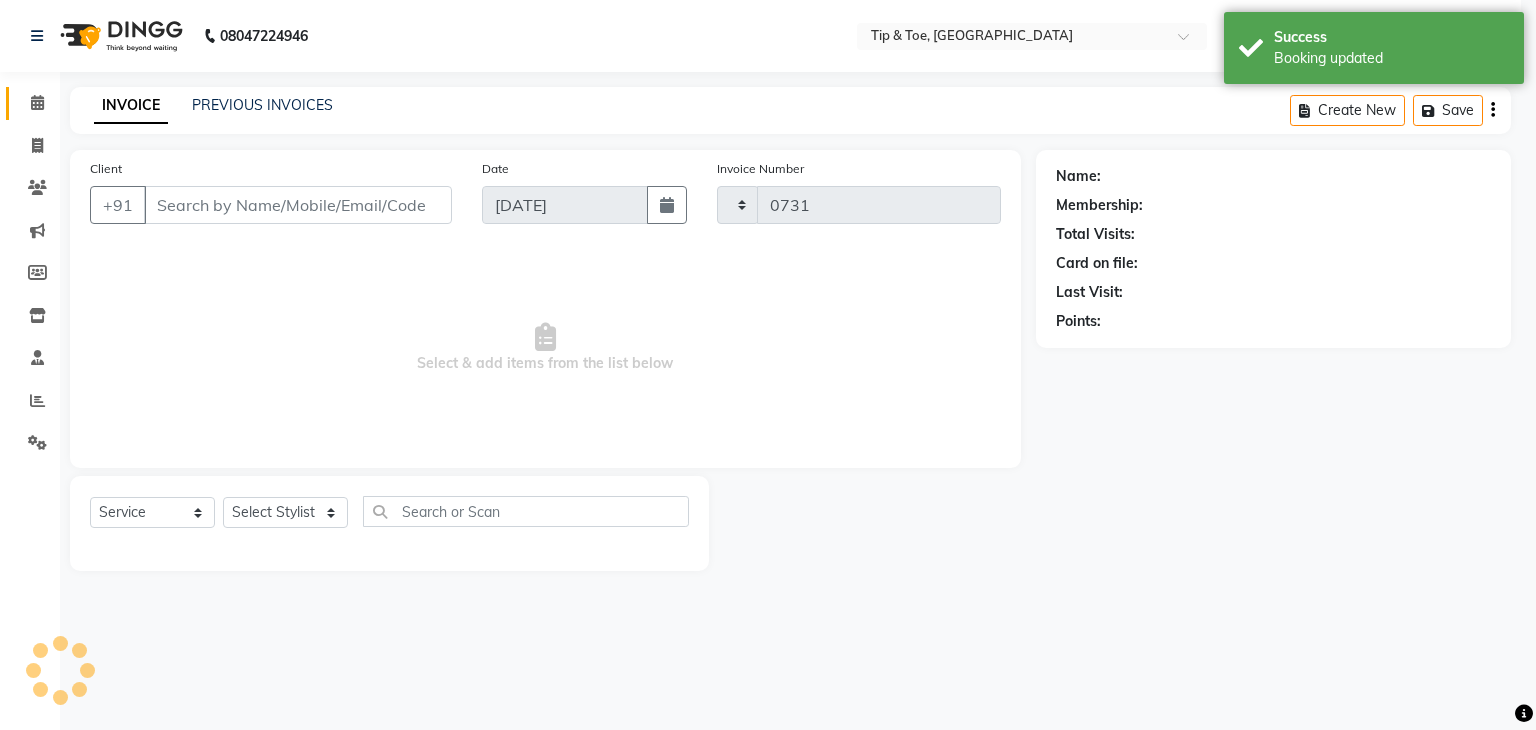 select on "5942" 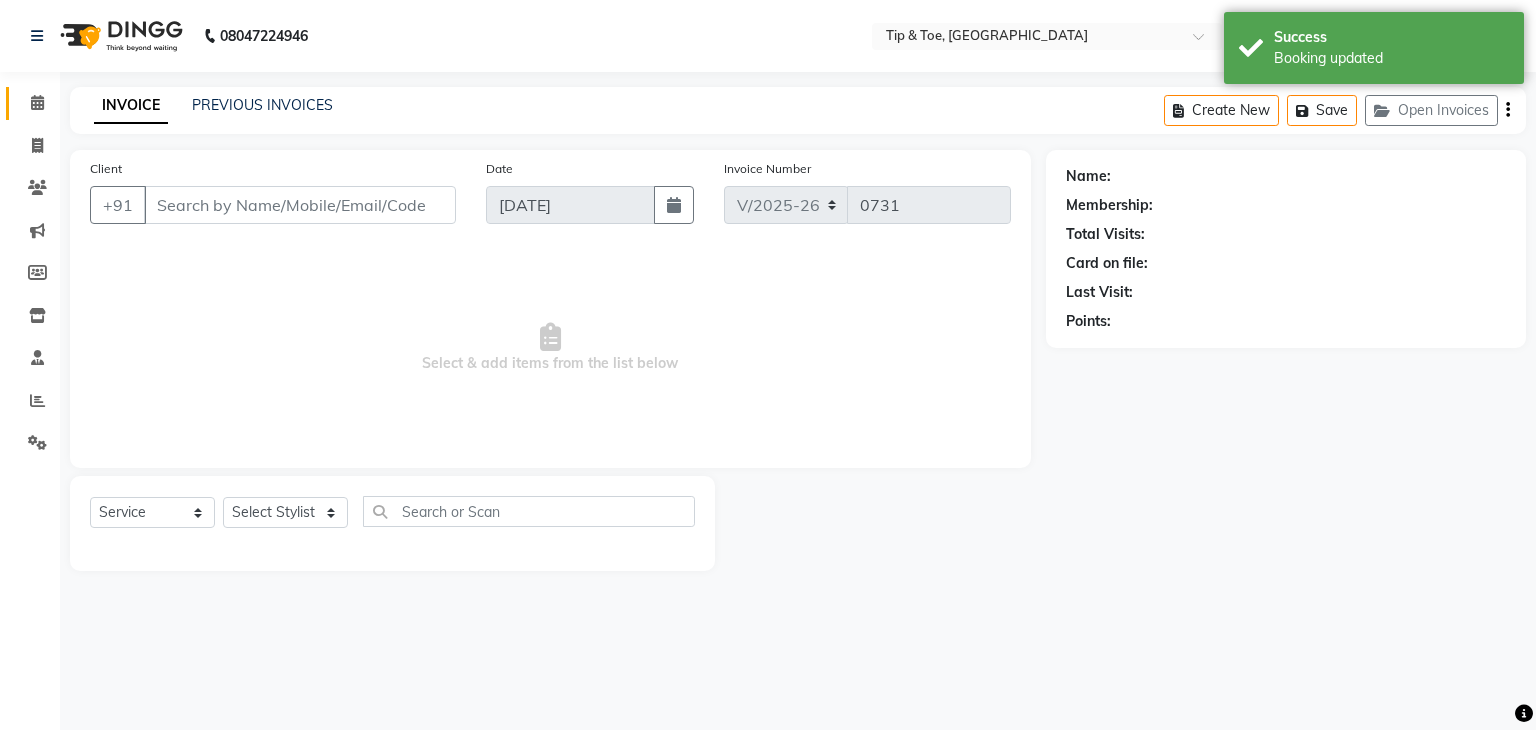 type on "9833677417" 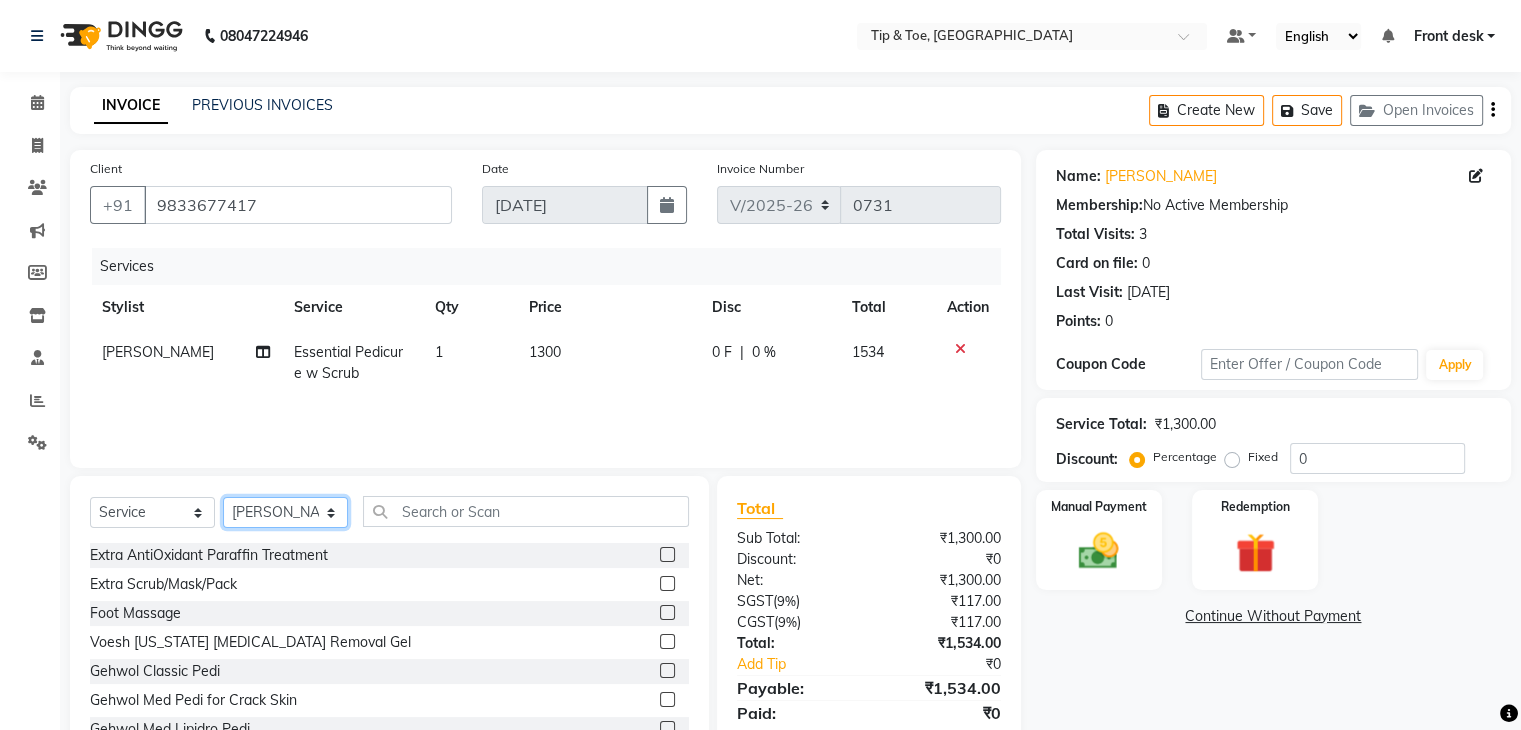 drag, startPoint x: 274, startPoint y: 515, endPoint x: 271, endPoint y: 503, distance: 12.369317 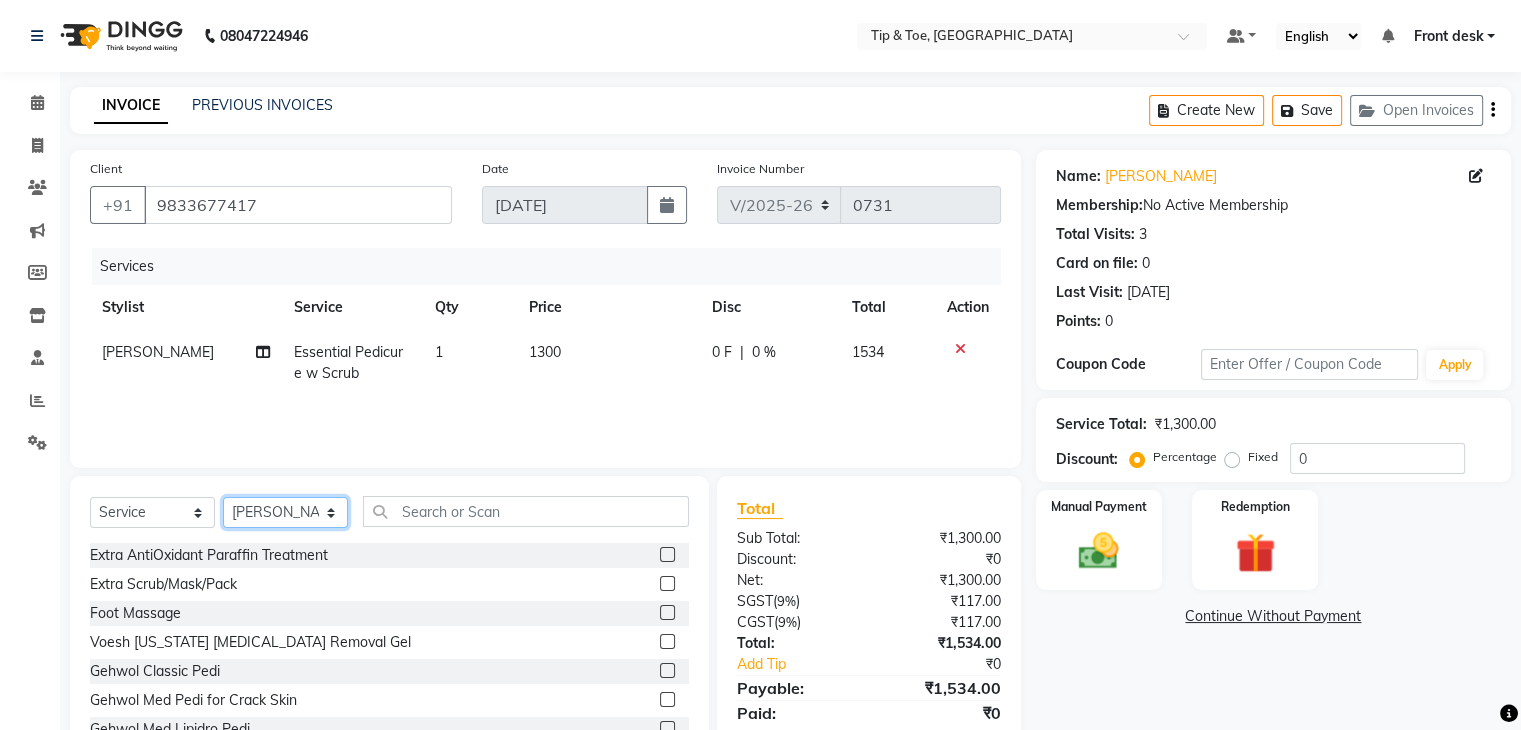 click on "Select Stylist Divya Eshan Front desk Madhura Regan Suman Supriya Sweety tasmiya  Ujair Vikarm Yash Zoya" 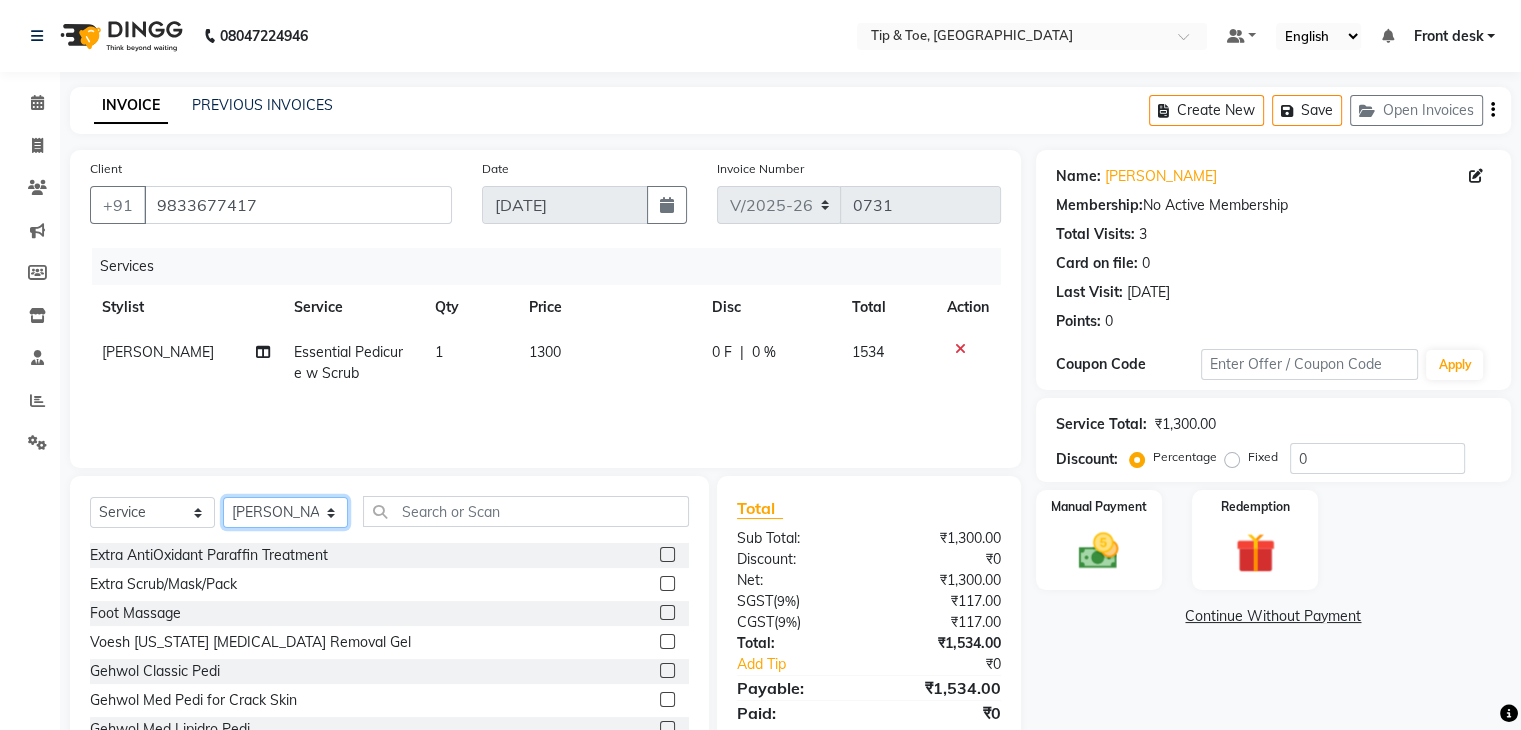 select on "83602" 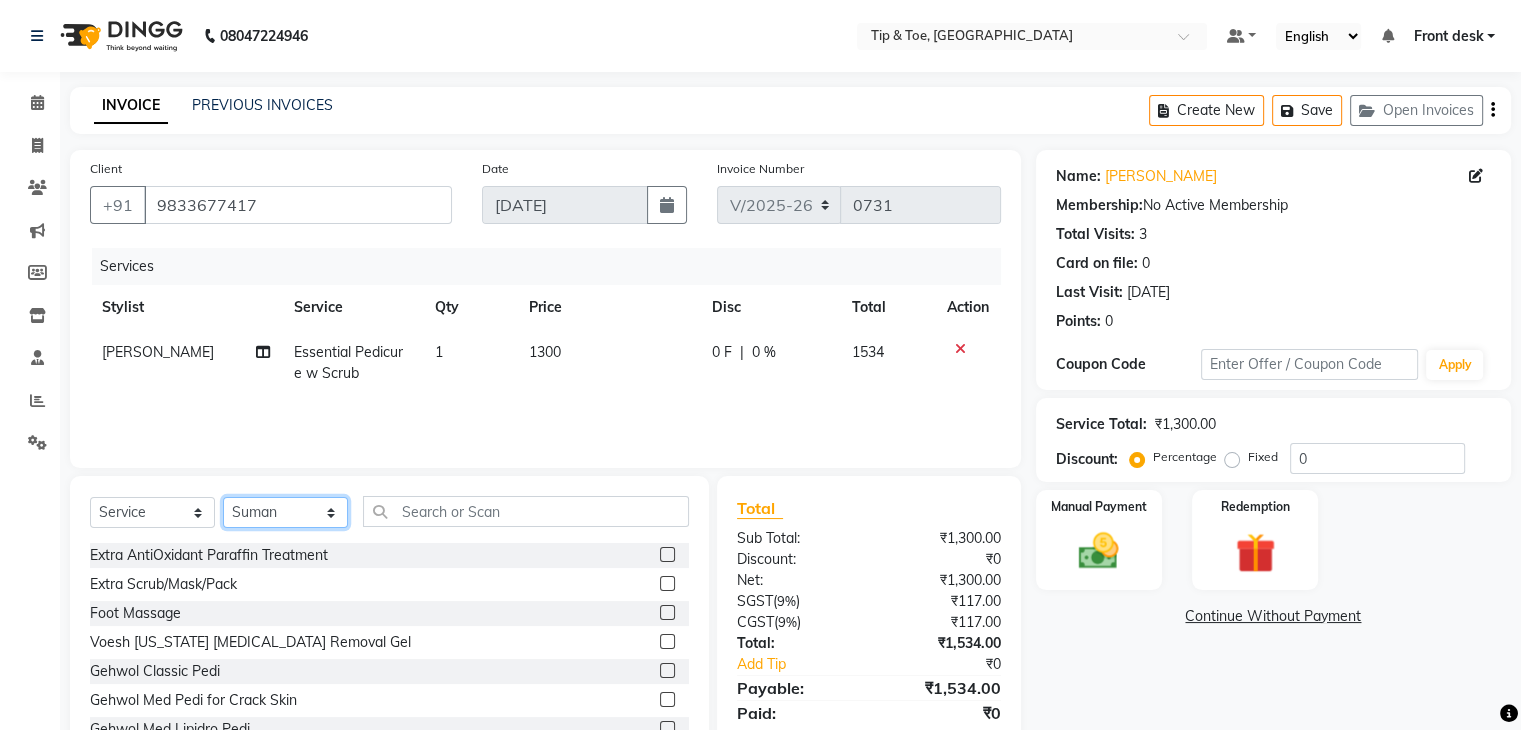 click on "Select Stylist Divya Eshan Front desk Madhura Regan Suman Supriya Sweety tasmiya  Ujair Vikarm Yash Zoya" 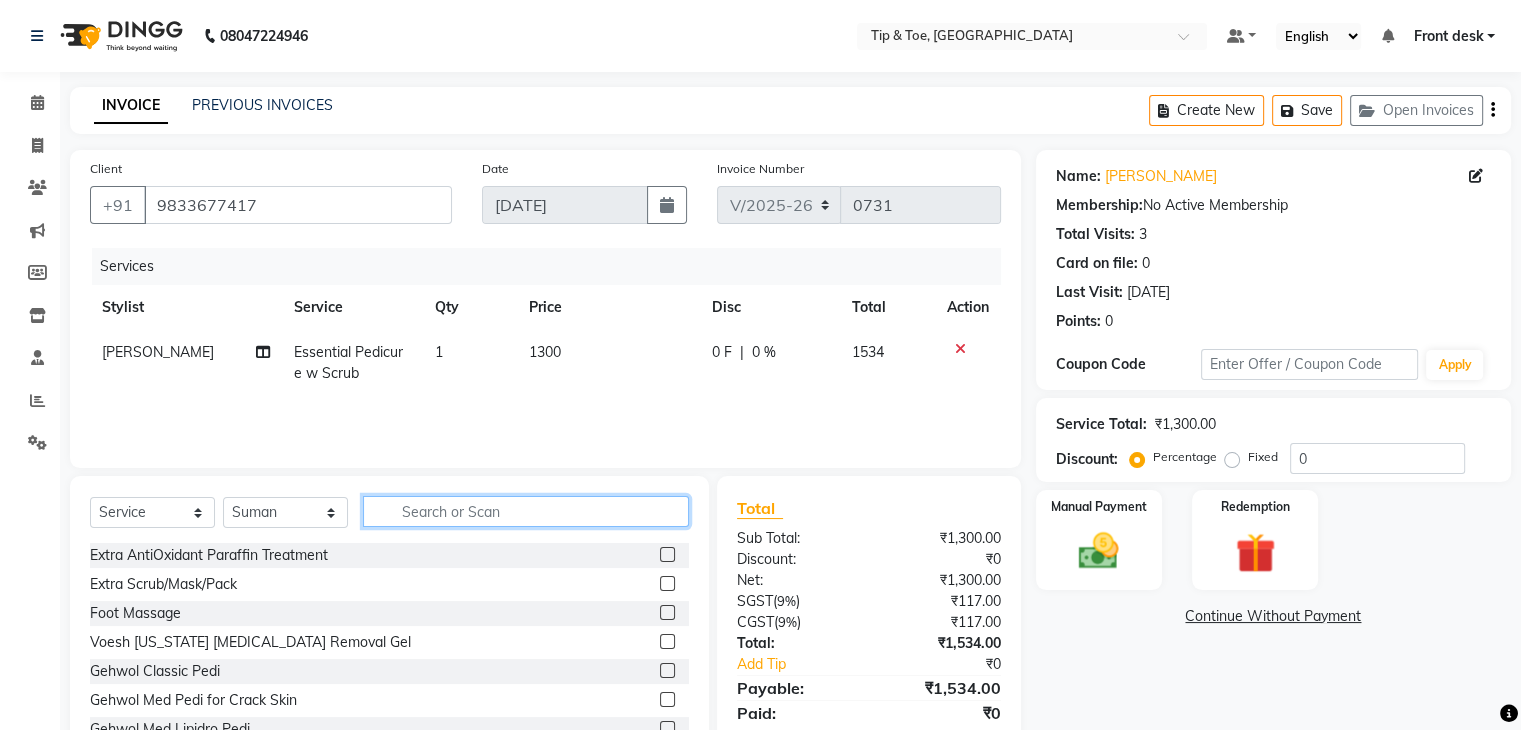 click 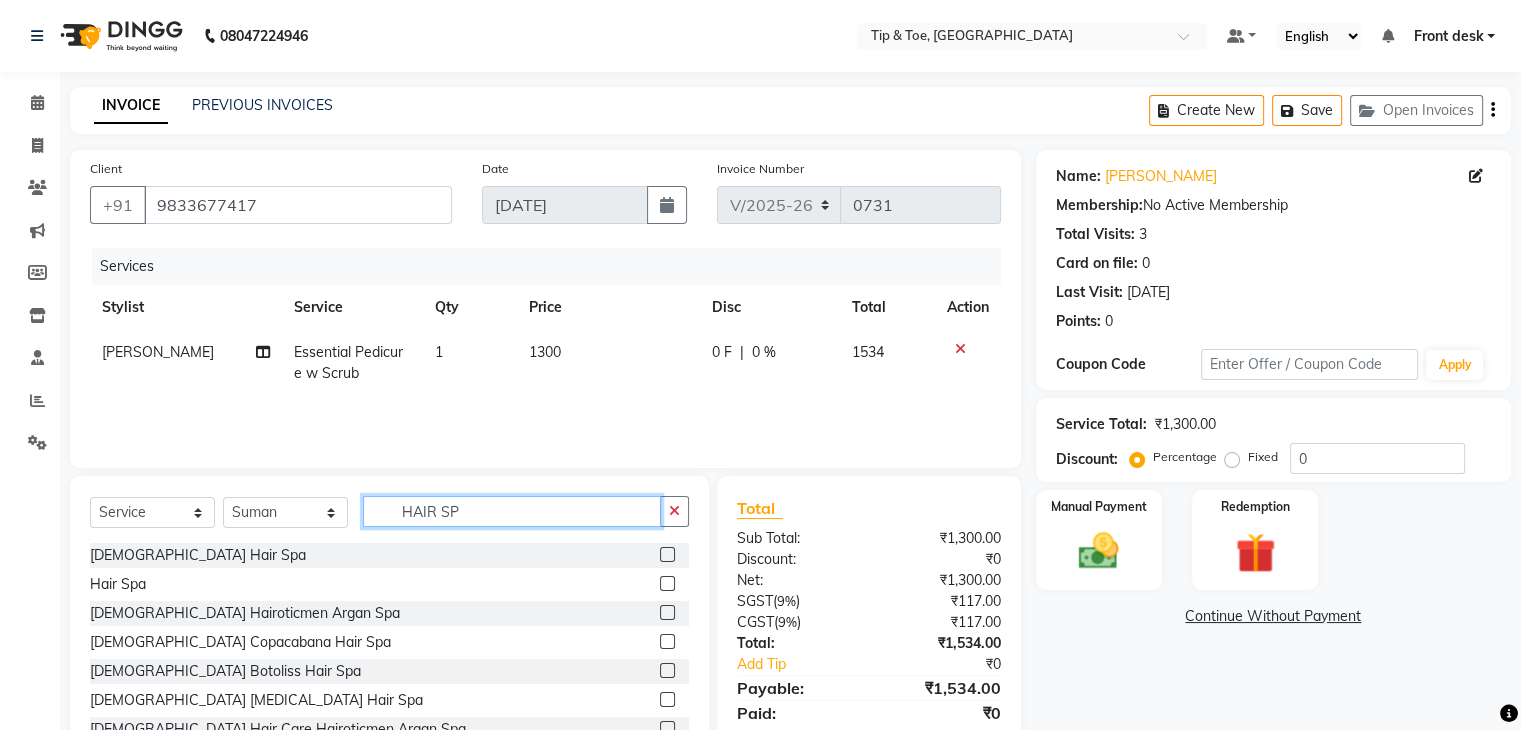 type on "HAIR SPA" 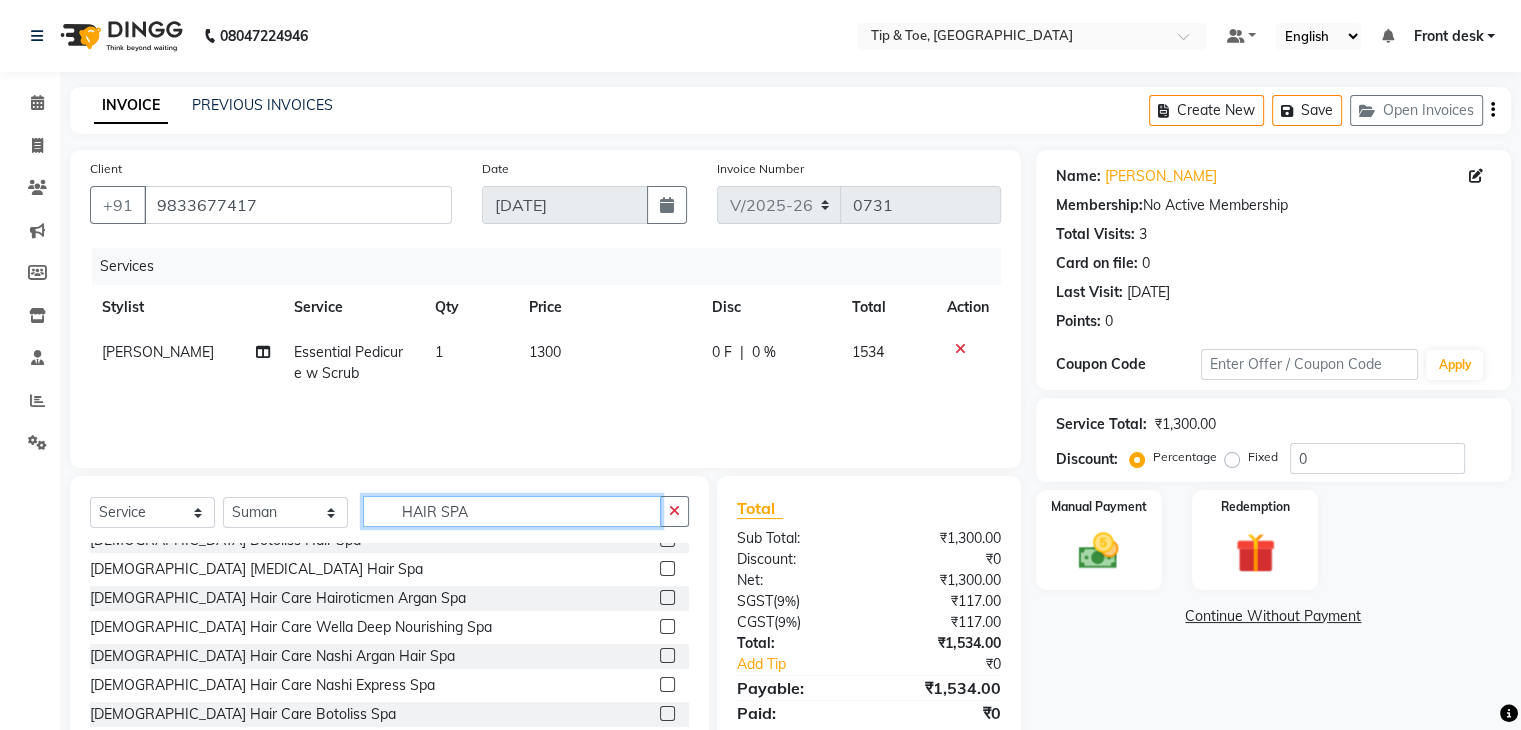 scroll, scrollTop: 148, scrollLeft: 0, axis: vertical 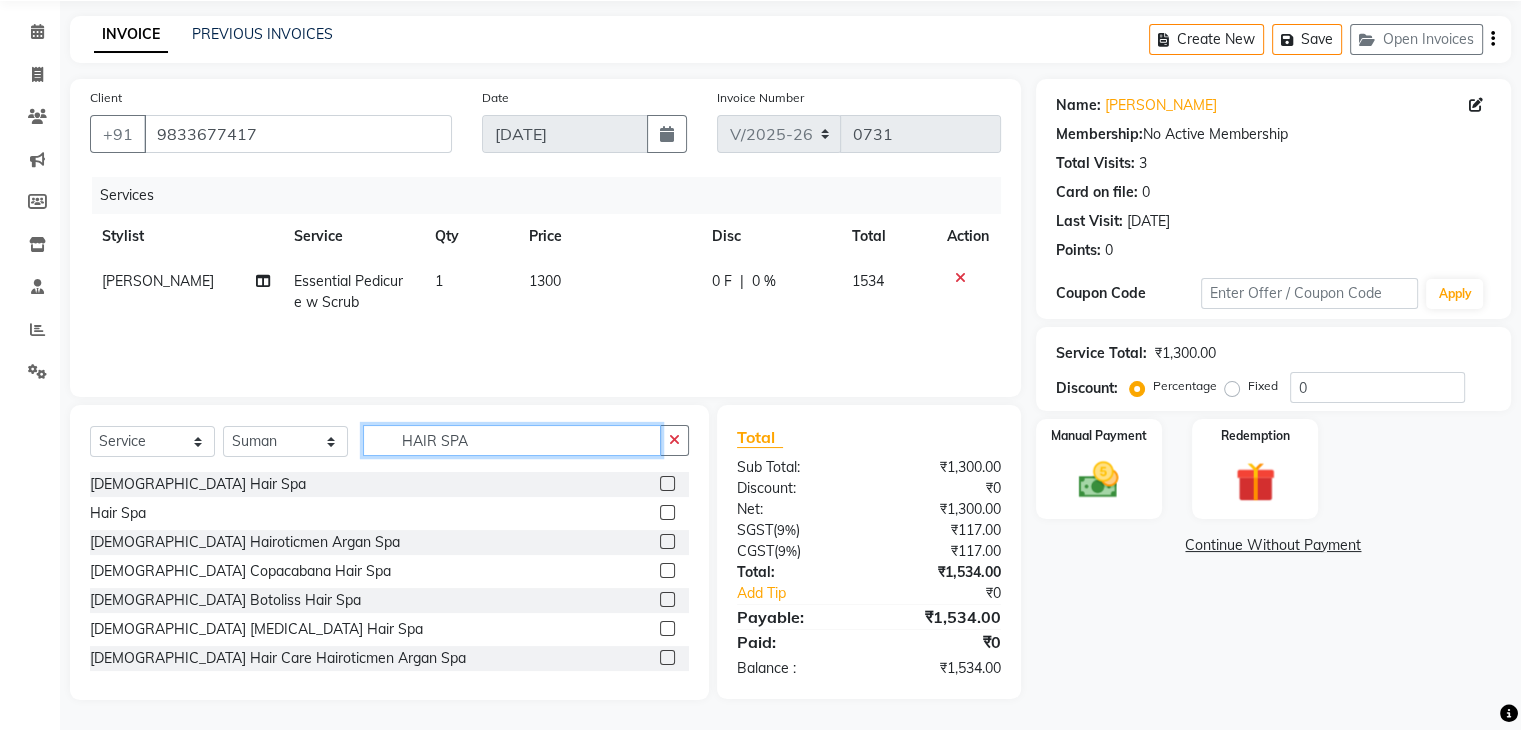 drag, startPoint x: 481, startPoint y: 441, endPoint x: 356, endPoint y: 421, distance: 126.58989 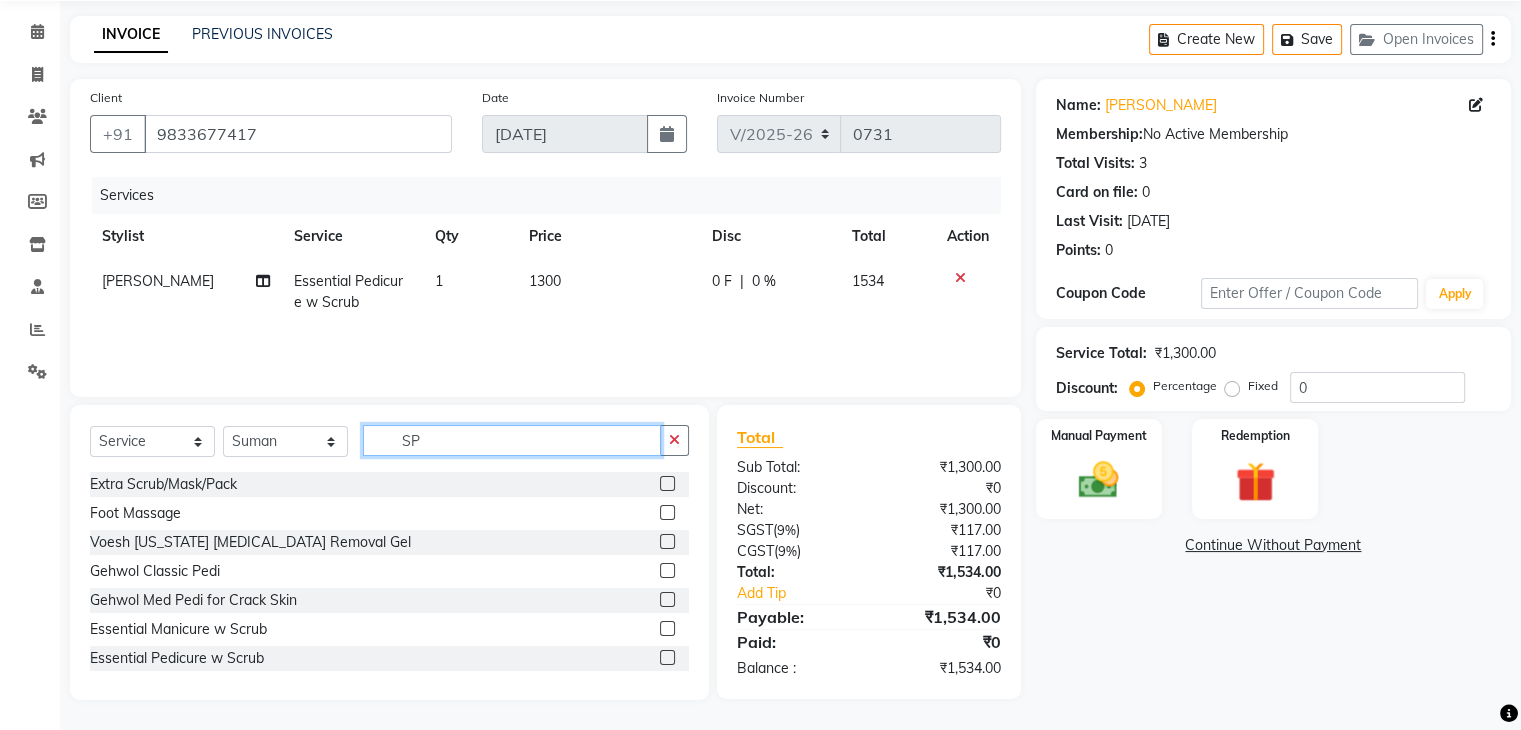 type on "SPA" 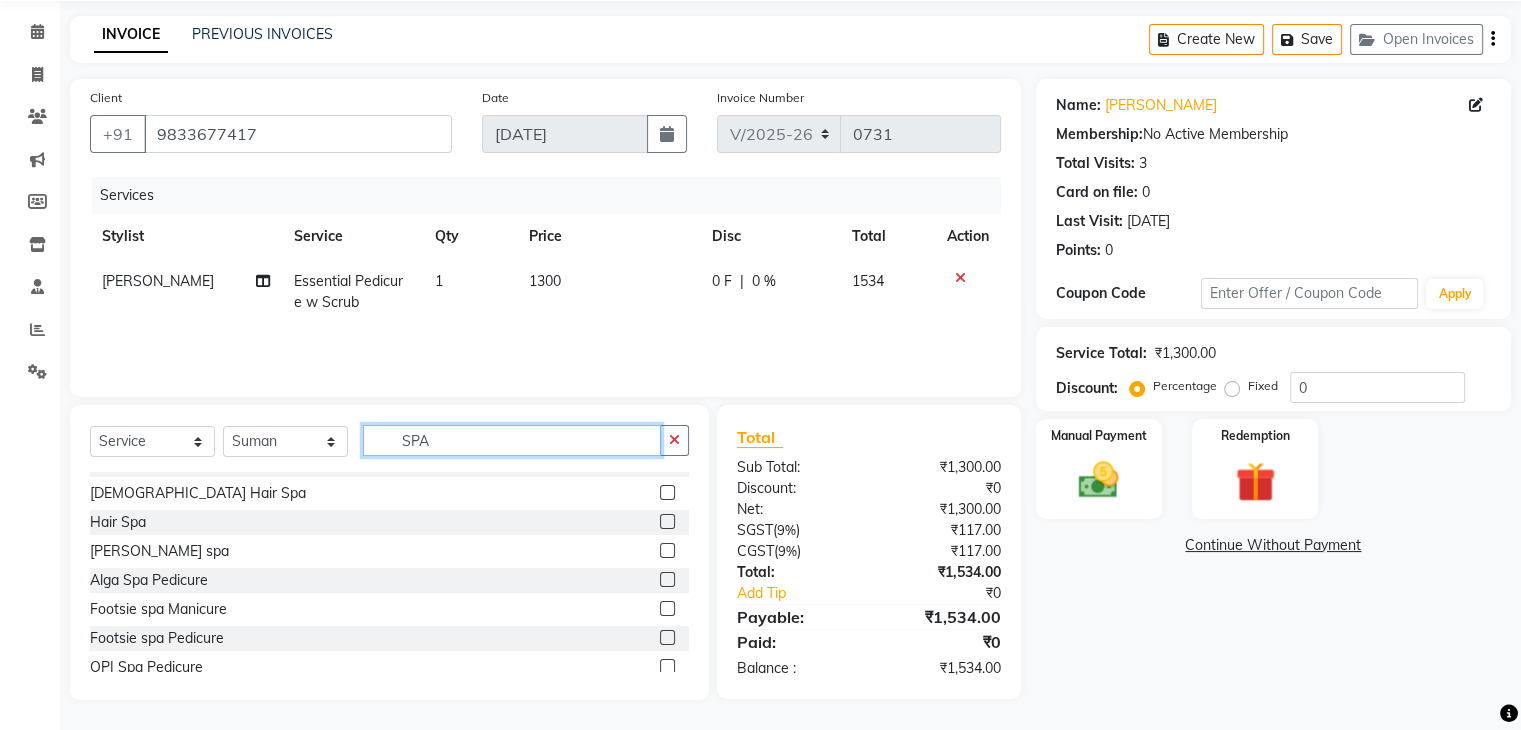 scroll, scrollTop: 0, scrollLeft: 0, axis: both 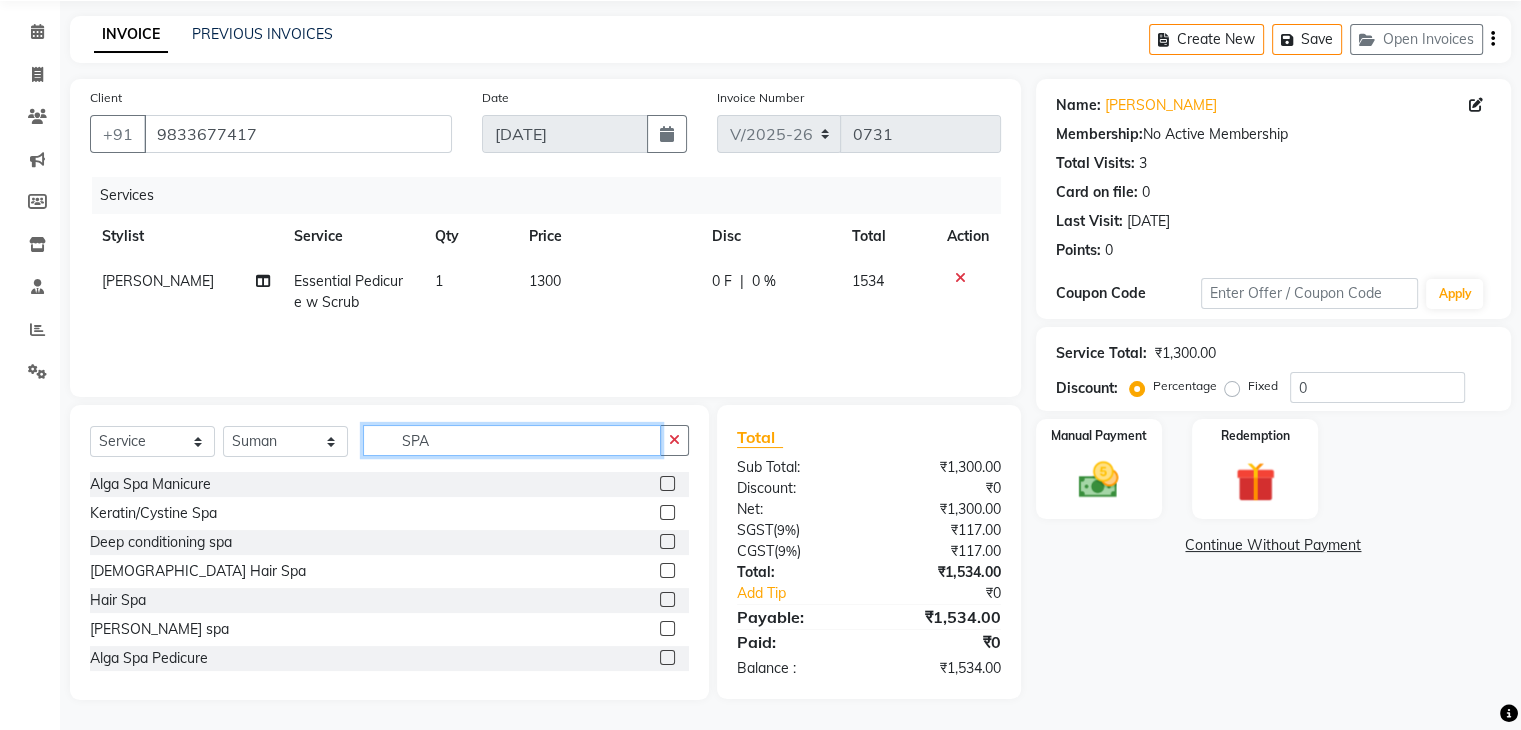 drag, startPoint x: 496, startPoint y: 436, endPoint x: 222, endPoint y: 399, distance: 276.48688 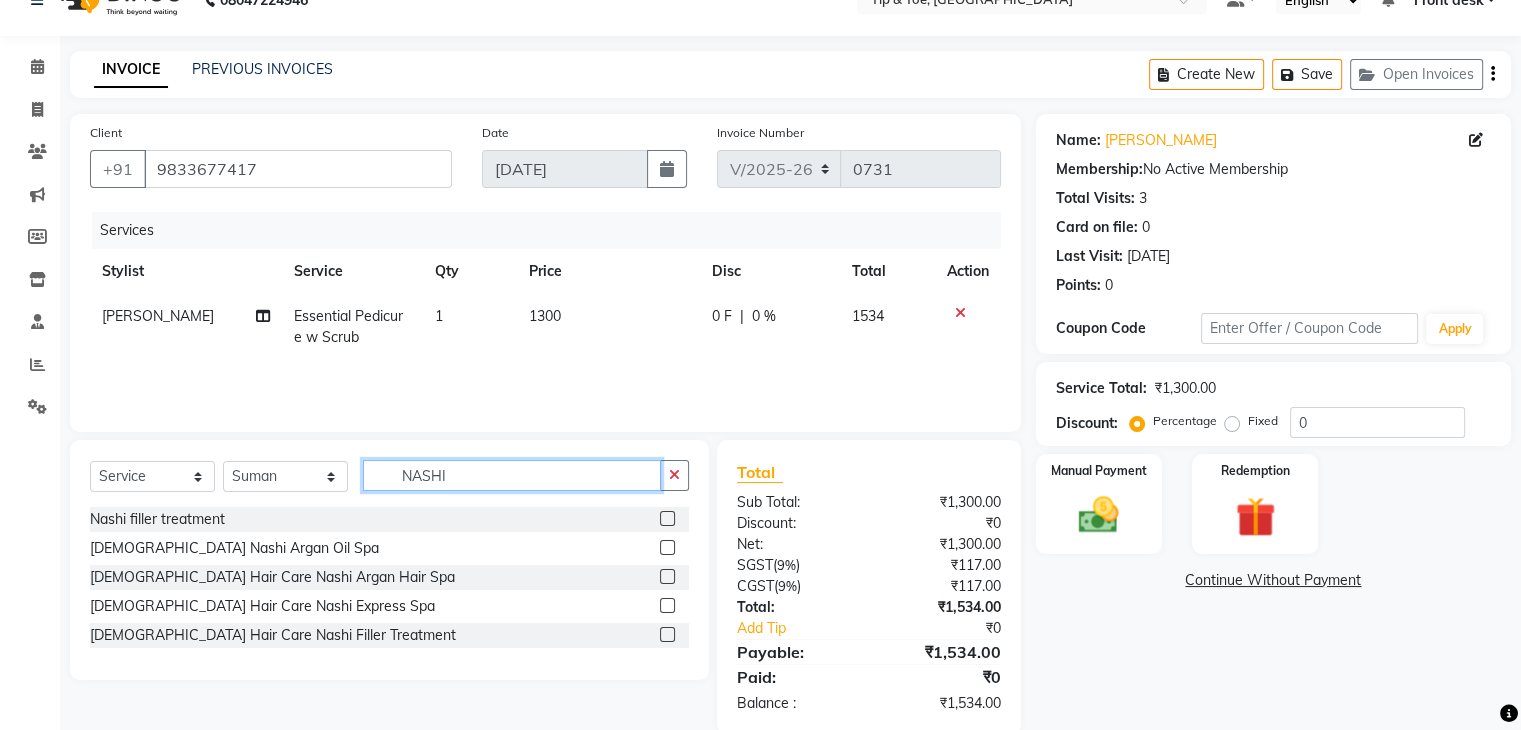 scroll, scrollTop: 71, scrollLeft: 0, axis: vertical 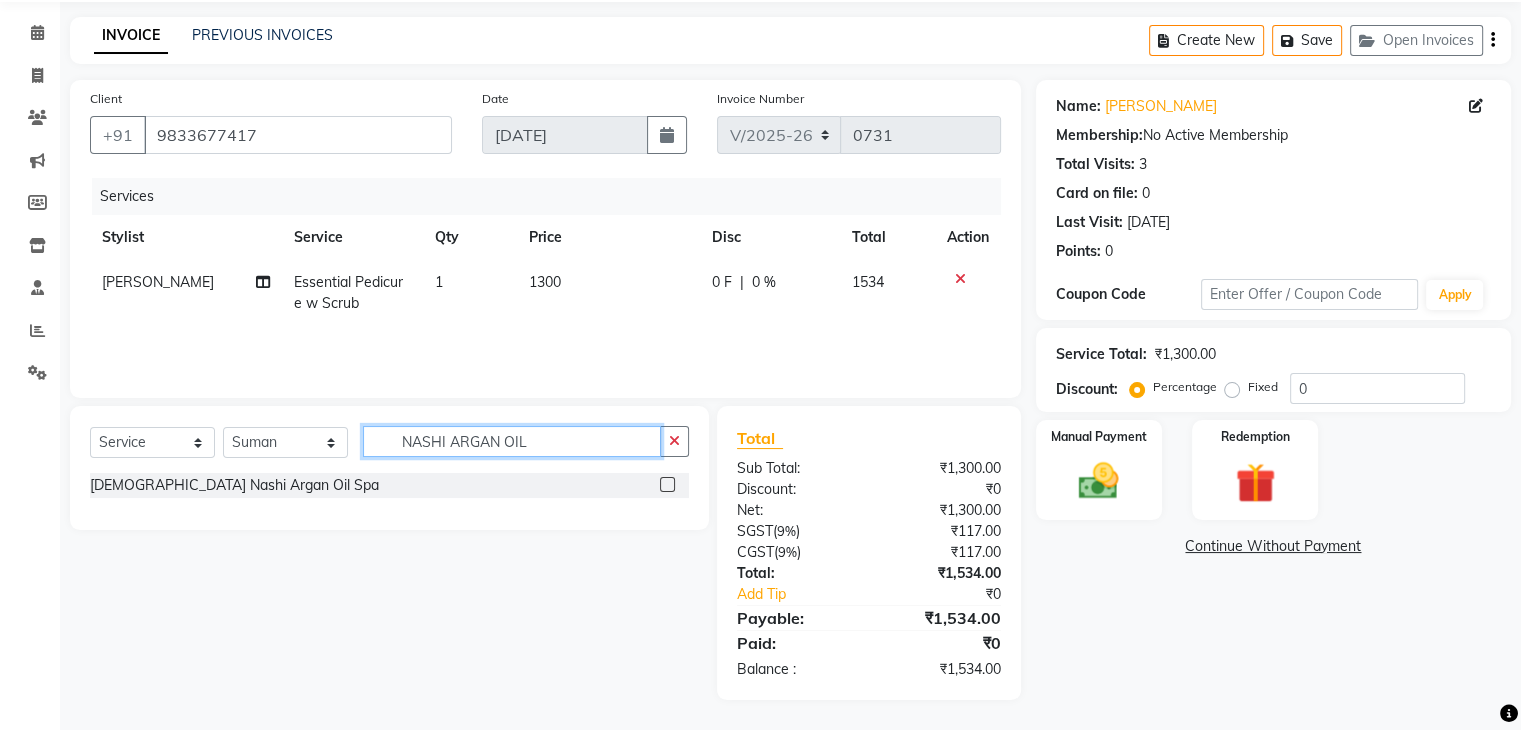 type on "NASHI ARGAN OIL" 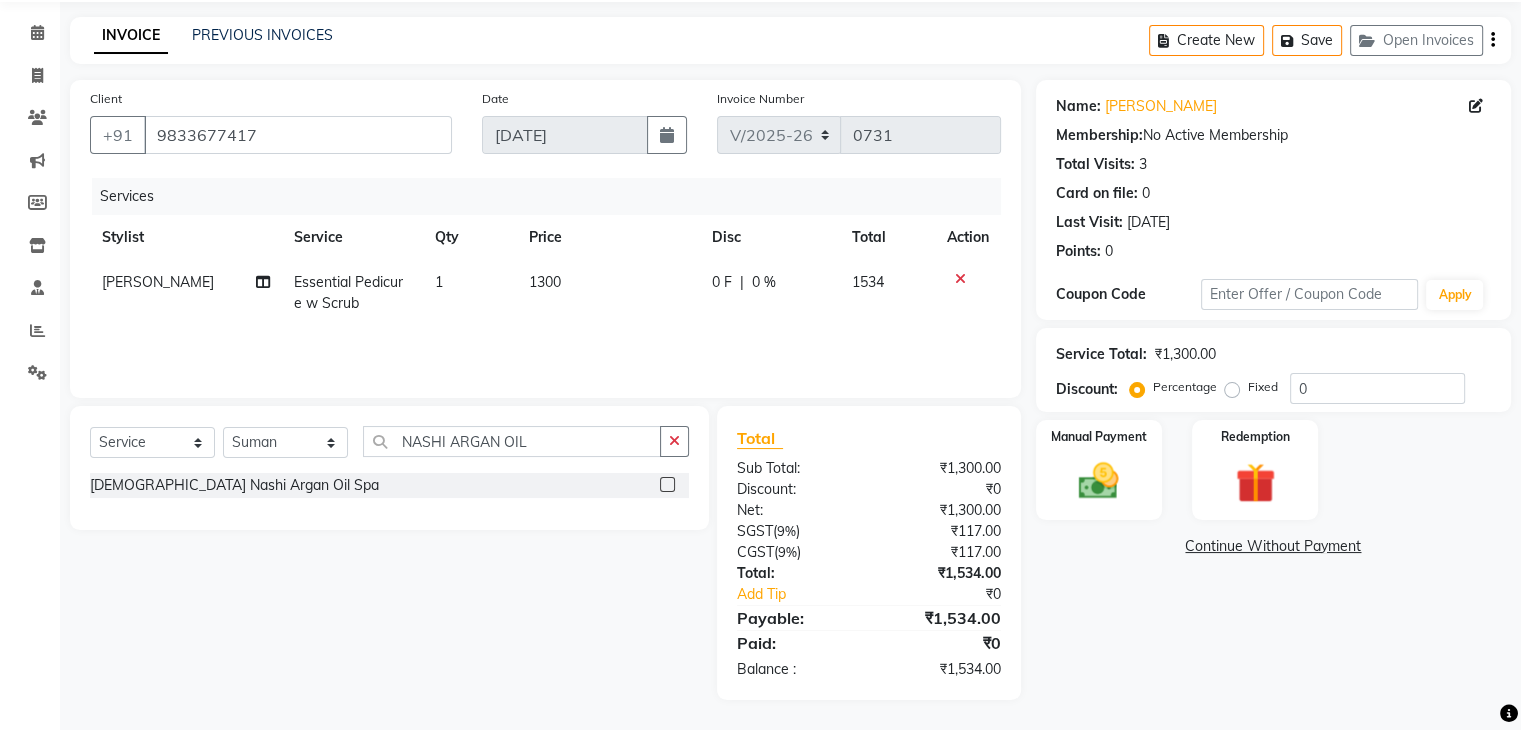 click 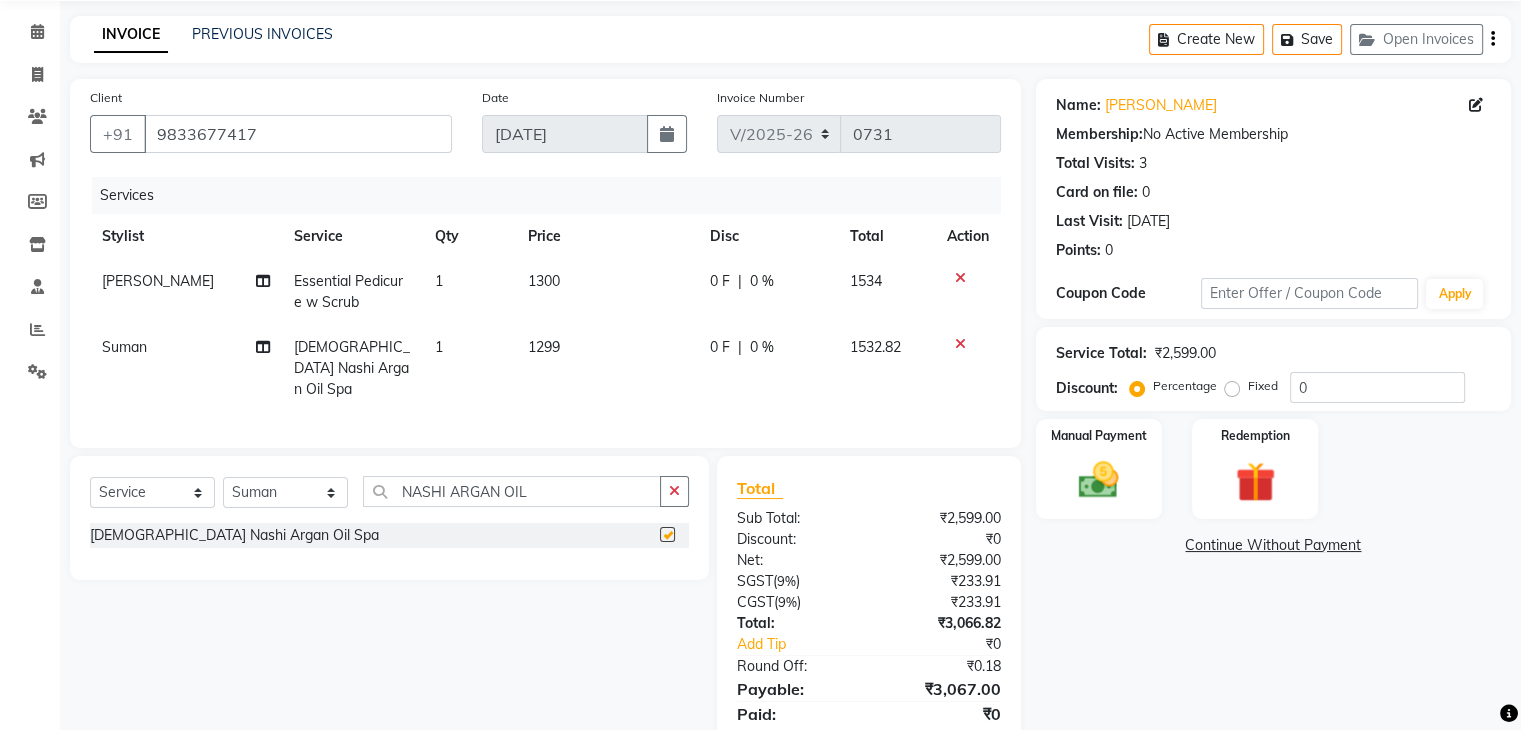 checkbox on "false" 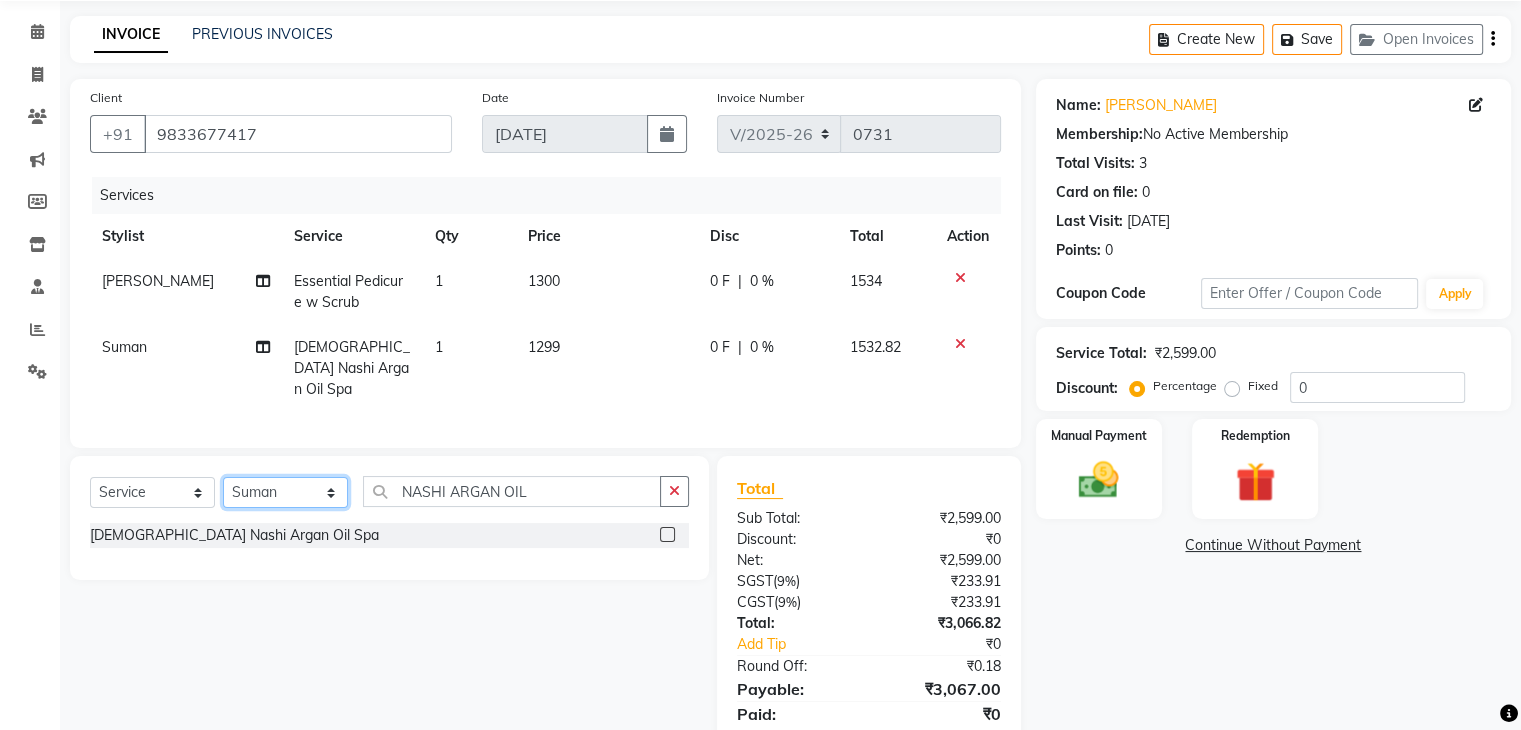 click on "Select Stylist Divya Eshan Front desk Madhura Regan Suman Supriya Sweety tasmiya  Ujair Vikarm Yash Zoya" 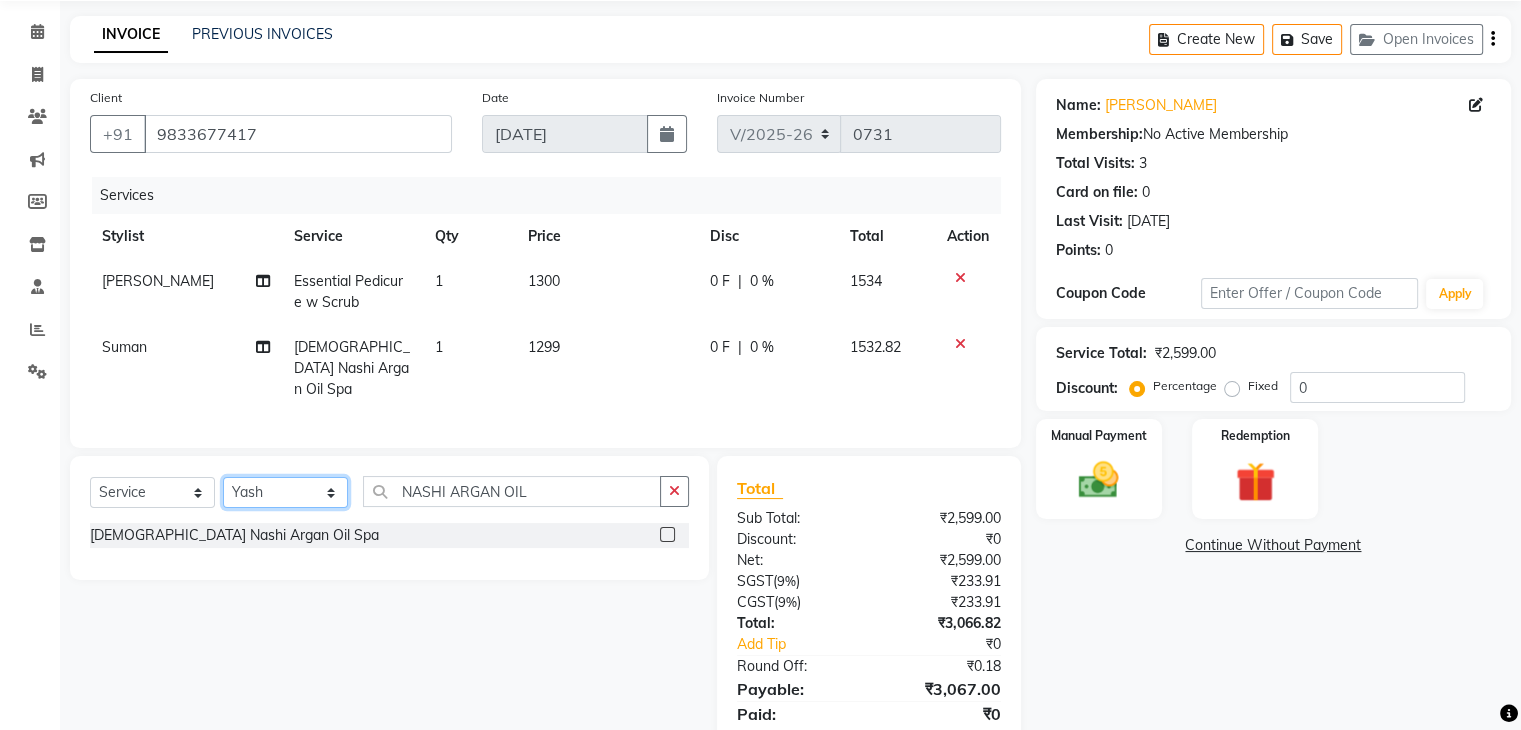 click on "Select Stylist Divya Eshan Front desk Madhura Regan Suman Supriya Sweety tasmiya  Ujair Vikarm Yash Zoya" 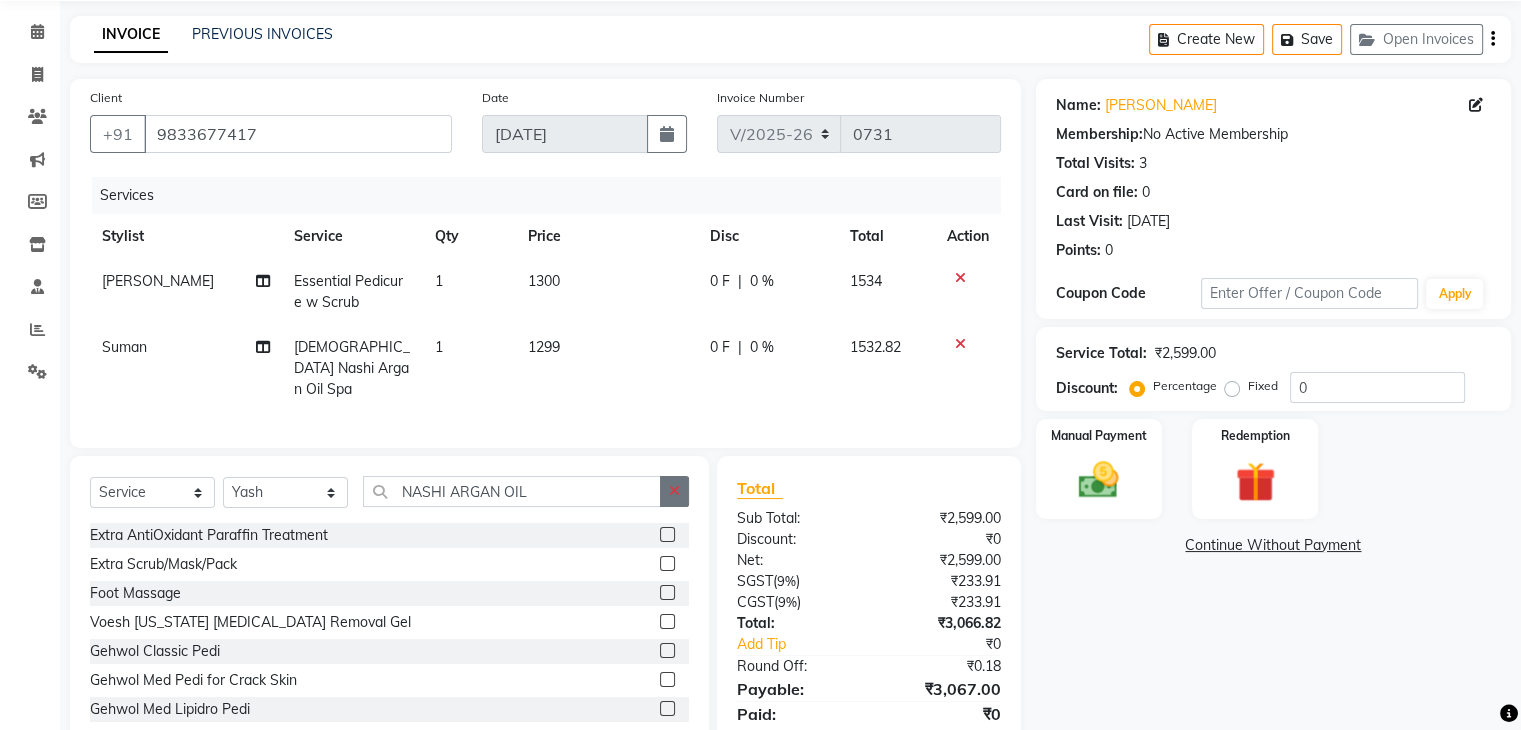 click 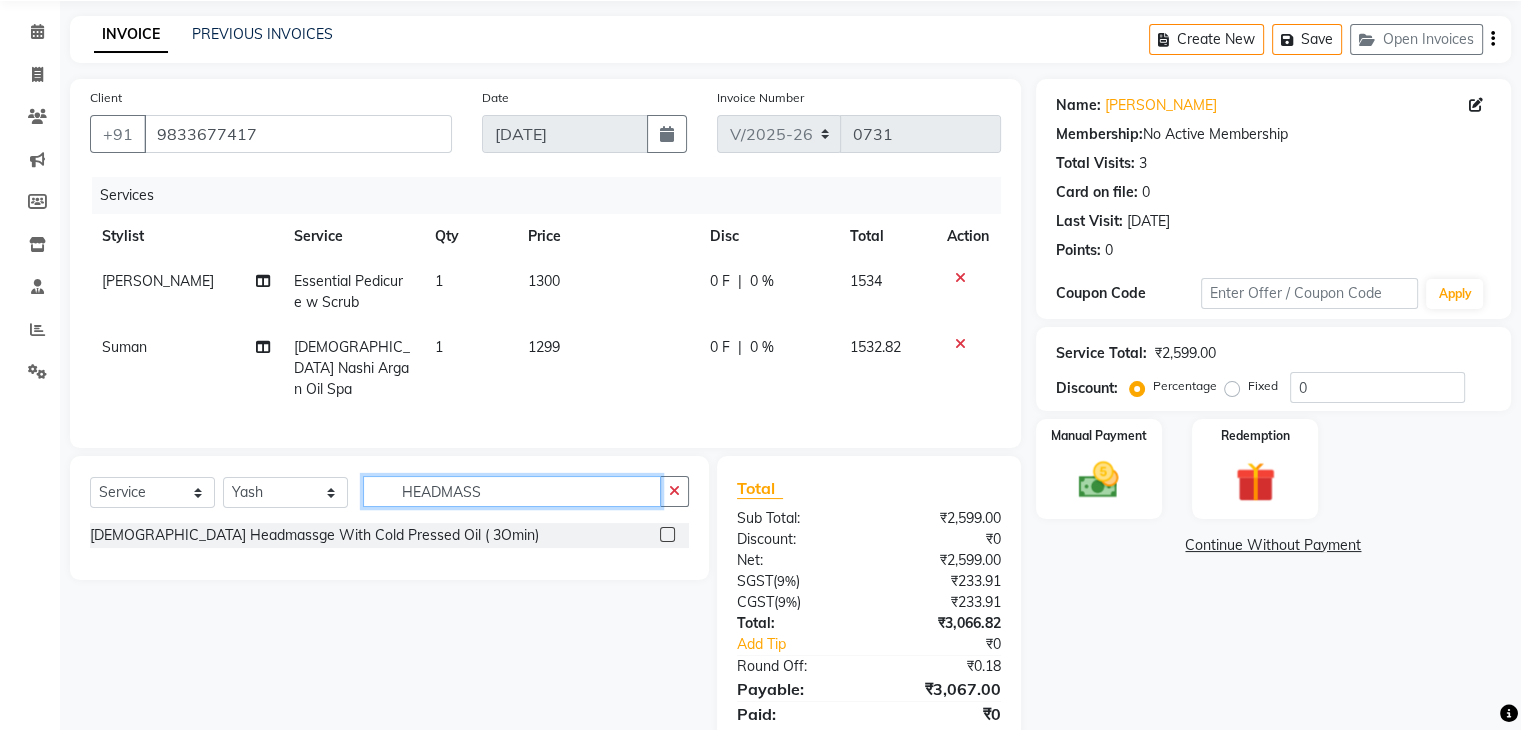 click on "HEADMASS" 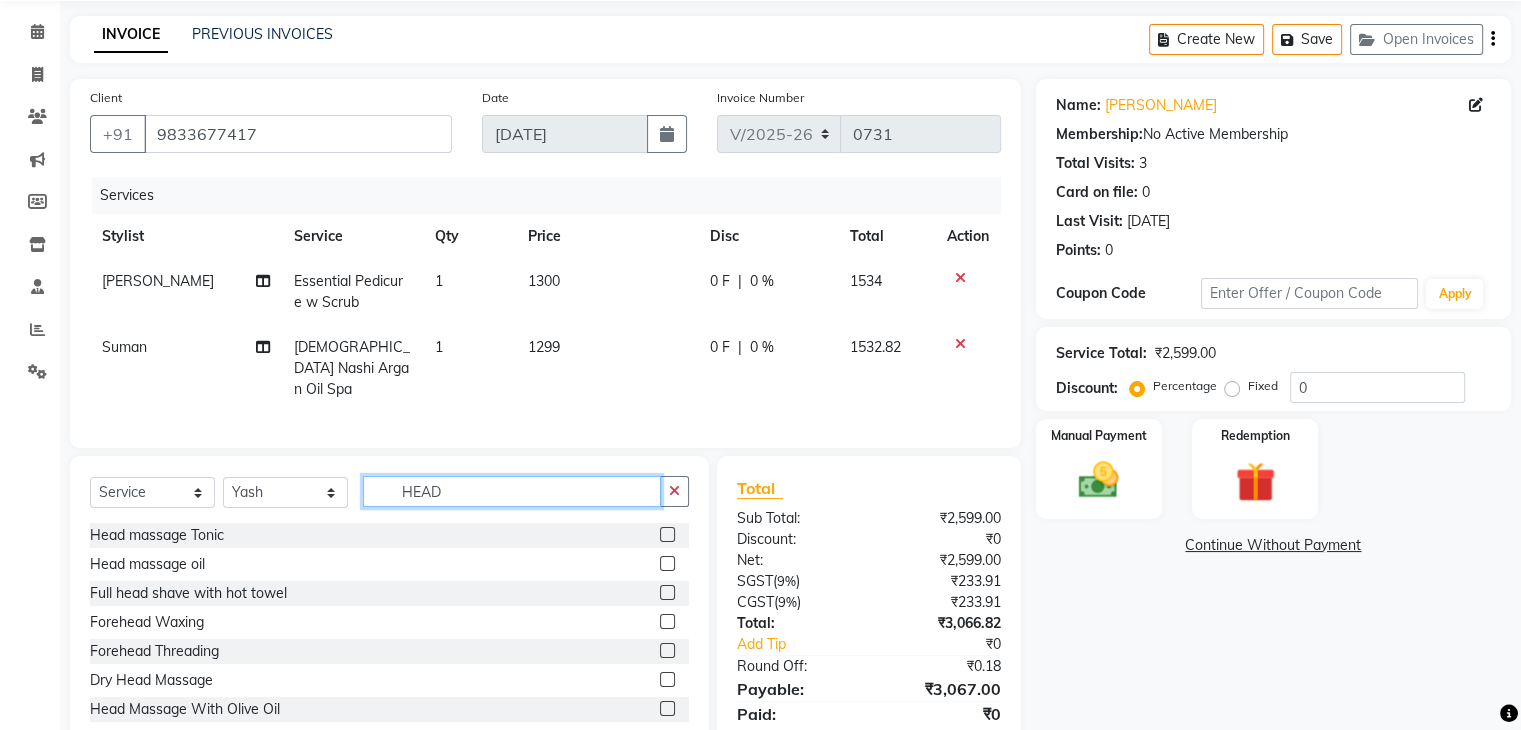 type on "HEAD" 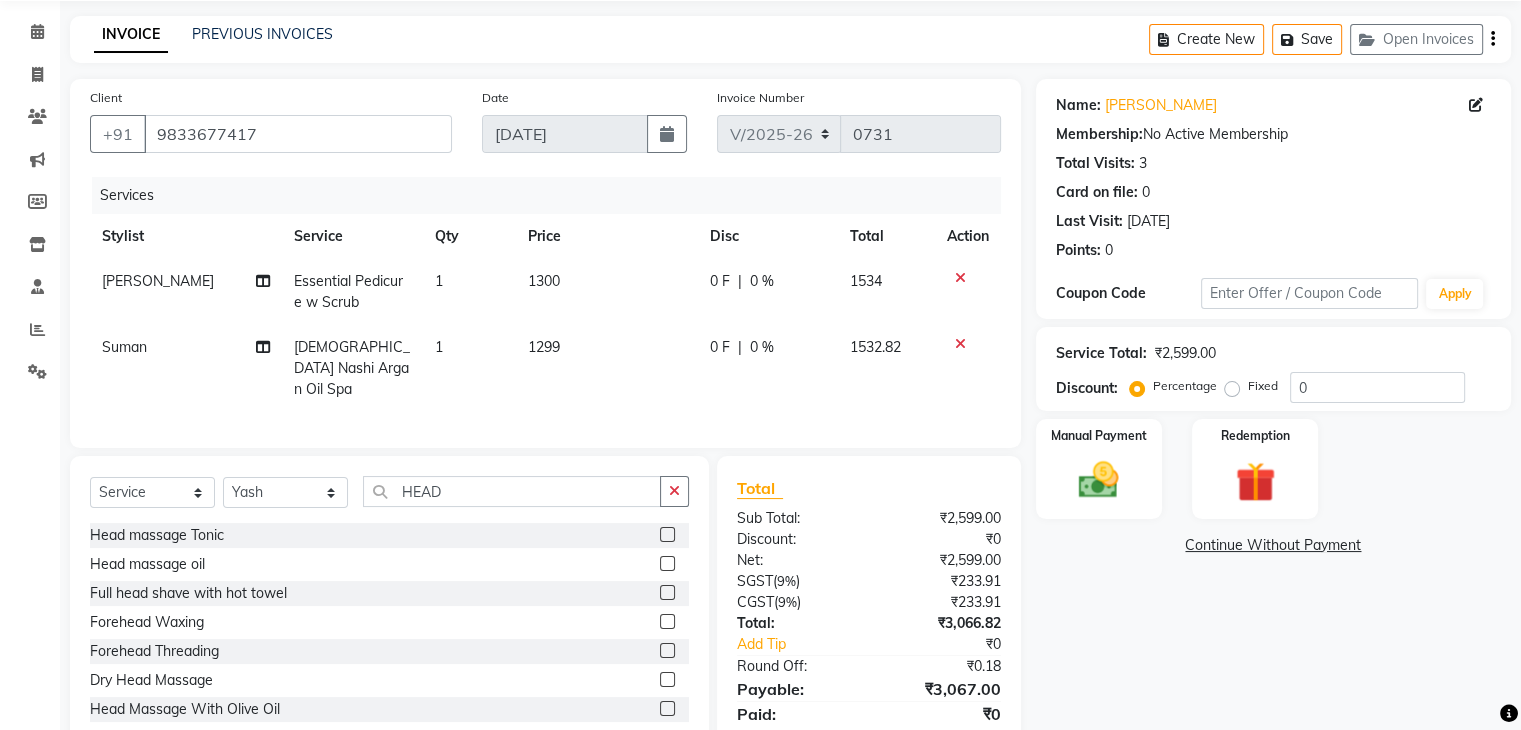 click 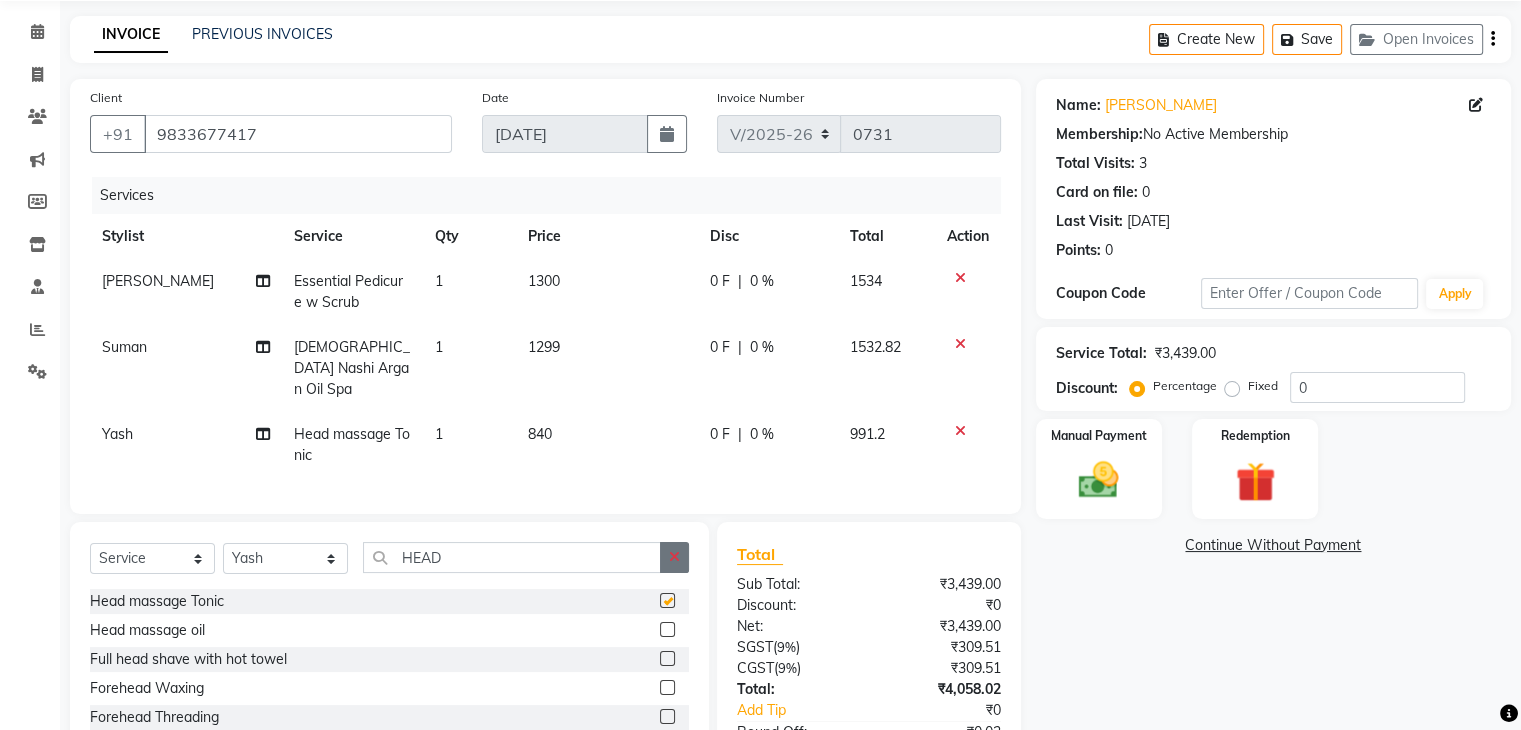 checkbox on "false" 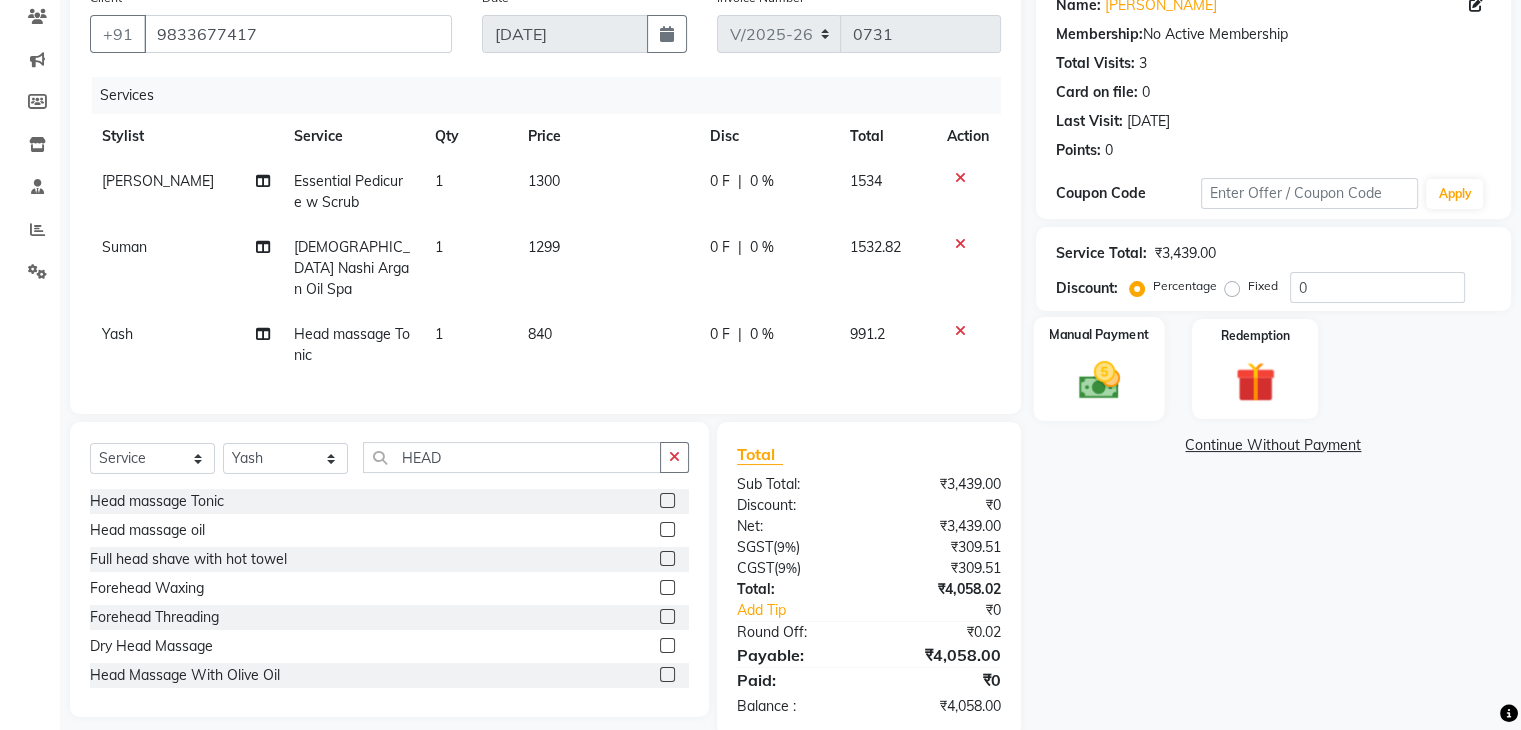 scroll, scrollTop: 203, scrollLeft: 0, axis: vertical 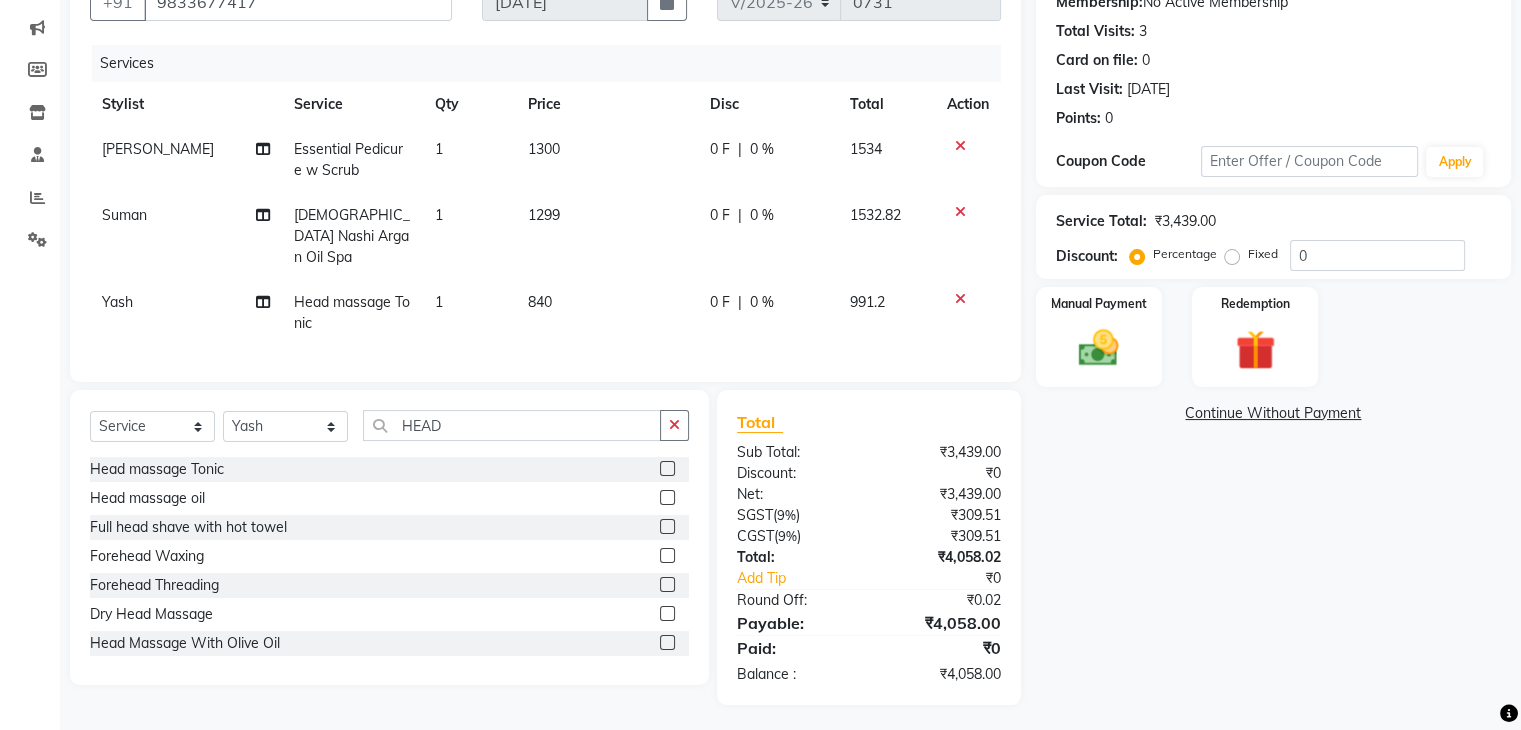 click on "1299" 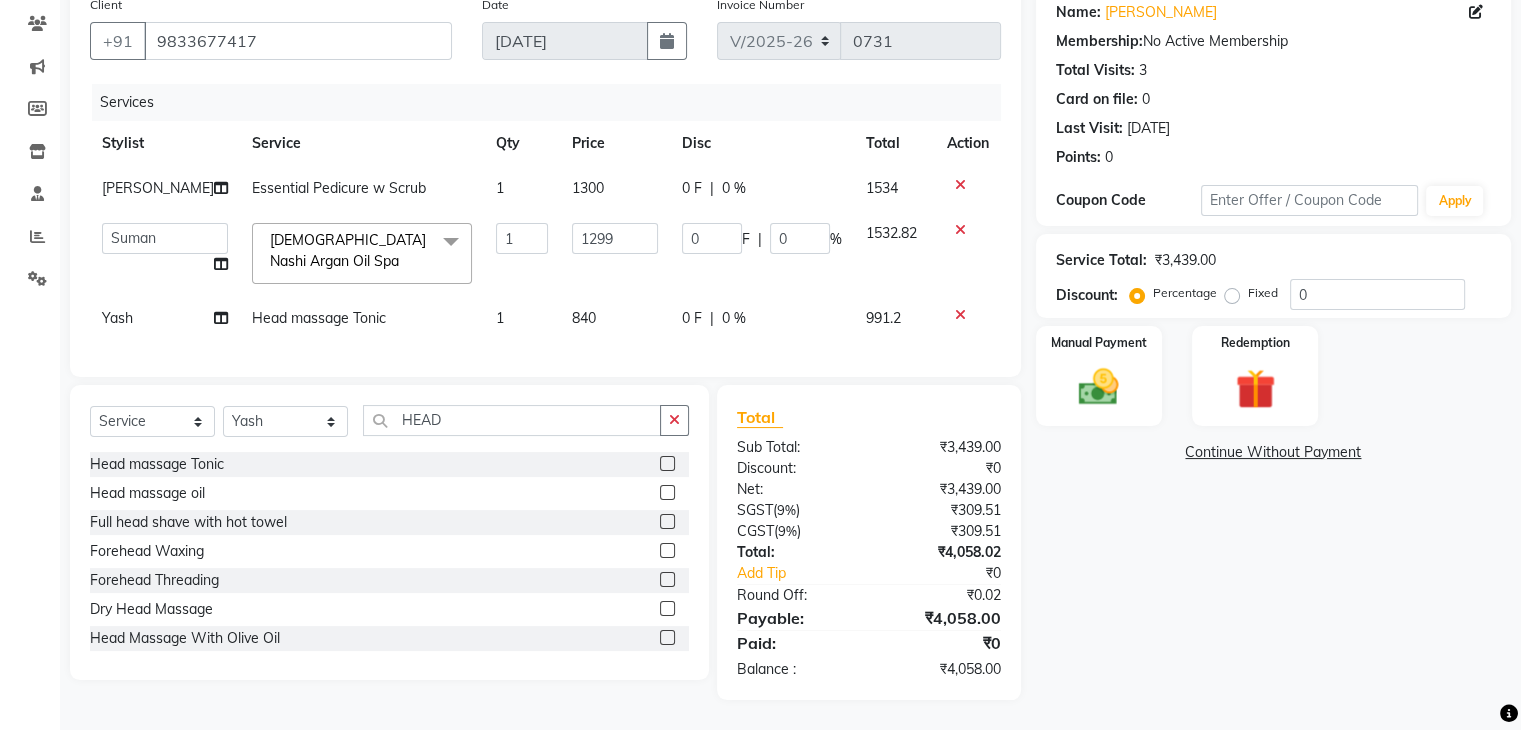 scroll, scrollTop: 180, scrollLeft: 0, axis: vertical 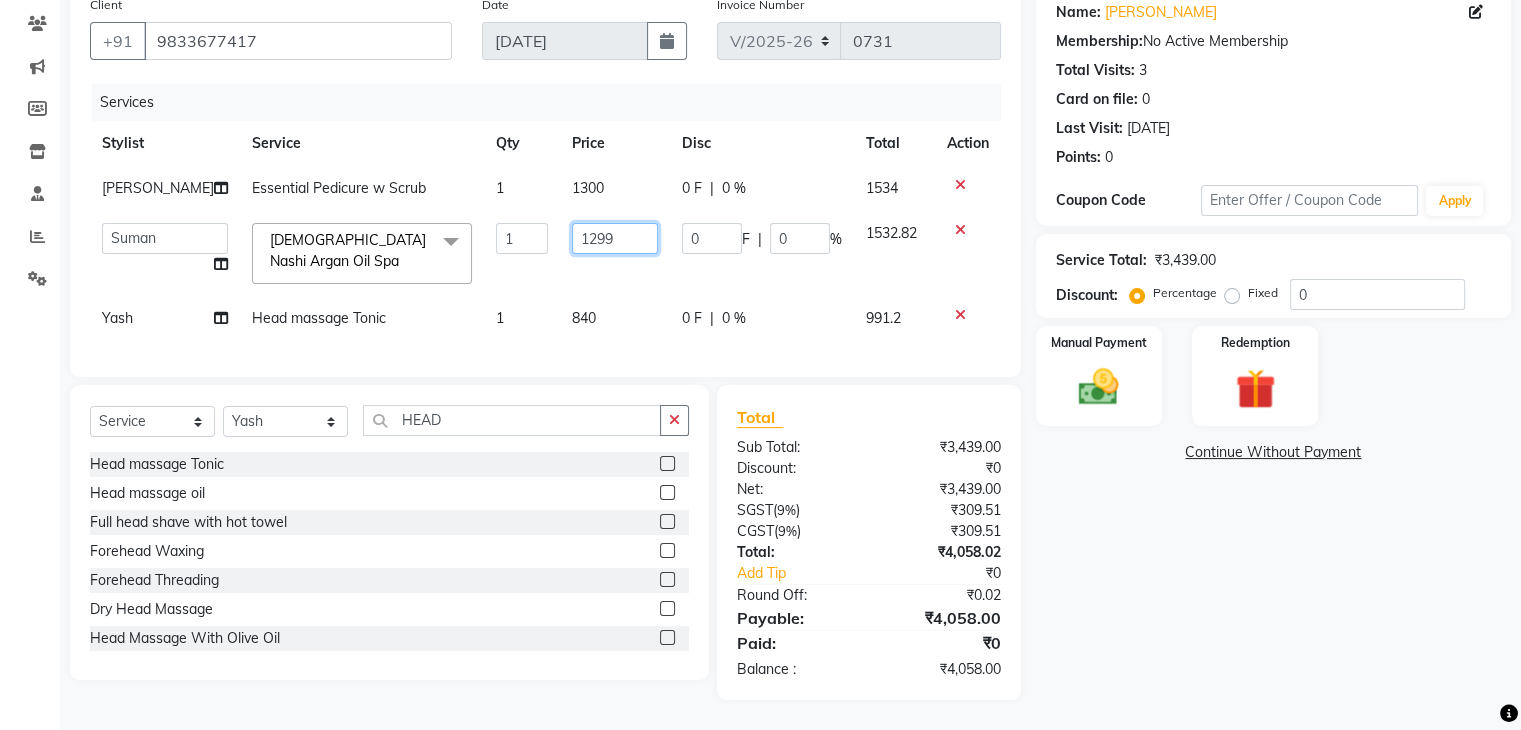 click on "1299" 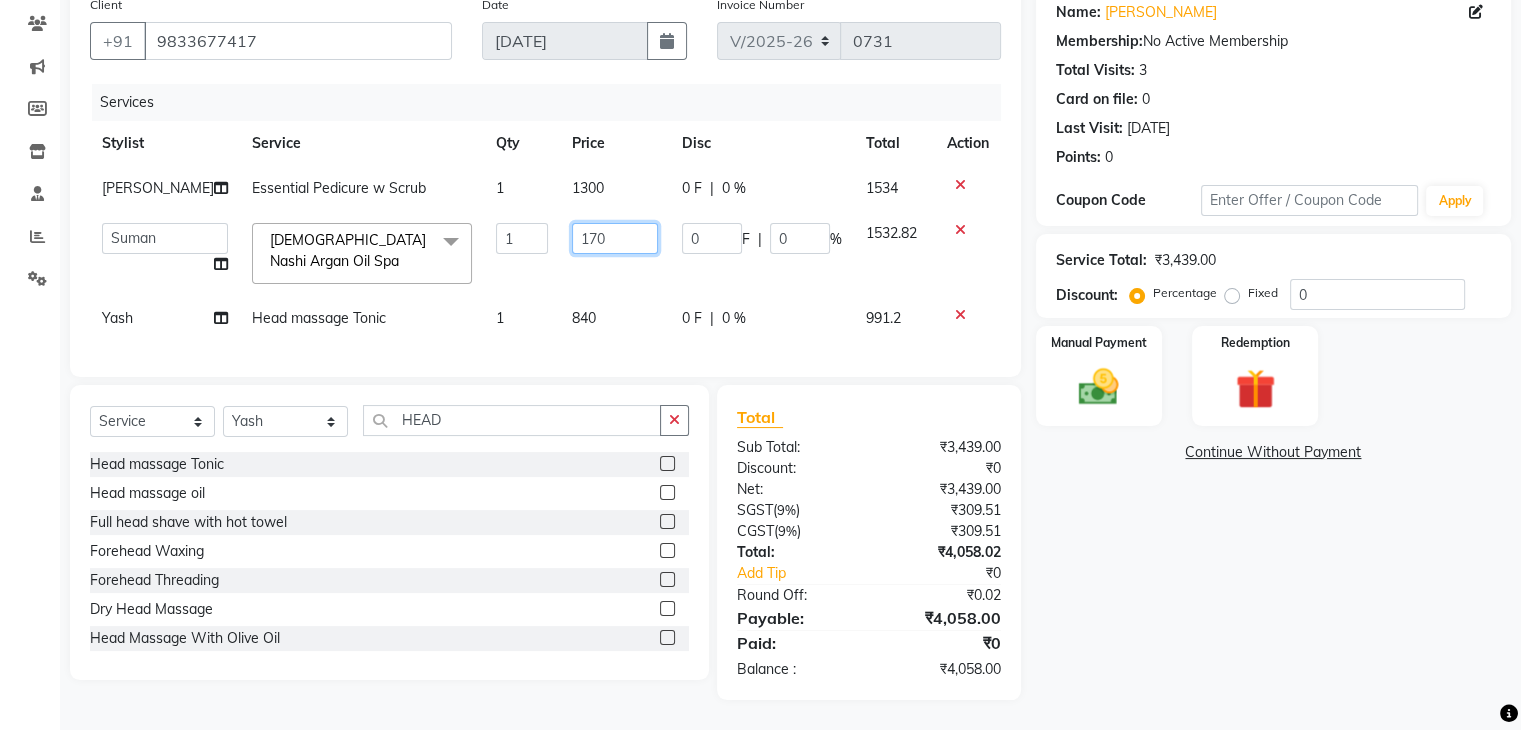 type on "1700" 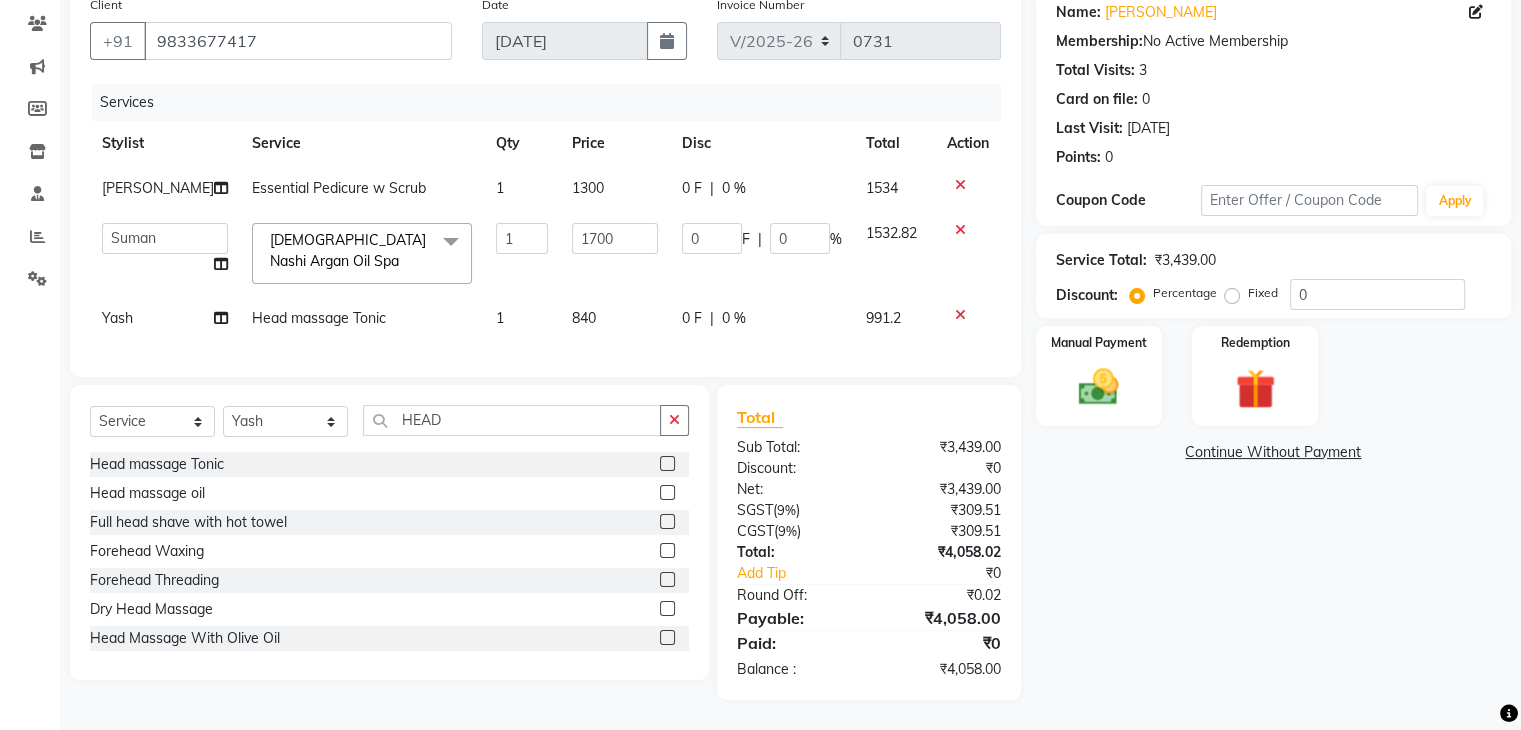 click on "1300" 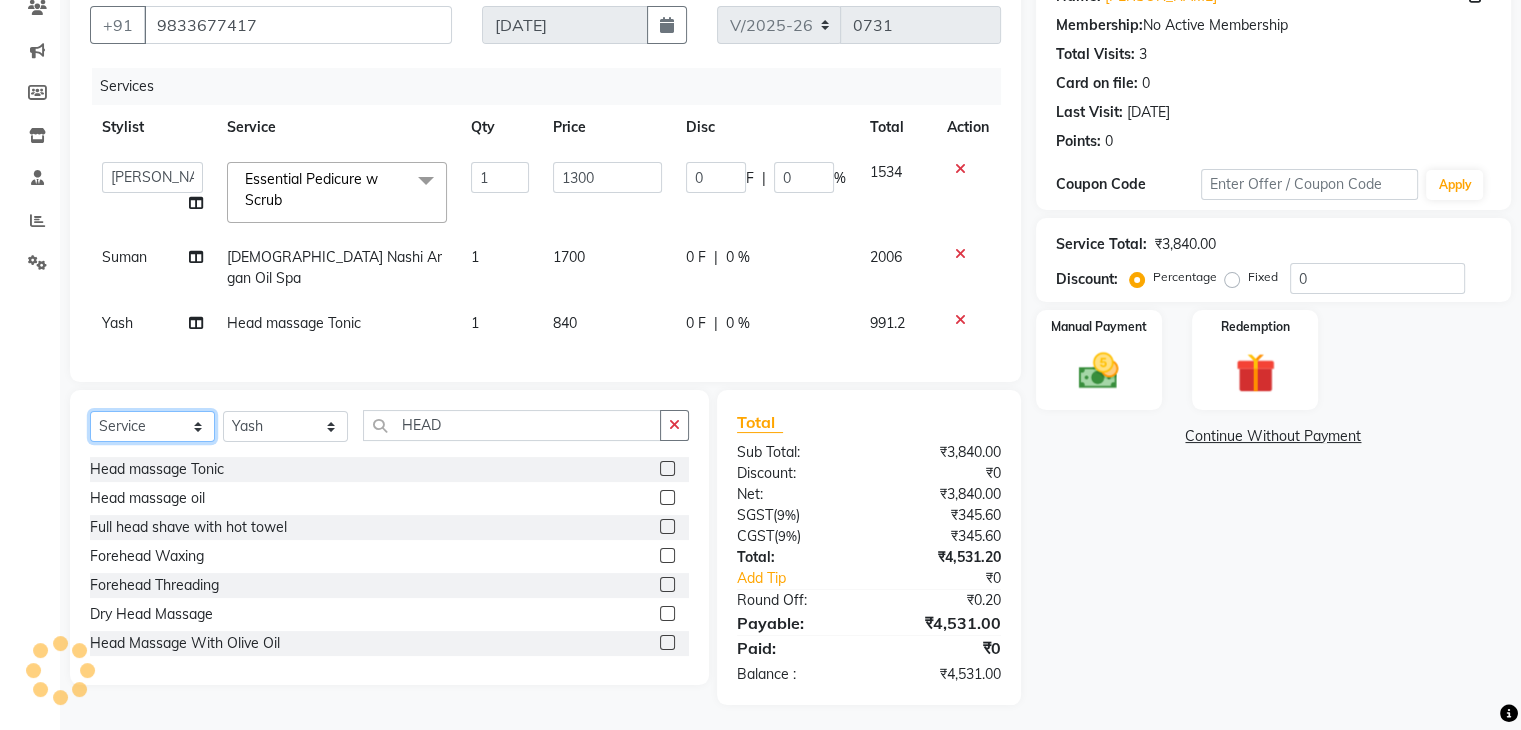 click on "Select  Service  Product  Membership  Package Voucher Prepaid Gift Card" 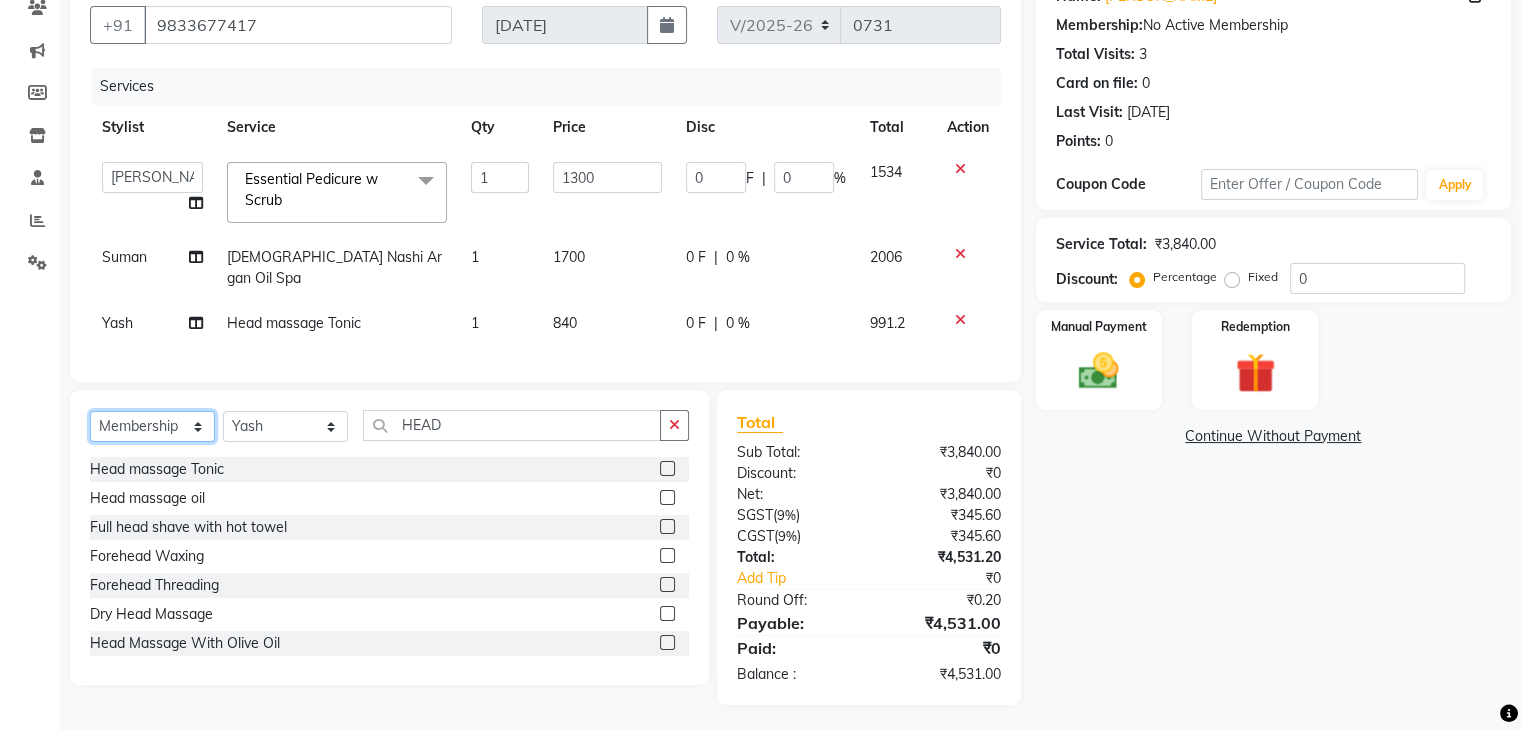 click on "Select  Service  Product  Membership  Package Voucher Prepaid Gift Card" 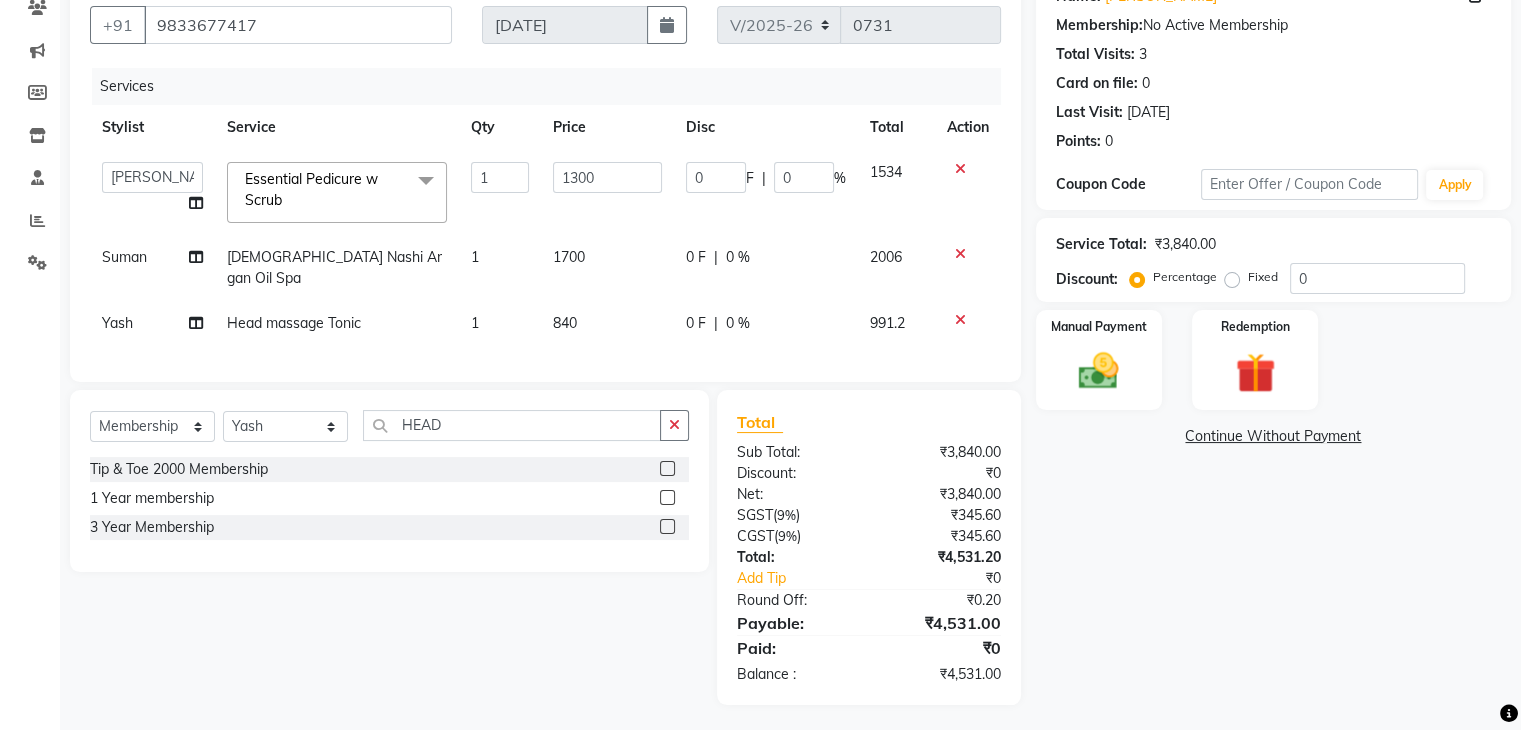 click 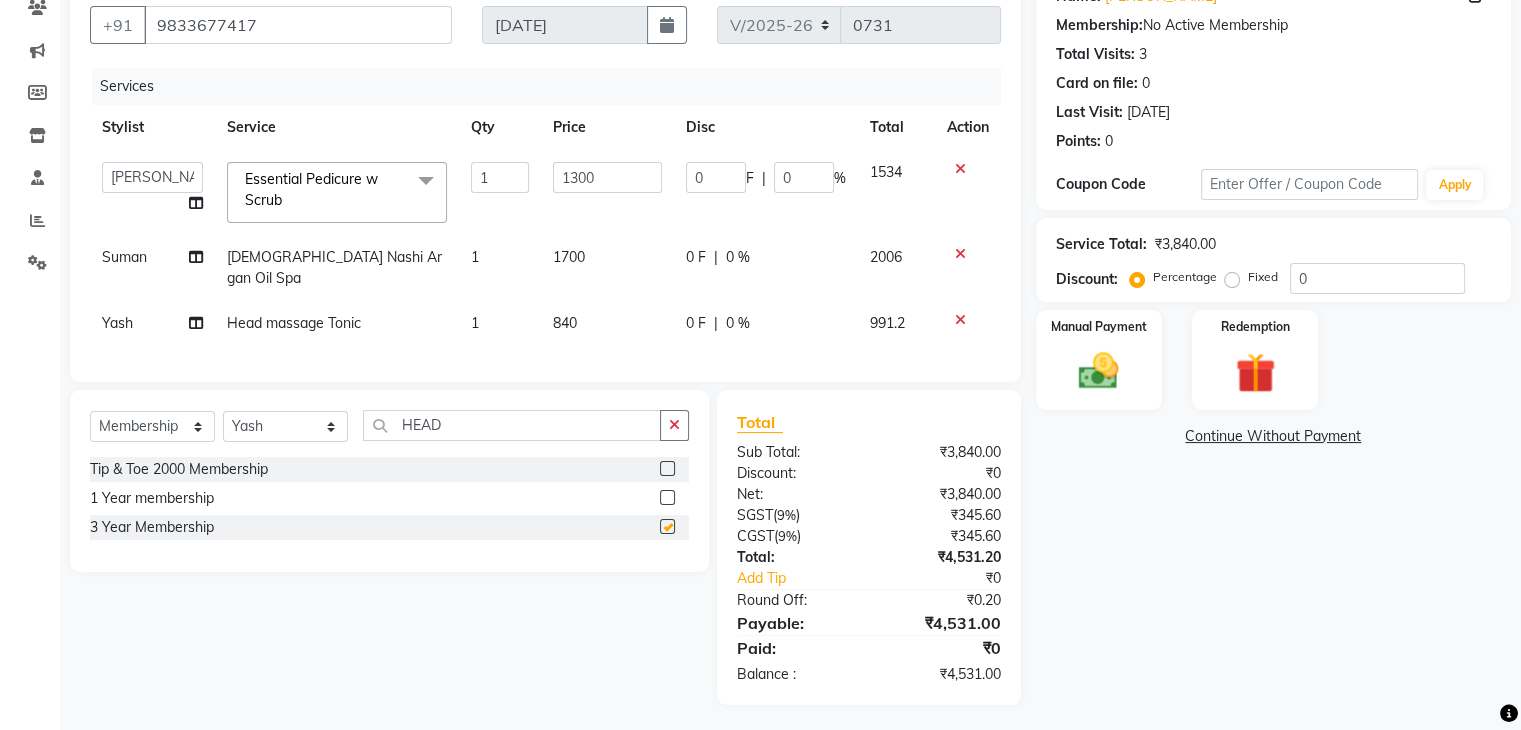 select on "select" 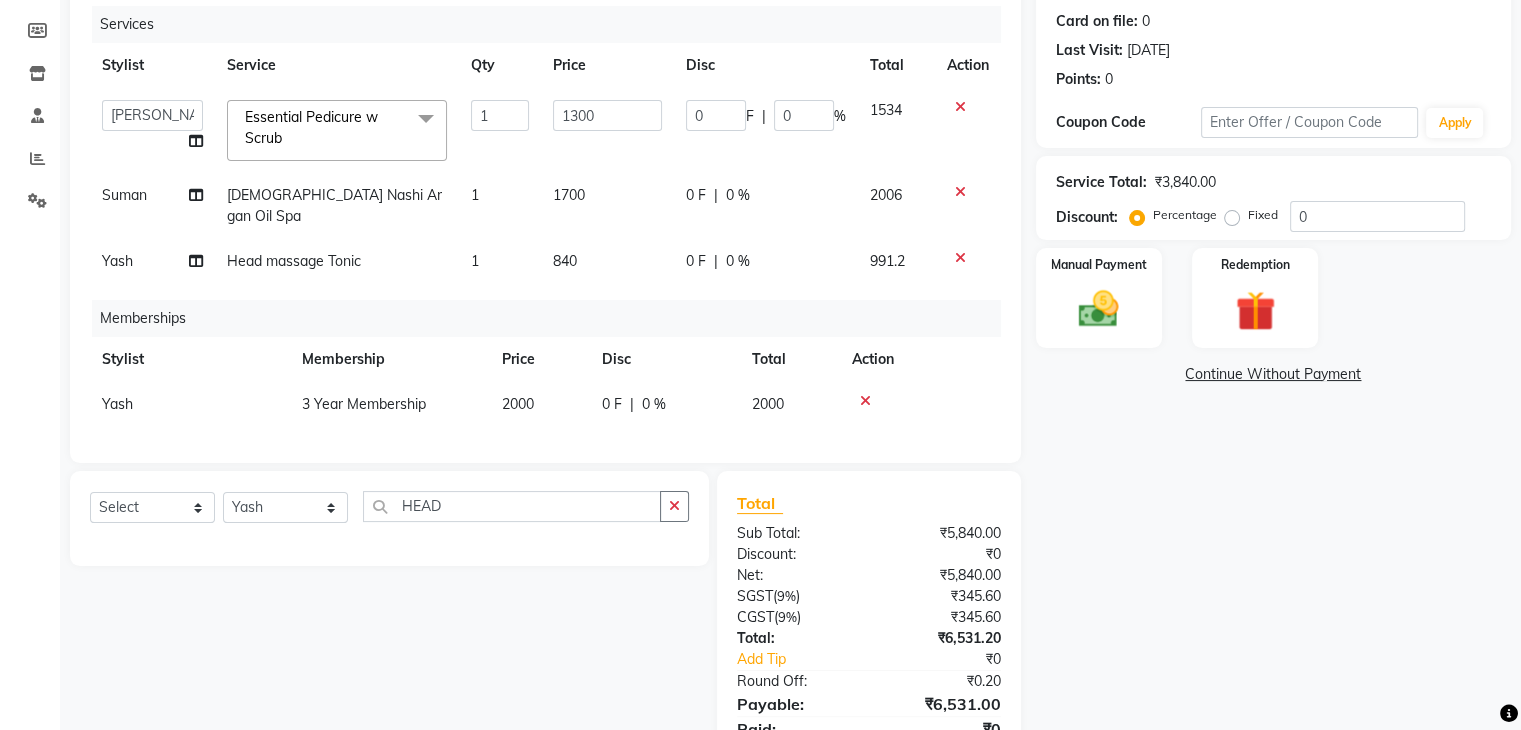 scroll, scrollTop: 322, scrollLeft: 0, axis: vertical 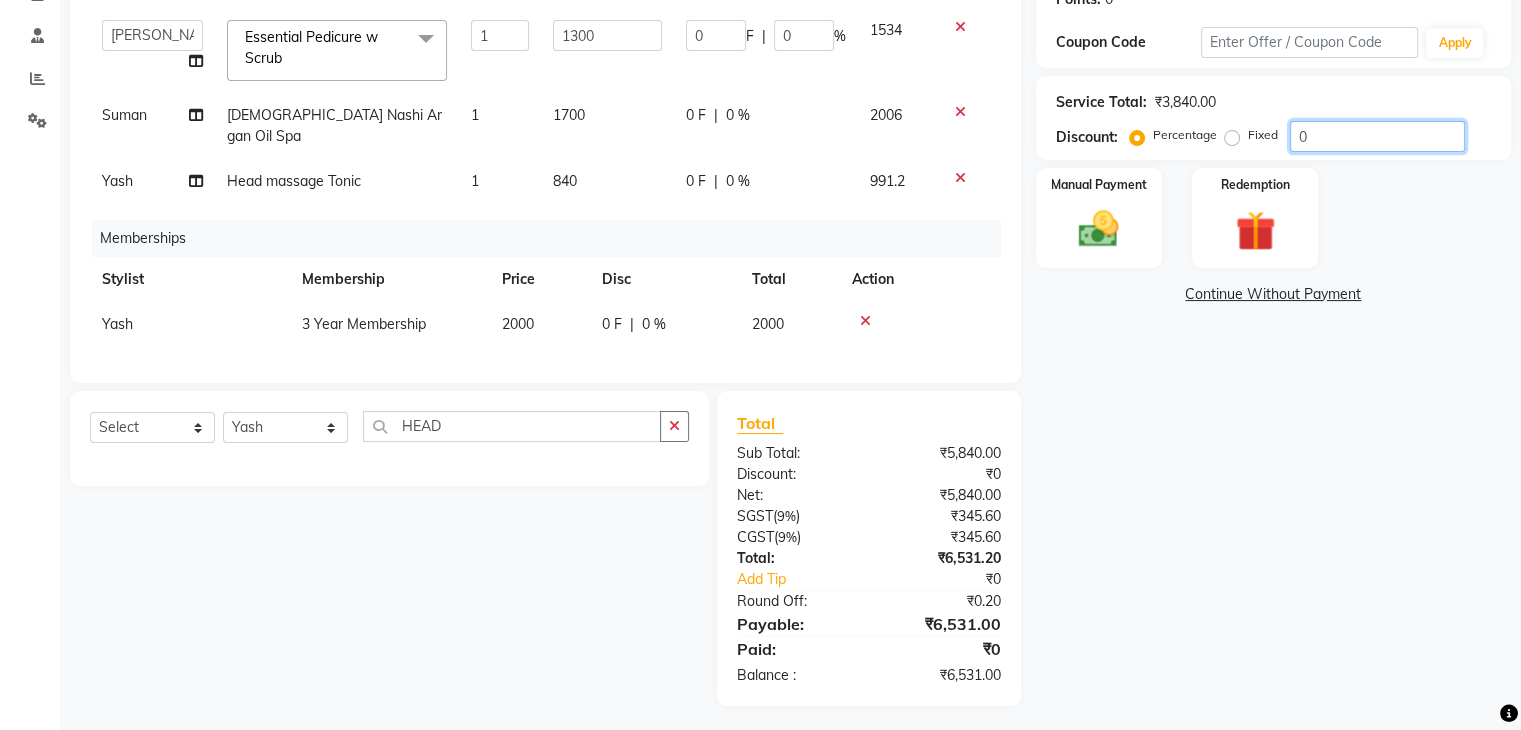 click on "0" 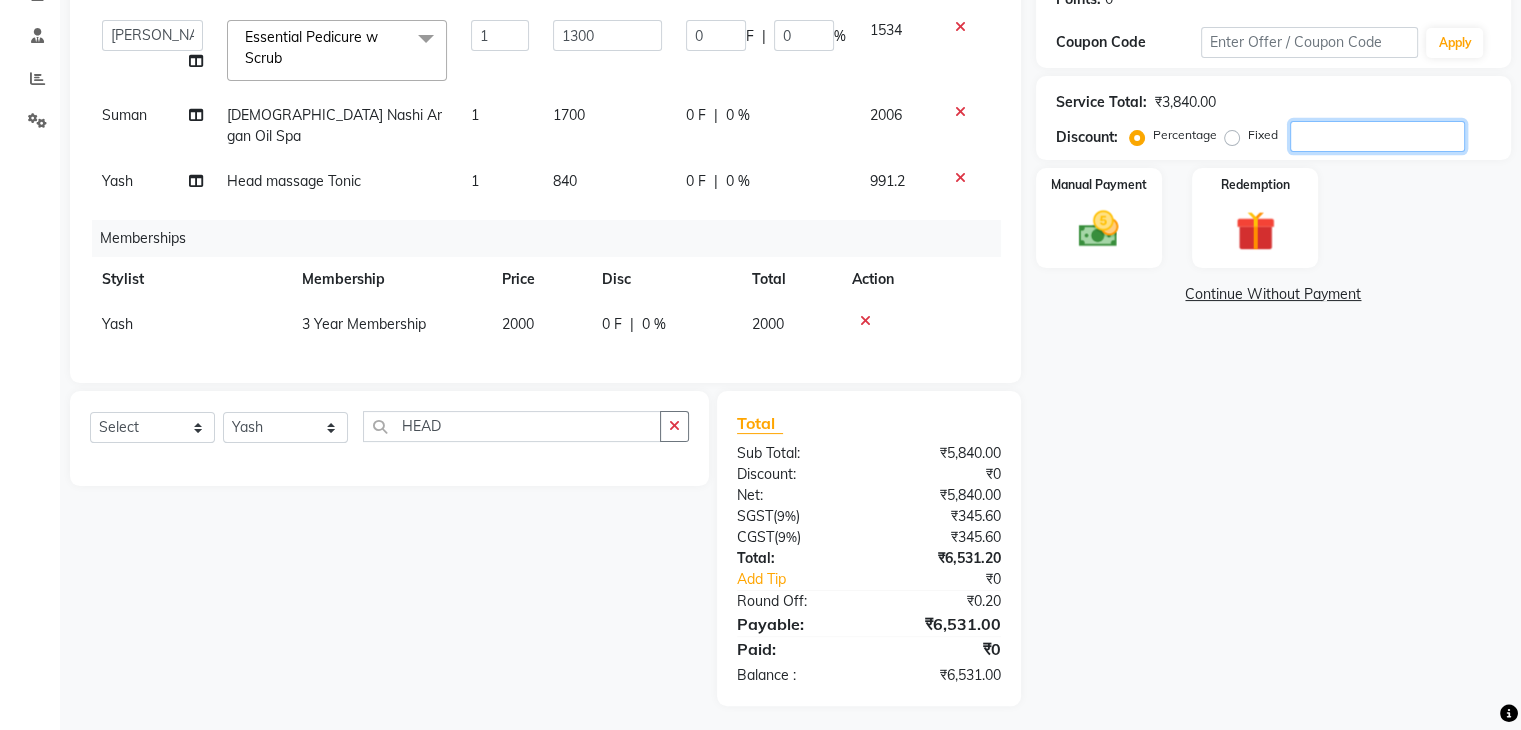 type on "2" 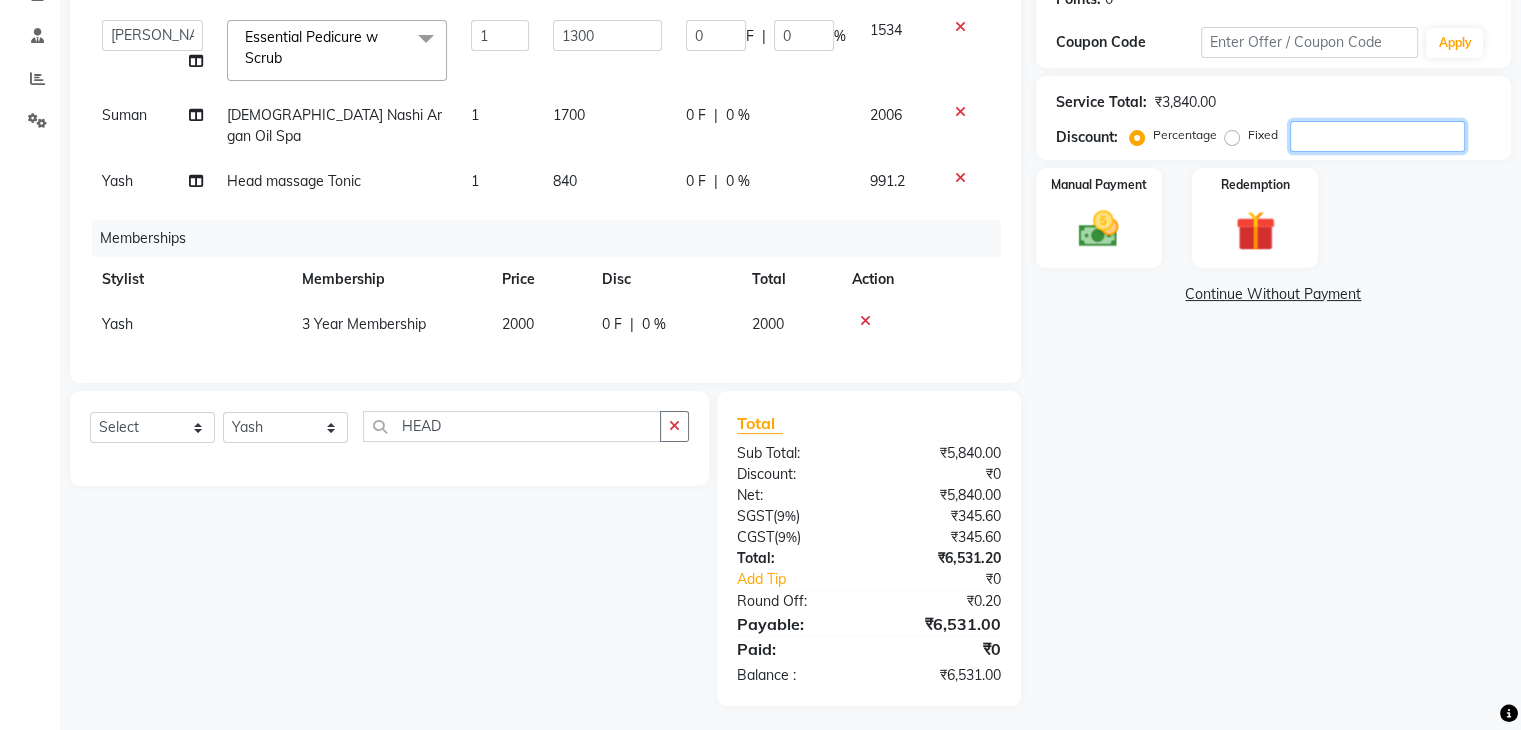 type on "26" 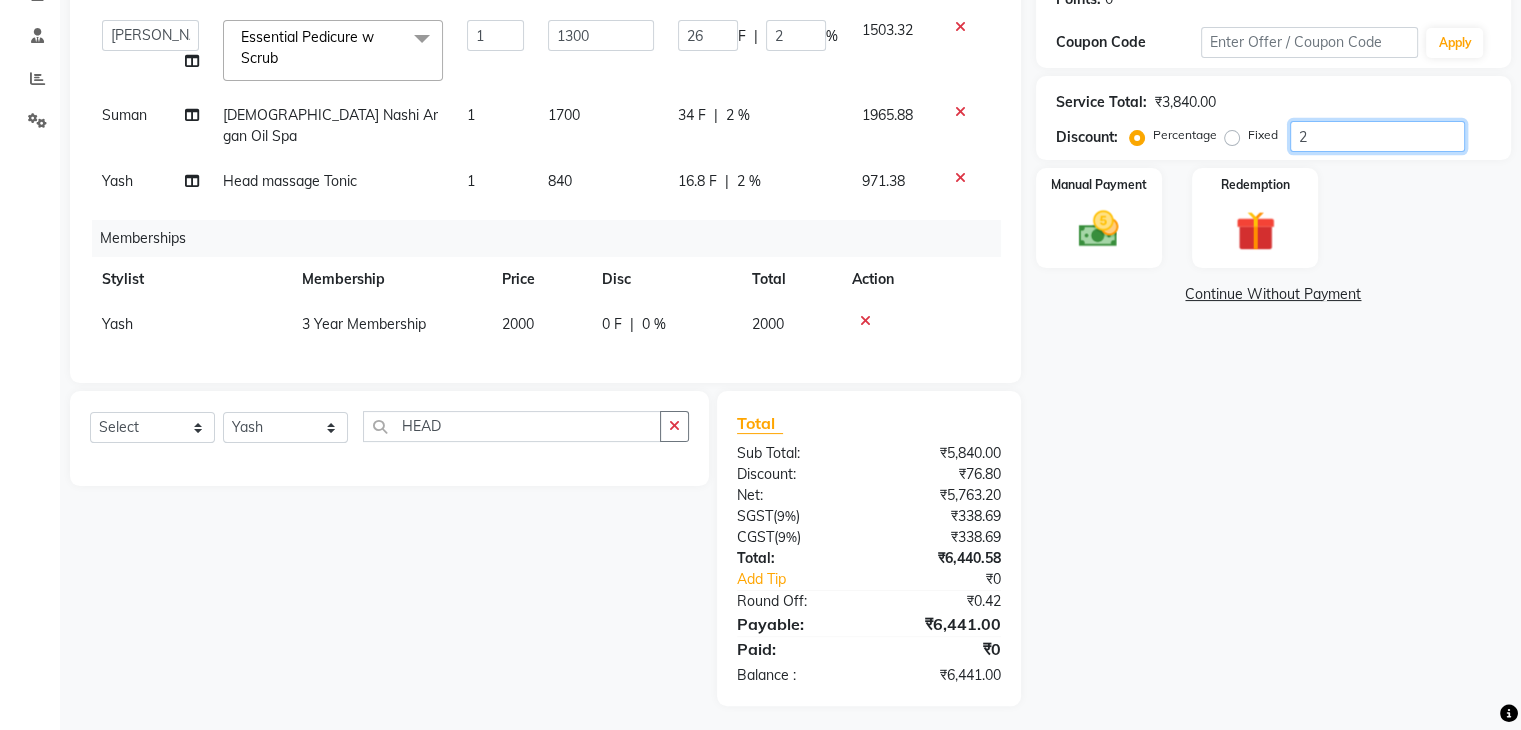 type on "20" 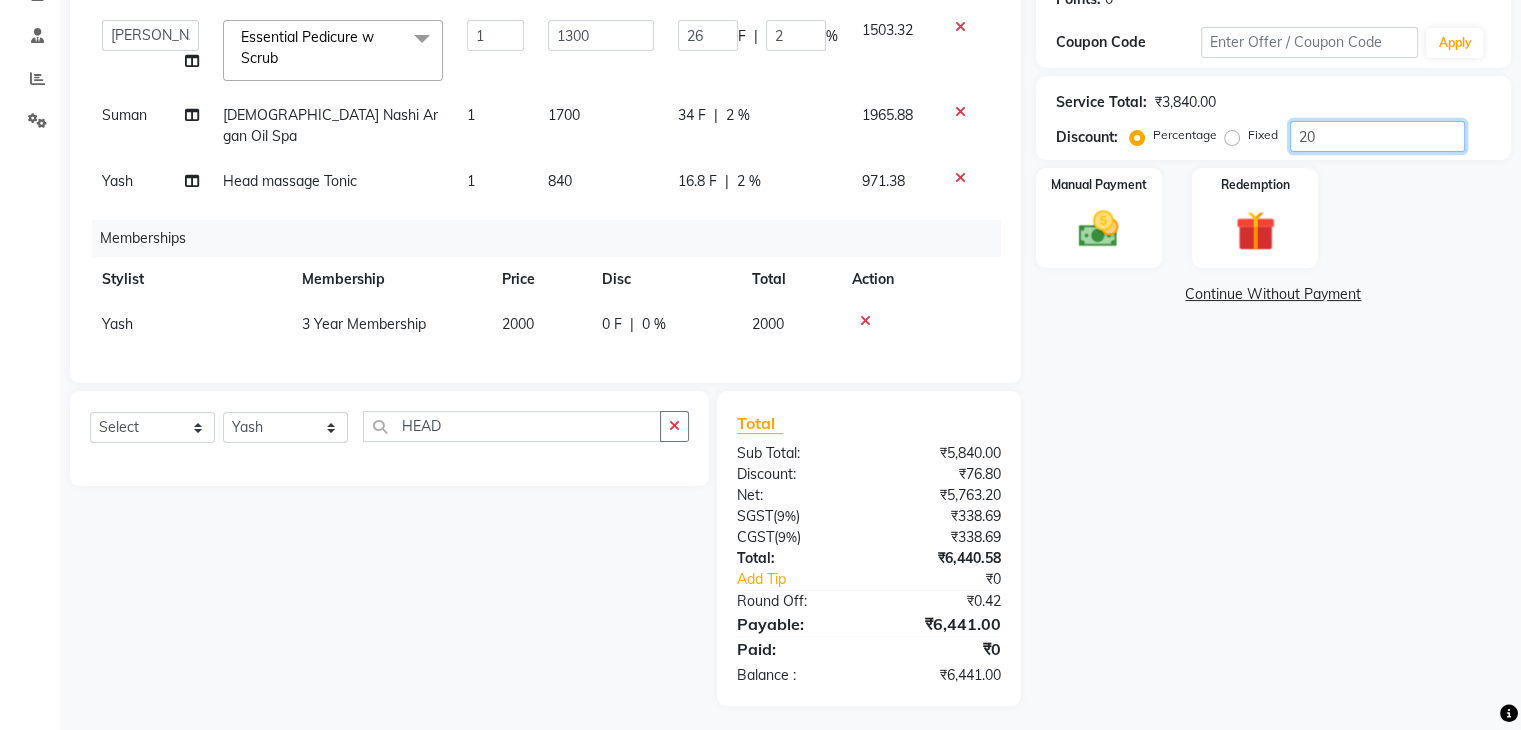 type on "260" 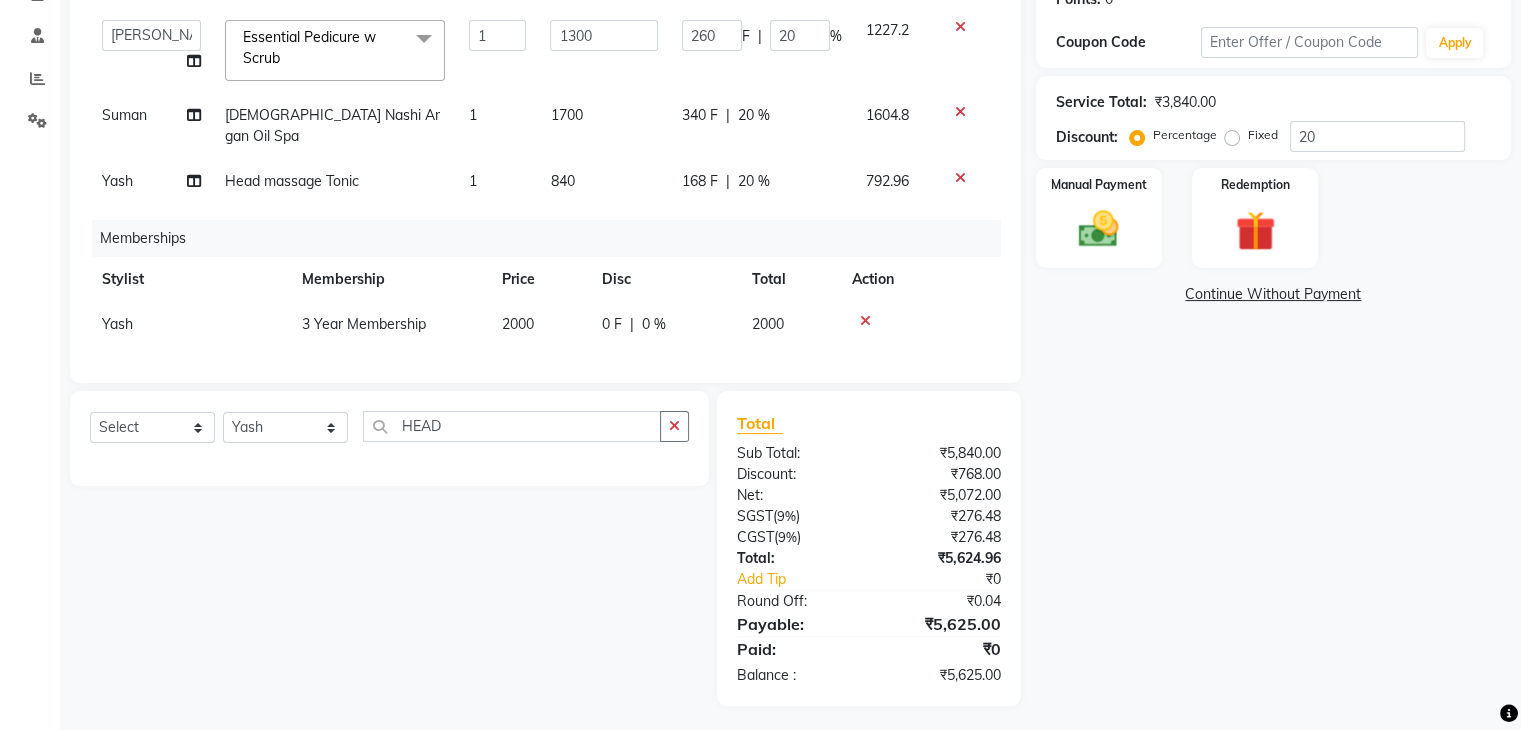 click on "Manual Payment Redemption" 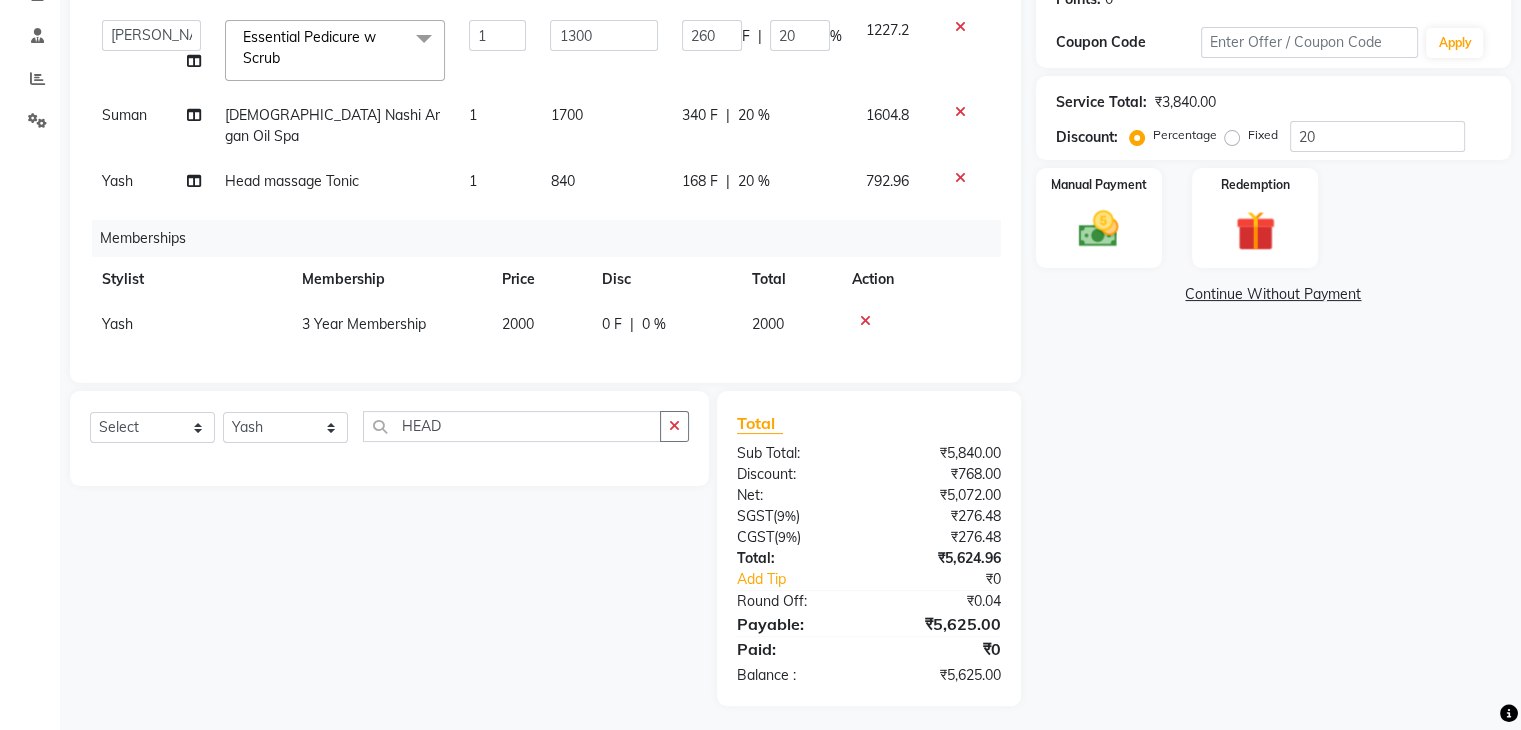 click 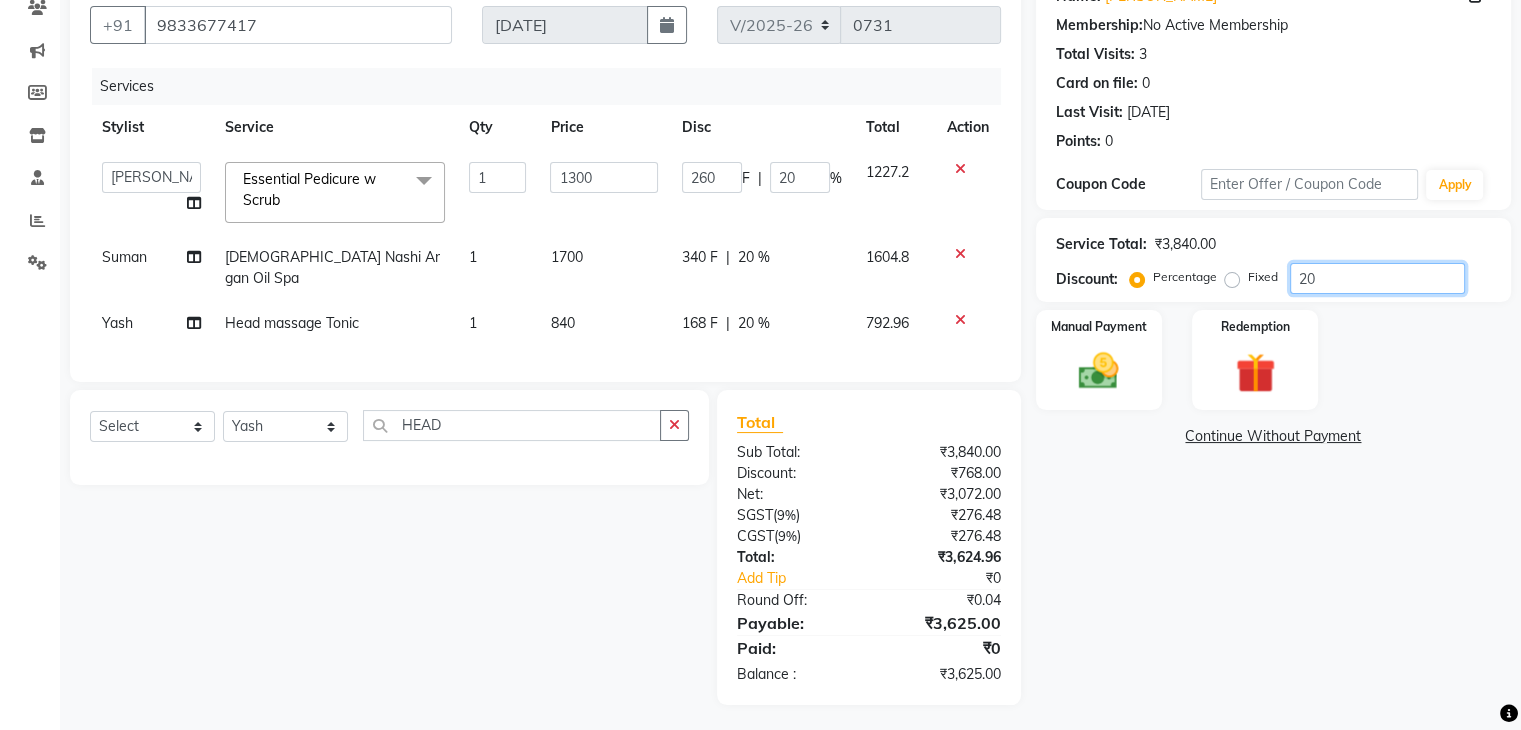 click on "20" 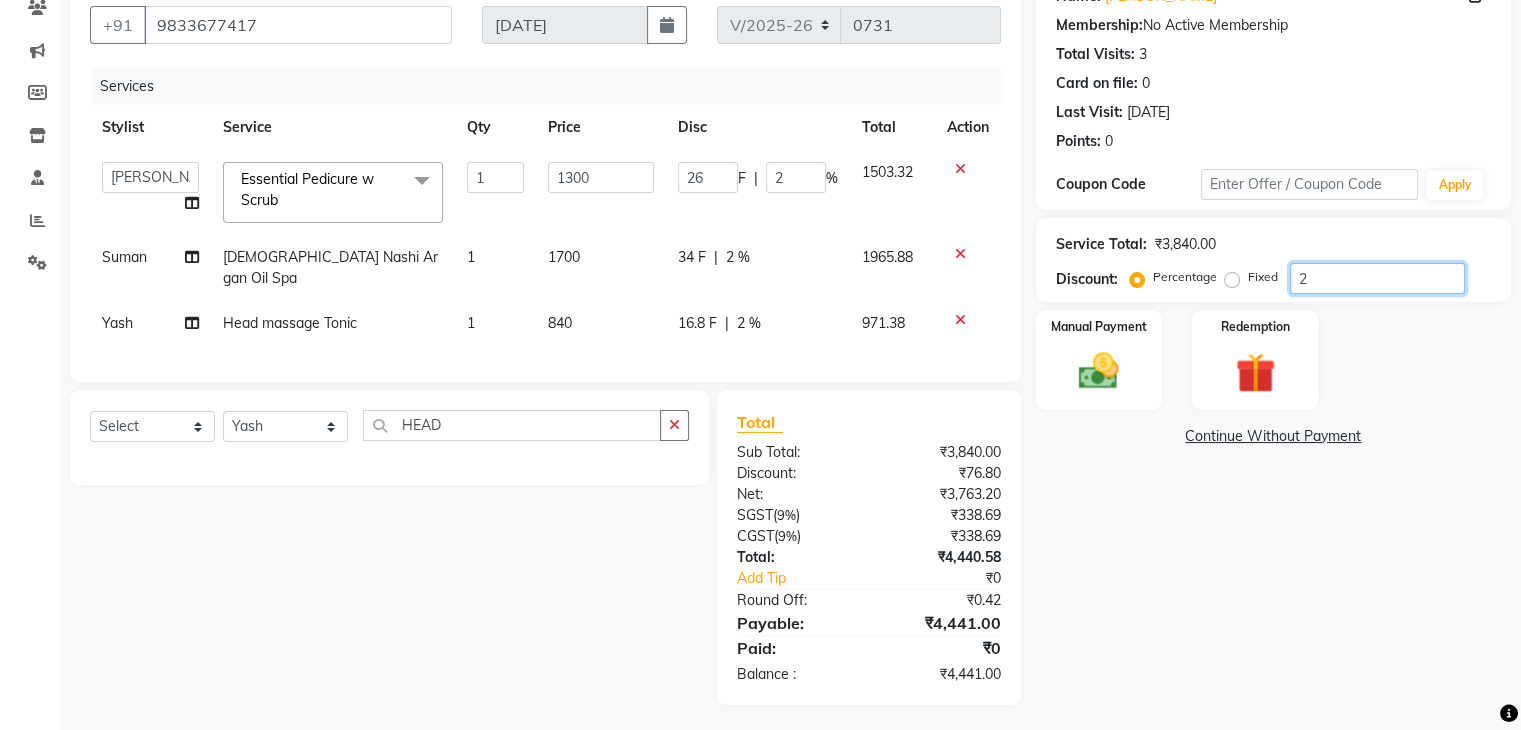 type 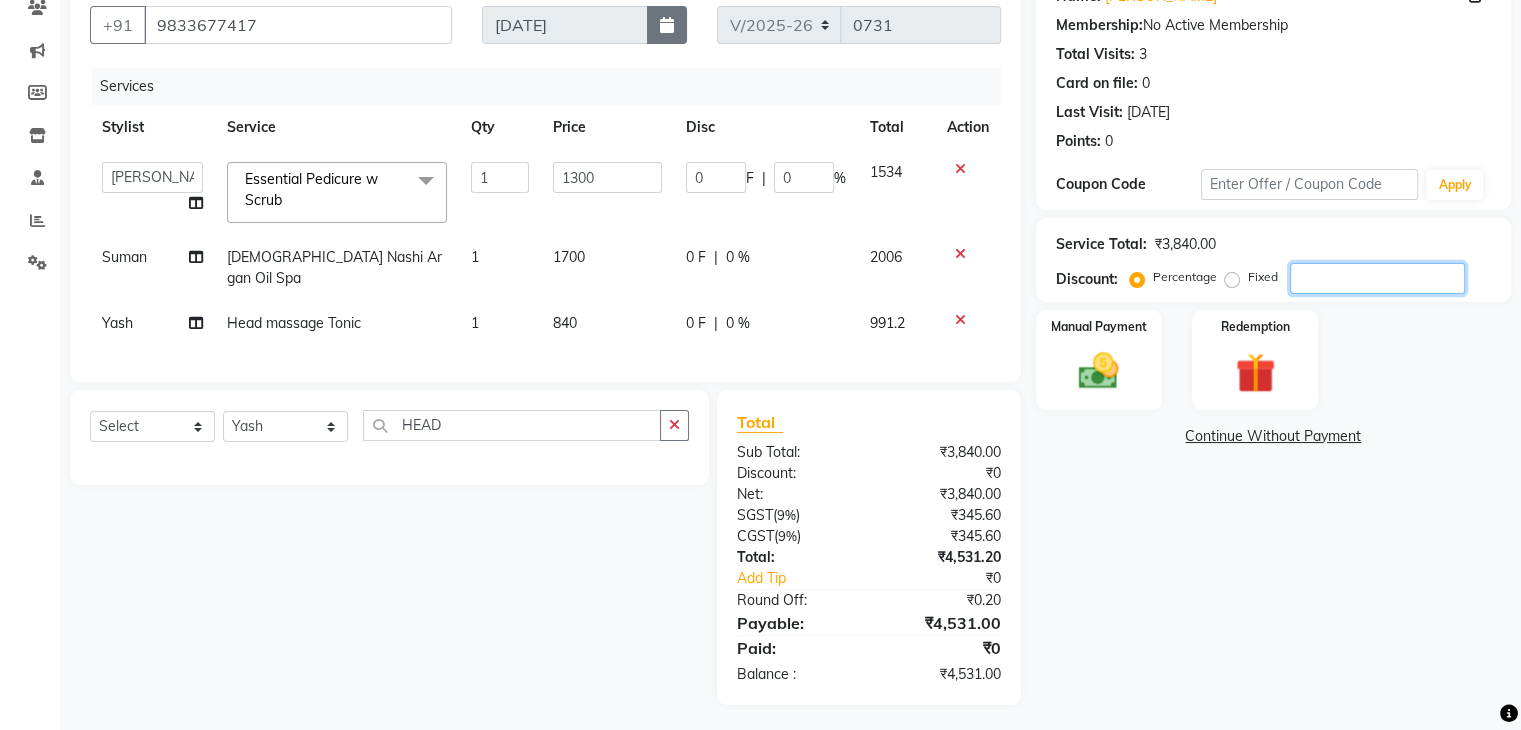type 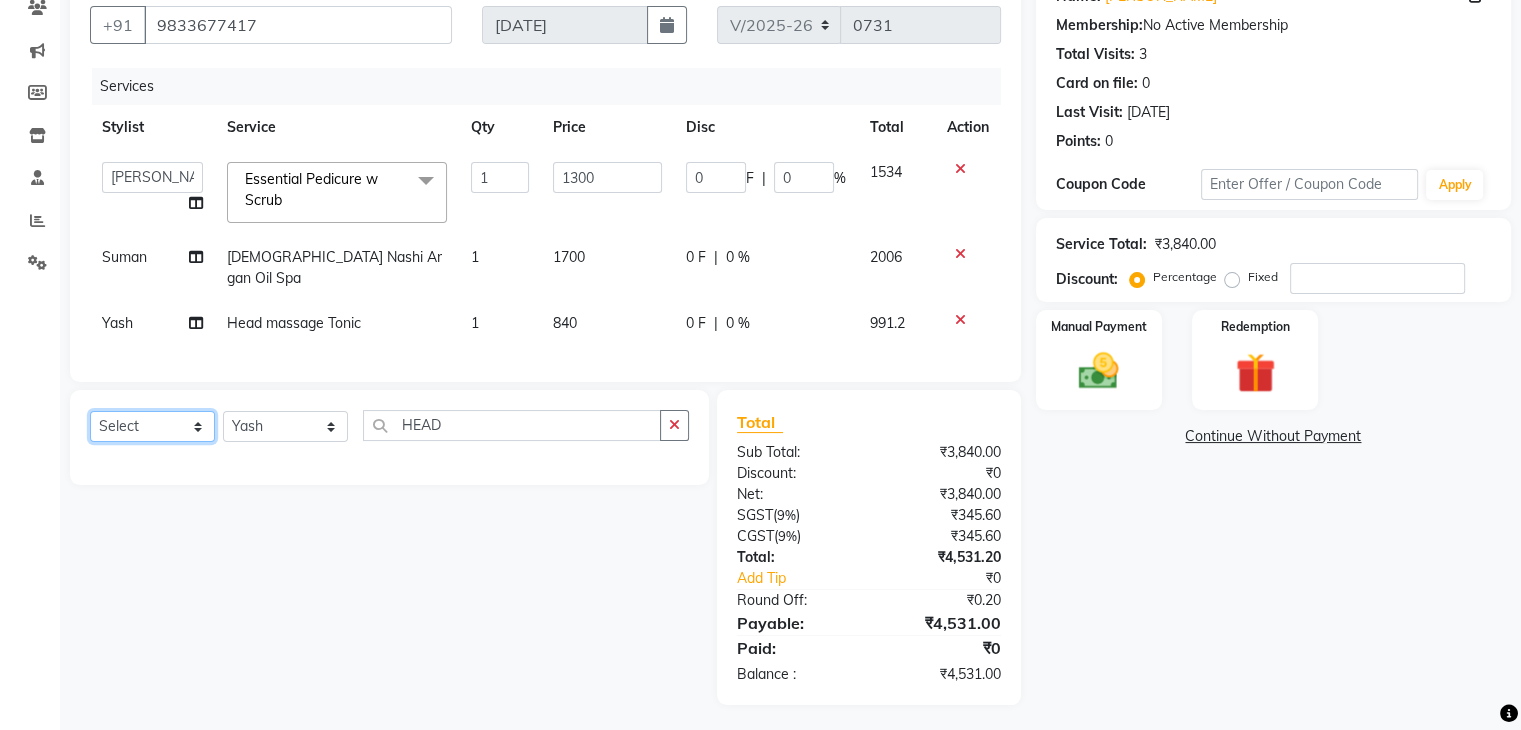 click on "Select  Service  Product  Membership  Package Voucher Prepaid Gift Card" 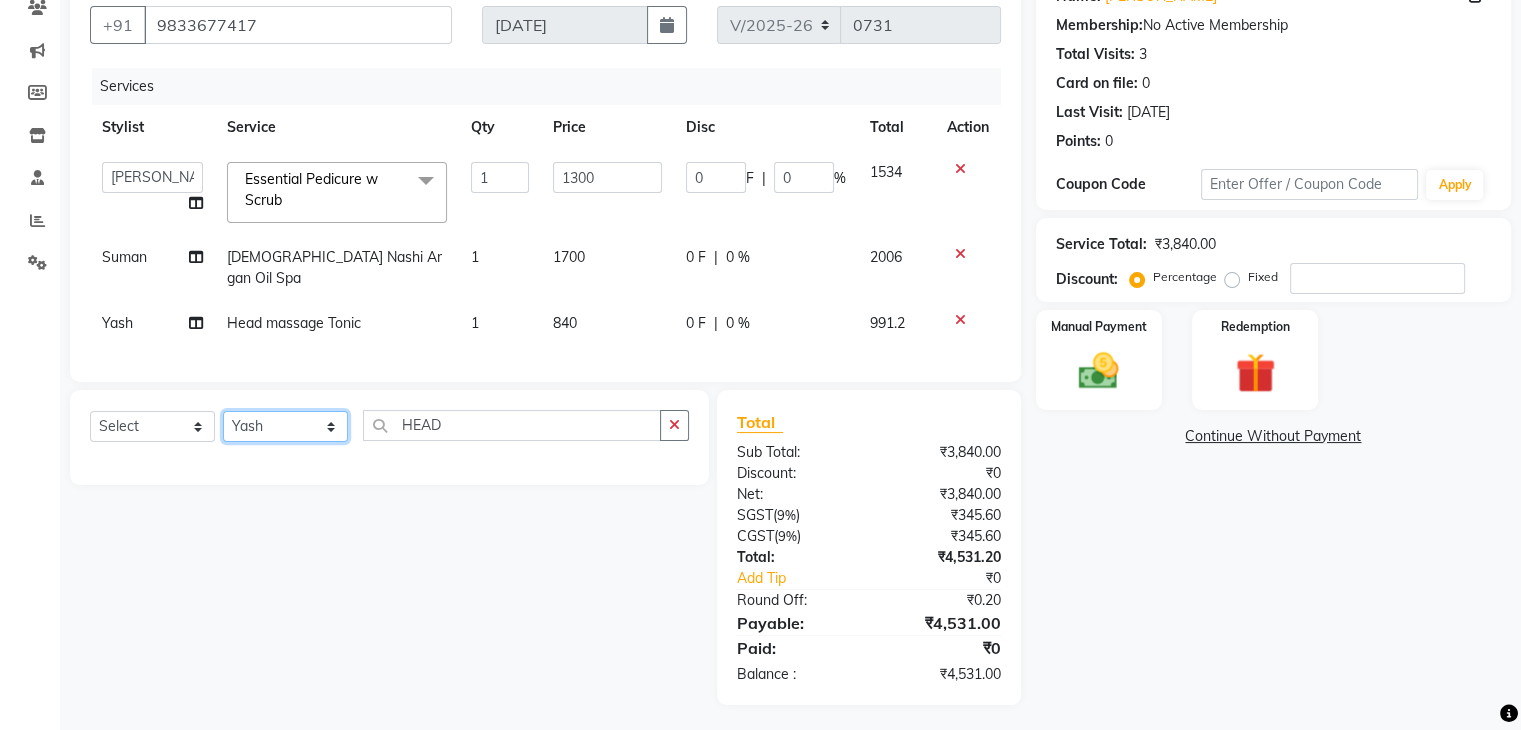 click on "Select Stylist Divya Eshan Front desk Madhura Regan Suman Supriya Sweety tasmiya  Ujair Vikarm Yash Zoya" 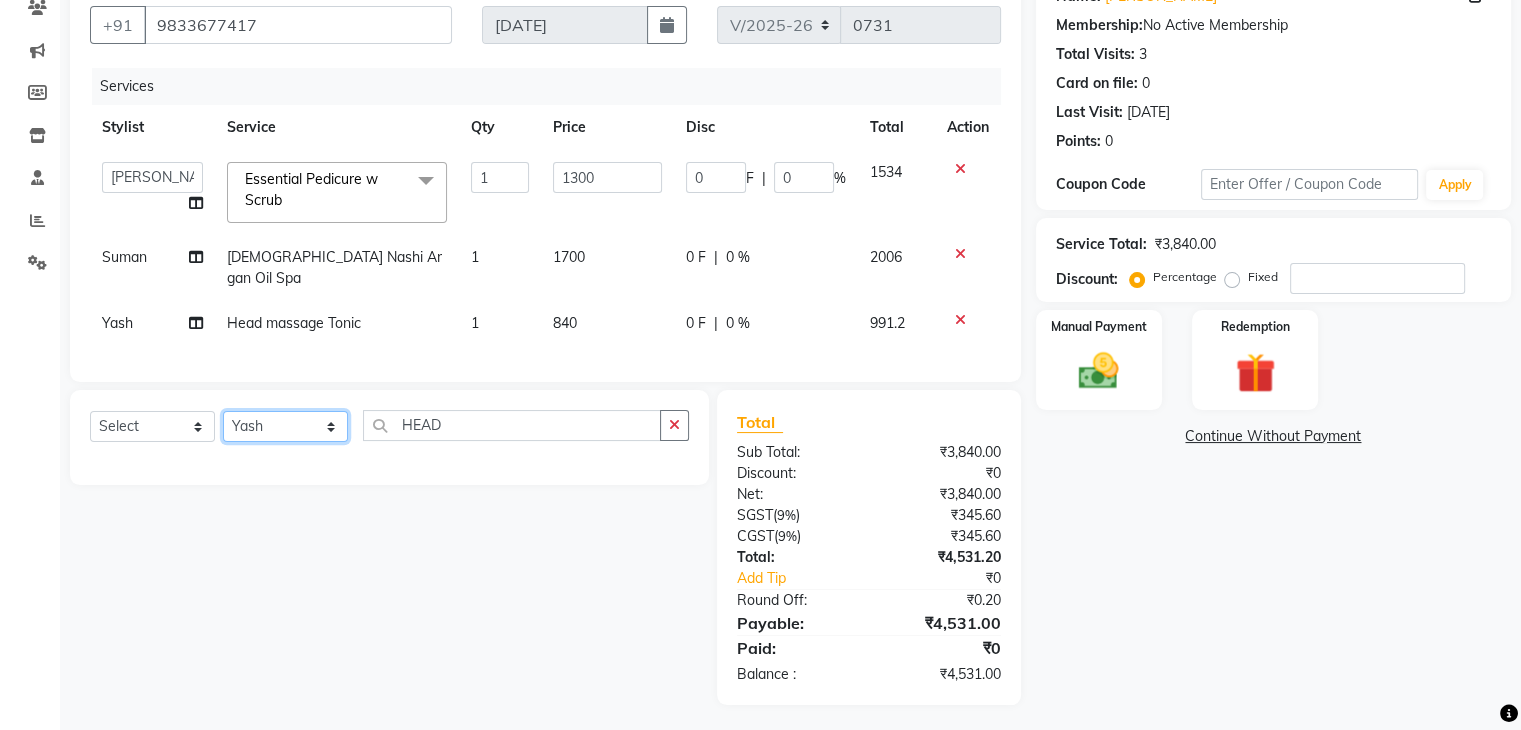 select on "84388" 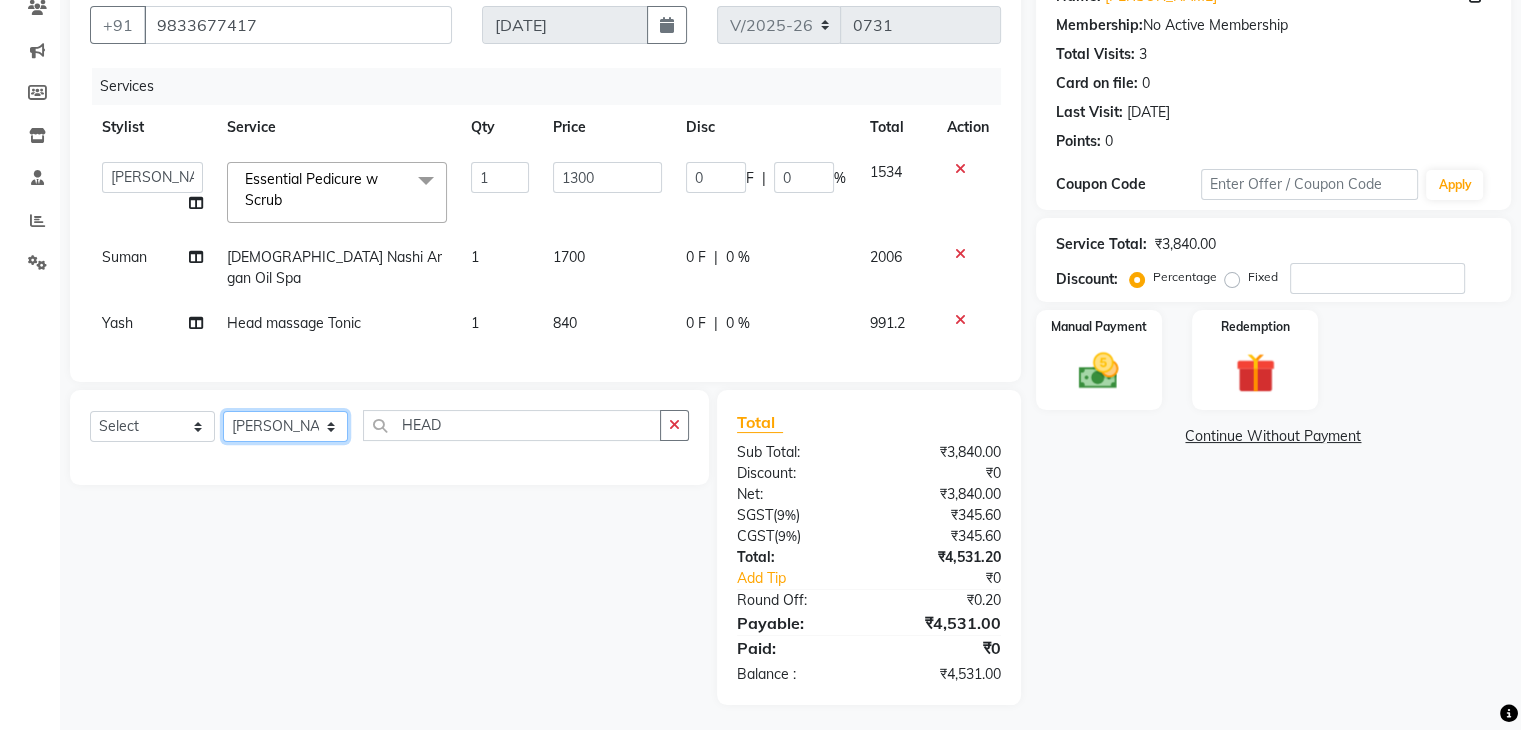 click on "Select Stylist Divya Eshan Front desk Madhura Regan Suman Supriya Sweety tasmiya  Ujair Vikarm Yash Zoya" 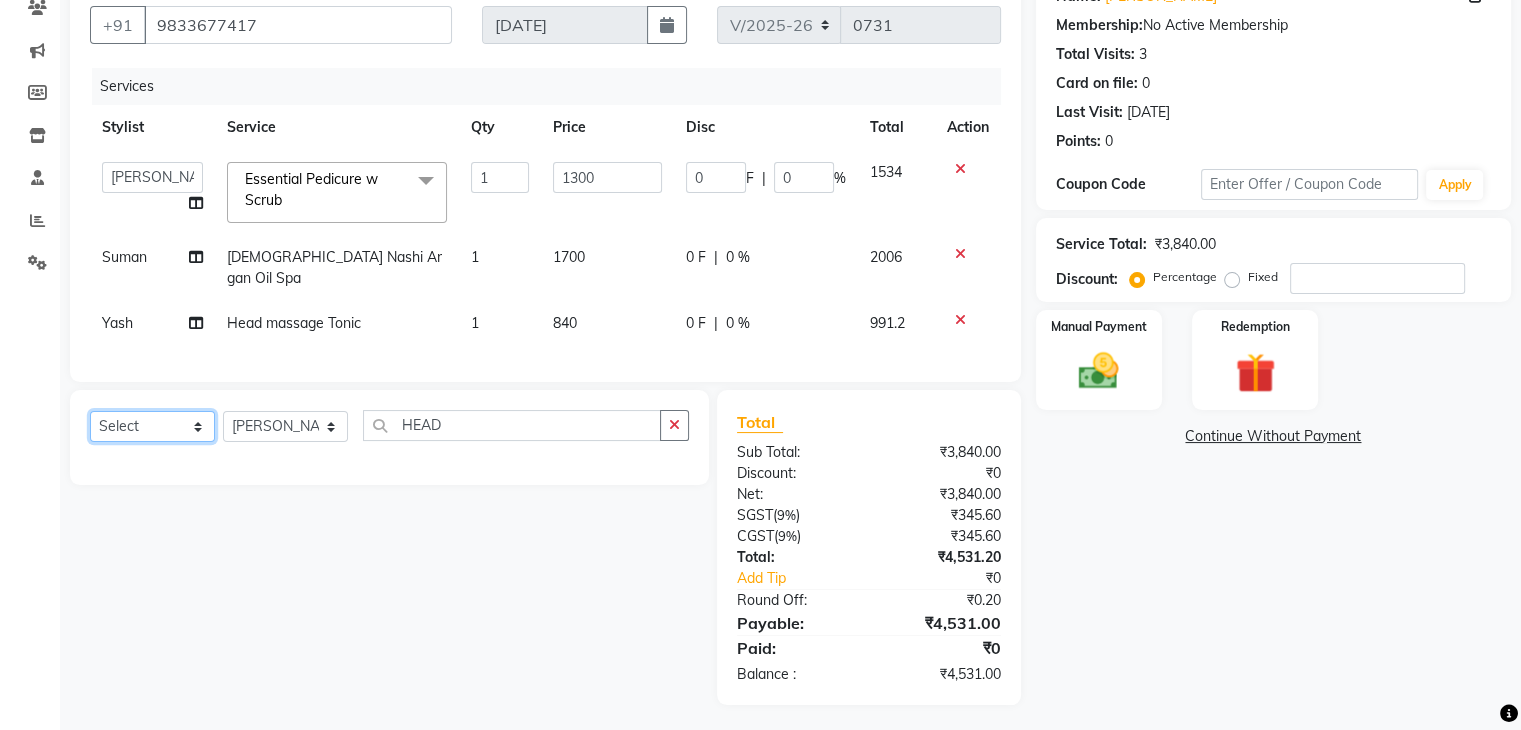 click on "Select  Service  Product  Membership  Package Voucher Prepaid Gift Card" 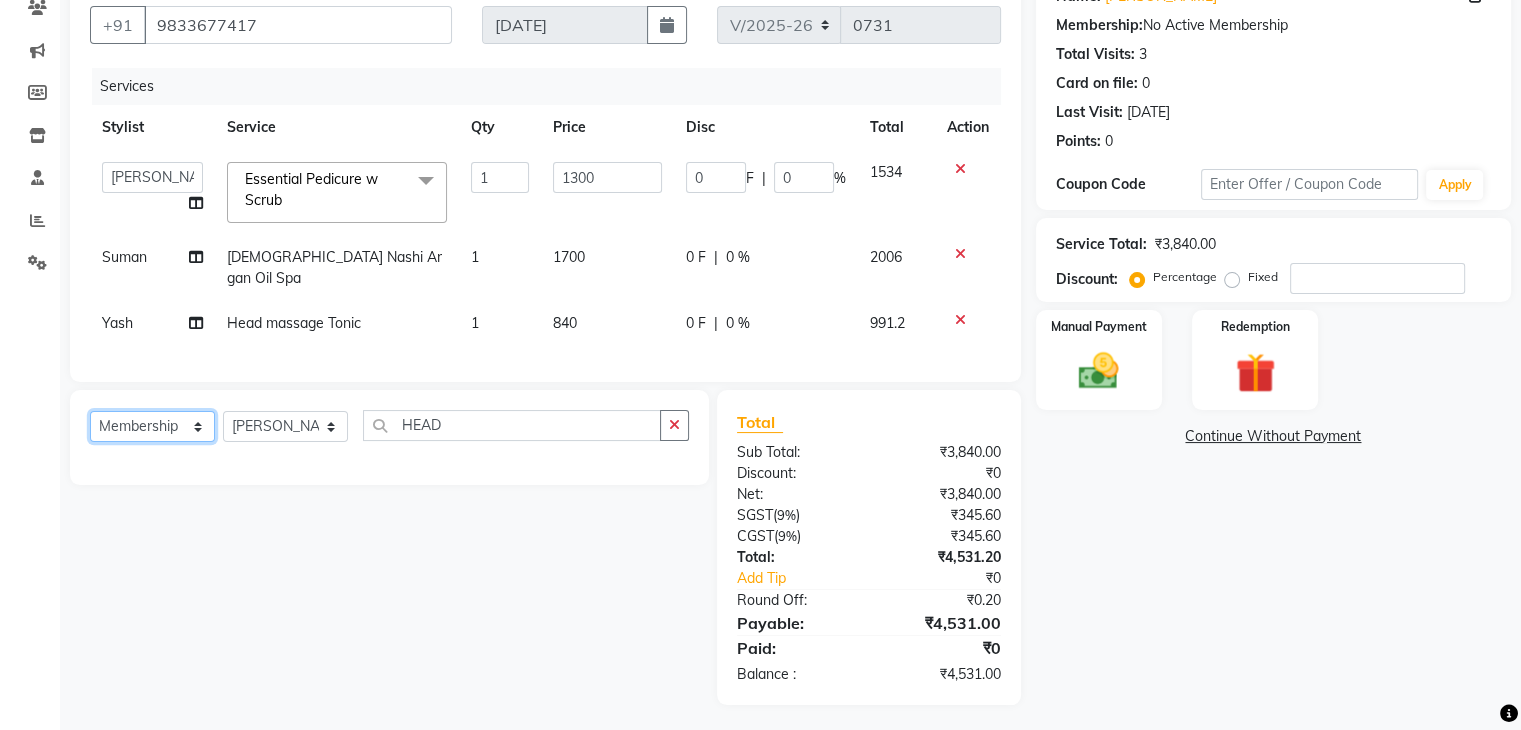 click on "Select  Service  Product  Membership  Package Voucher Prepaid Gift Card" 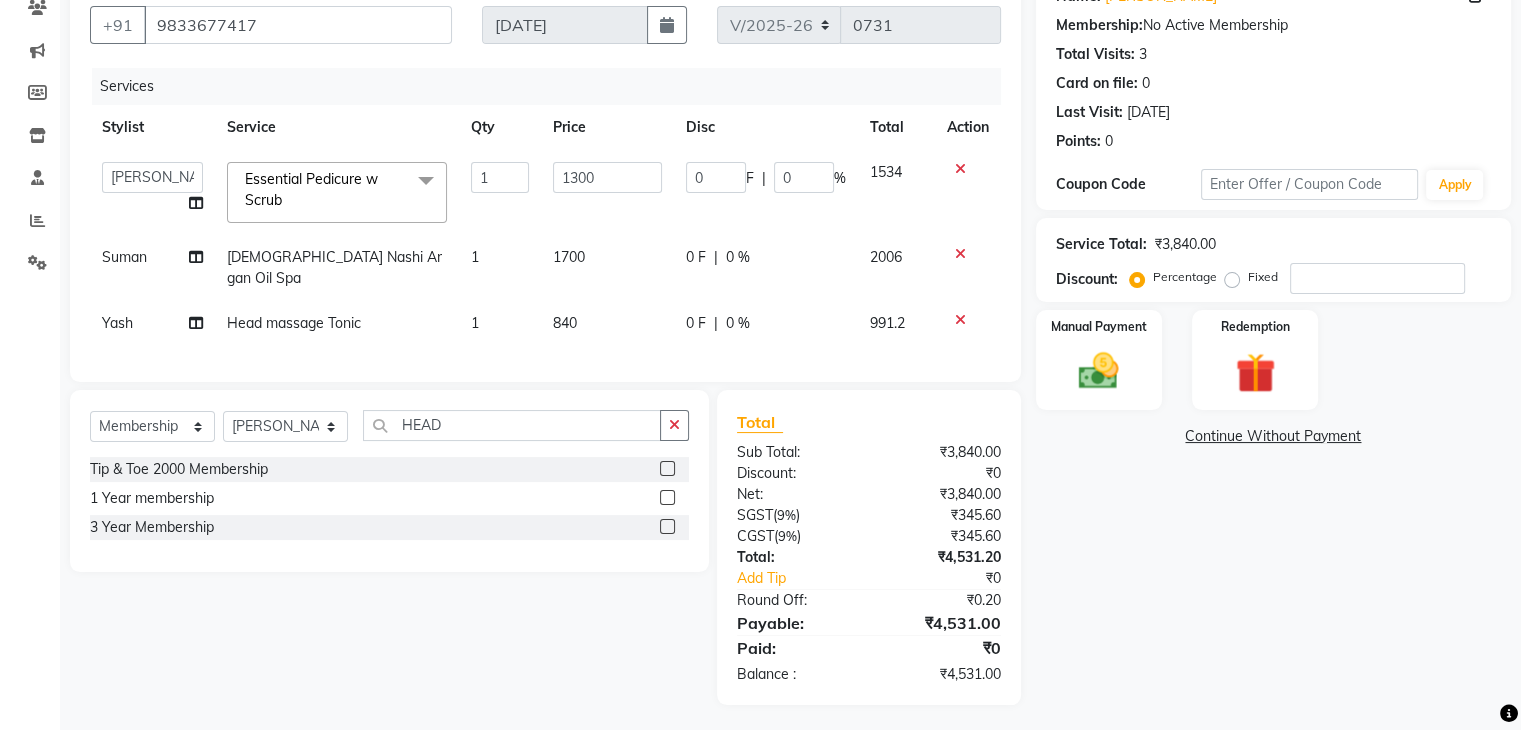 click 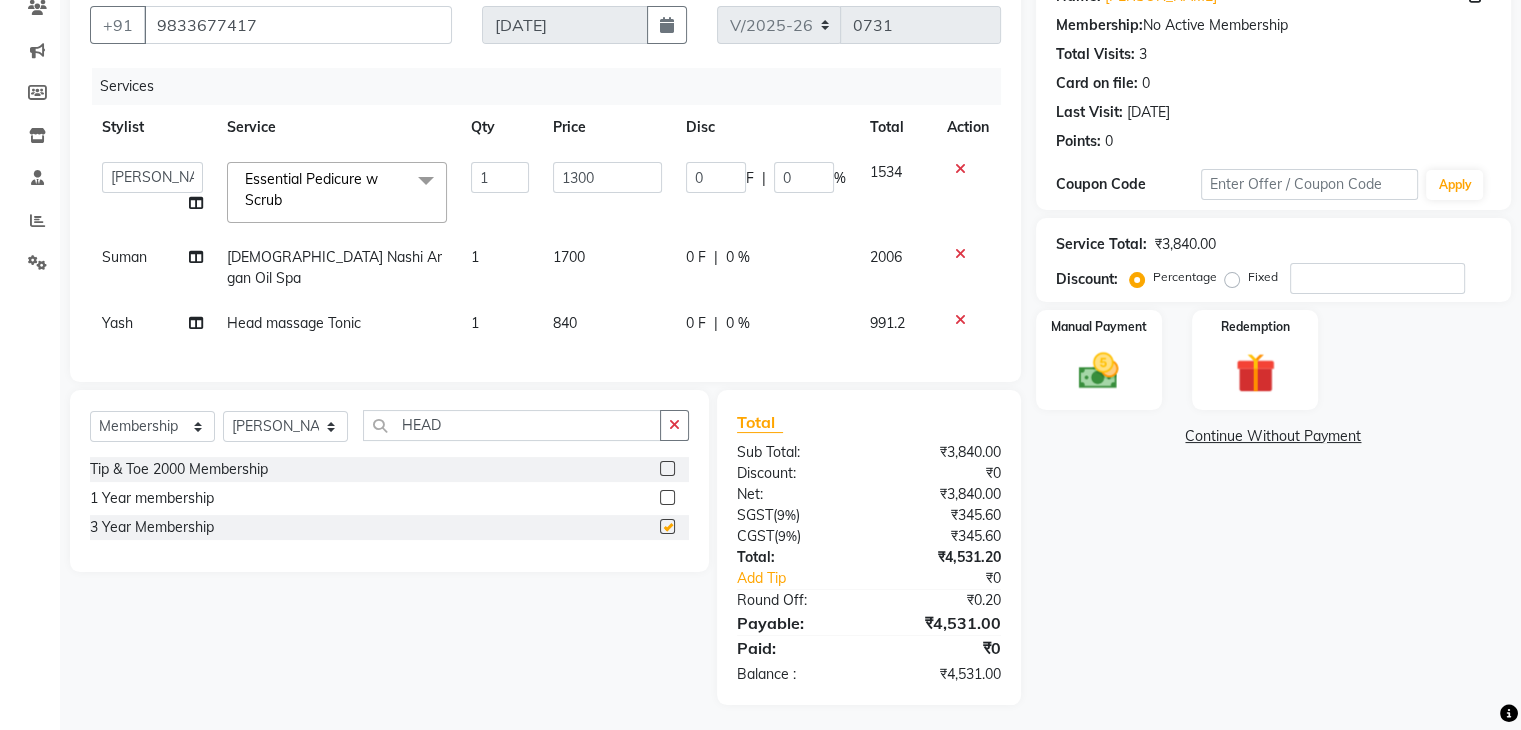 select on "select" 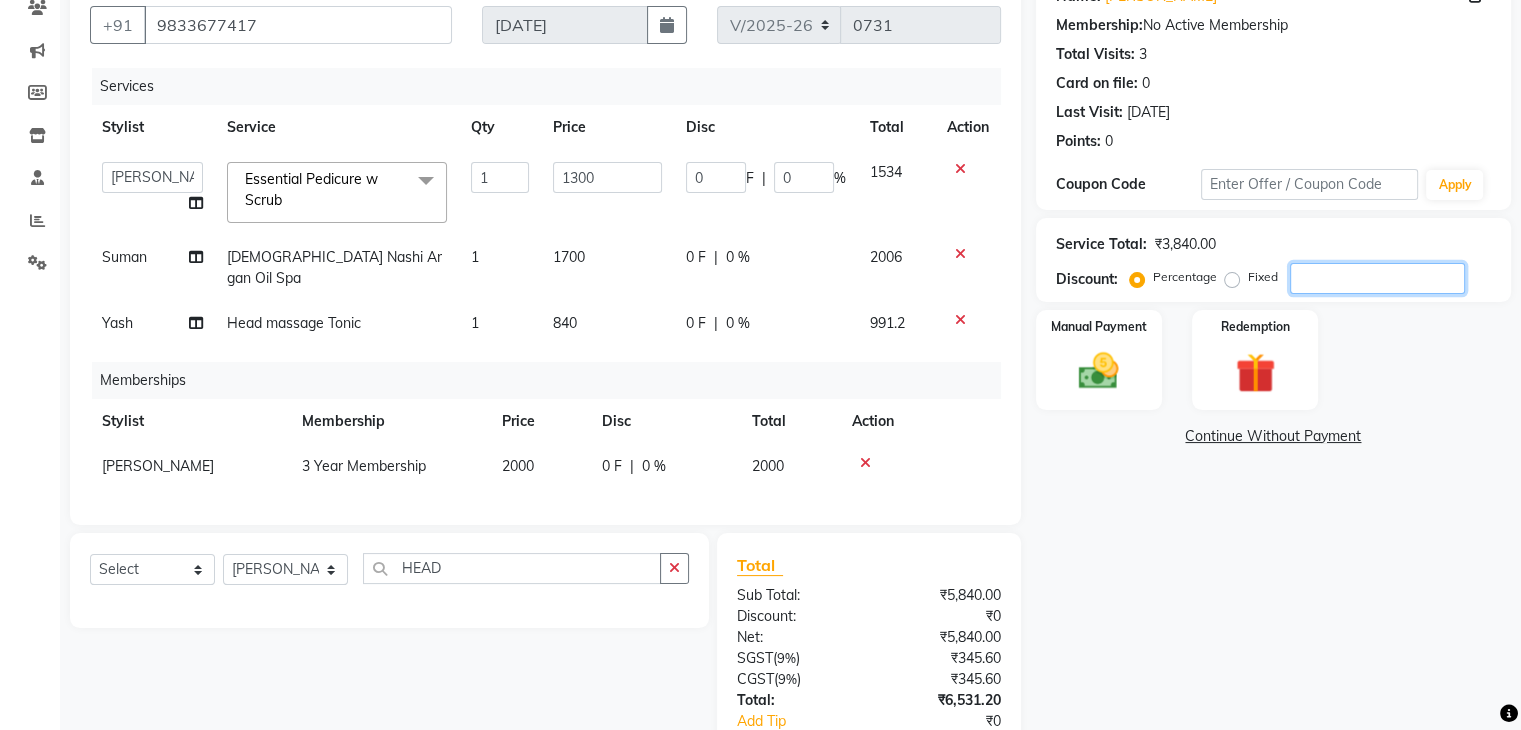 click 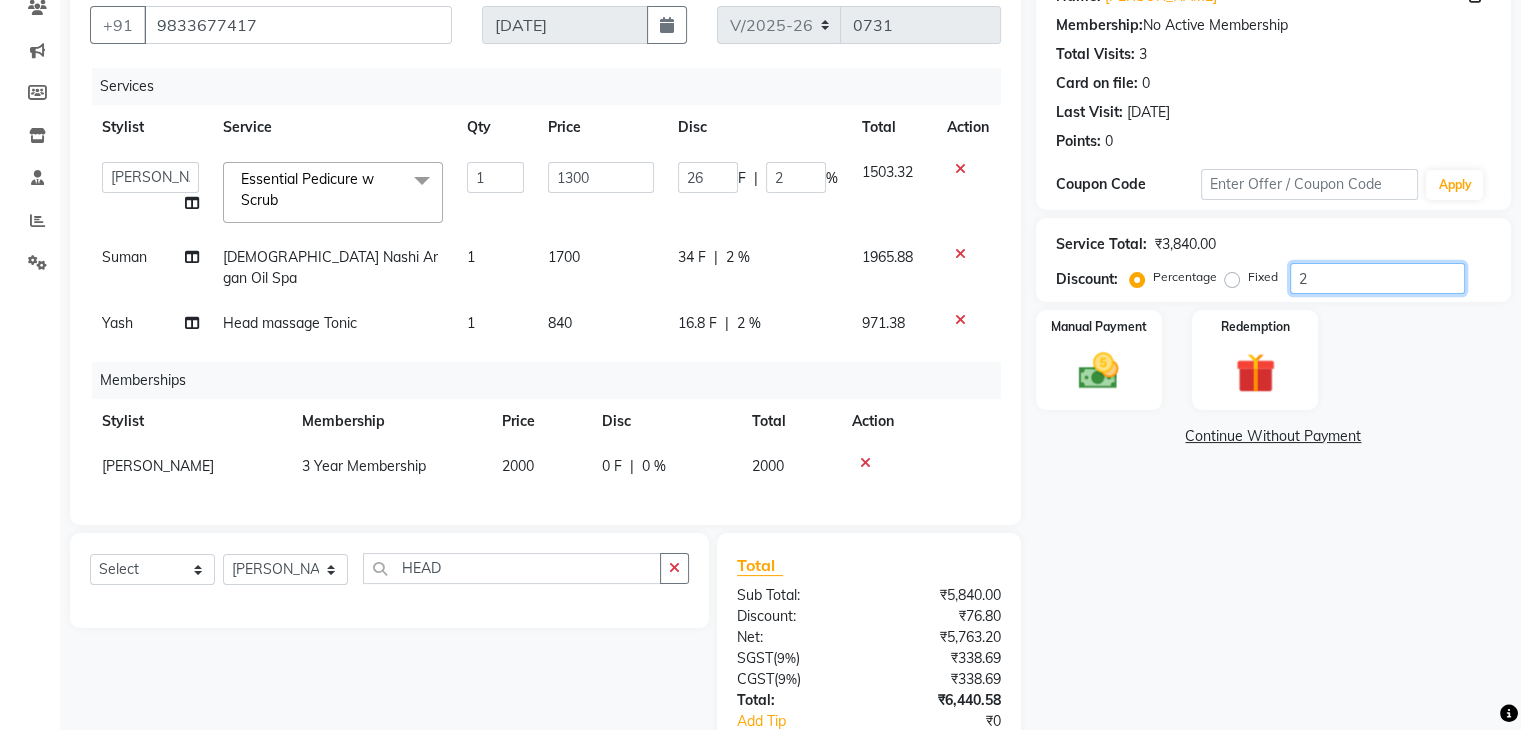 type on "20" 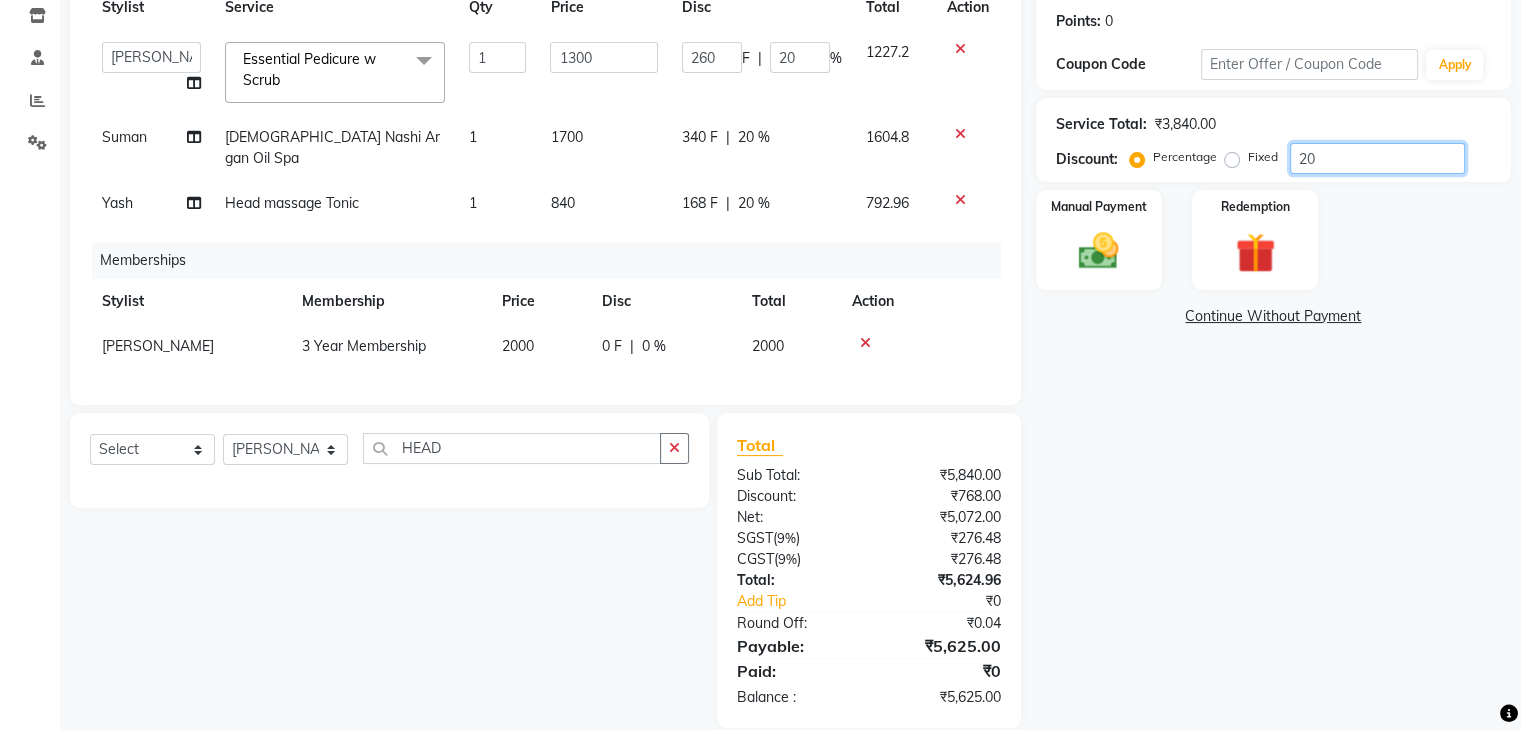 scroll, scrollTop: 322, scrollLeft: 0, axis: vertical 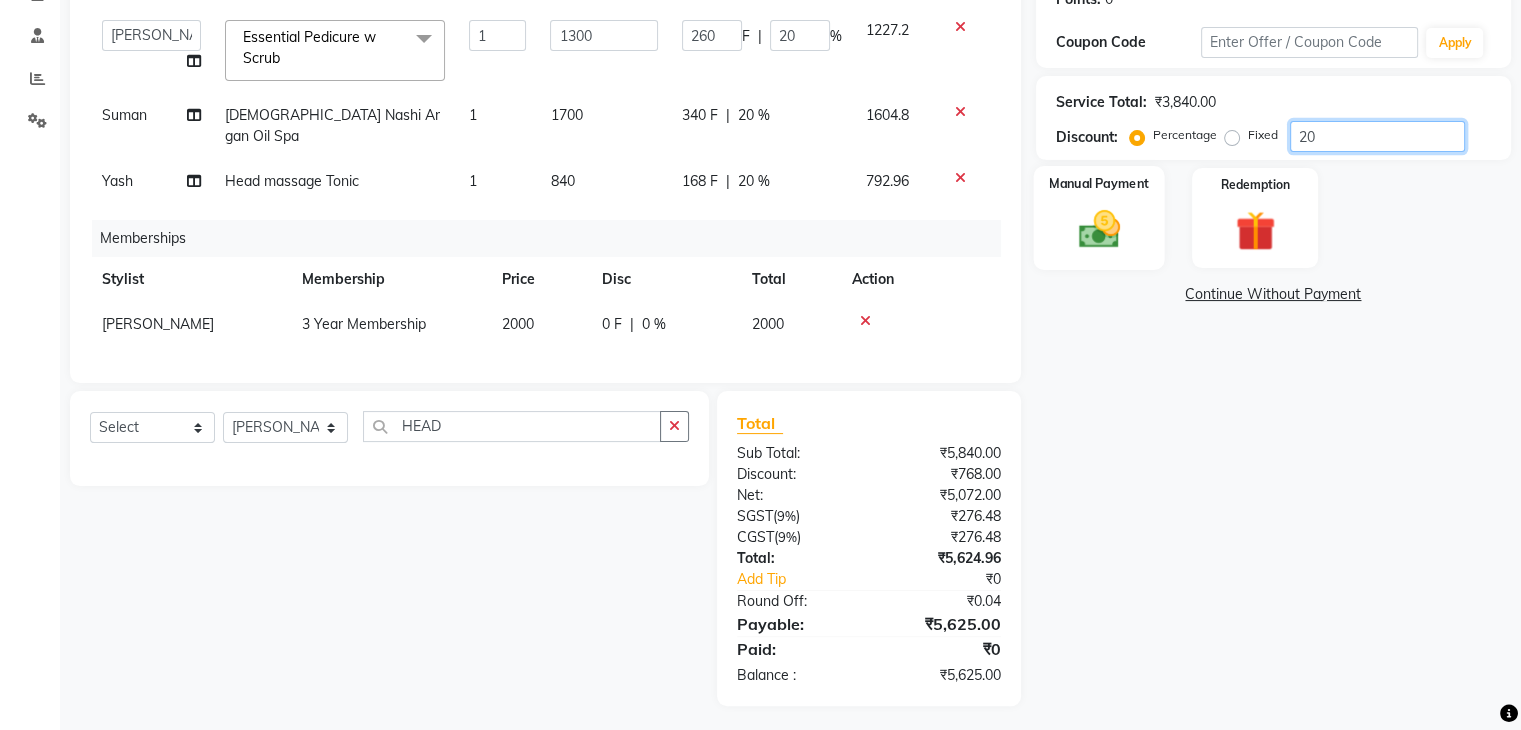 type on "20" 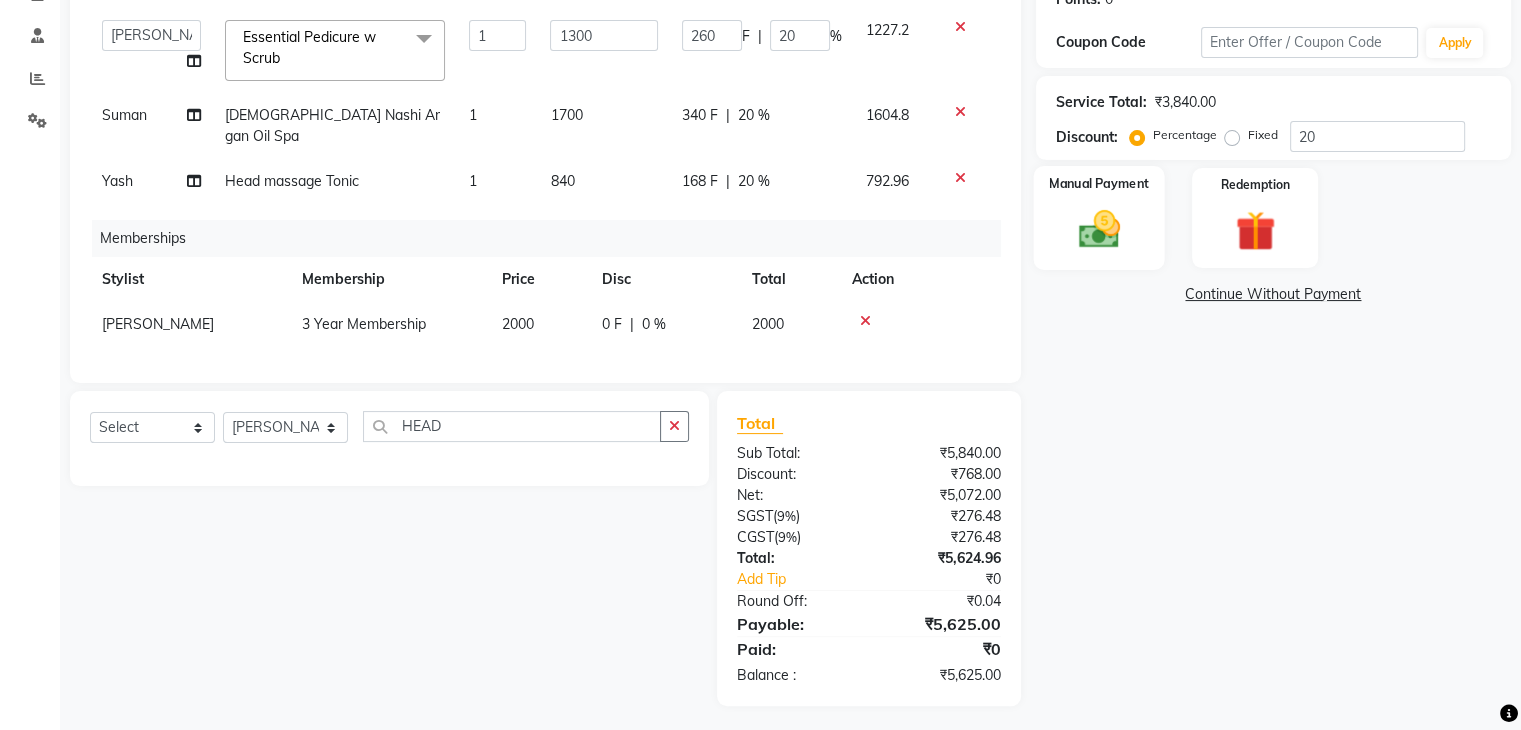 click 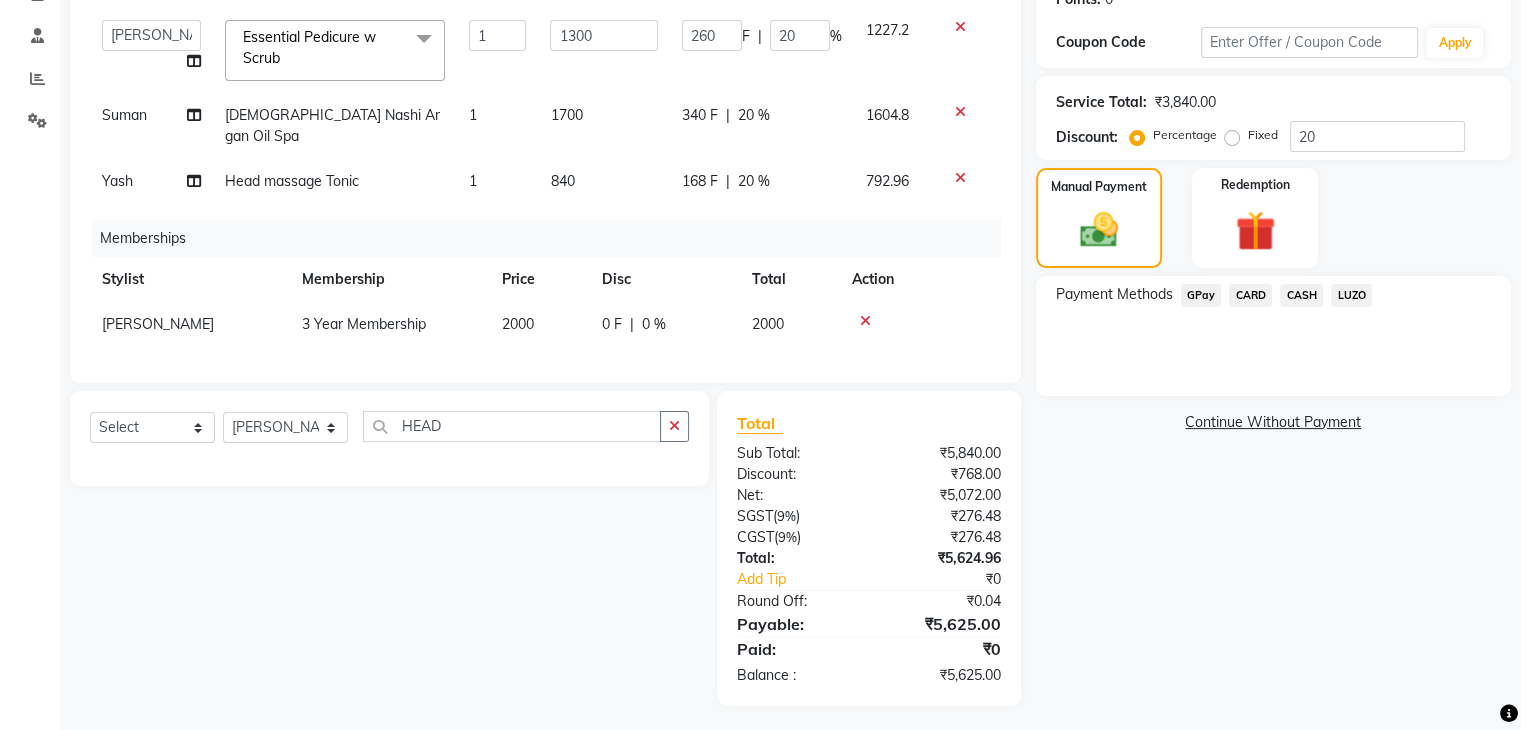 click on "GPay" 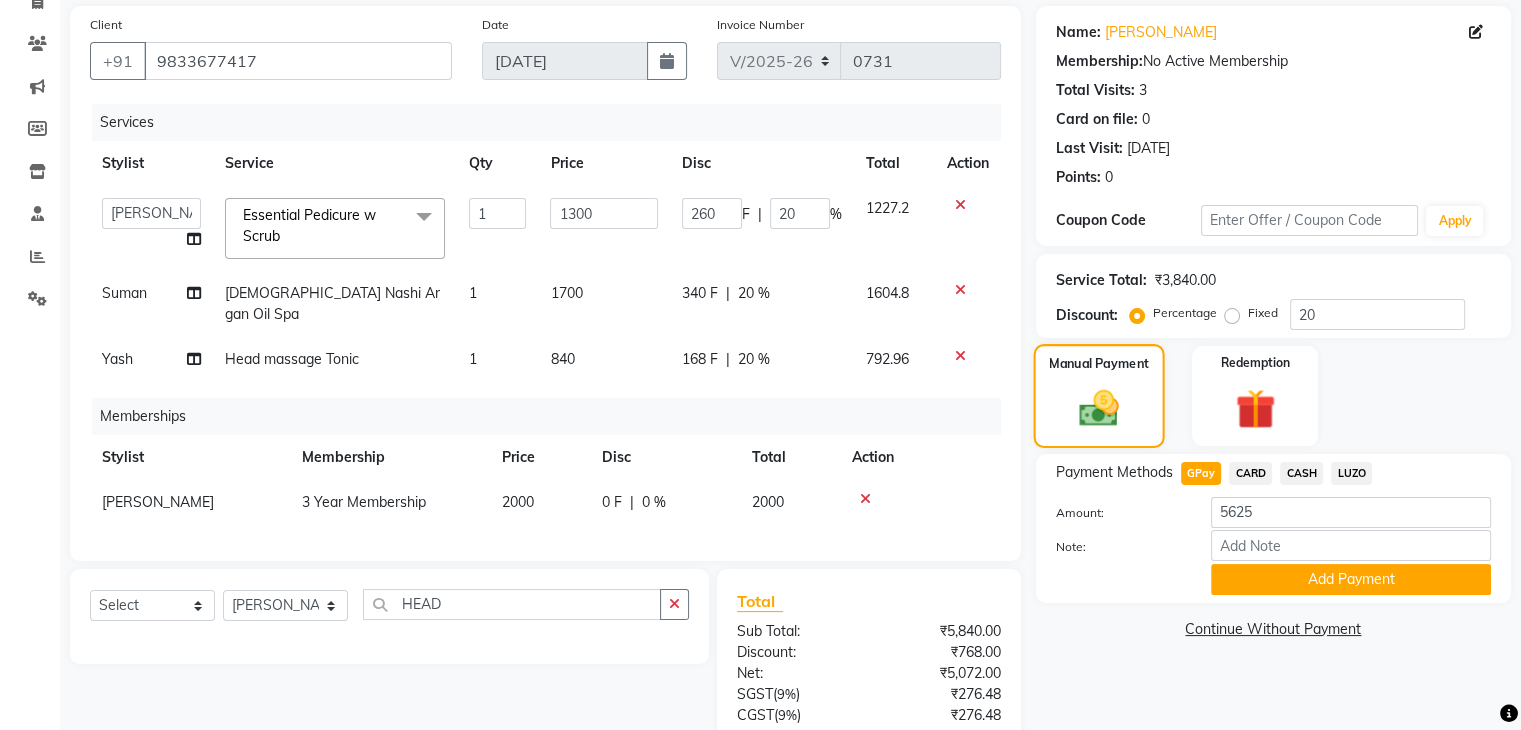 scroll, scrollTop: 122, scrollLeft: 0, axis: vertical 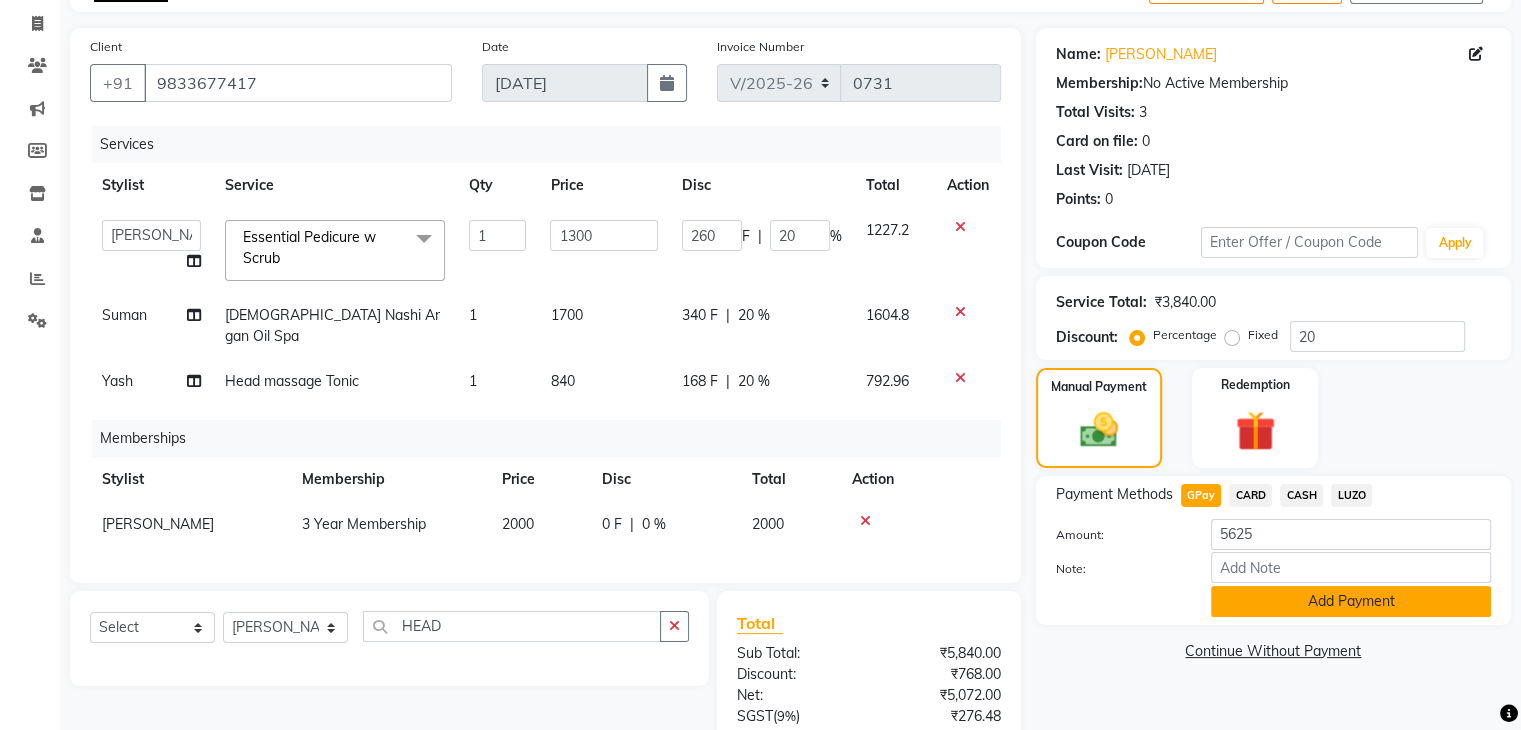 click on "Add Payment" 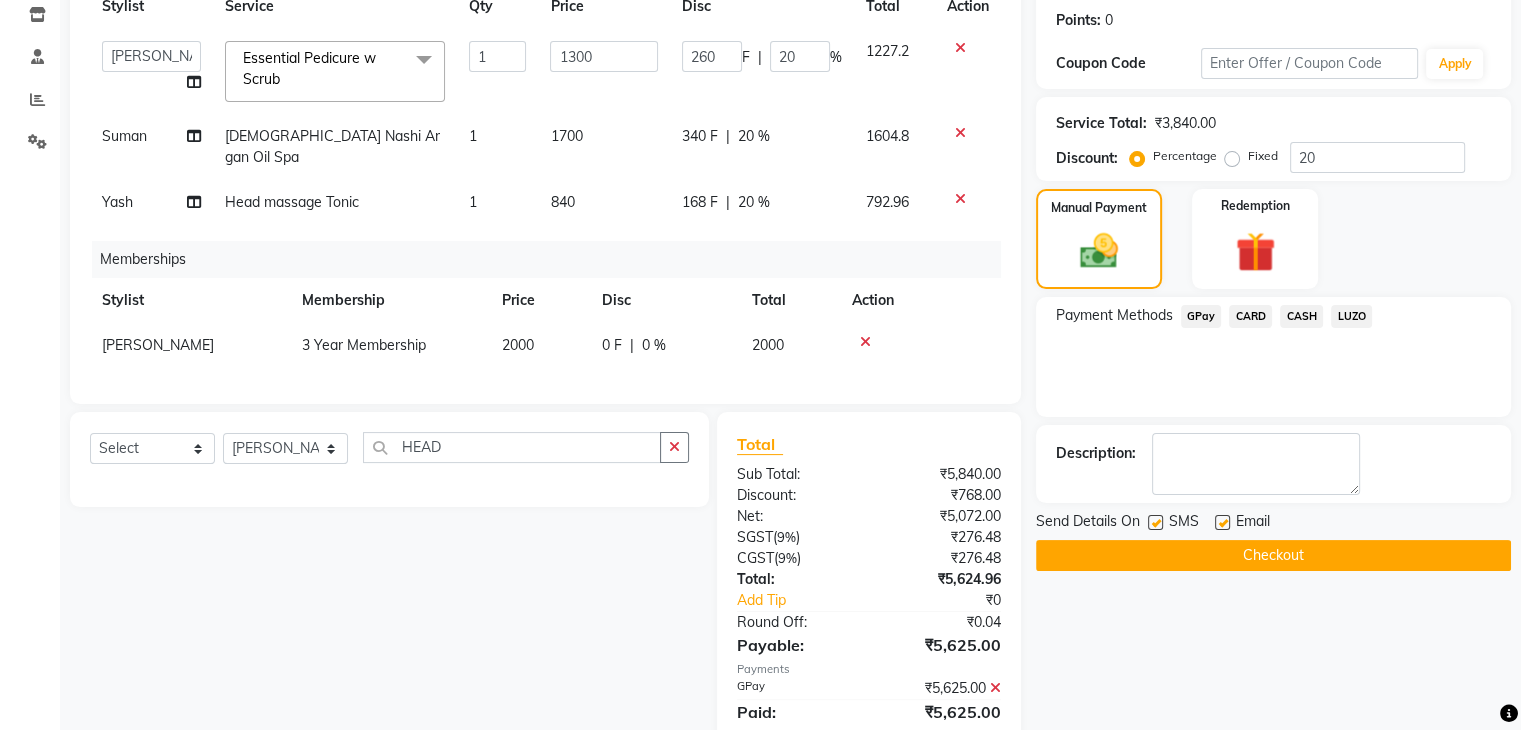 scroll, scrollTop: 322, scrollLeft: 0, axis: vertical 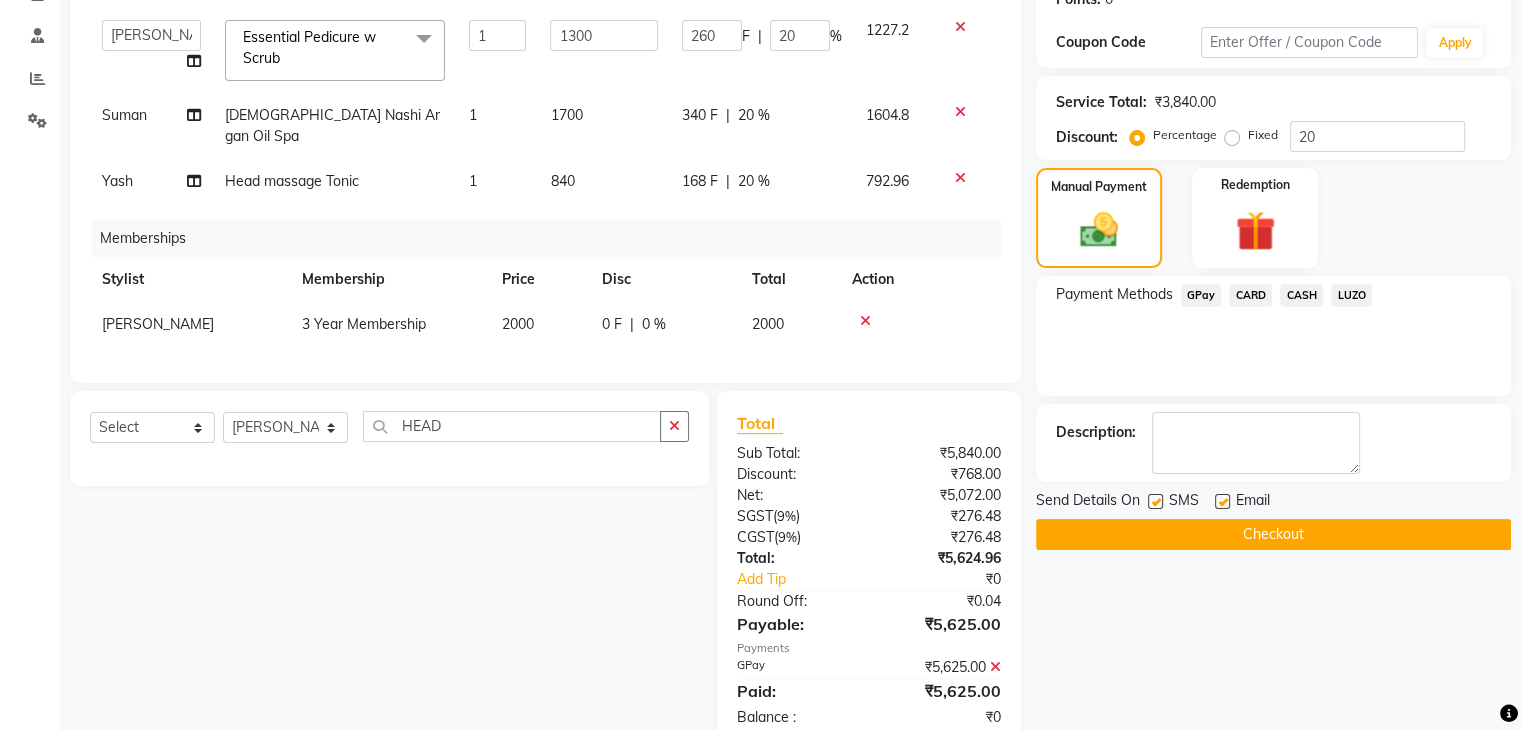 click on "Checkout" 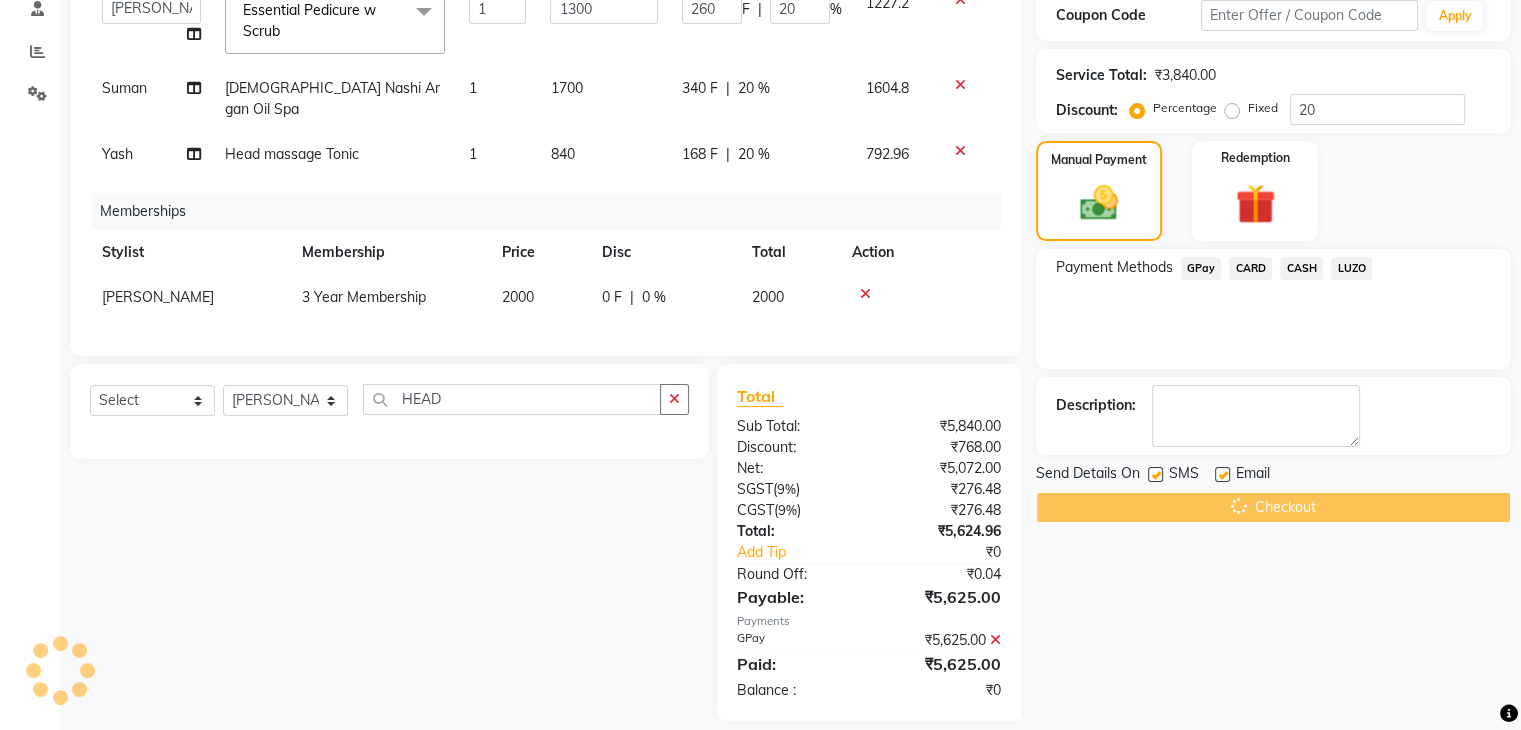 scroll, scrollTop: 364, scrollLeft: 0, axis: vertical 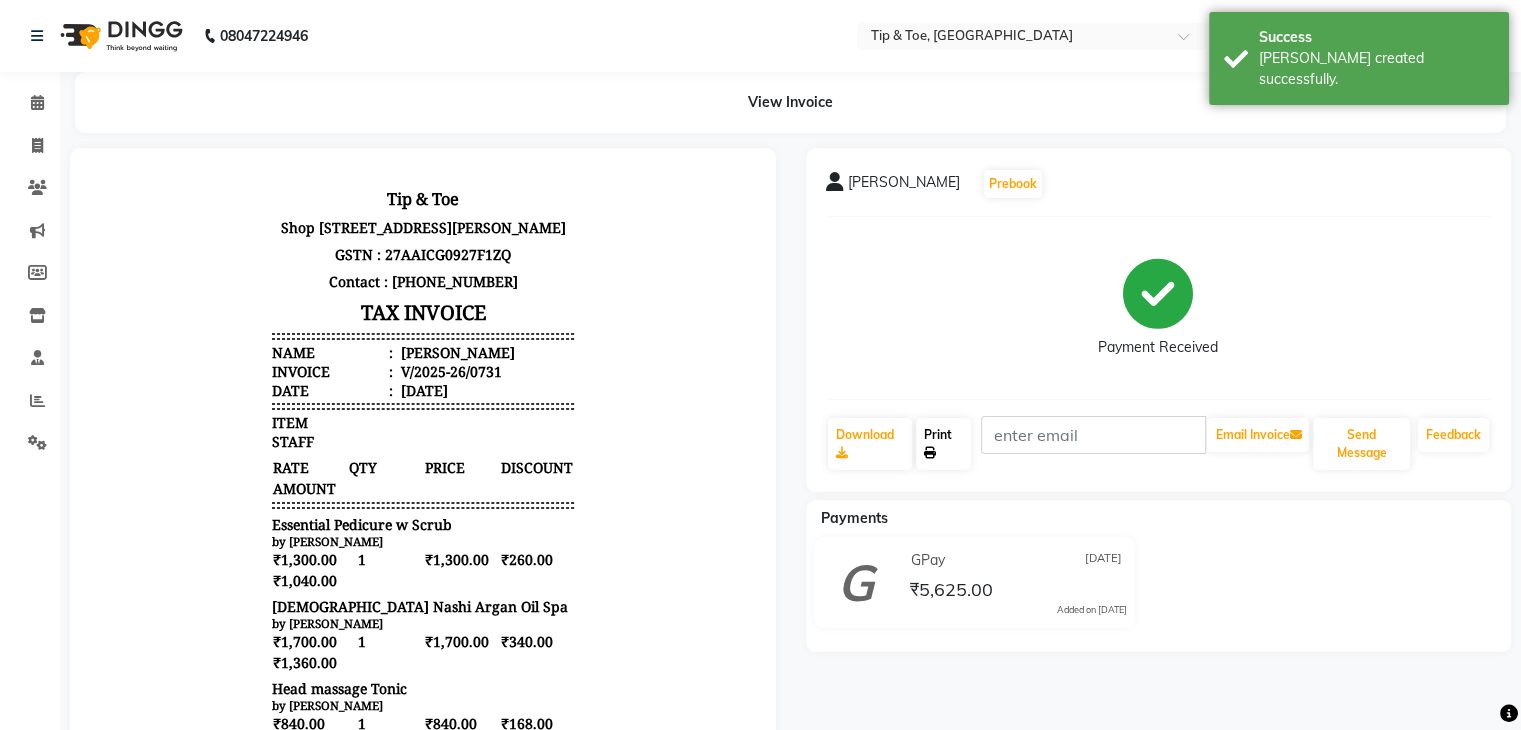 click on "Print" 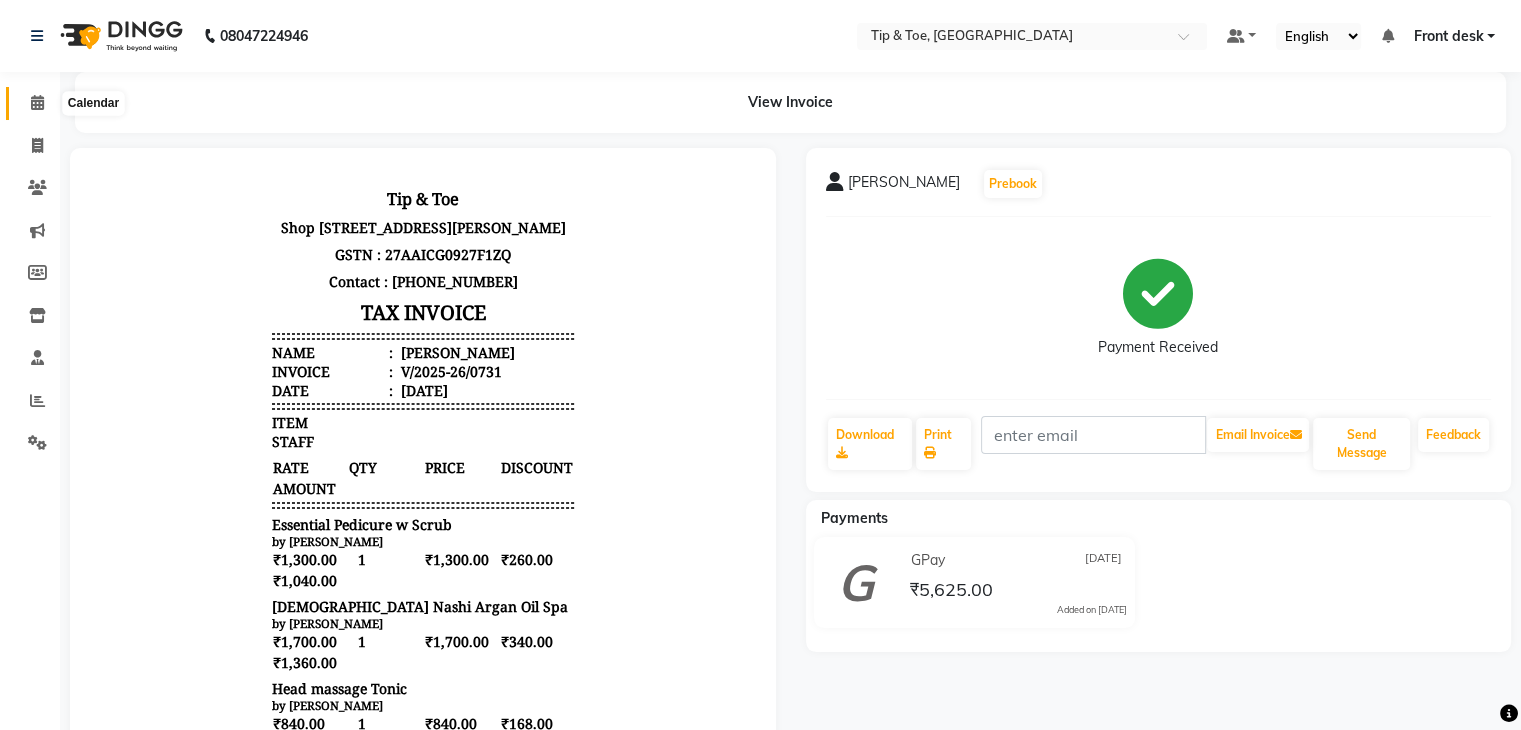 click 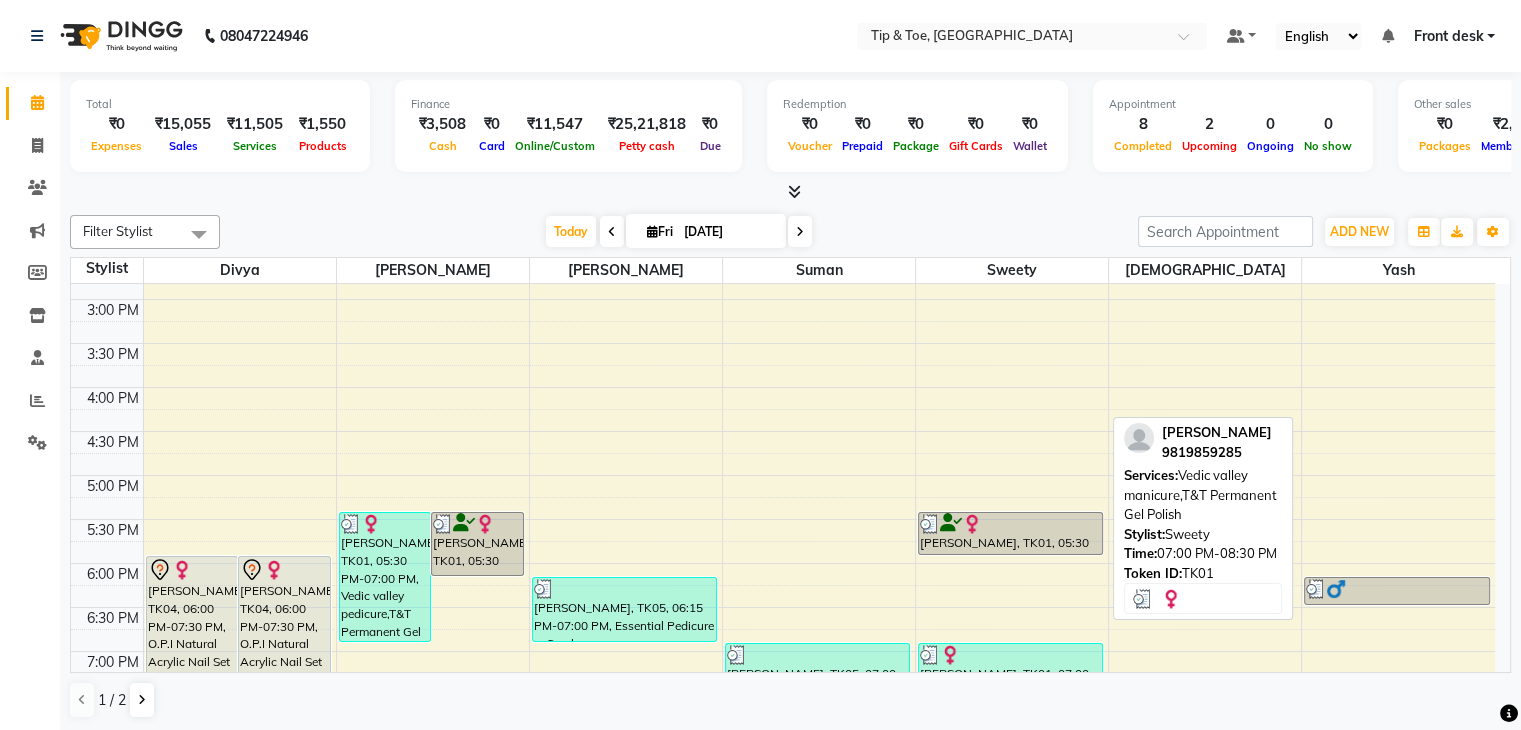 scroll, scrollTop: 744, scrollLeft: 0, axis: vertical 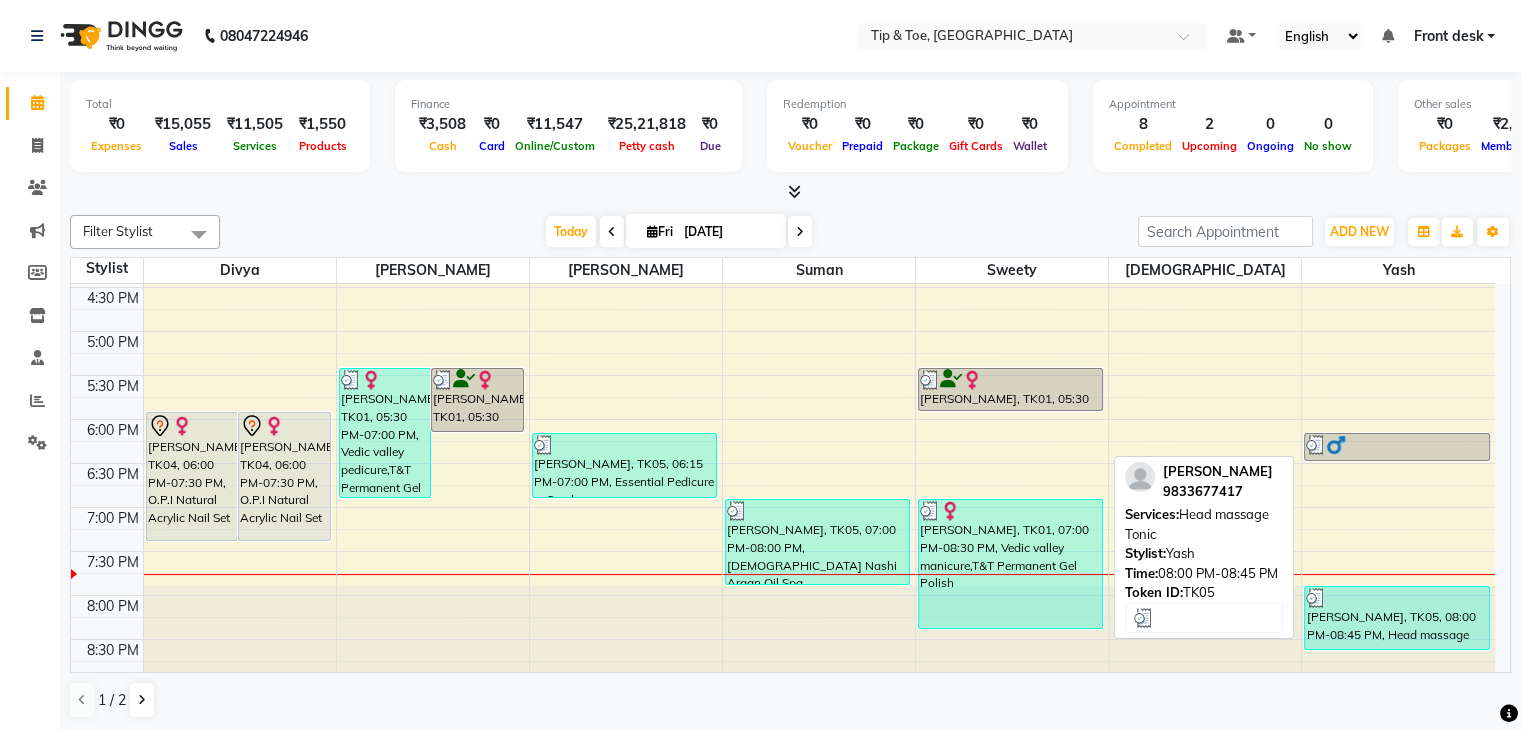click on "Nidhi Bhindora, TK05, 08:00 PM-08:45 PM, Head massage Tonic" at bounding box center [1397, 618] 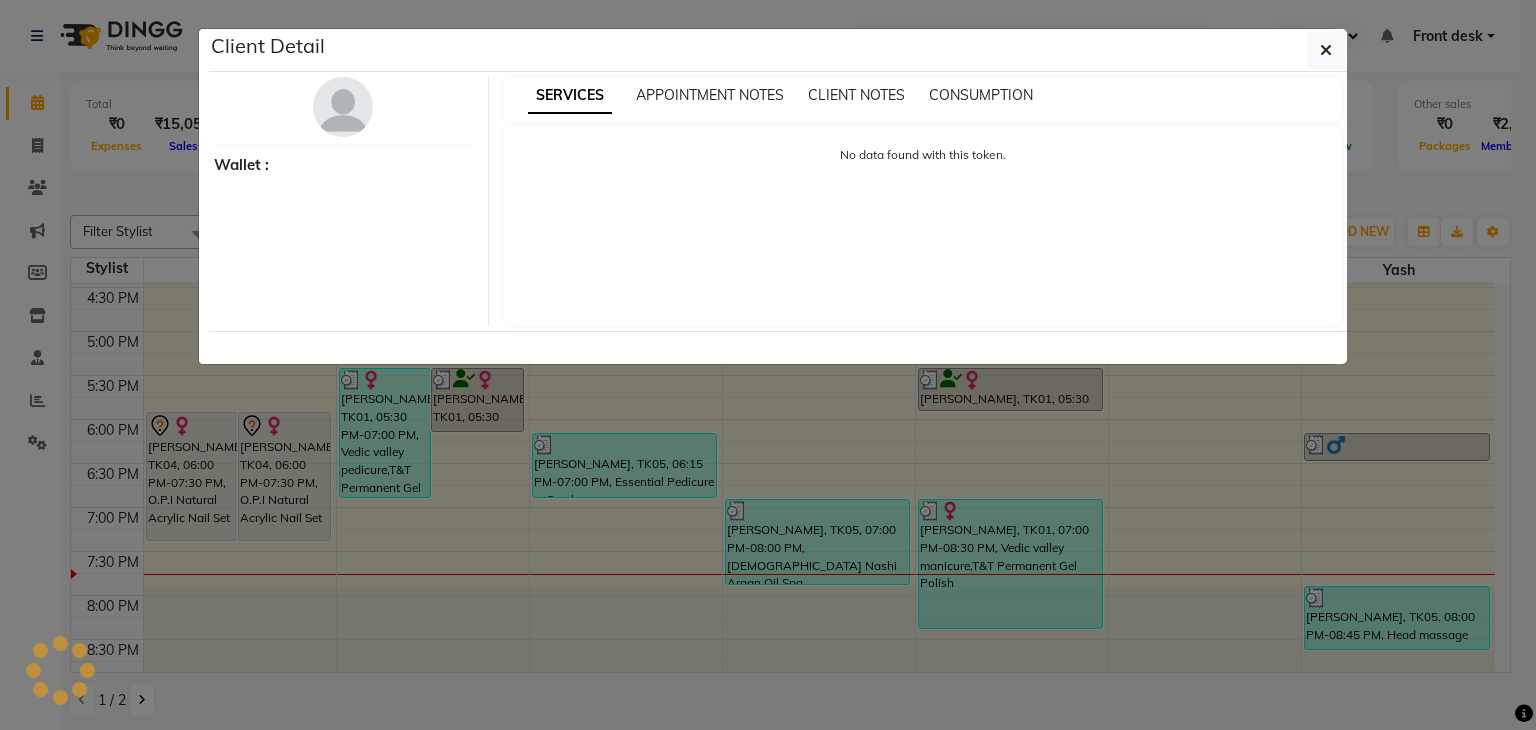 select on "3" 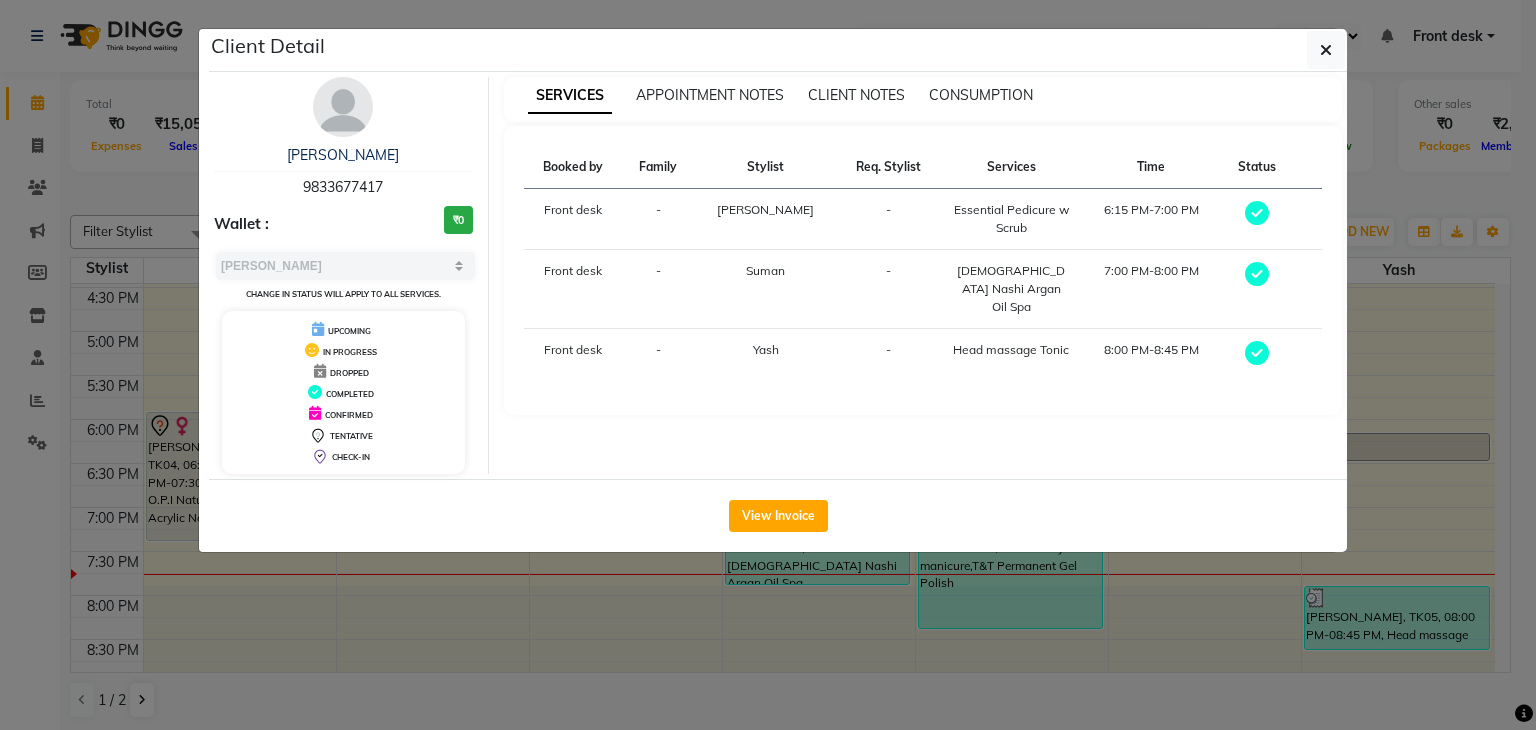 click on "Nidhi Bhindora   9833677417" at bounding box center (343, 171) 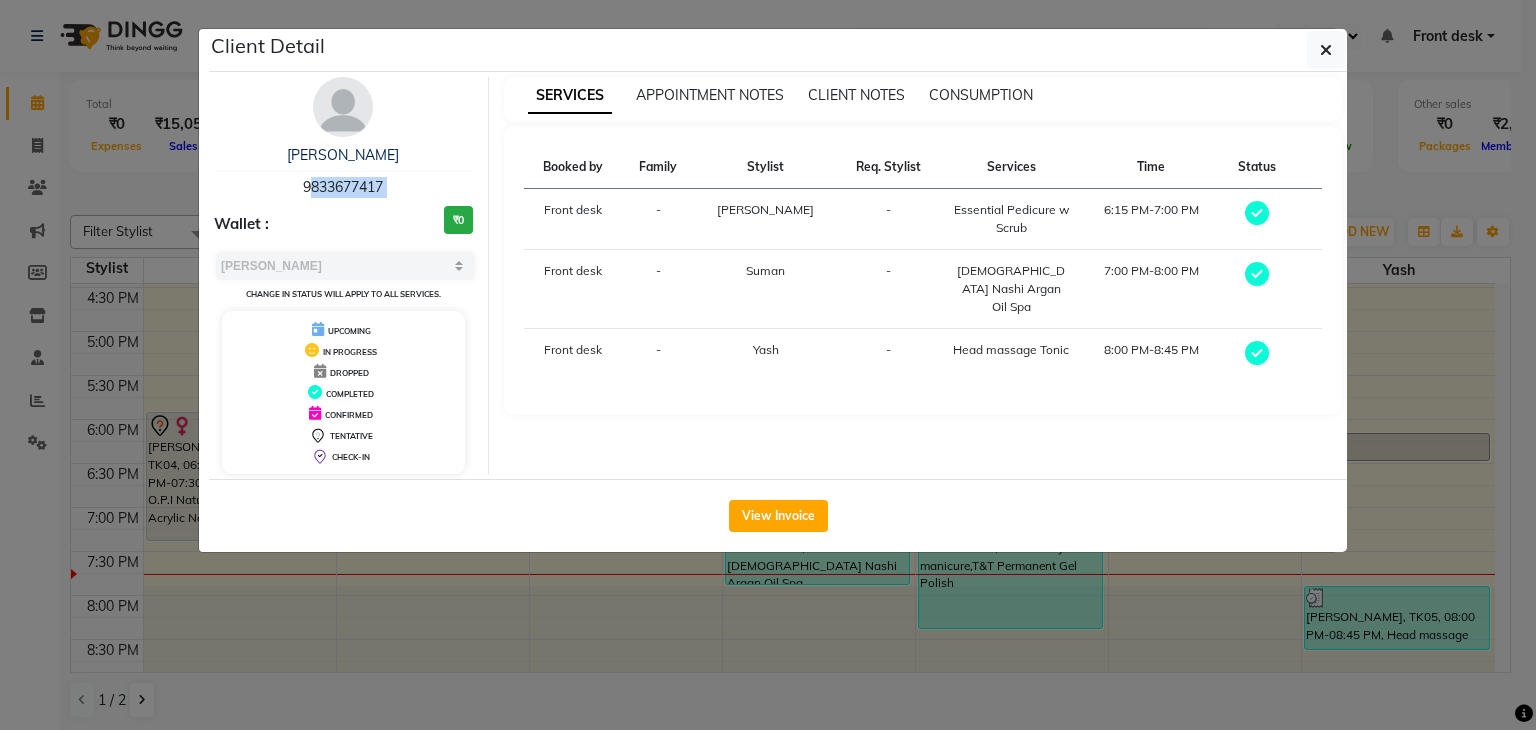 click on "Nidhi Bhindora   9833677417" at bounding box center [343, 171] 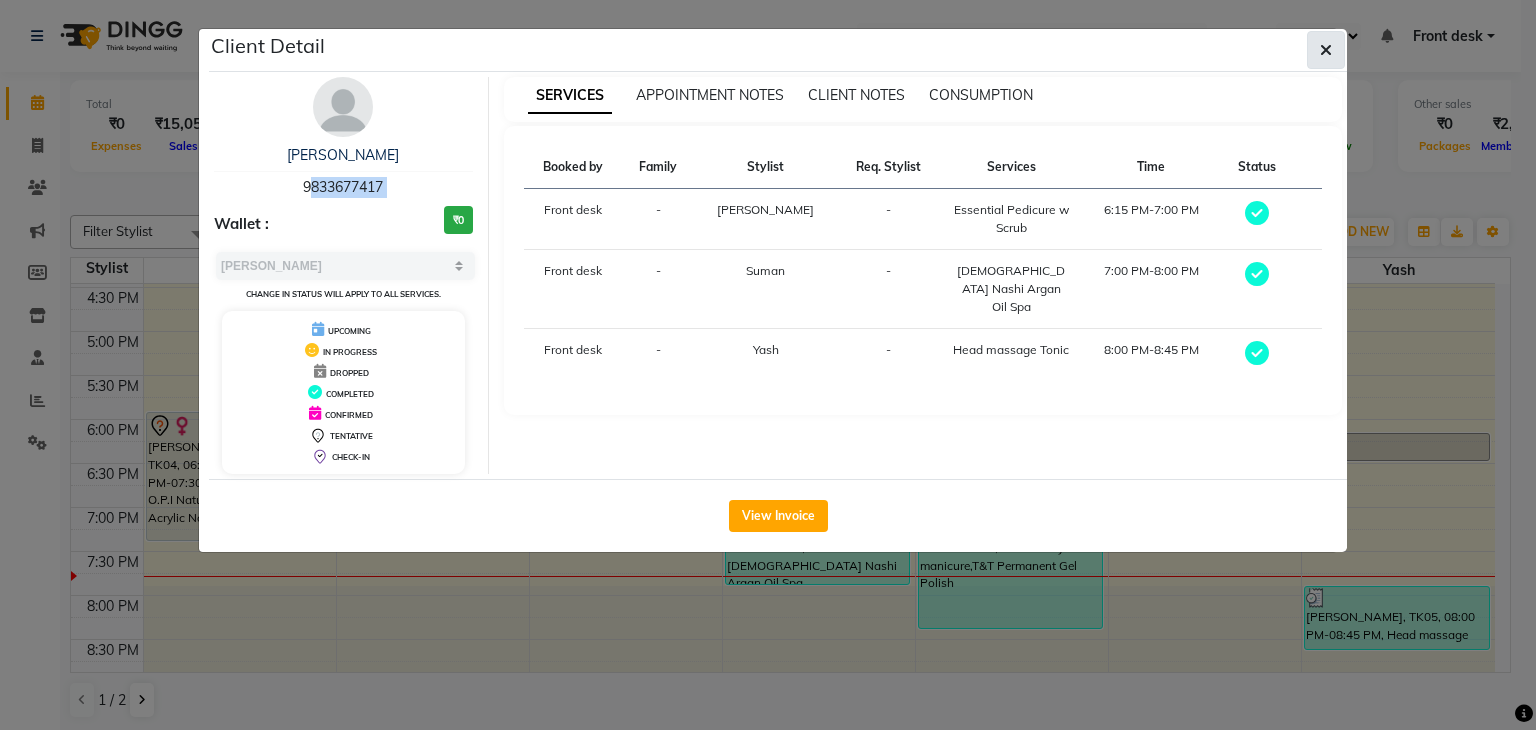 click 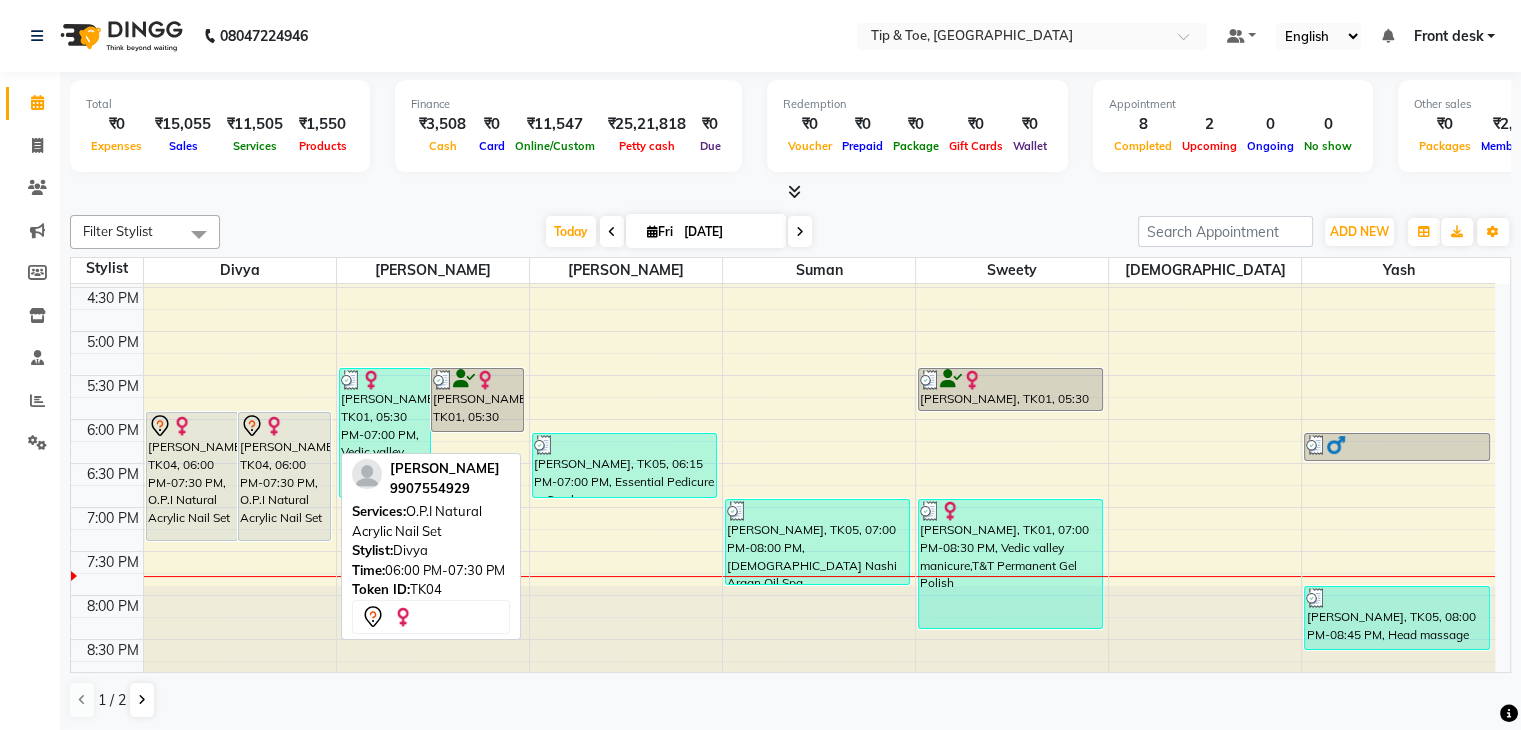 click at bounding box center (274, 426) 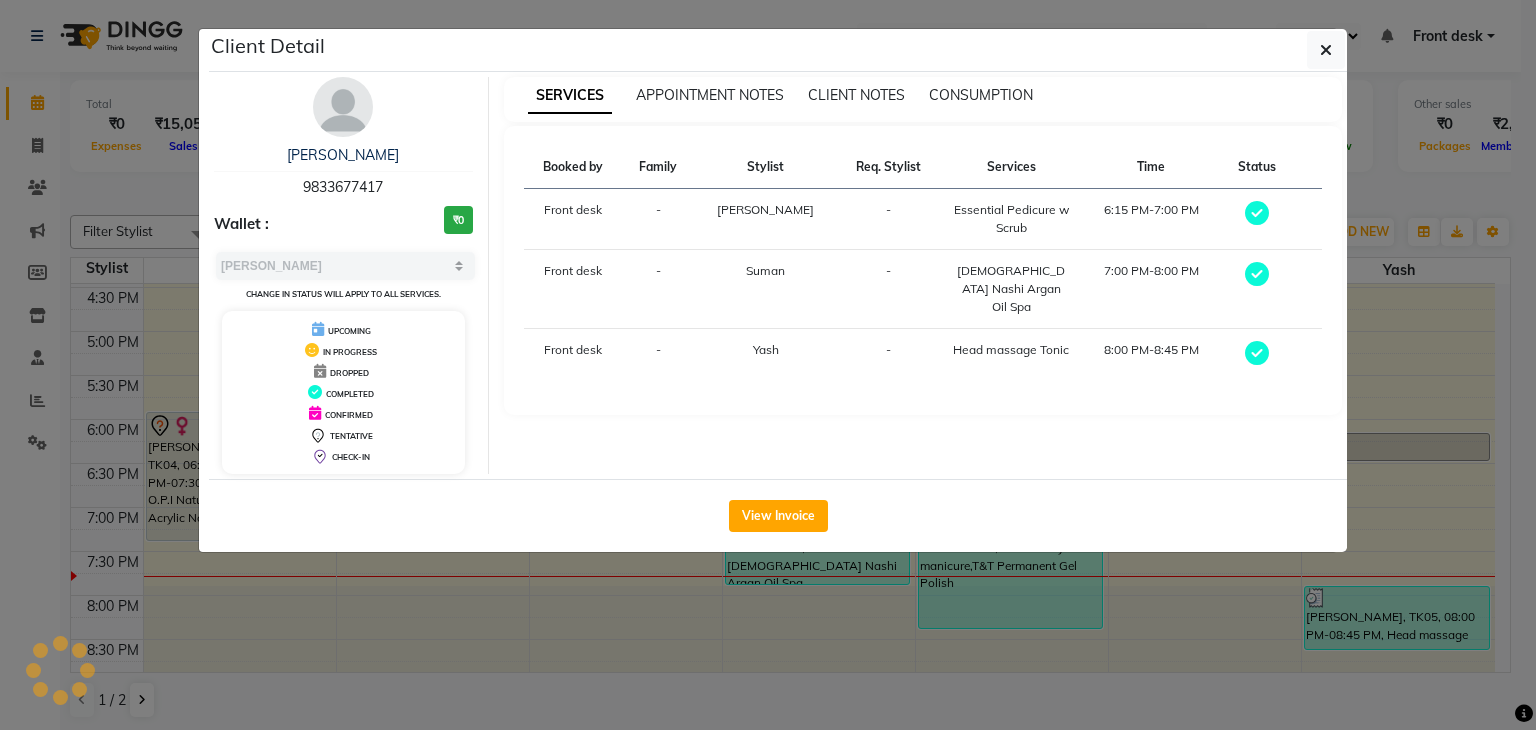 select on "7" 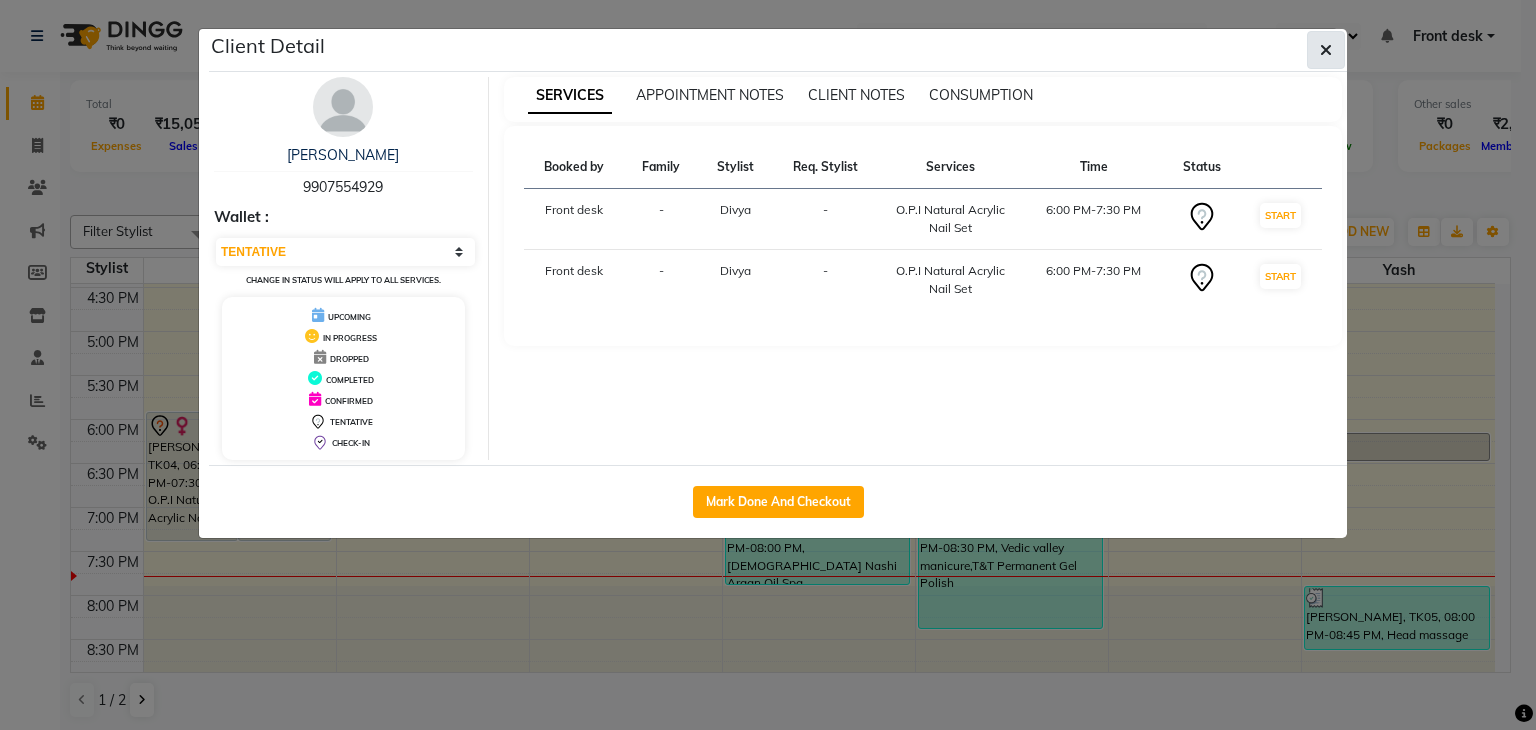 click 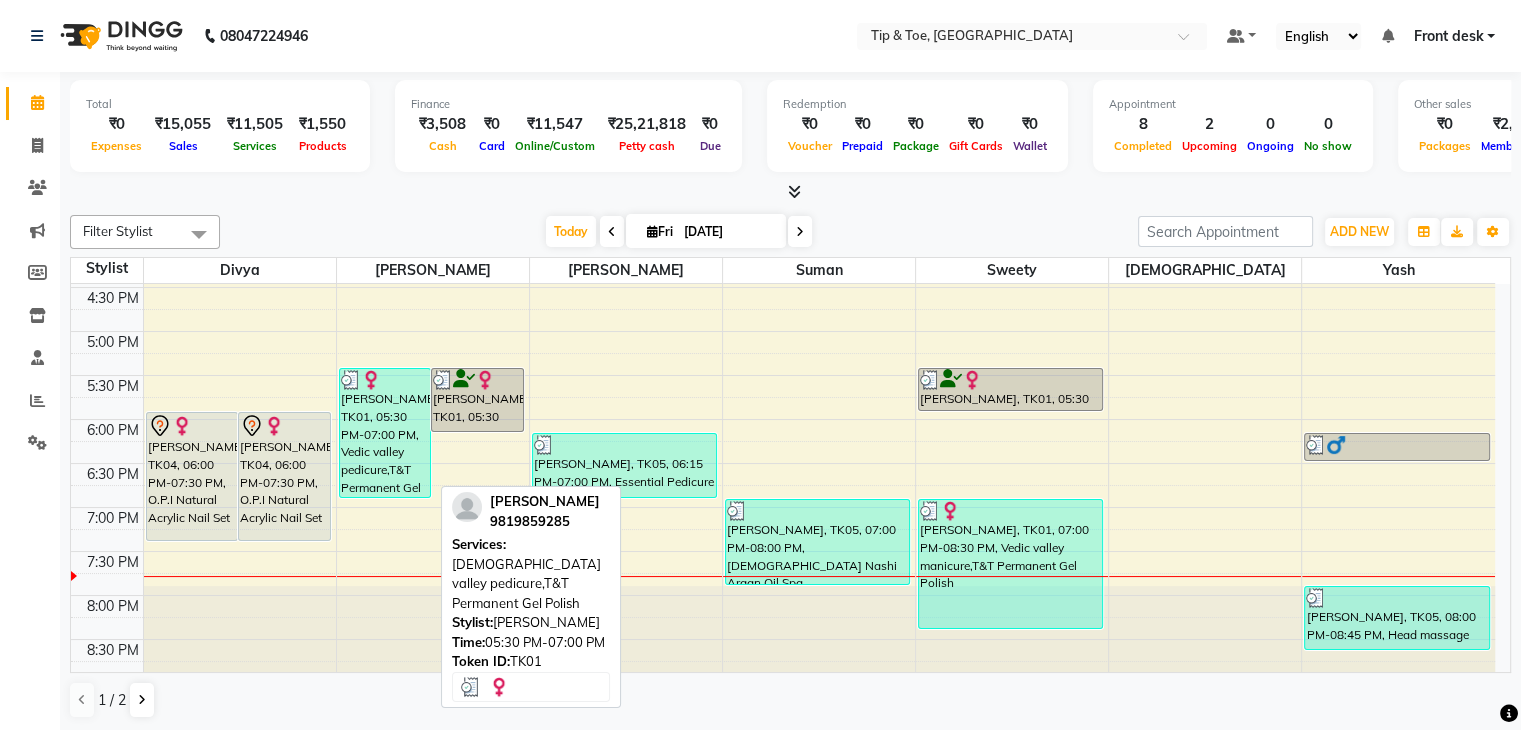 click on "MRUNAL BHINGARDE, TK01, 05:30 PM-07:00 PM, Vedic valley pedicure,T&T Permanent Gel Polish" at bounding box center [385, 433] 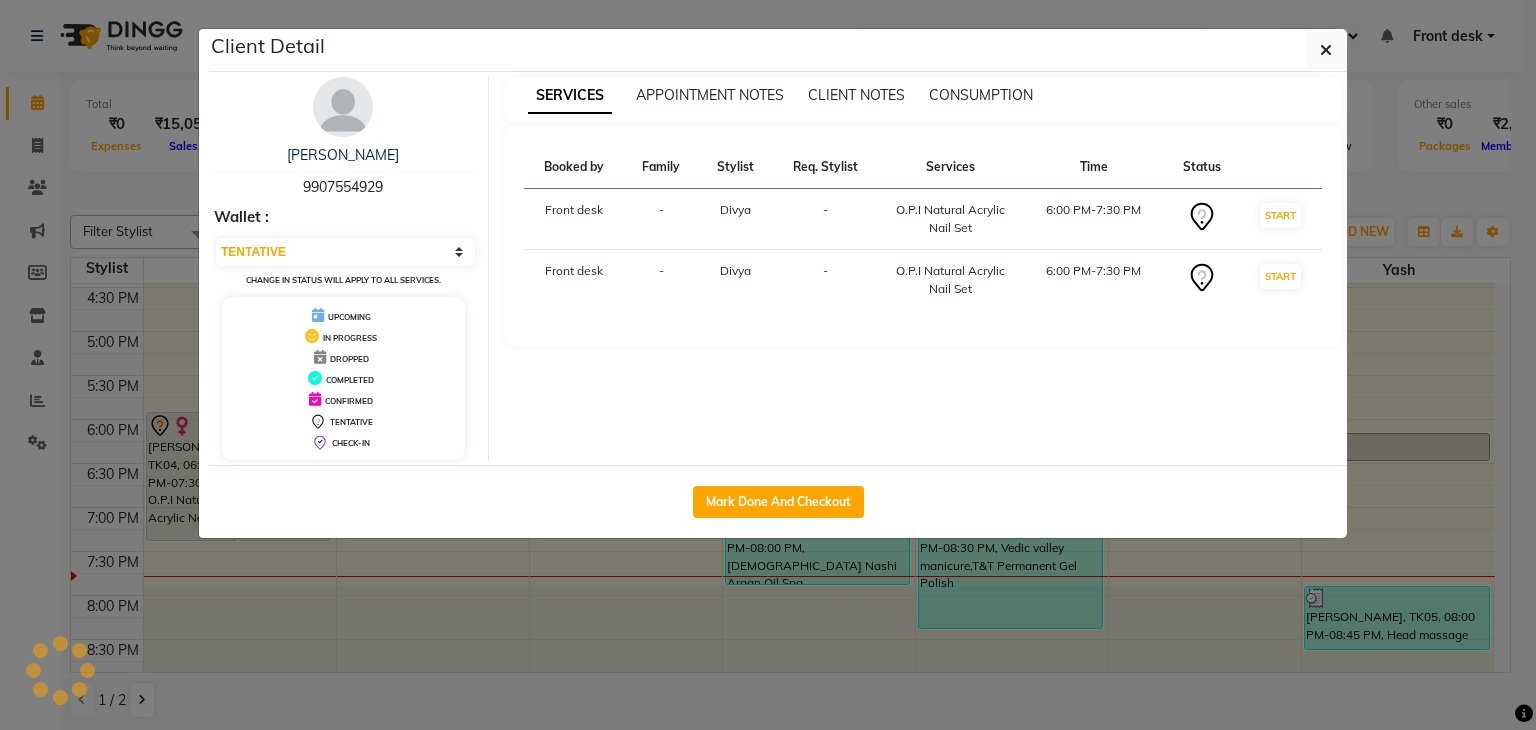 select on "3" 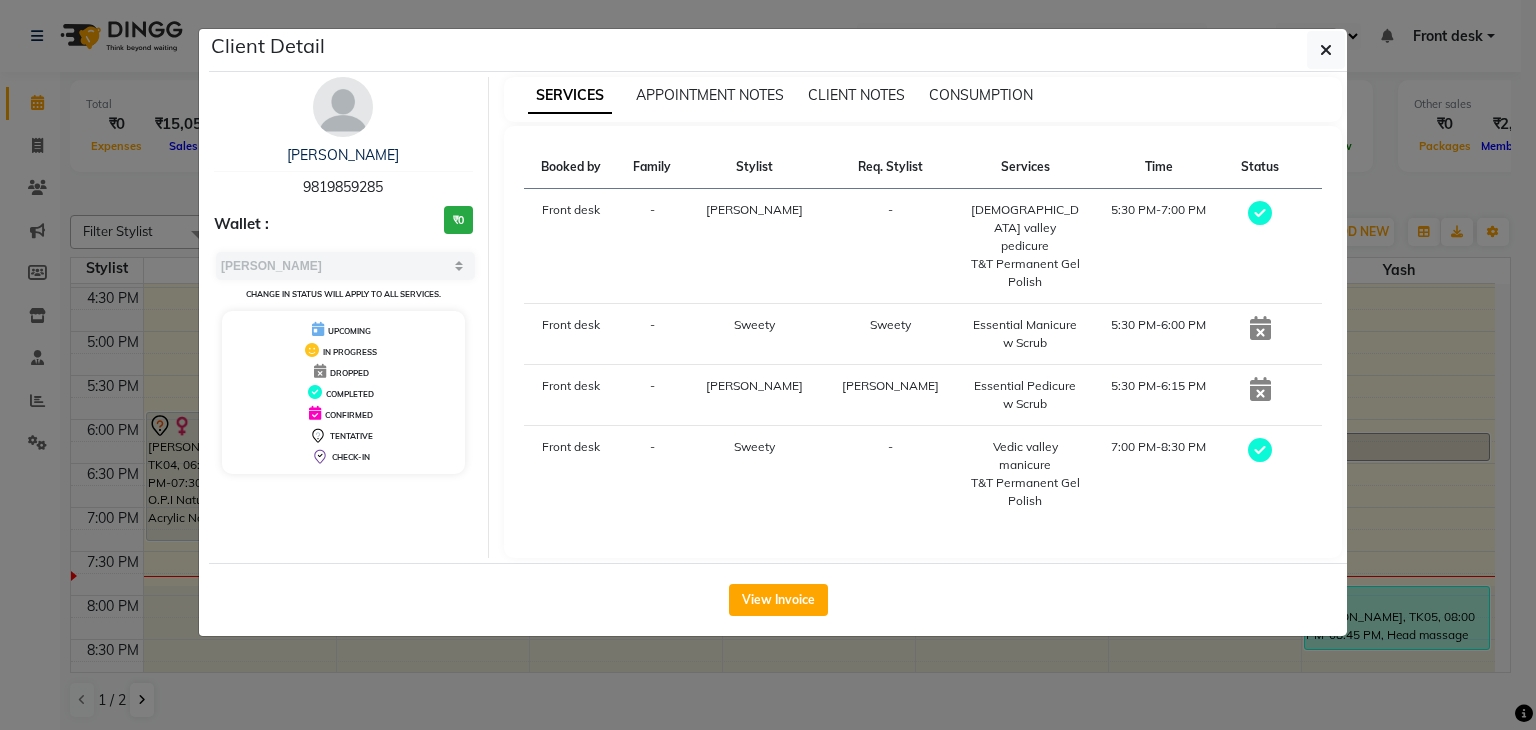 click on "9819859285" at bounding box center [343, 187] 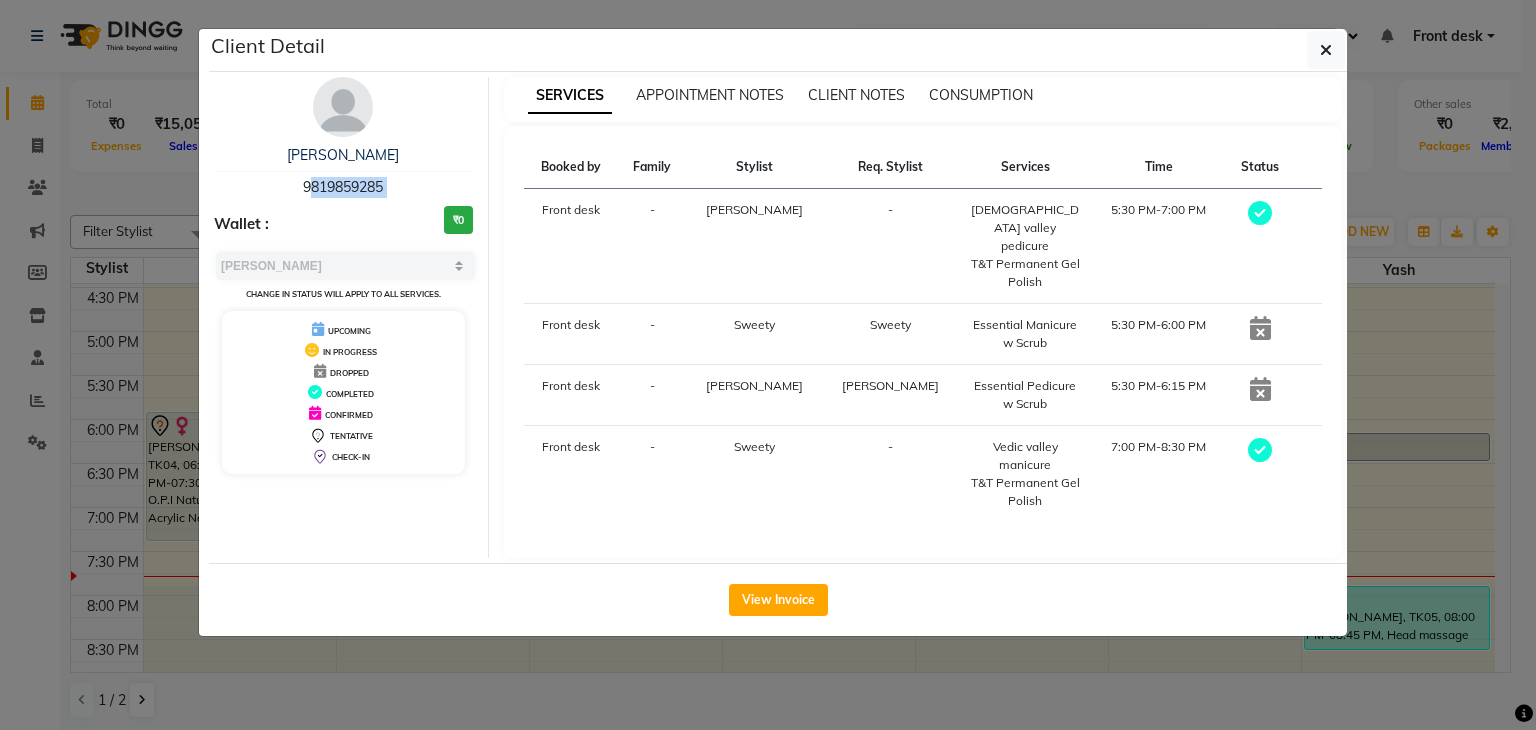click on "9819859285" at bounding box center (343, 187) 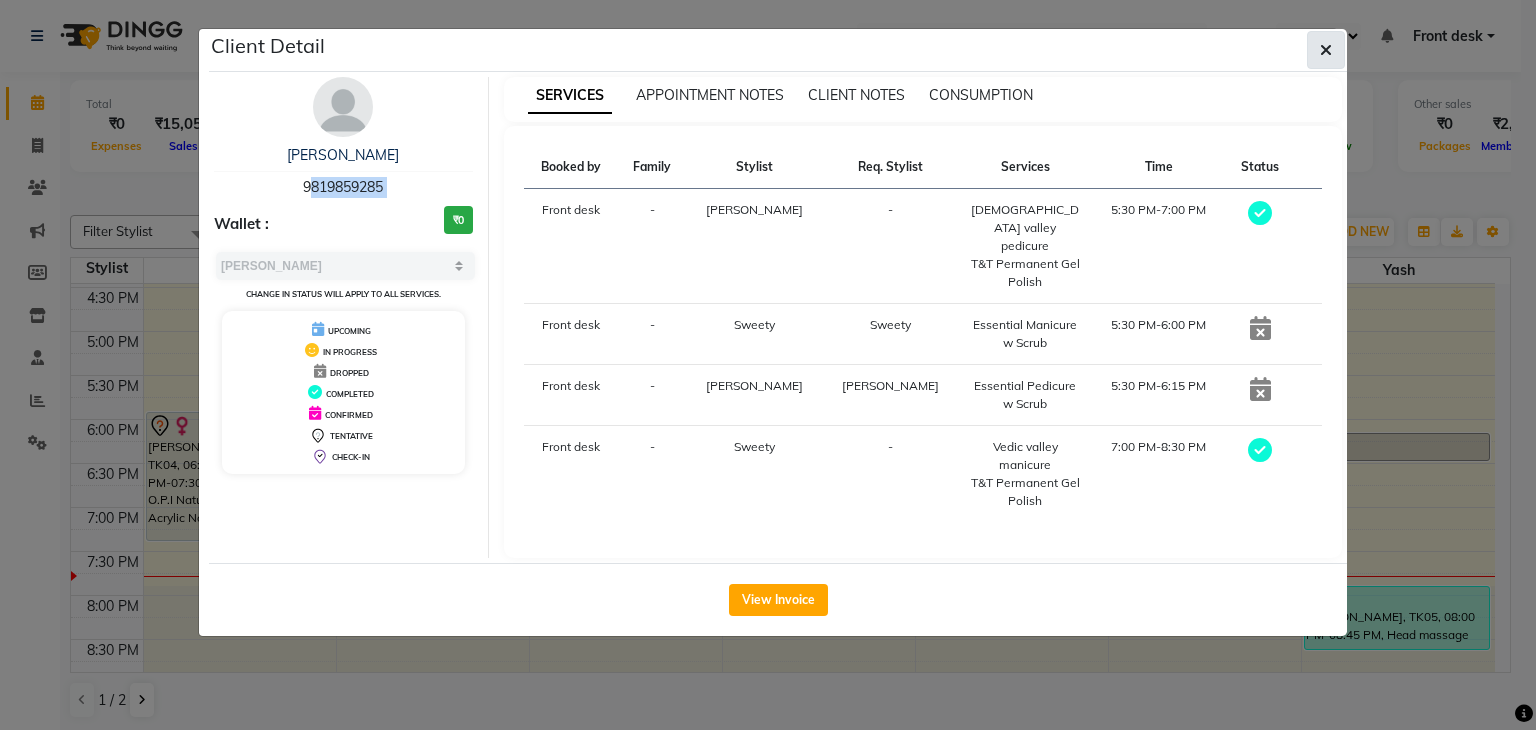 click 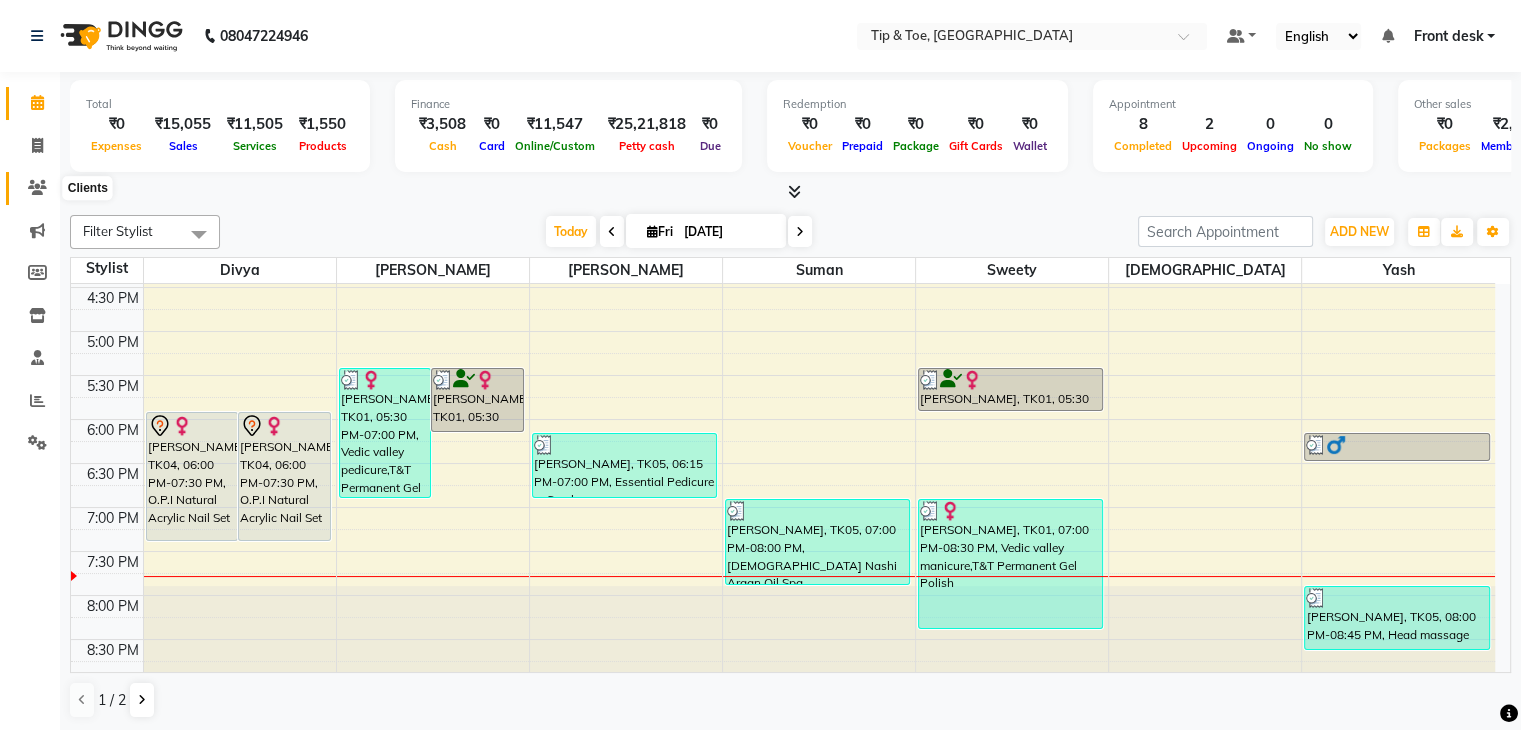 click 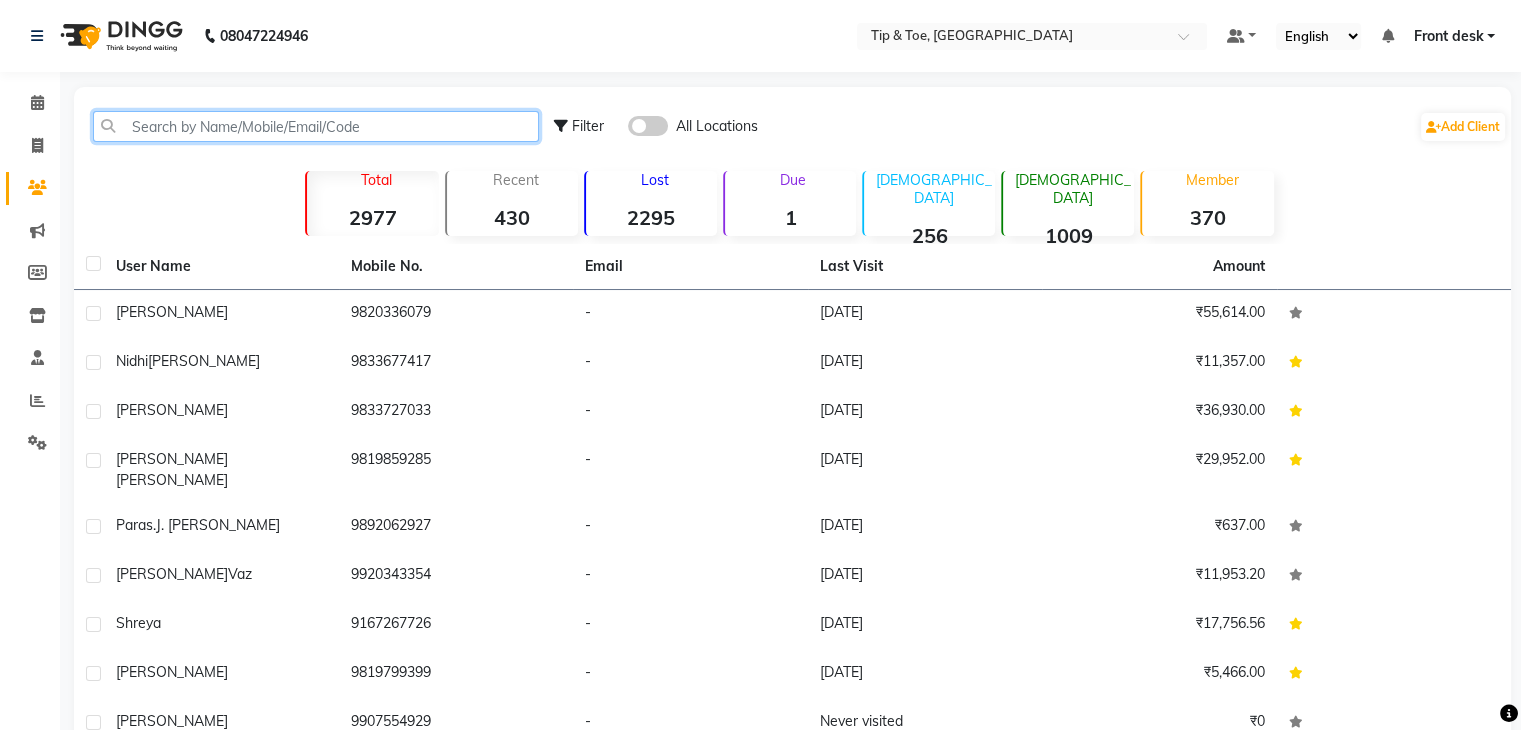 click 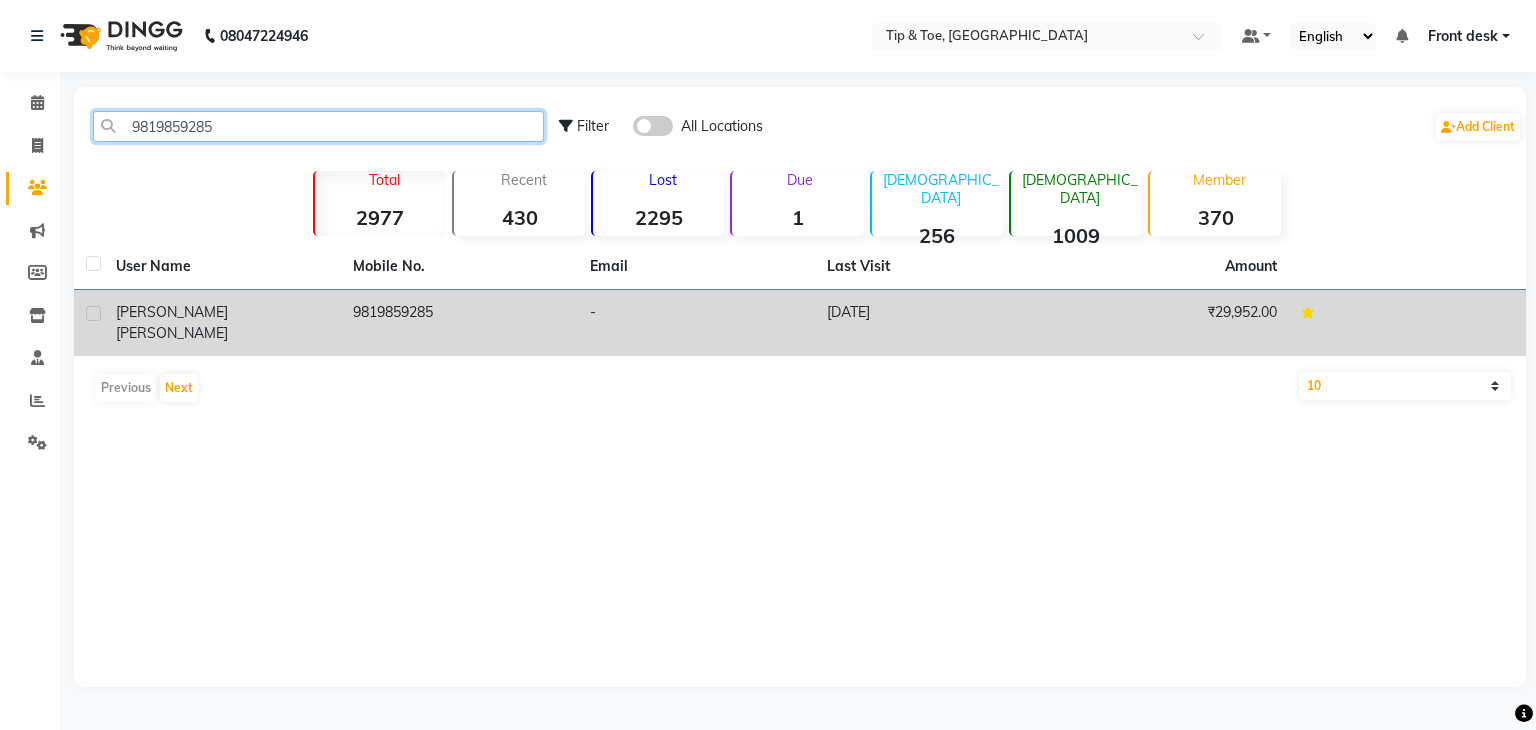 type on "9819859285" 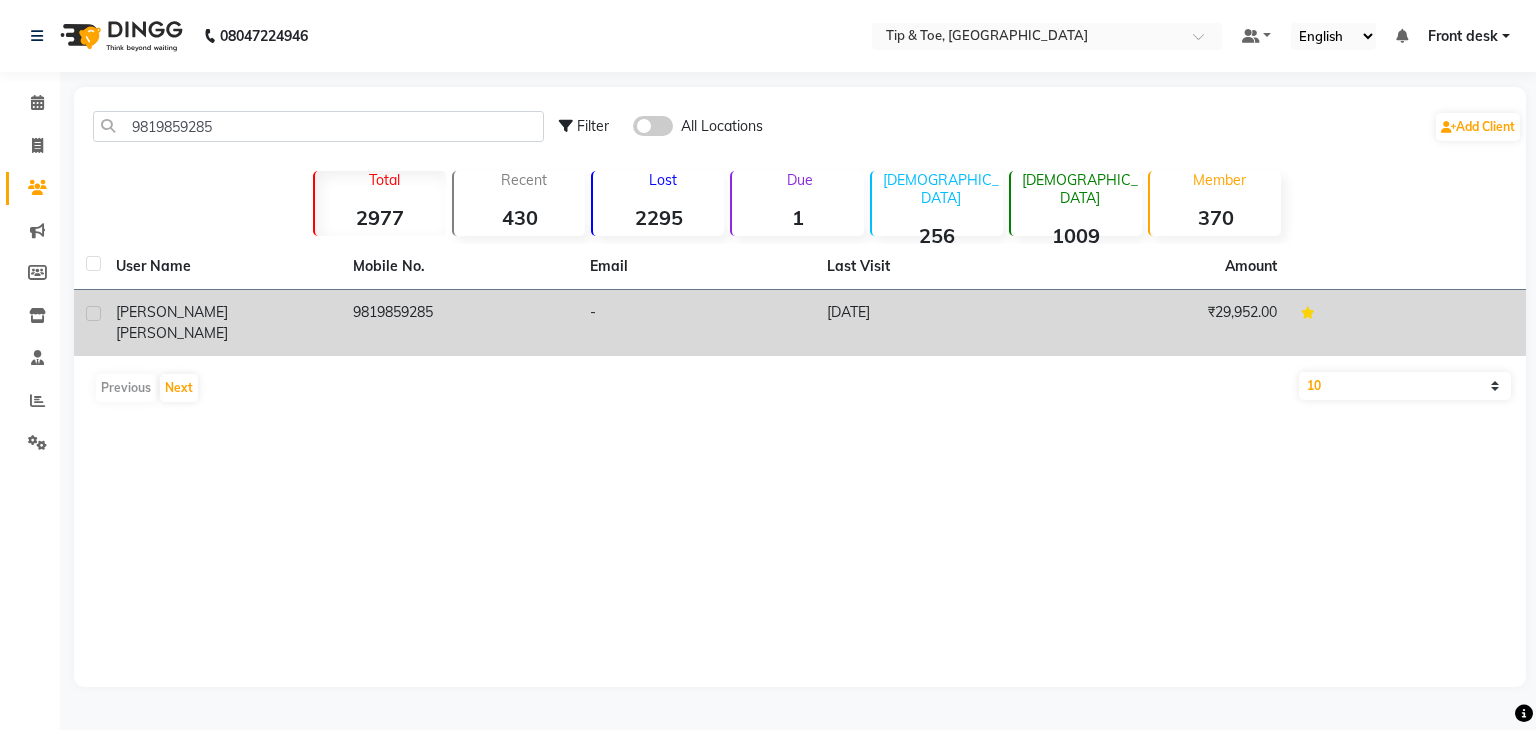 click on "-" 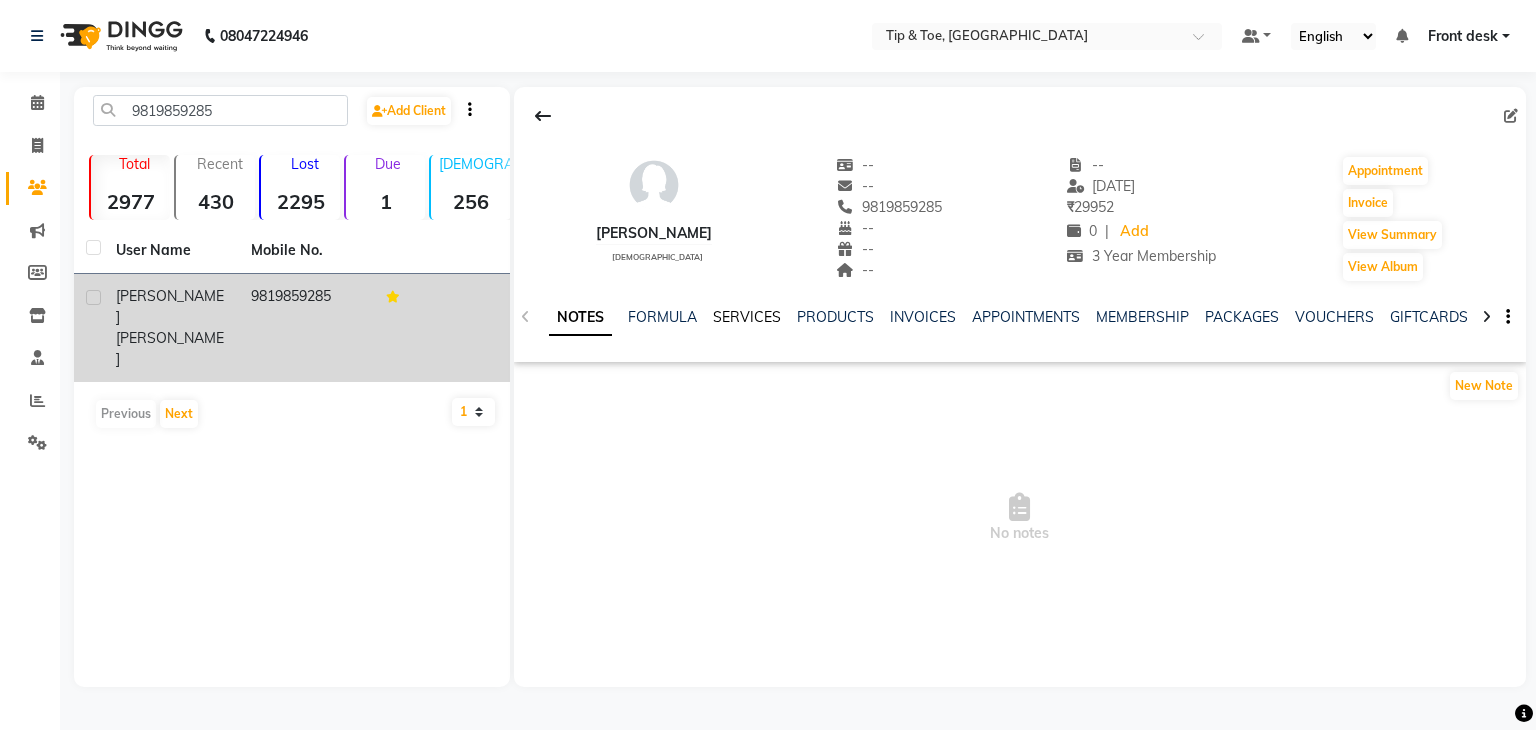 click on "SERVICES" 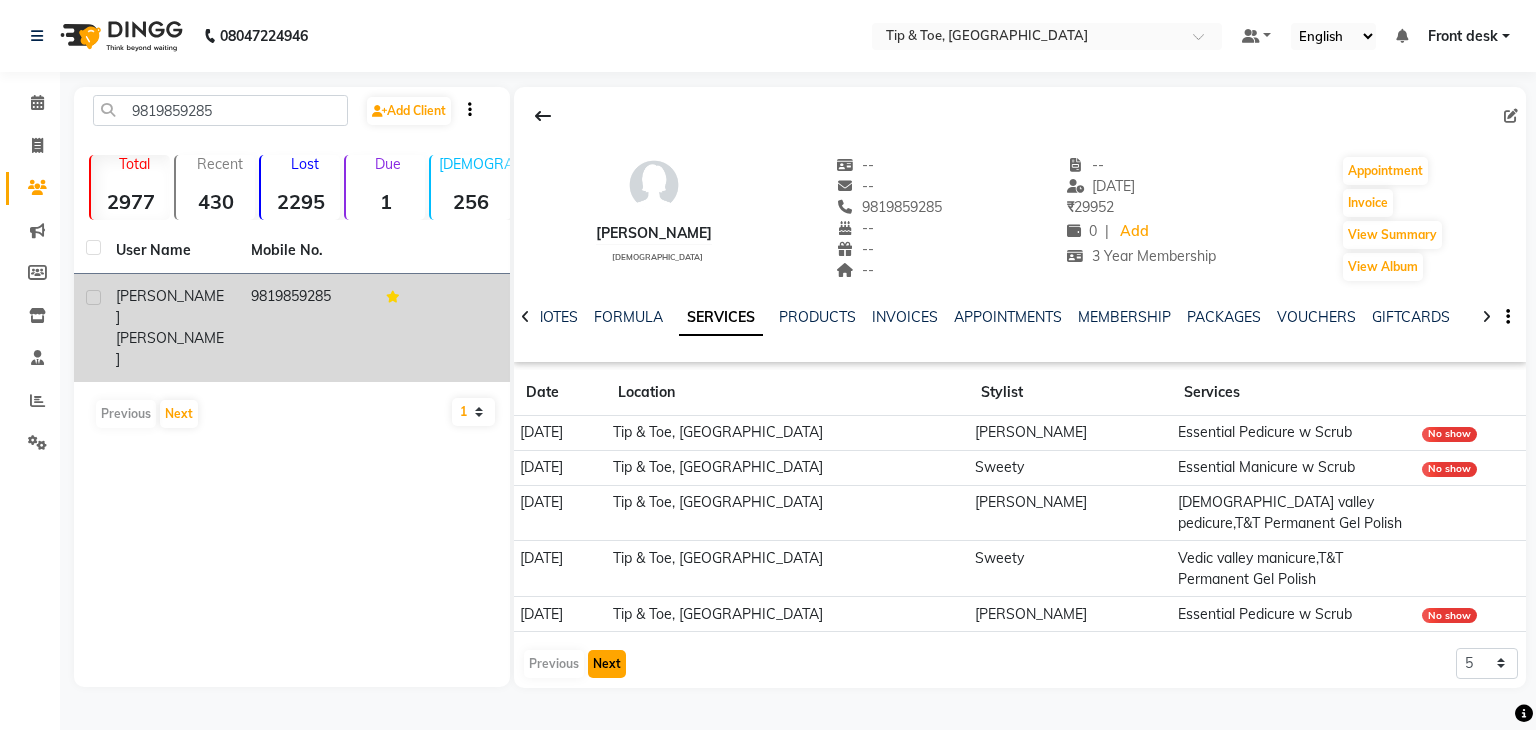click on "Next" 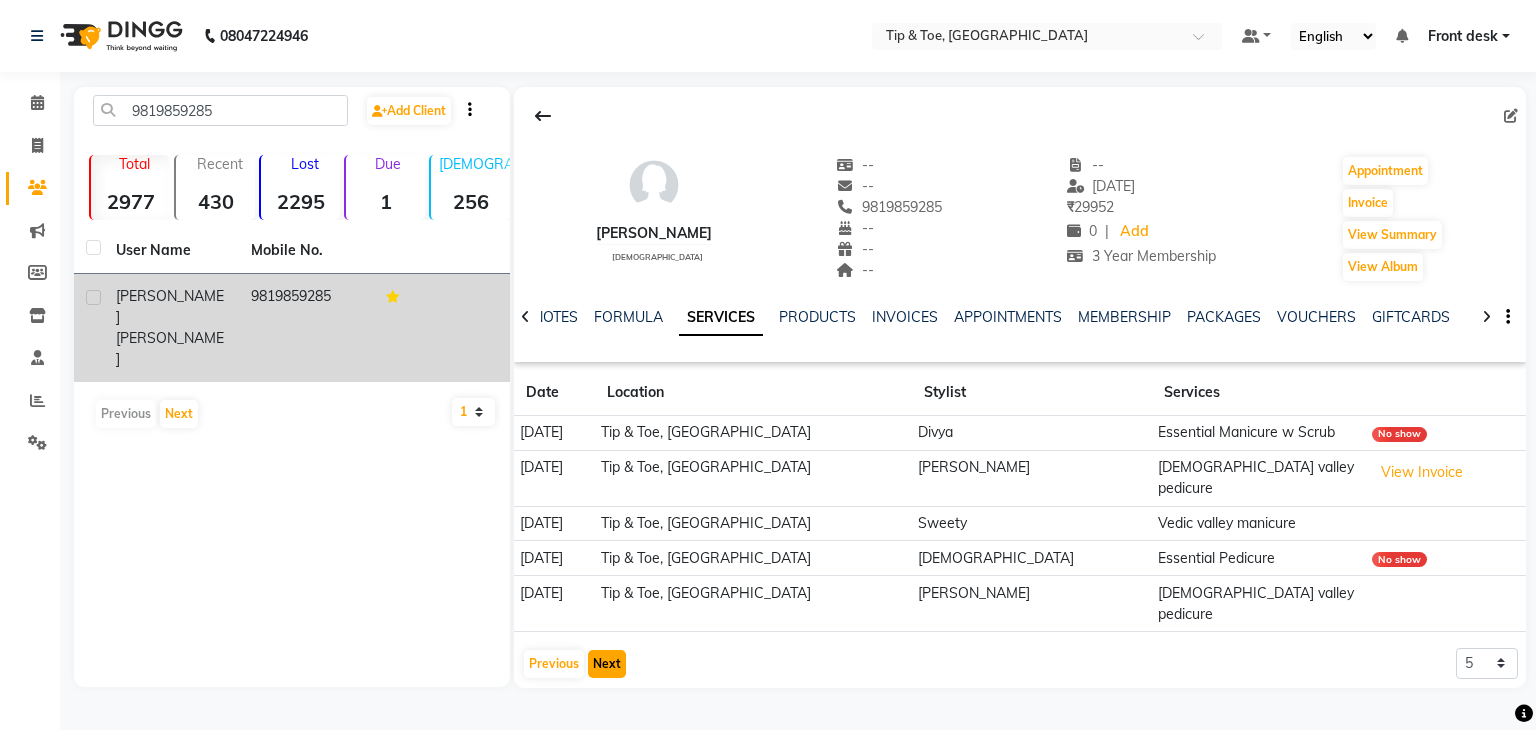 click on "Next" 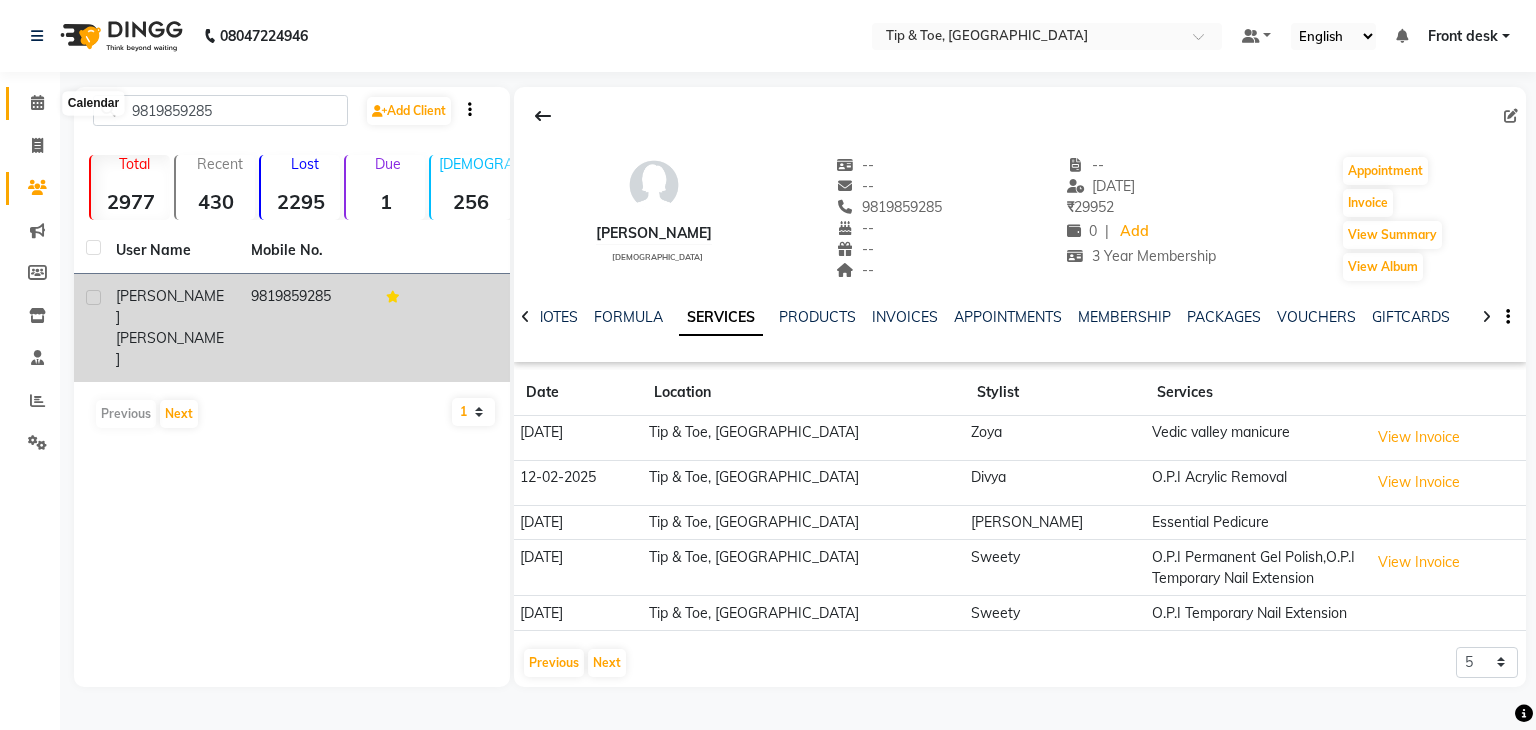drag, startPoint x: 35, startPoint y: 96, endPoint x: 41, endPoint y: 114, distance: 18.973665 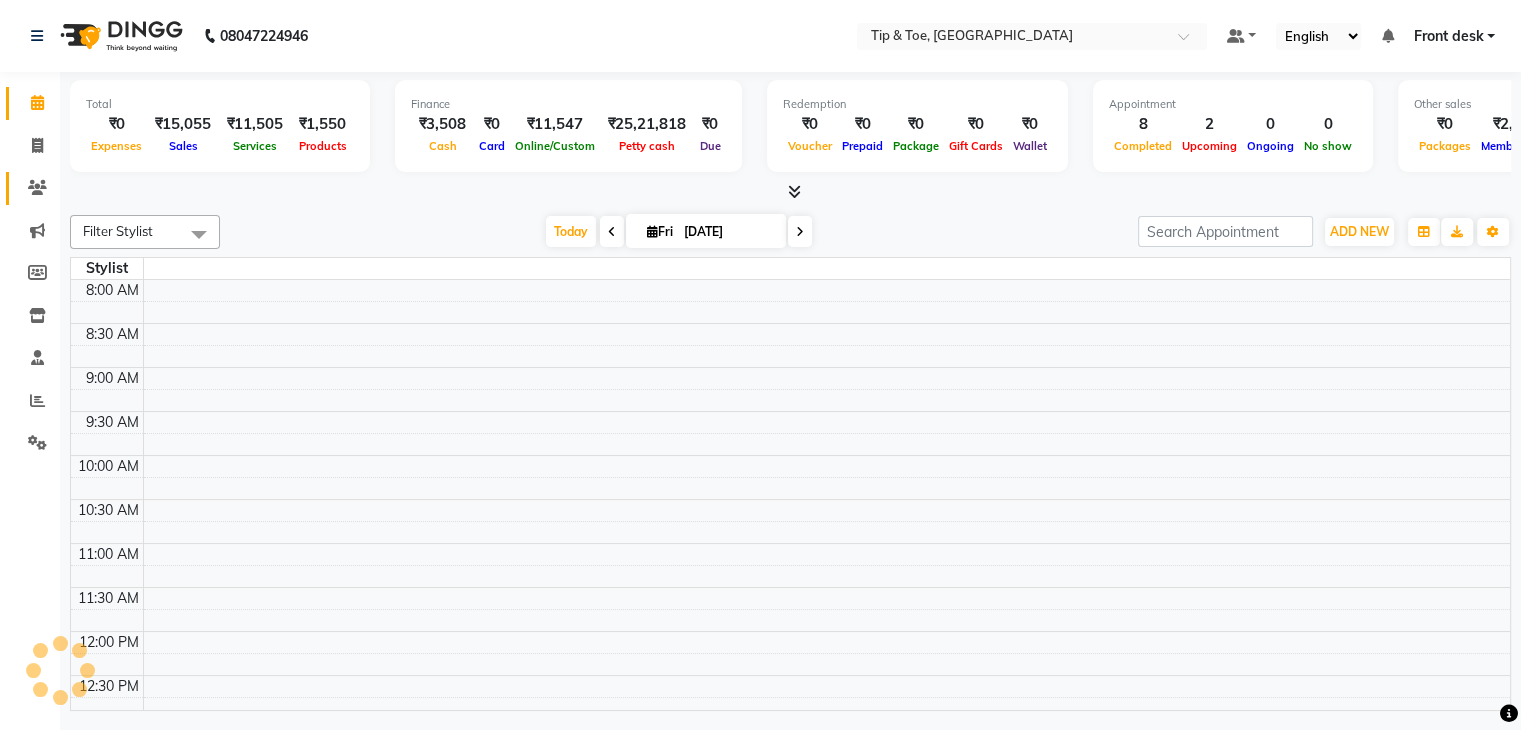 scroll, scrollTop: 0, scrollLeft: 0, axis: both 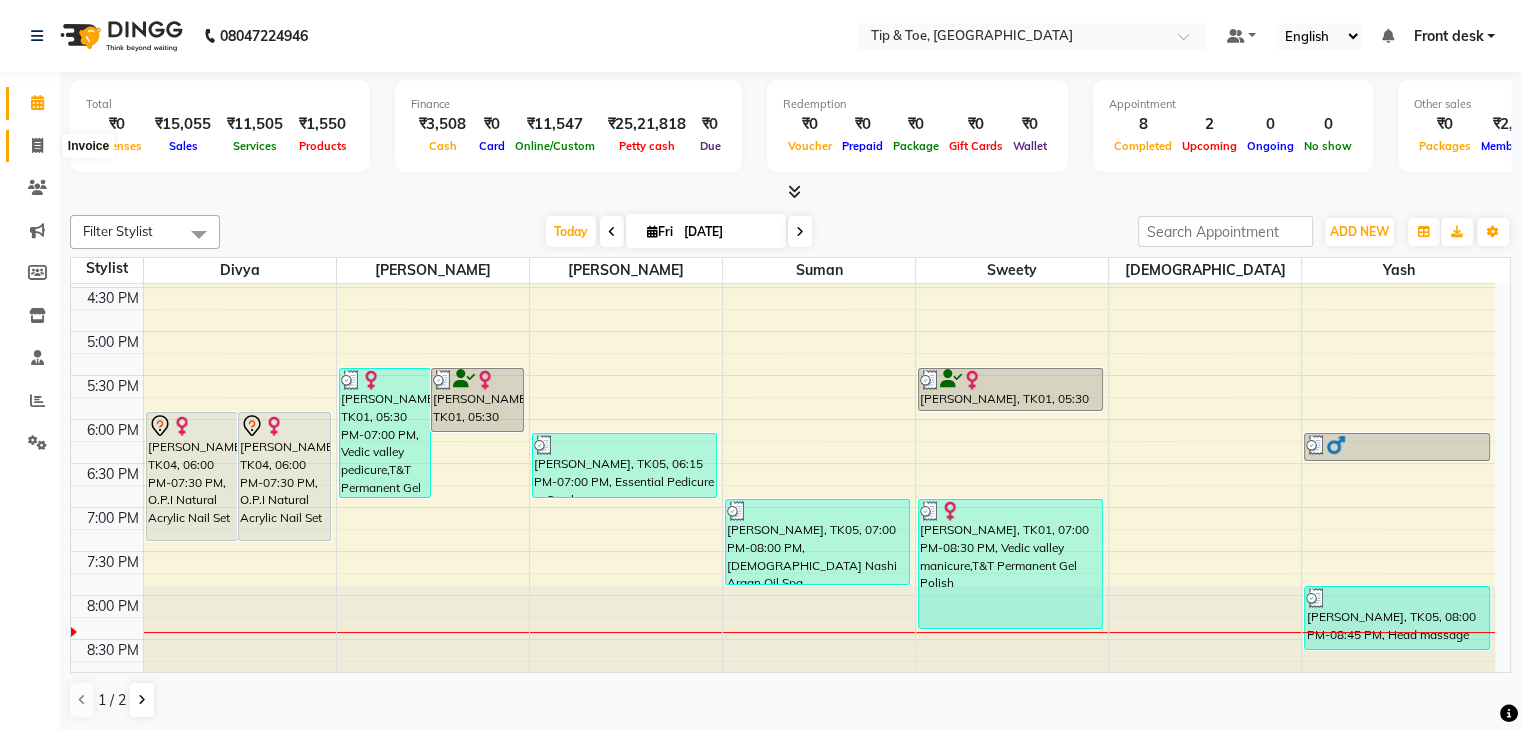 click 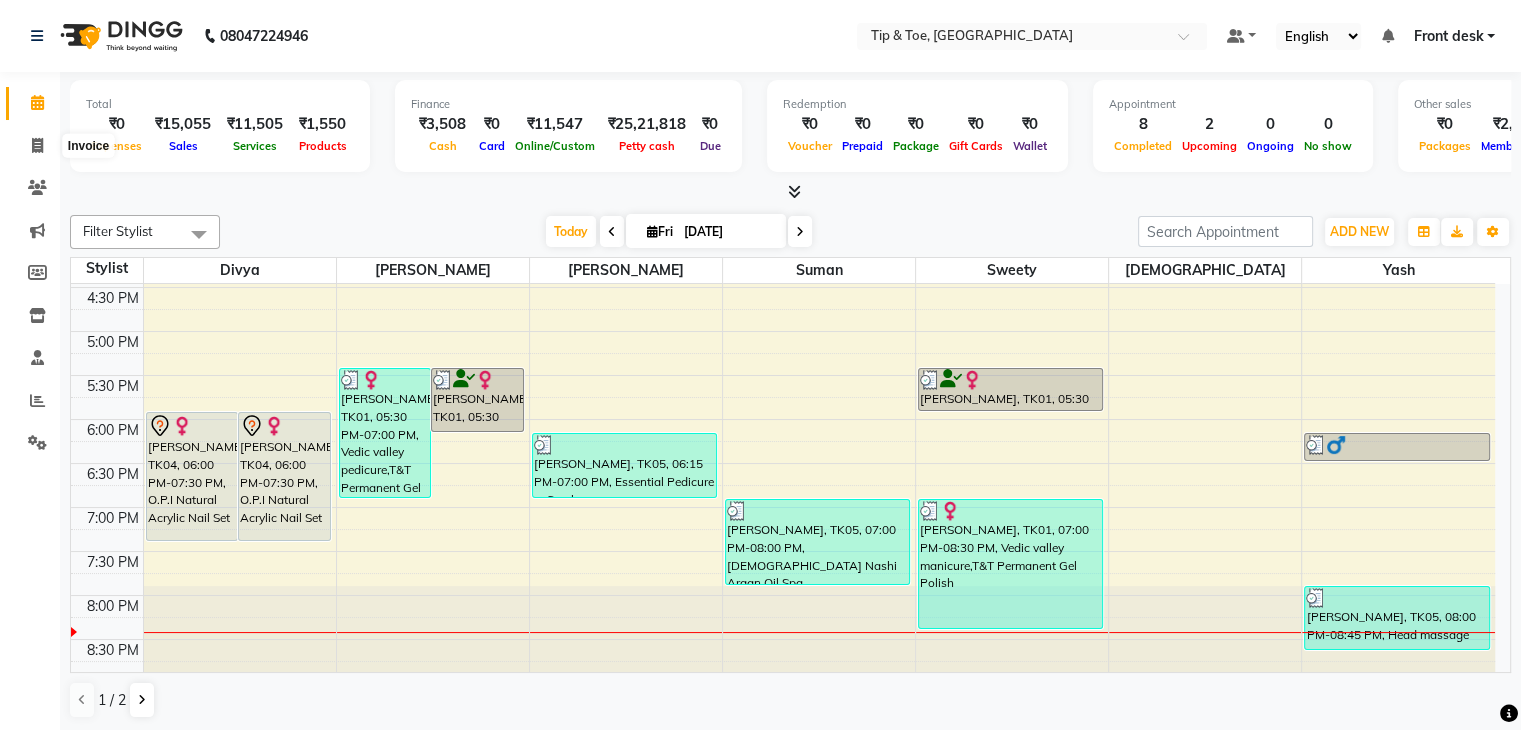 select on "service" 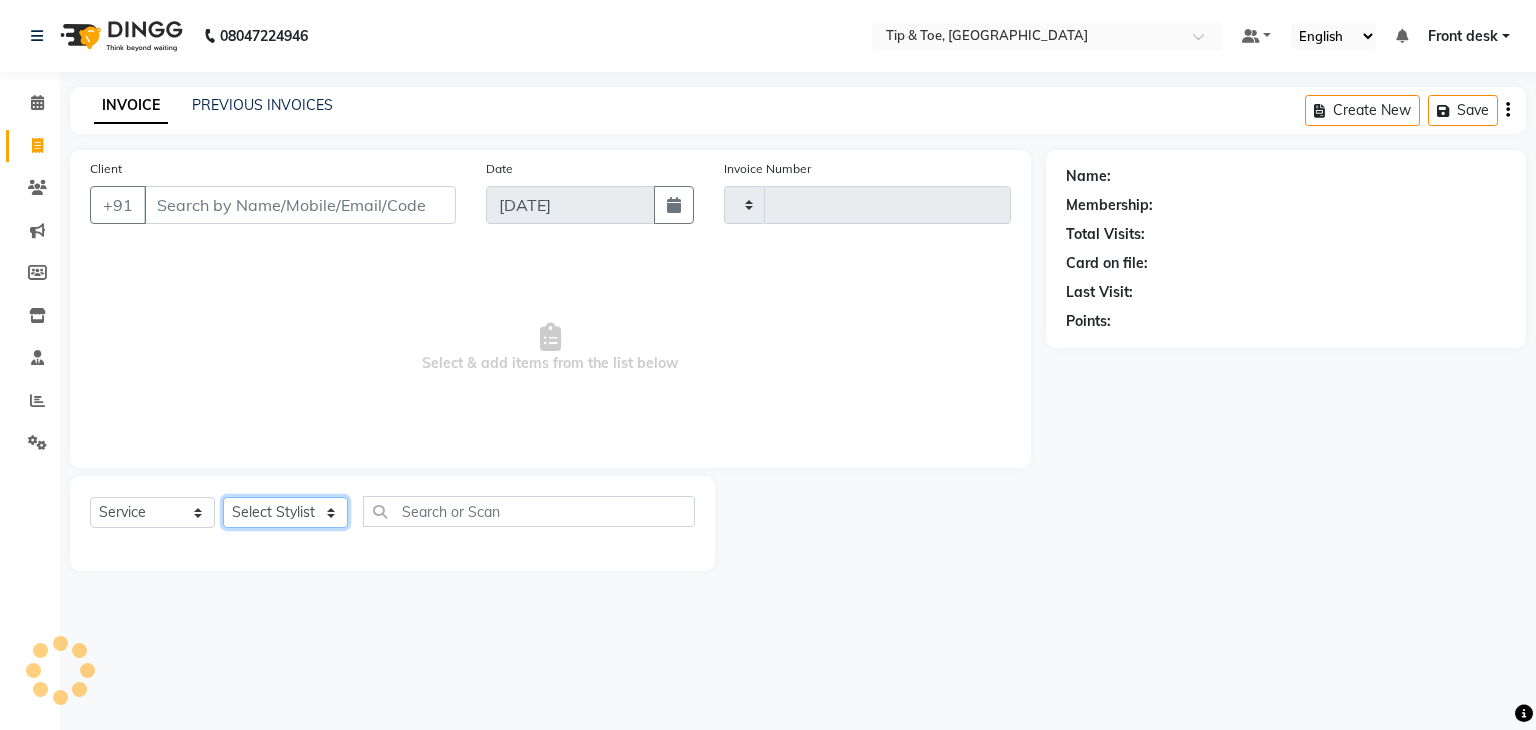 click on "Select Stylist" 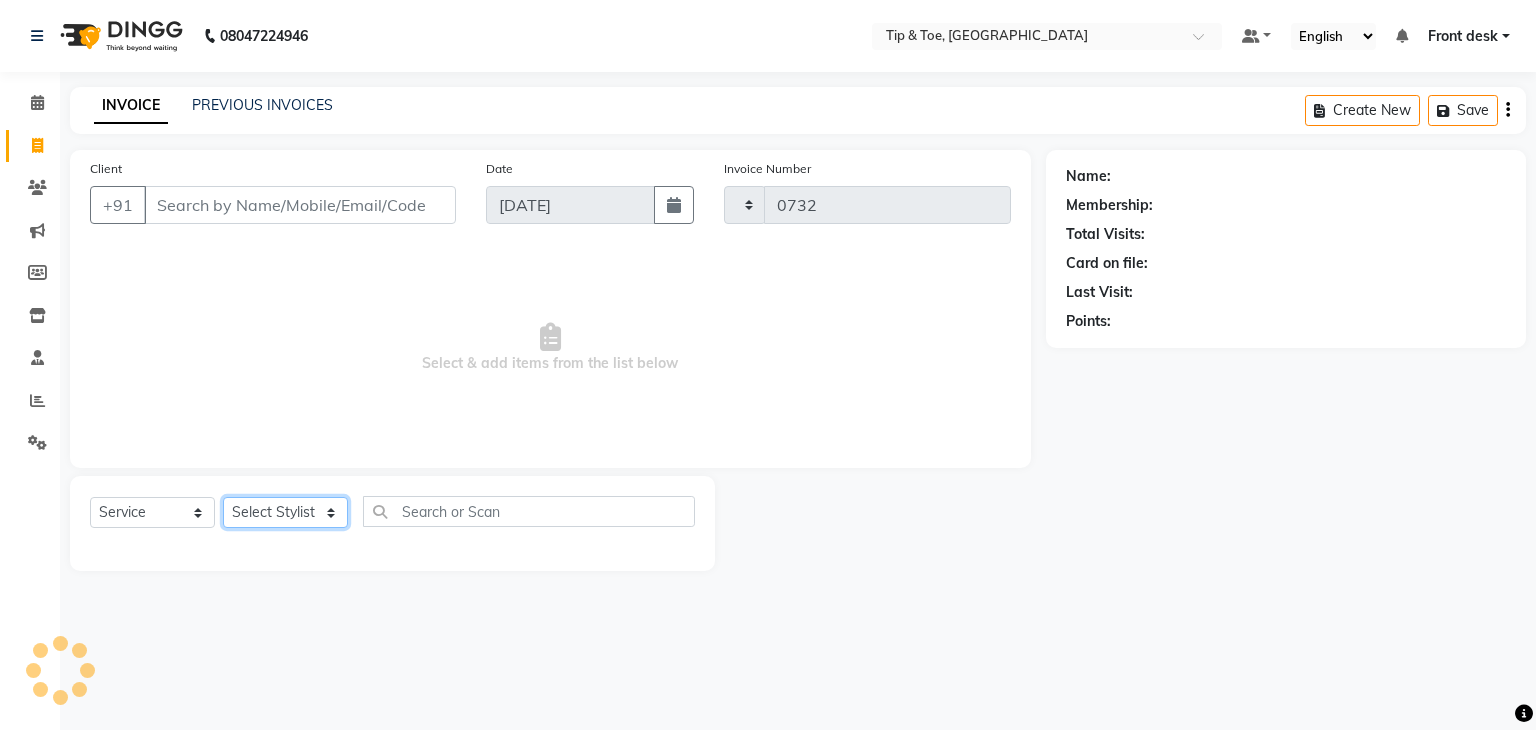select on "5942" 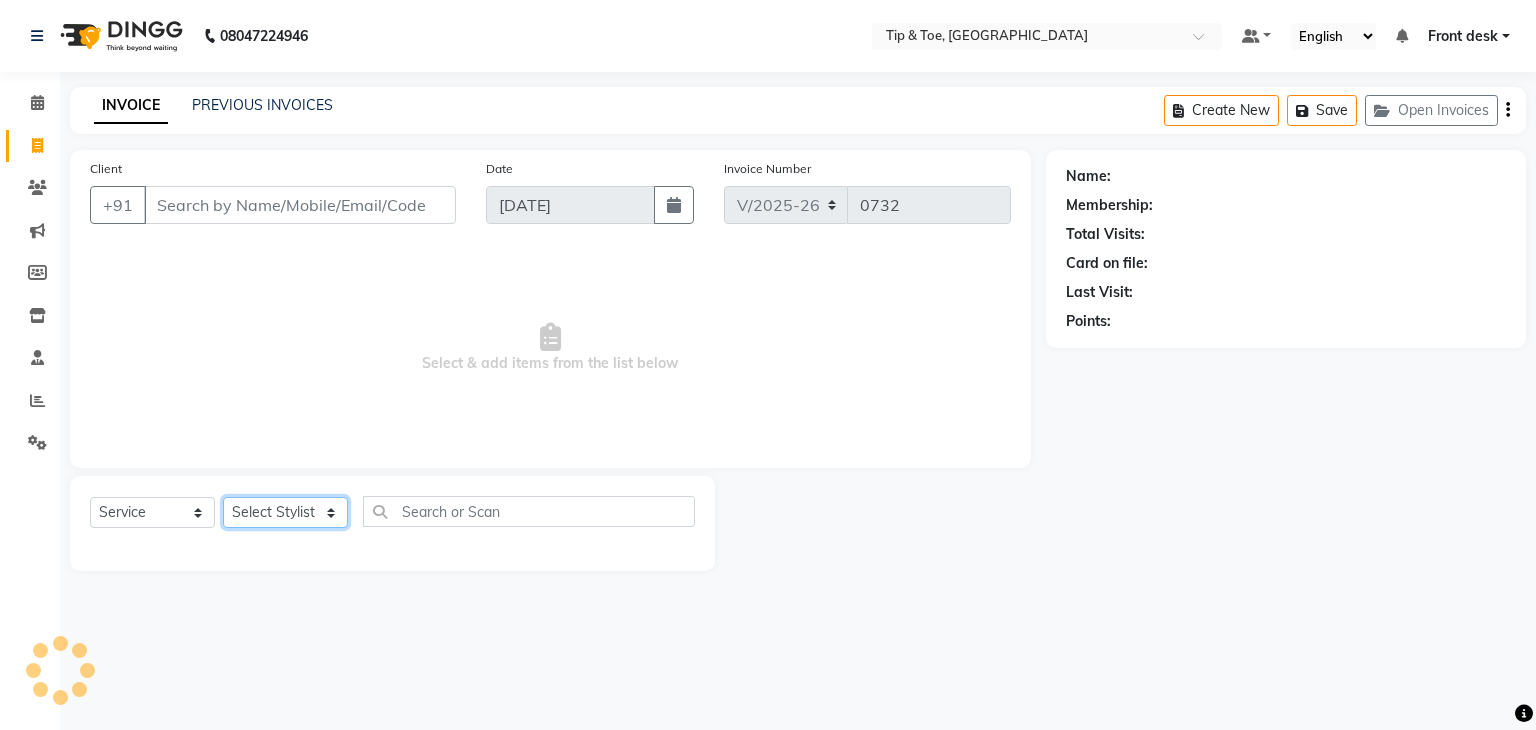 click on "Select Stylist" 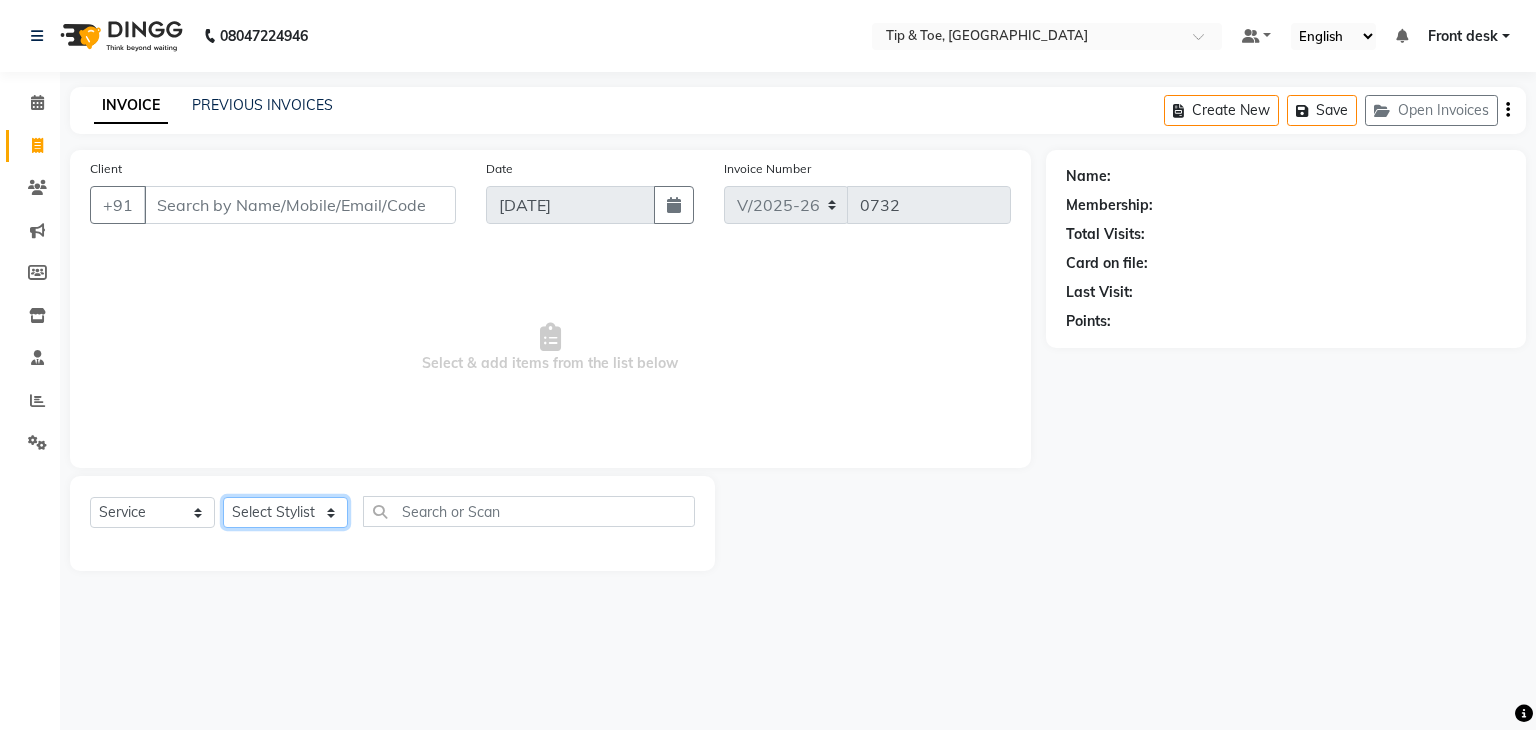click on "Select Stylist" 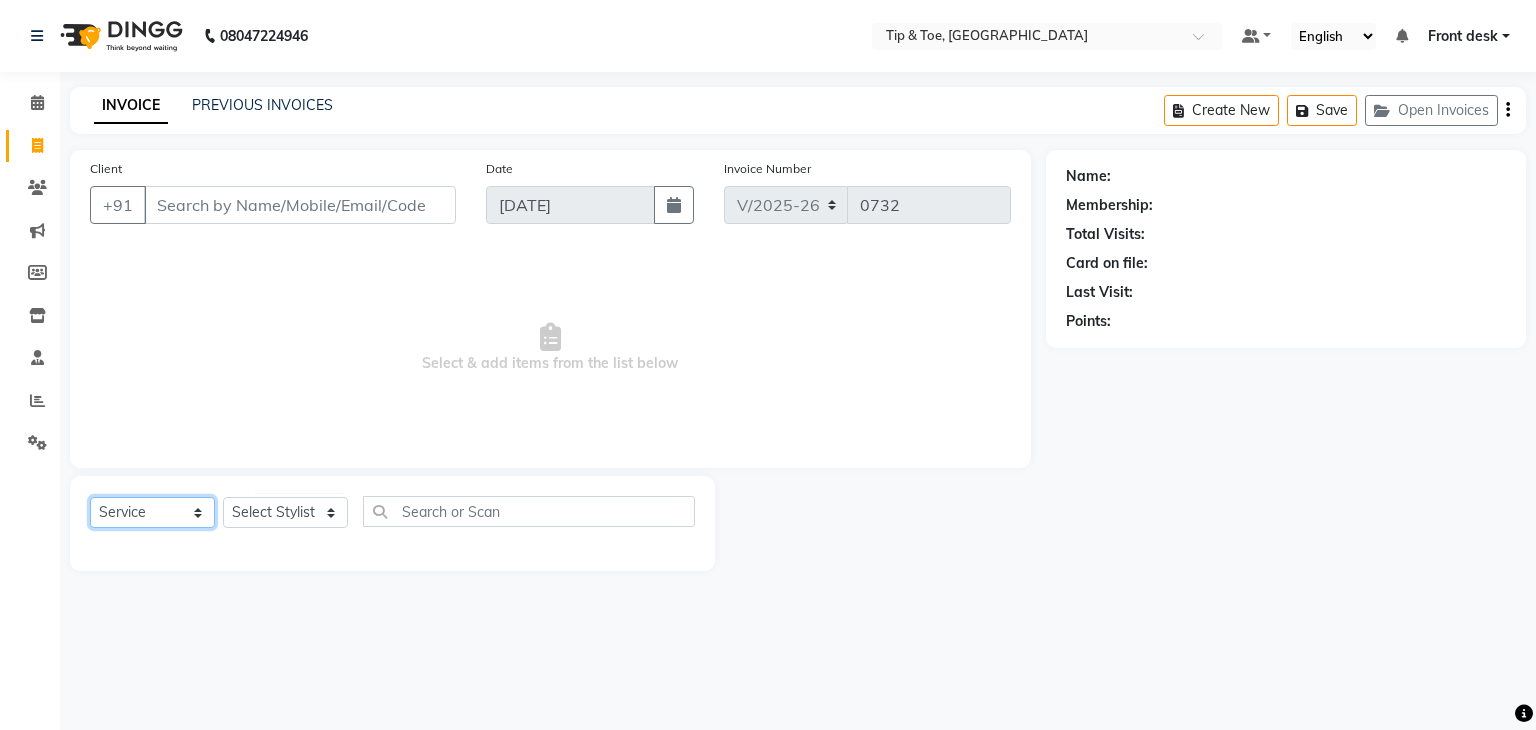 click on "Select  Service  Product  Membership  Package Voucher Prepaid Gift Card" 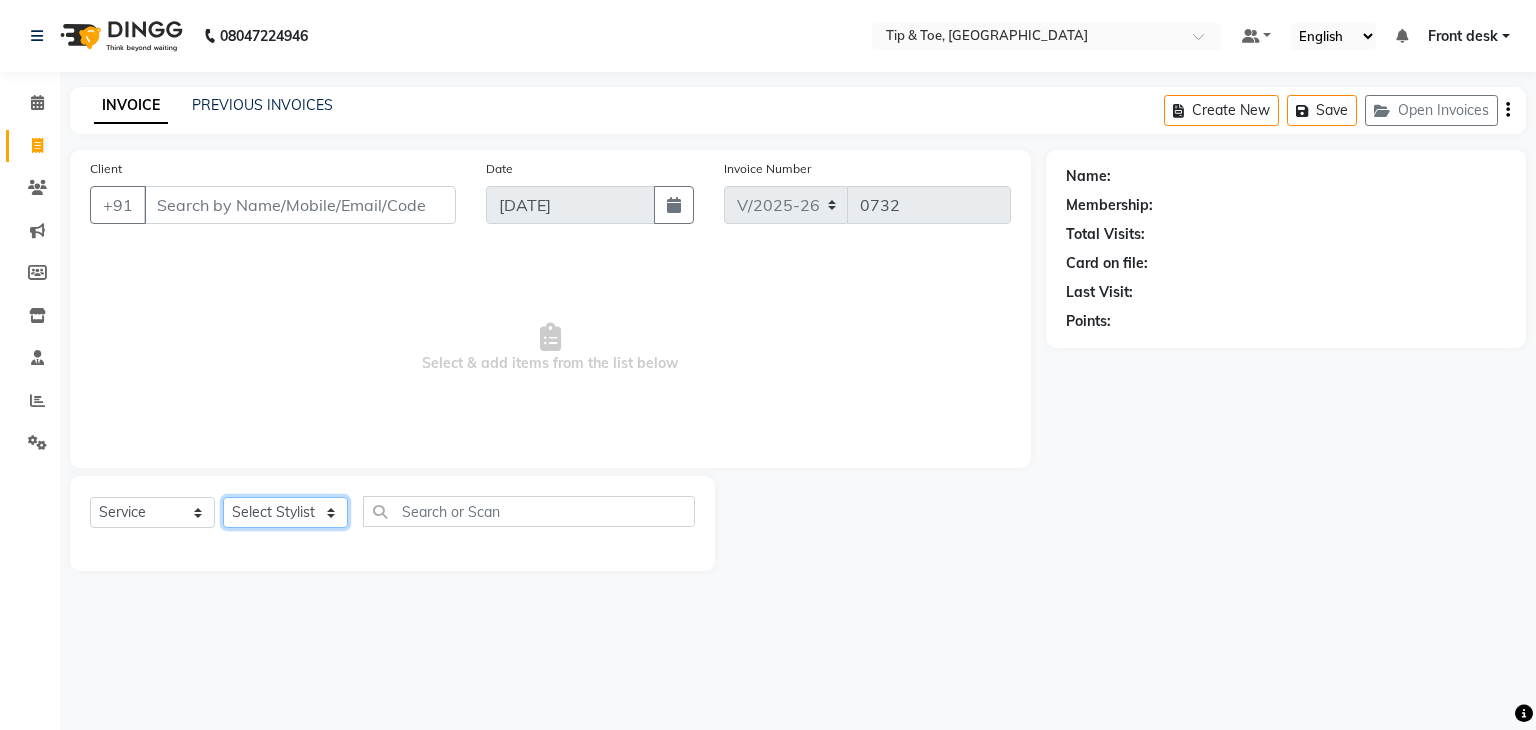 click on "Select Stylist" 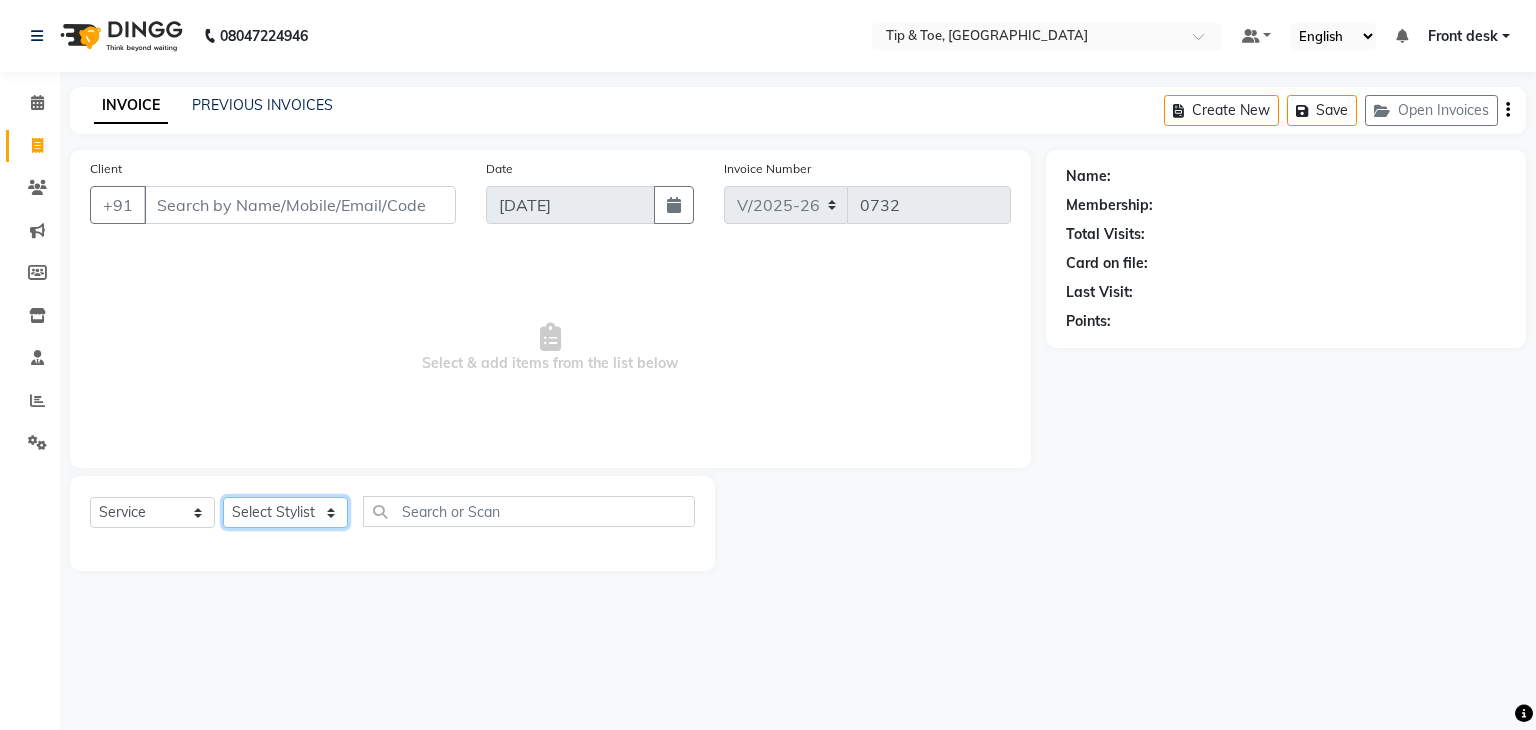 select on "68799" 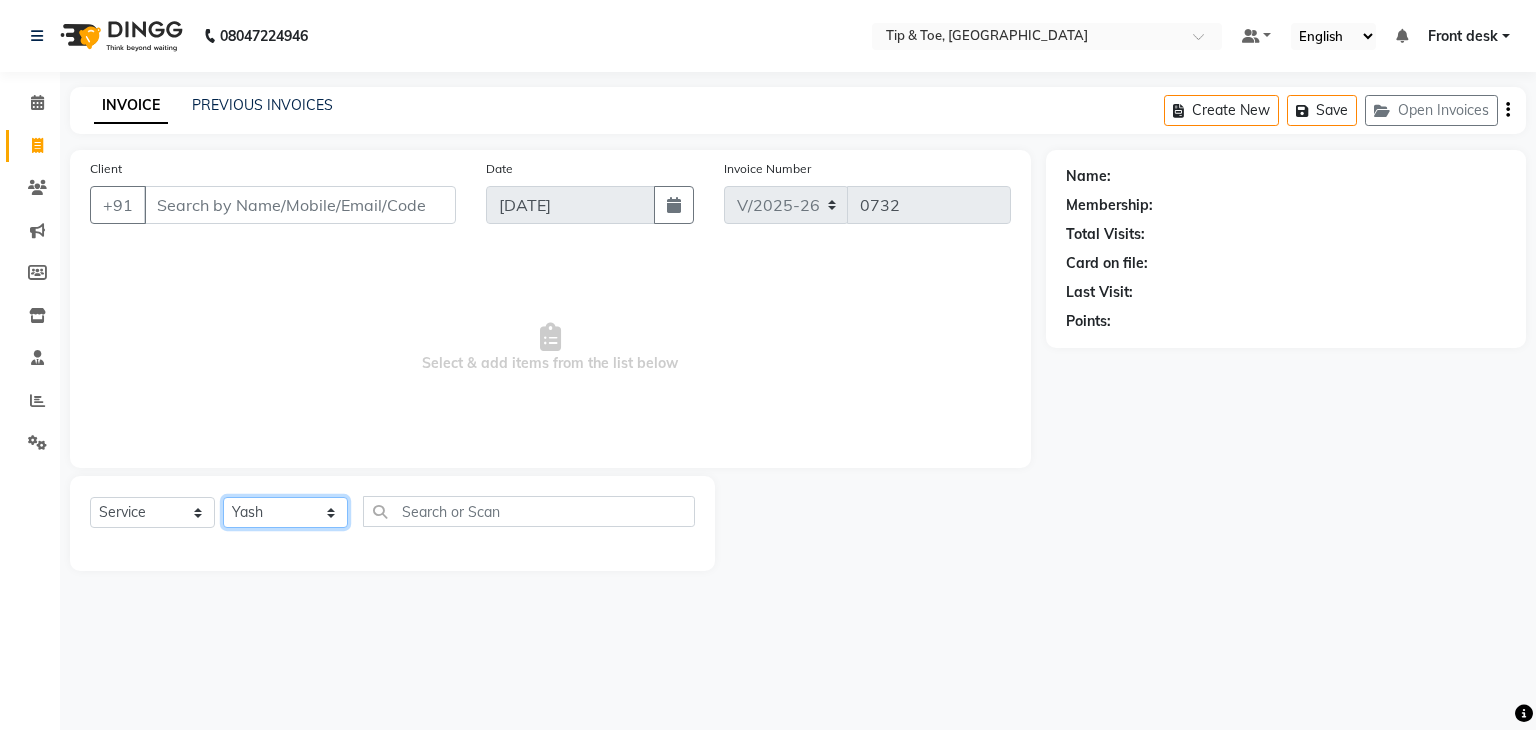 click on "Select Stylist Divya Eshan Front desk Madhura Regan Suman Supriya Sweety tasmiya  Ujair Vikarm Yash Zoya" 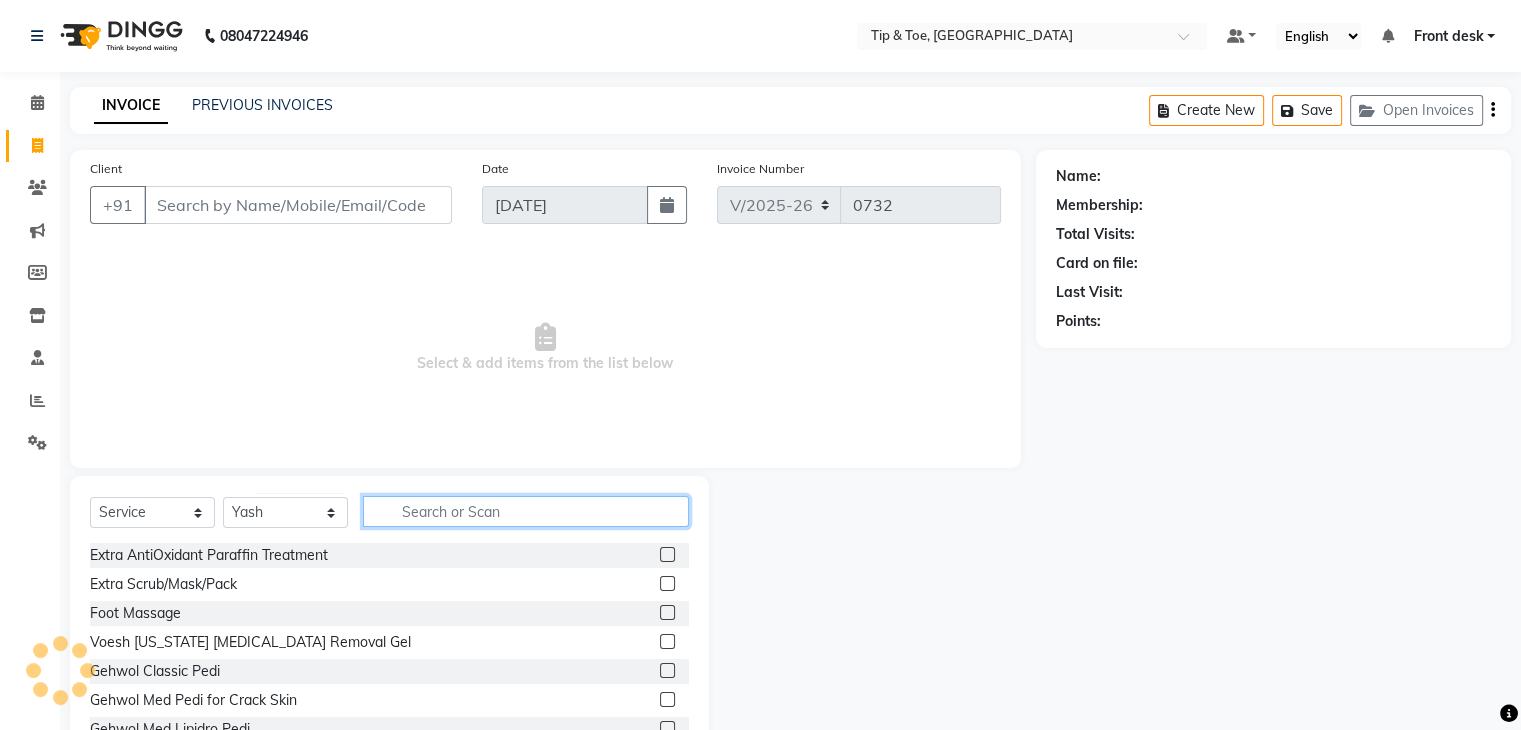 click 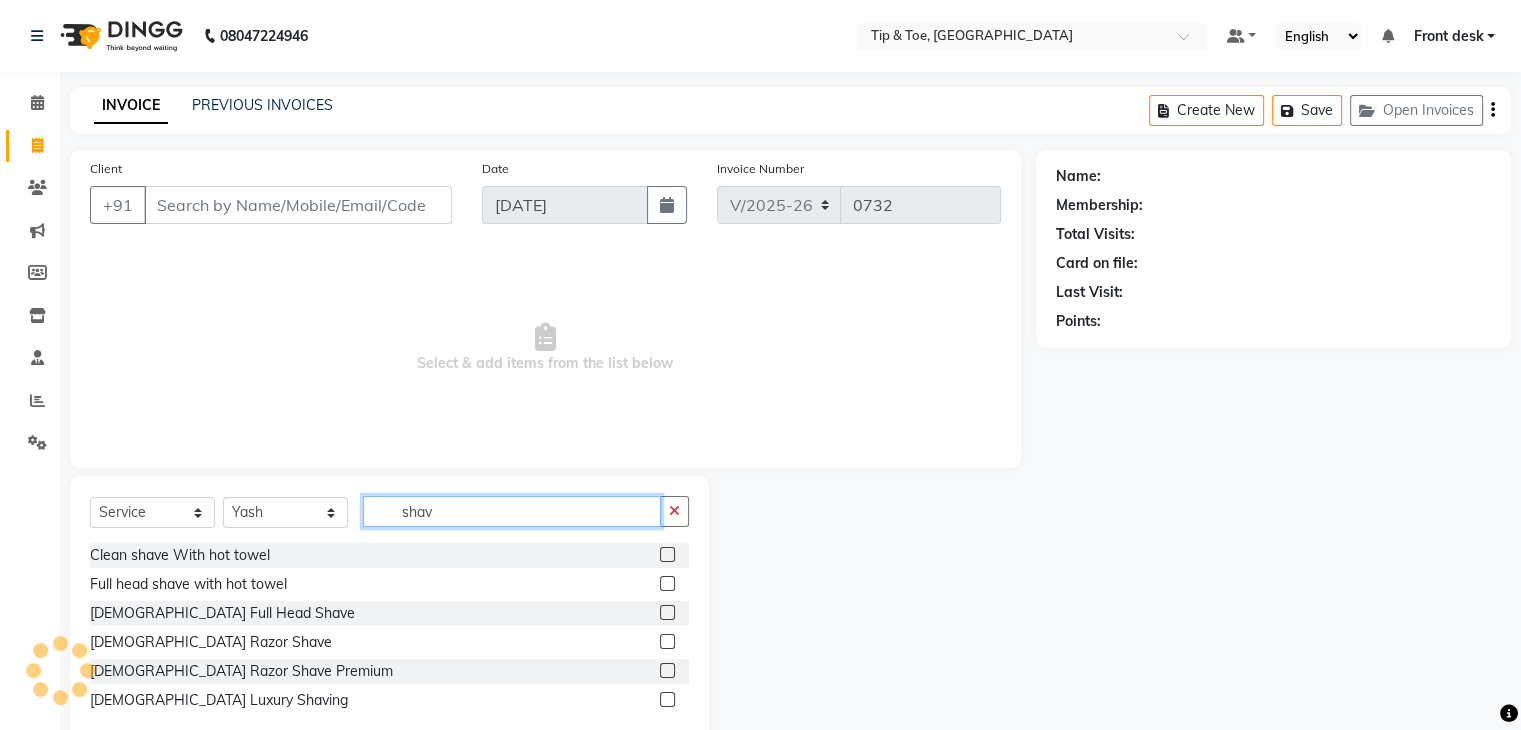 type on "shav" 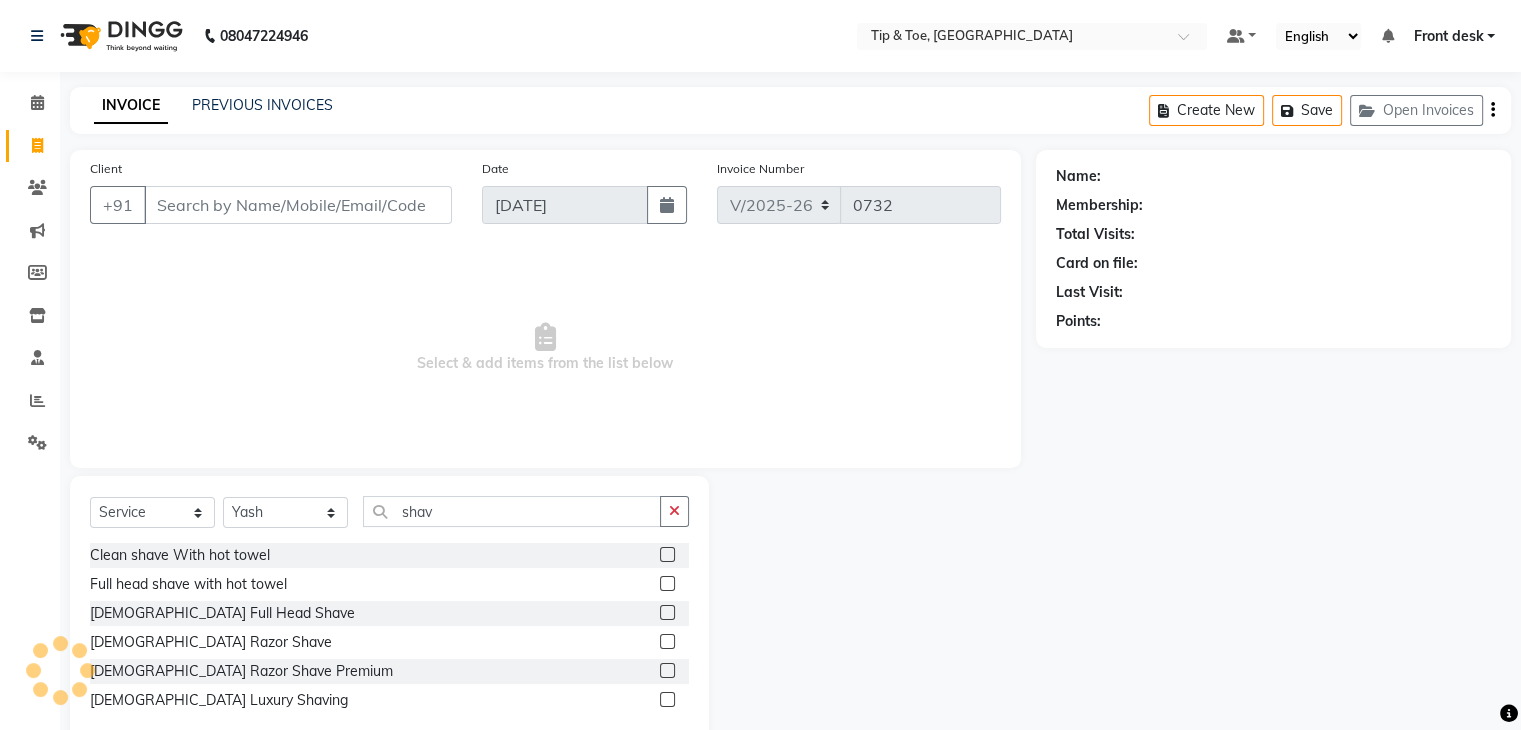 click 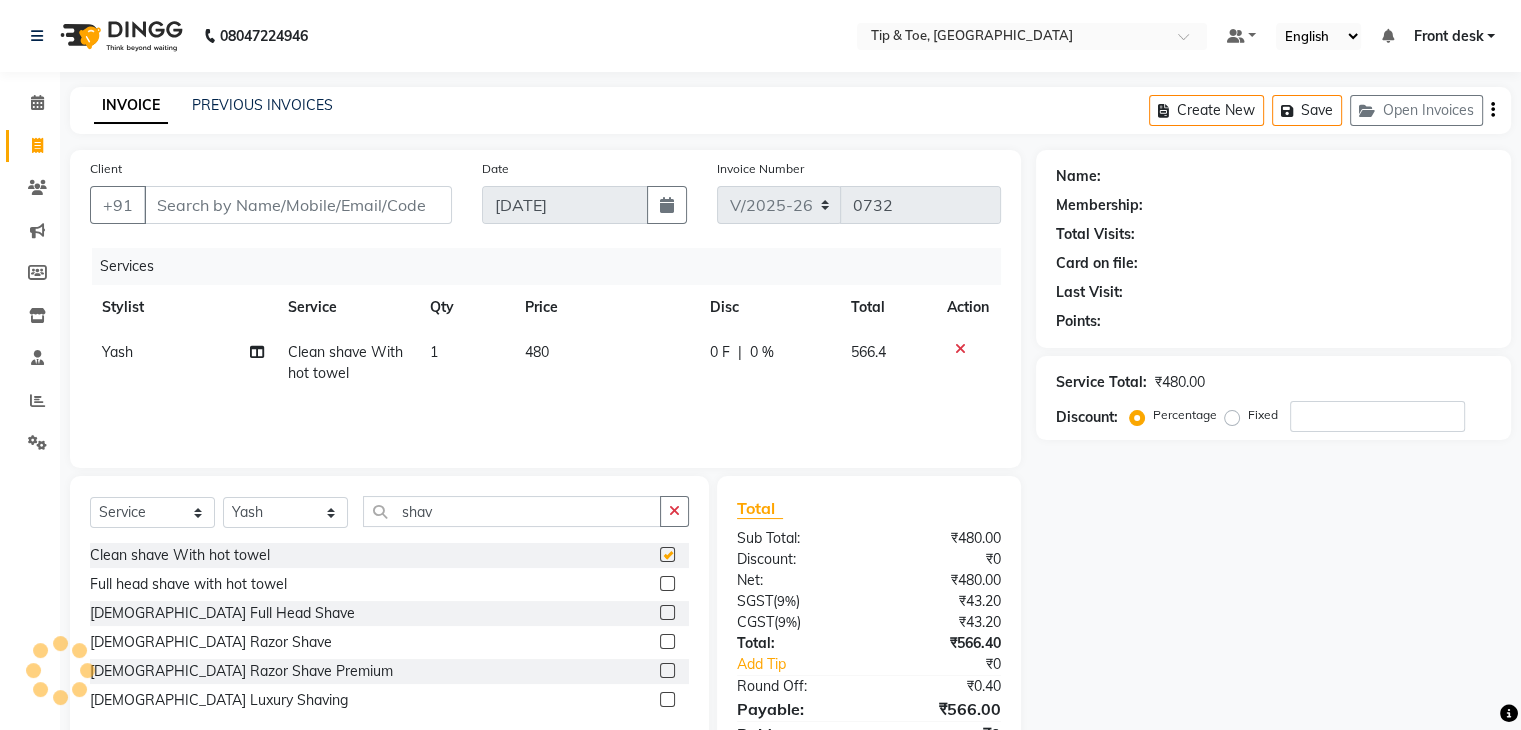 checkbox on "false" 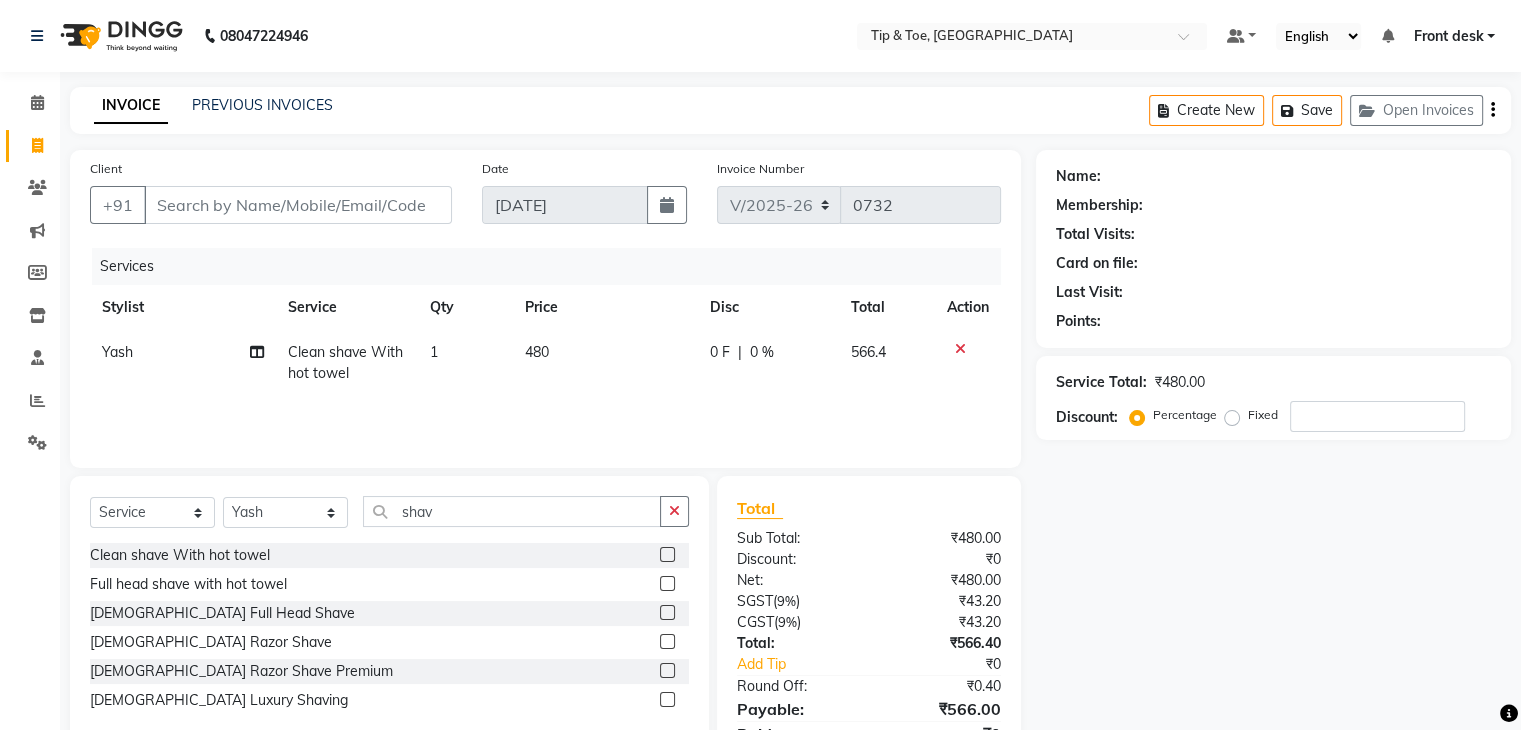 click on "Clean shave With hot towel" 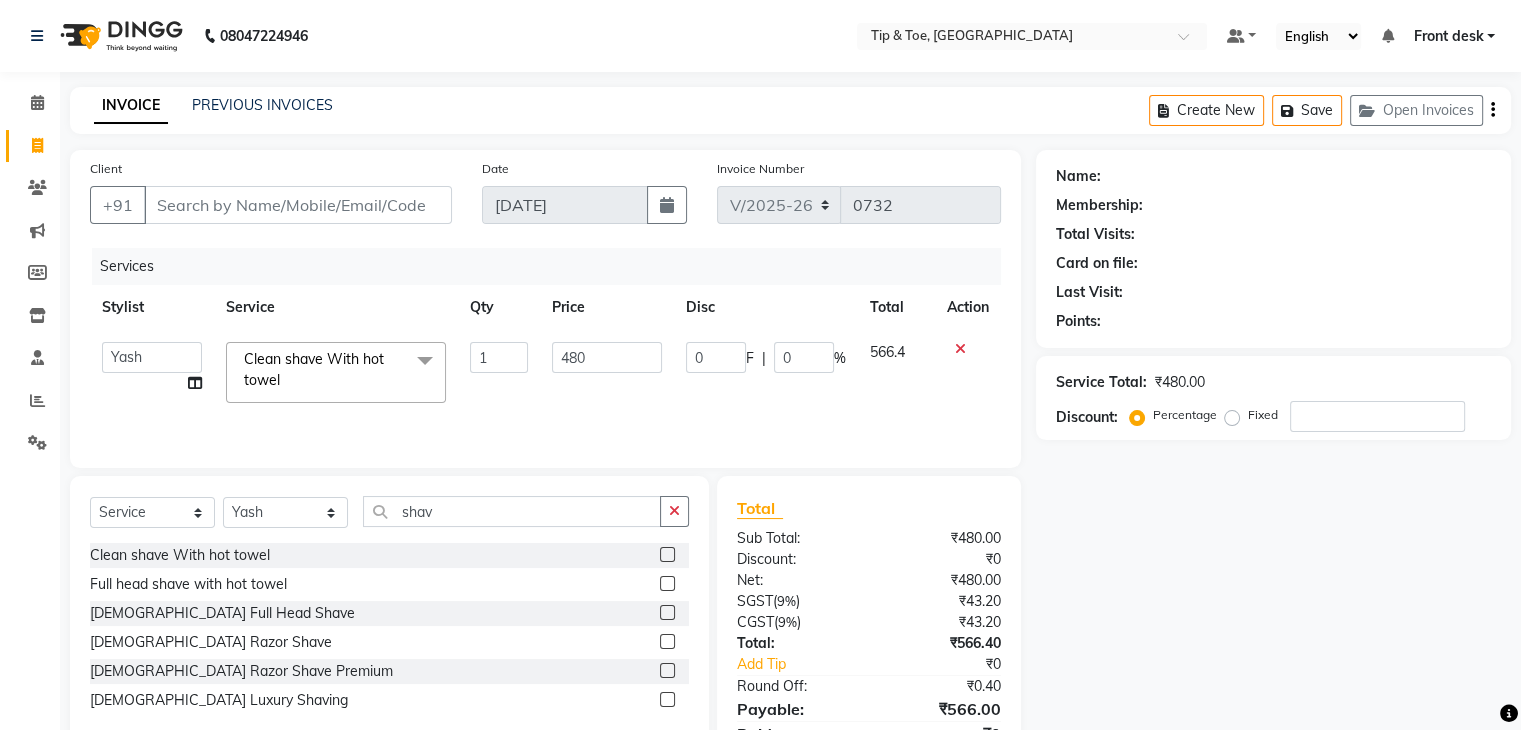 click 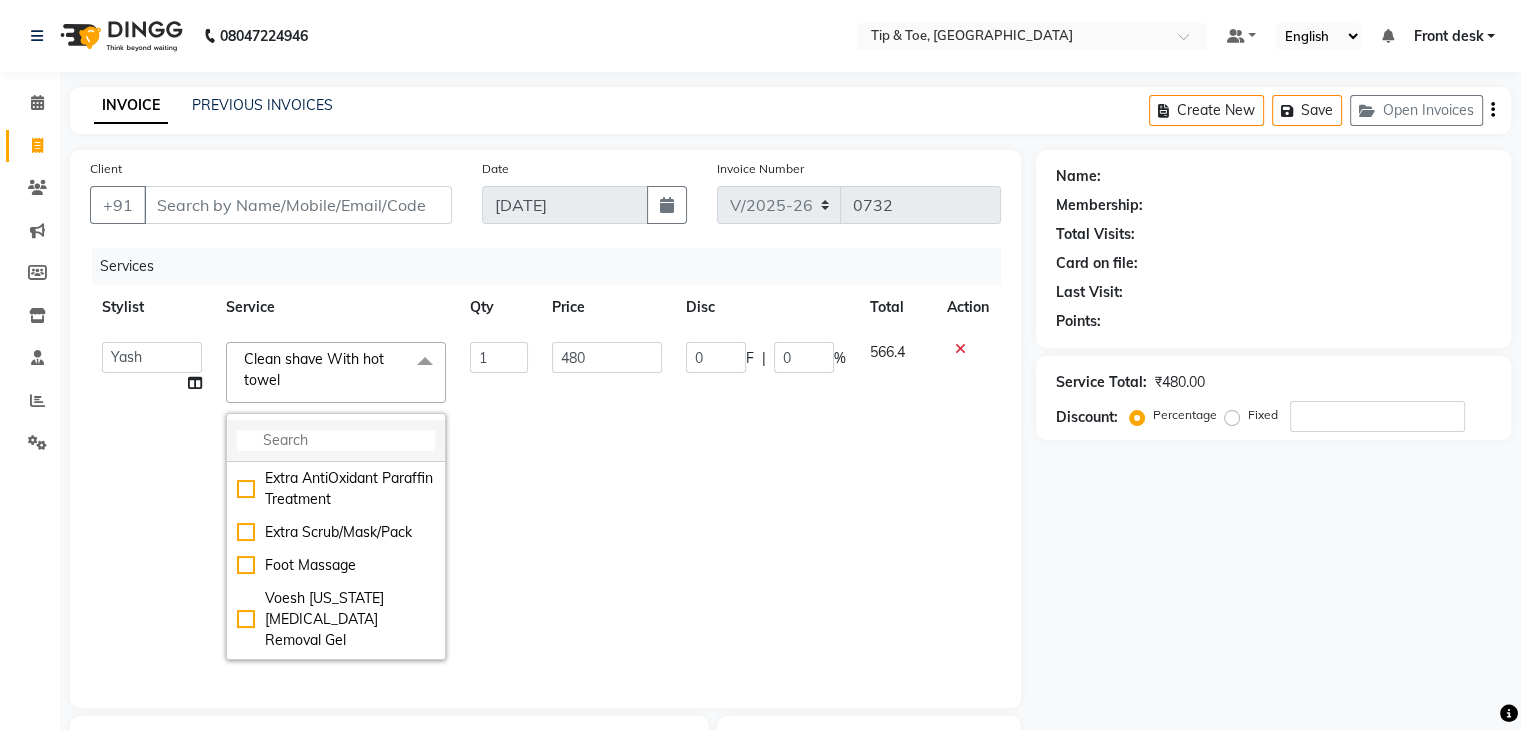 click 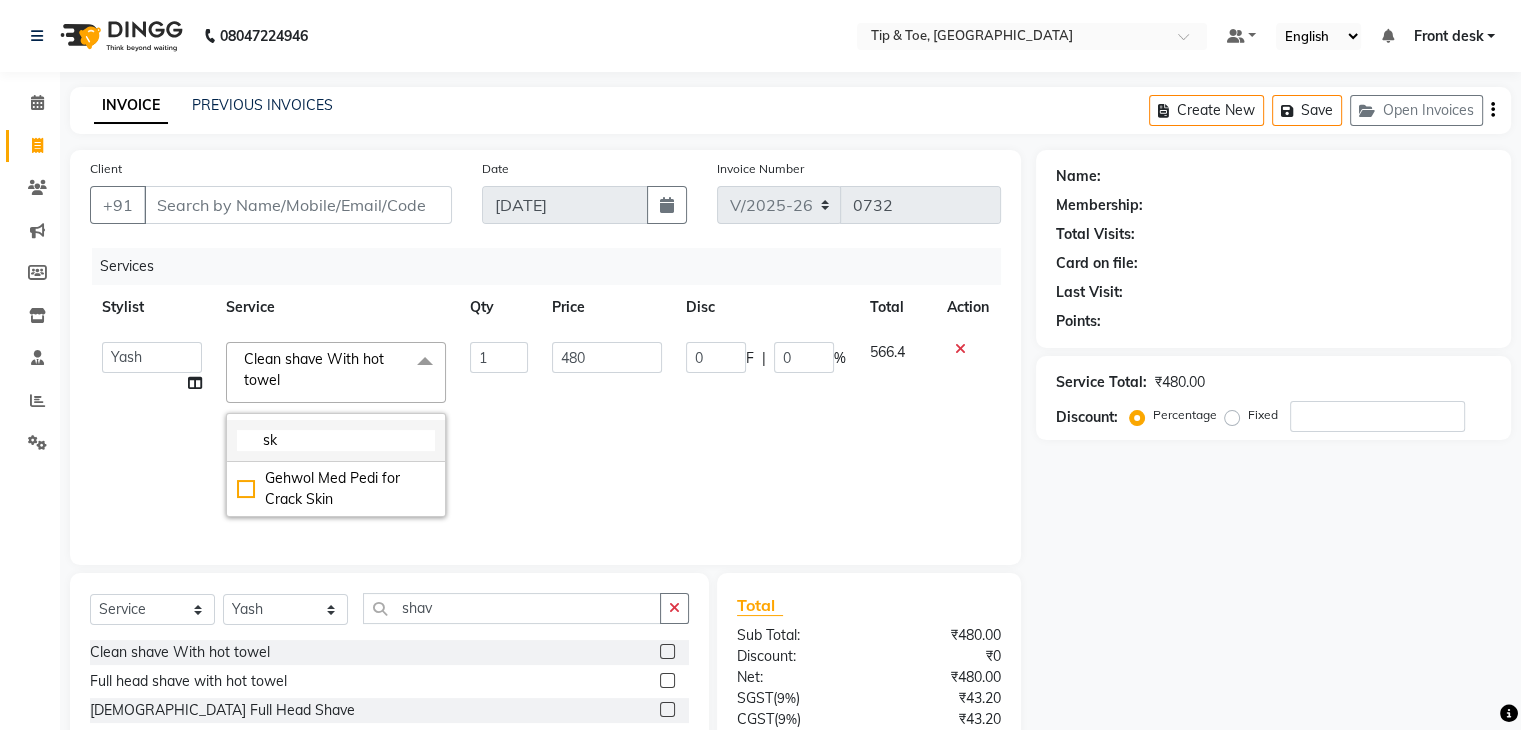 type on "s" 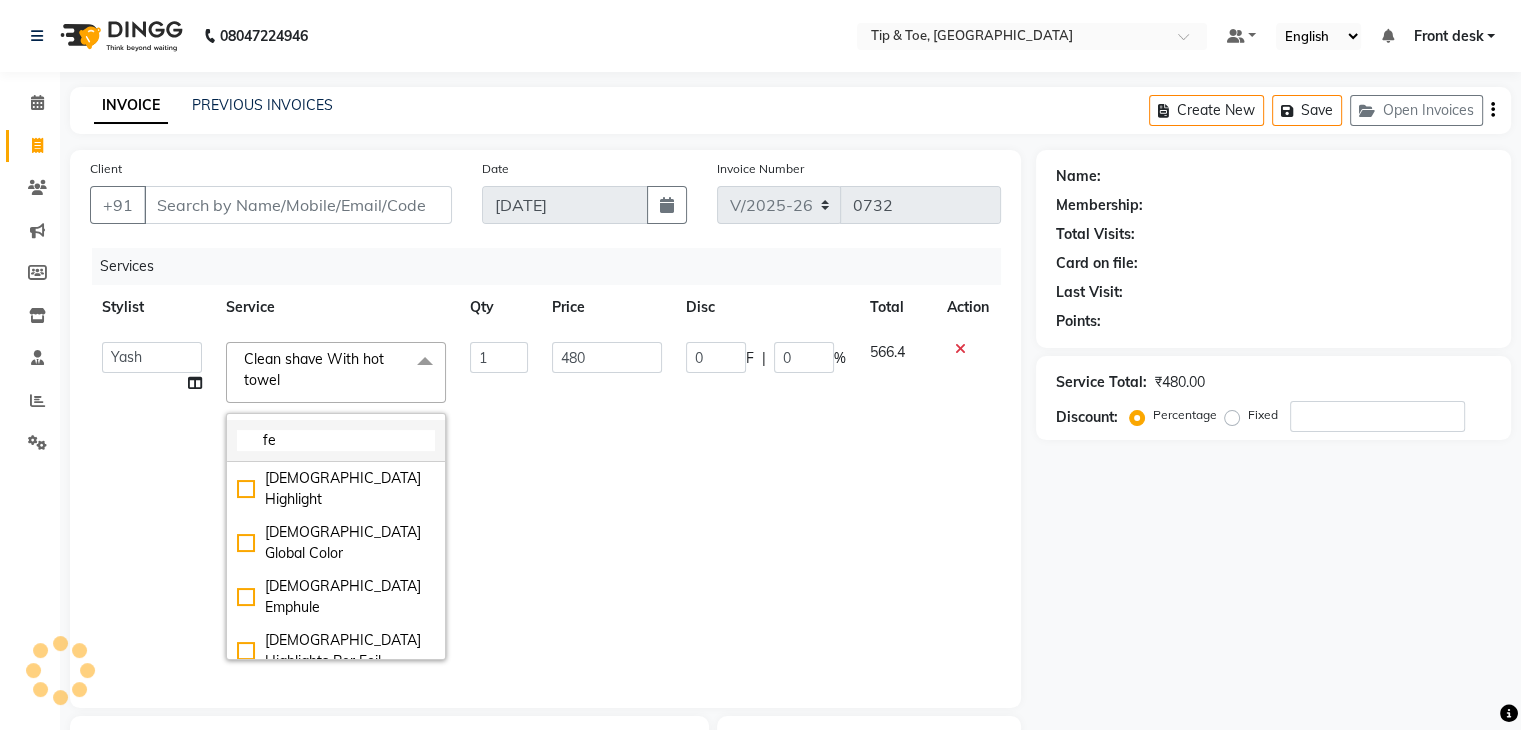 type on "f" 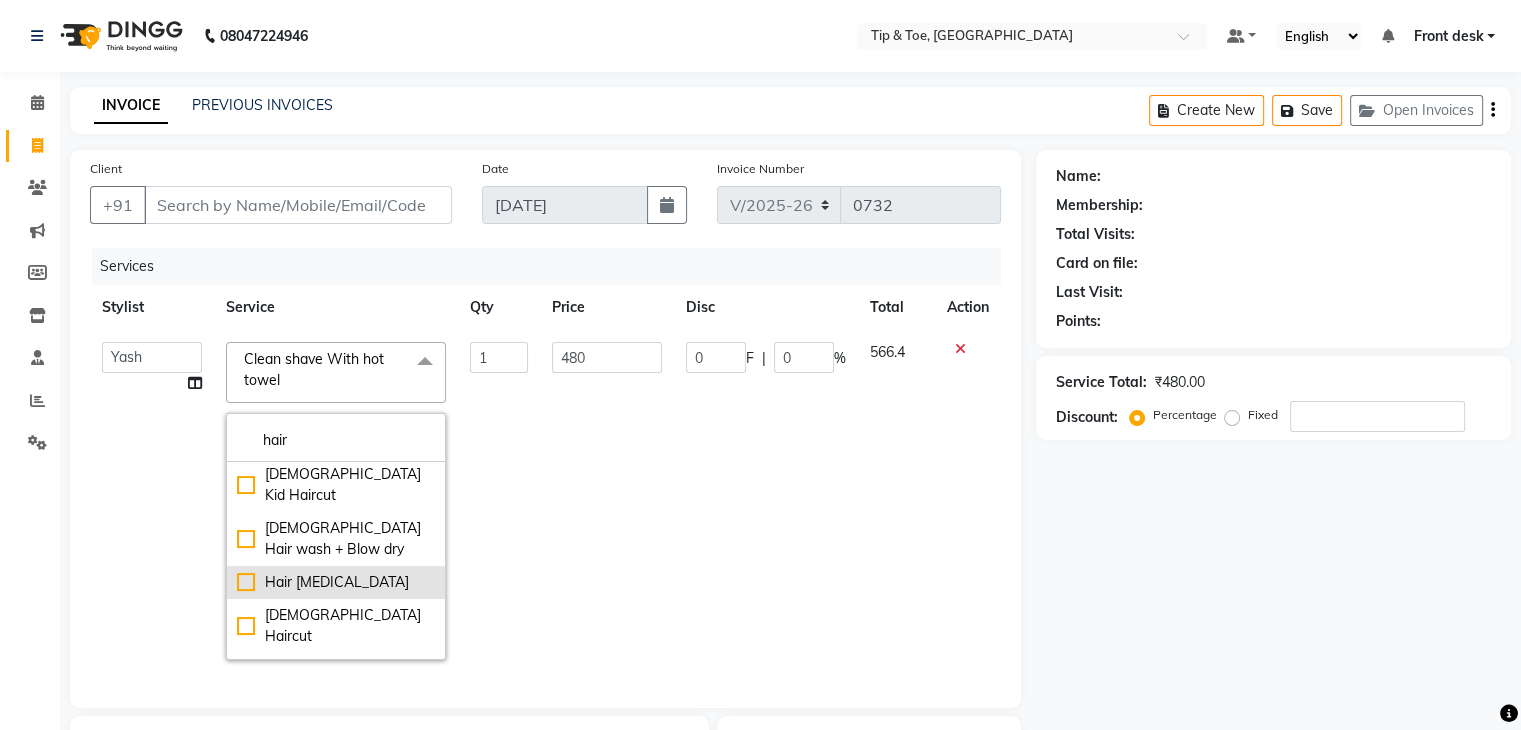 scroll, scrollTop: 0, scrollLeft: 0, axis: both 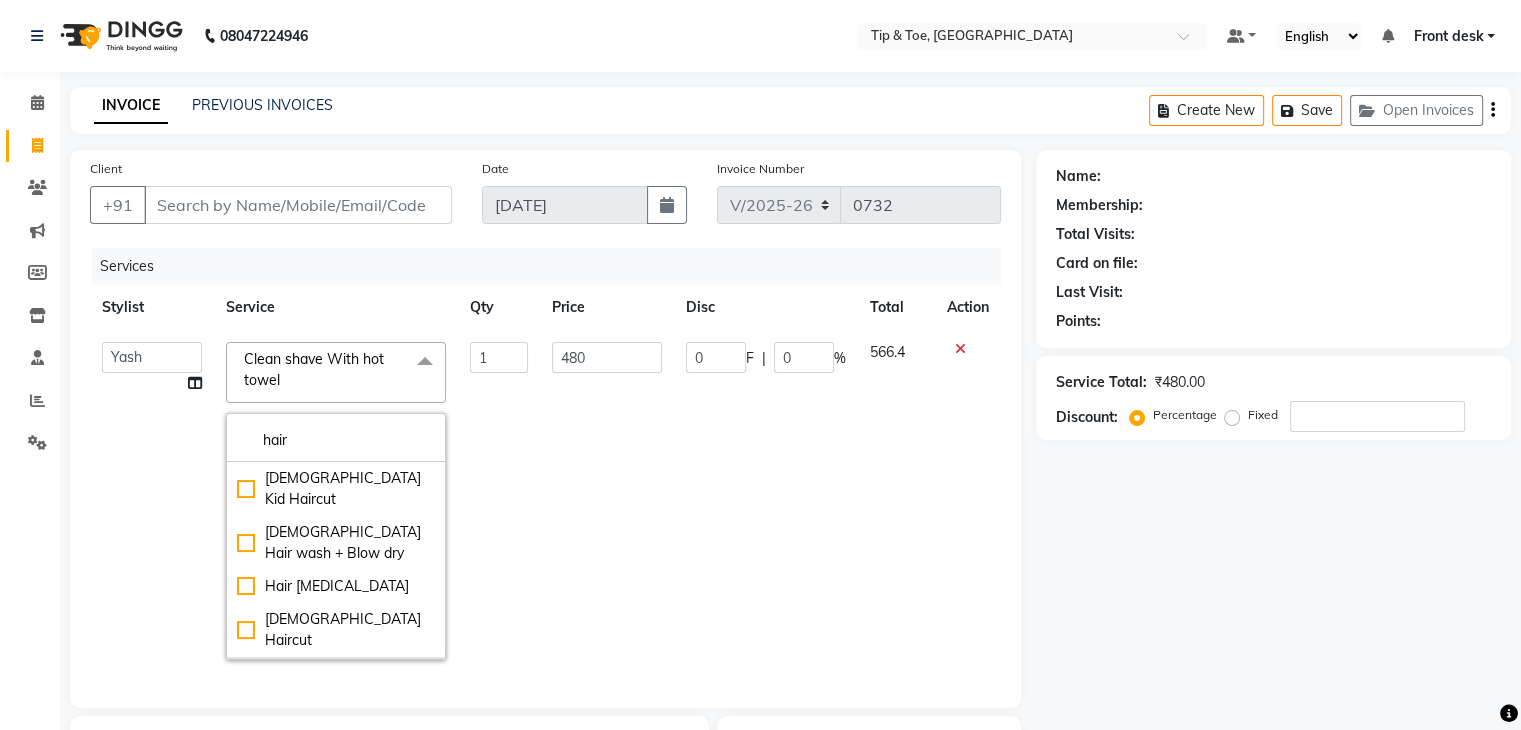 type on "hair" 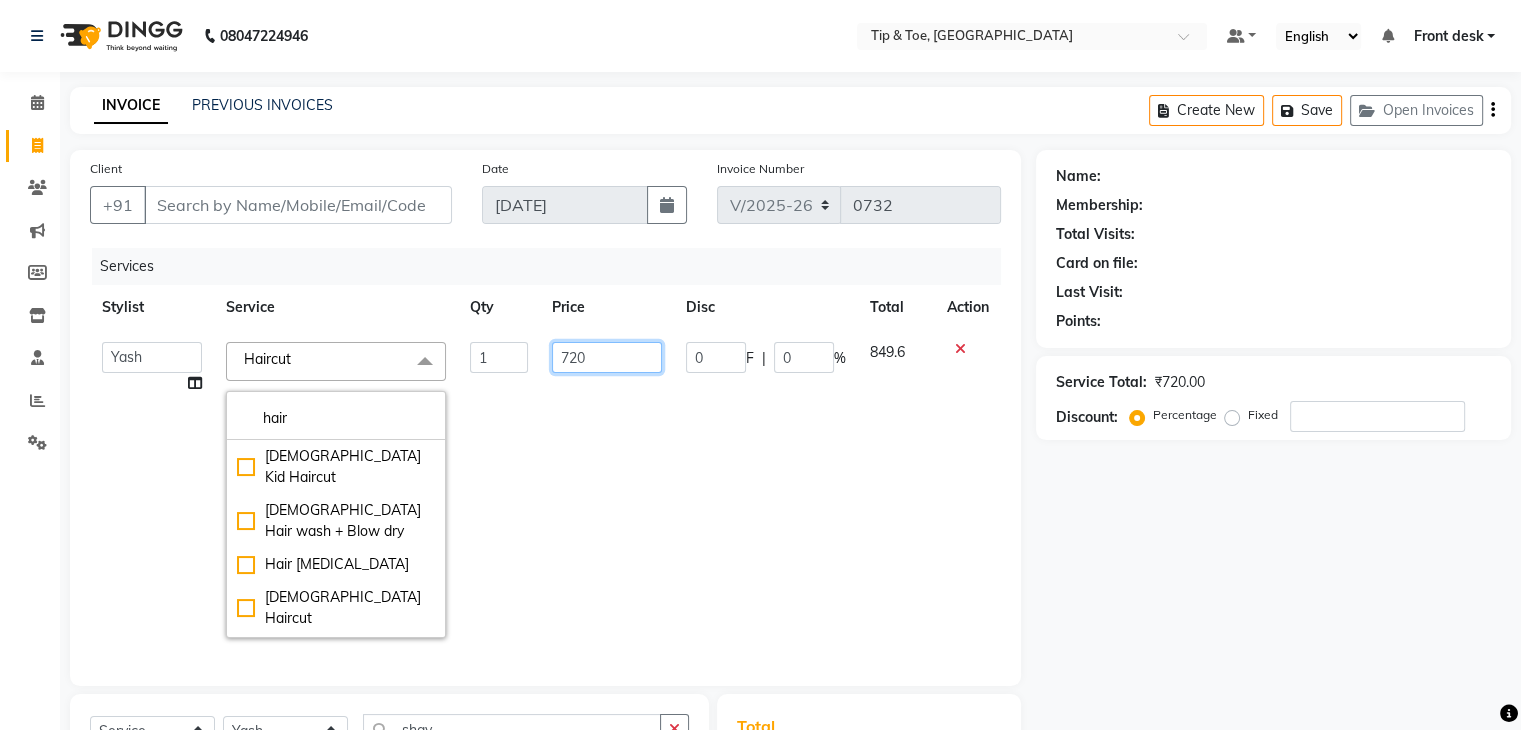 click on "720" 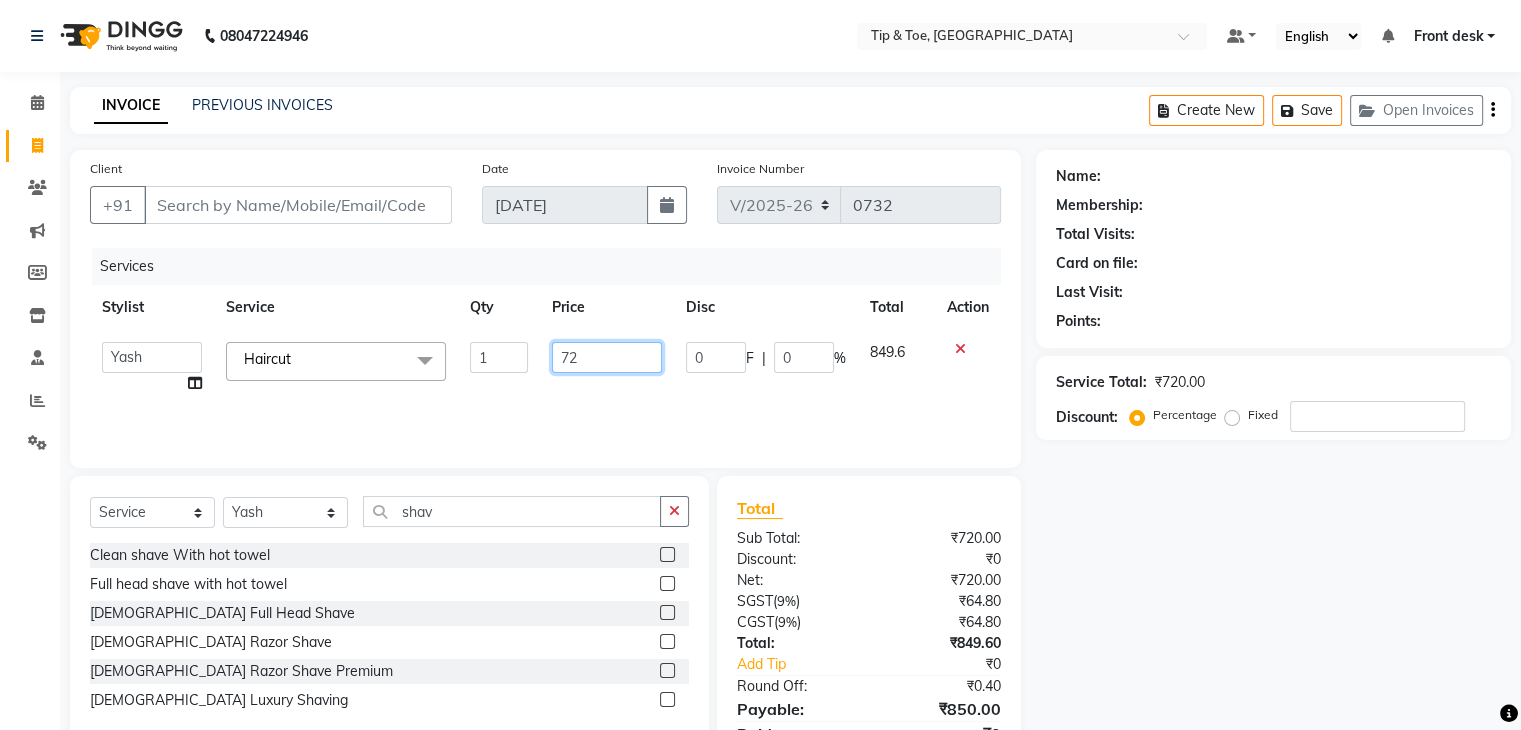 type on "7" 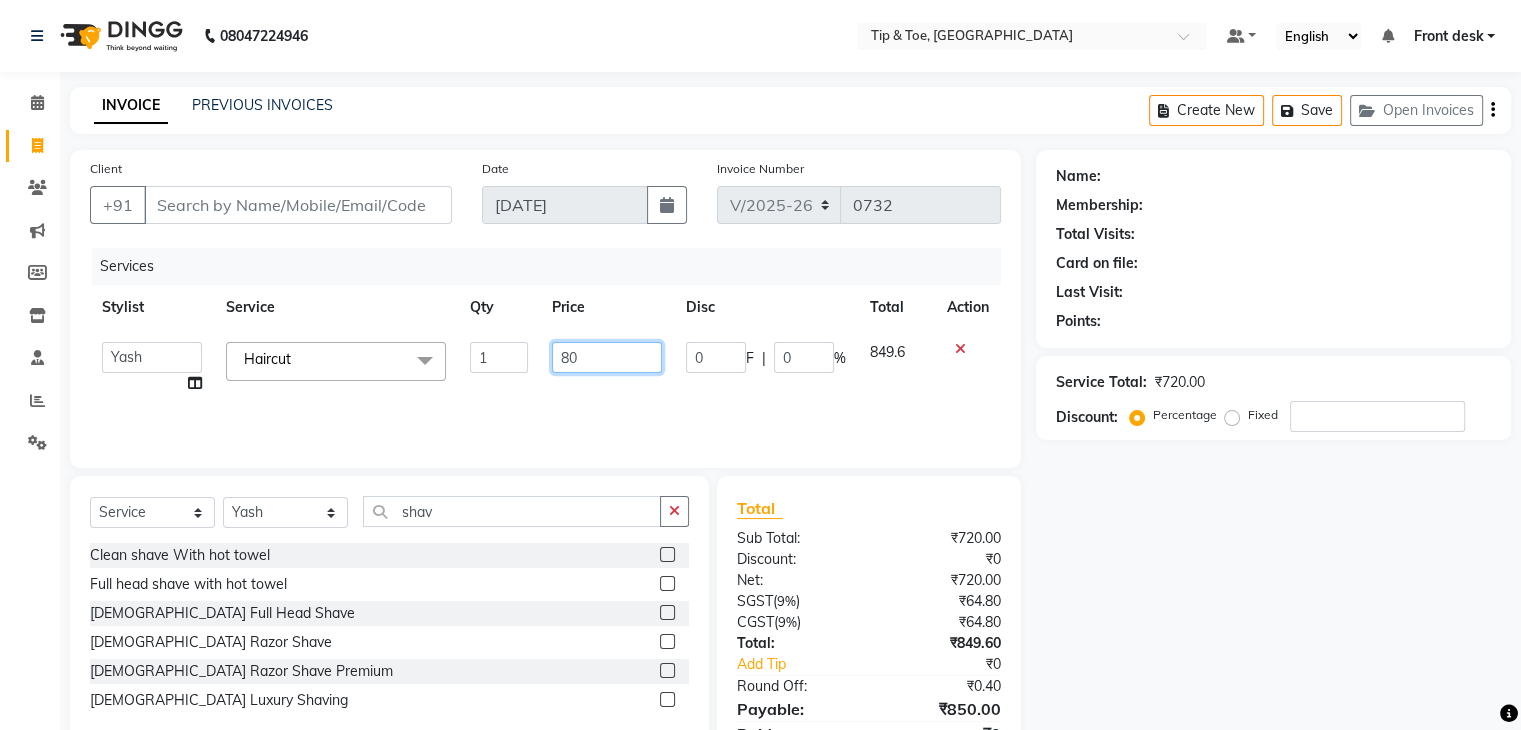 type on "800" 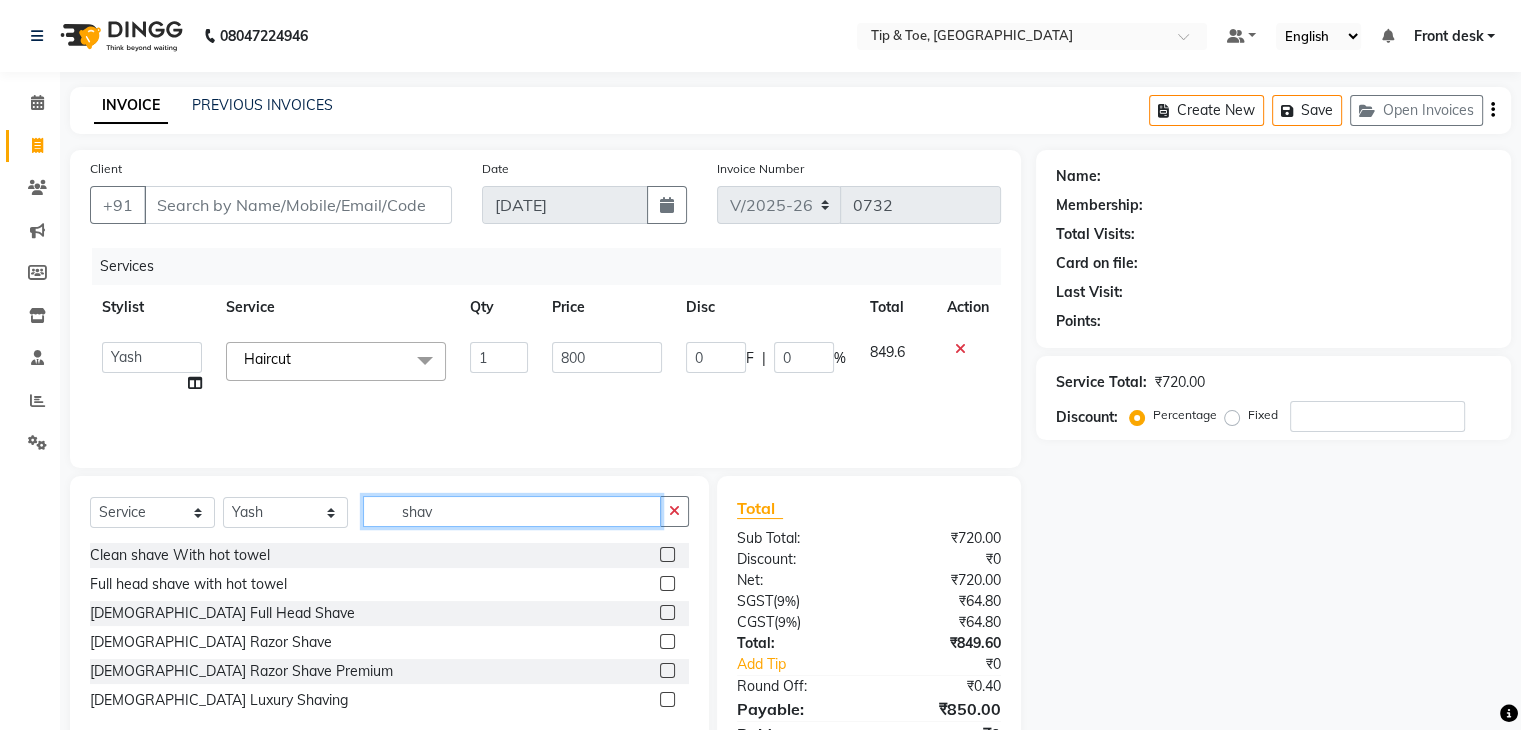 click on "shav" 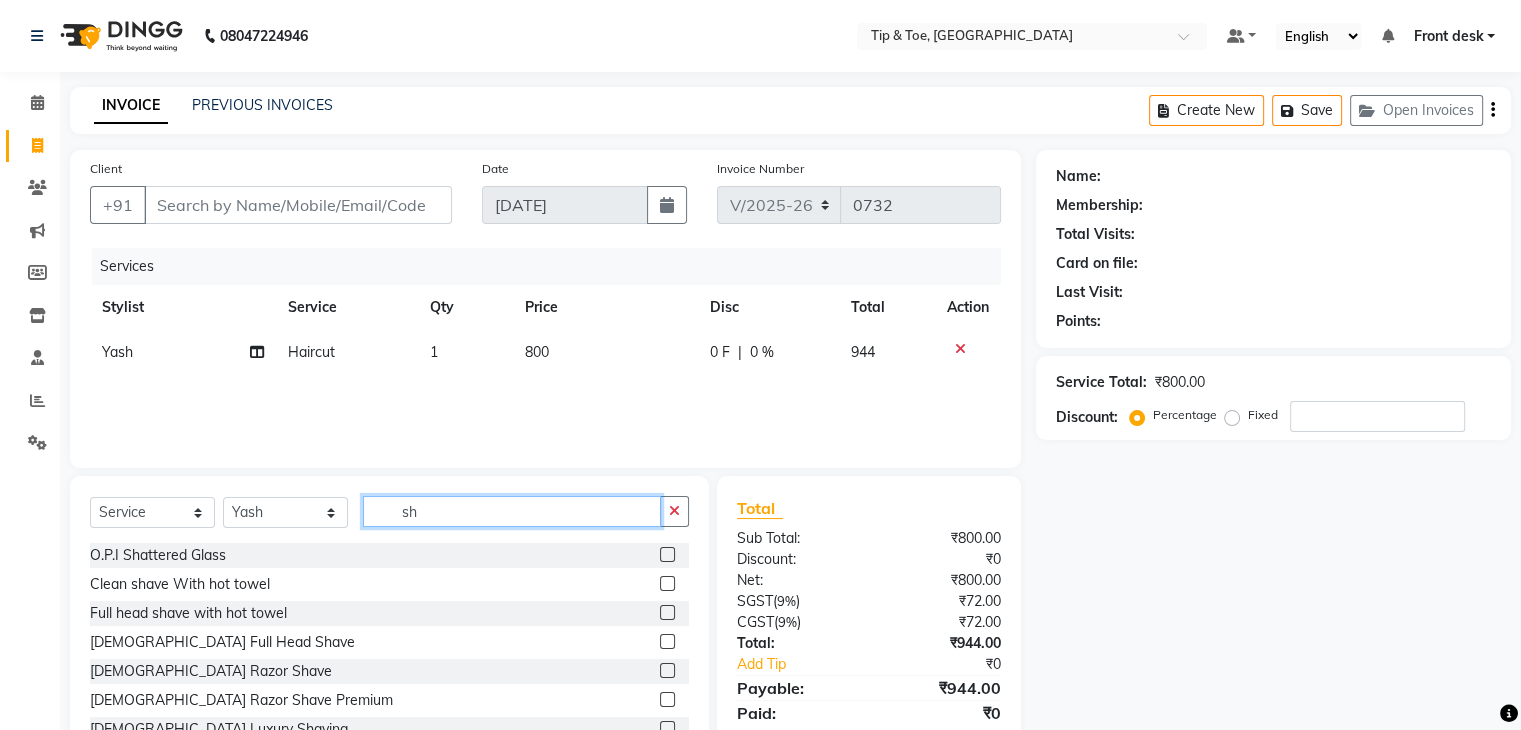 type on "s" 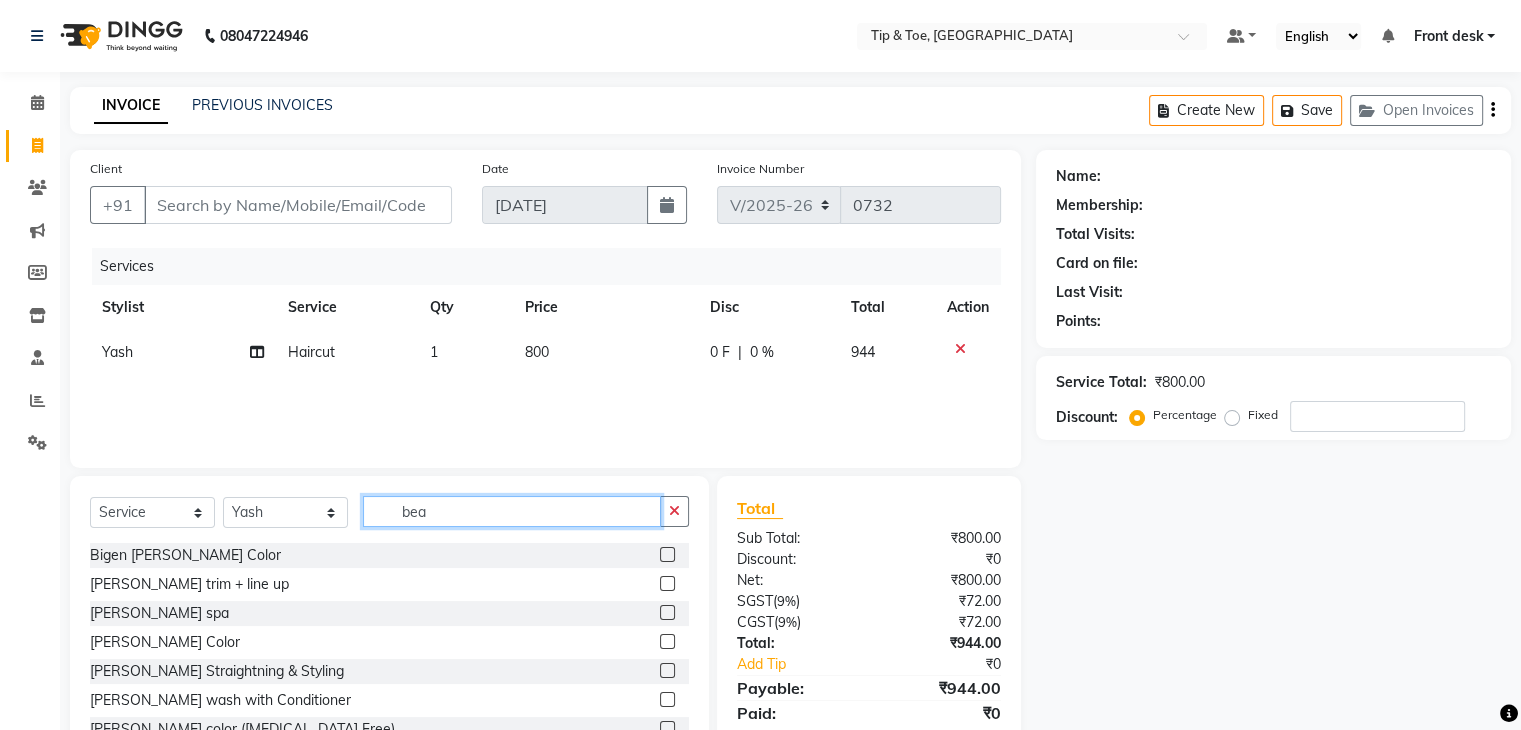 type on "bea" 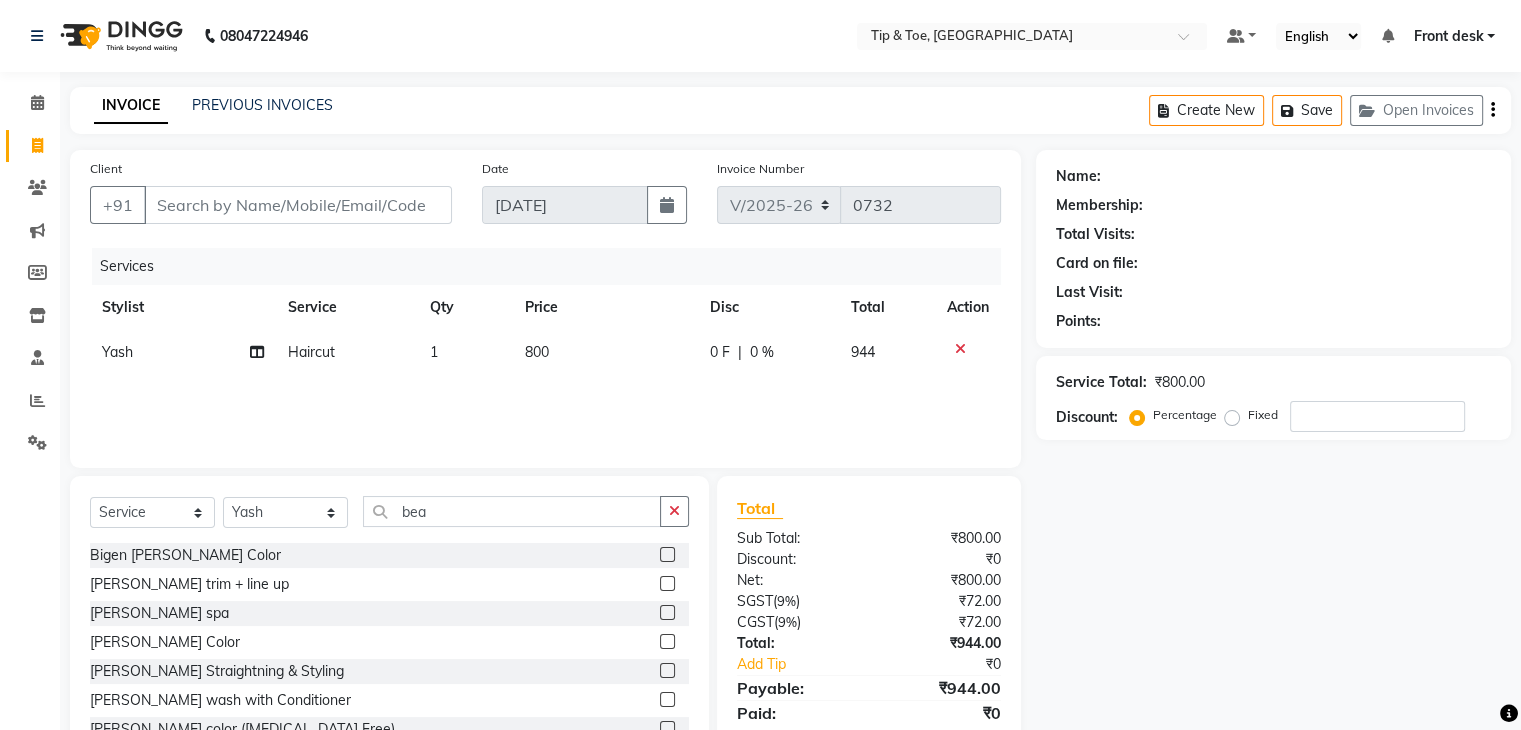 click 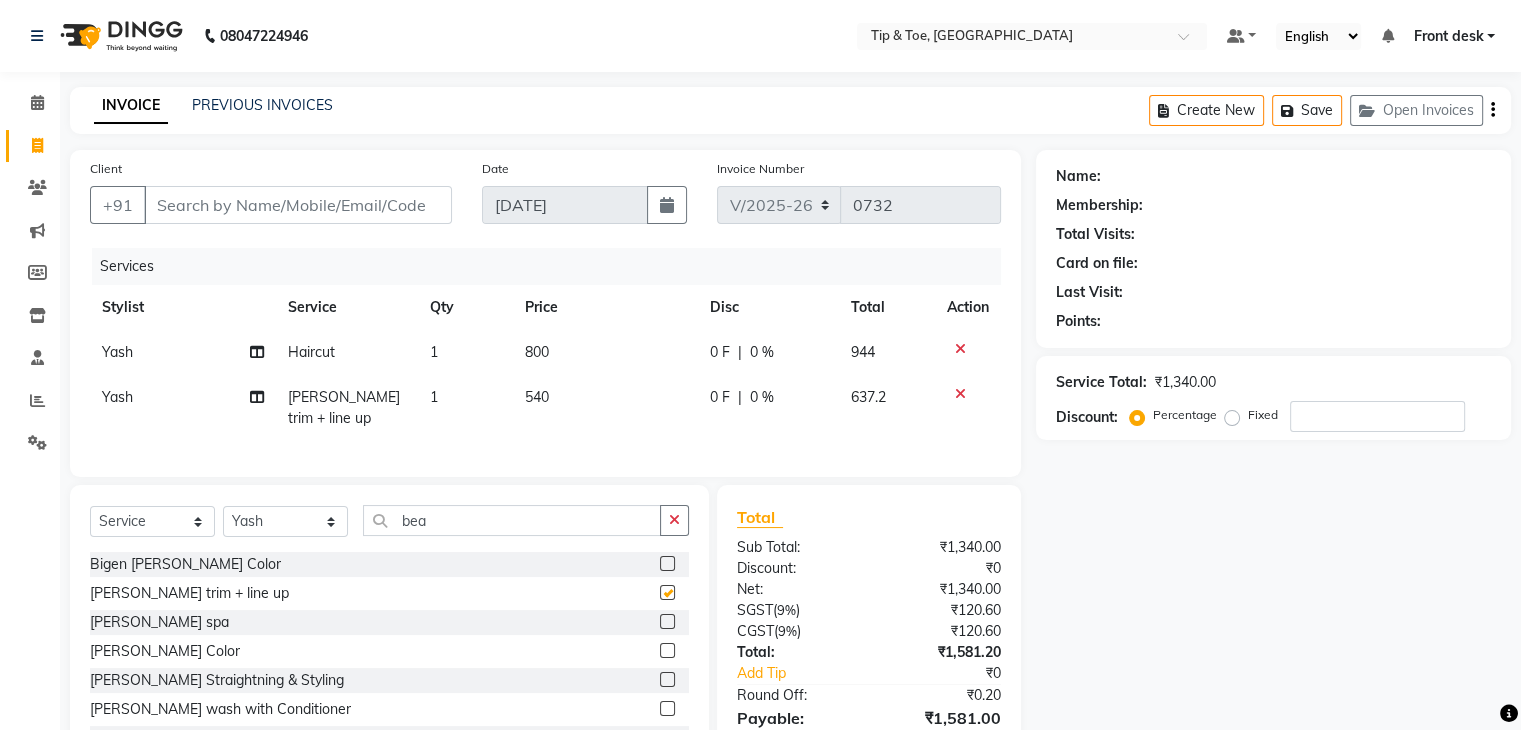 checkbox on "false" 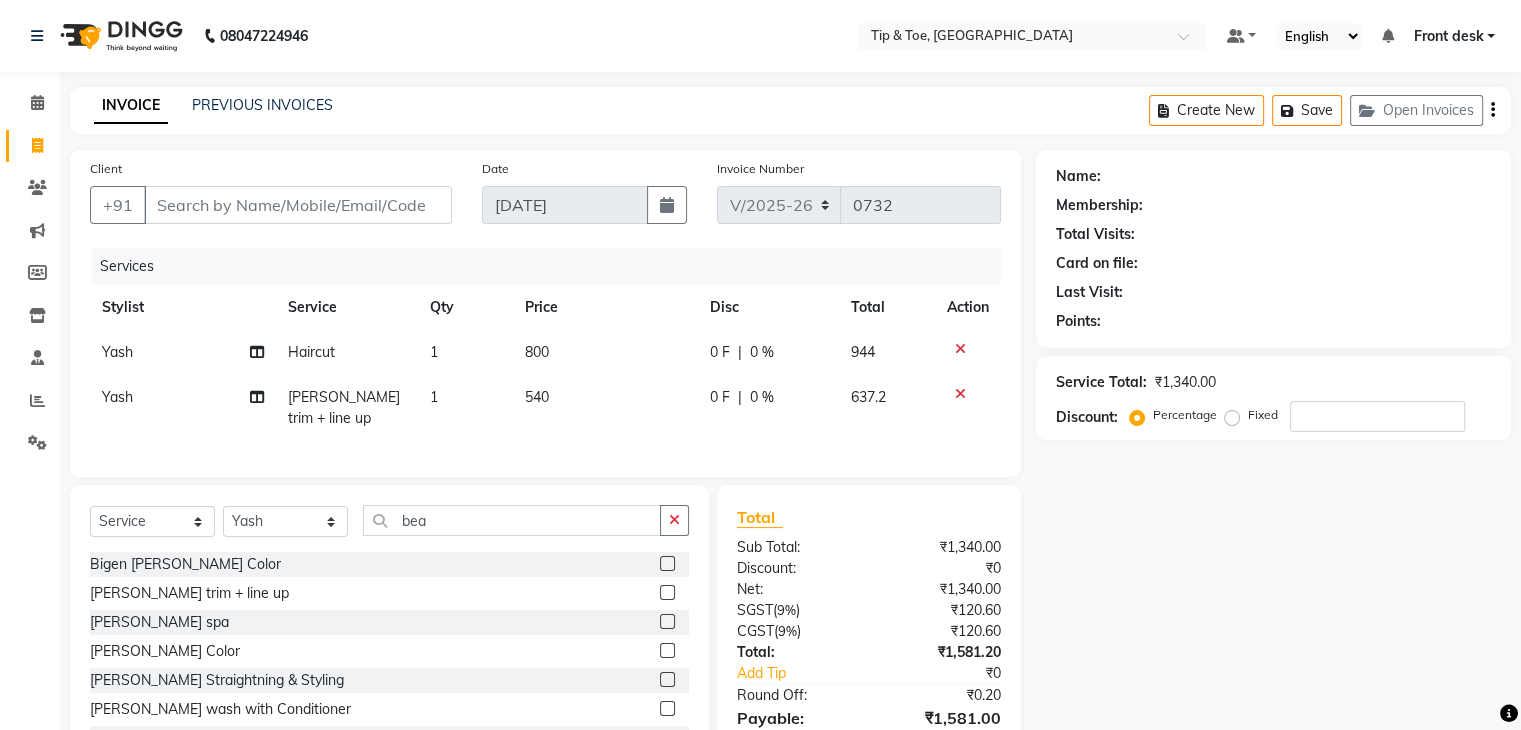 click on "540" 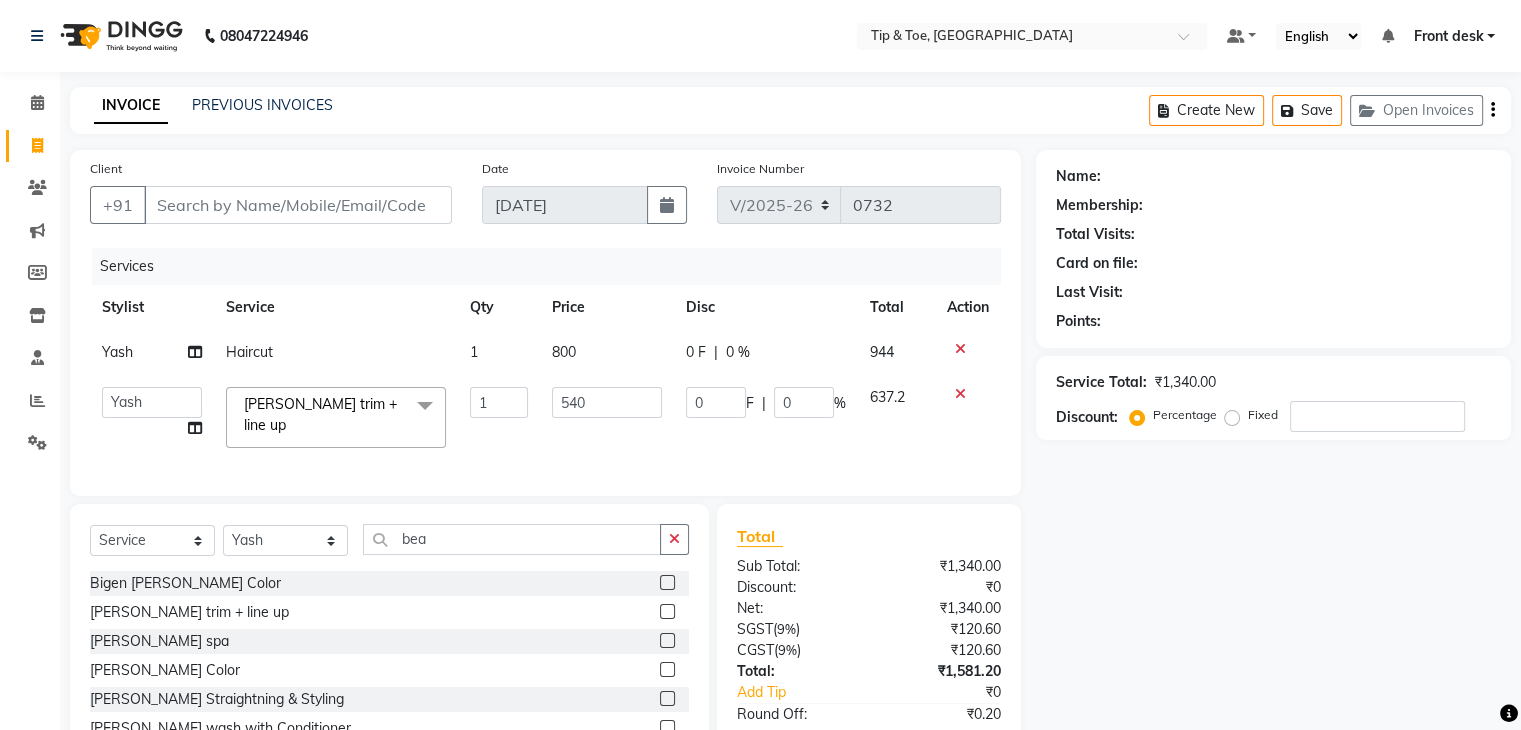 click on "540" 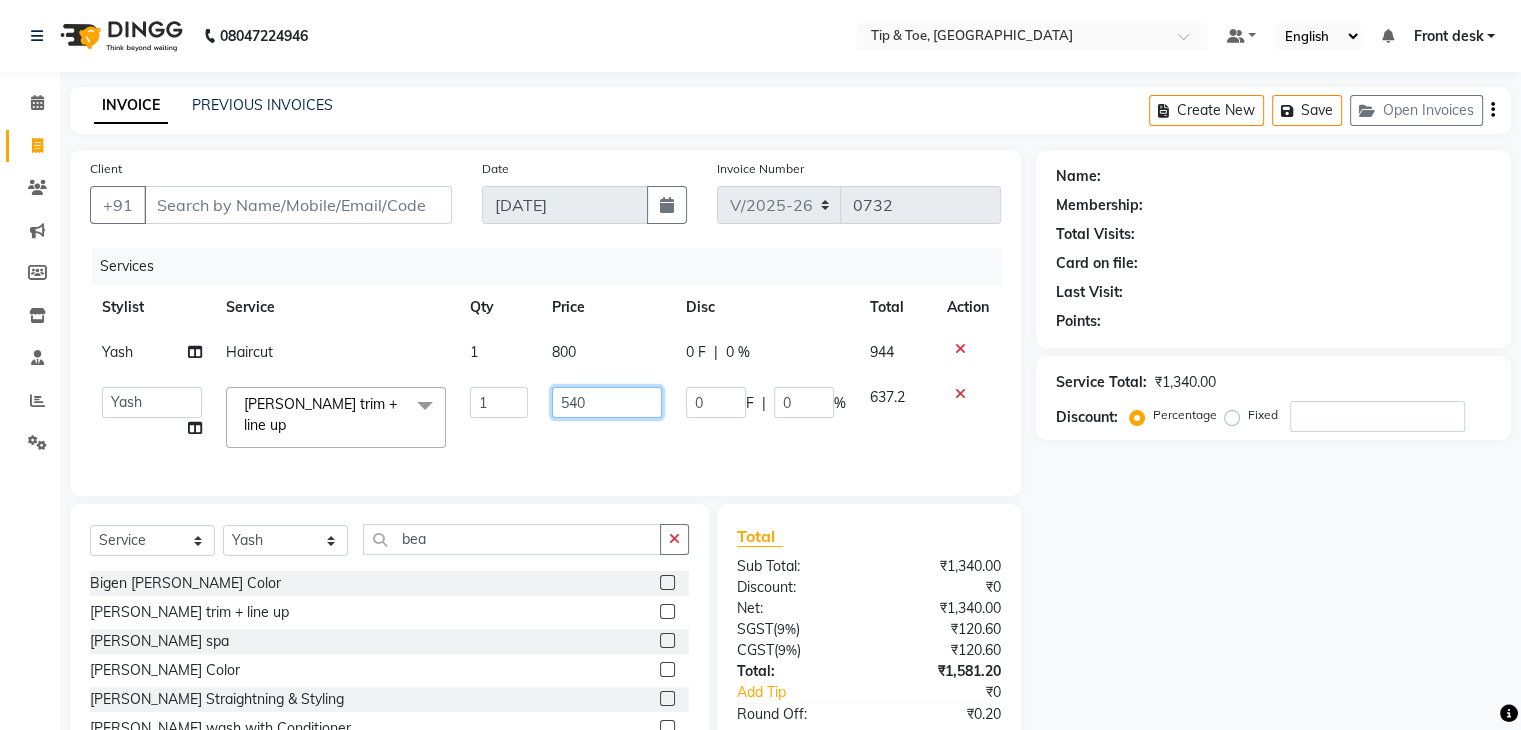 click on "540" 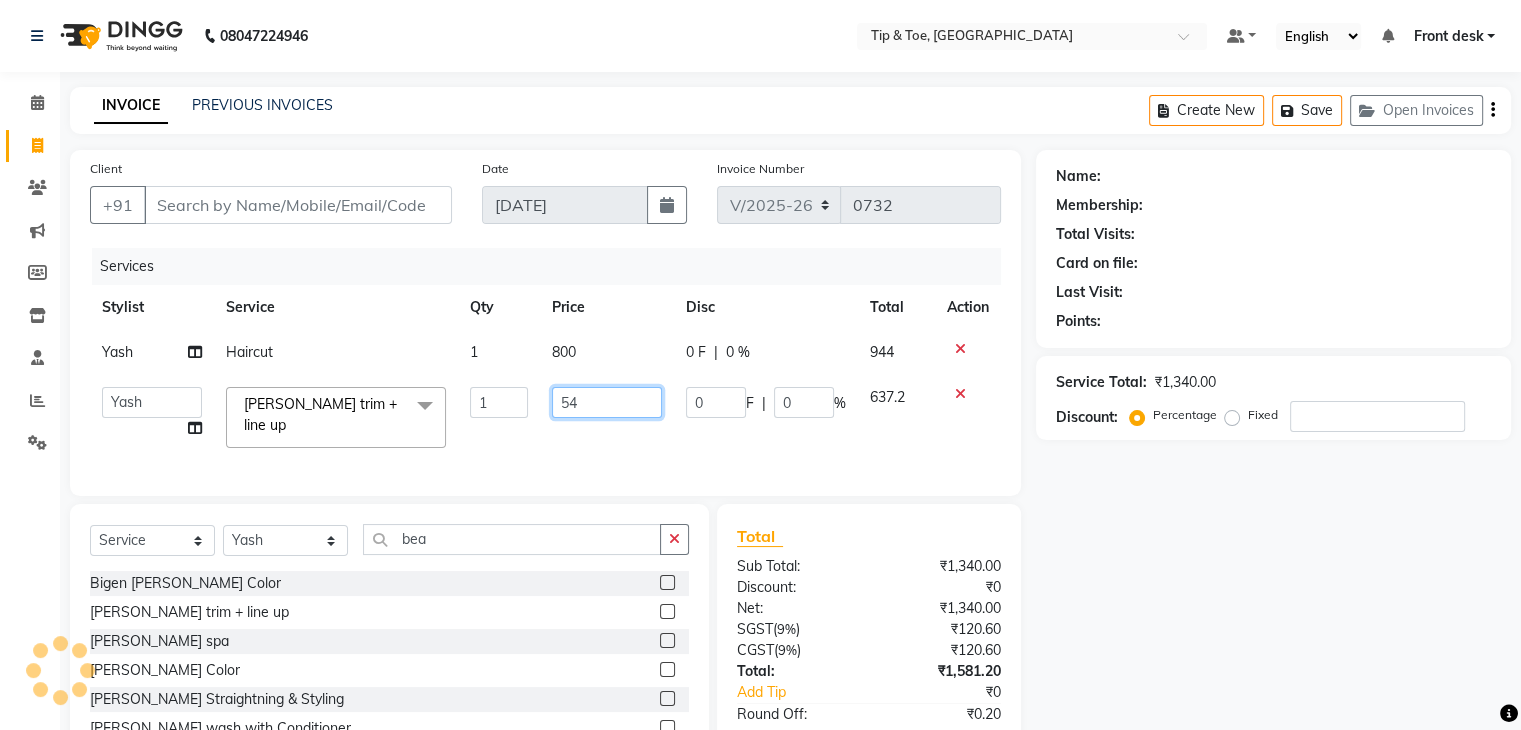 type on "5" 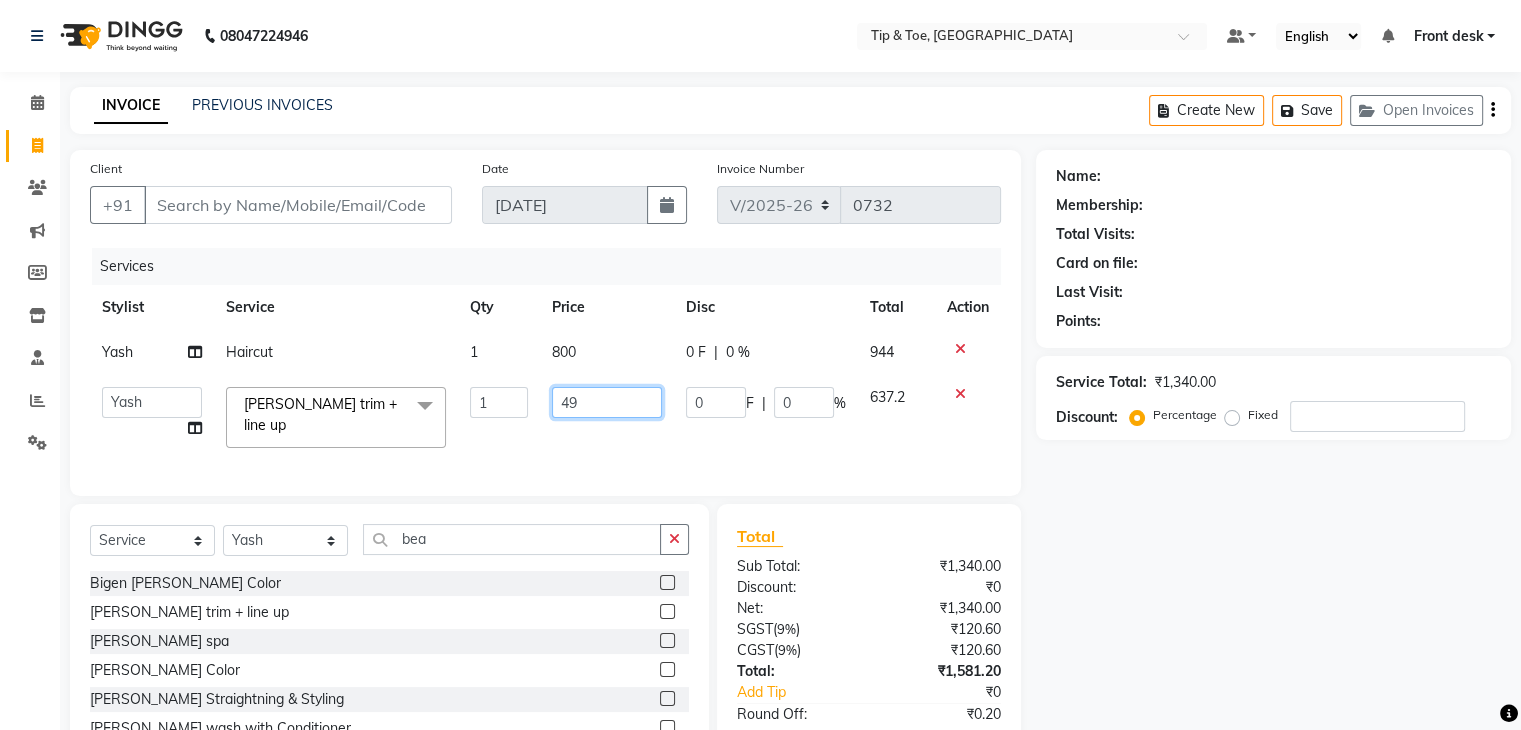 type on "499" 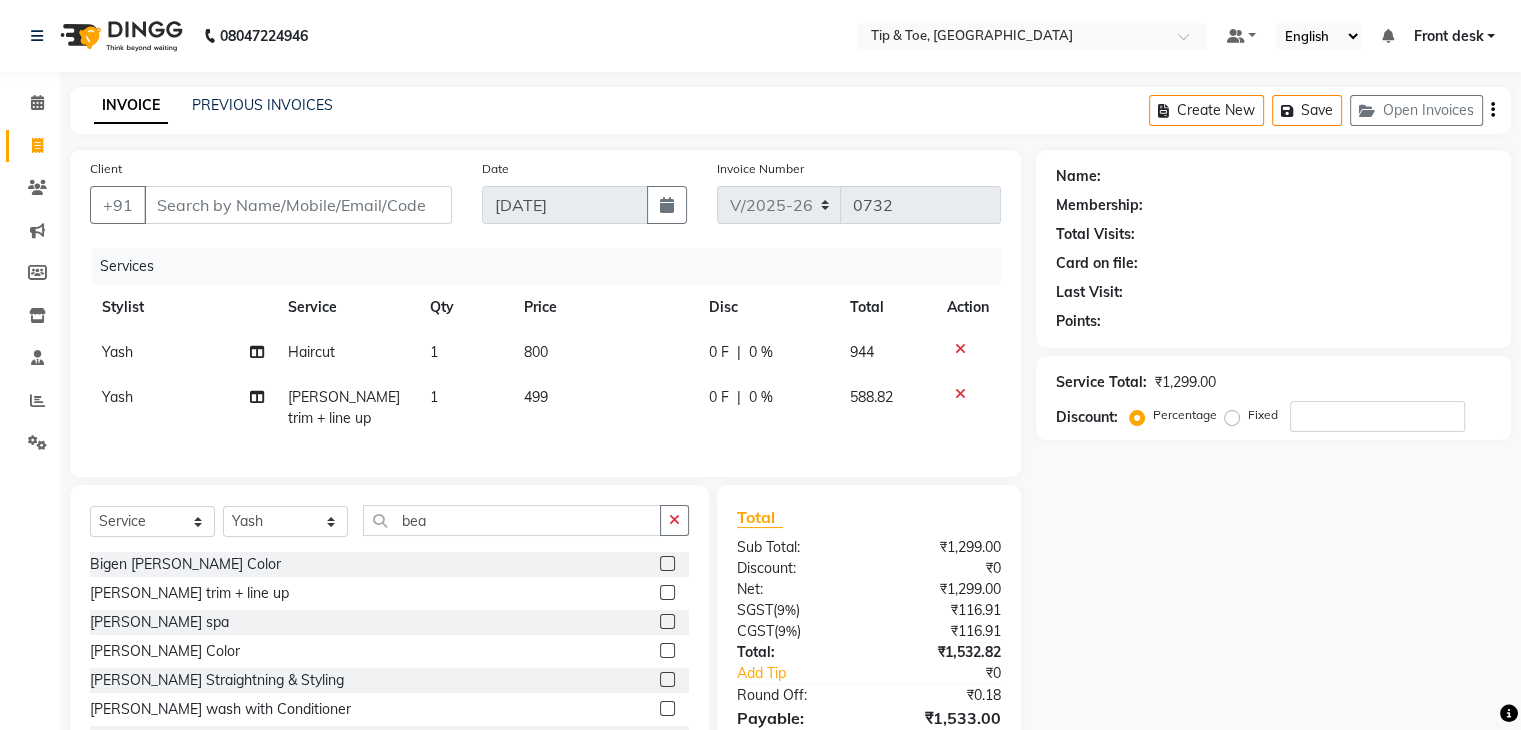 click on "Services Stylist Service Qty Price Disc Total Action Yash Haircut 1 800 0 F | 0 % 944 Yash Beard trim + line up 1 499 0 F | 0 % 588.82" 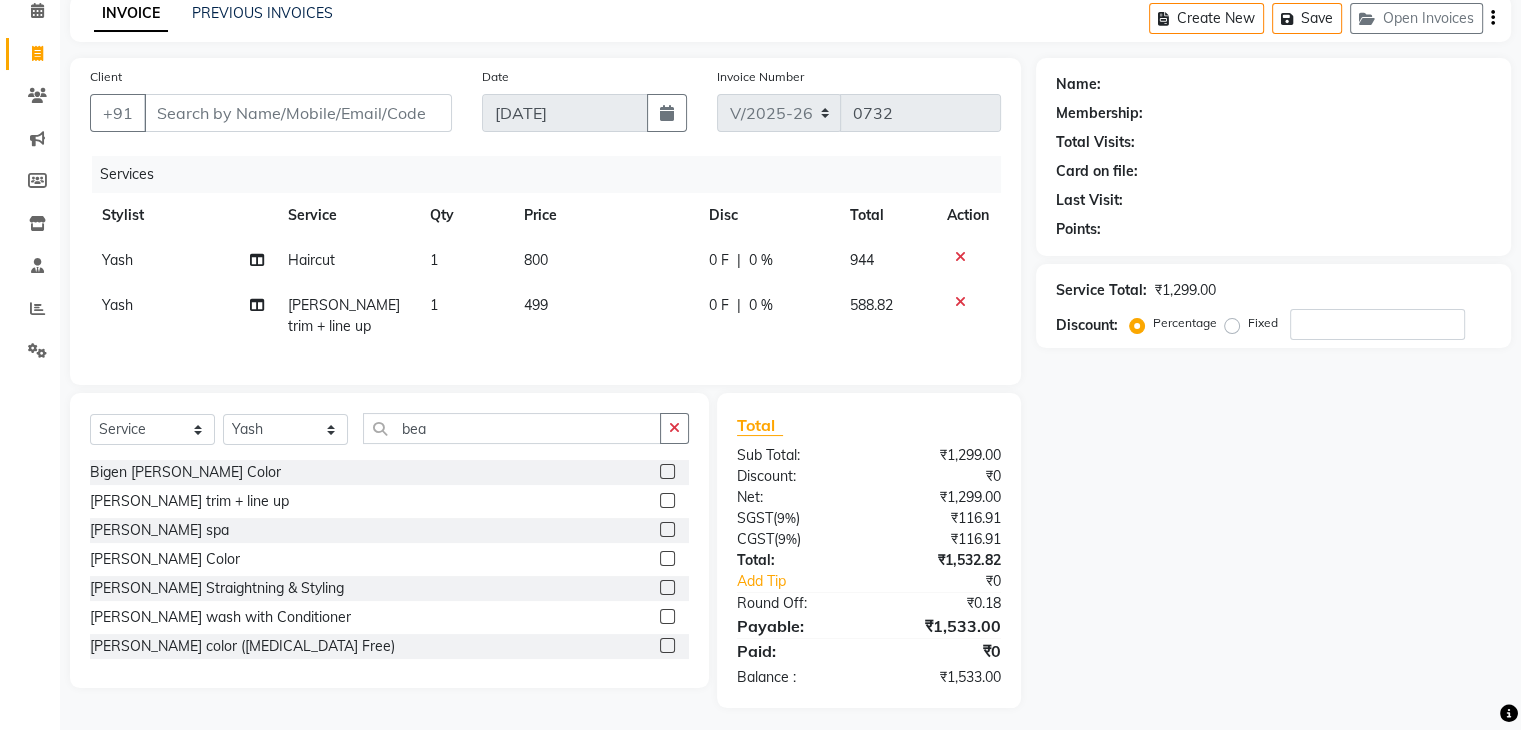 scroll, scrollTop: 116, scrollLeft: 0, axis: vertical 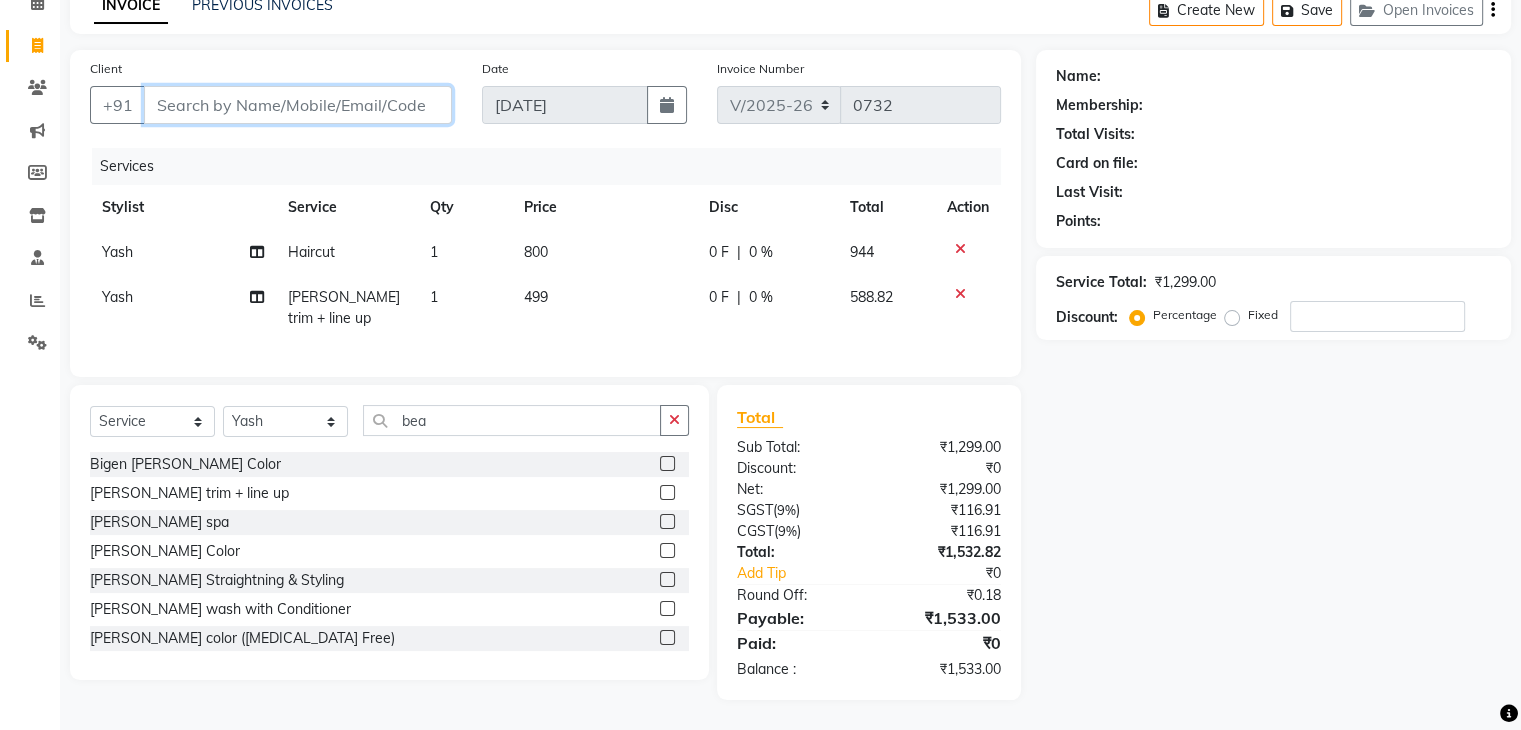 click on "Client" at bounding box center (298, 105) 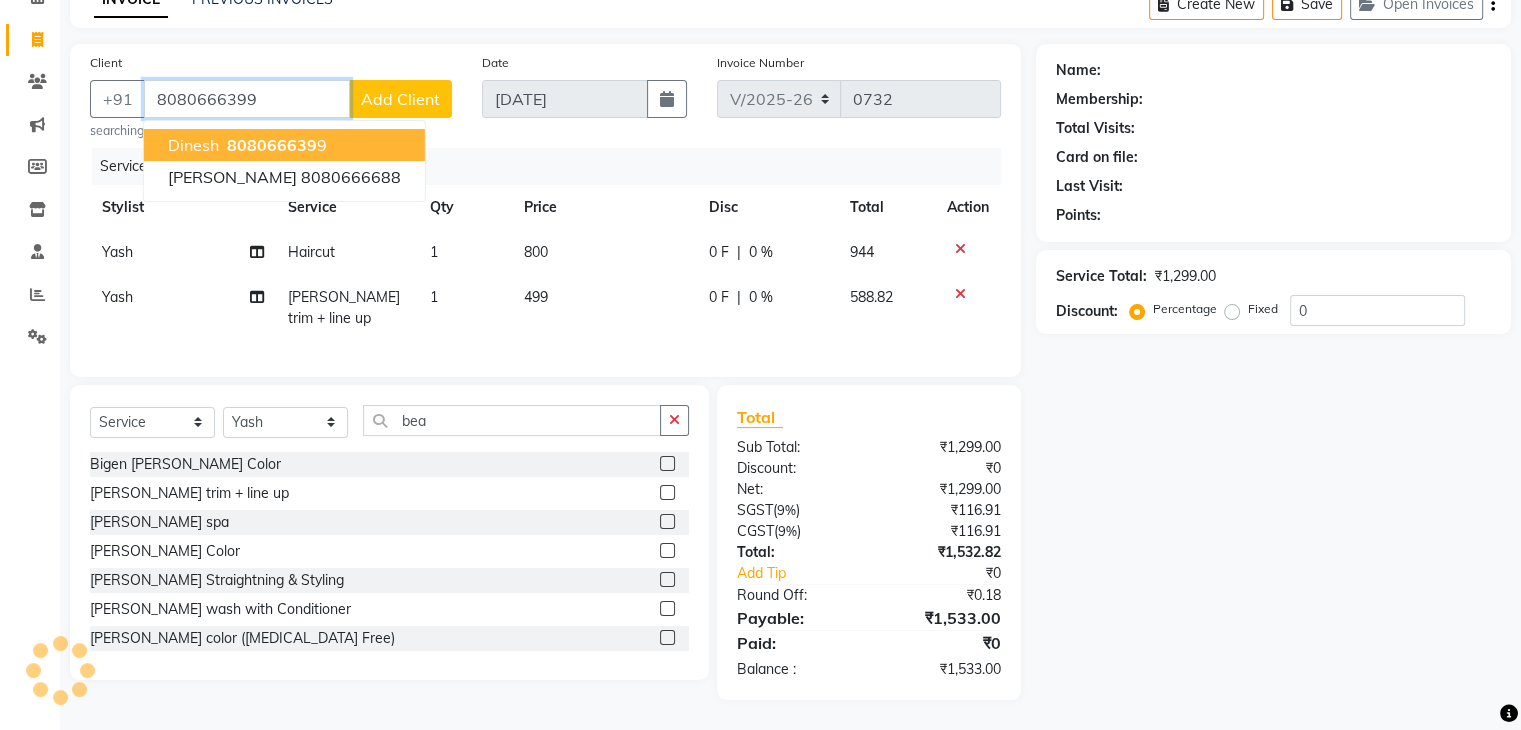 type on "8080666399" 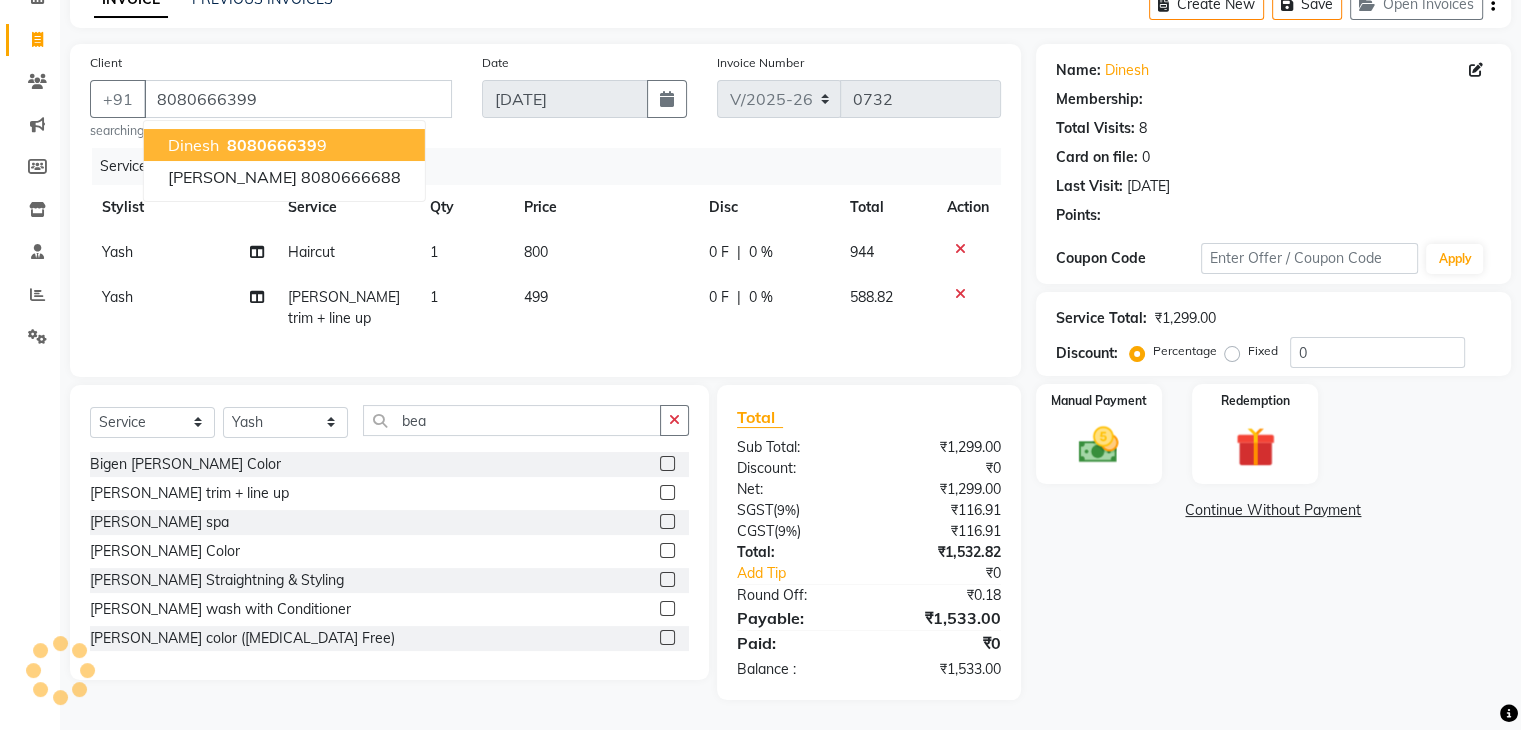 click on "808066639" at bounding box center (272, 145) 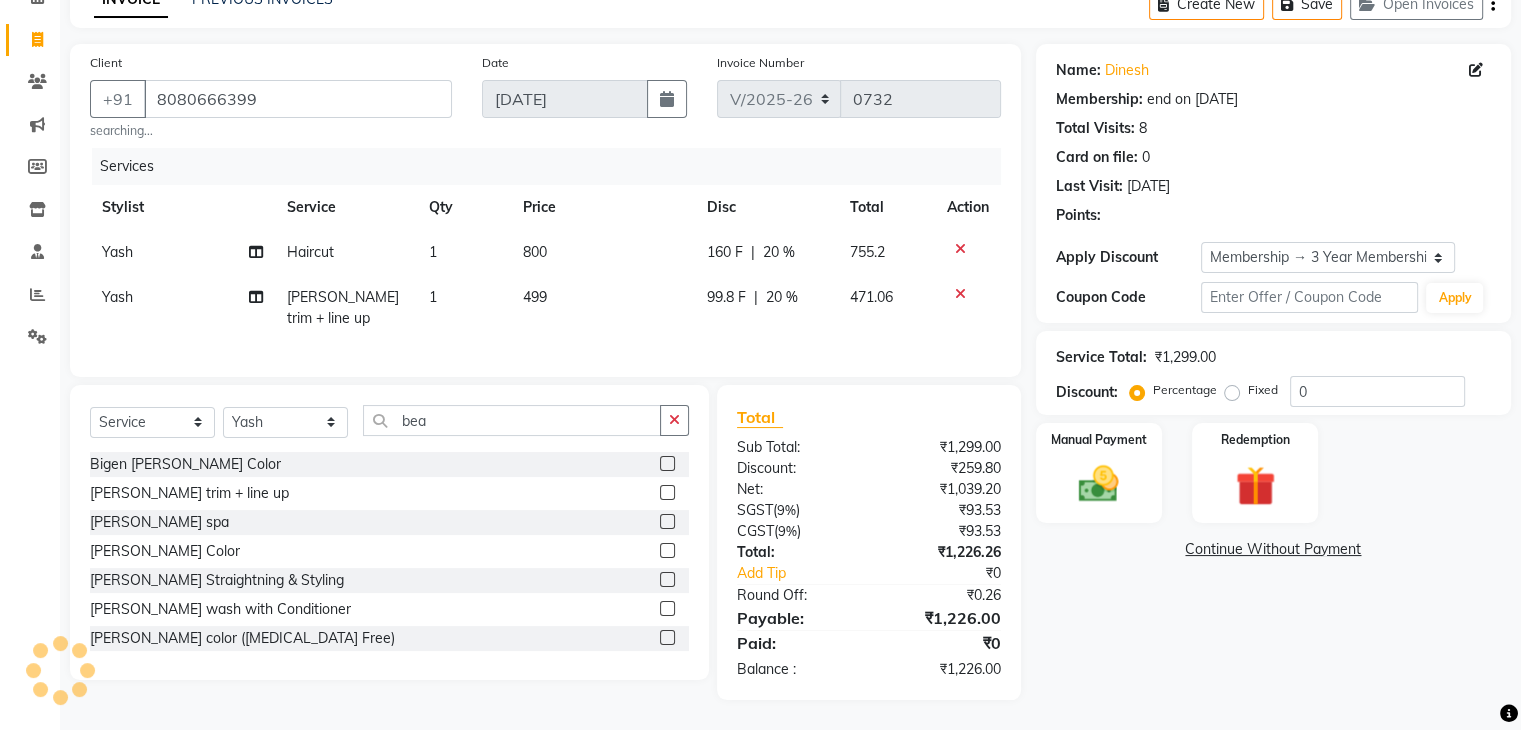 select on "2: Object" 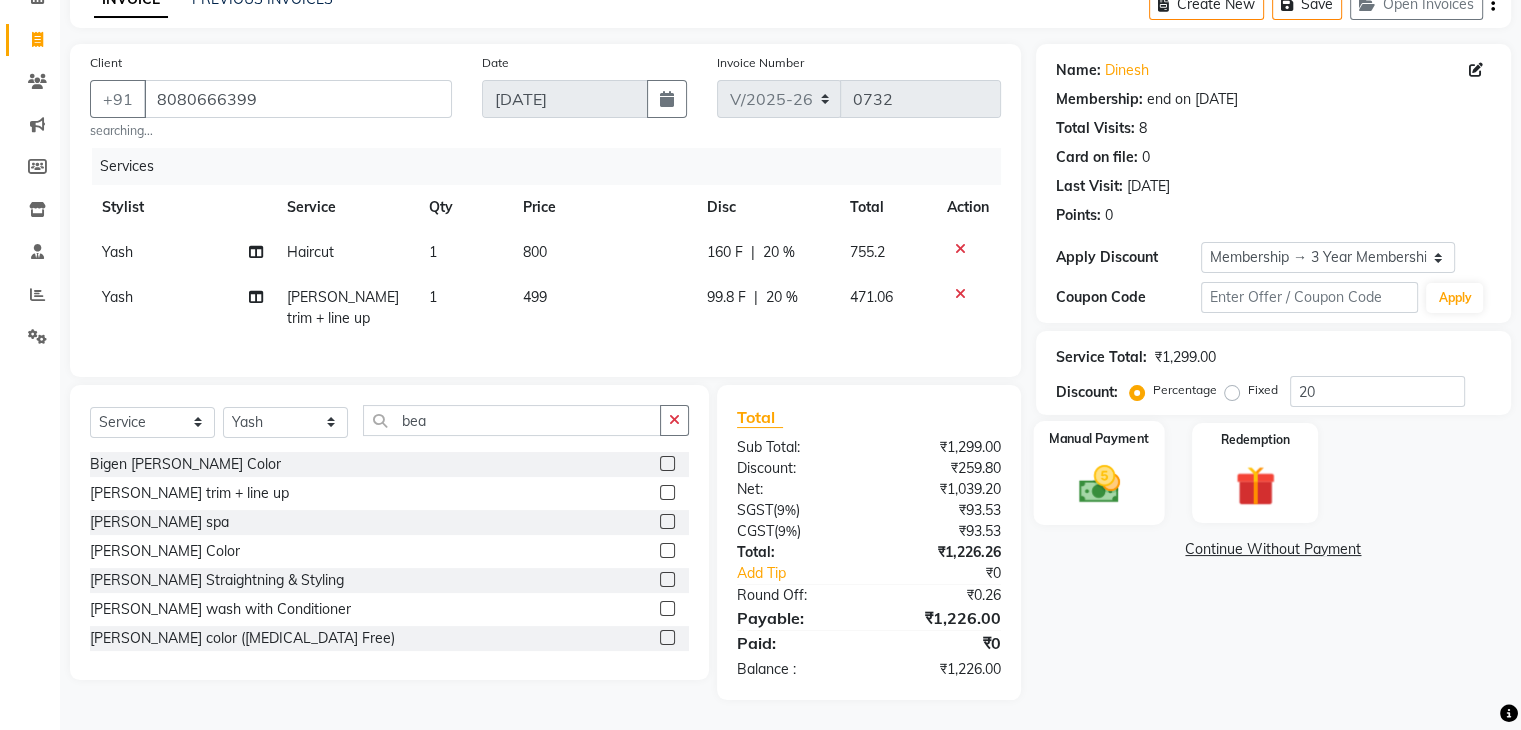 click 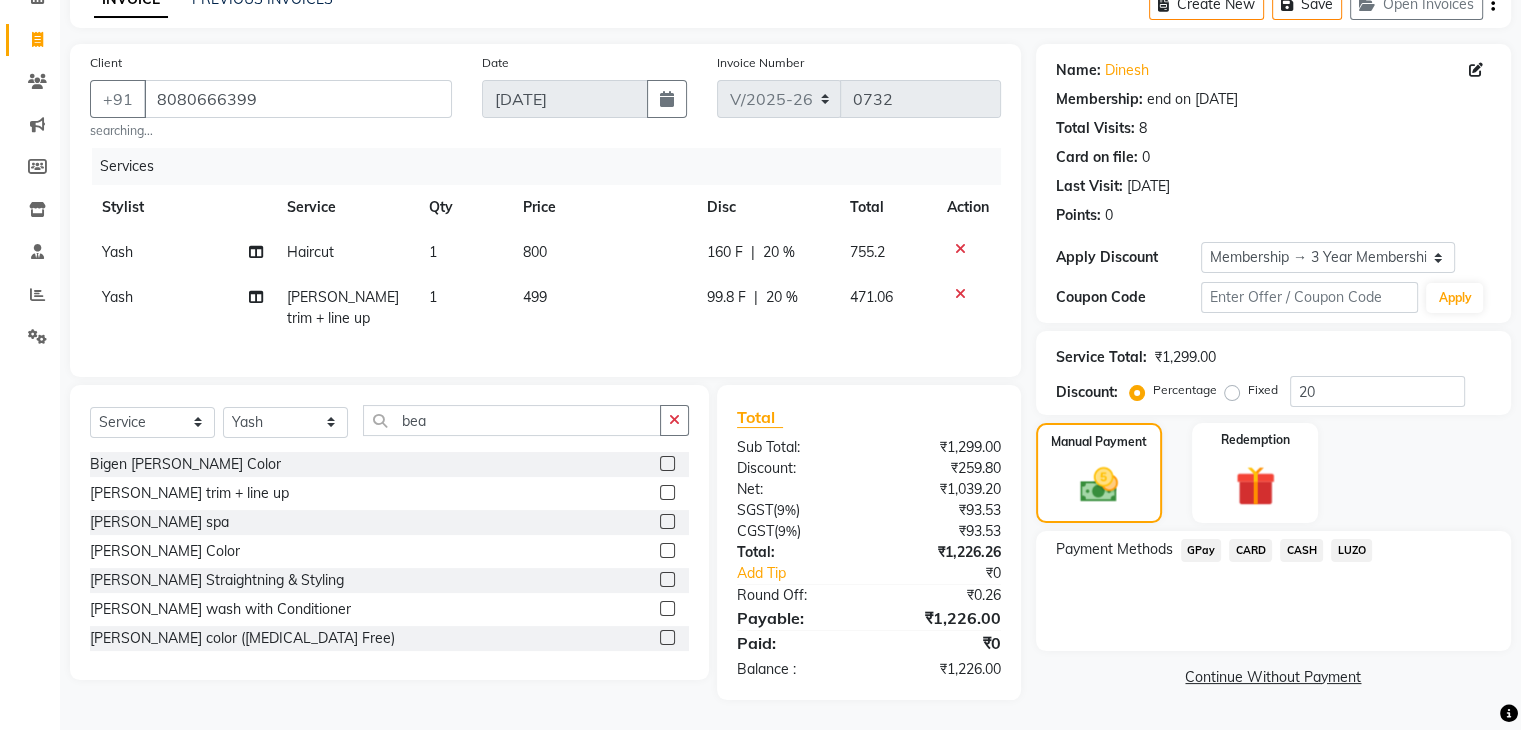 scroll, scrollTop: 122, scrollLeft: 0, axis: vertical 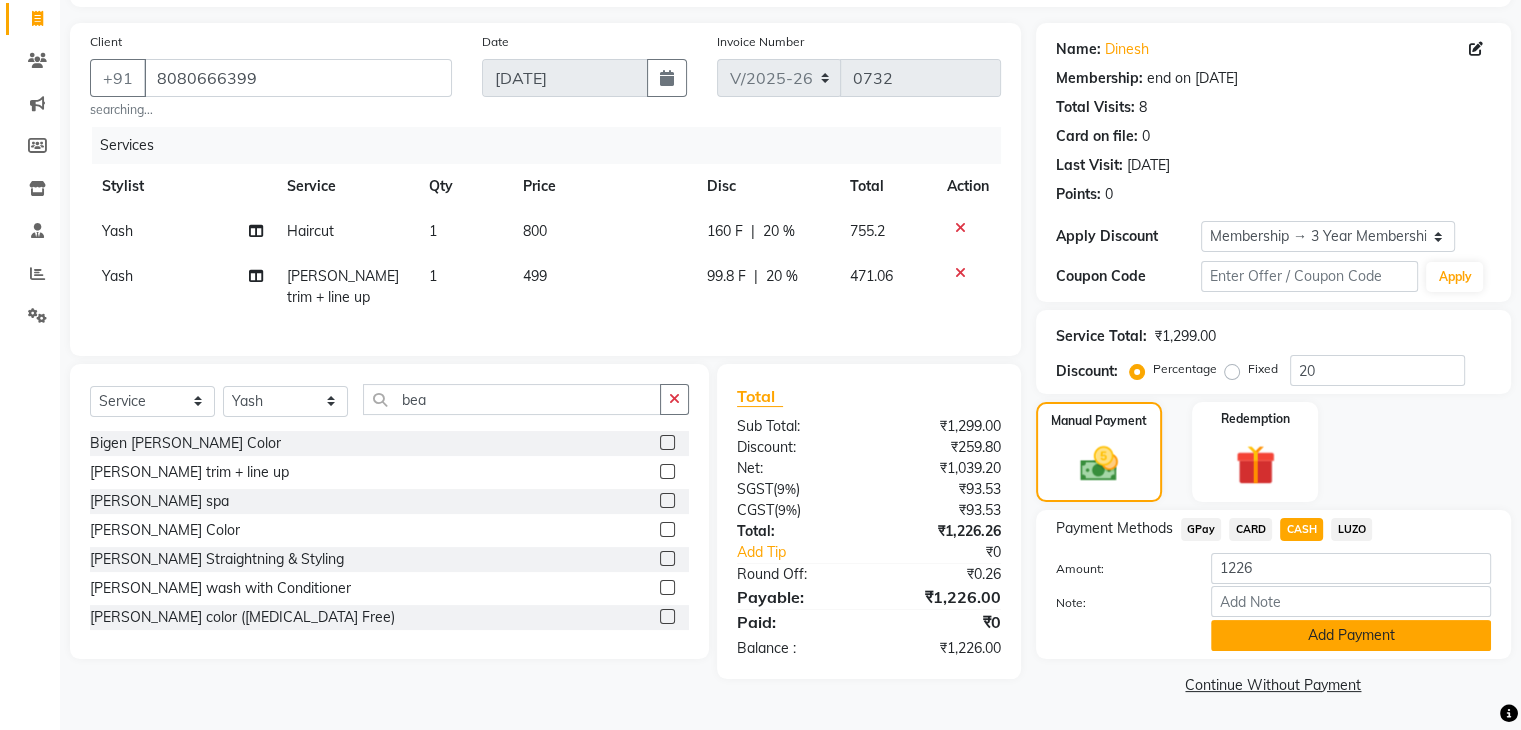 click on "Add Payment" 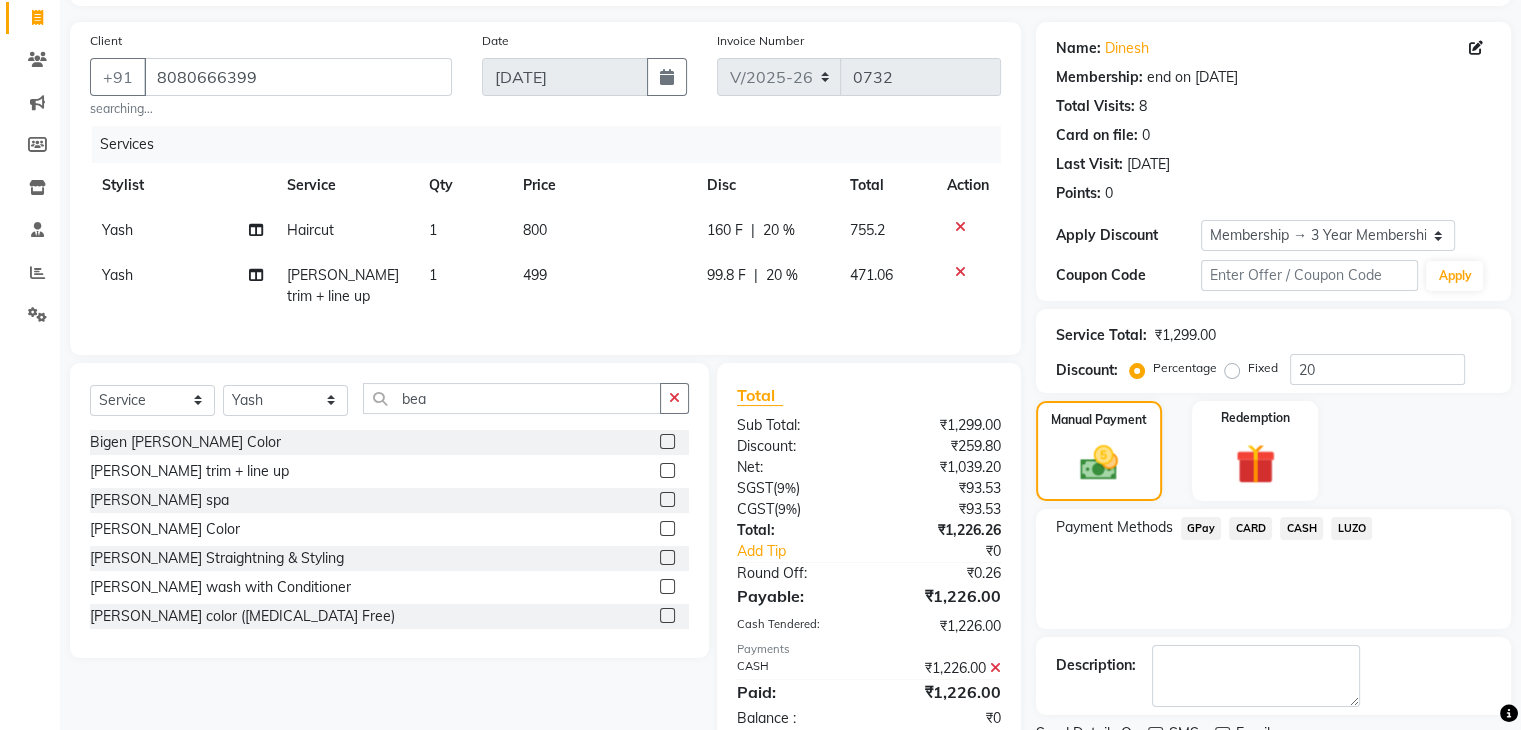 scroll, scrollTop: 209, scrollLeft: 0, axis: vertical 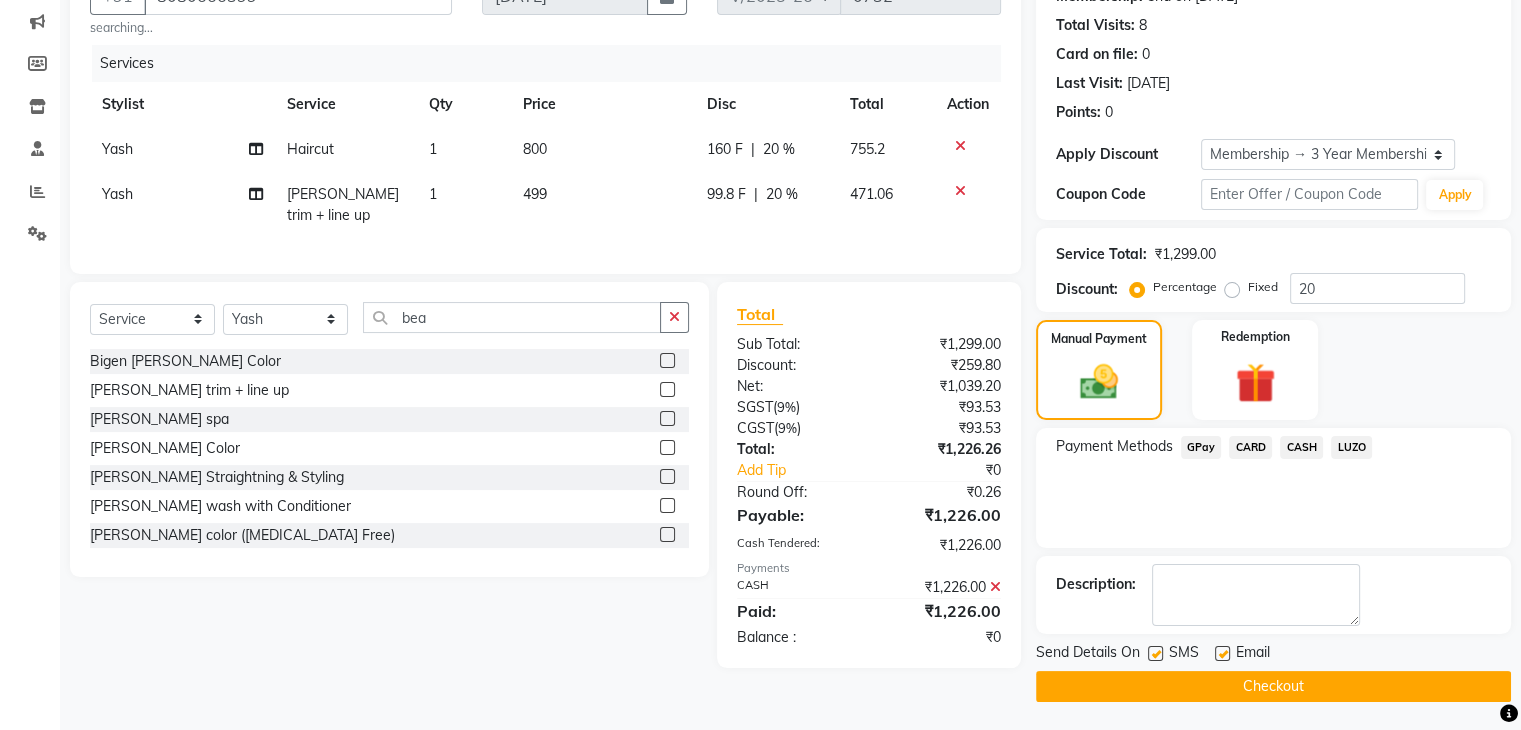 click on "SMS" 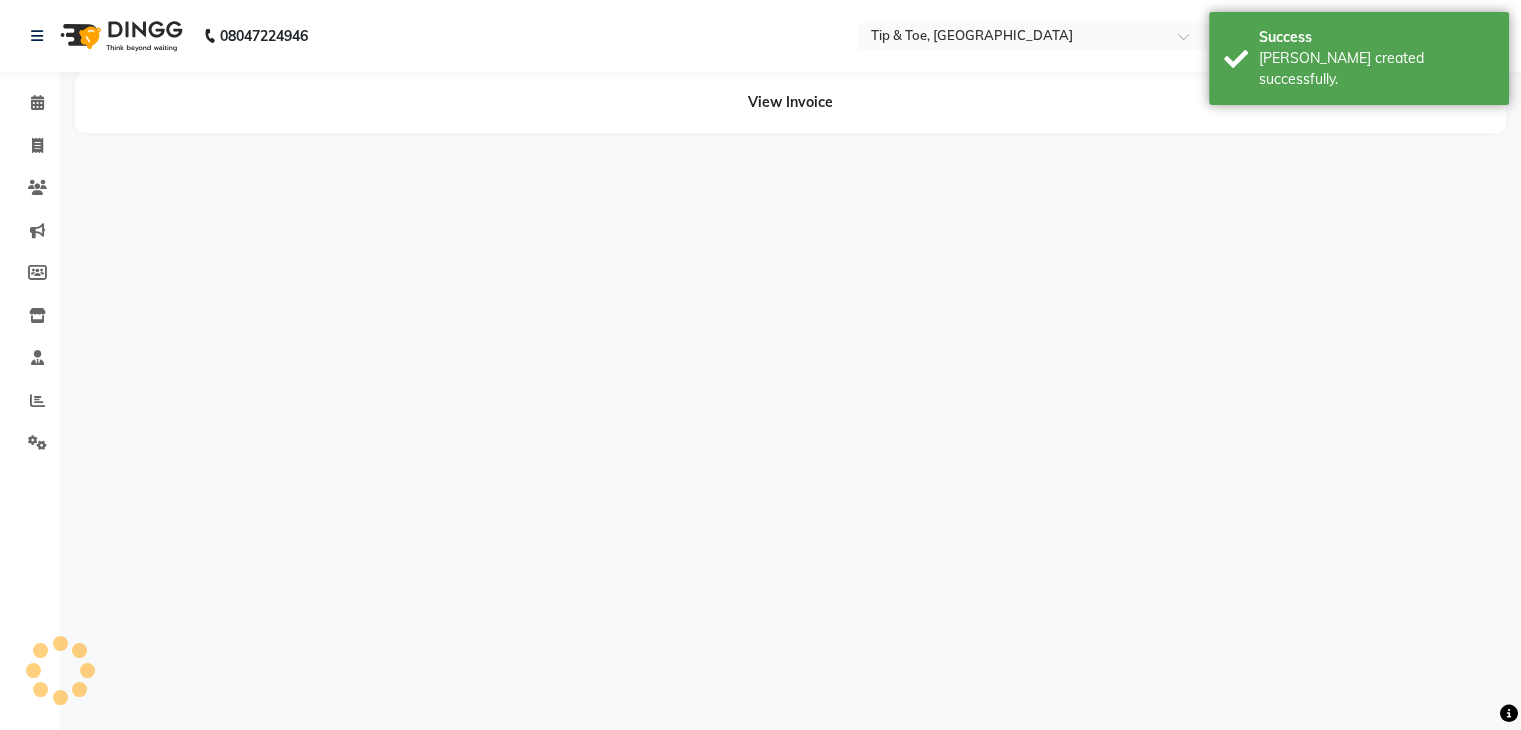 scroll, scrollTop: 0, scrollLeft: 0, axis: both 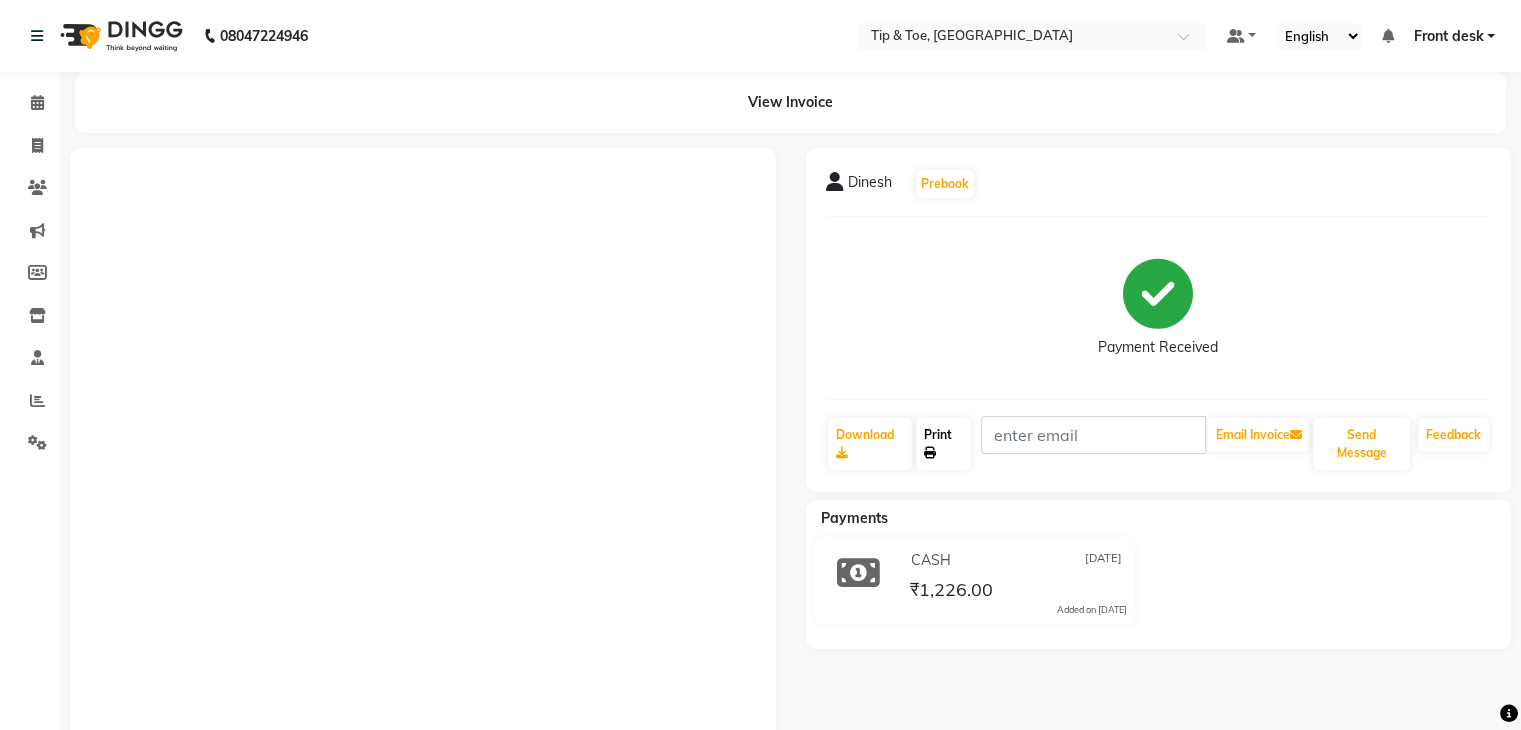 click on "Print" 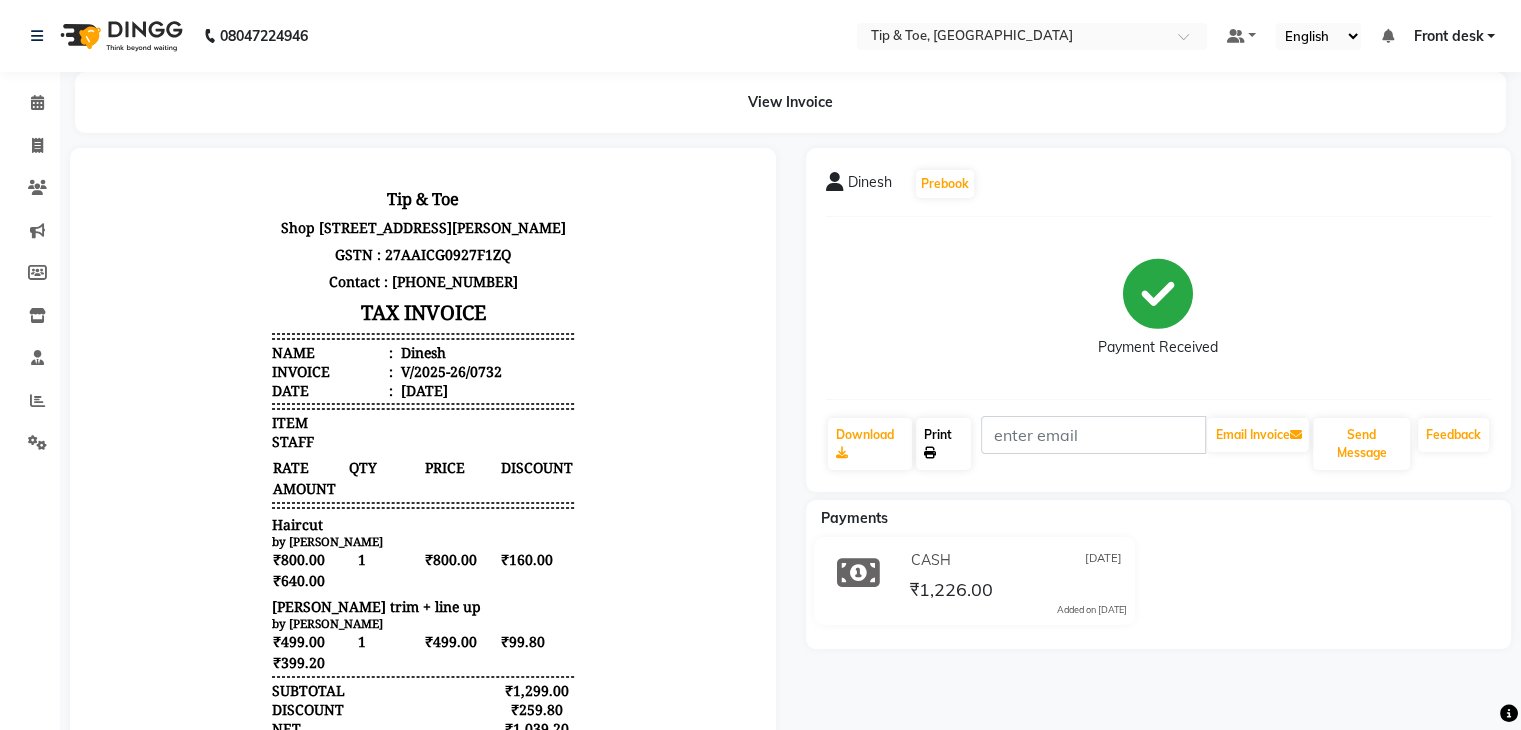 scroll, scrollTop: 0, scrollLeft: 0, axis: both 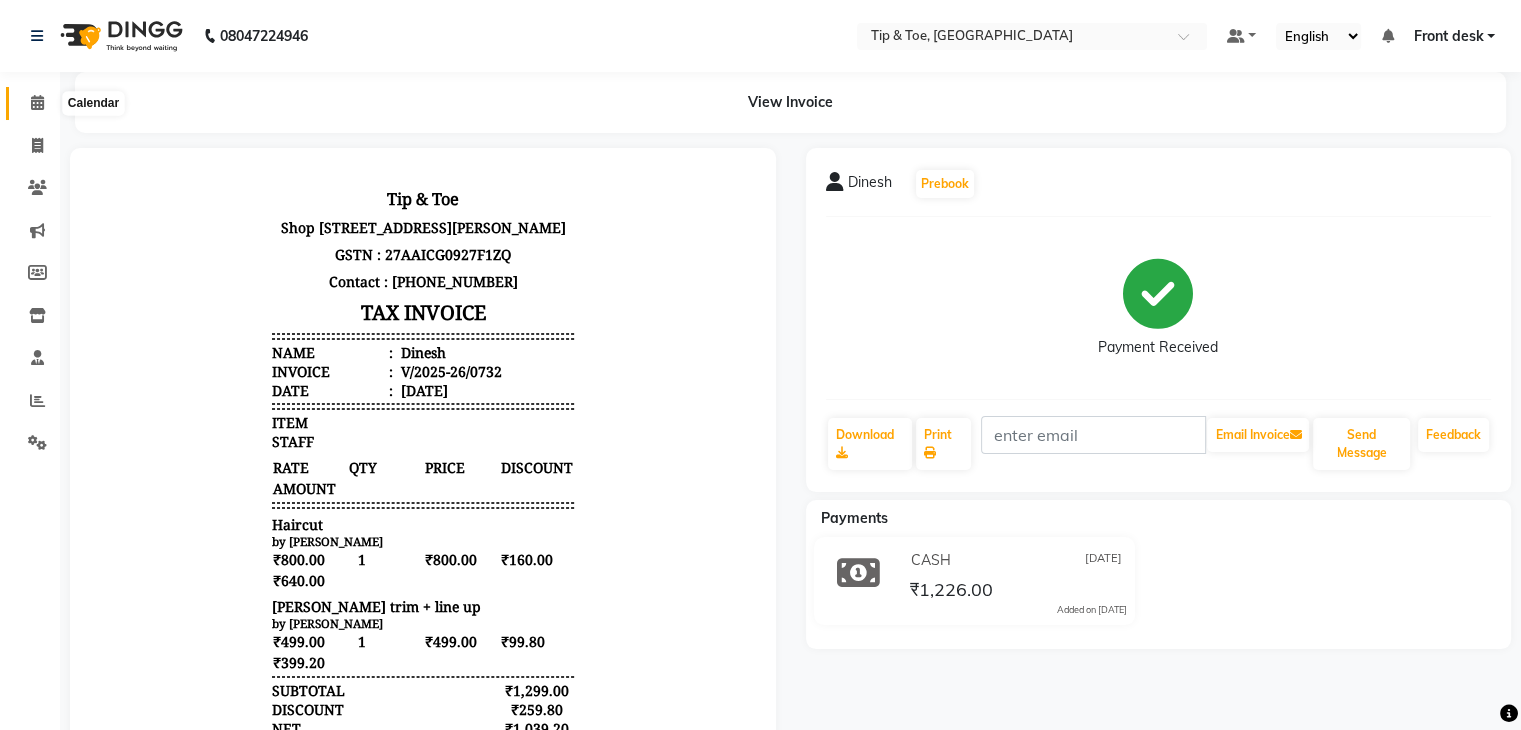 click 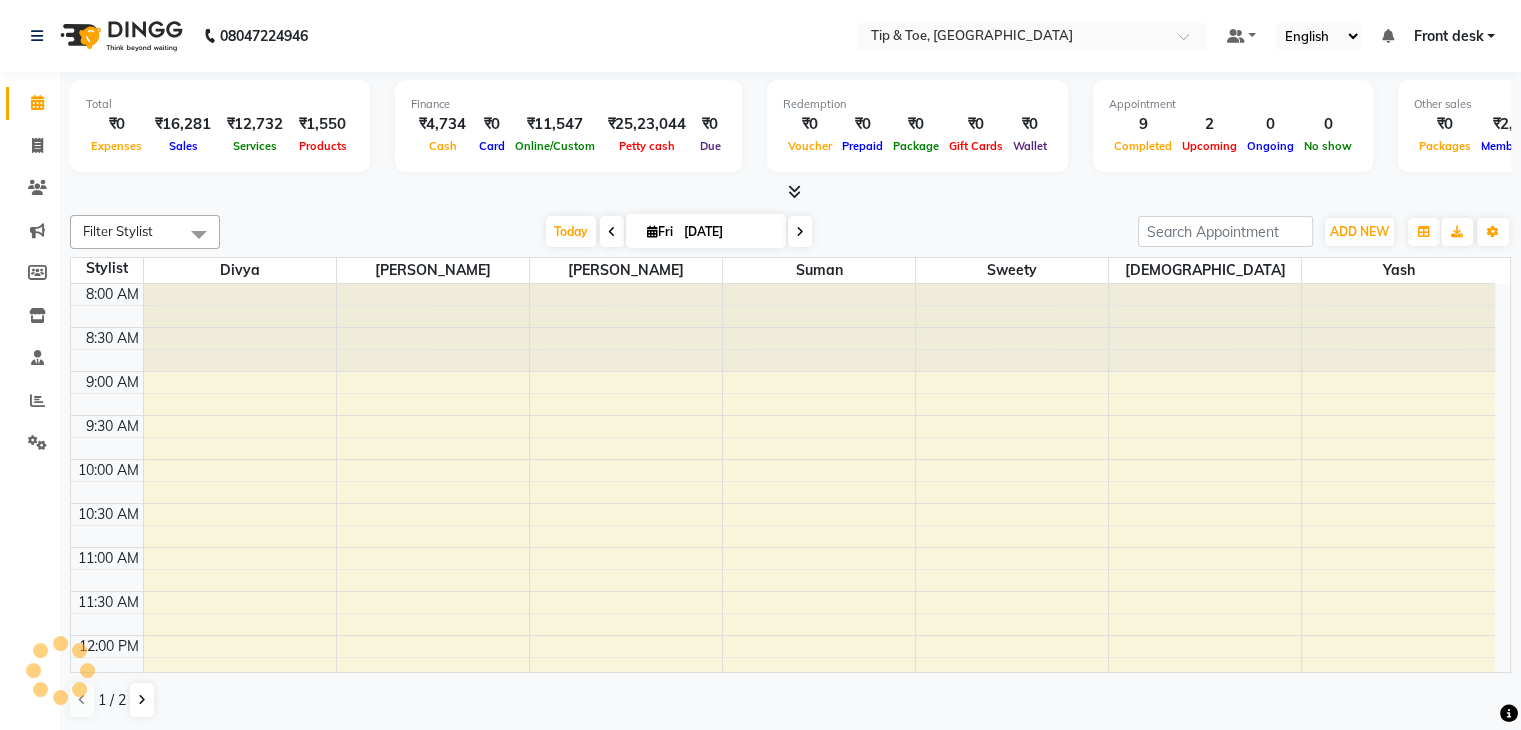 scroll, scrollTop: 705, scrollLeft: 0, axis: vertical 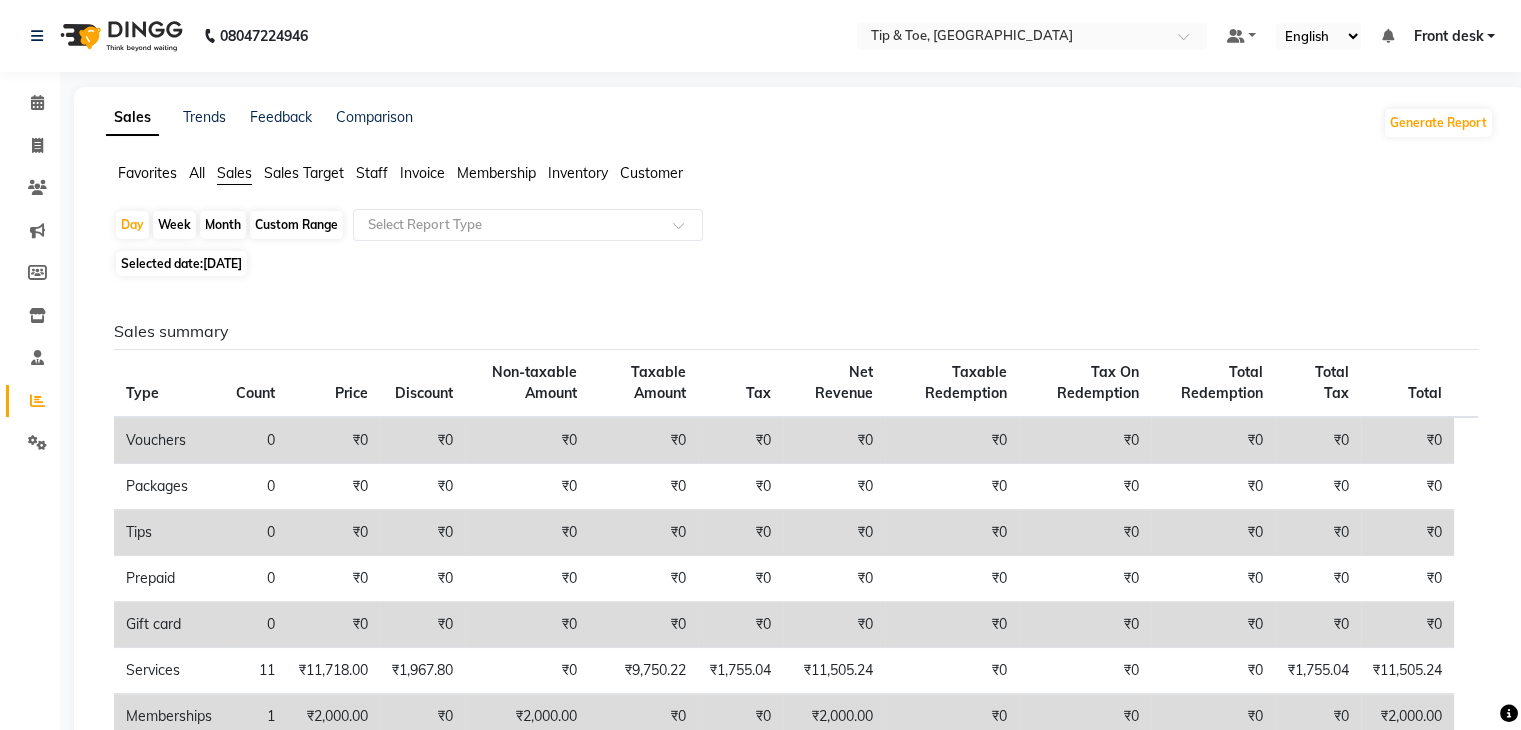 click on "Staff" 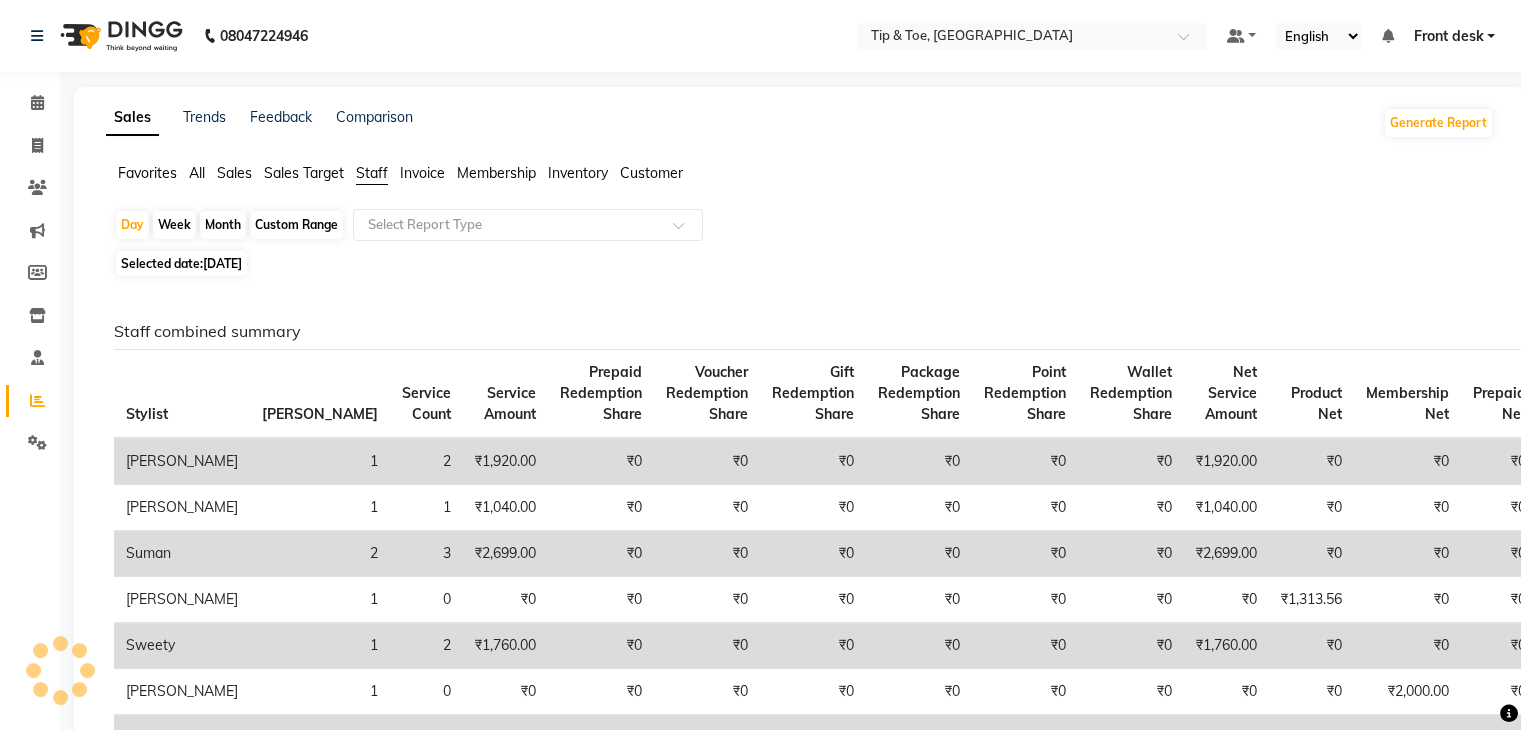 click on "[DATE]" 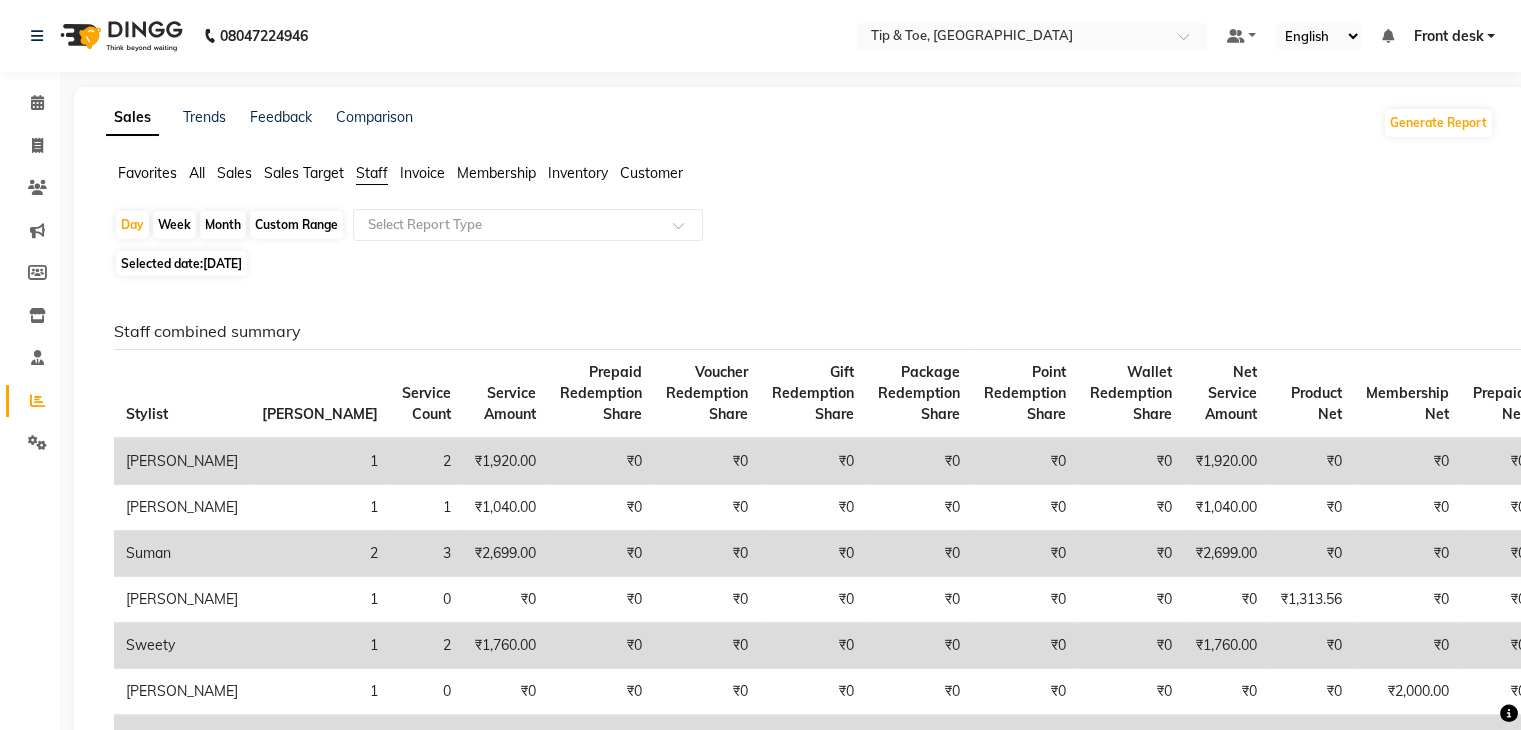 click on "[DATE]" 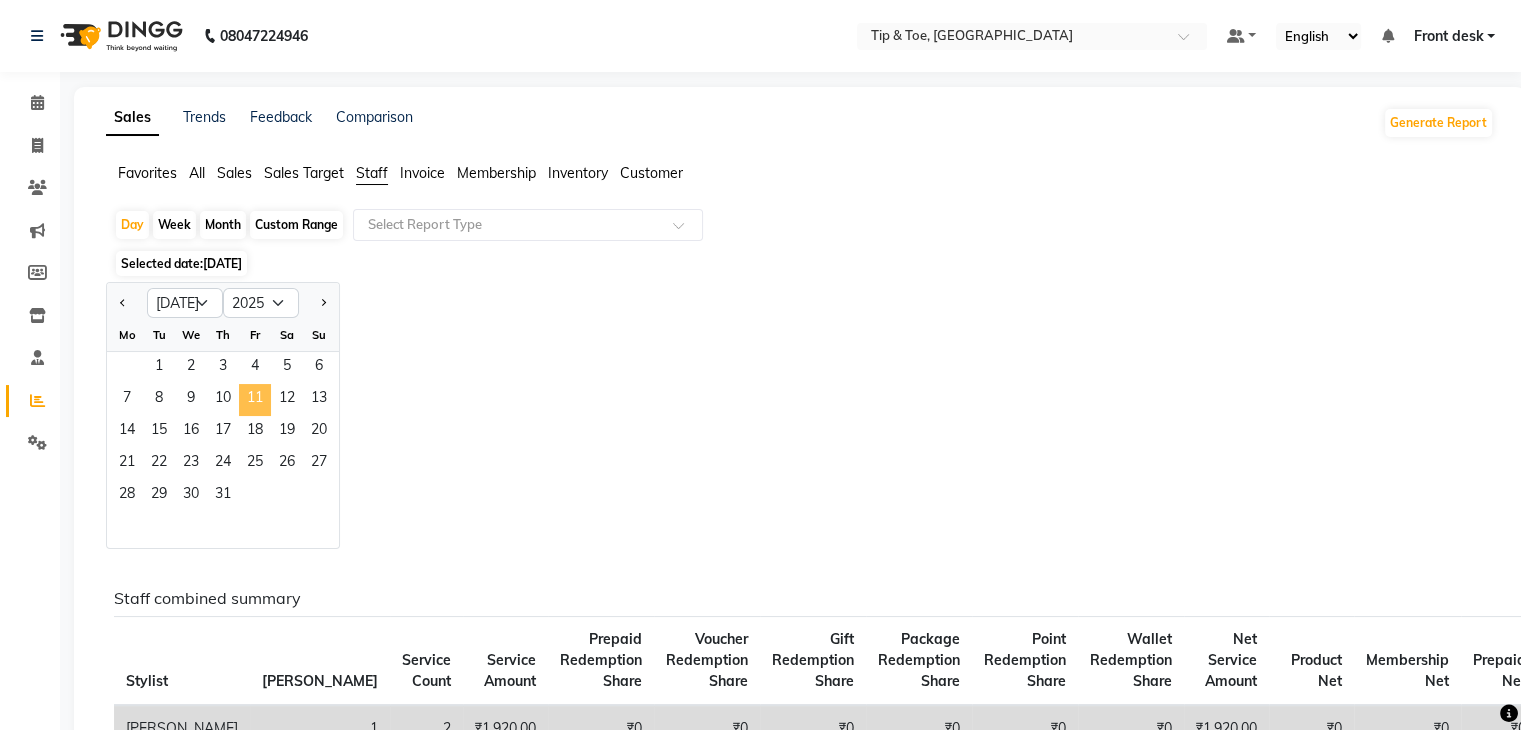 click on "11" 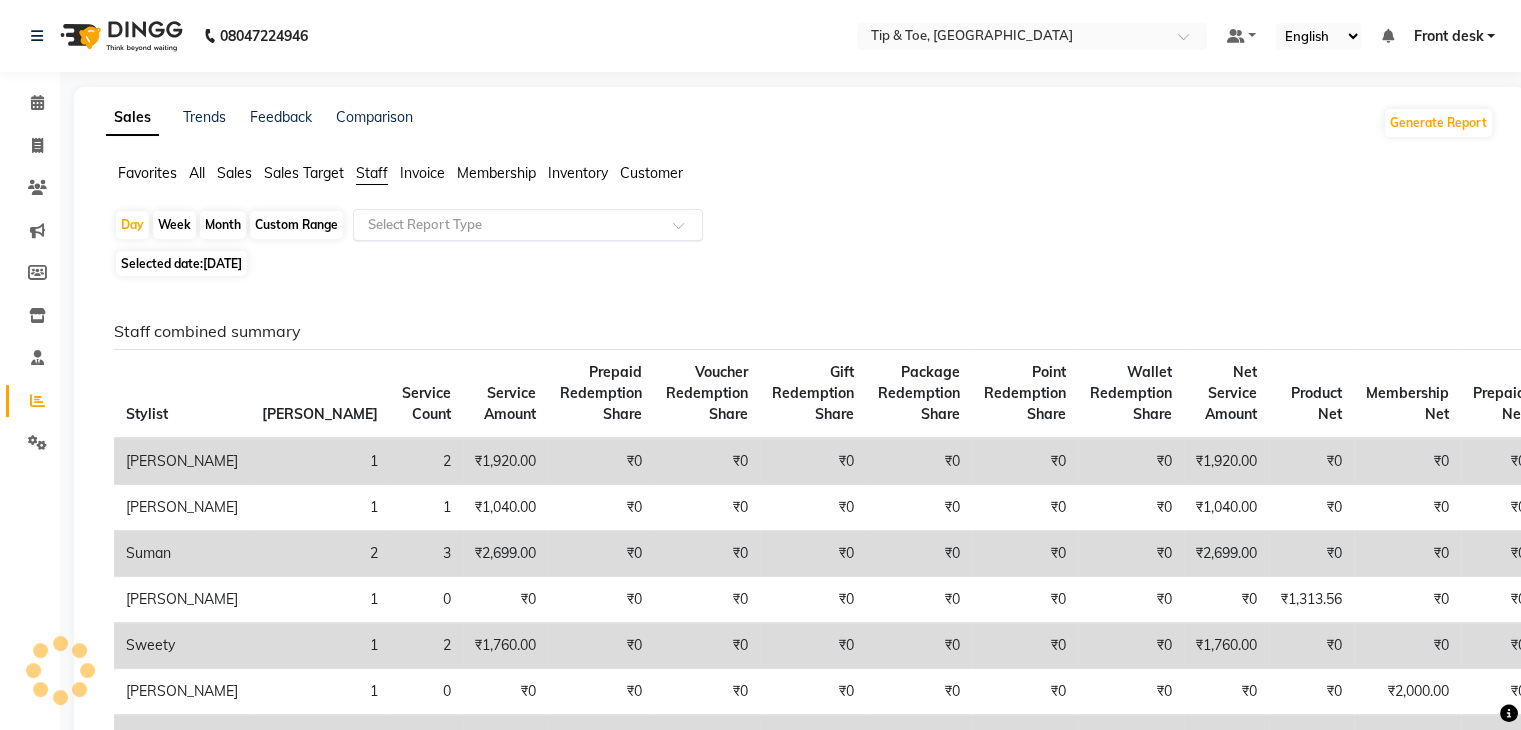 drag, startPoint x: 434, startPoint y: 225, endPoint x: 376, endPoint y: 231, distance: 58.30952 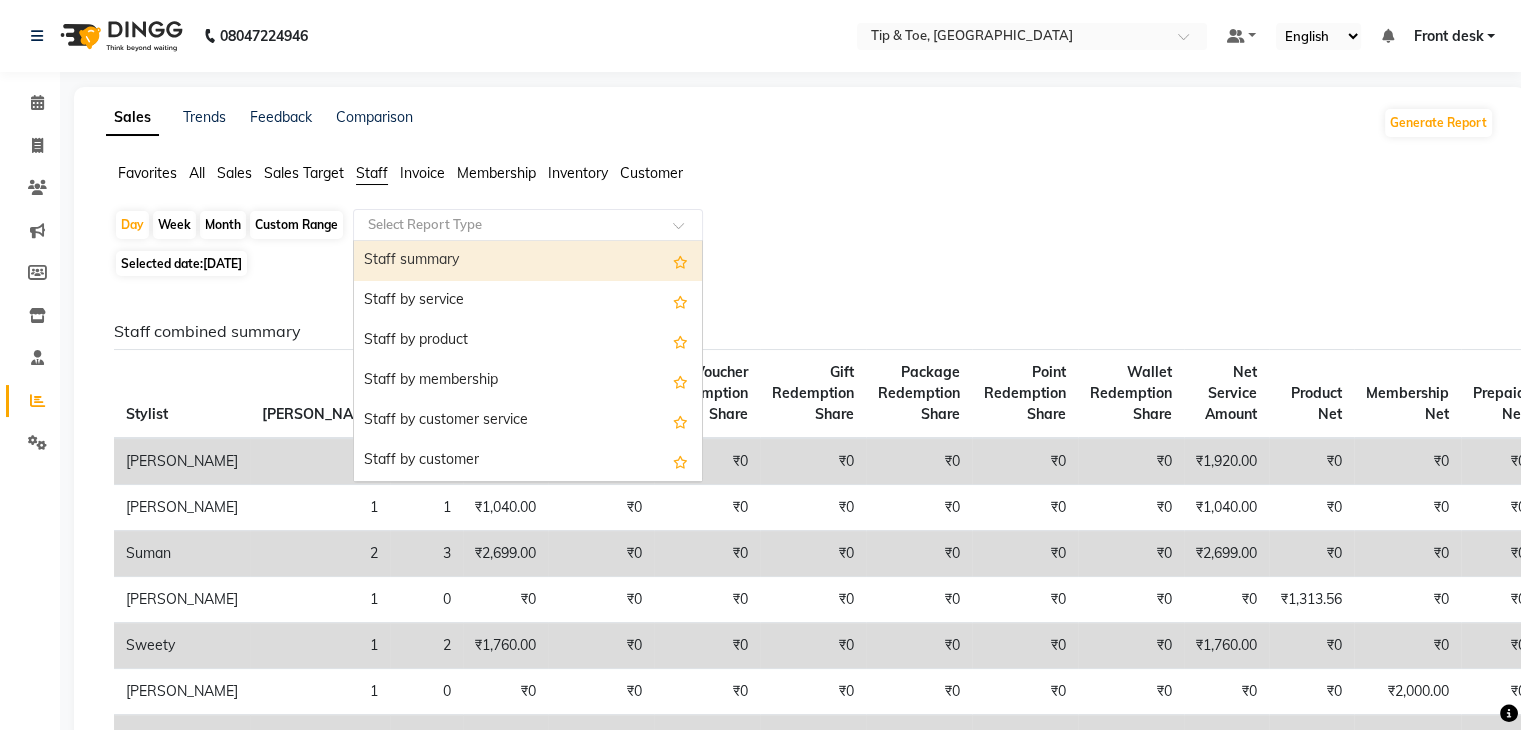 click on "Staff summary" at bounding box center [528, 261] 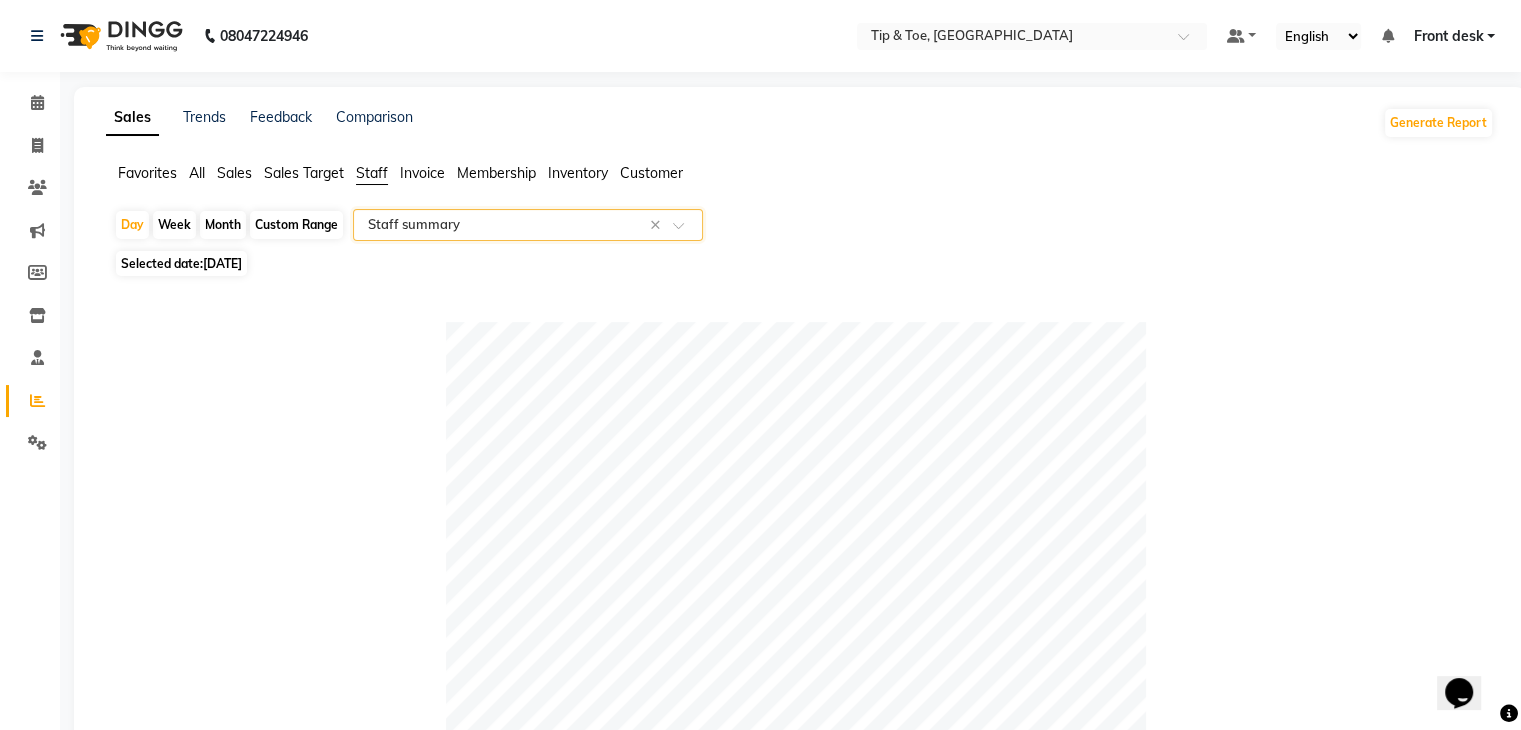 scroll, scrollTop: 0, scrollLeft: 0, axis: both 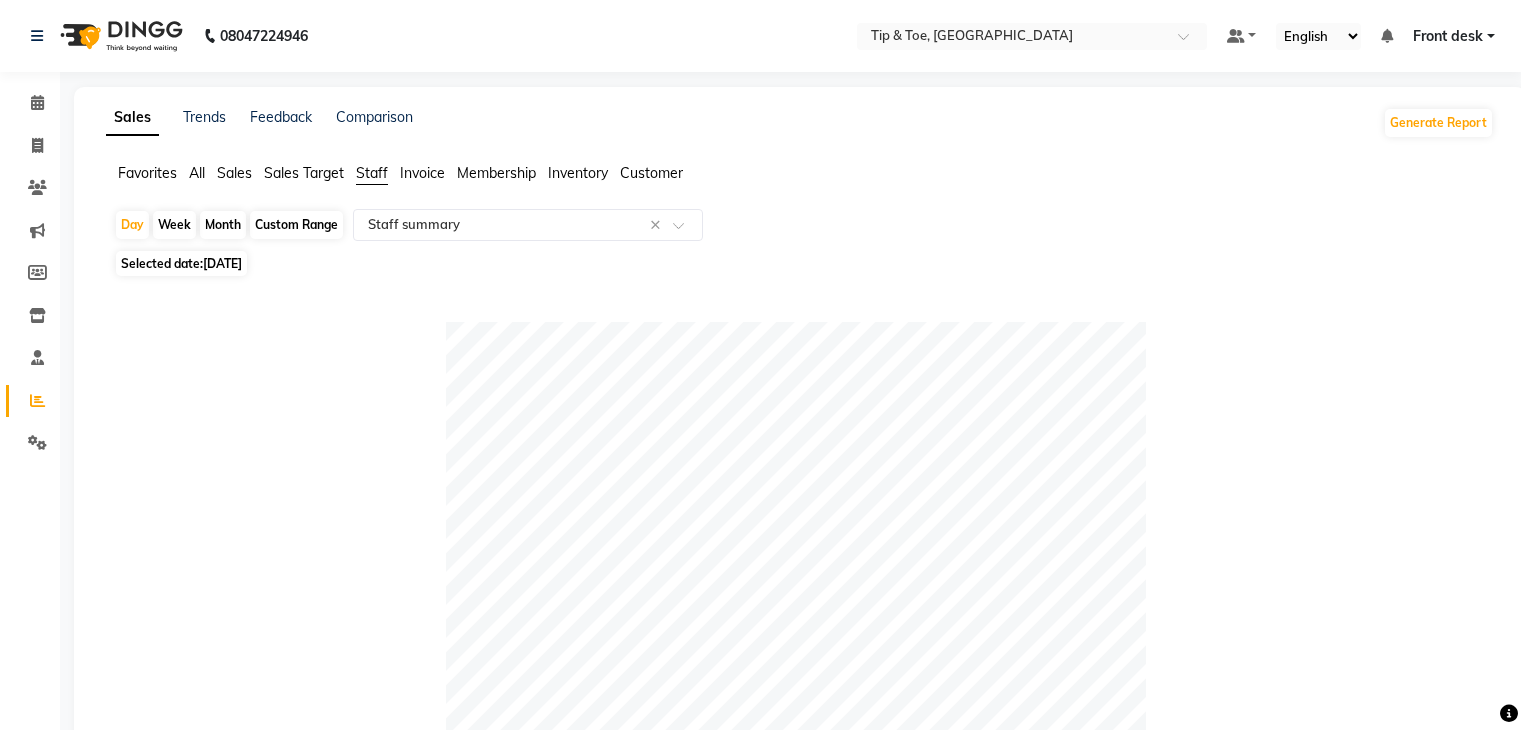select on "full_report" 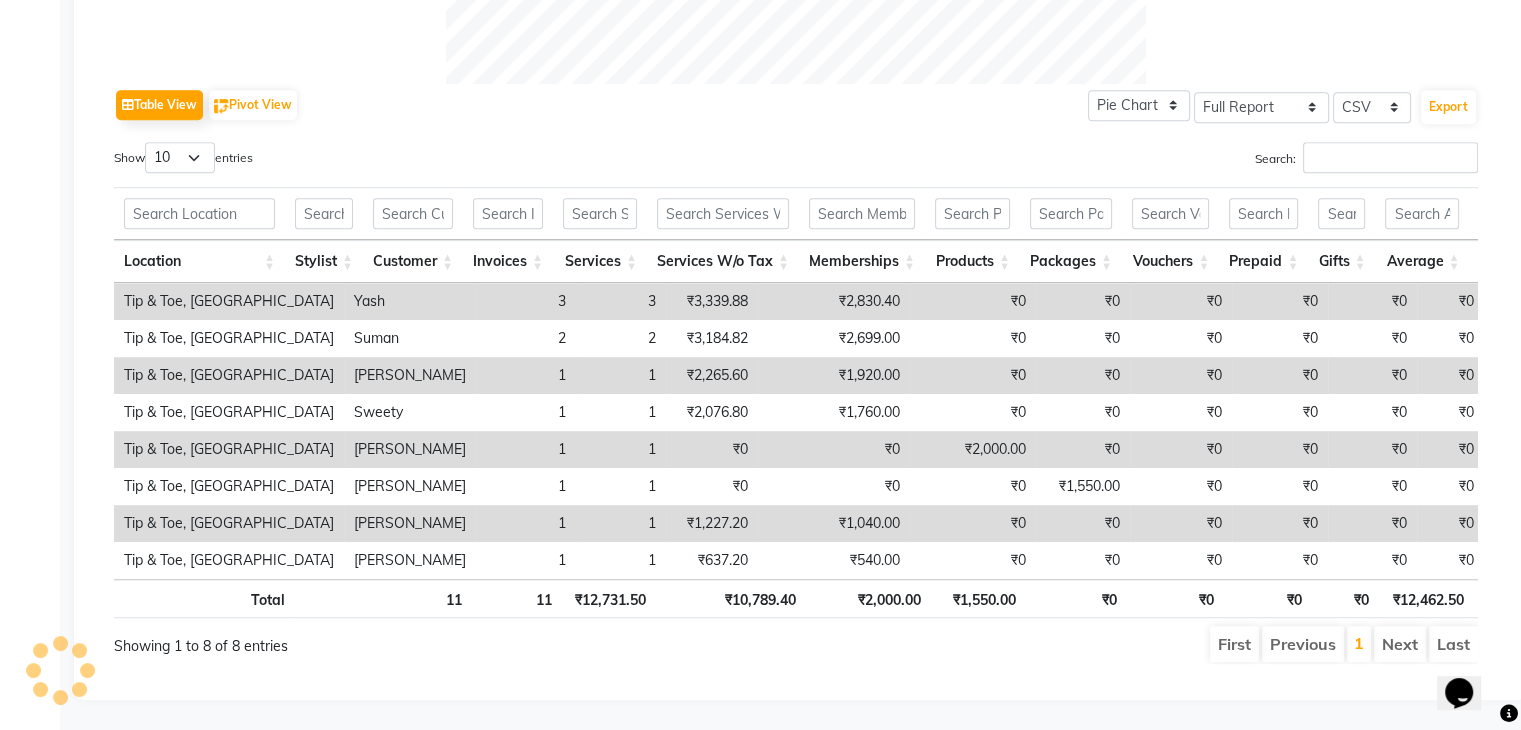scroll, scrollTop: 967, scrollLeft: 0, axis: vertical 